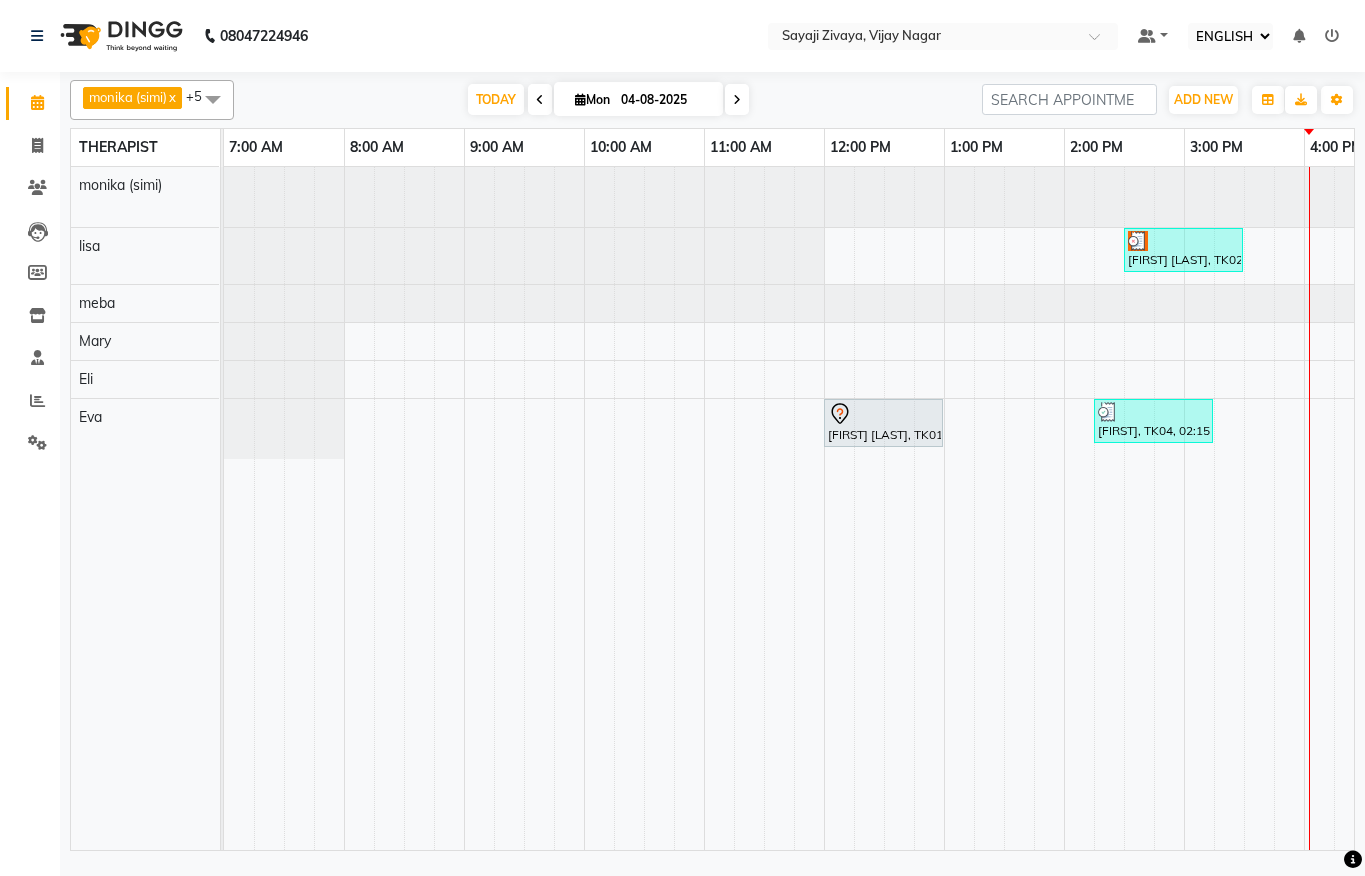 select on "ec" 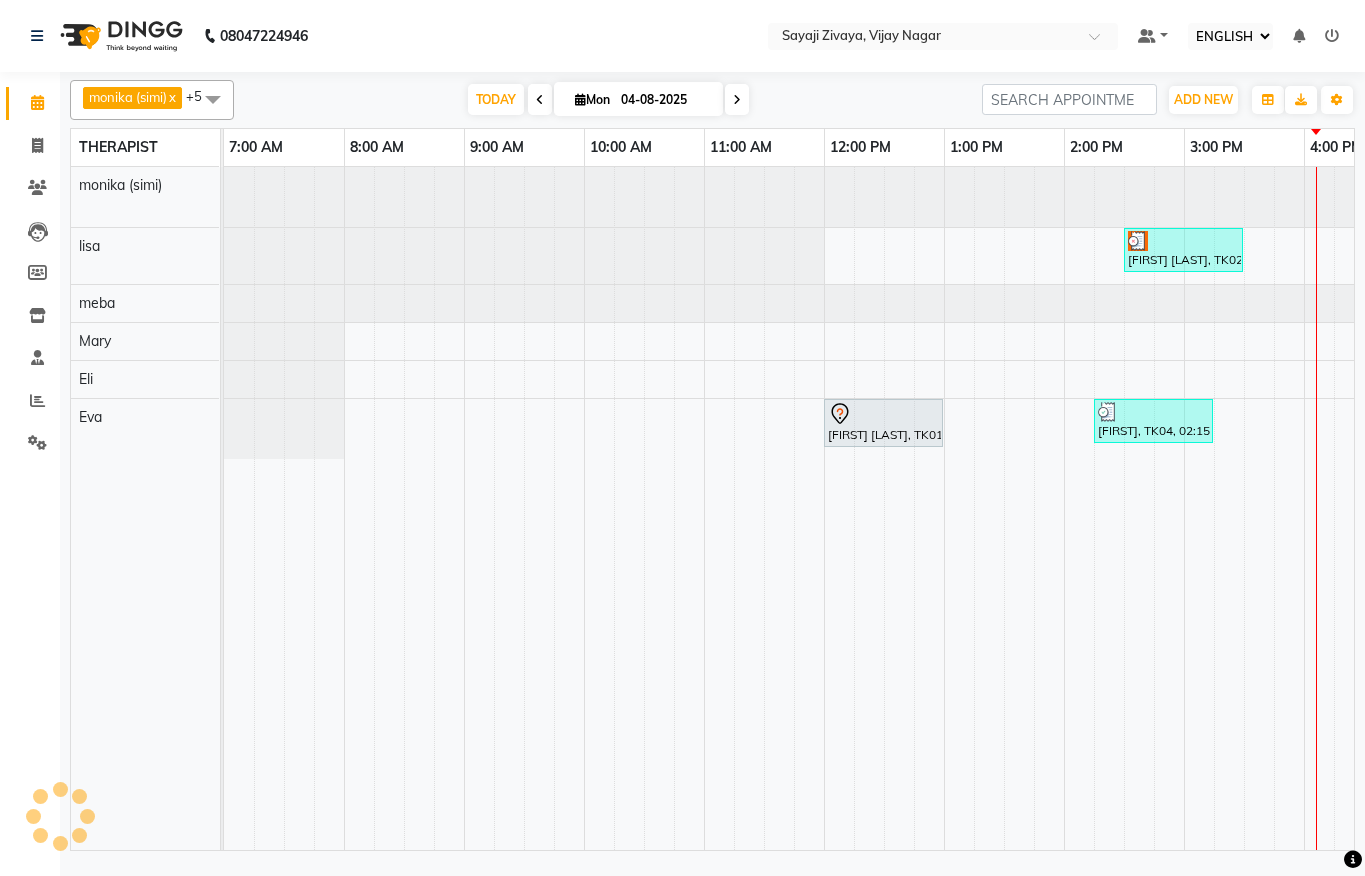 scroll, scrollTop: 0, scrollLeft: 0, axis: both 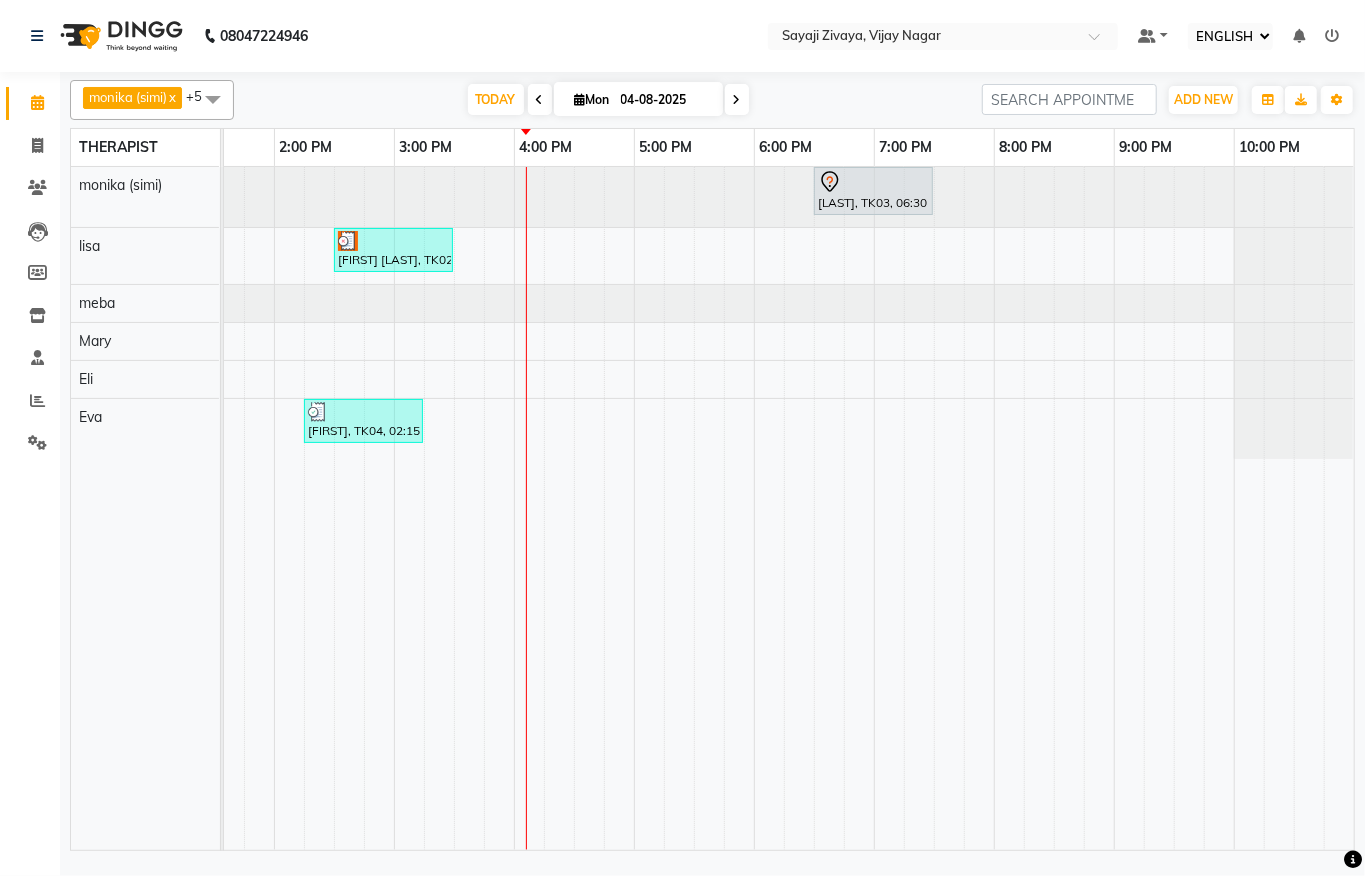 click on "04-08-2025" at bounding box center (665, 100) 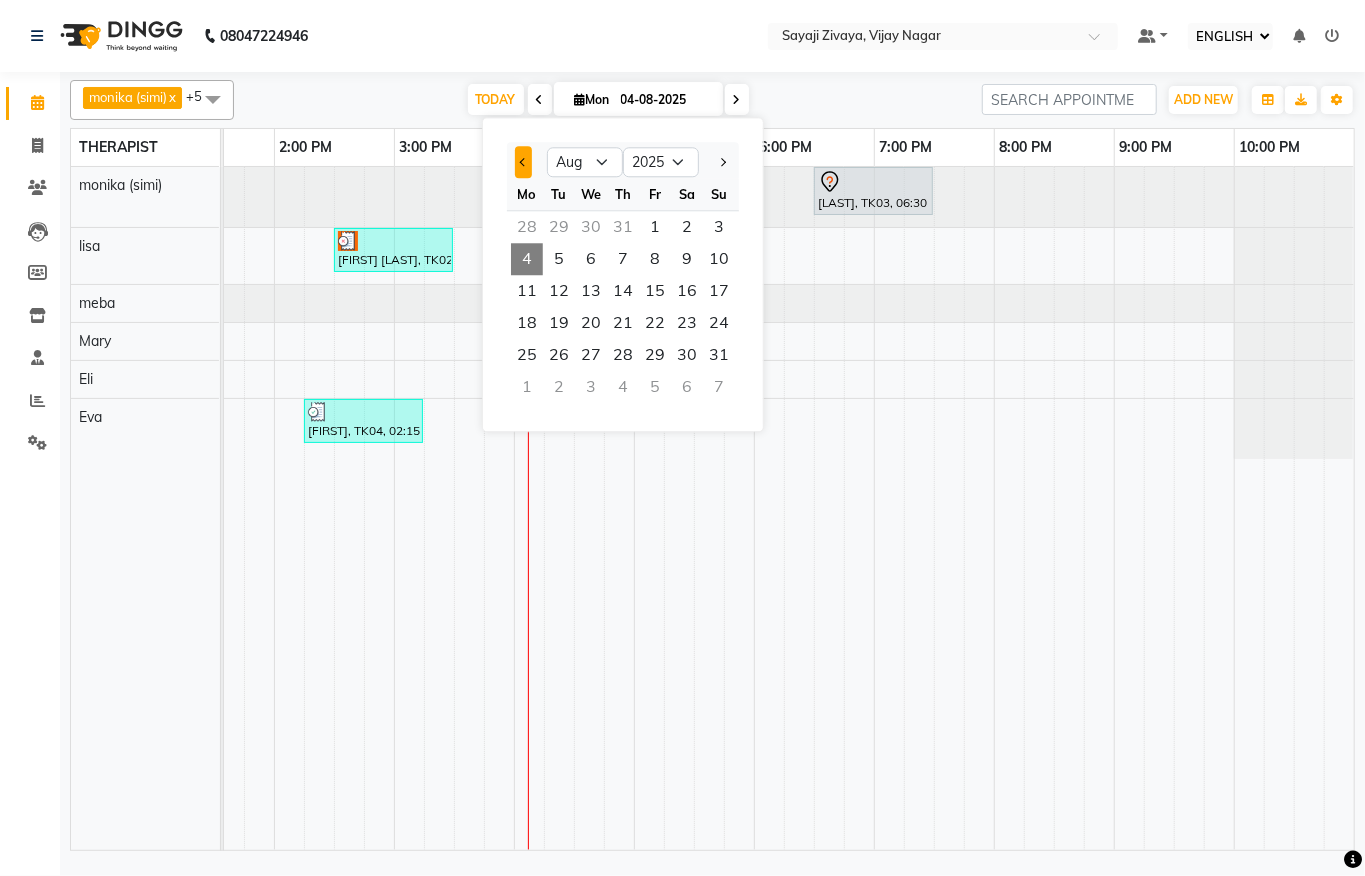click at bounding box center (523, 162) 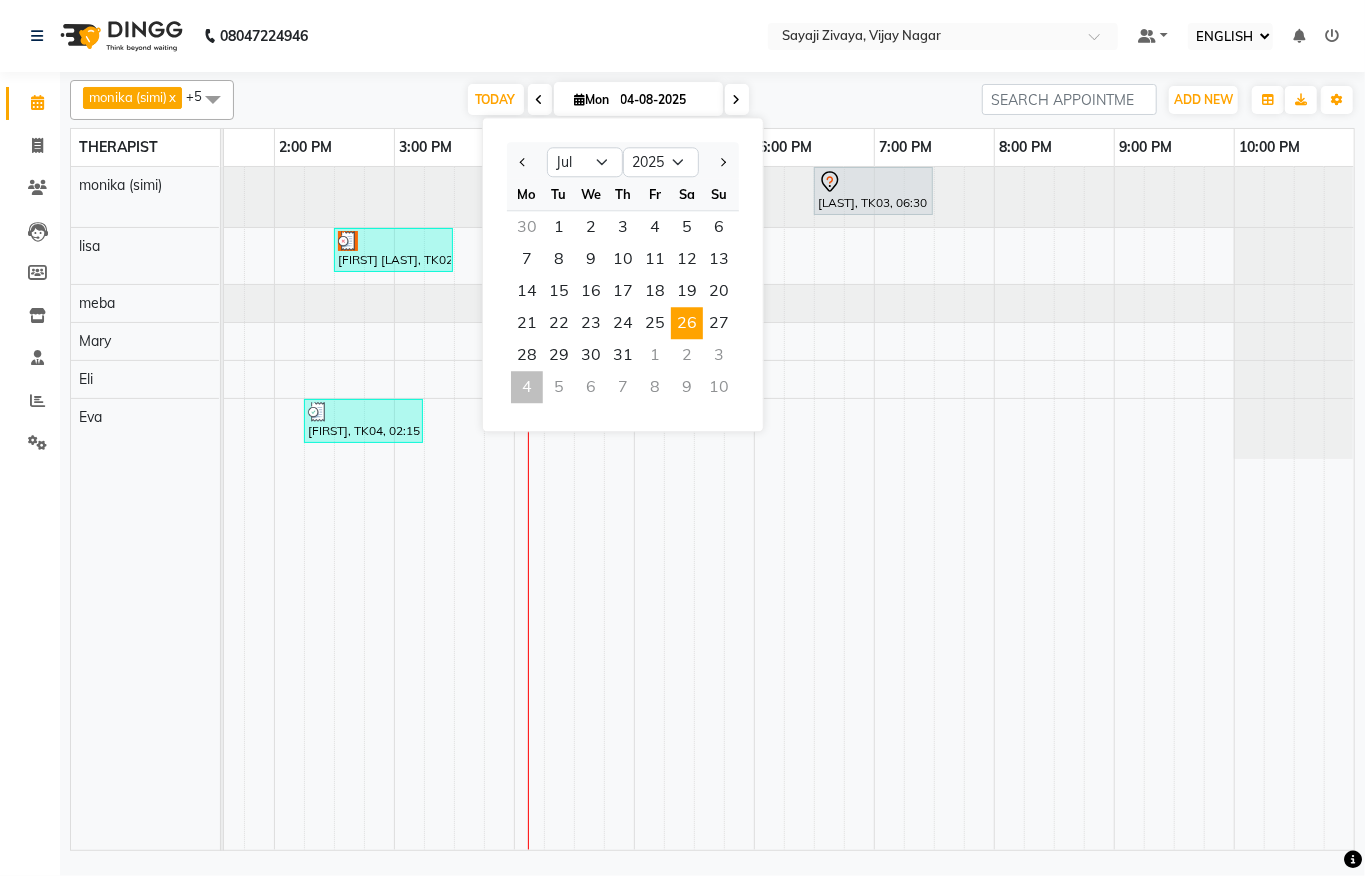 click on "26" at bounding box center (687, 323) 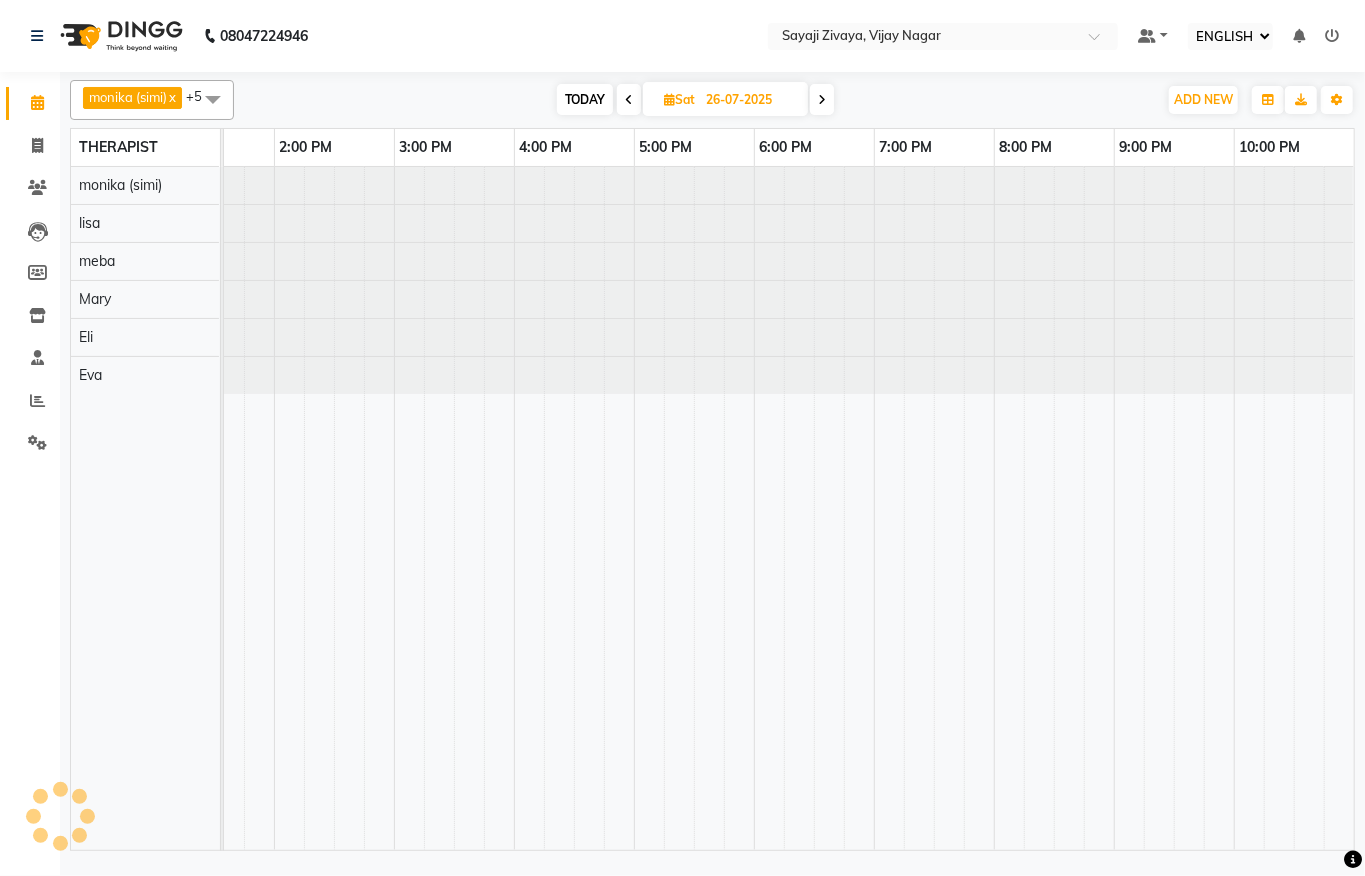 scroll, scrollTop: 0, scrollLeft: 790, axis: horizontal 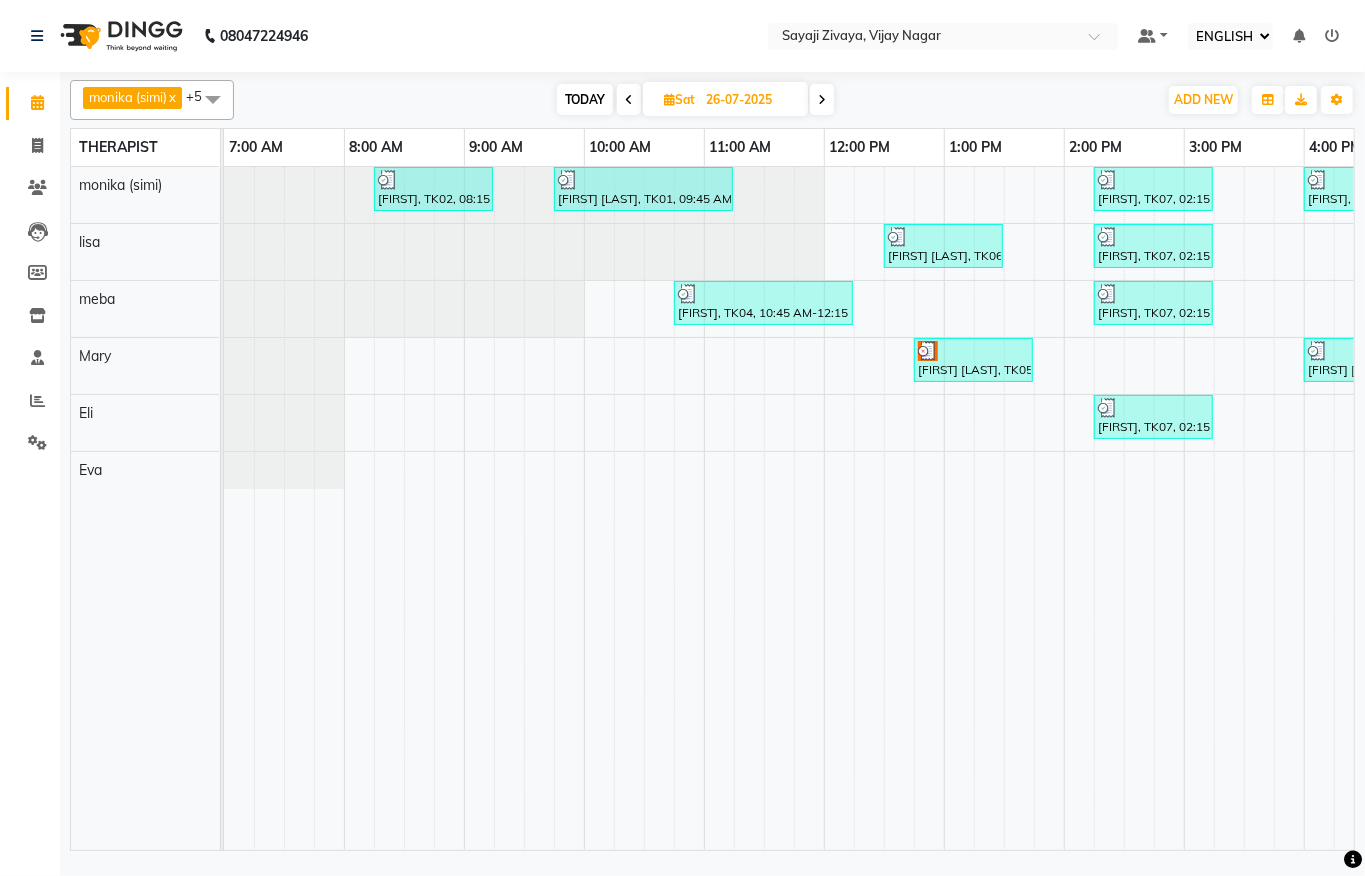 click on "Sat" at bounding box center (679, 99) 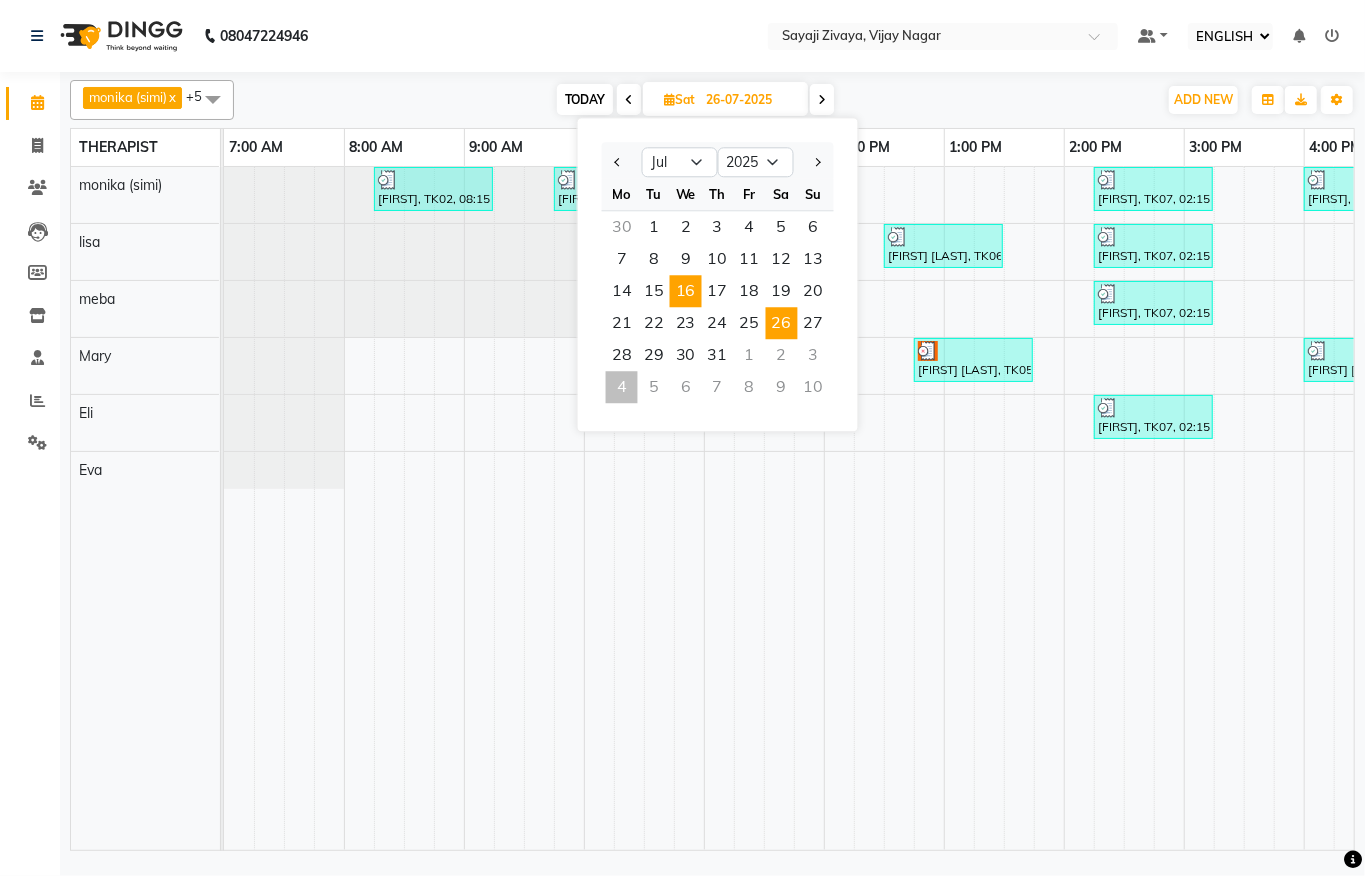 click on "16" at bounding box center [686, 291] 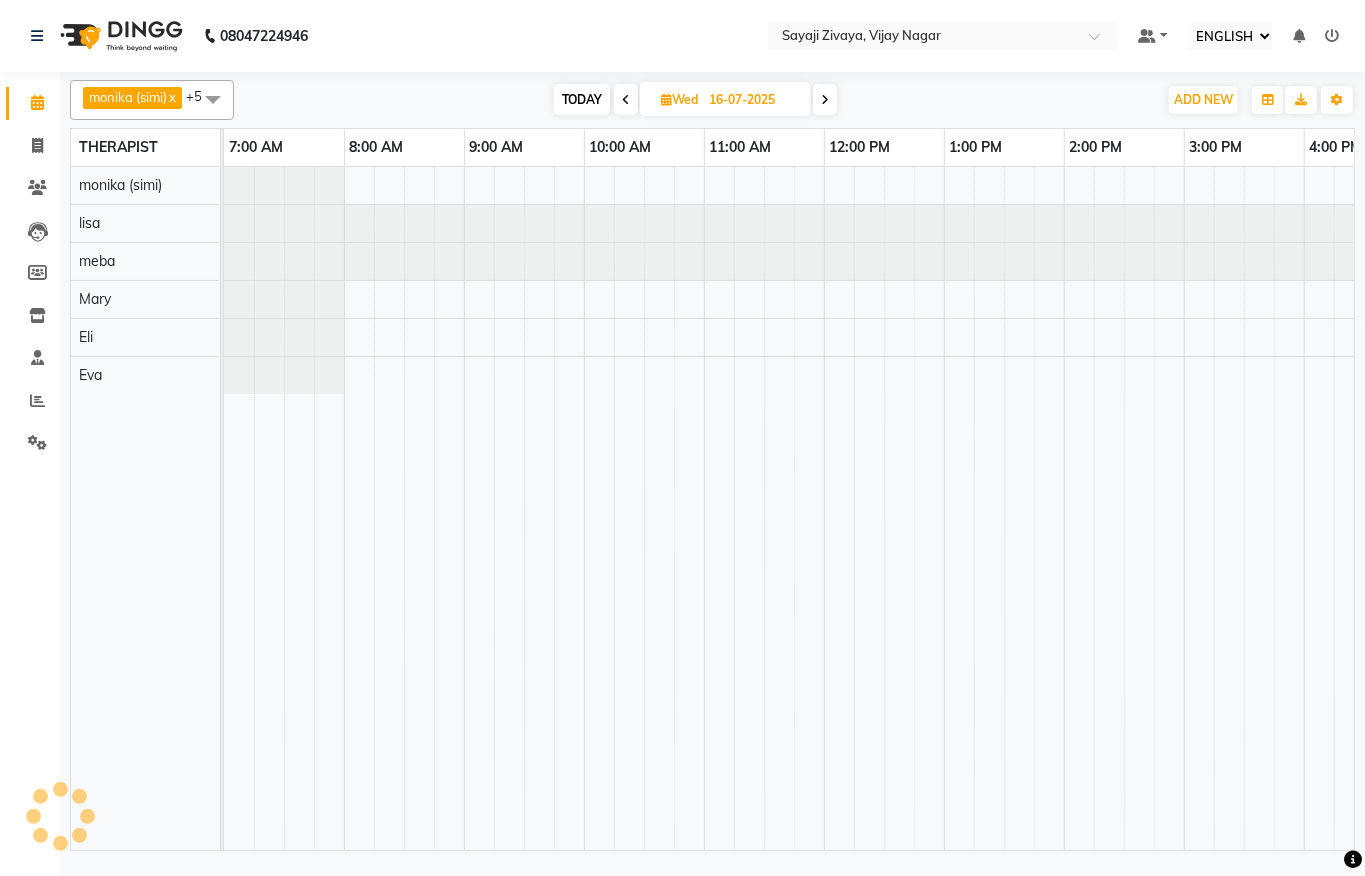 scroll, scrollTop: 0, scrollLeft: 790, axis: horizontal 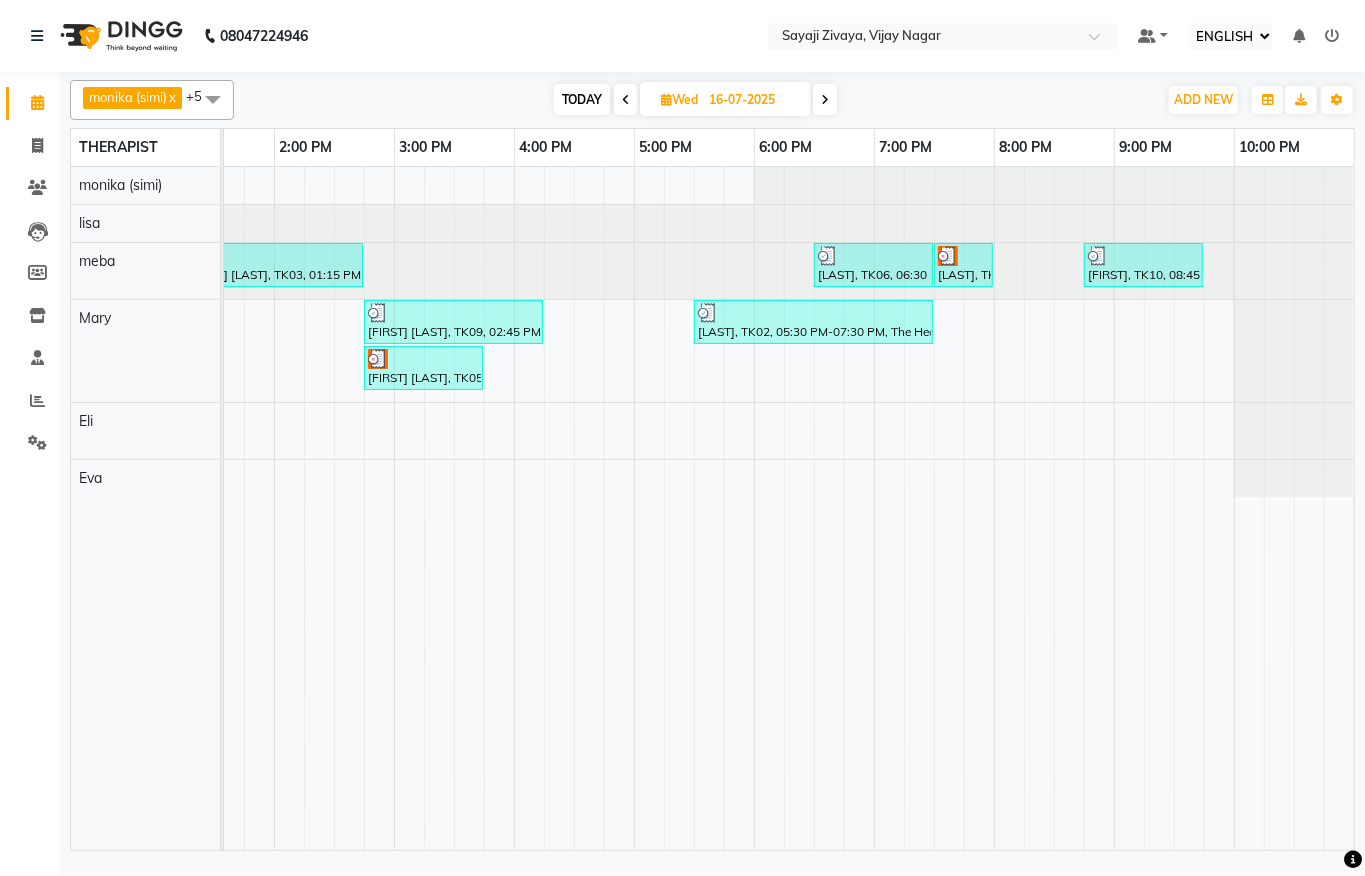 click on "16-07-2025" at bounding box center [753, 100] 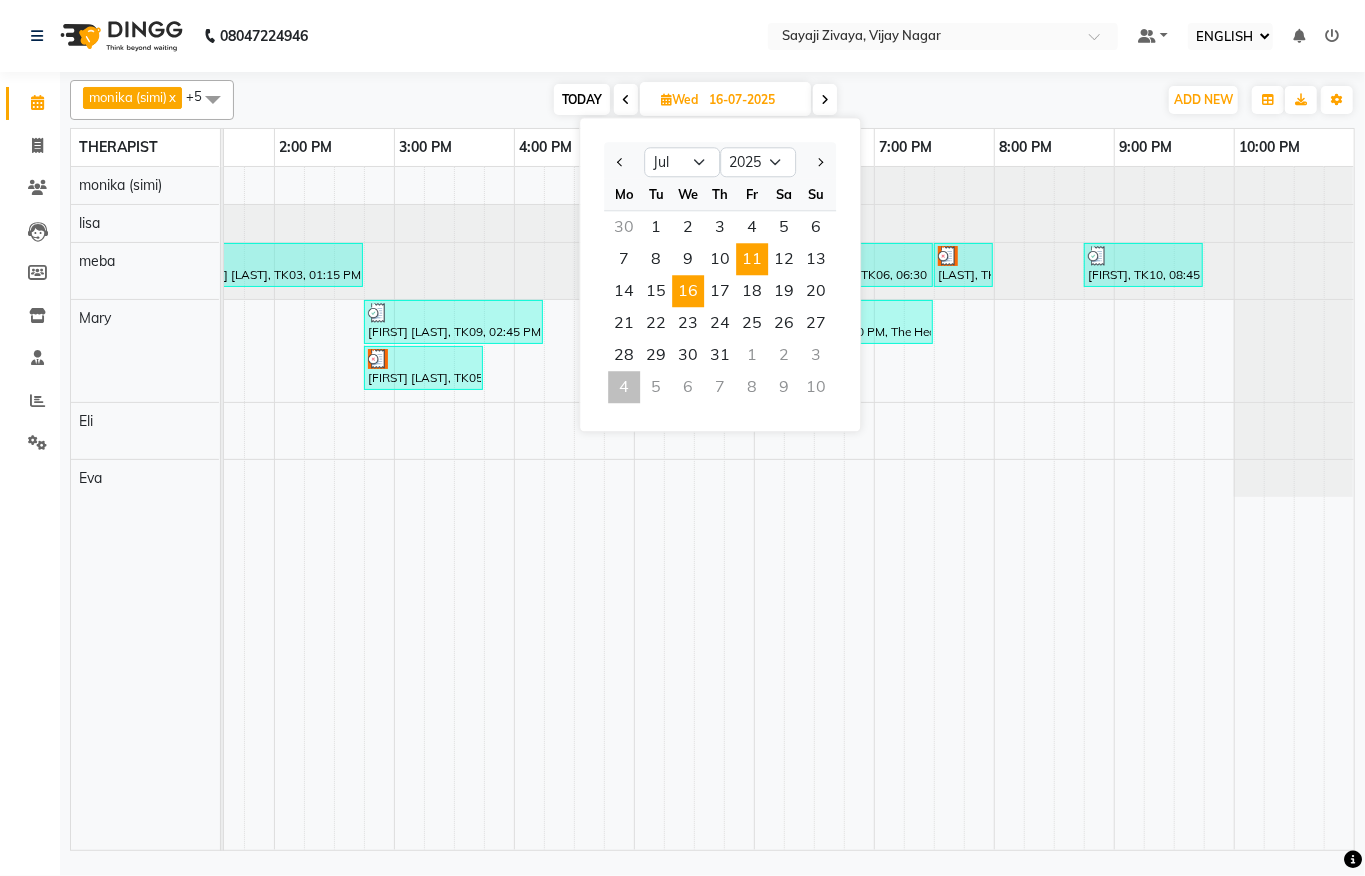 click on "11" at bounding box center (752, 259) 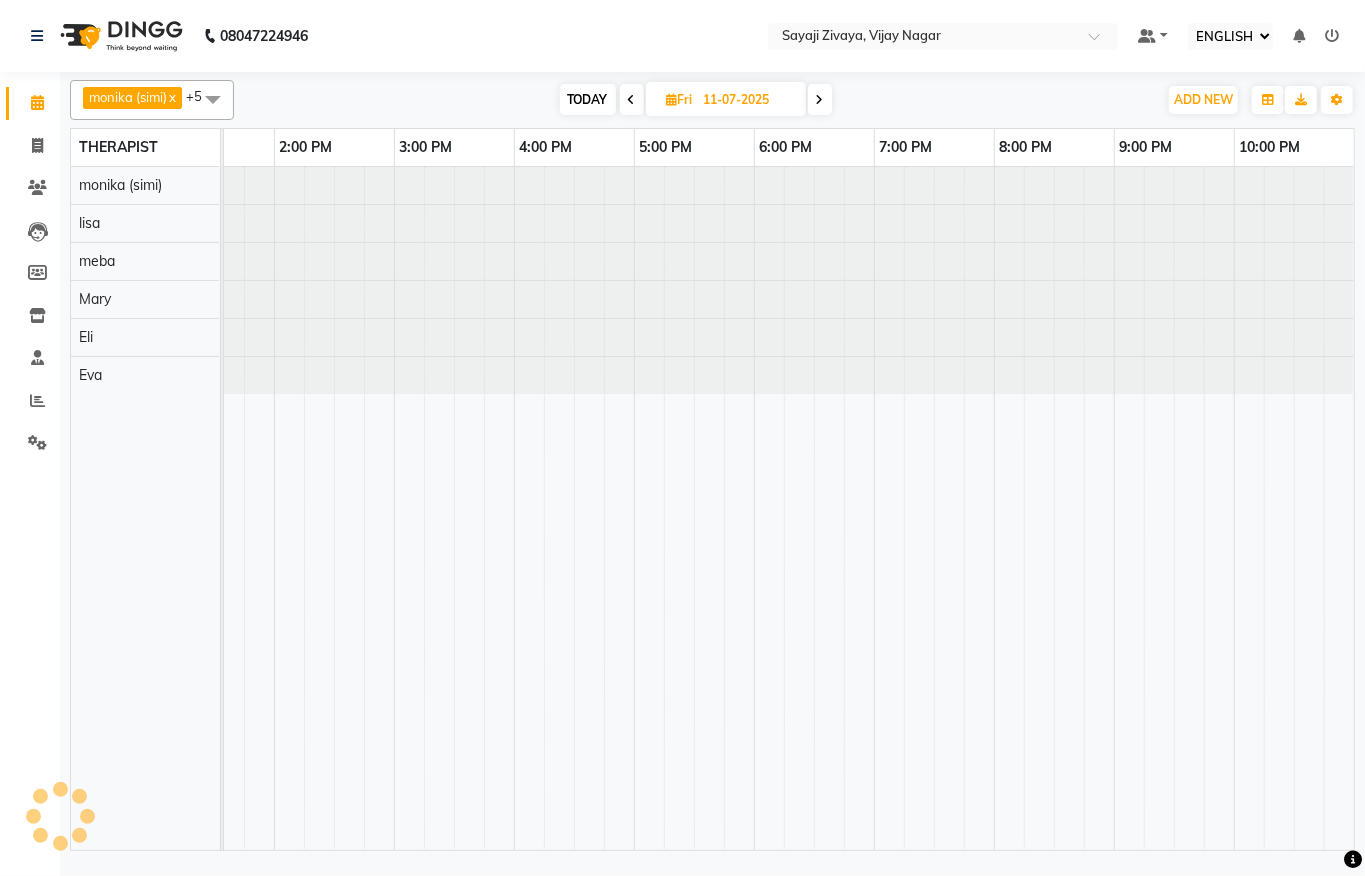 scroll, scrollTop: 0, scrollLeft: 0, axis: both 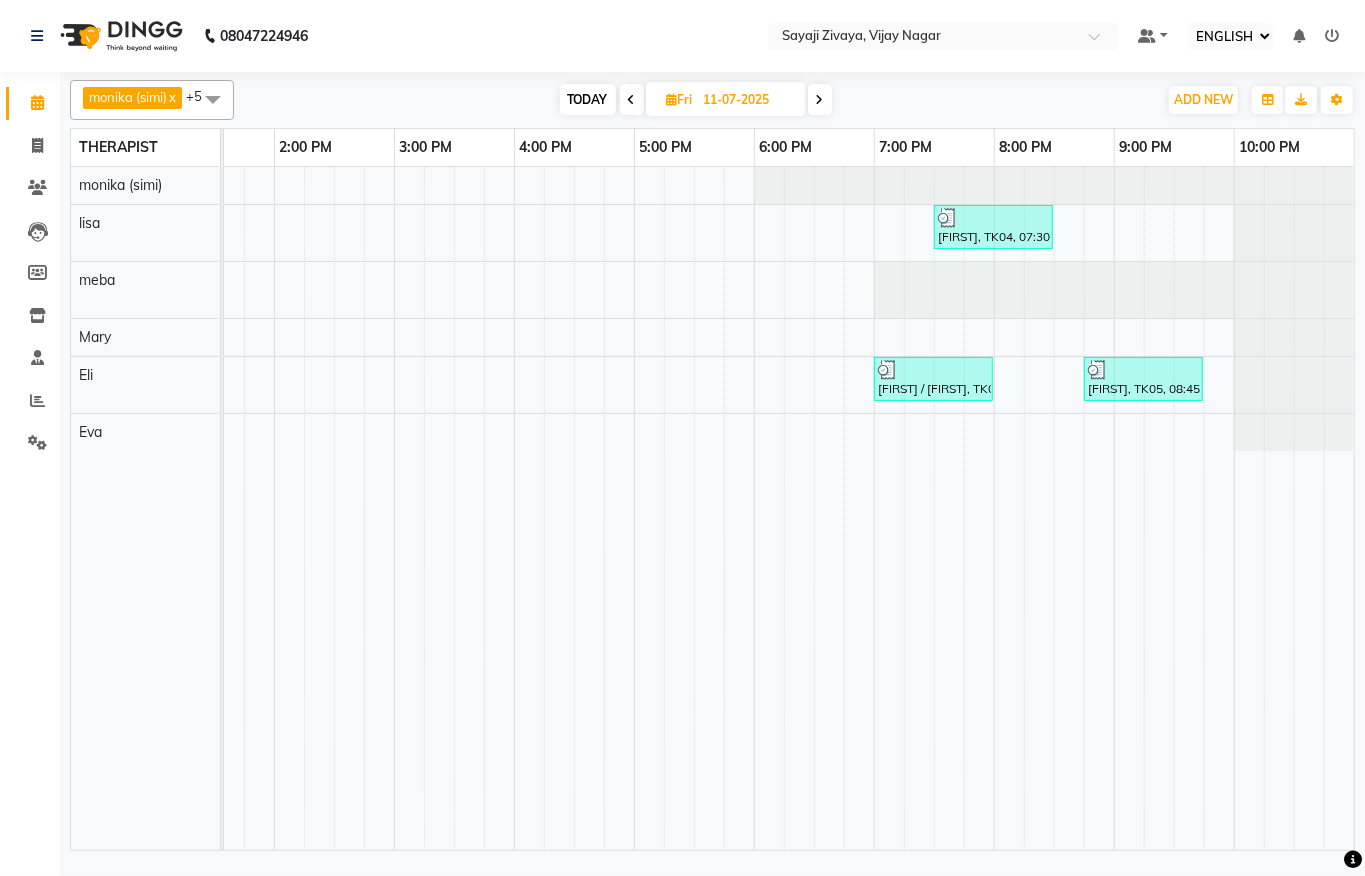 drag, startPoint x: 877, startPoint y: 856, endPoint x: 977, endPoint y: 874, distance: 101.607086 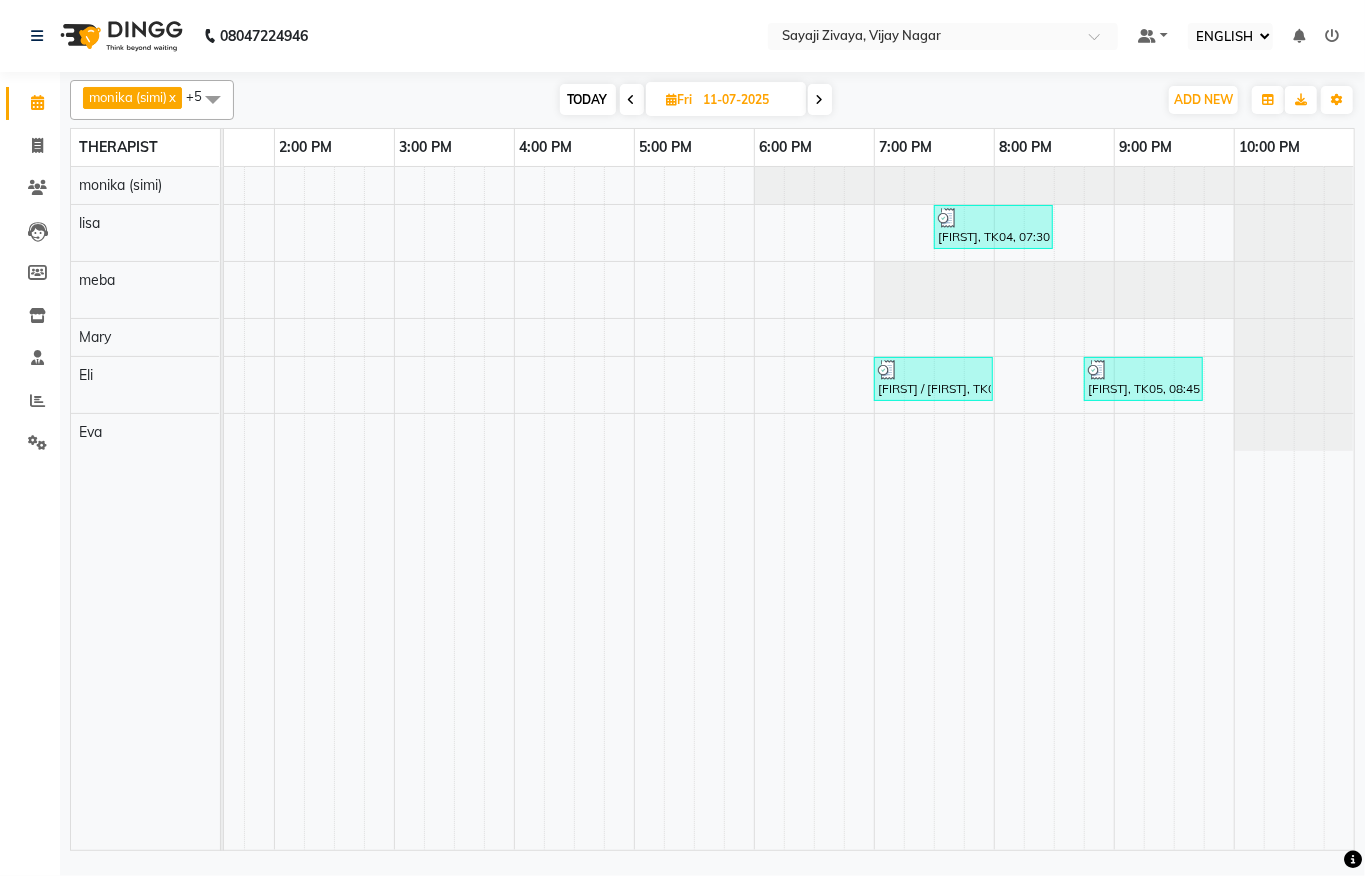 scroll, scrollTop: 0, scrollLeft: 812, axis: horizontal 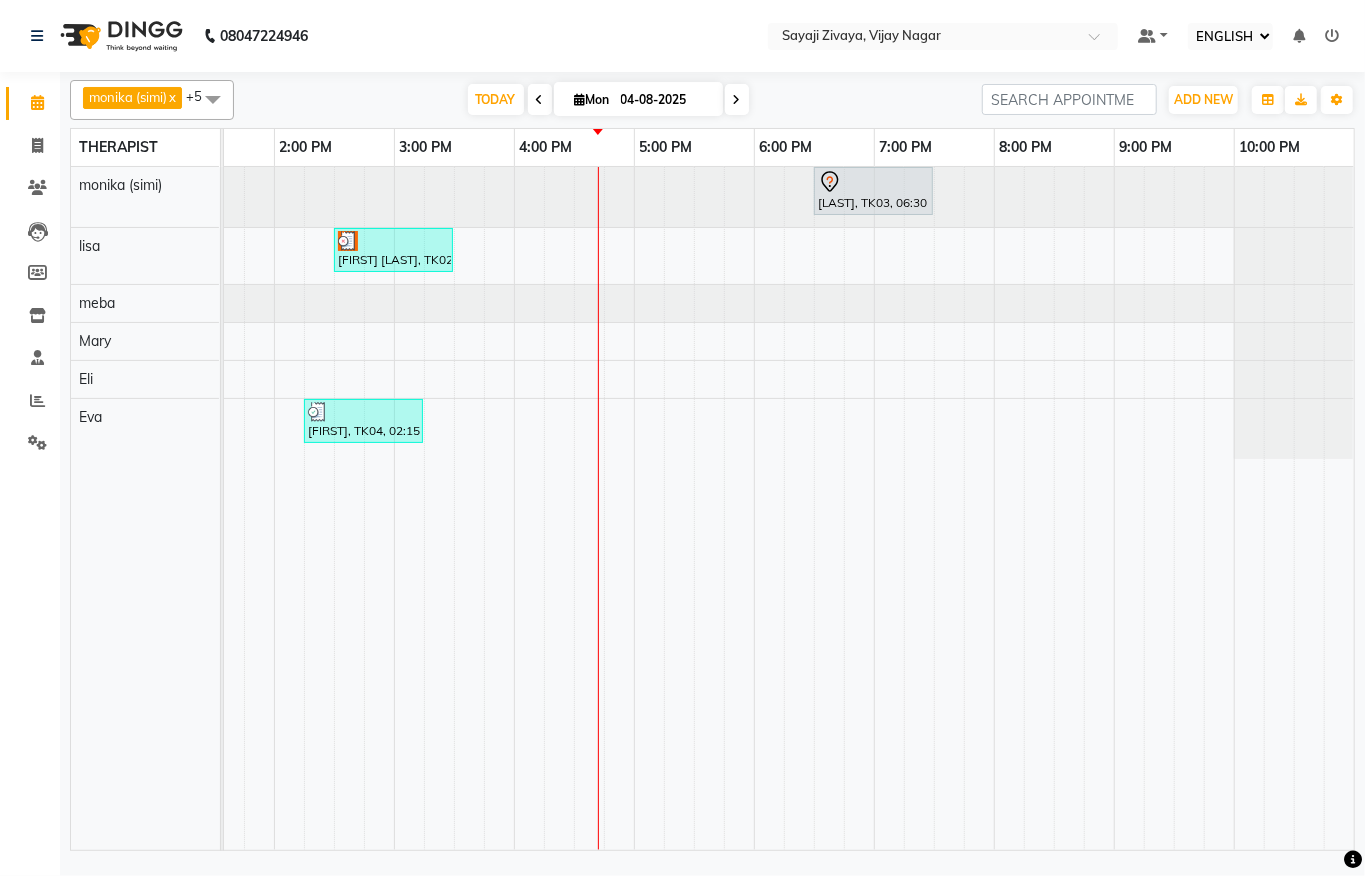 click at bounding box center (-566, 303) 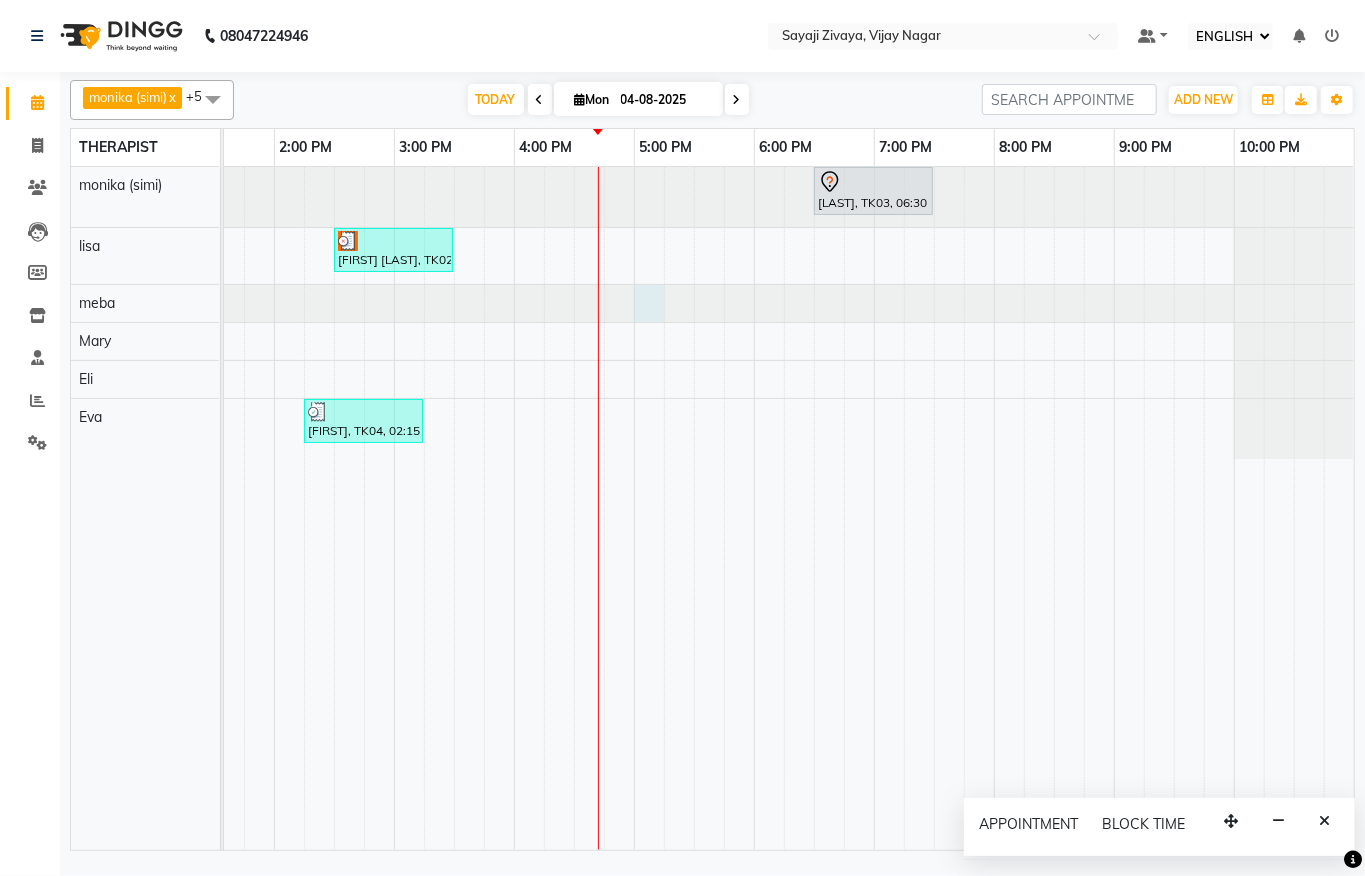 select on "65646" 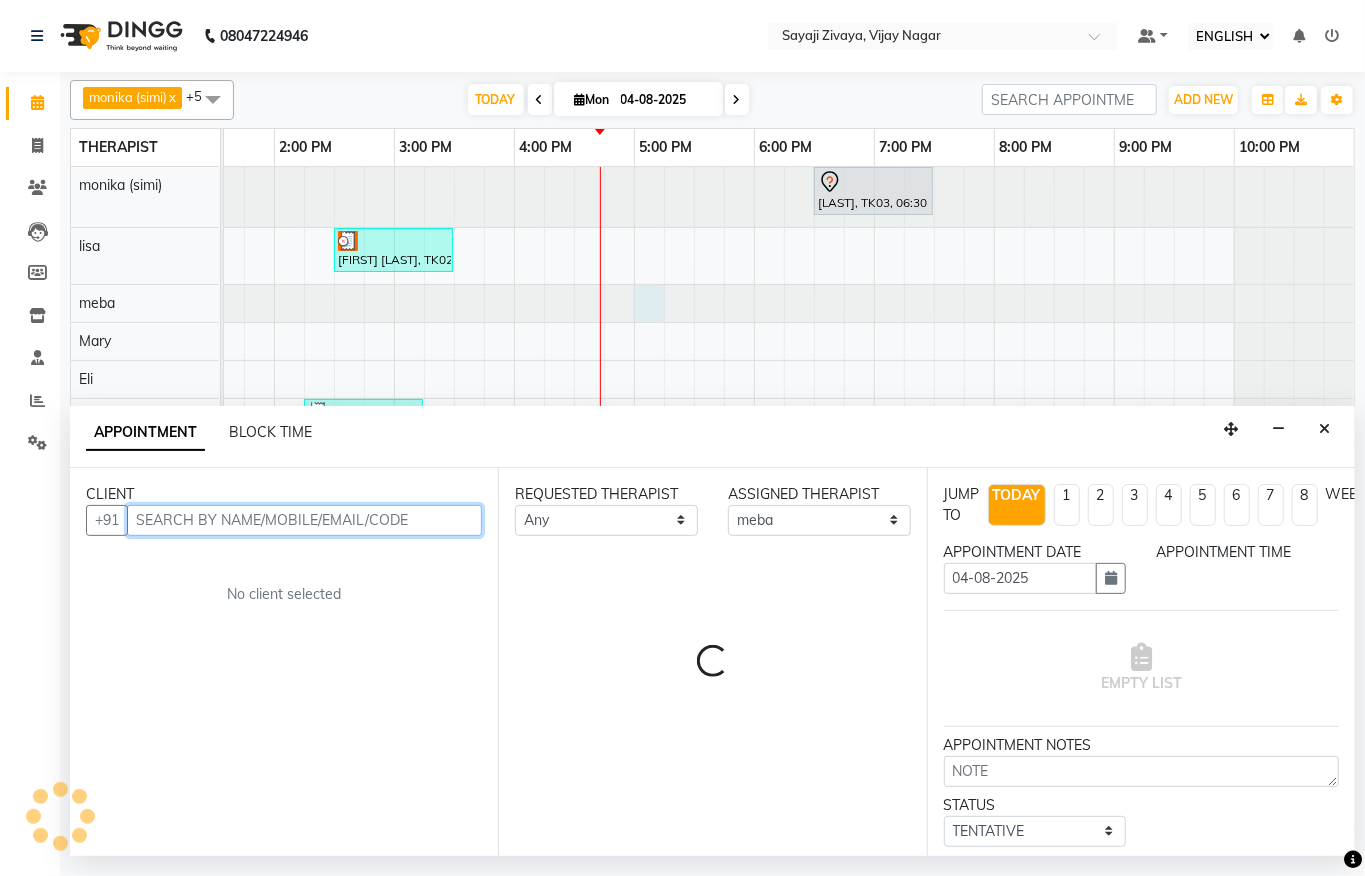 select on "1020" 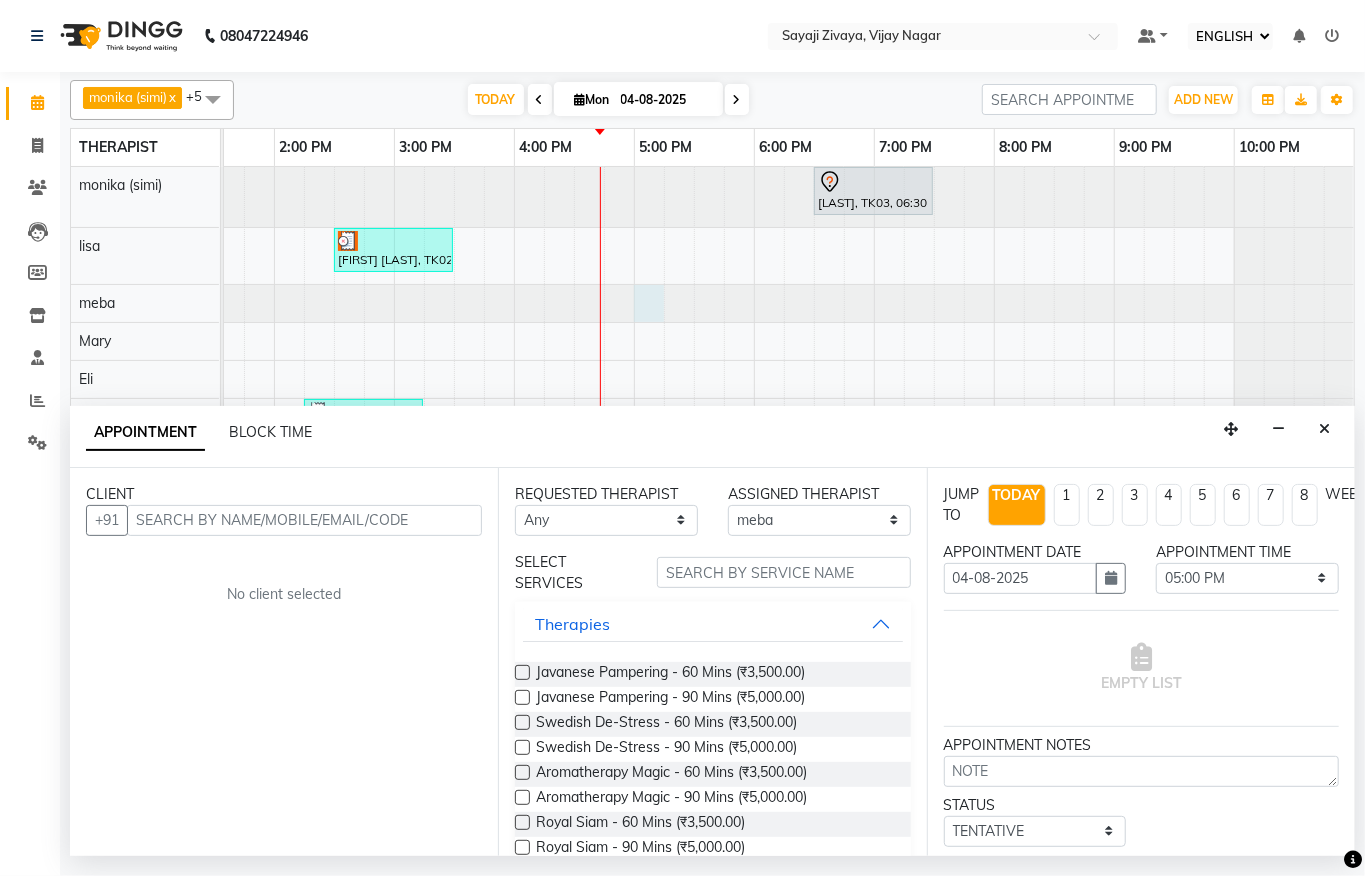 click at bounding box center [1324, 429] 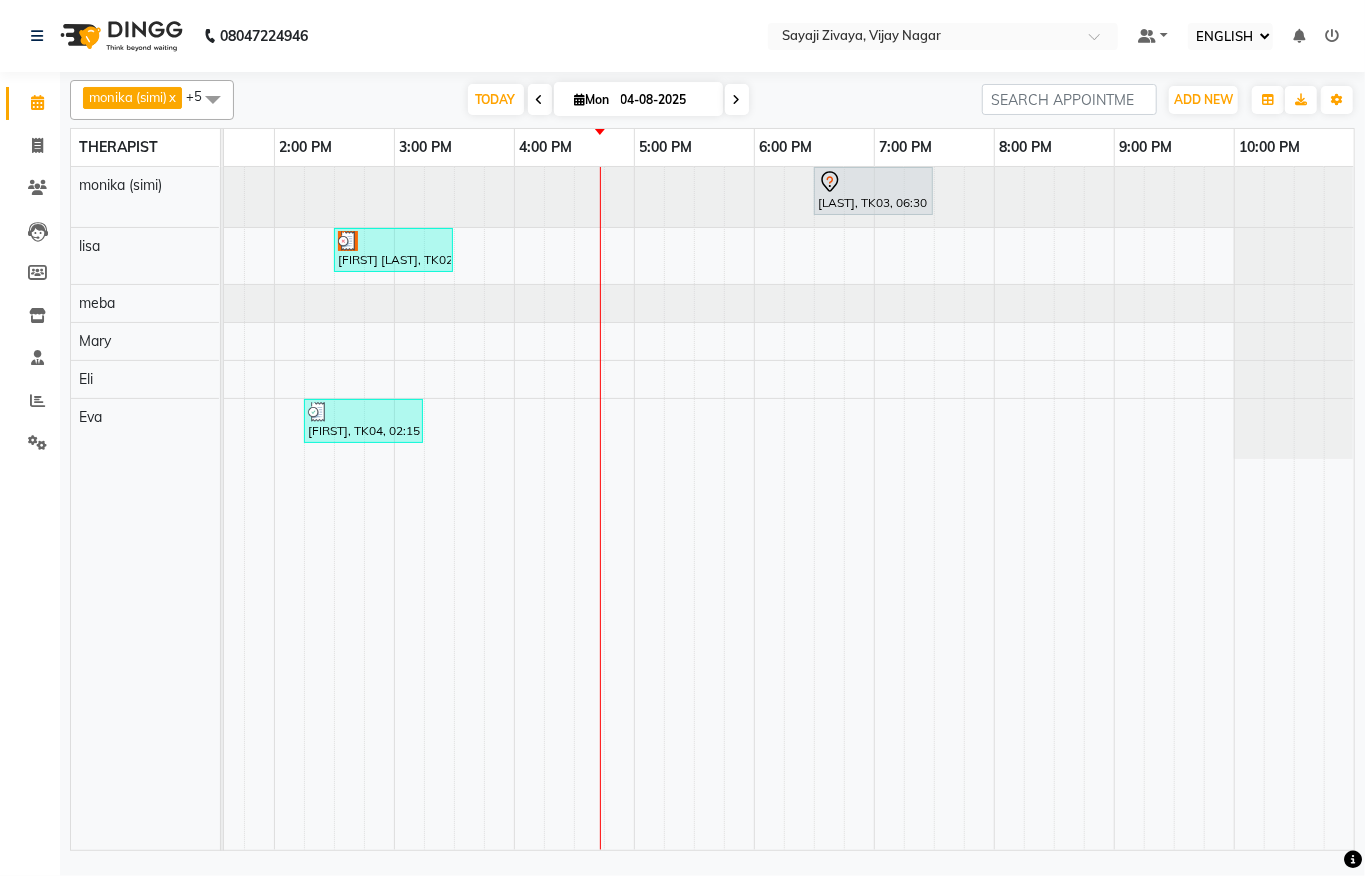 click on "[LAST], TK03, 06:30 PM-07:30 PM, Javanese Pampering - 60 Mins Deepak Rajpal, TK02, 02:30 PM-03:30 PM, Javanese Pampering - 60 Mins Parijatt Mishra, TK01, 12:00 PM-01:00 PM, Javanese Pampering - 60 Mins Palash, TK04, 02:15 PM-03:15 PM, Javanese Pampering - 60 Mins" at bounding box center [394, 508] 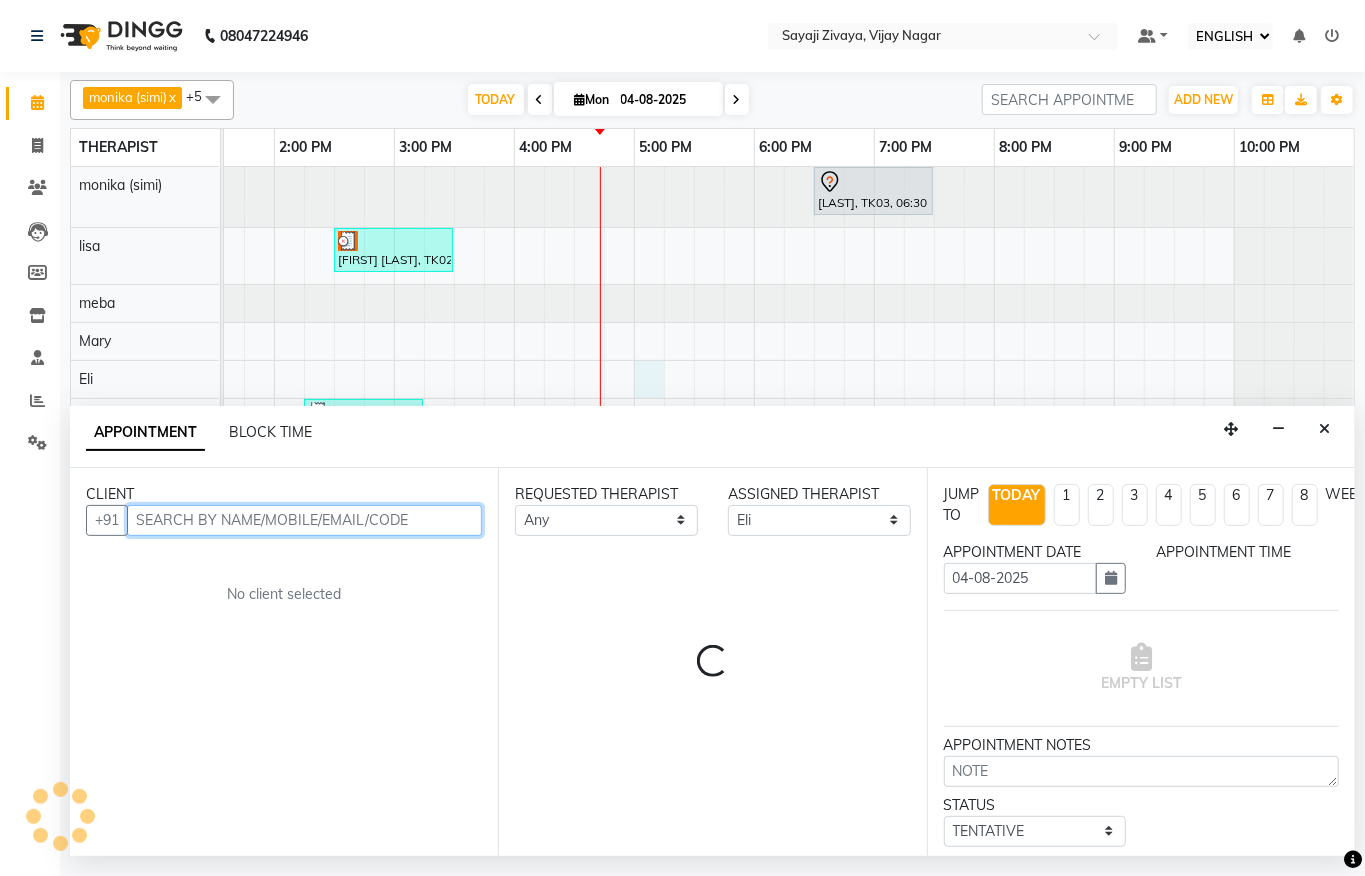 select on "1020" 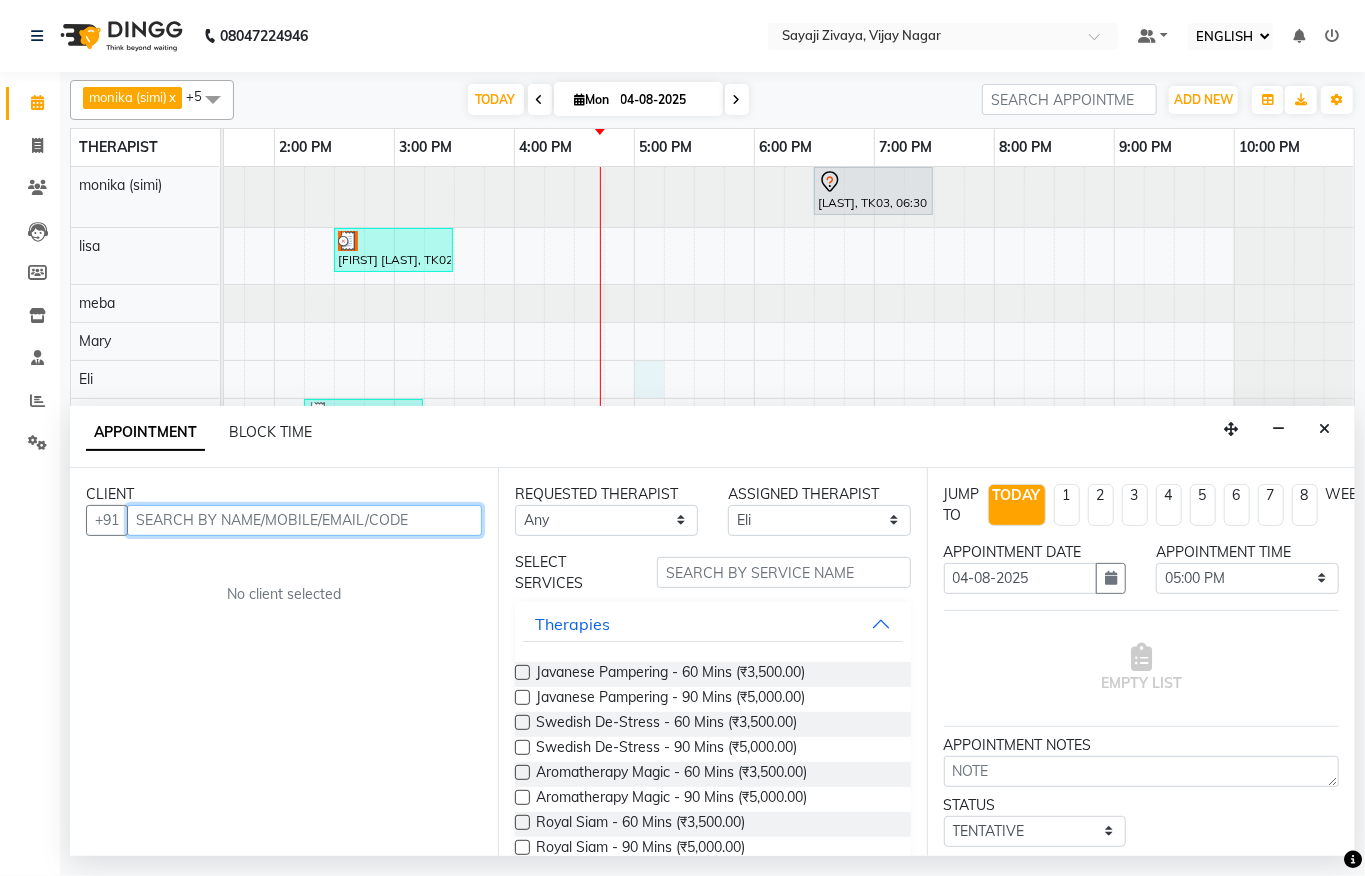 click at bounding box center (304, 520) 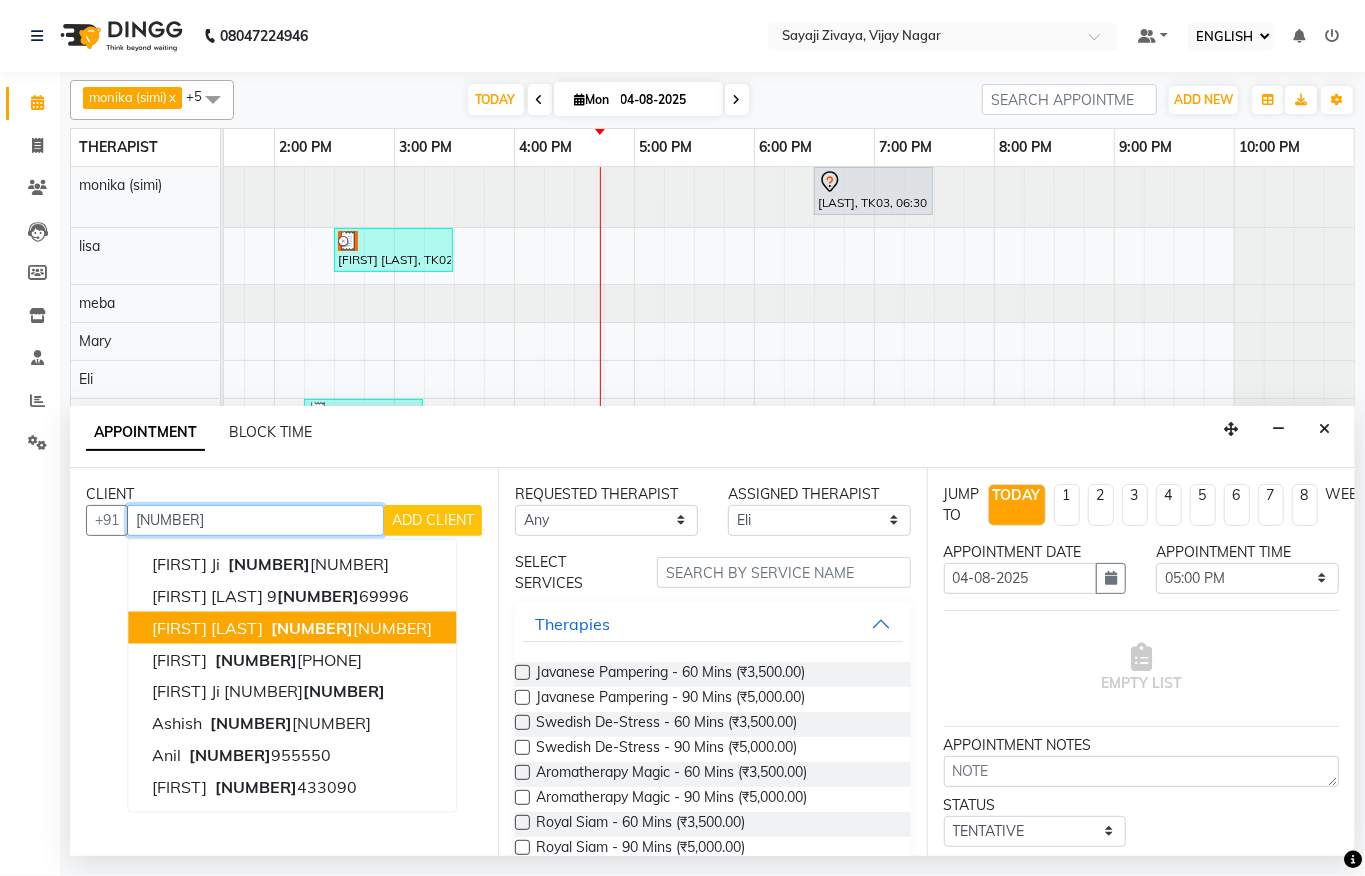 click on "[NUMBER]" at bounding box center [312, 627] 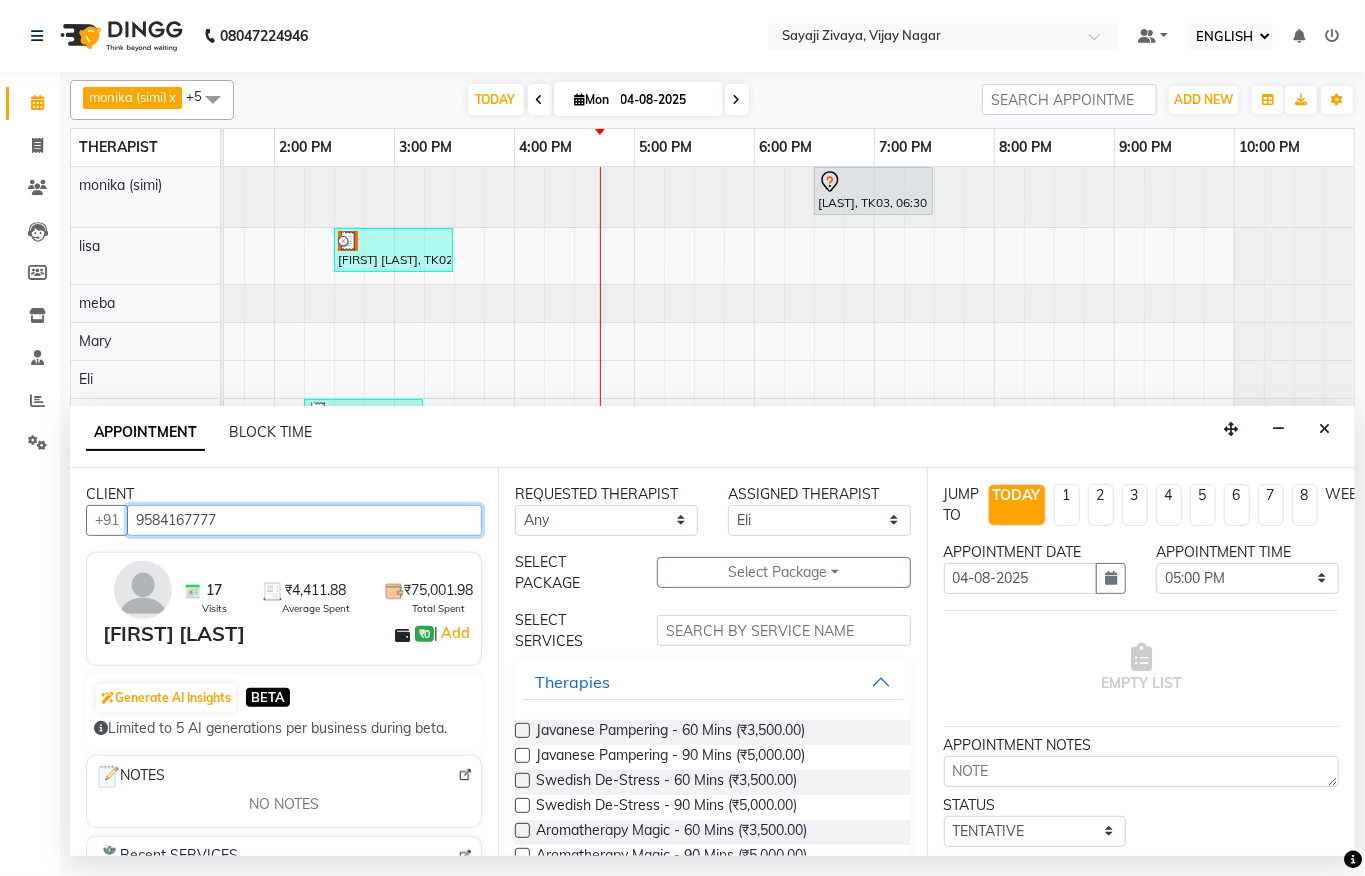 type on "9584167777" 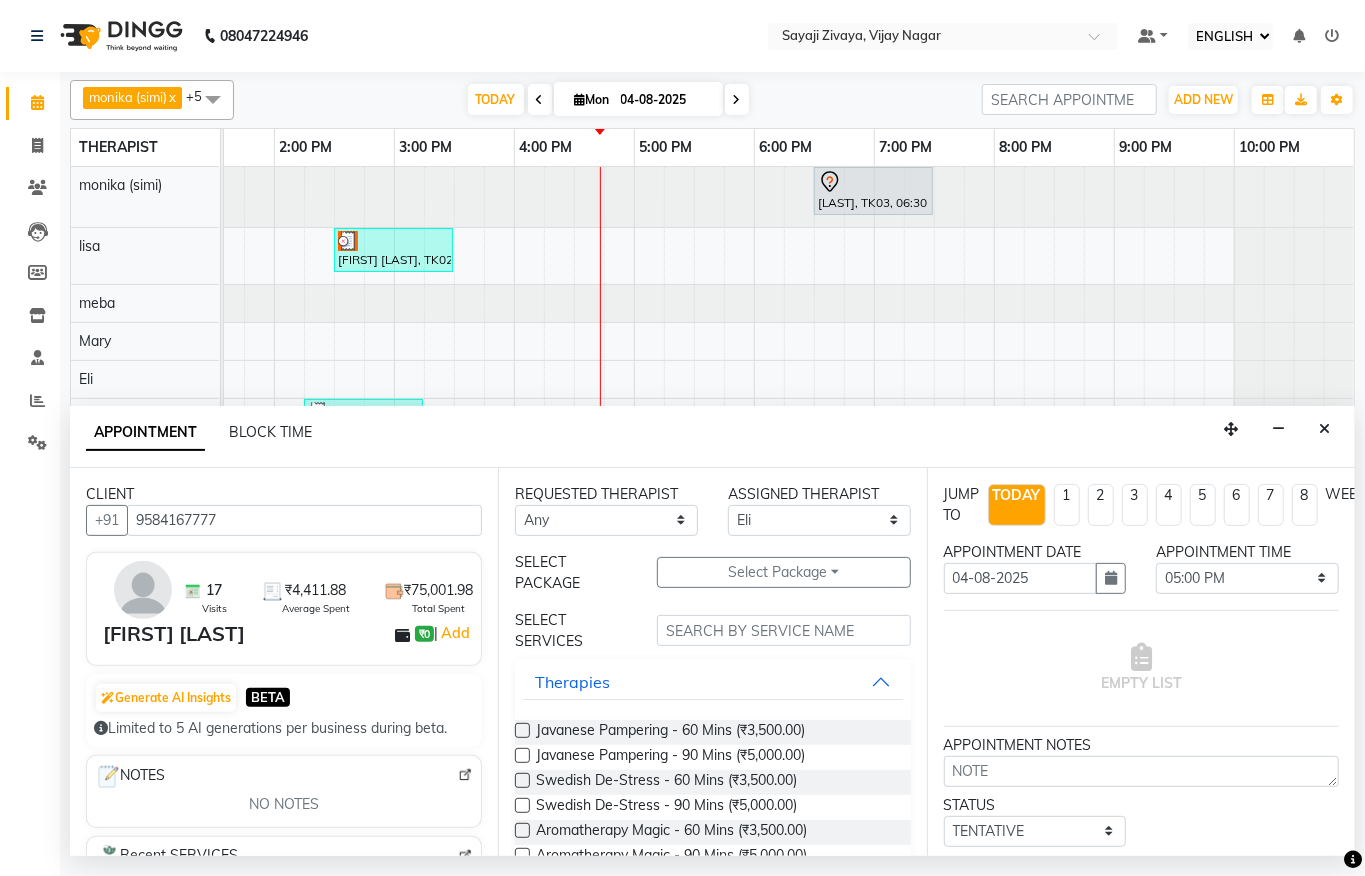 click at bounding box center (522, 730) 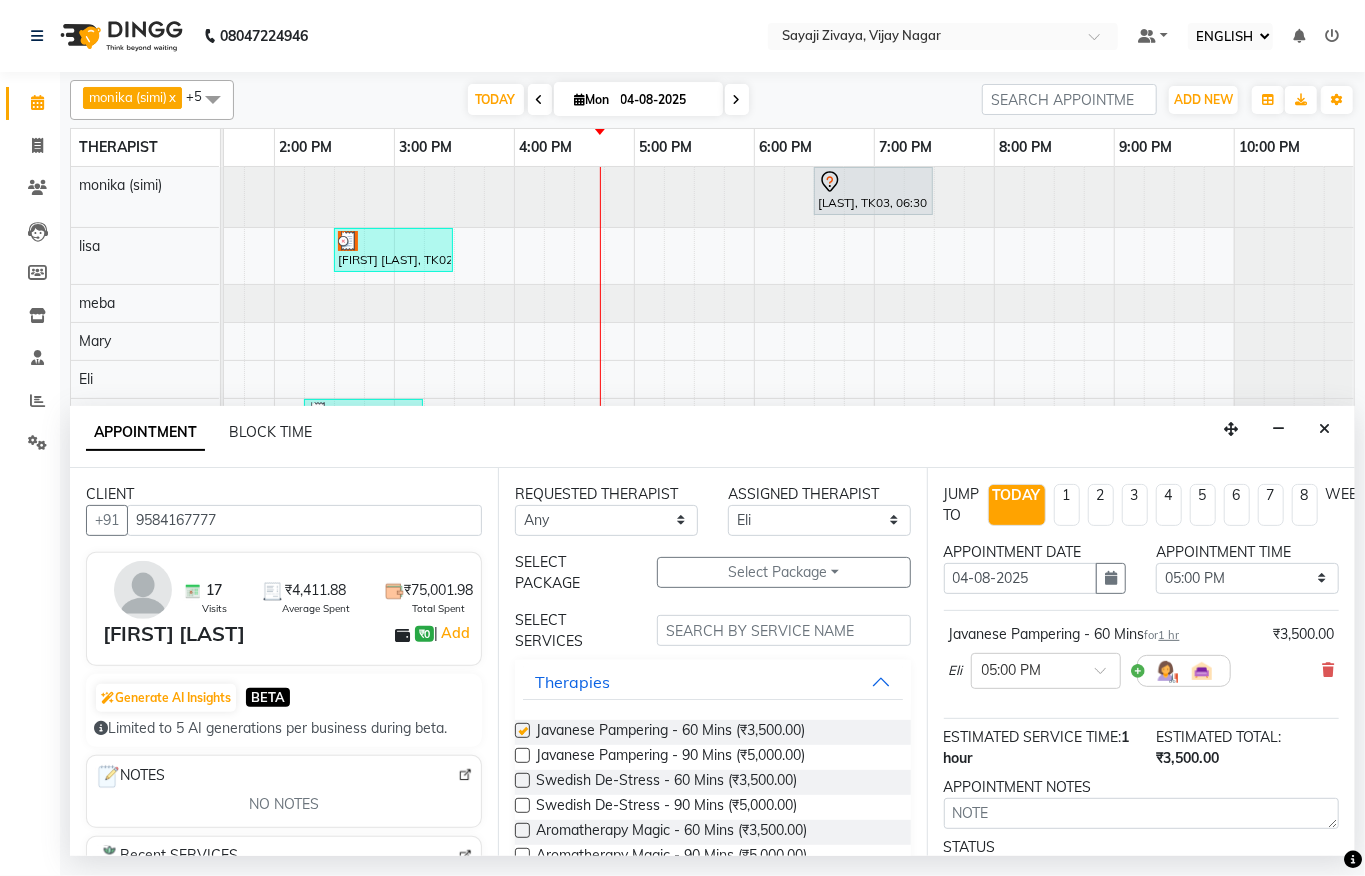 checkbox on "false" 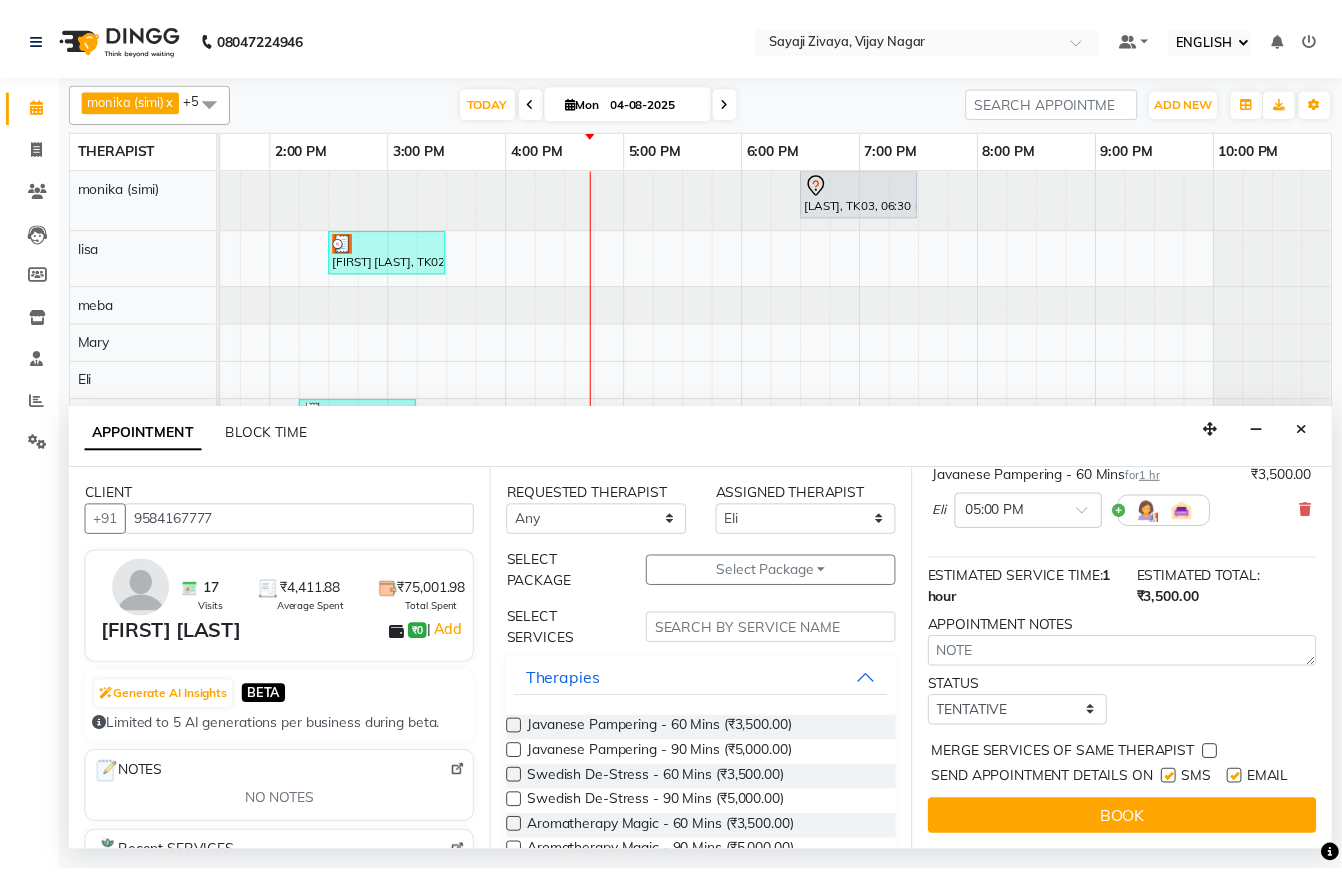 scroll, scrollTop: 201, scrollLeft: 0, axis: vertical 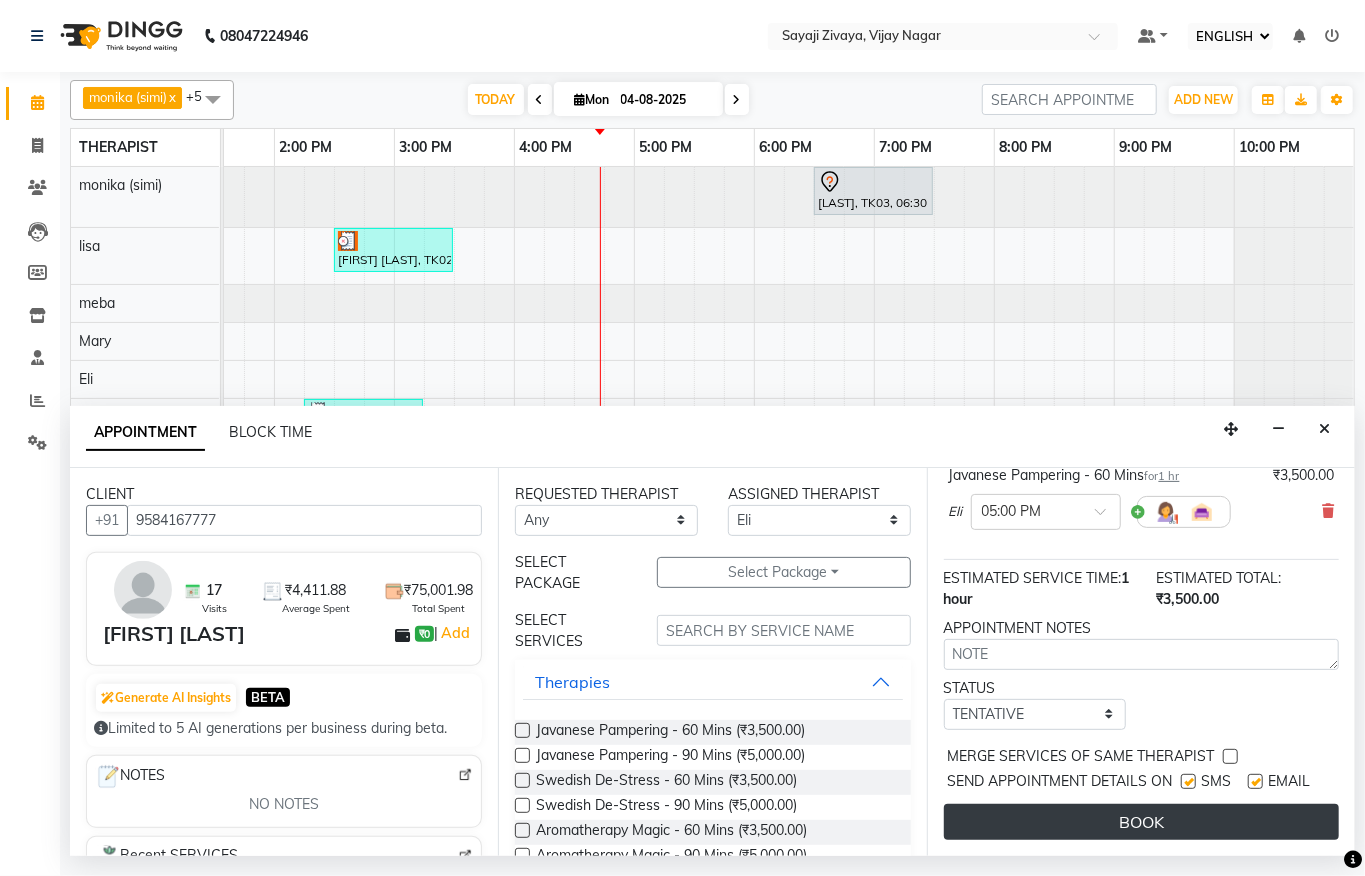 click on "BOOK" at bounding box center [1141, 822] 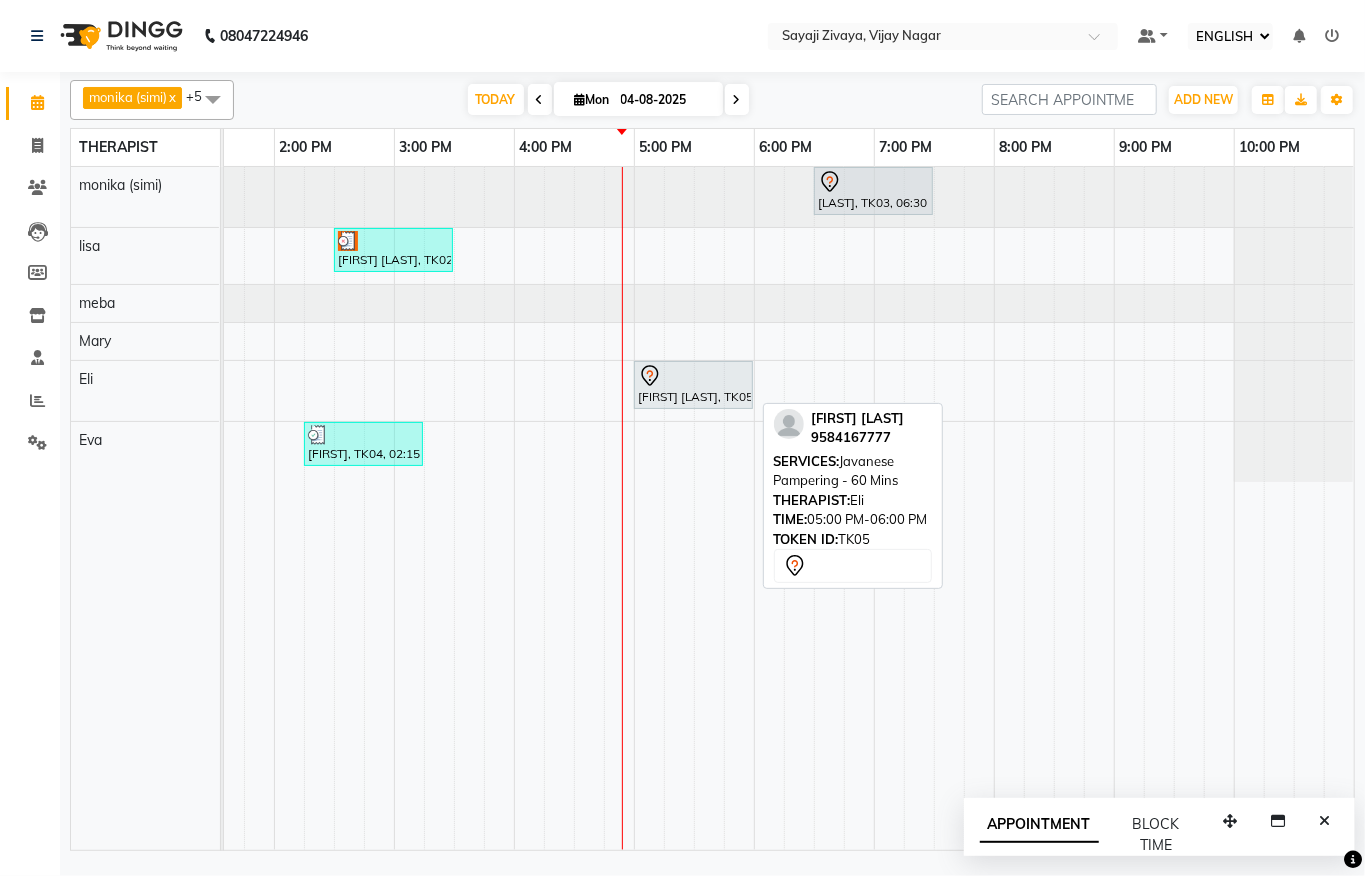 click on "[FIRST] [LAST], TK05, 05:00 PM-06:00 PM, Javanese Pampering - 60 Mins" at bounding box center [693, 385] 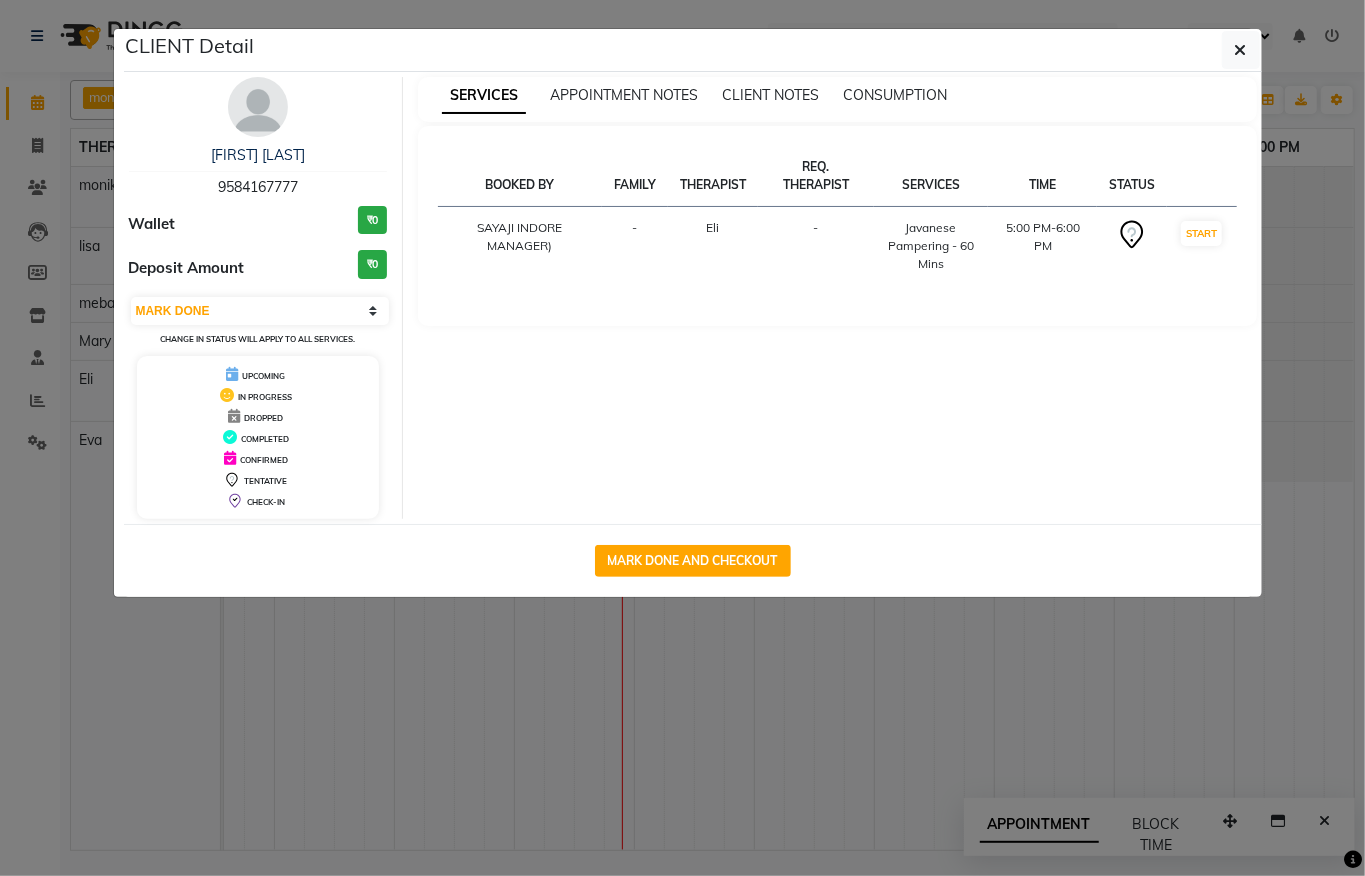 select on "7" 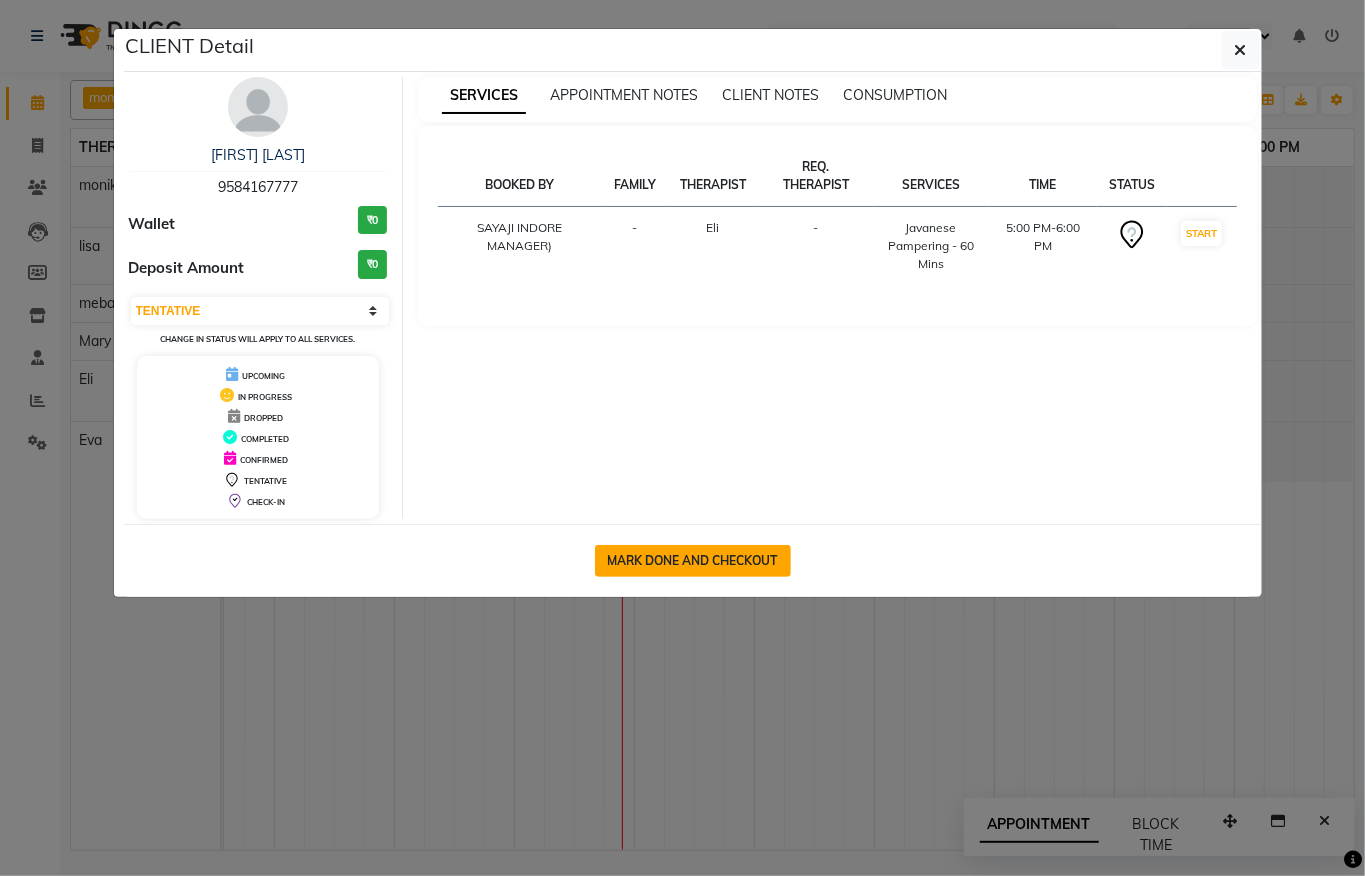 click on "MARK DONE AND CHECKOUT" 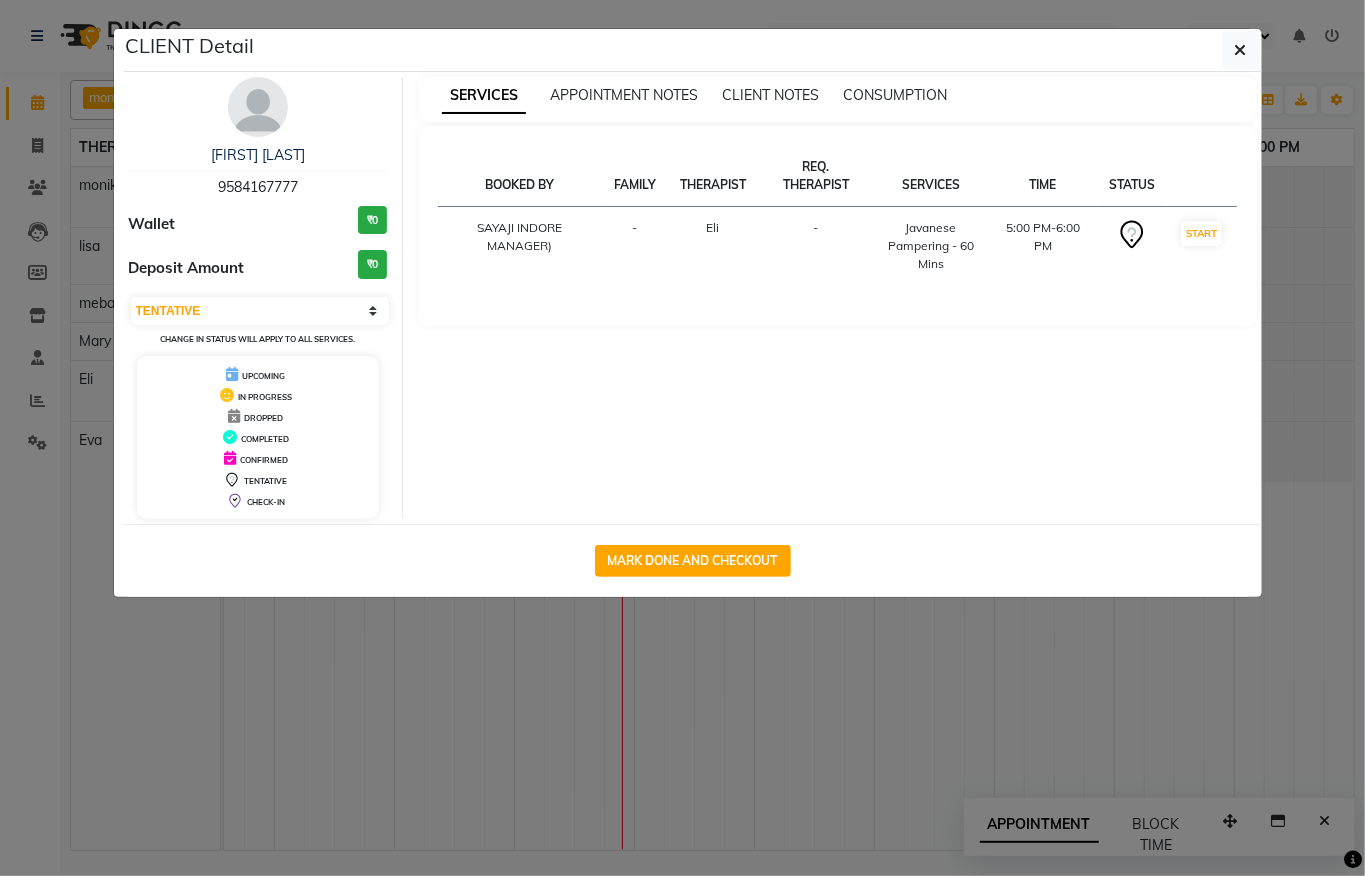 select on "service" 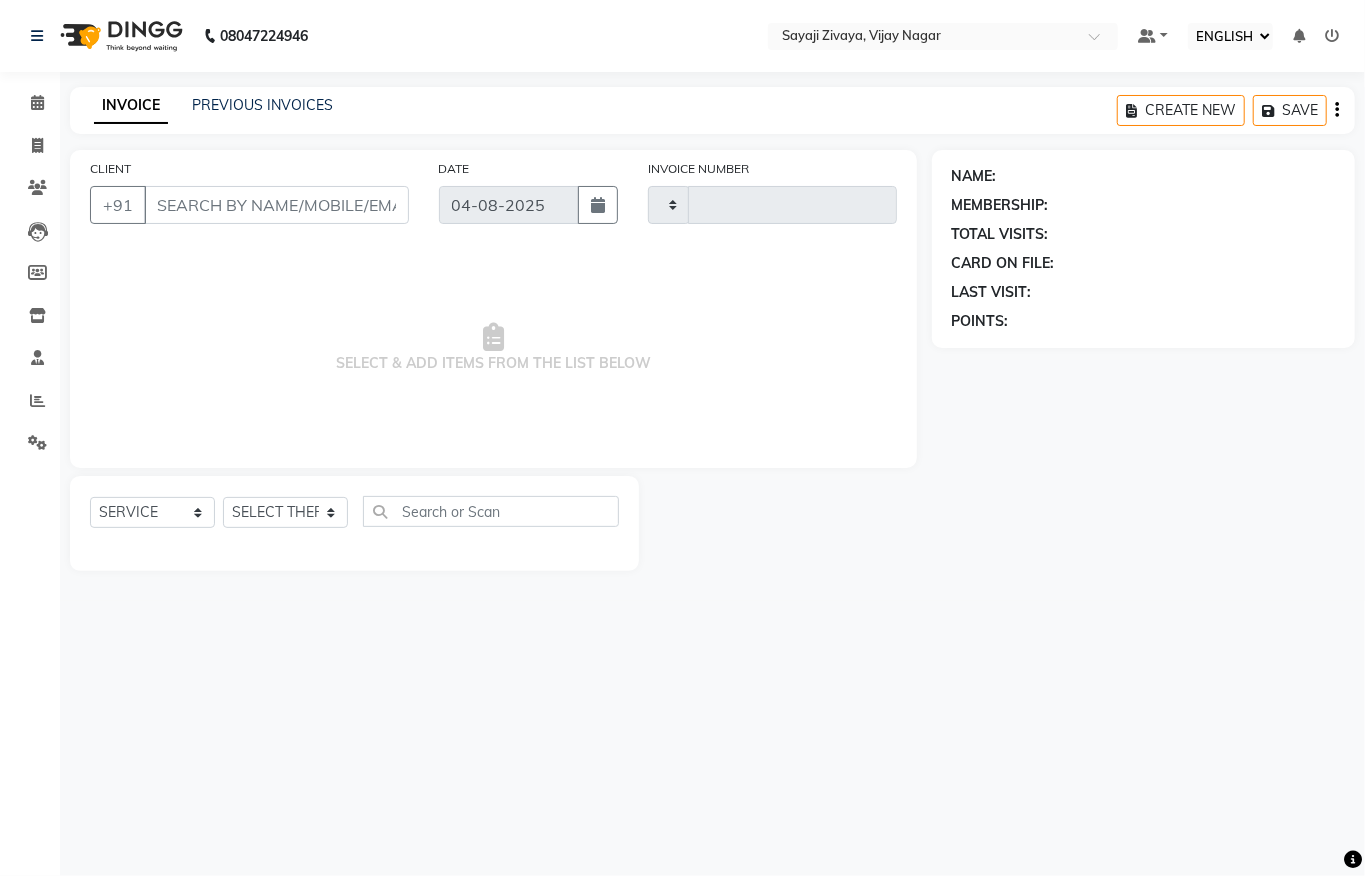 type on "1037" 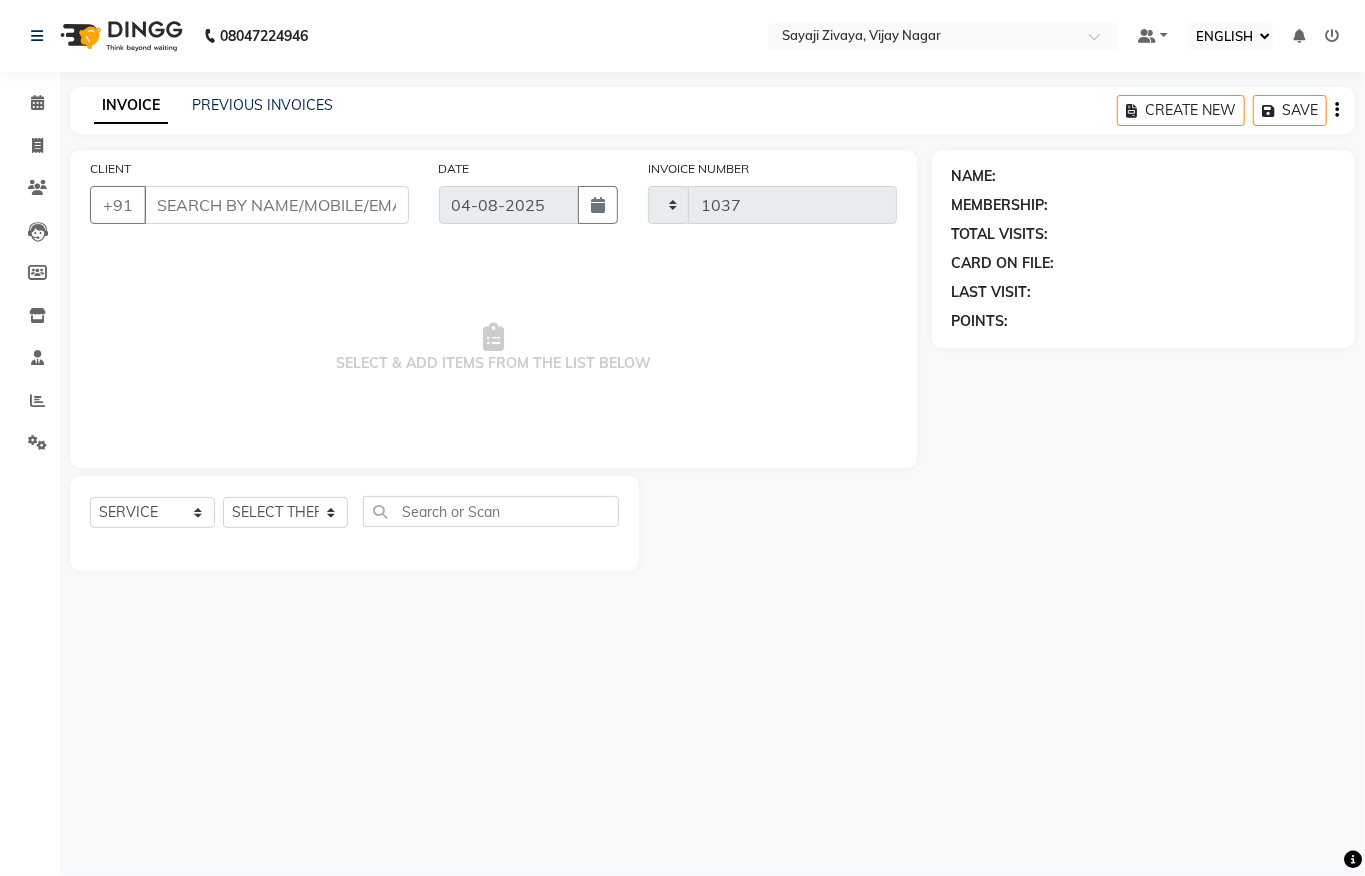 select on "6399" 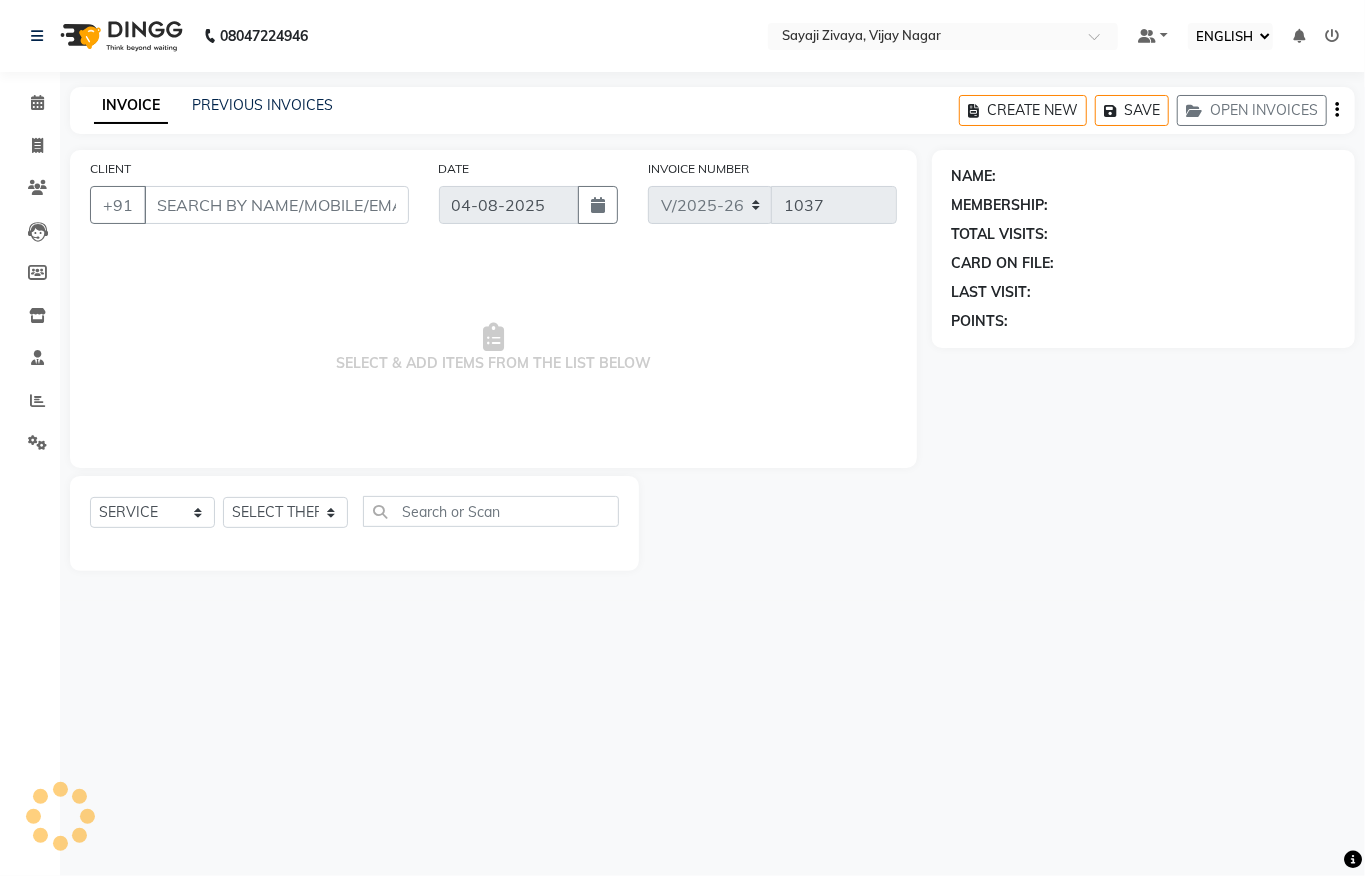 type on "9584167777" 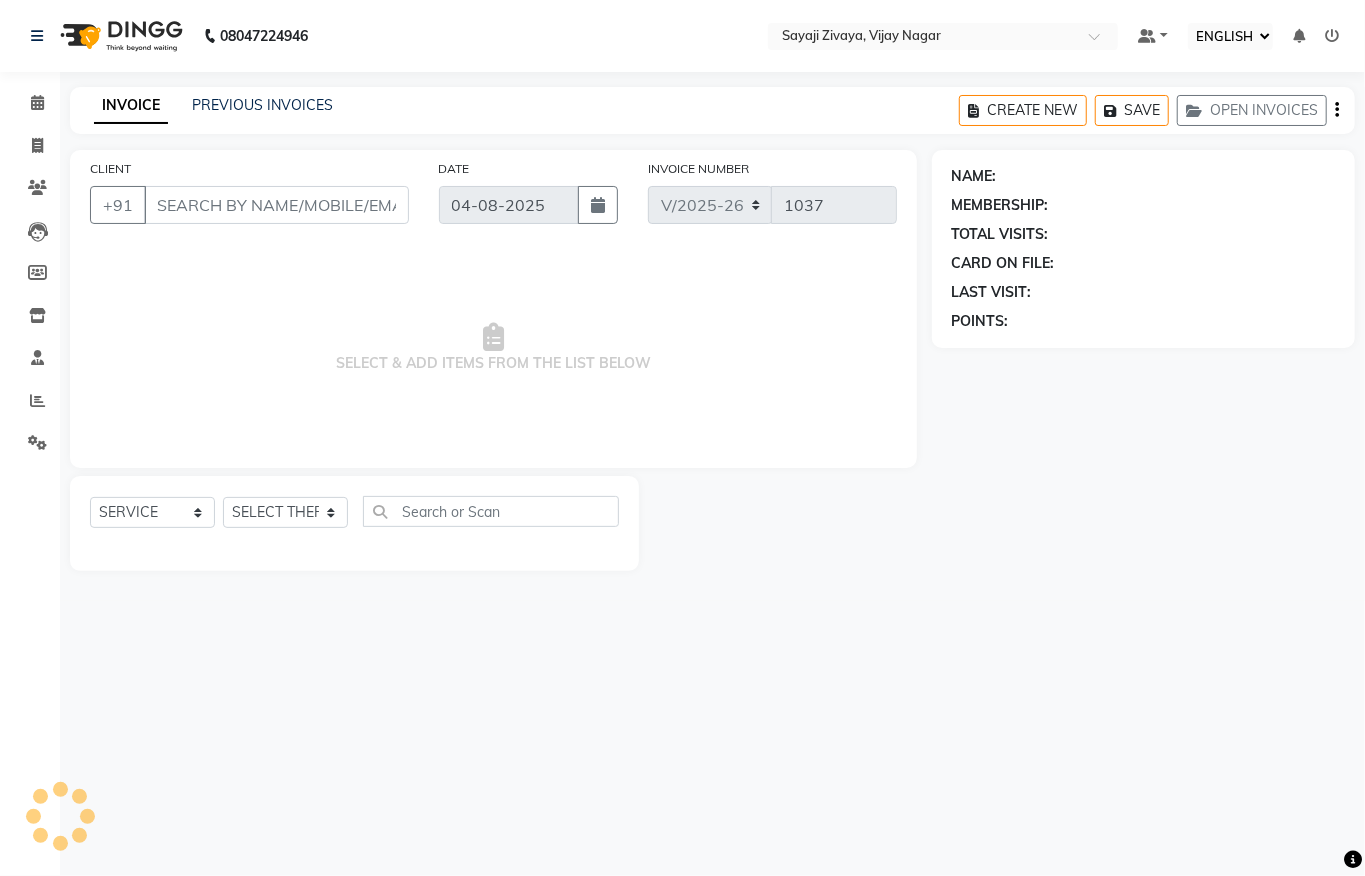 select on "83147" 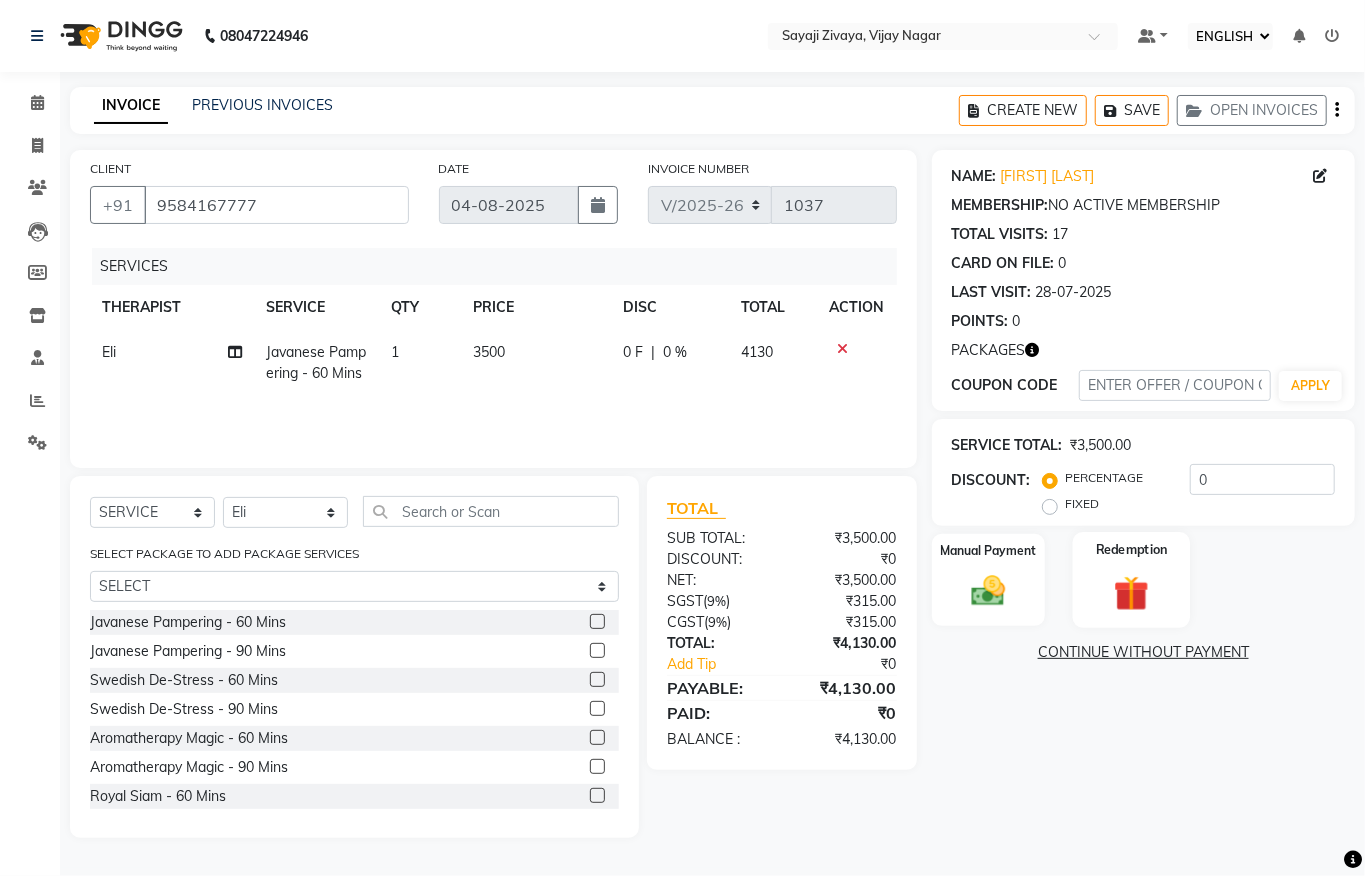 click on "Redemption" 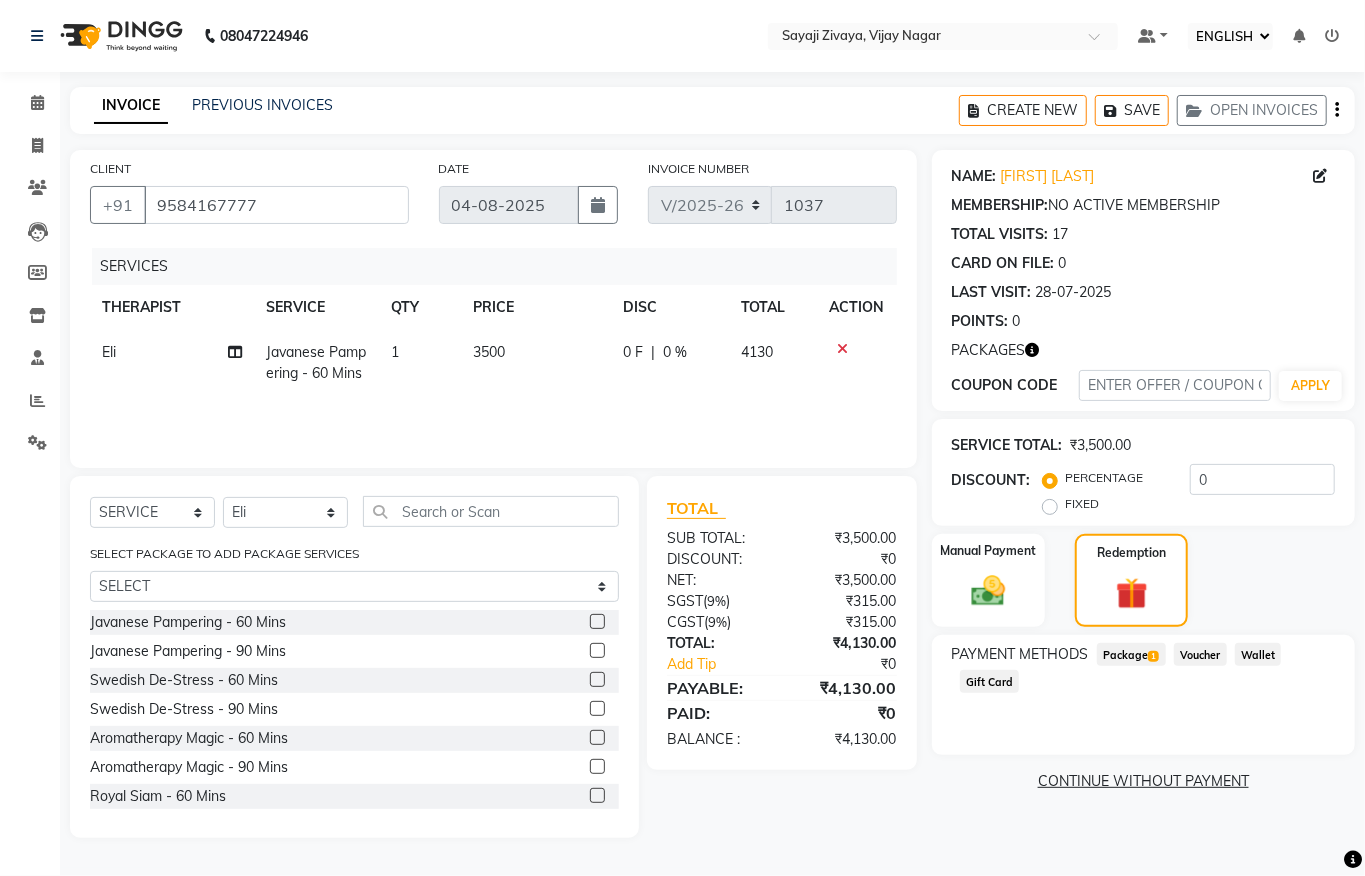 click on "Package  1" 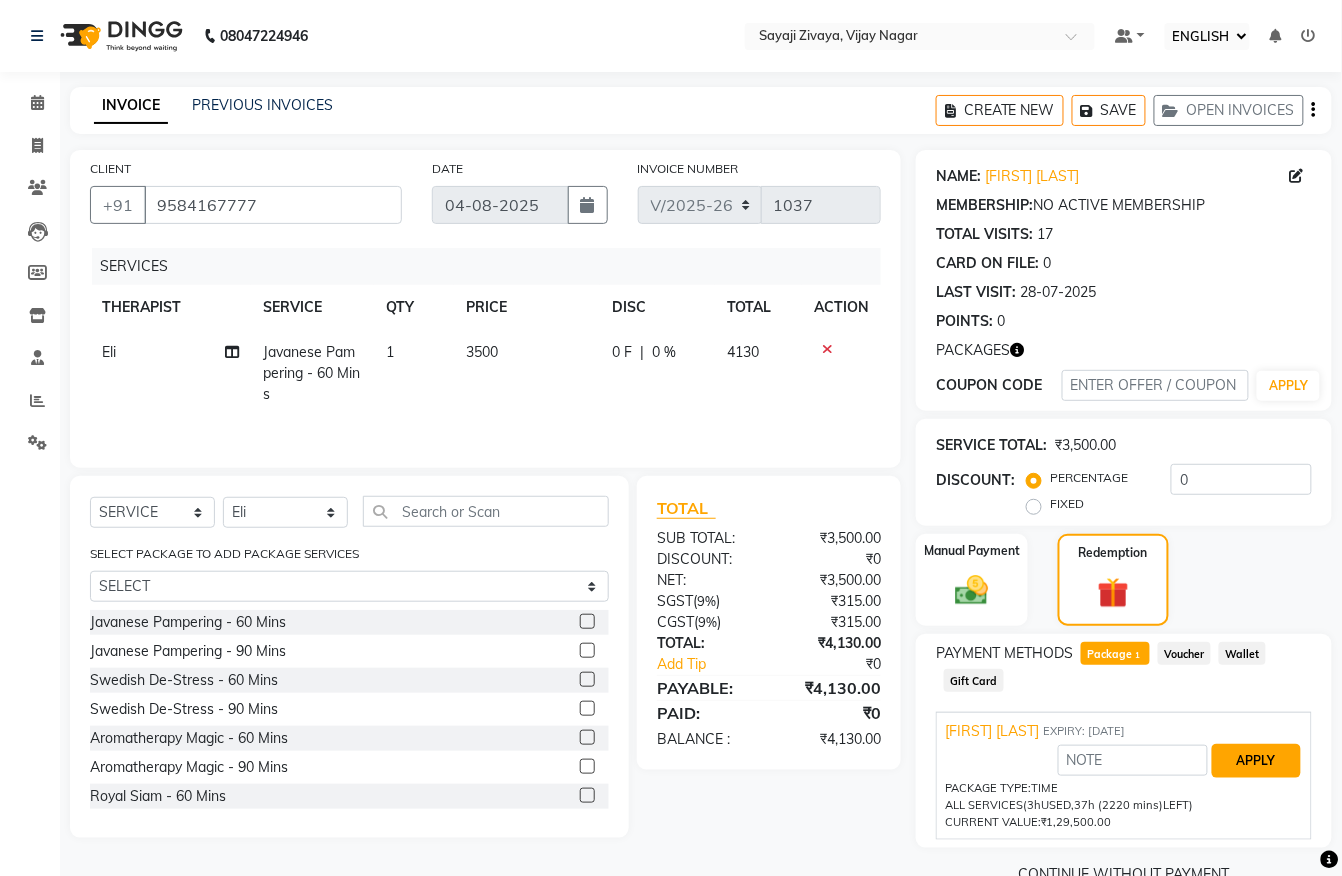 click on "APPLY" at bounding box center [1256, 761] 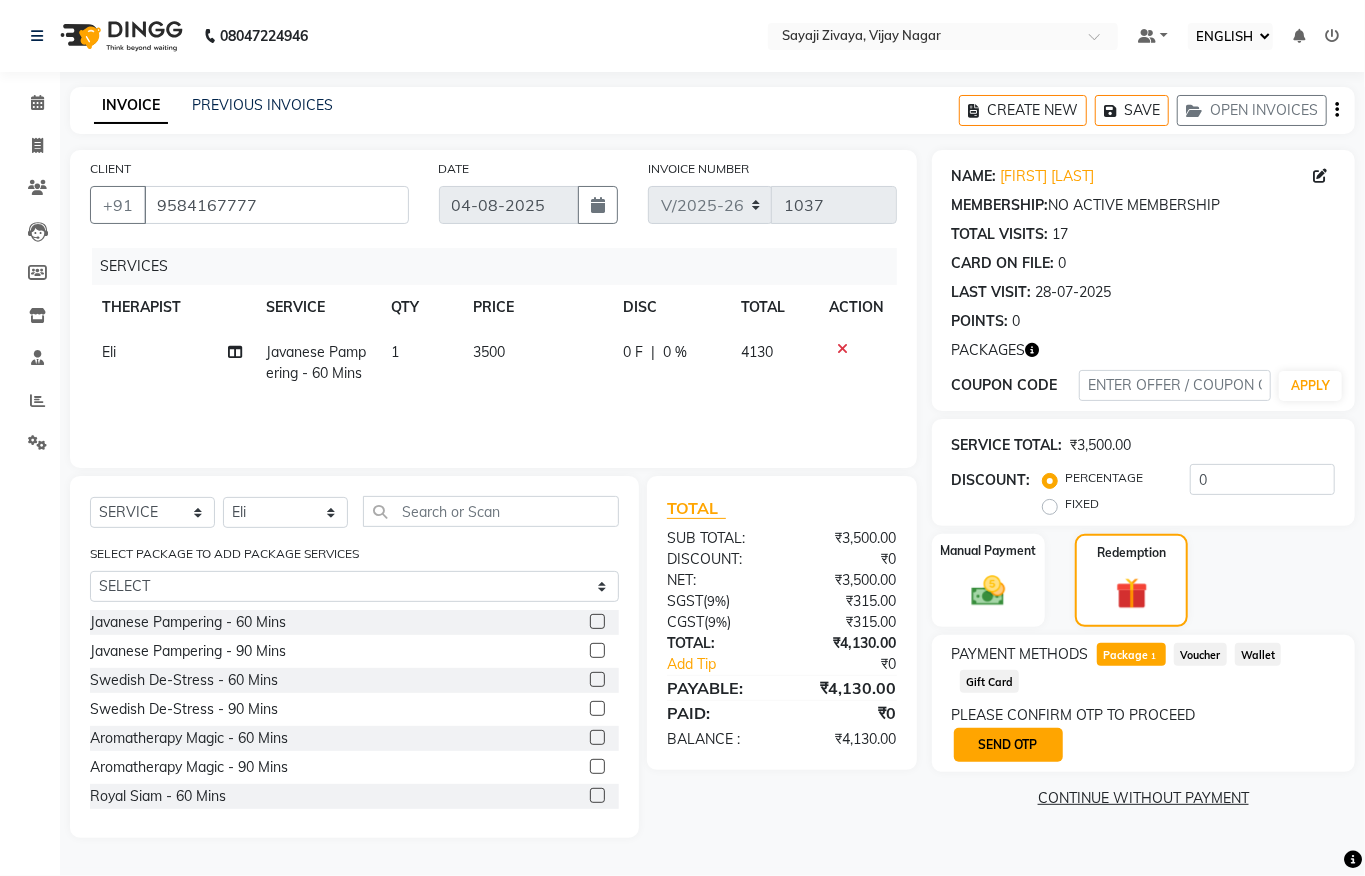click on "SEND OTP" 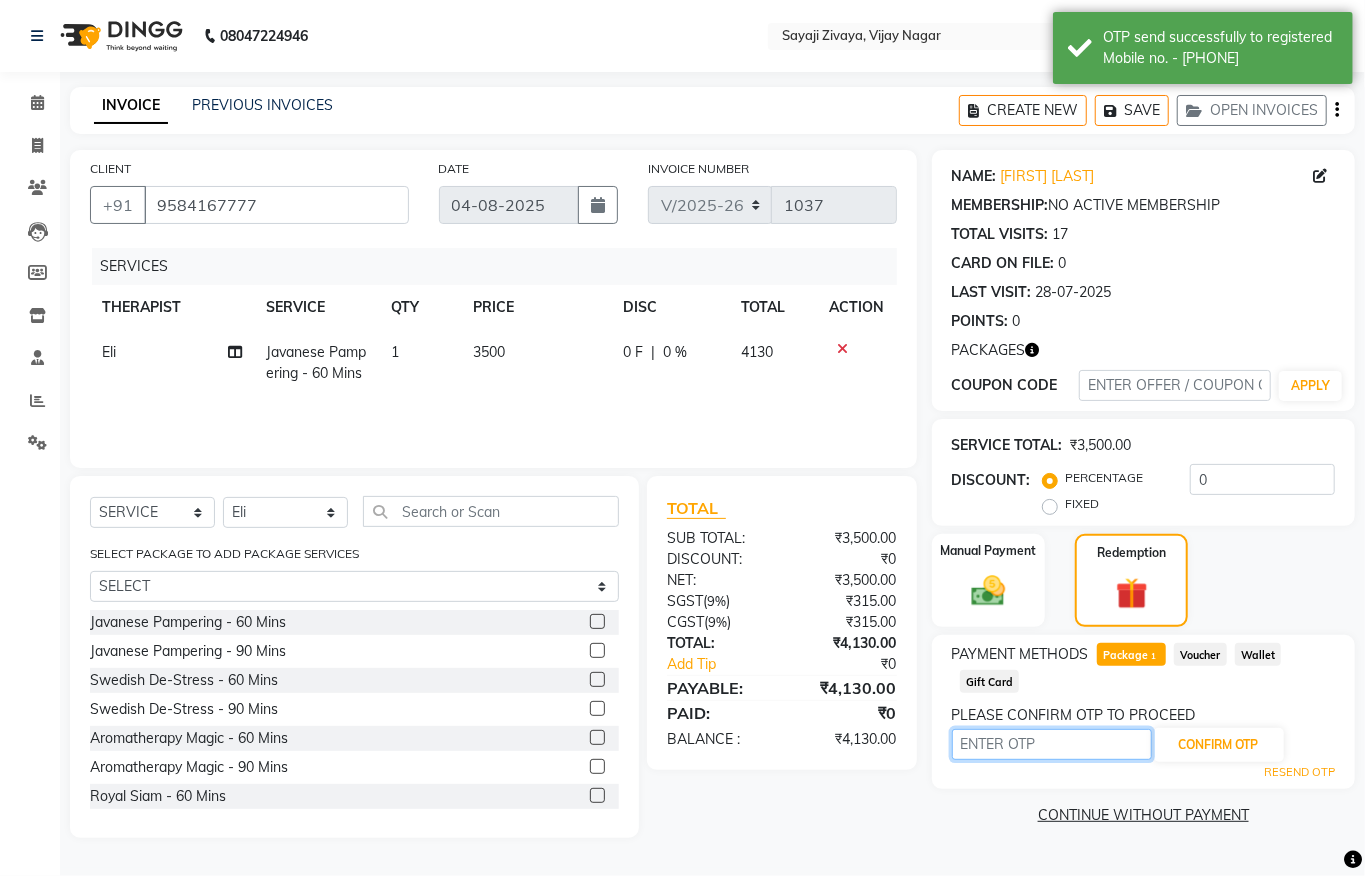 click at bounding box center (1052, 744) 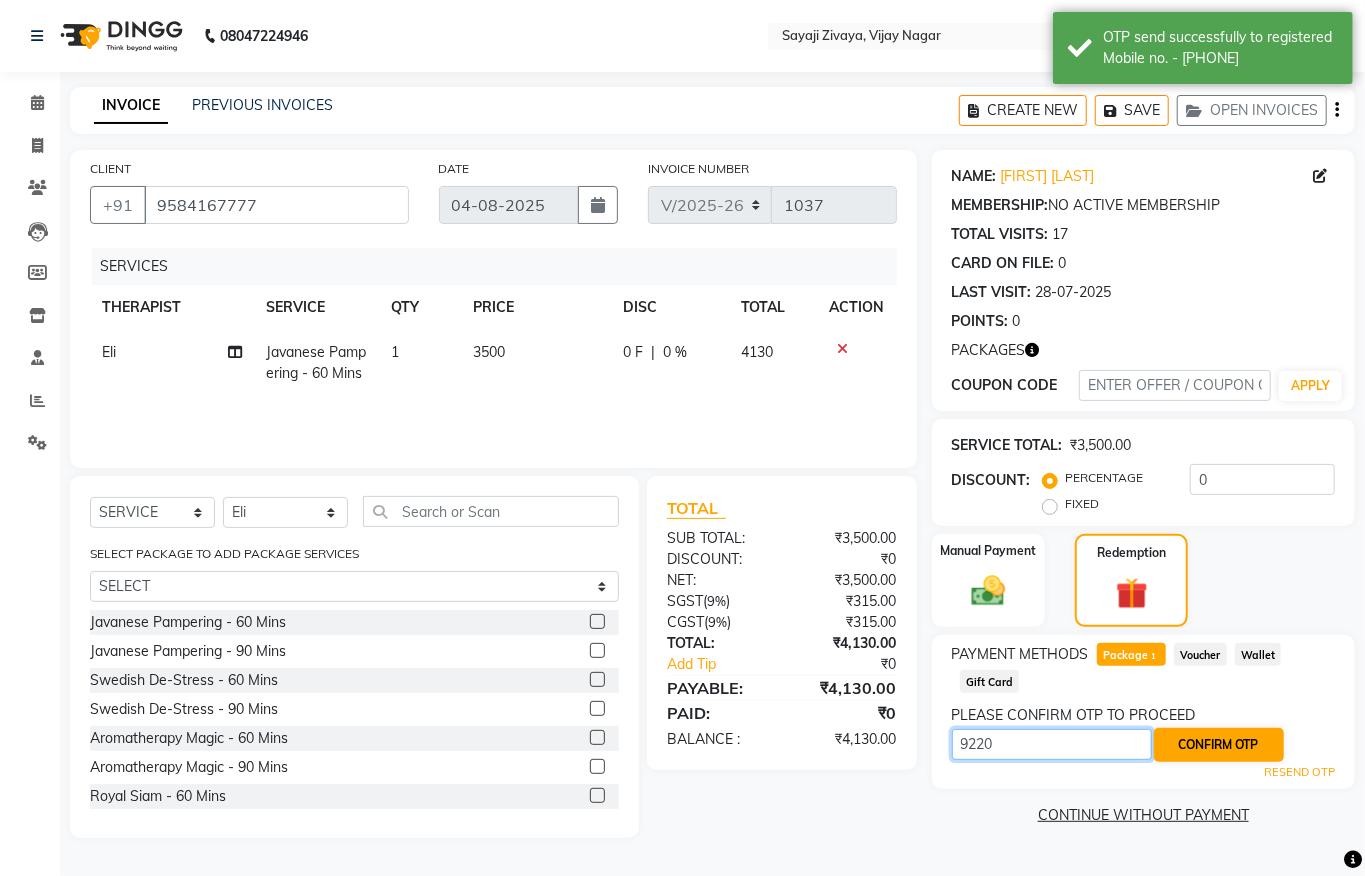 type on "9220" 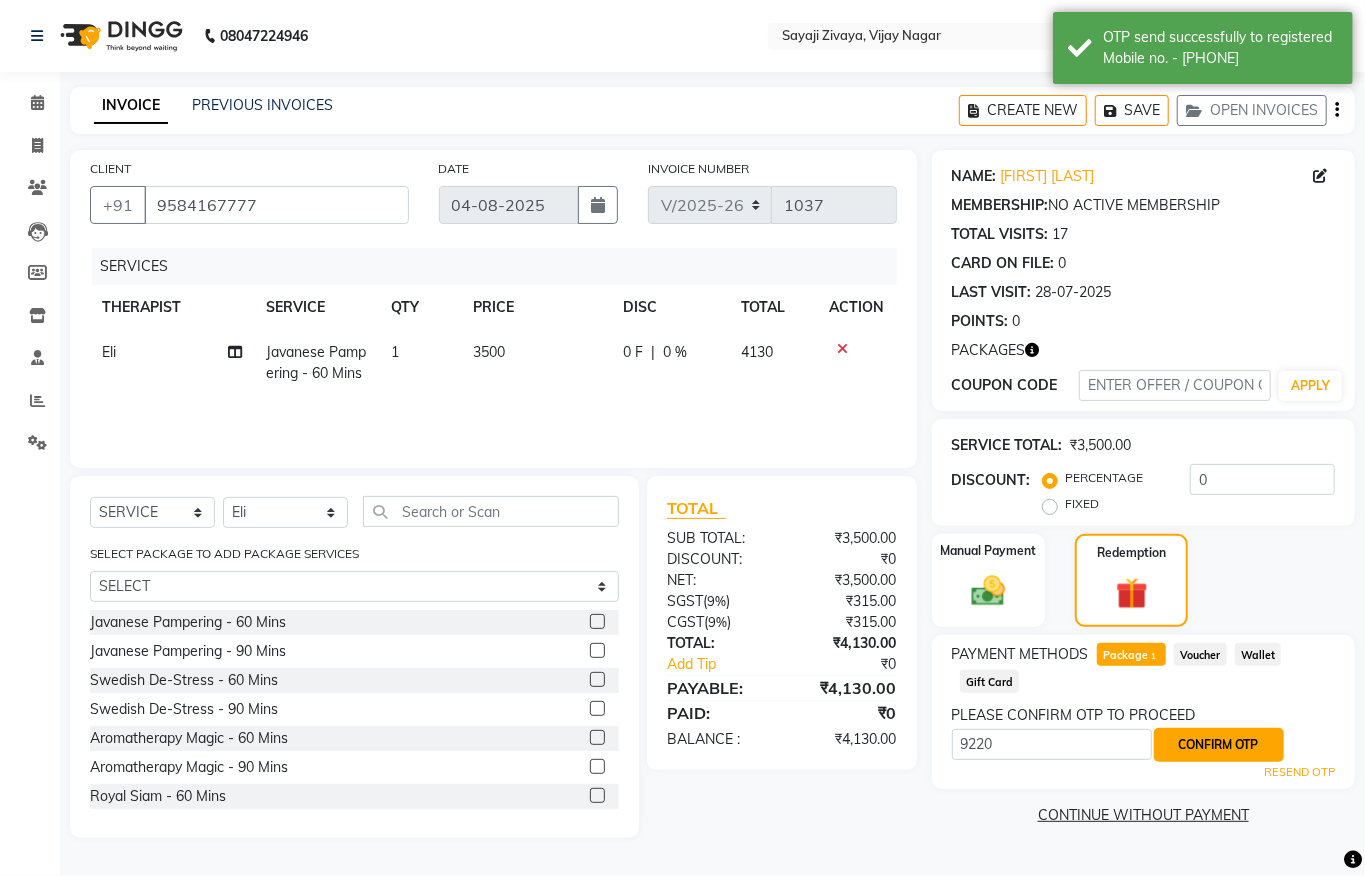 click on "CONFIRM OTP" 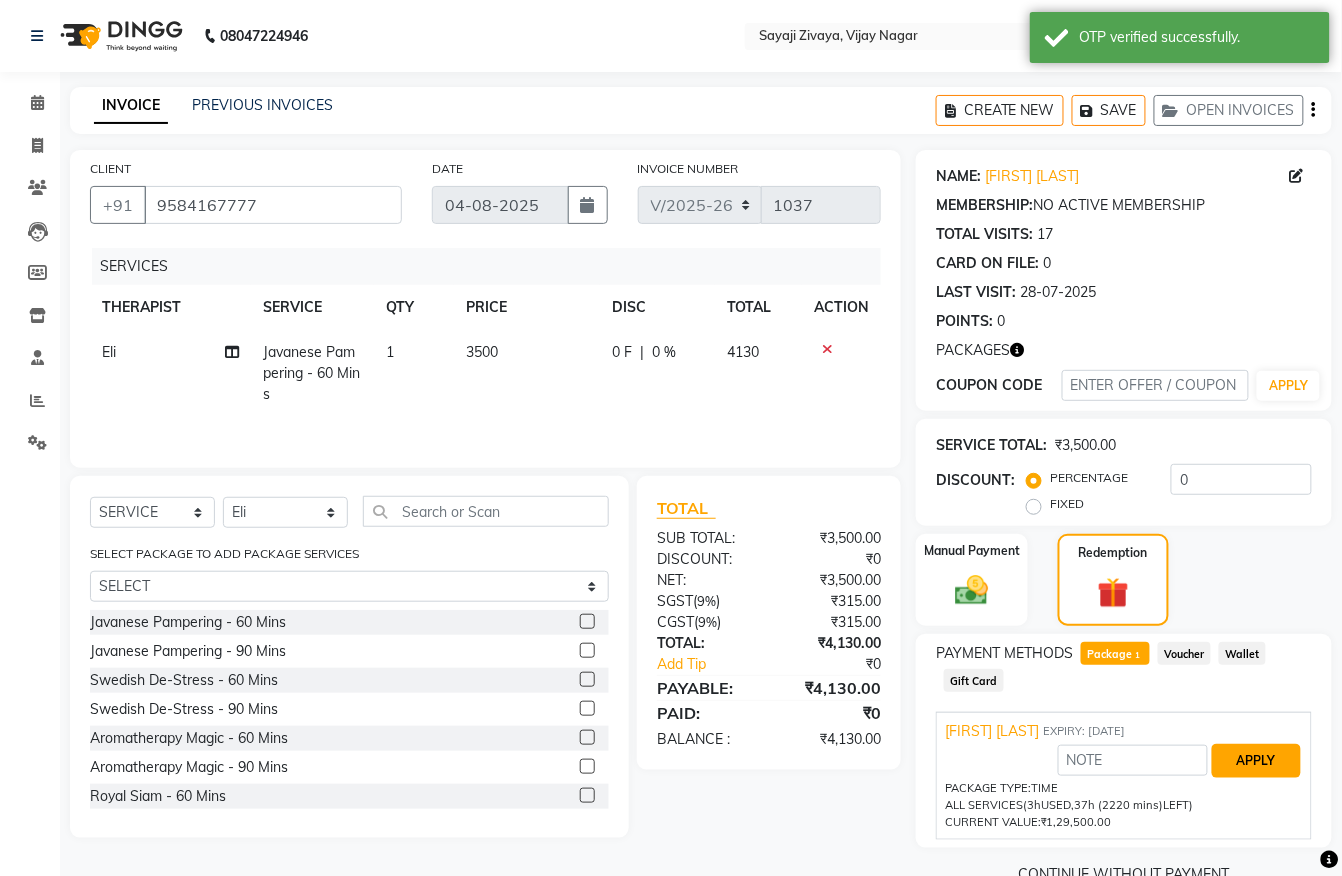 click on "APPLY" at bounding box center [1256, 761] 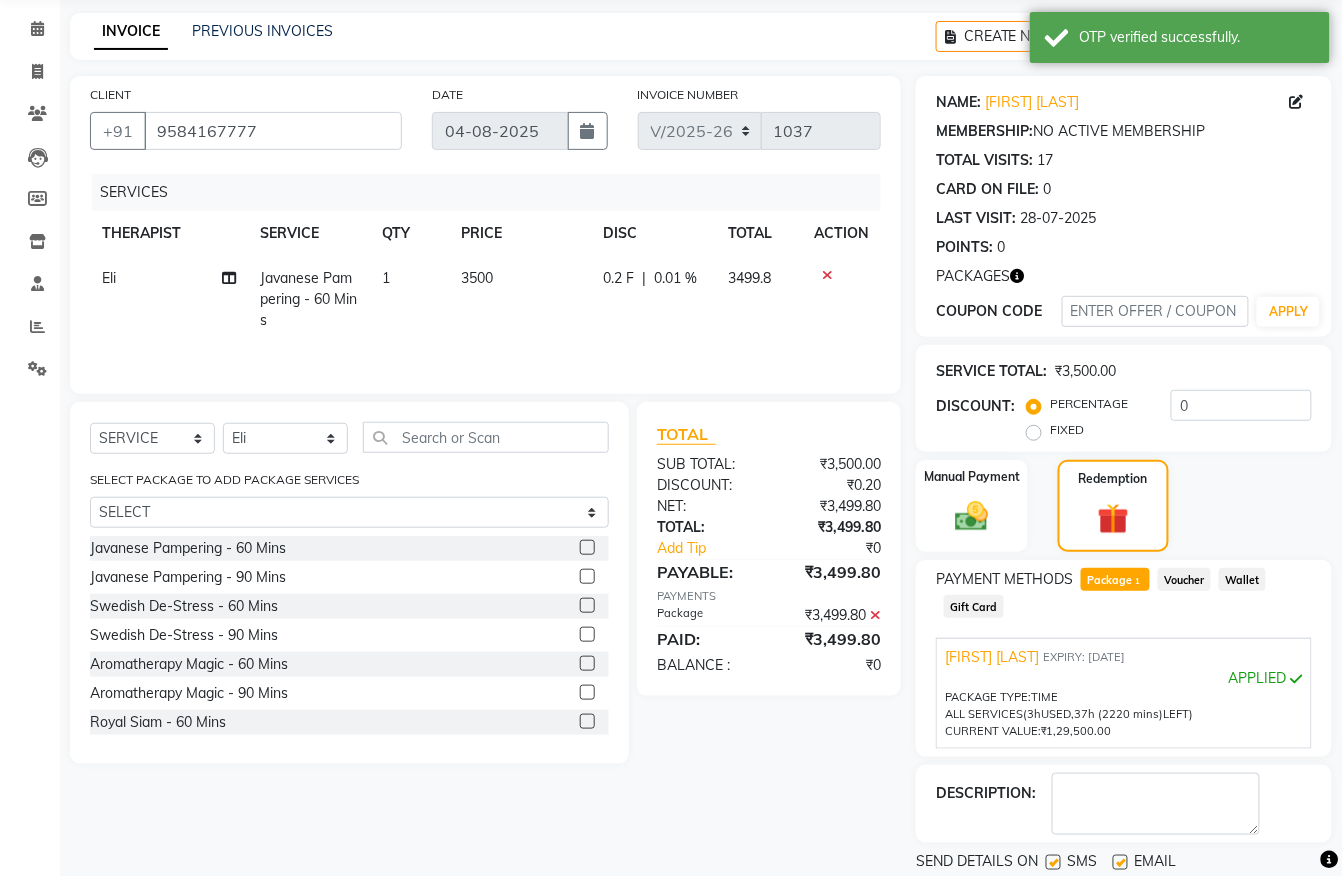 scroll, scrollTop: 141, scrollLeft: 0, axis: vertical 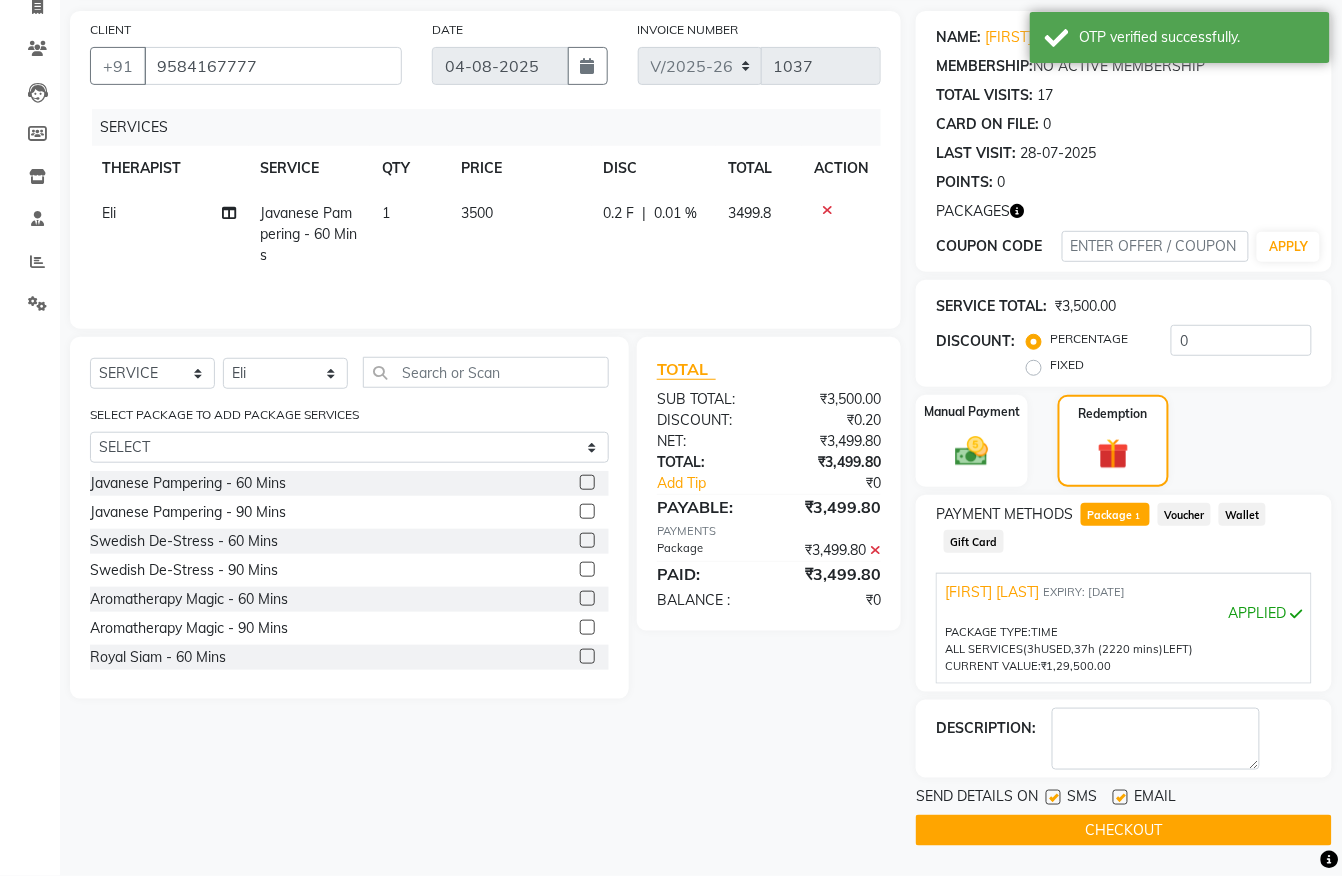 click on "CHECKOUT" 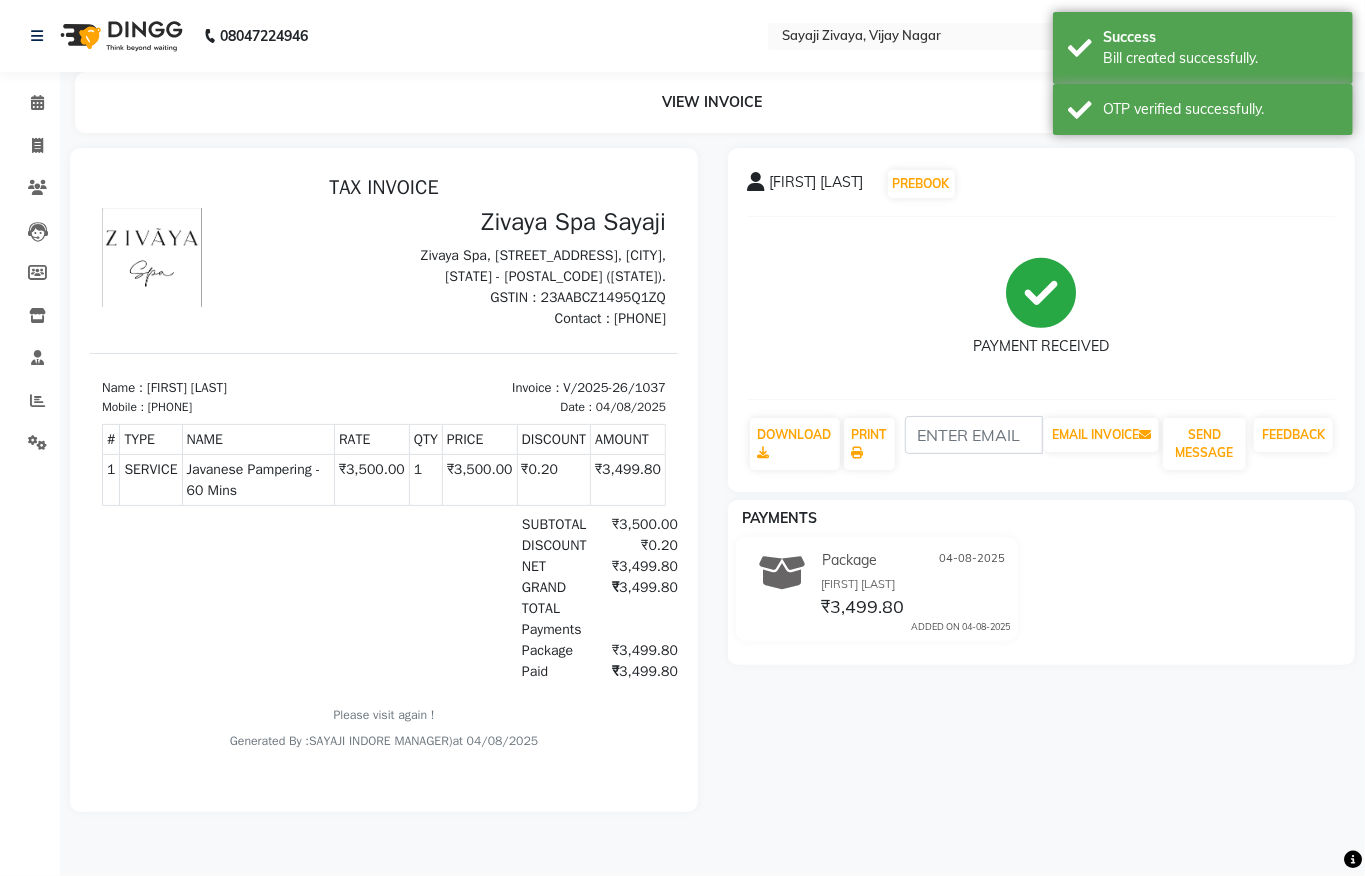 scroll, scrollTop: 0, scrollLeft: 0, axis: both 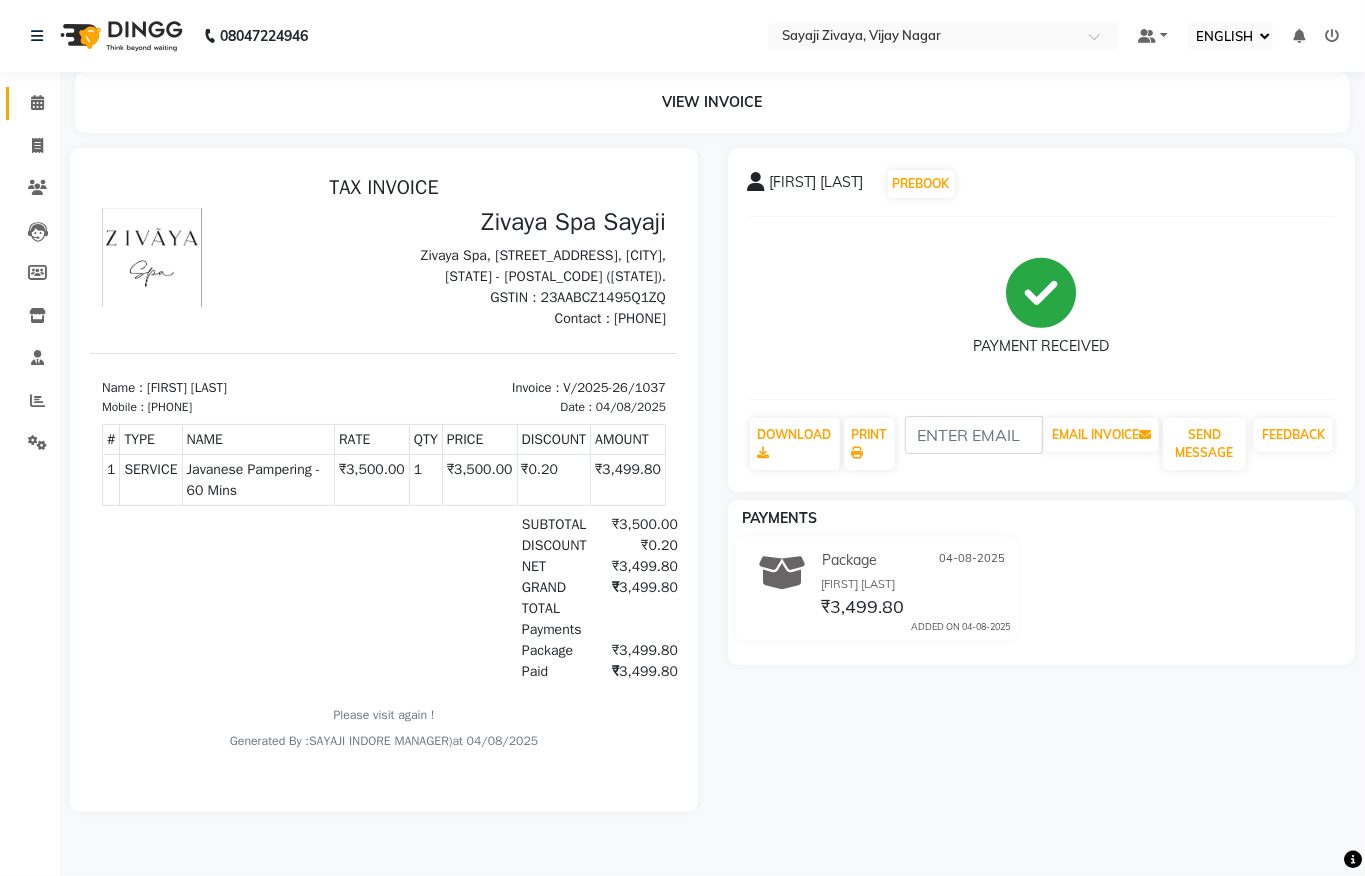 click 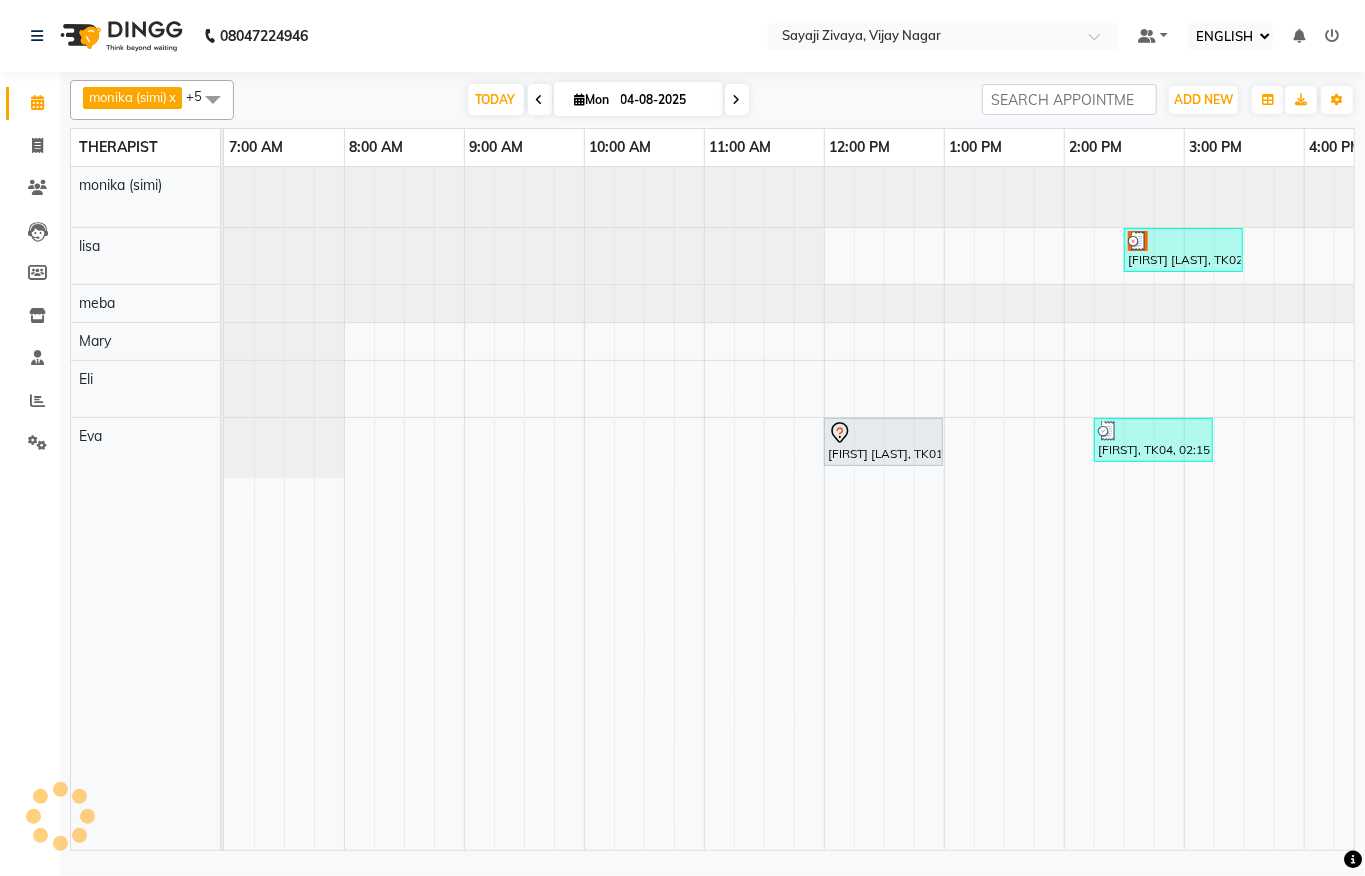 scroll, scrollTop: 0, scrollLeft: 0, axis: both 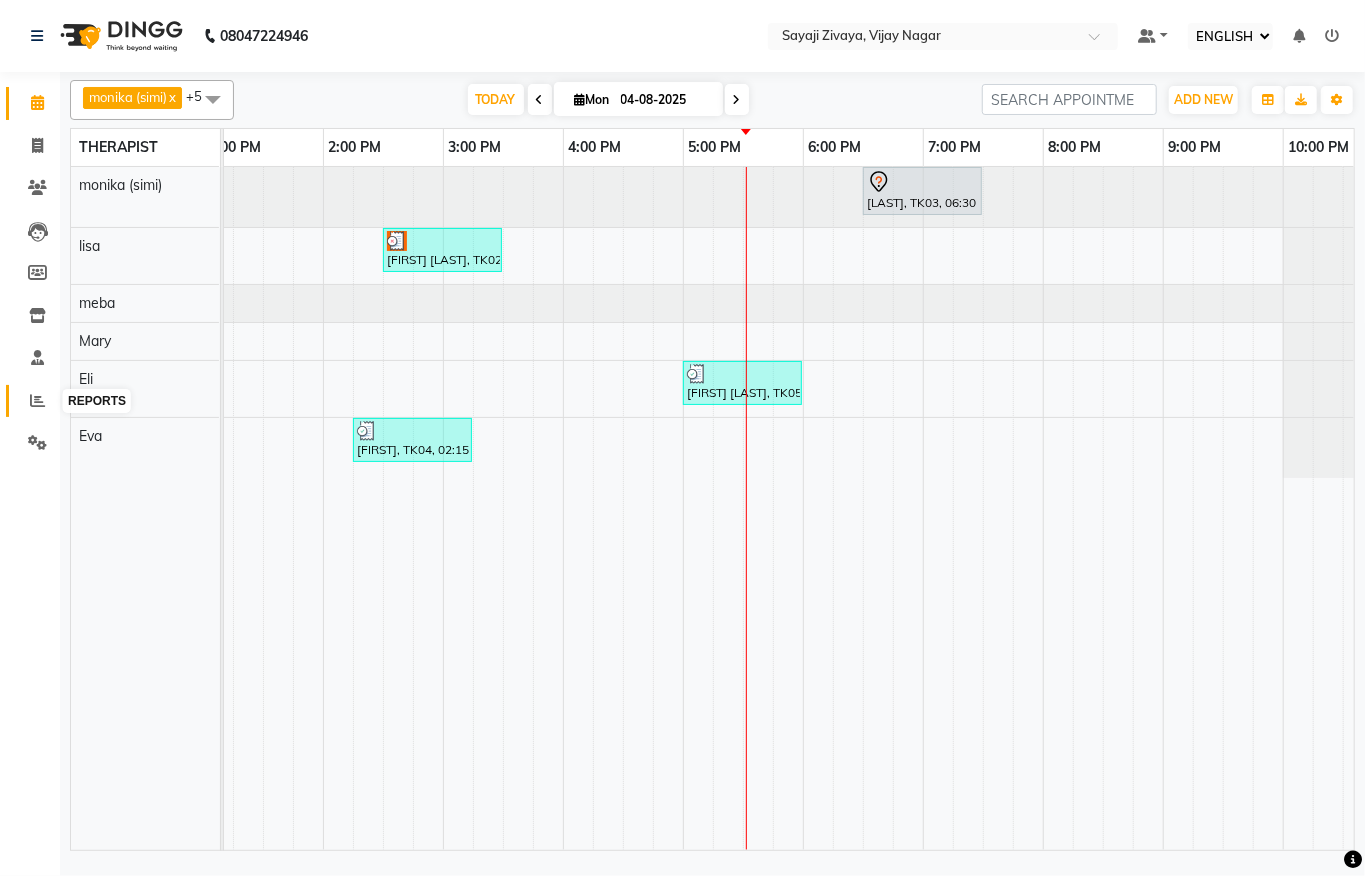 click 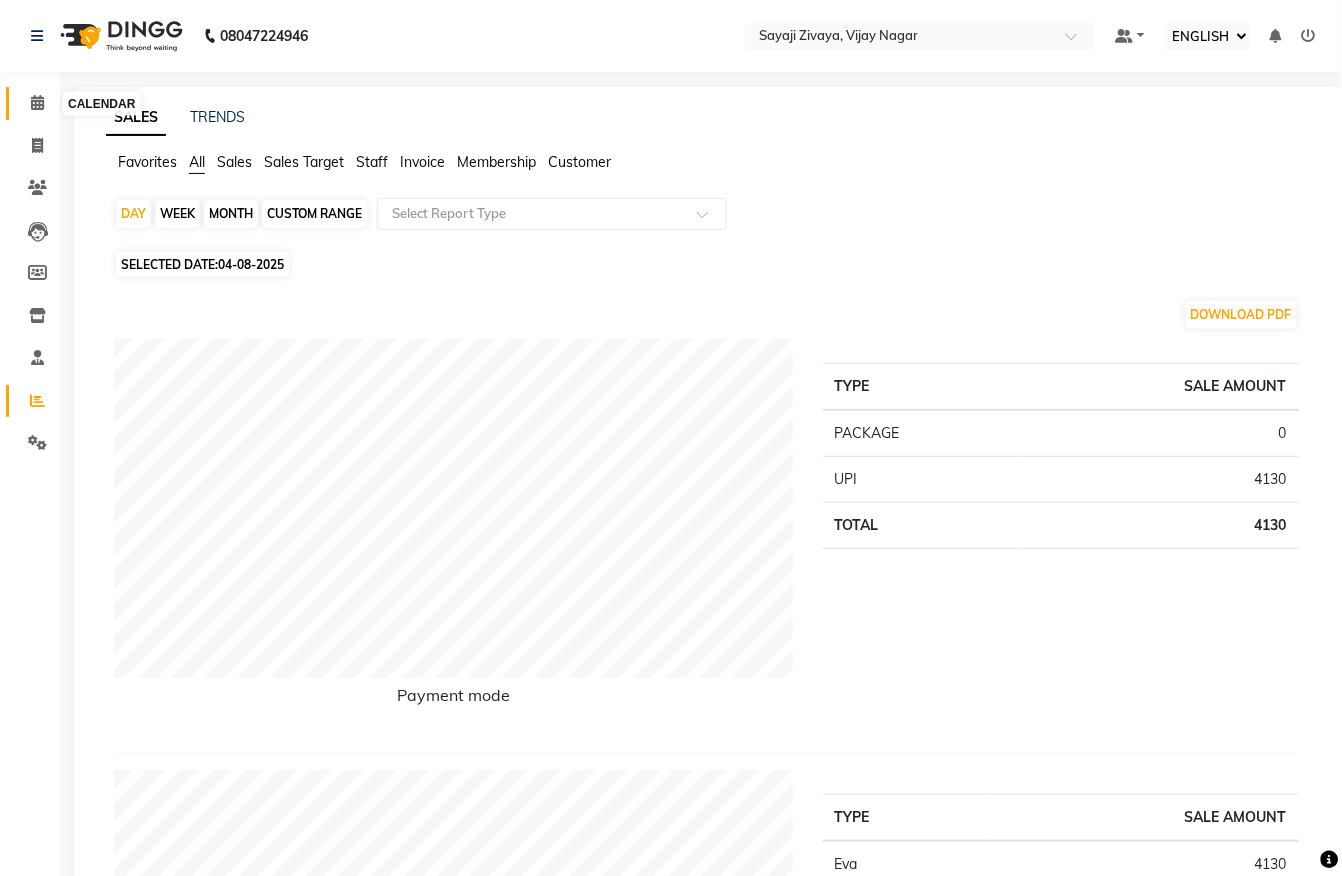 click 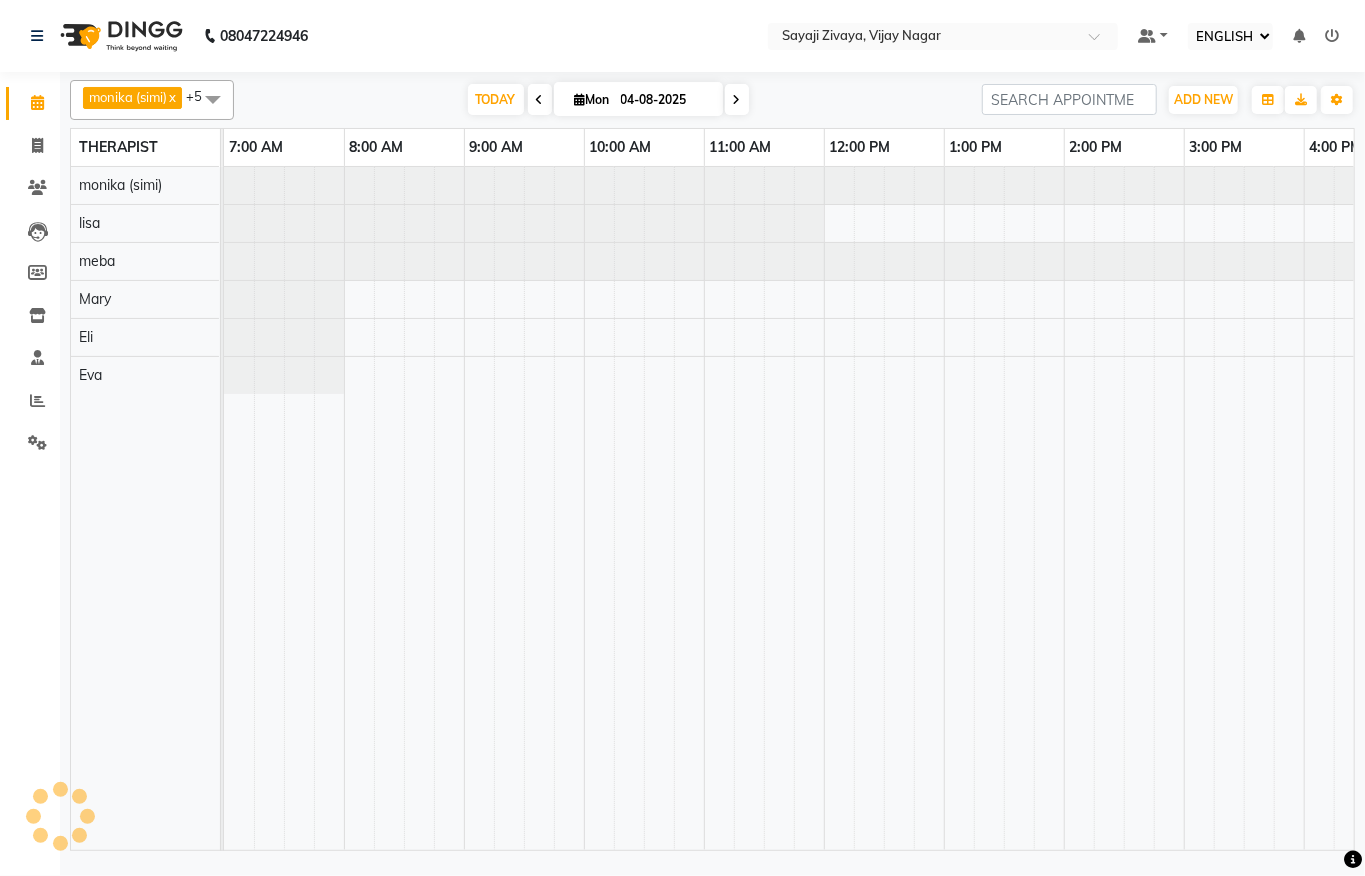 scroll, scrollTop: 0, scrollLeft: 0, axis: both 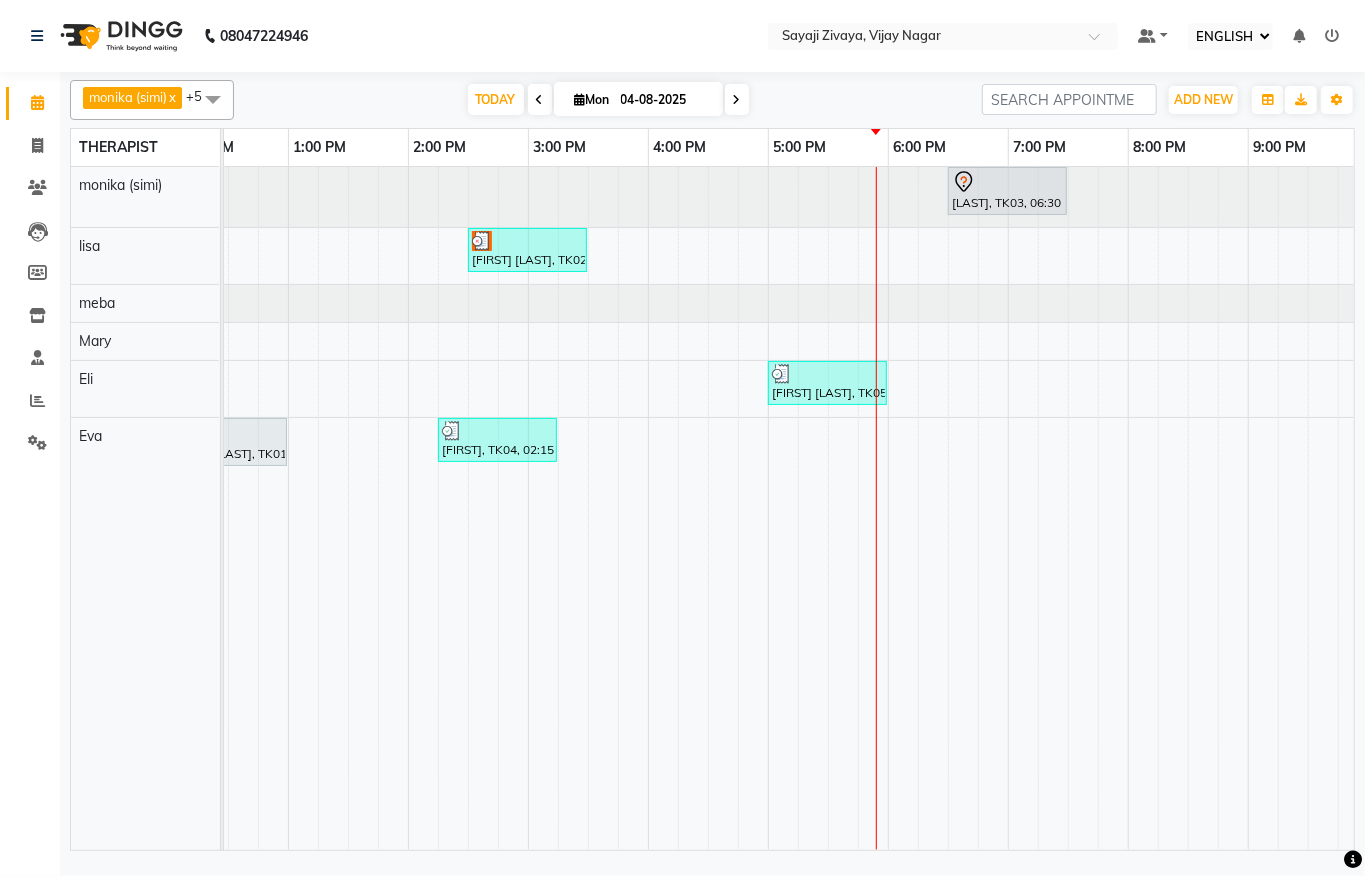 click on "[FIRST], TK03, 06:30 PM-07:30 PM, Javanese Pampering - 60 Mins Deepak Rajpal, TK02, 02:30 PM-03:30 PM, Javanese Pampering - 60 Mins Sugeet Tiwari, TK05, 05:00 PM-06:00 PM, Javanese Pampering - 60 Mins Parijatt Mishra, TK01, 12:00 PM-01:00 PM, Javanese Pampering - 60 Mins Palash, TK04, 02:15 PM-03:15 PM, Javanese Pampering - 60 Mins" at bounding box center (528, 508) 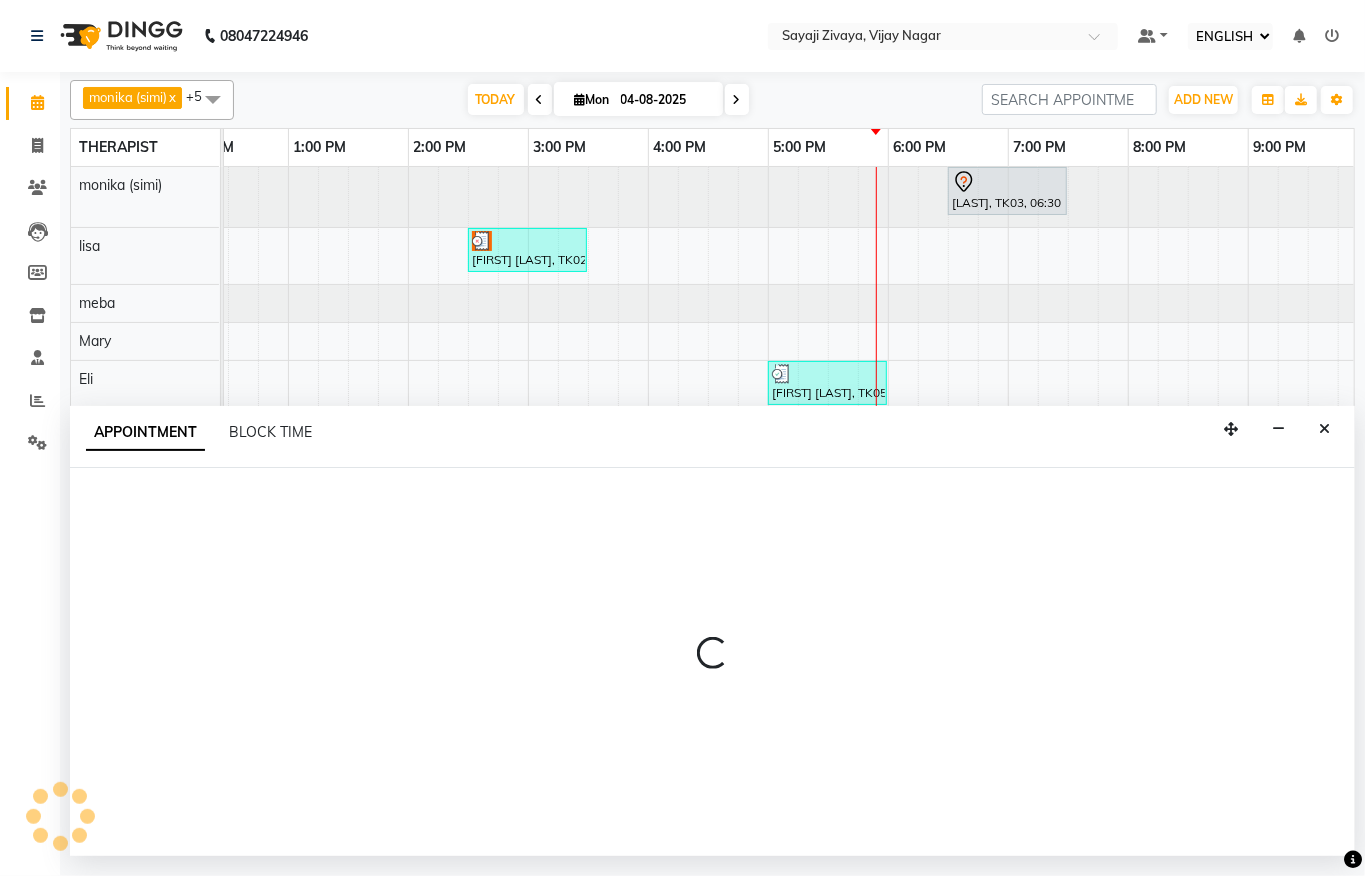 select on "[NUMBER]" 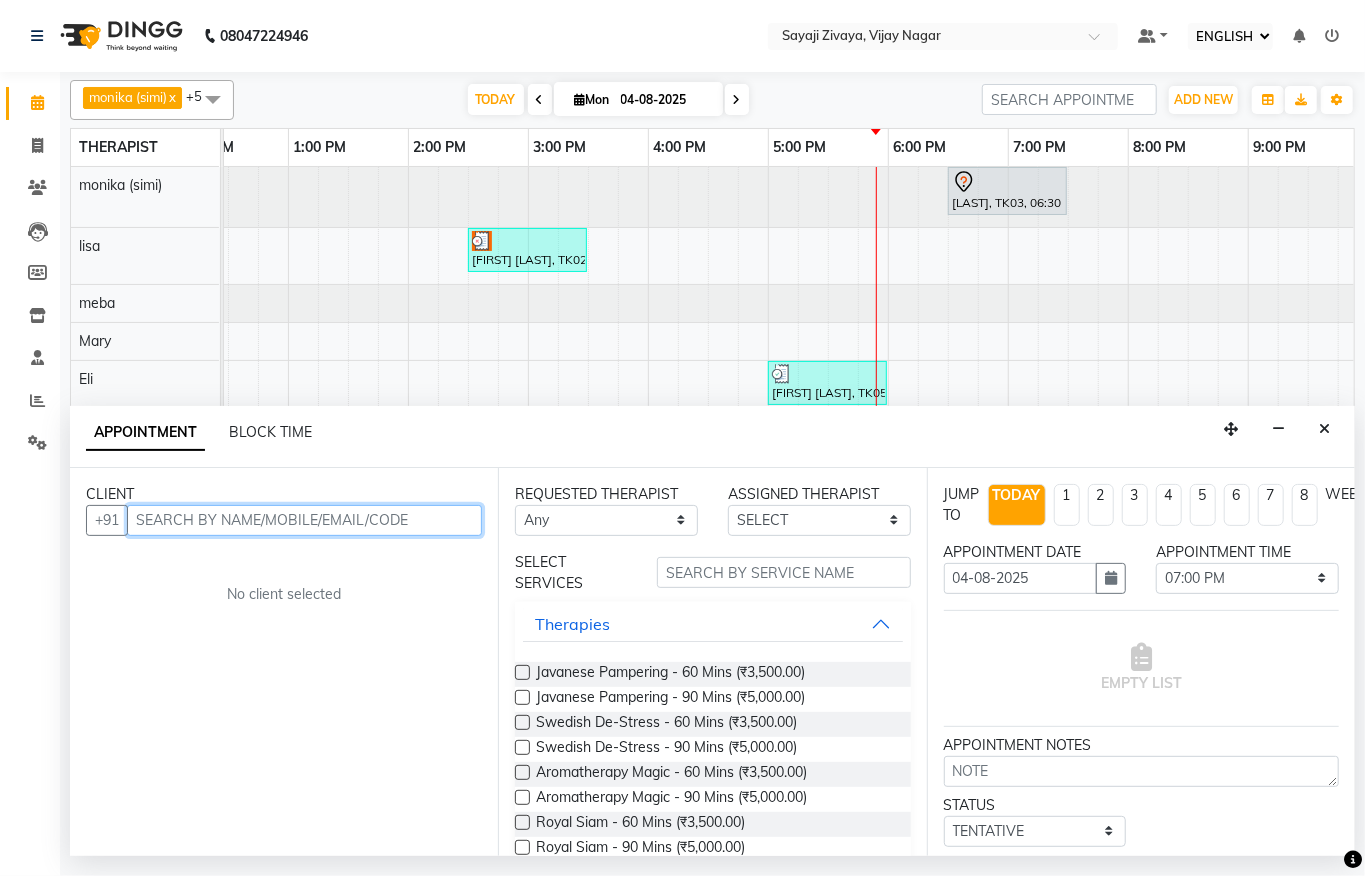 click at bounding box center [304, 520] 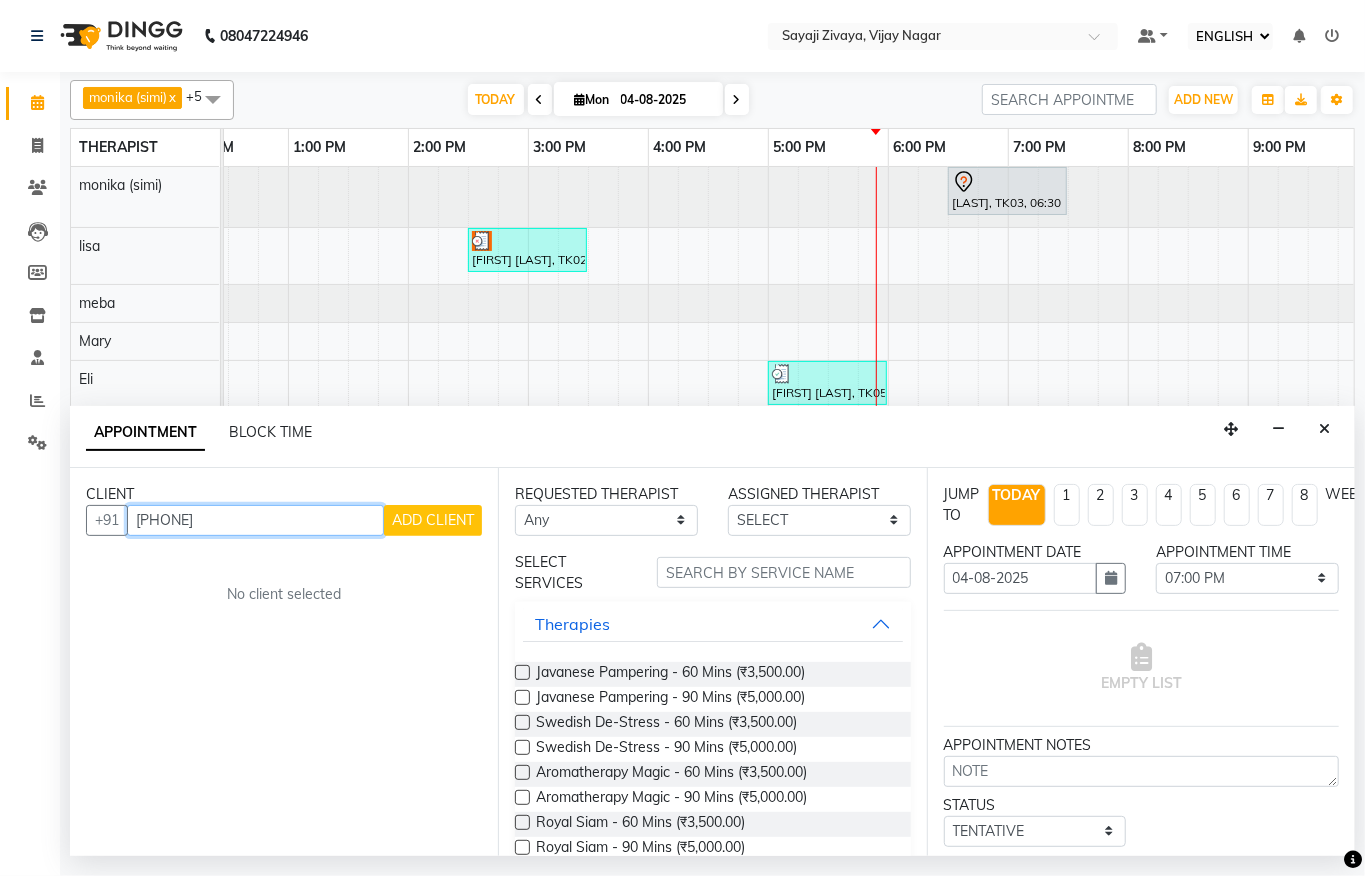 type on "[PHONE]" 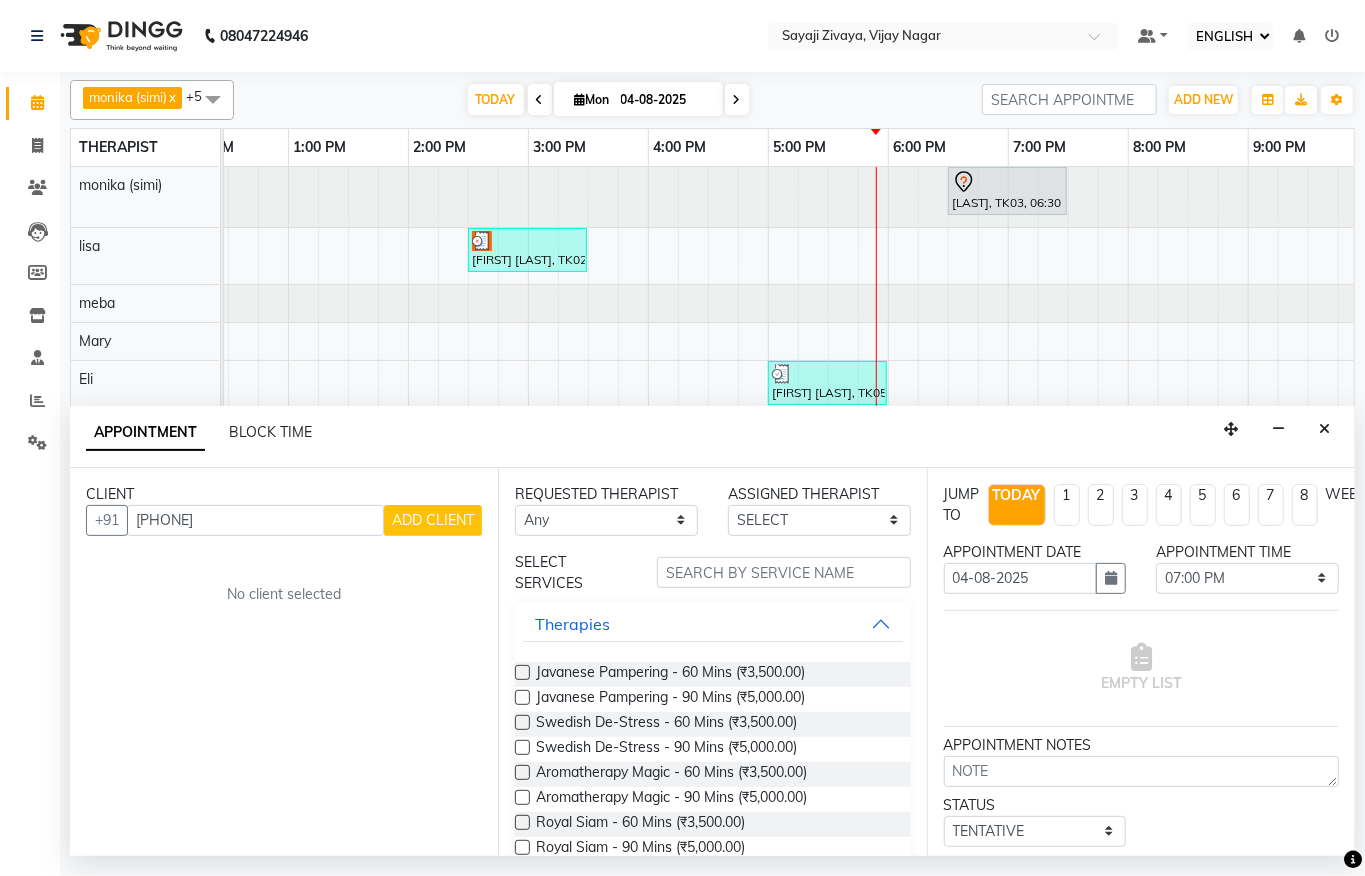click on "ADD CLIENT" at bounding box center [433, 520] 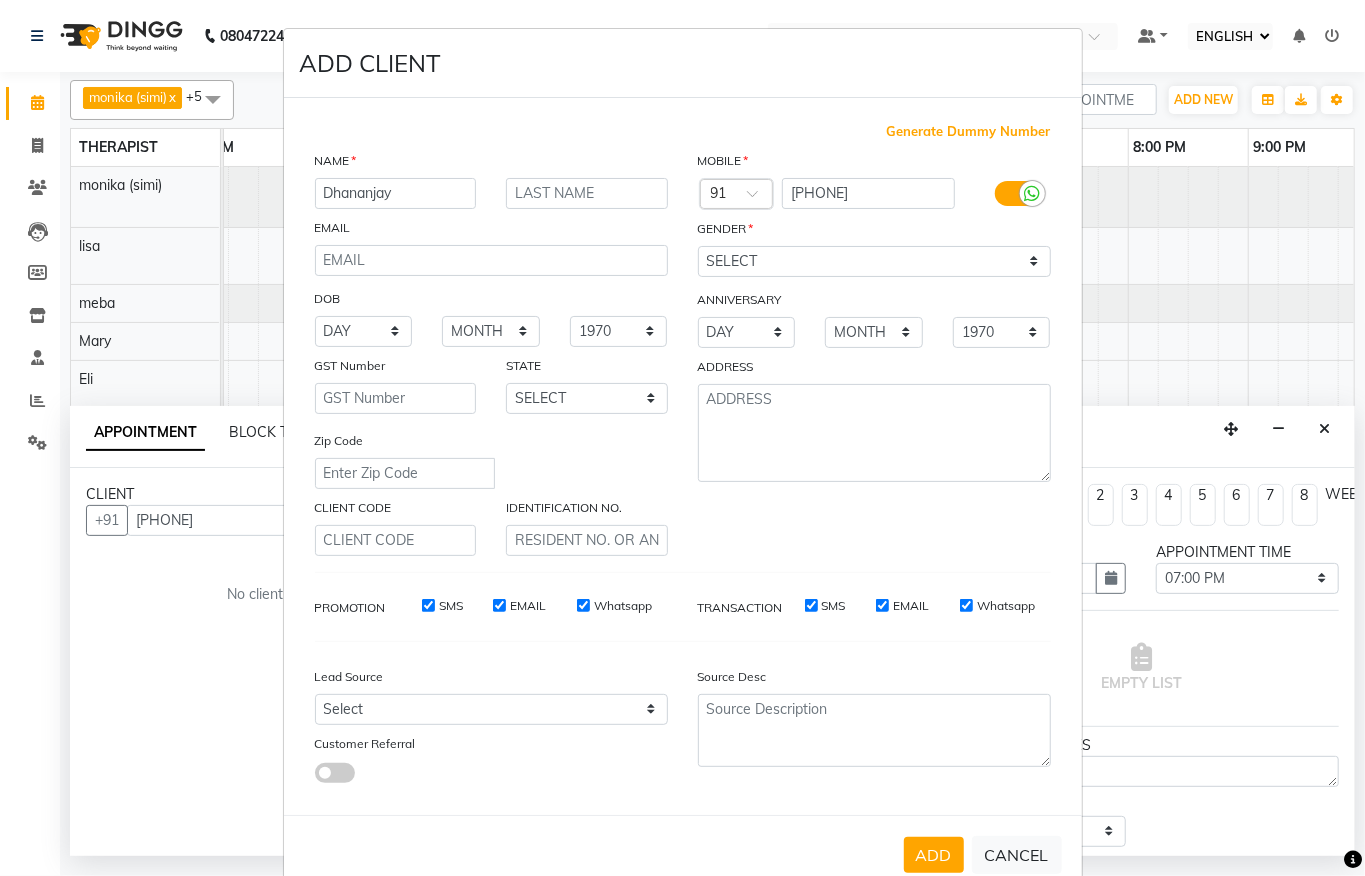 type on "Dhananjay" 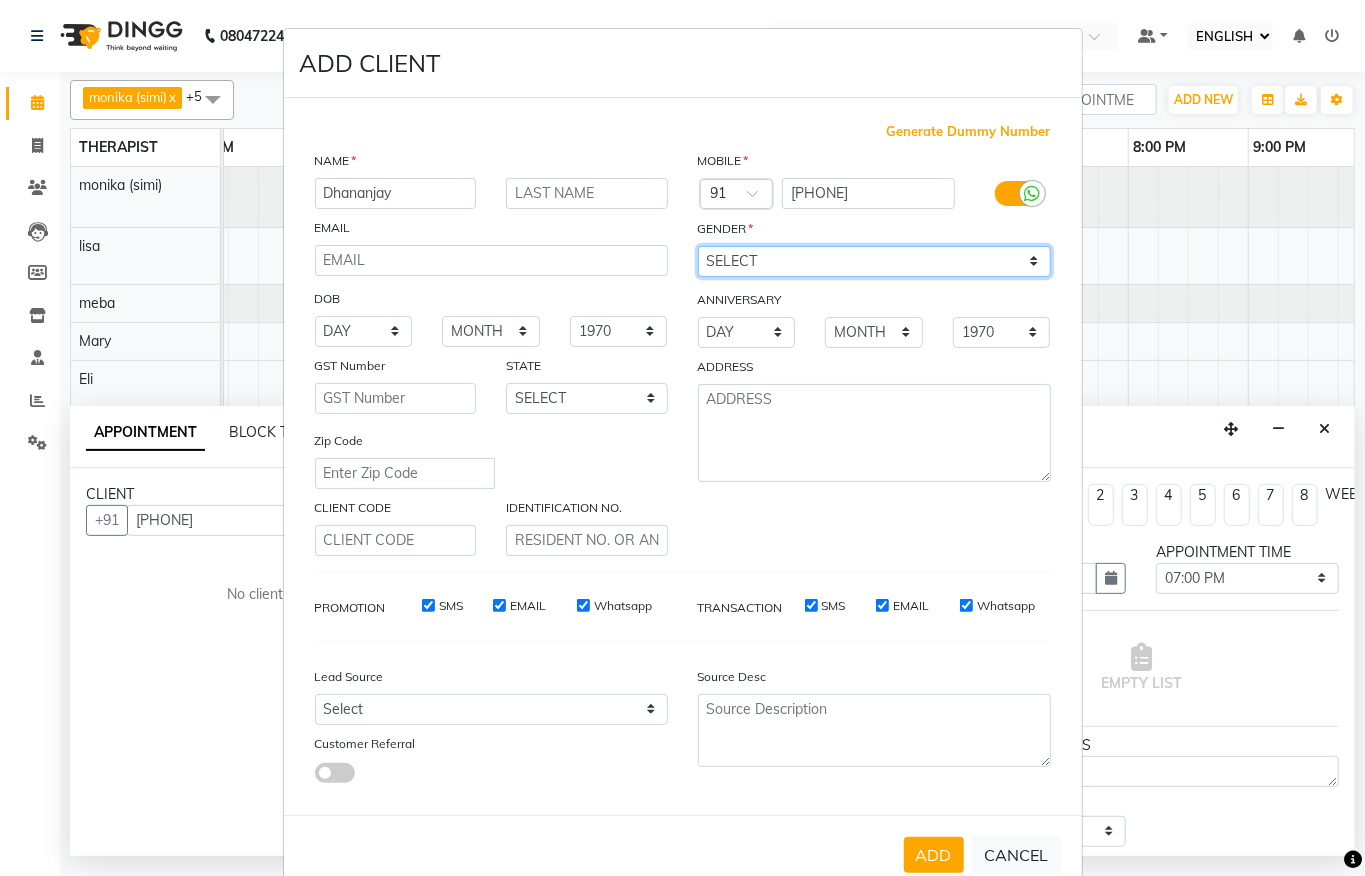 click on "SELECT MALE FEMALE OTHER PREFER NOT TO SAY" at bounding box center (874, 261) 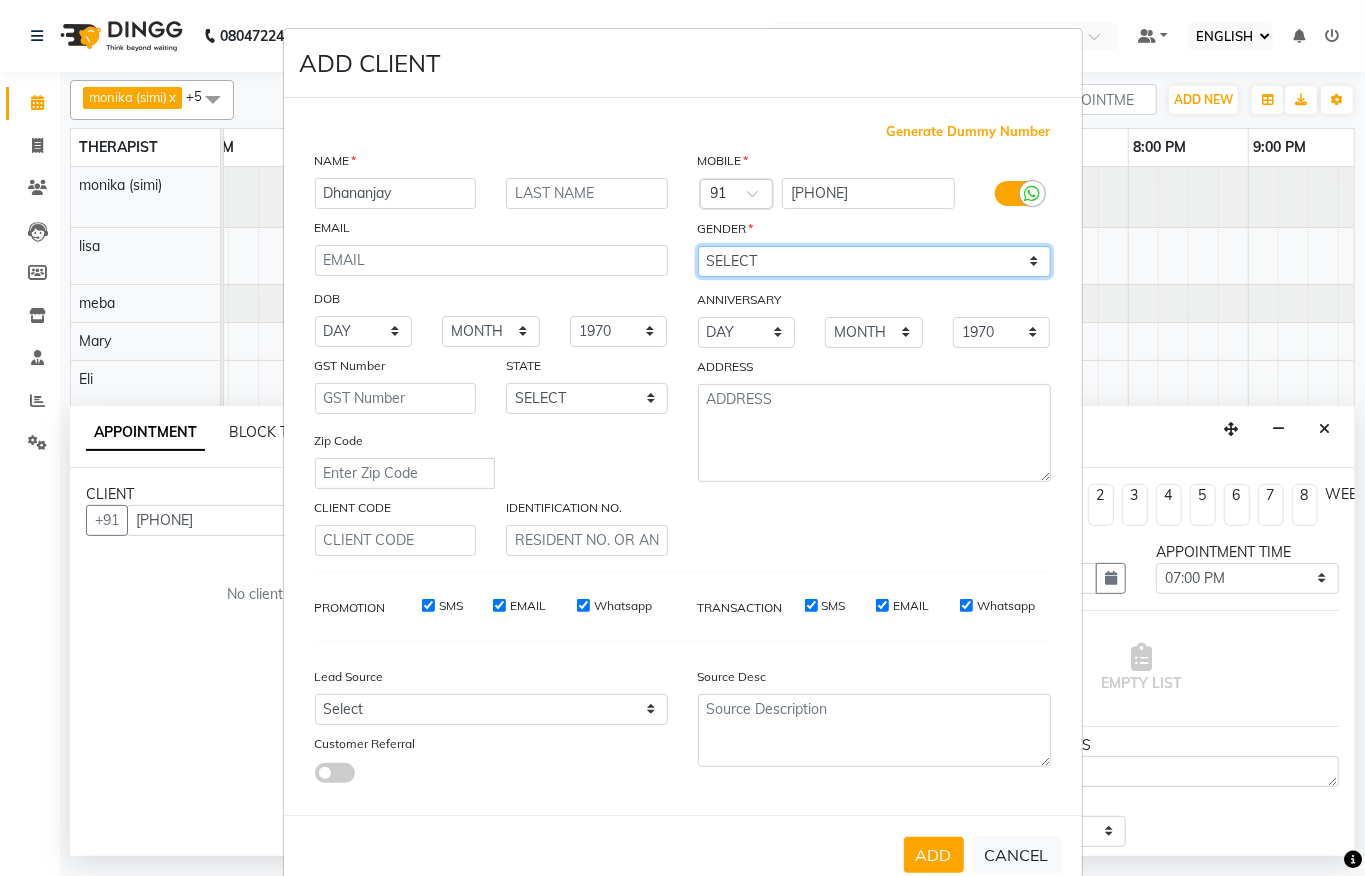 select on "male" 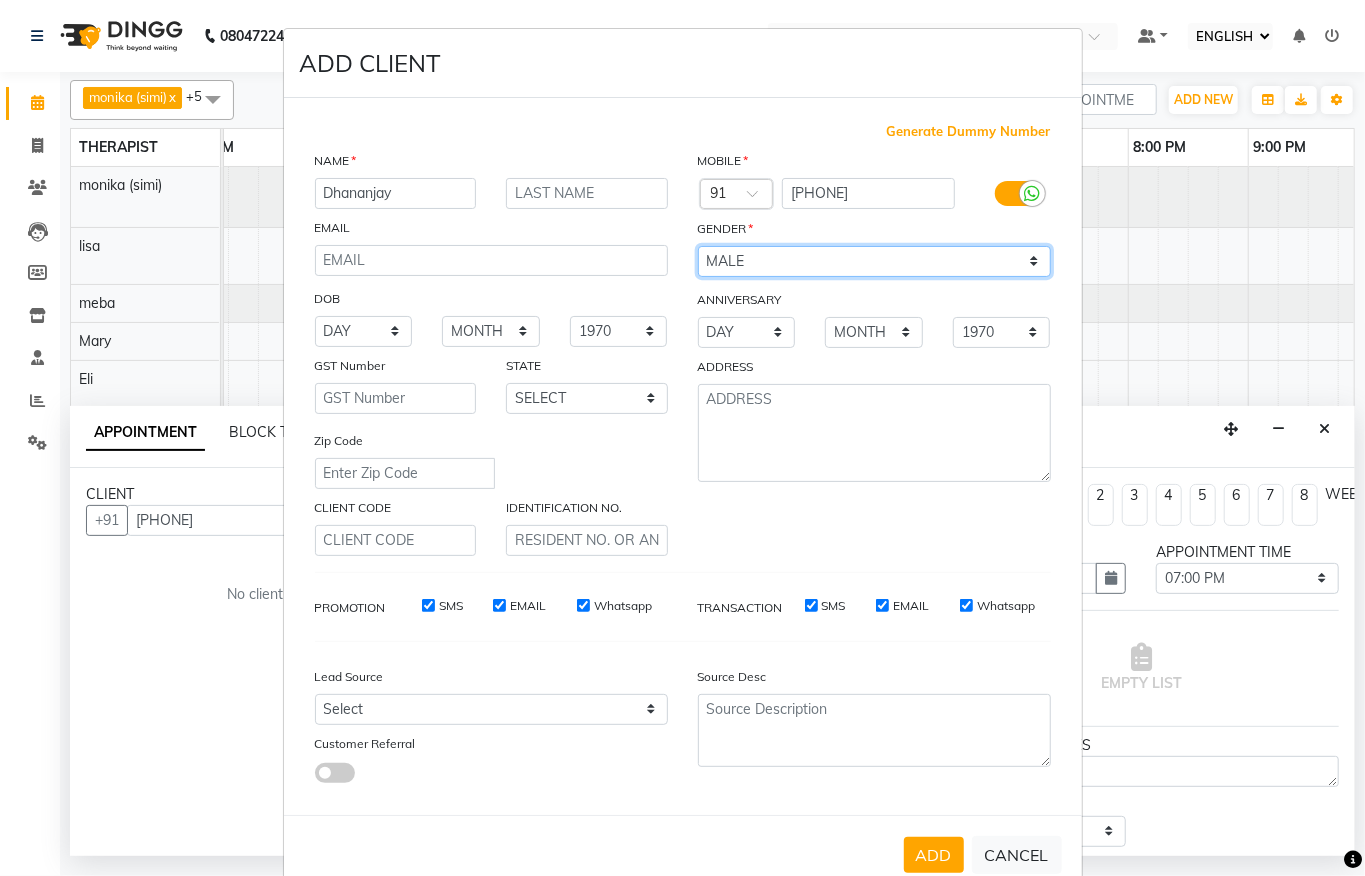 click on "SELECT MALE FEMALE OTHER PREFER NOT TO SAY" at bounding box center [874, 261] 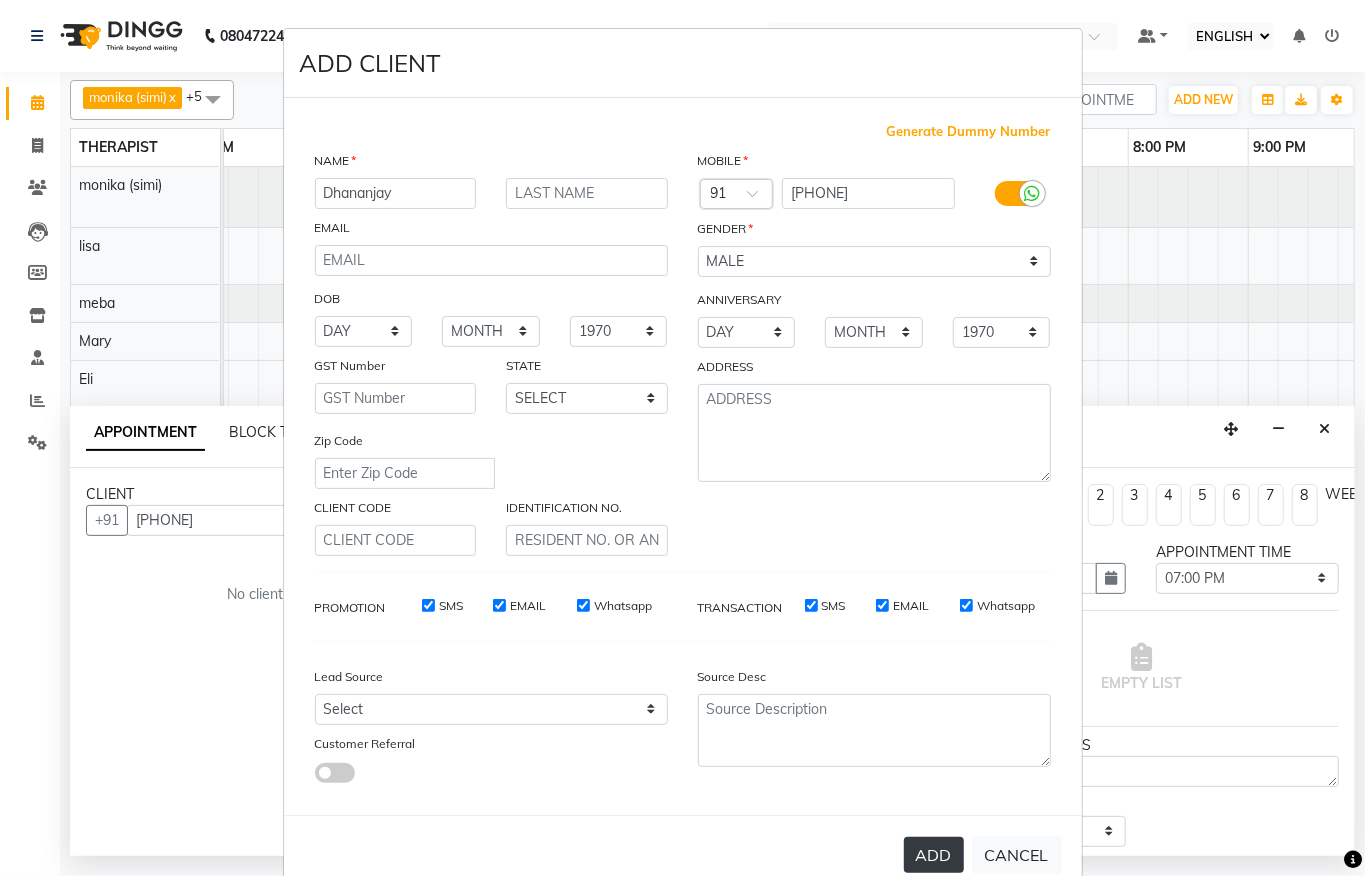 click on "ADD" at bounding box center [934, 855] 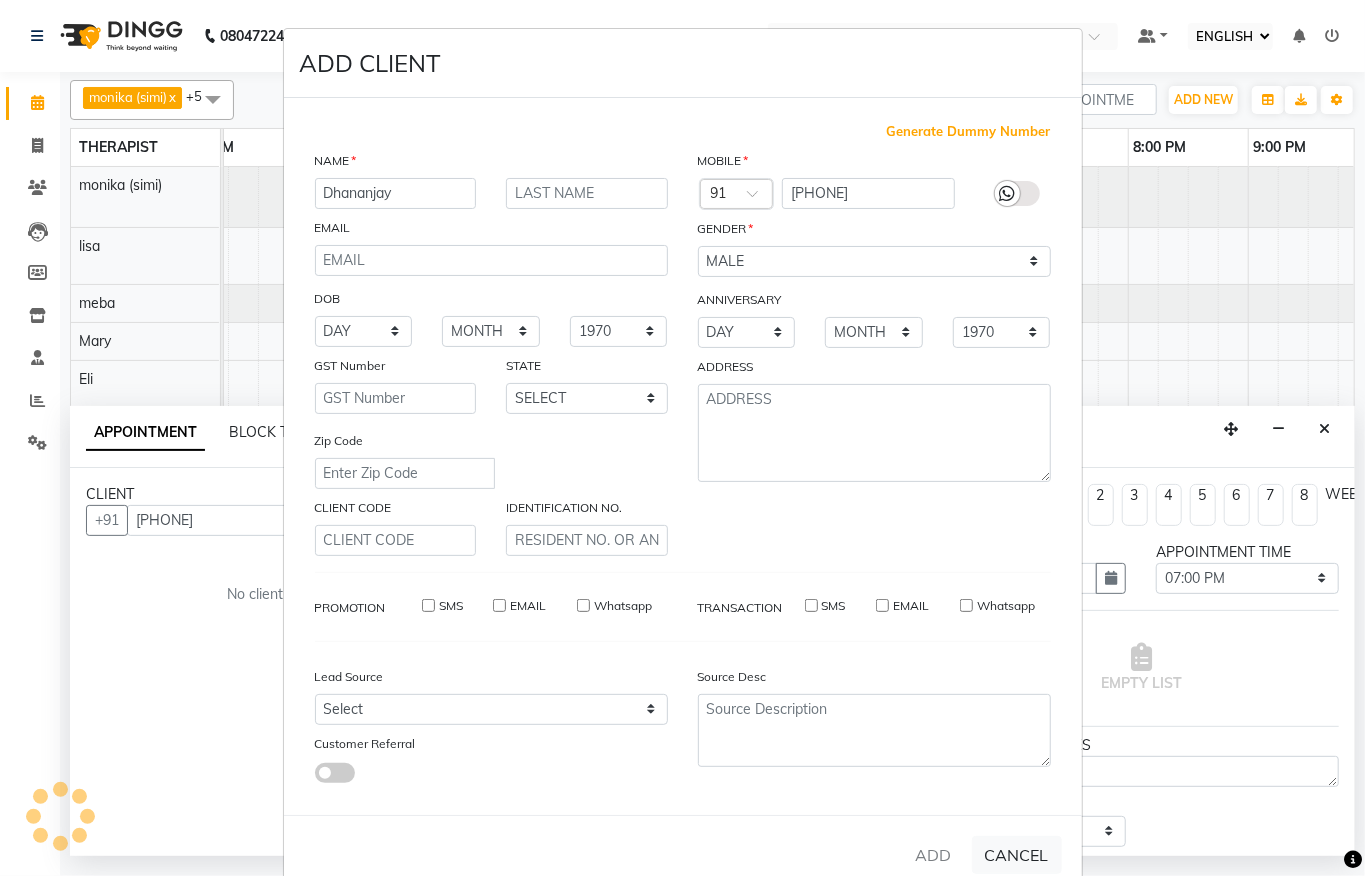 type 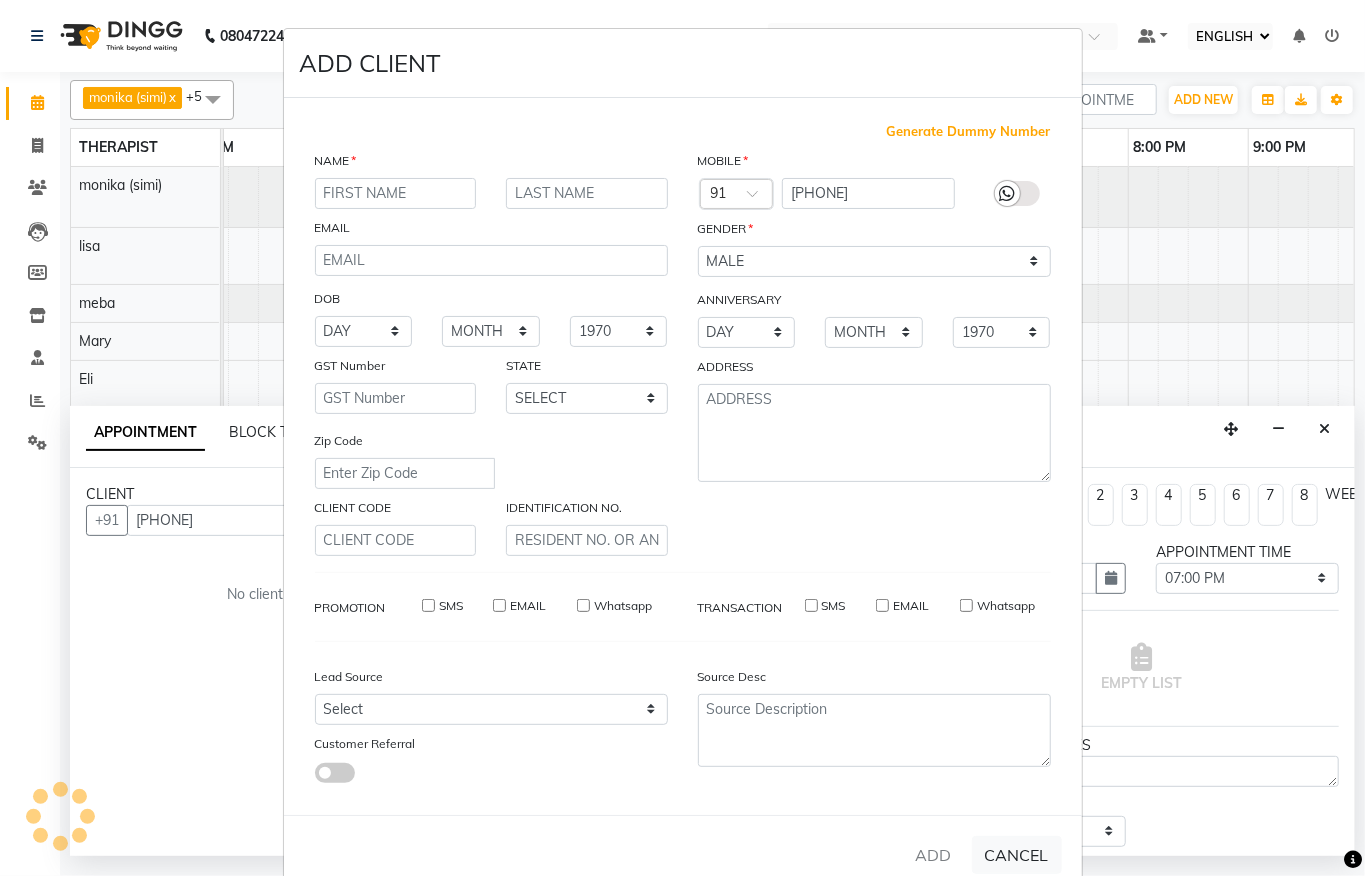 select 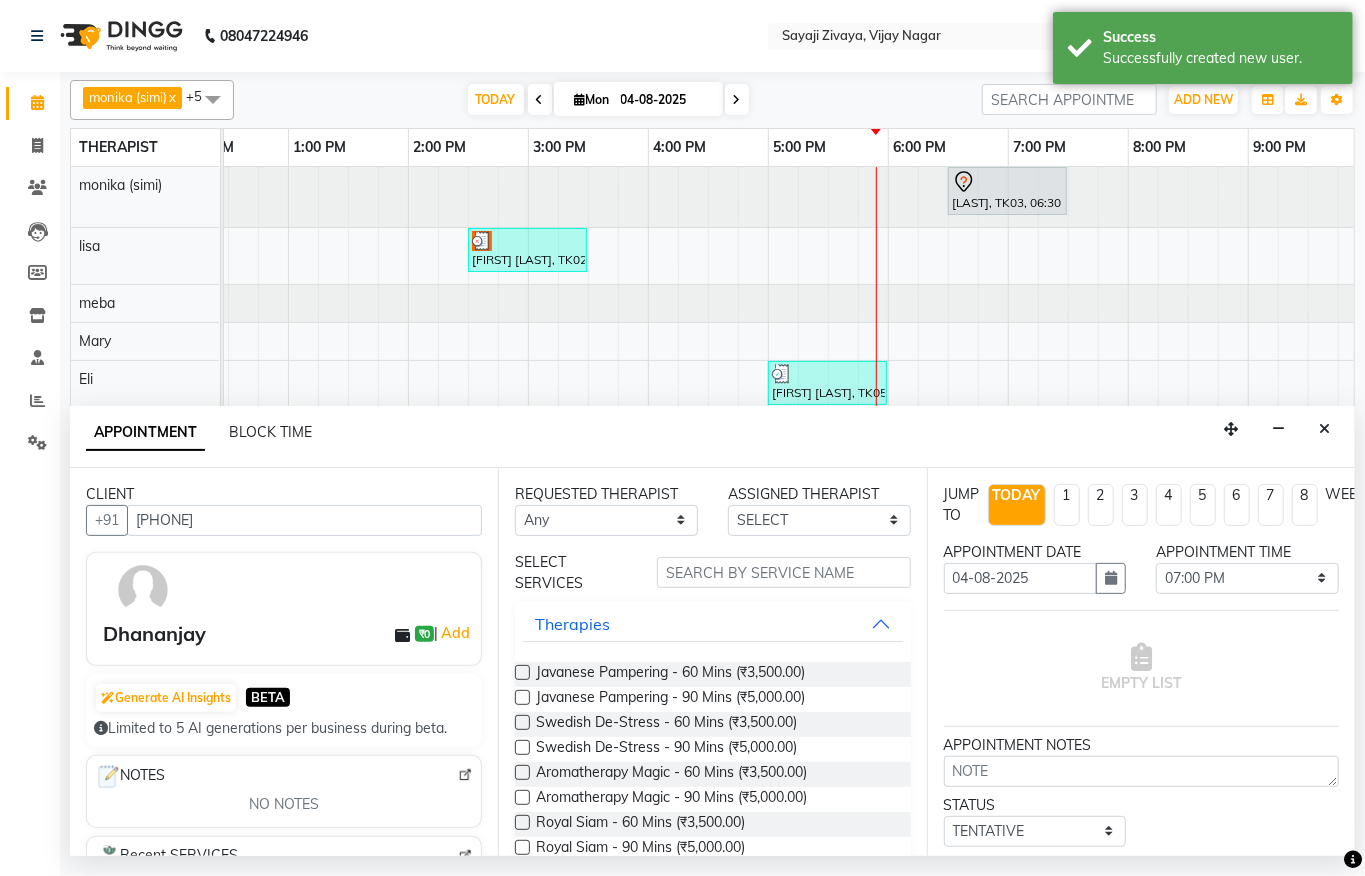 click at bounding box center (522, 672) 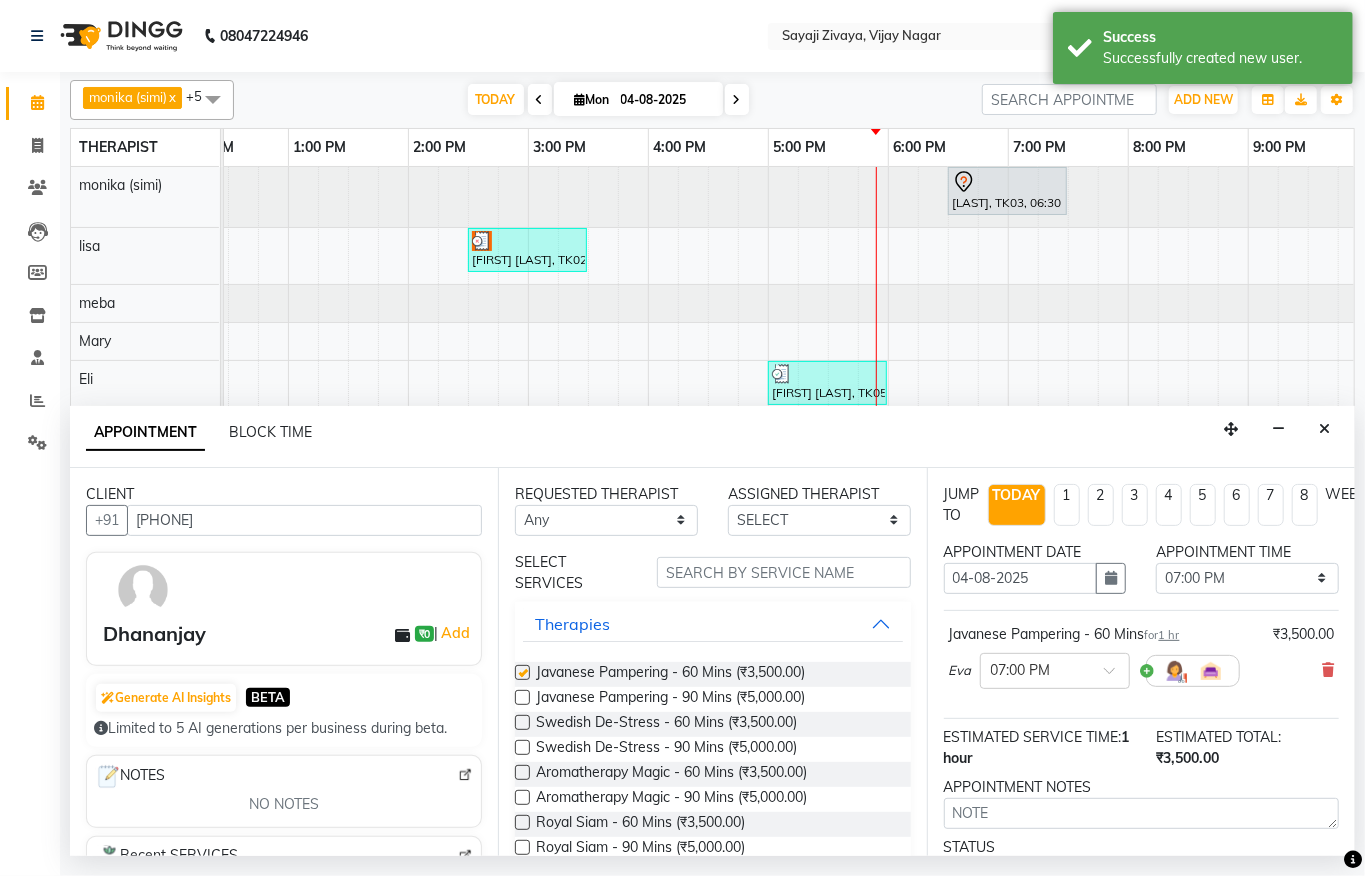 checkbox on "false" 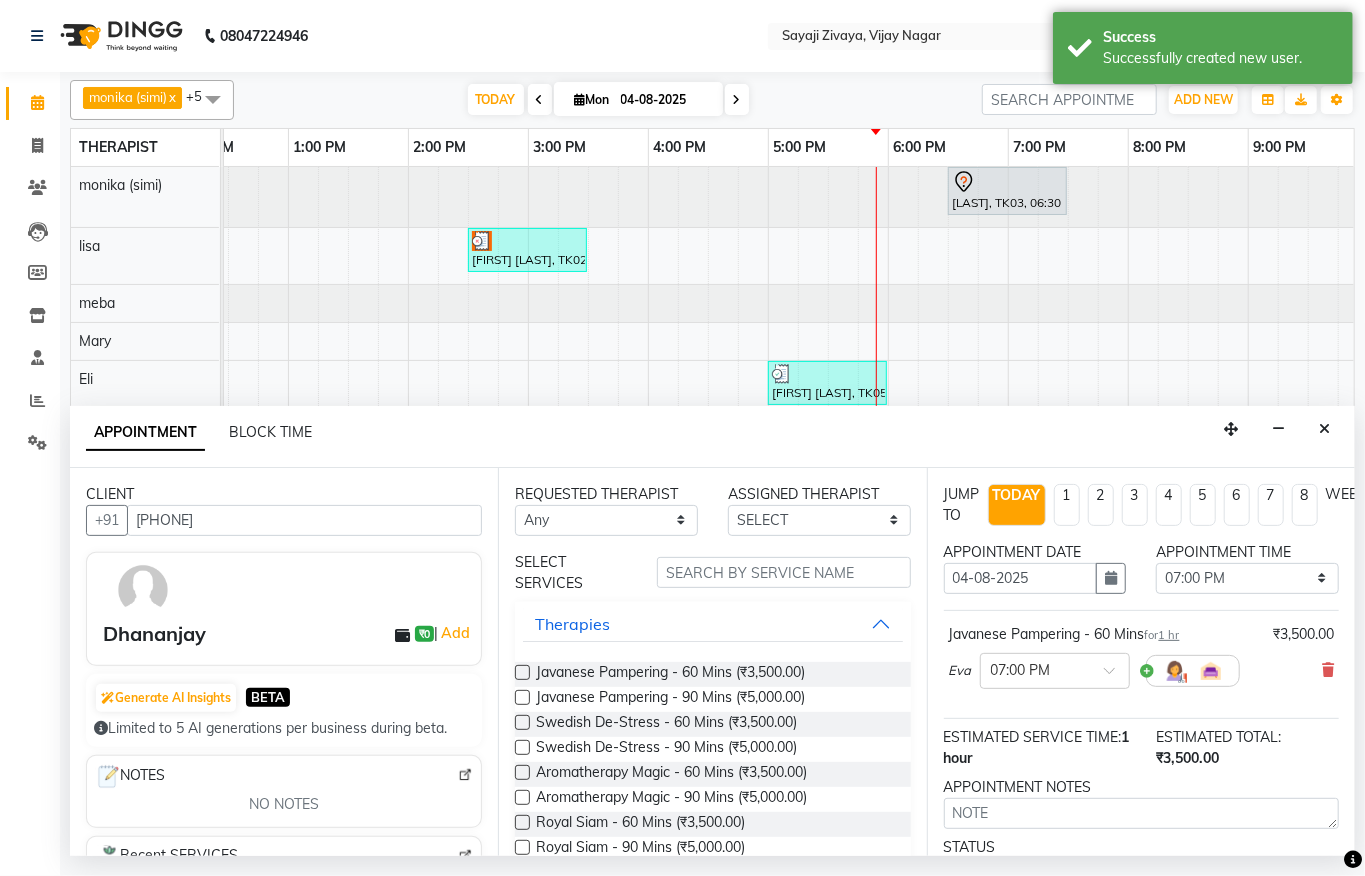 scroll, scrollTop: 201, scrollLeft: 0, axis: vertical 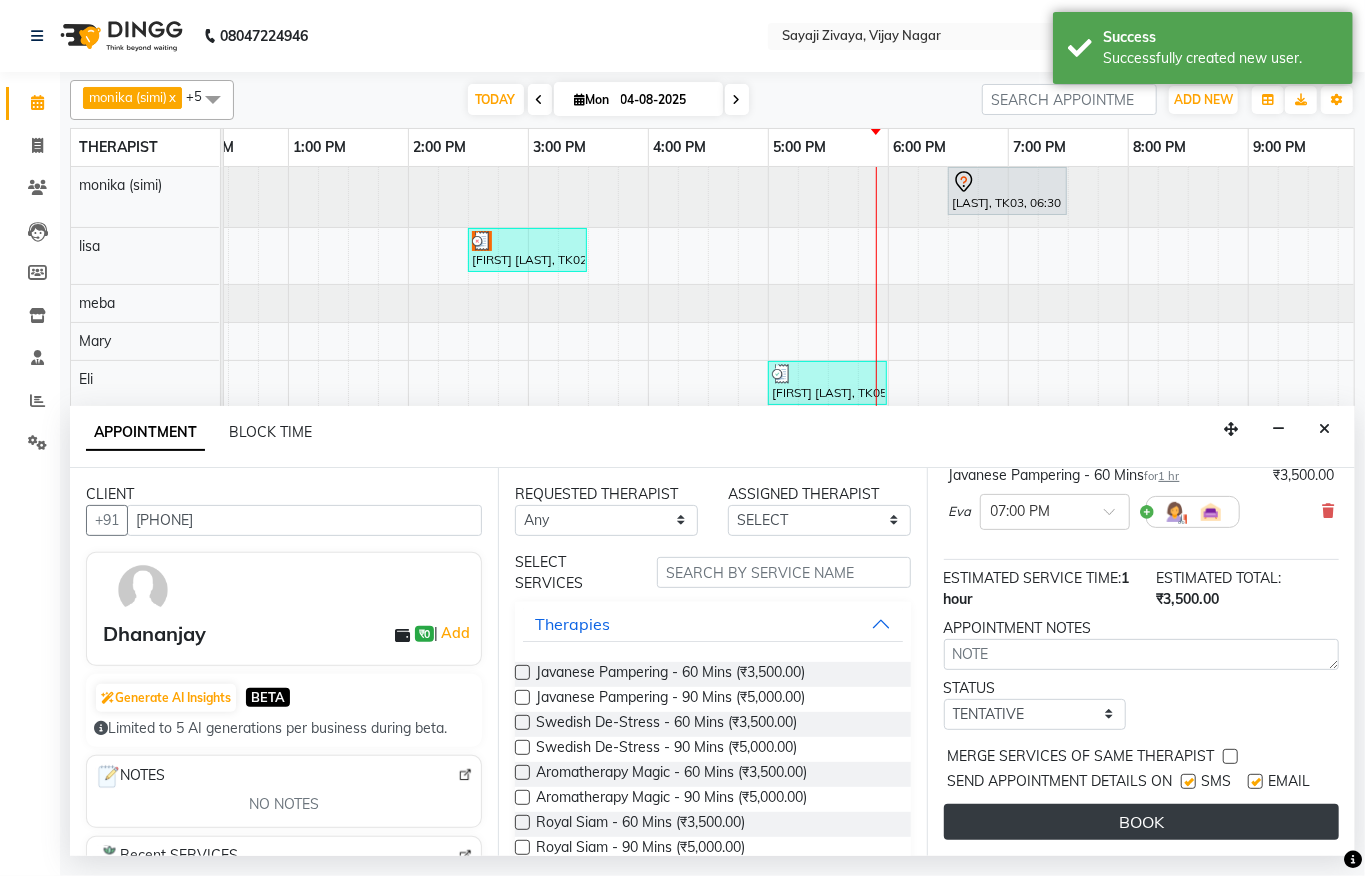 click on "BOOK" at bounding box center (1141, 822) 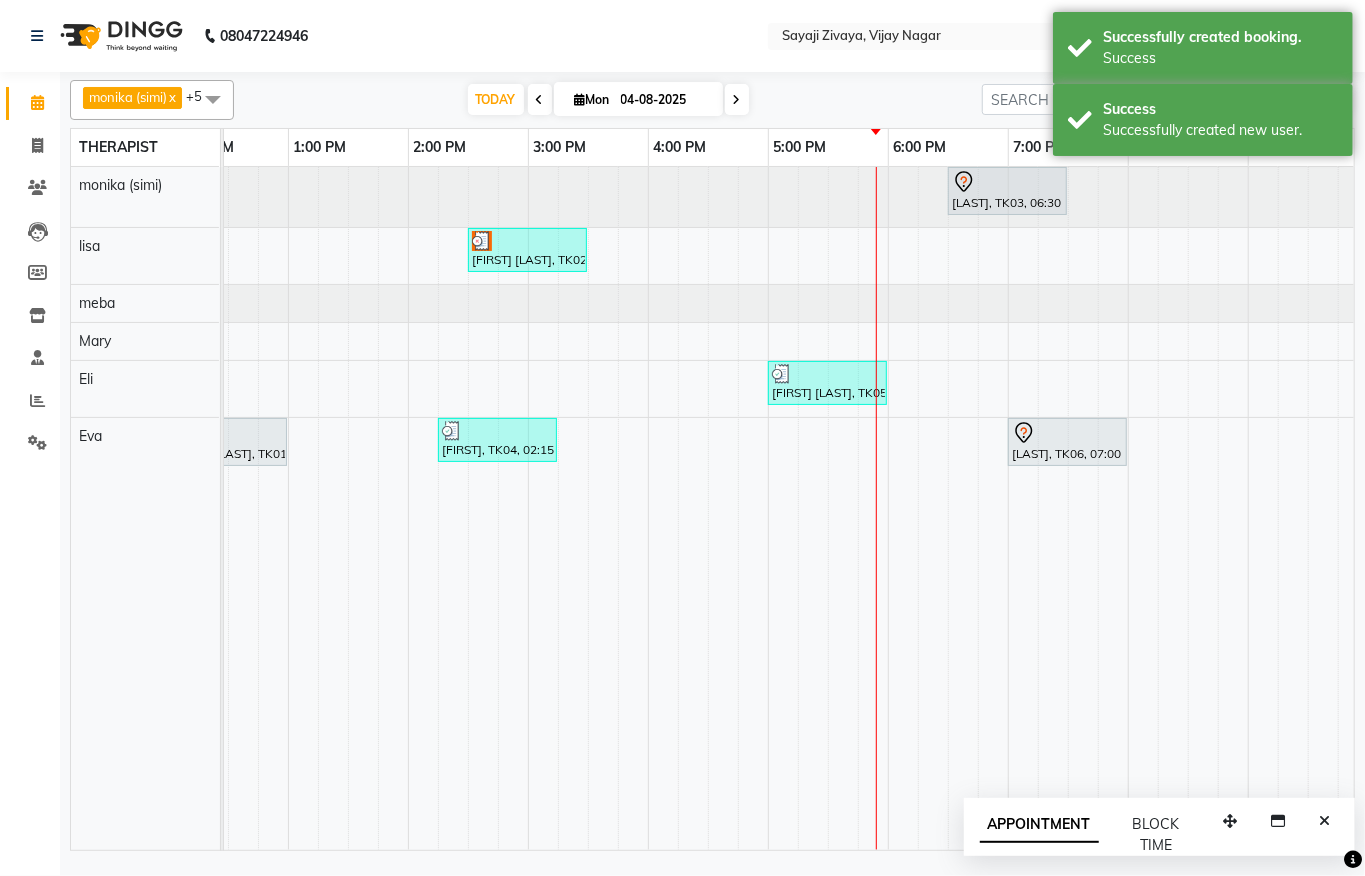 scroll, scrollTop: 0, scrollLeft: 812, axis: horizontal 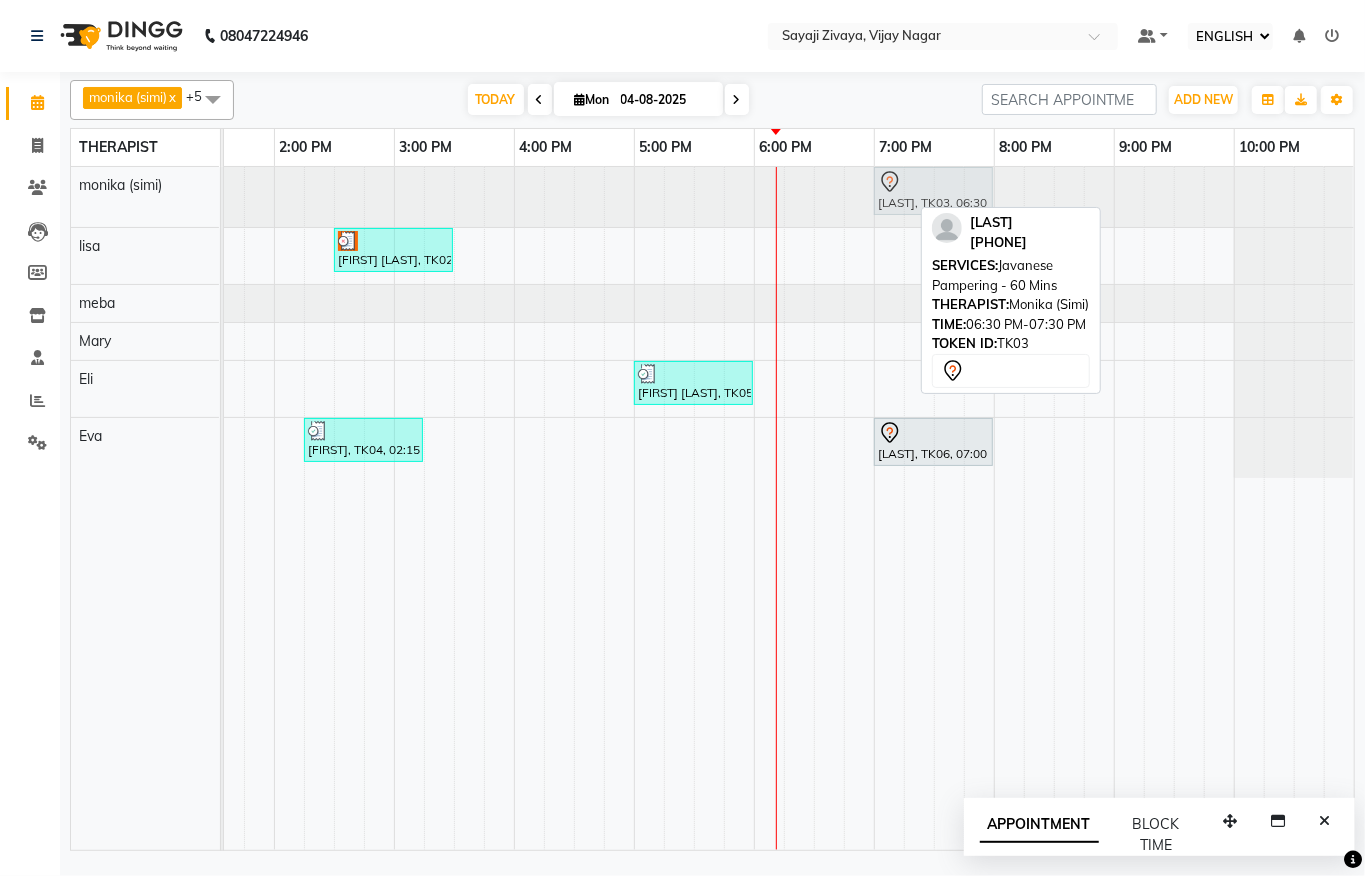 click on "[FIRST], TK03, 06:30 PM-07:30 PM, Javanese Pampering - 60 Mins rajesh gupta, TK03, 06:30 PM-07:30 PM, Javanese Pampering - 60 Mins" at bounding box center [-566, 197] 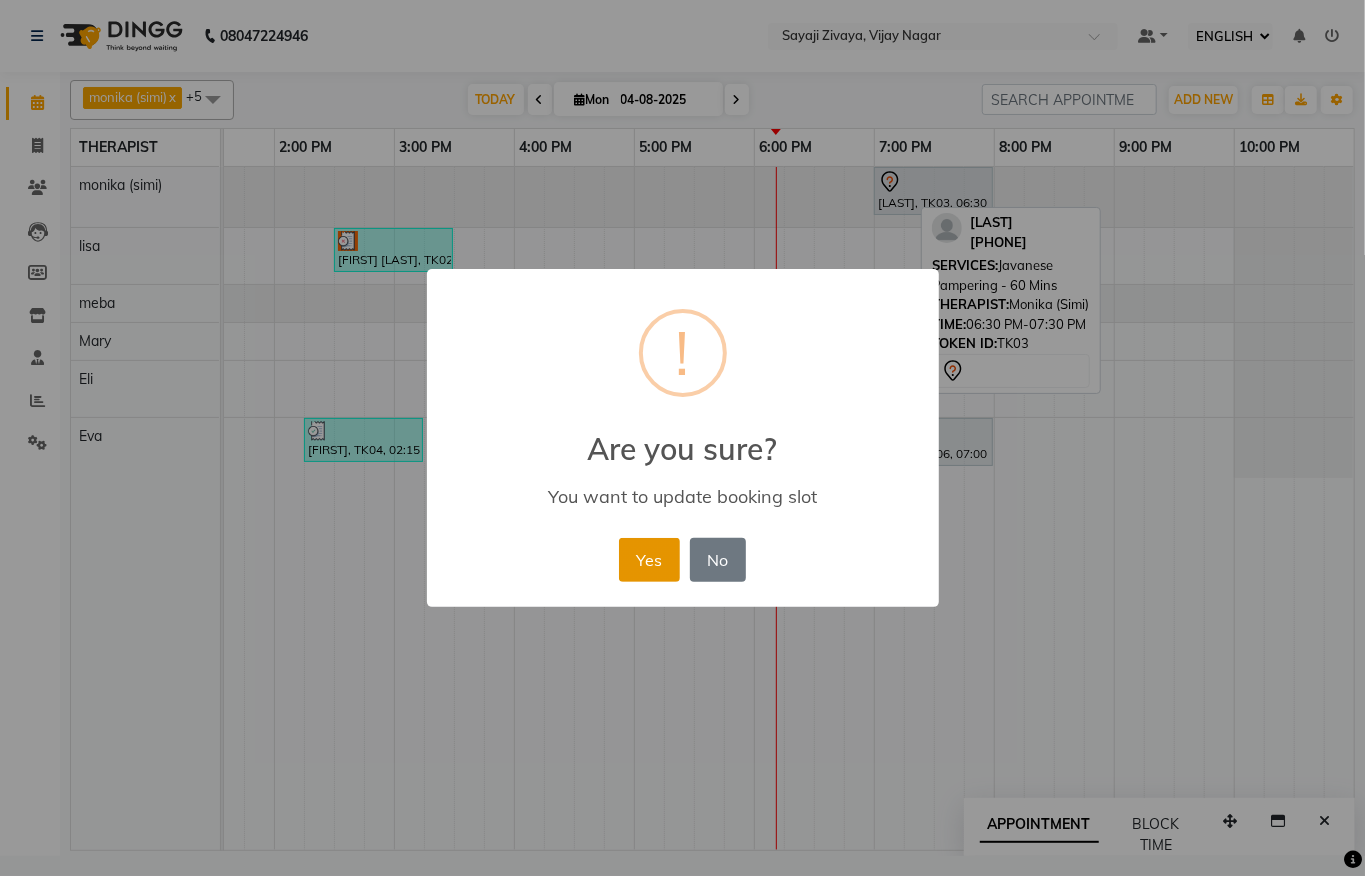click on "Yes" at bounding box center (649, 560) 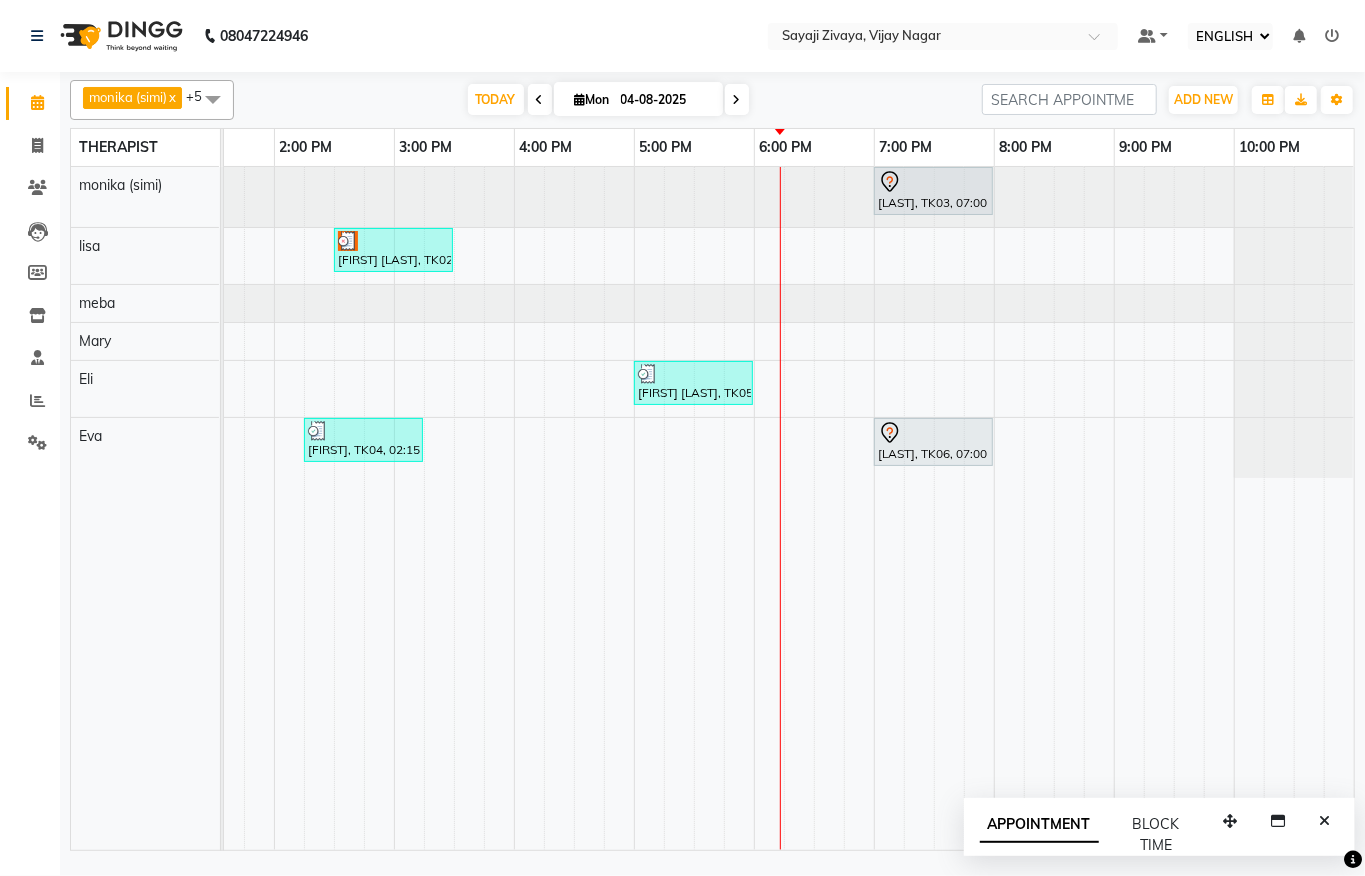 scroll, scrollTop: 0, scrollLeft: 812, axis: horizontal 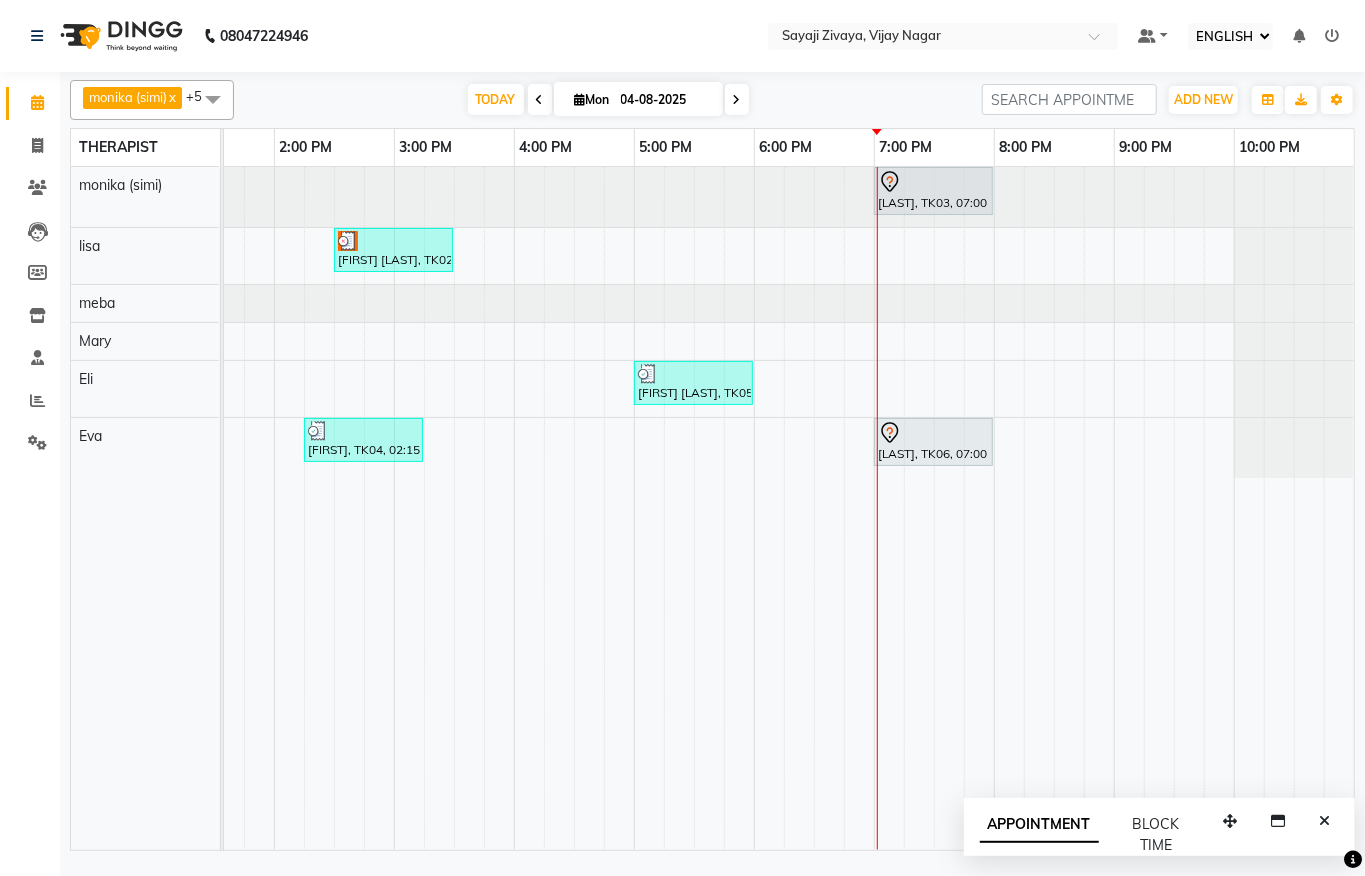 click on "[LAST], TK03, 07:00 PM-08:00 PM, Javanese Pampering - 60 Mins Deepak Rajpal, TK02, 02:30 PM-03:30 PM, Javanese Pampering - 60 Mins Sugeet Tiwari, TK05, 05:00 PM-06:00 PM, Javanese Pampering - 60 Mins Parijatt Mishra, TK01, 12:00 PM-01:00 PM, Javanese Pampering - 60 Mins Palash, TK04, 02:15 PM-03:15 PM, Javanese Pampering - 60 Mins Dhananjay, TK06, 07:00 PM-08:00 PM, Javanese Pampering - 60 Mins" at bounding box center (394, 508) 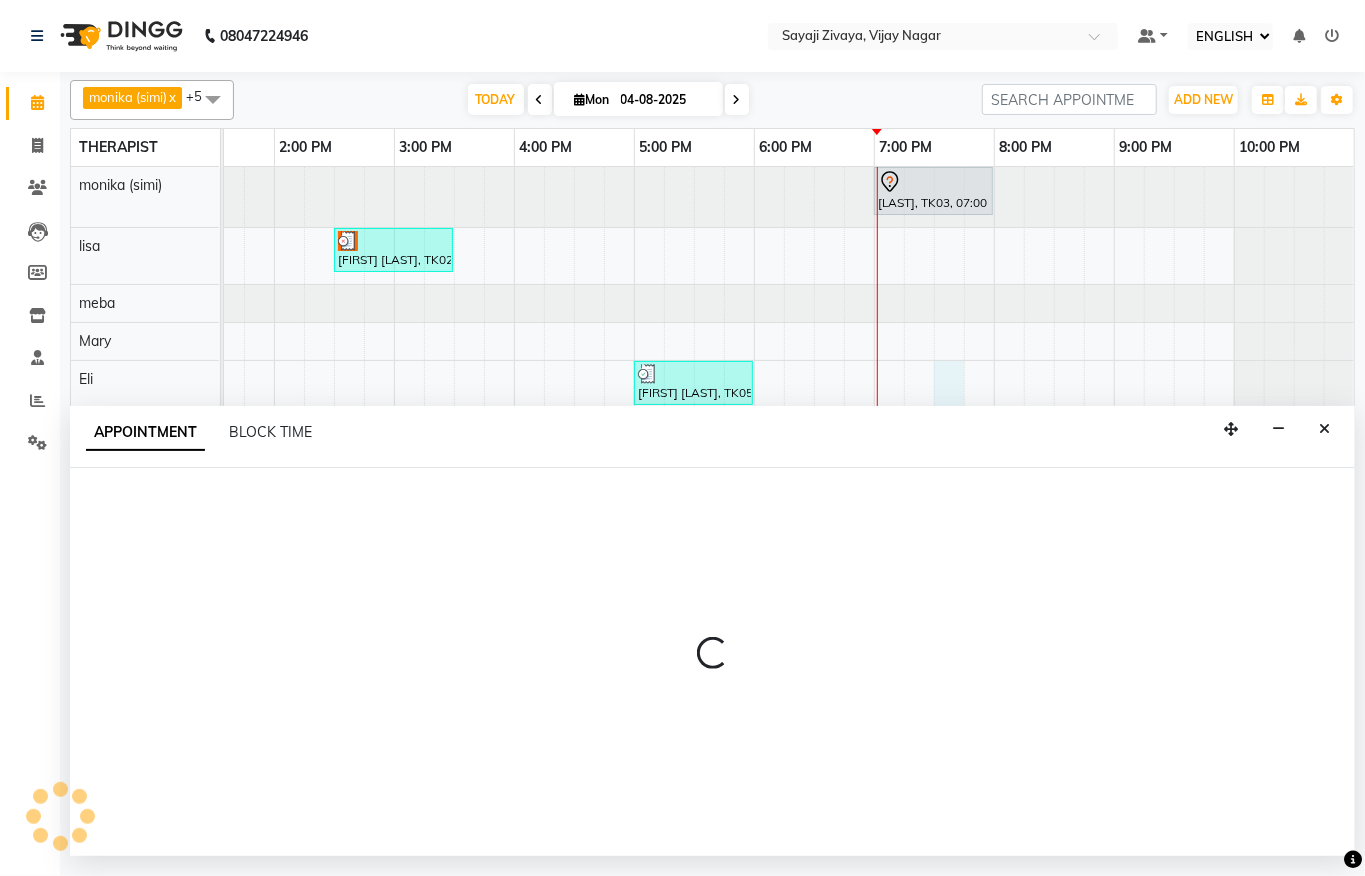 select on "83147" 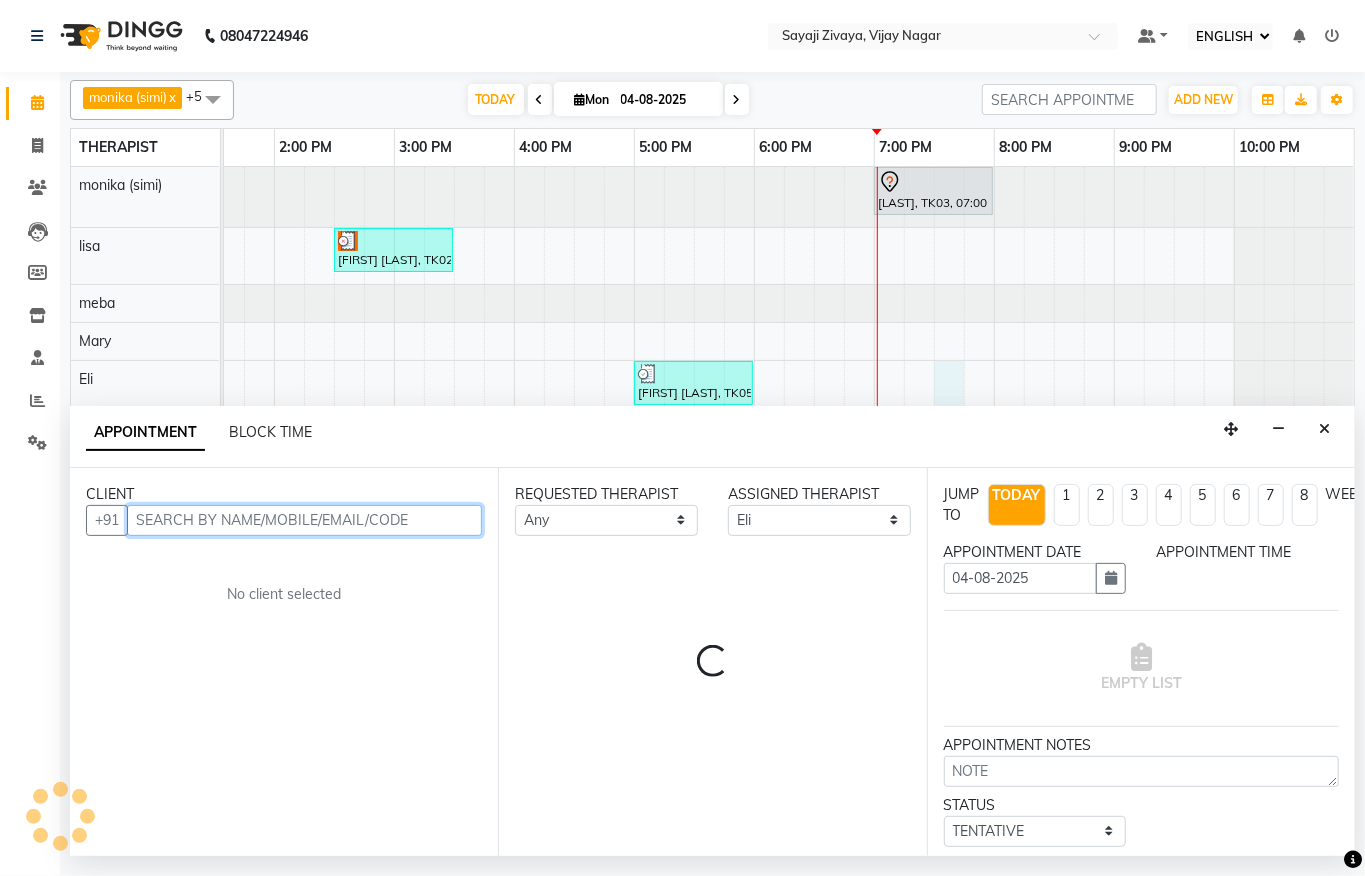select on "1170" 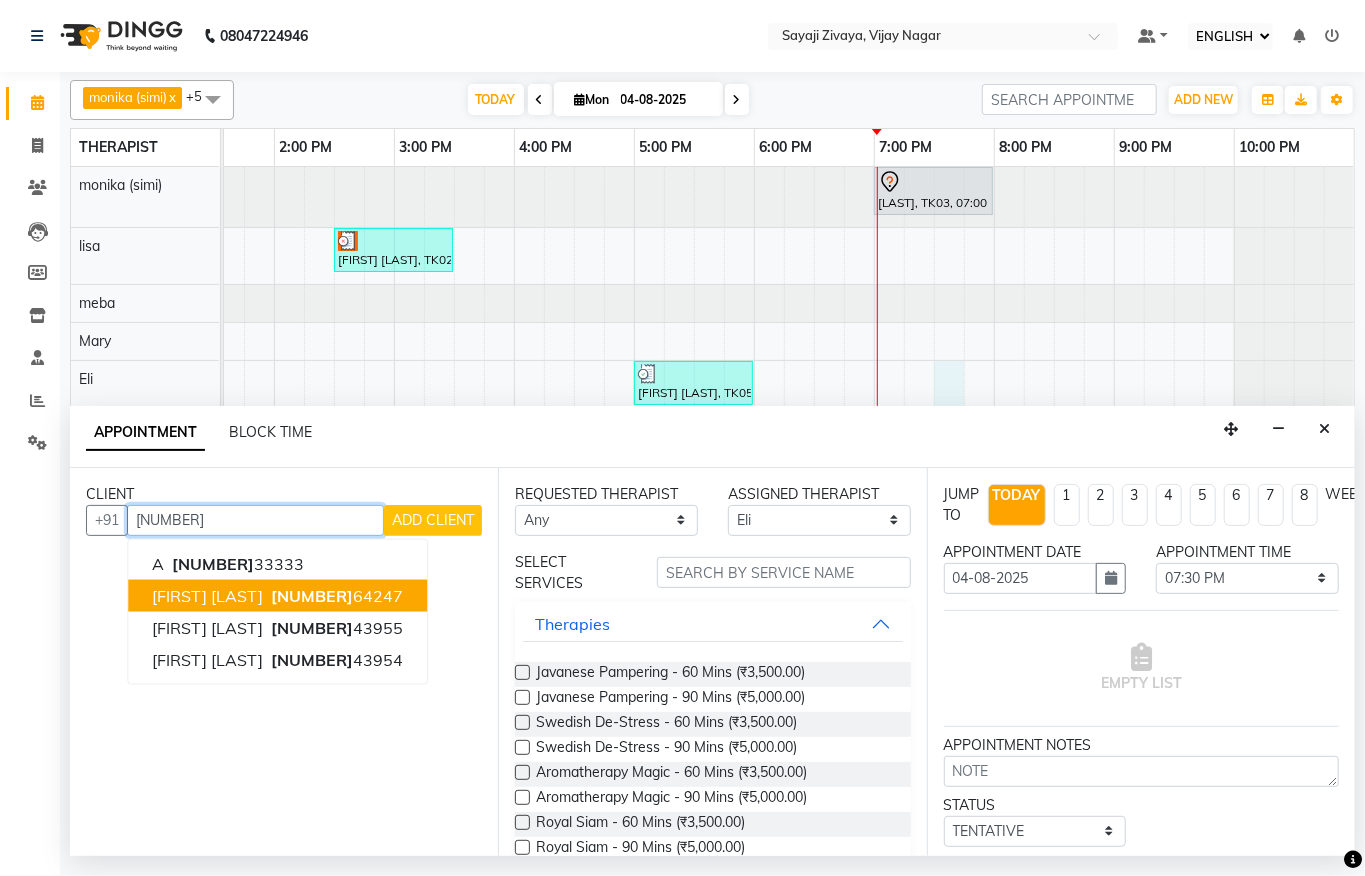 click on "[NUMBER] [NUMBER]" at bounding box center [335, 595] 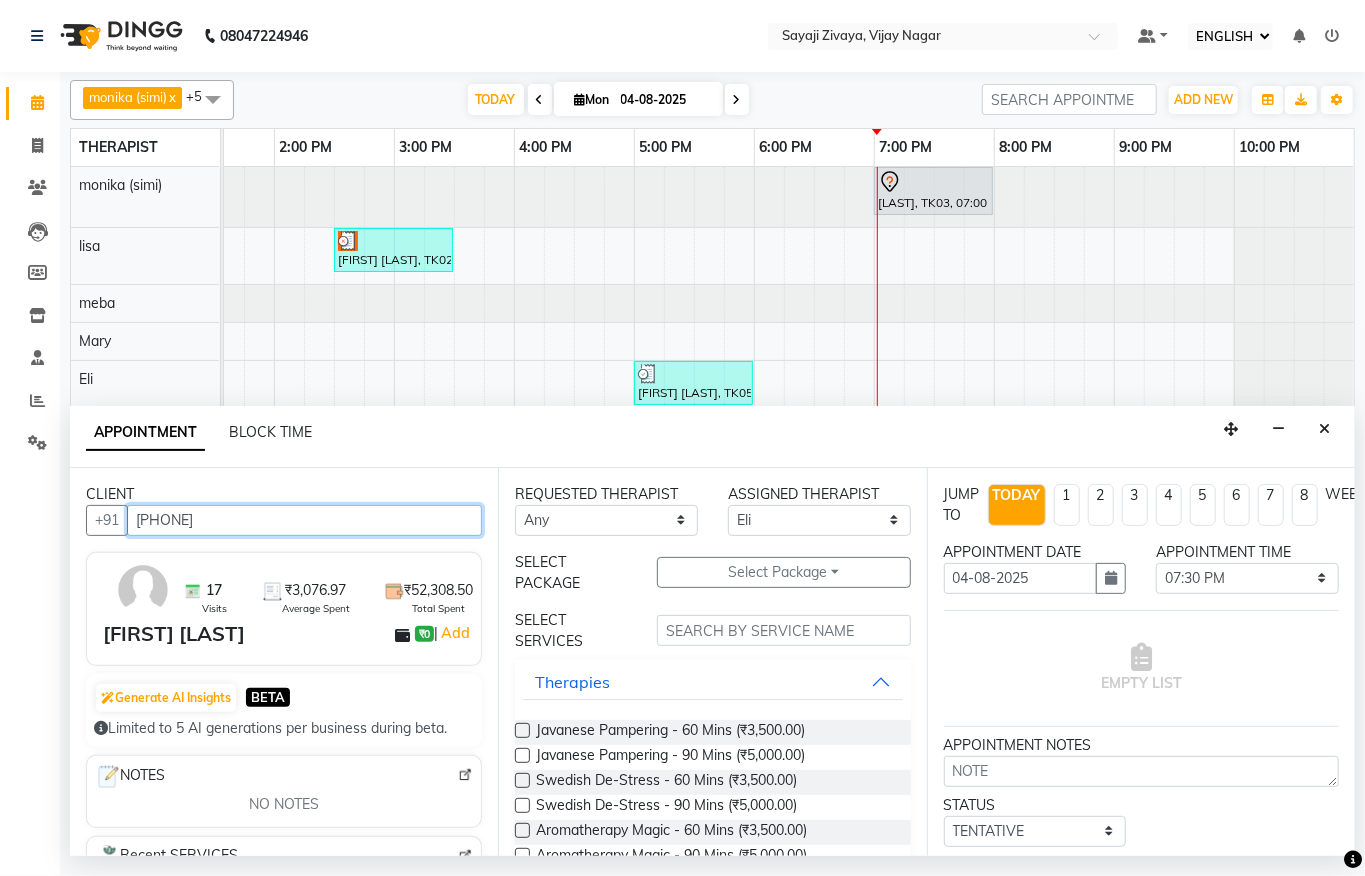 type on "[PHONE]" 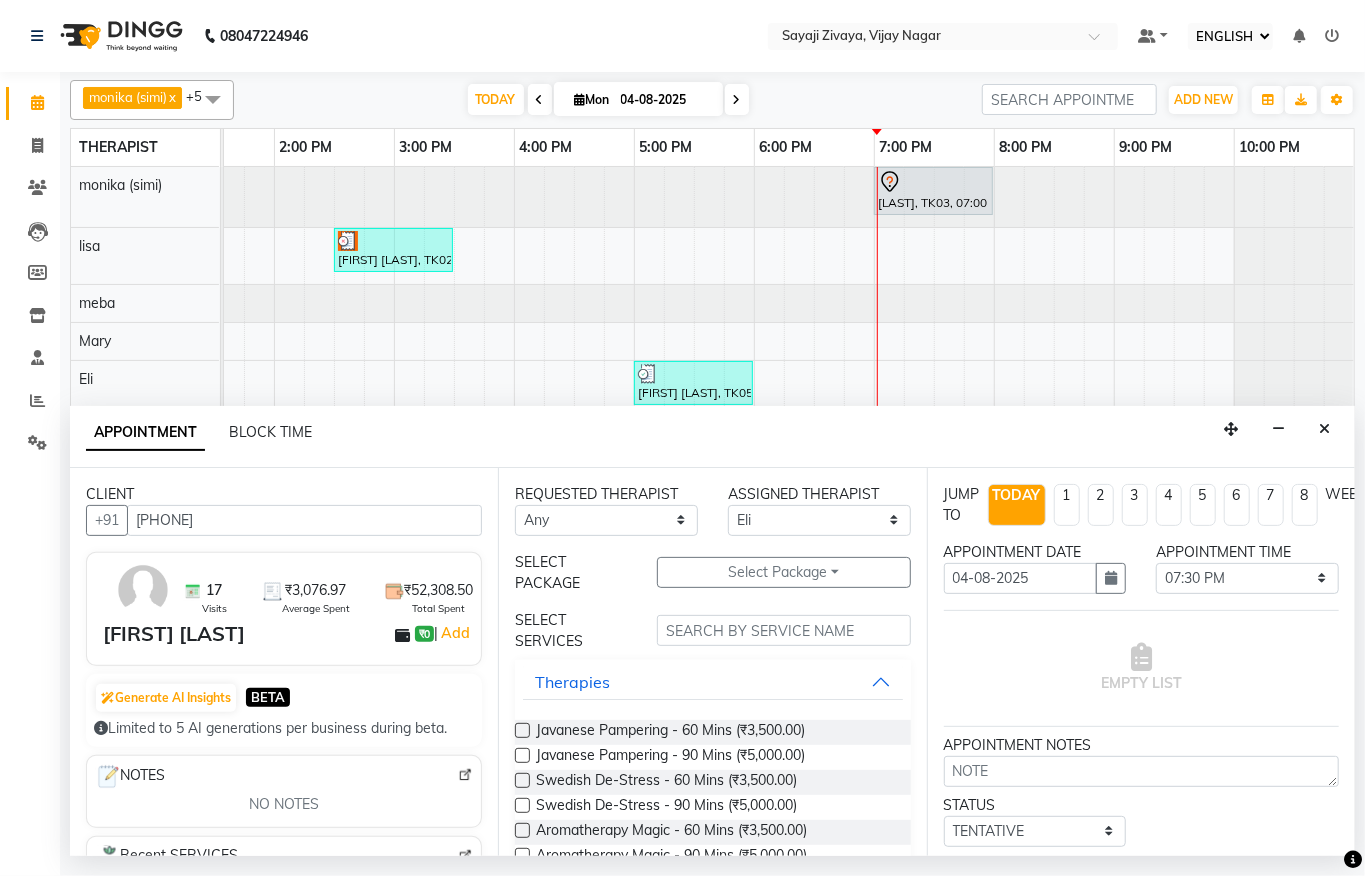 click at bounding box center (522, 730) 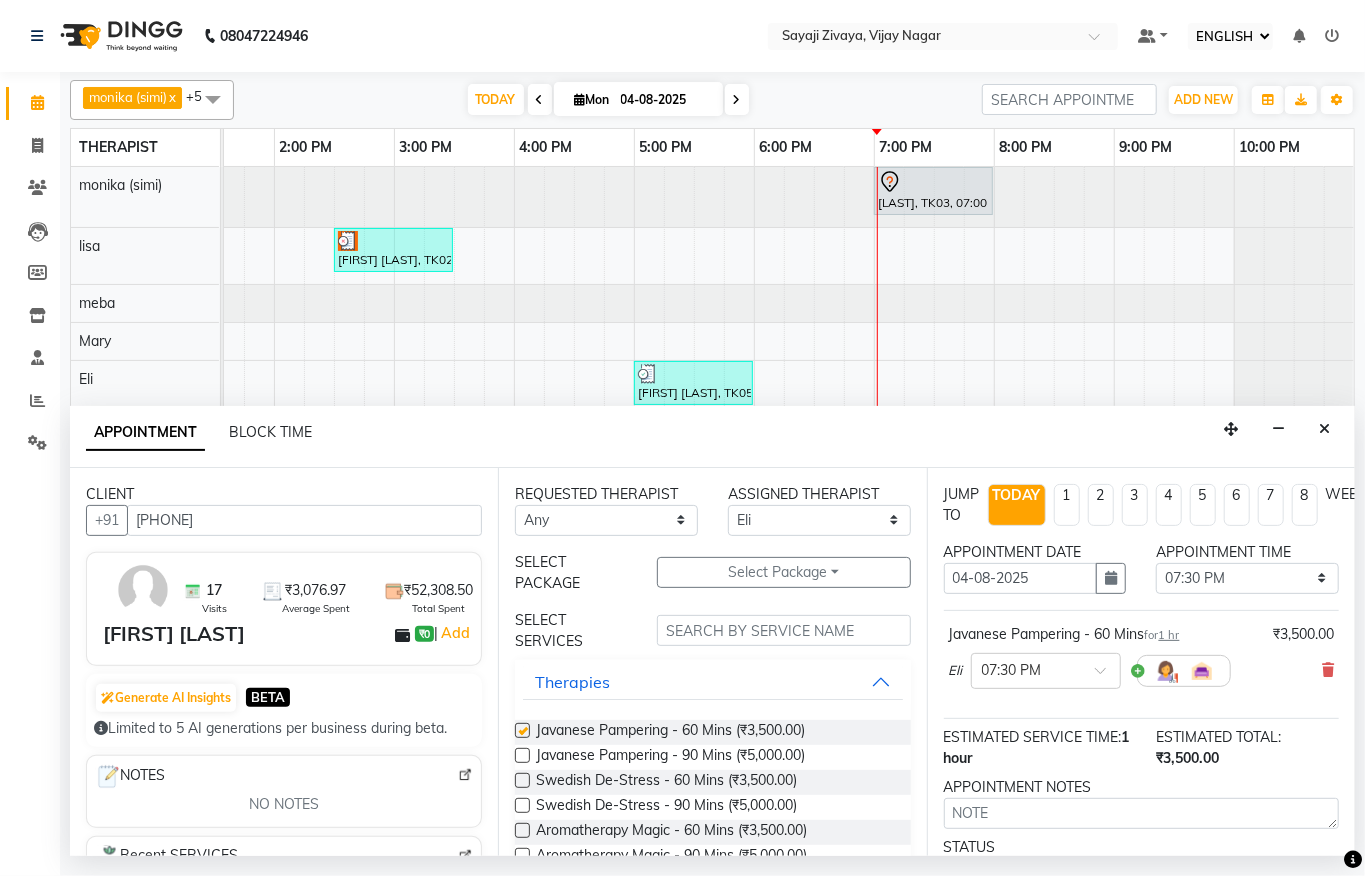 checkbox on "false" 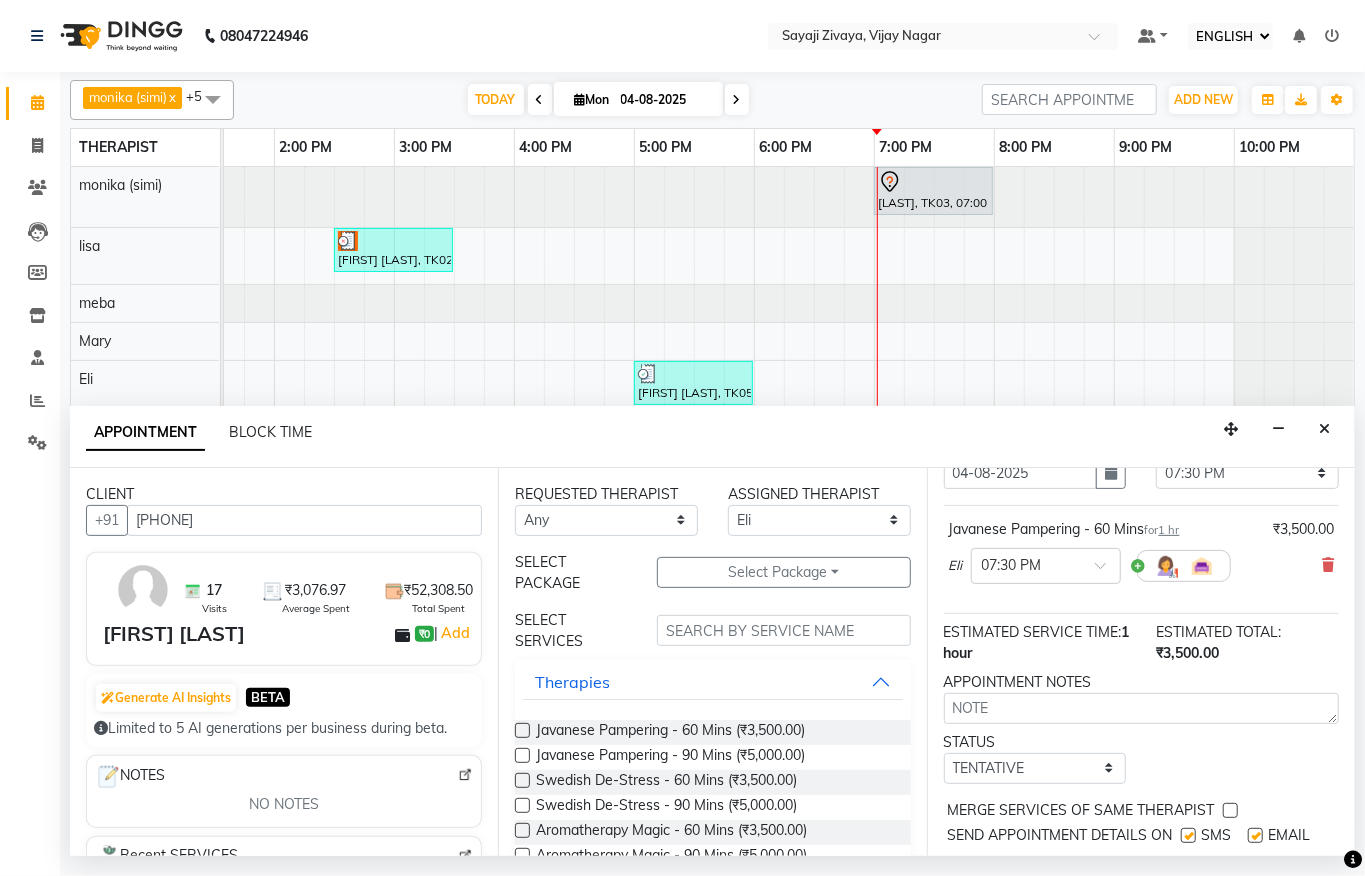scroll, scrollTop: 201, scrollLeft: 0, axis: vertical 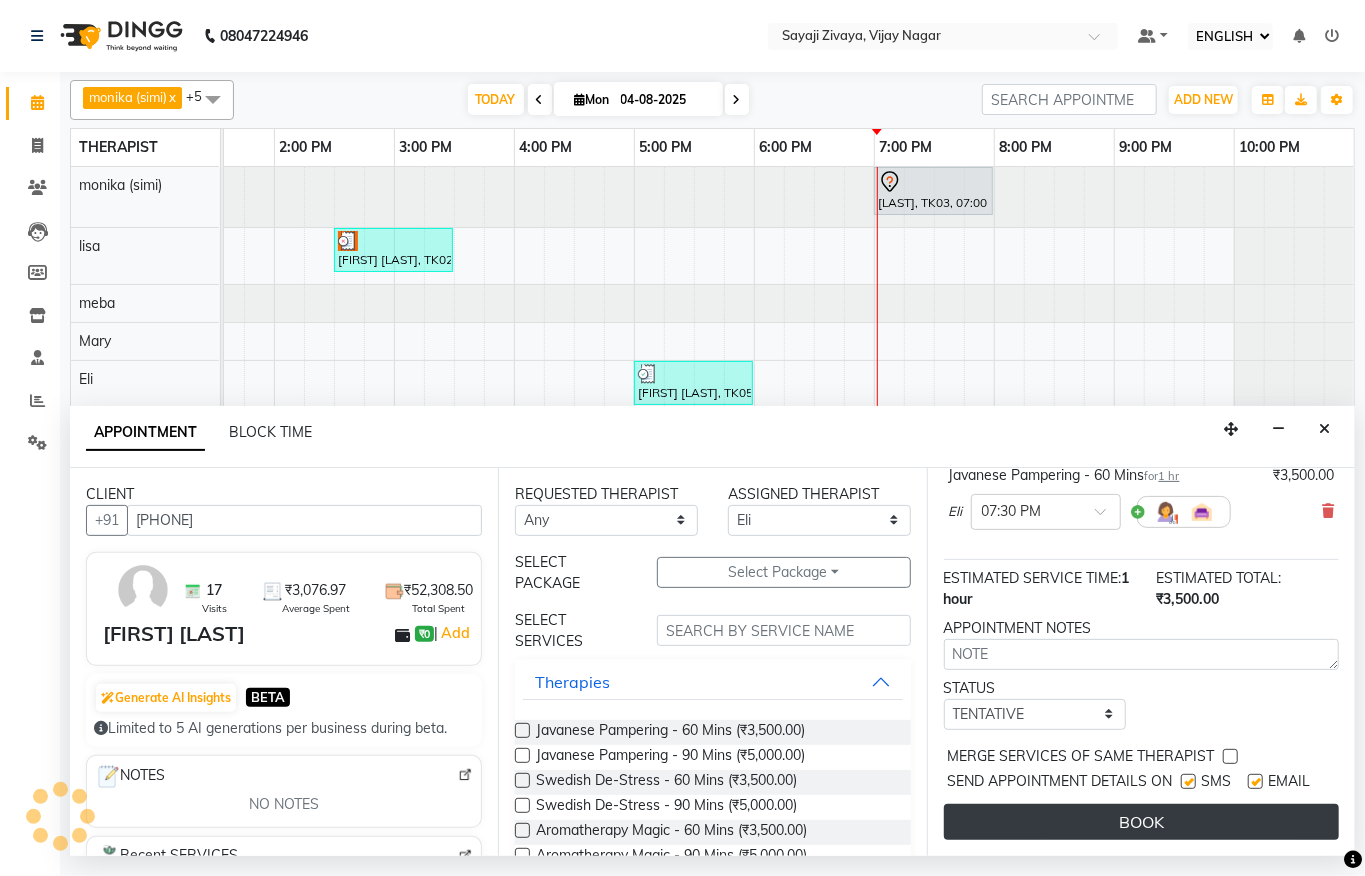 click on "BOOK" at bounding box center [1141, 822] 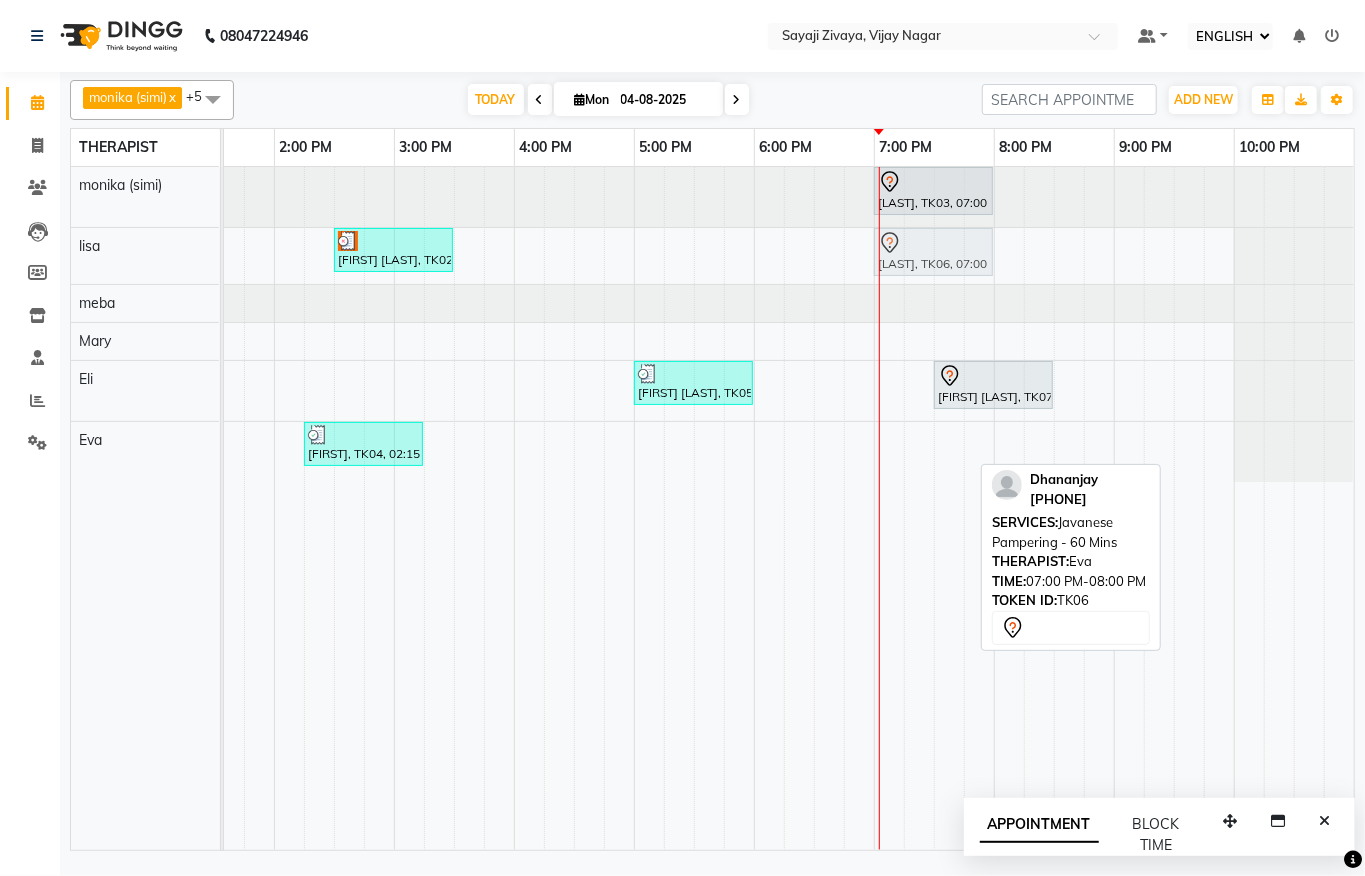 drag, startPoint x: 908, startPoint y: 362, endPoint x: 916, endPoint y: 276, distance: 86.37129 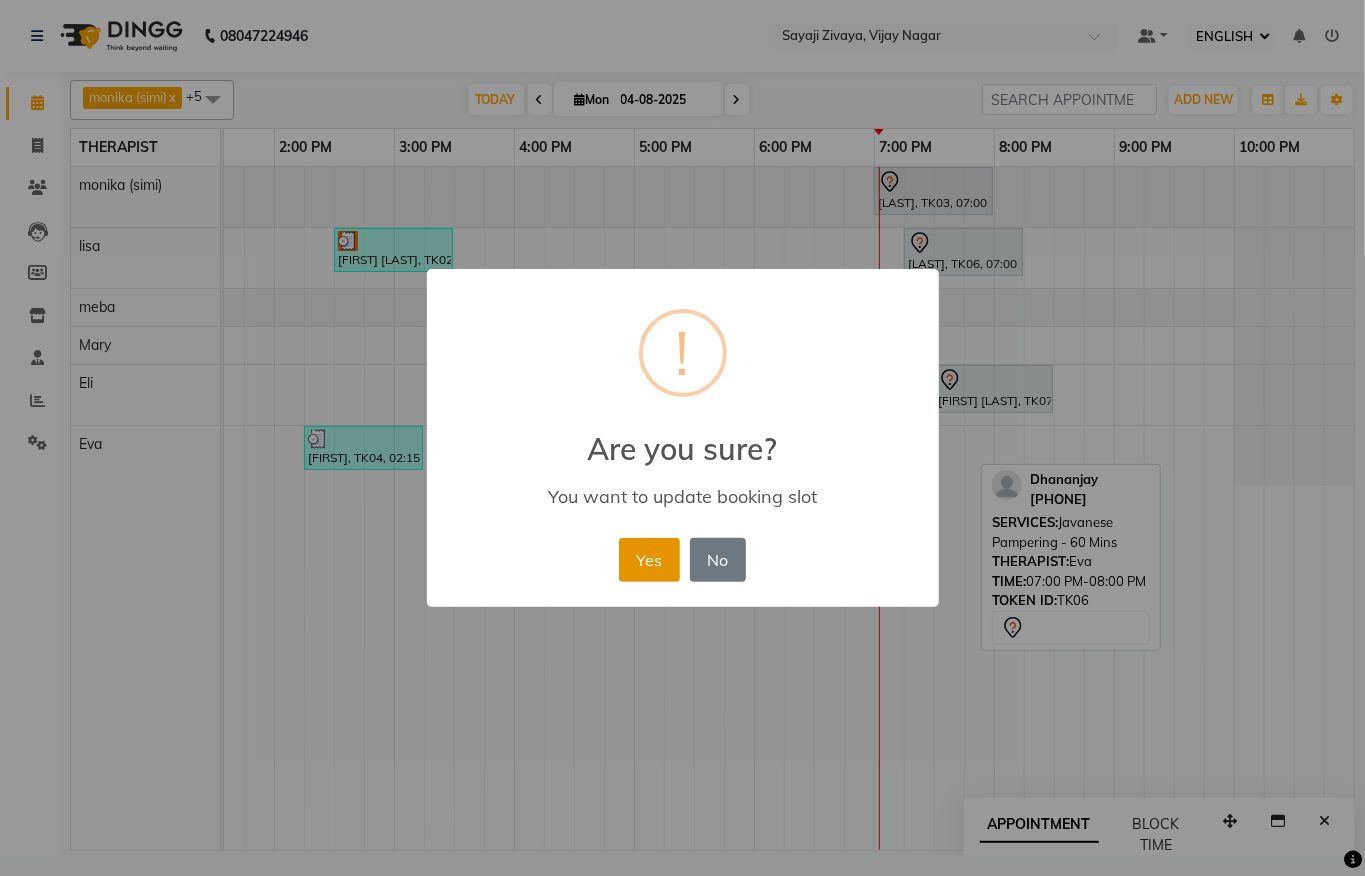 click on "Yes" at bounding box center [649, 560] 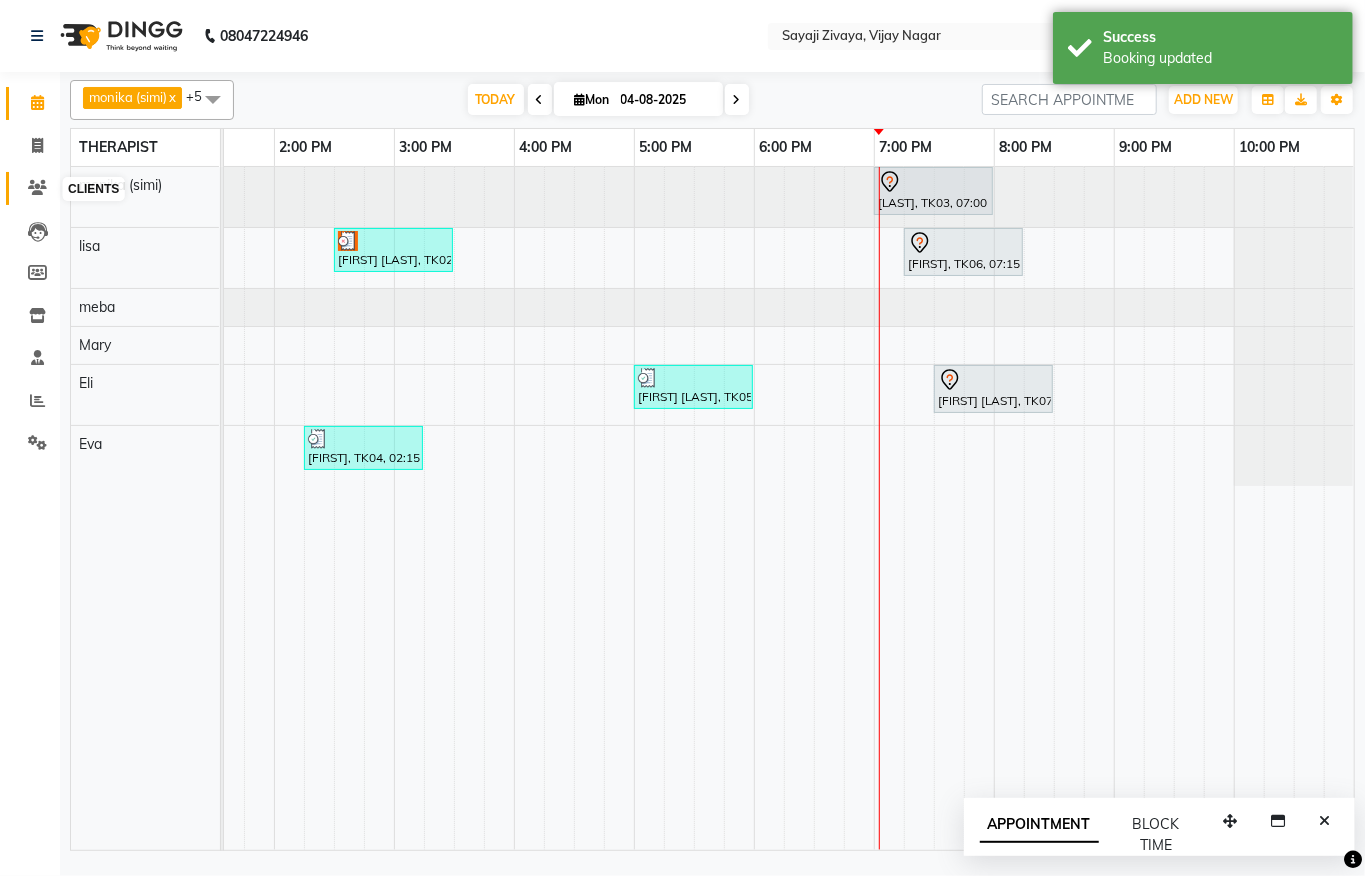 click 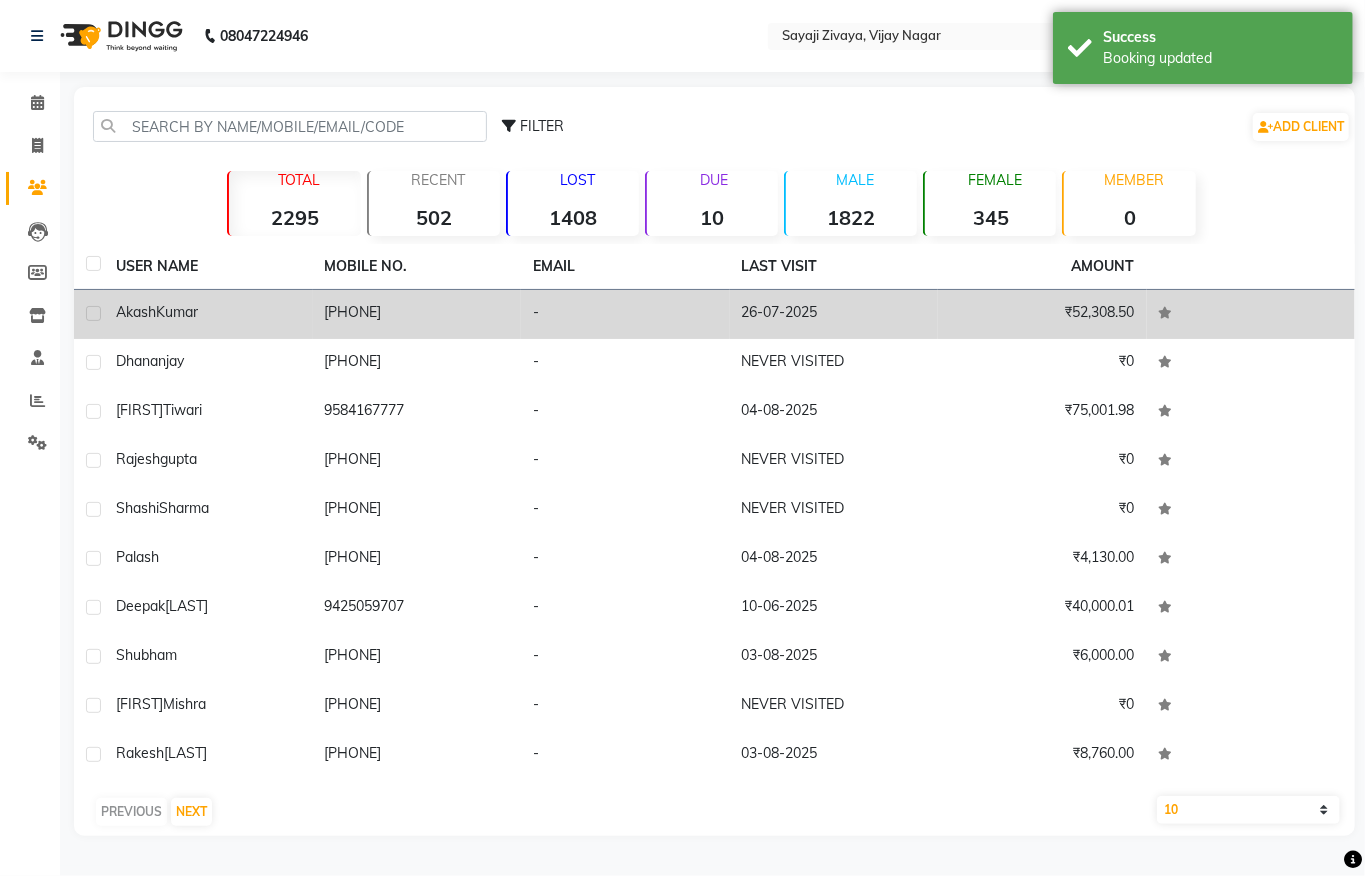 click on "[FIRST] [LAST]" 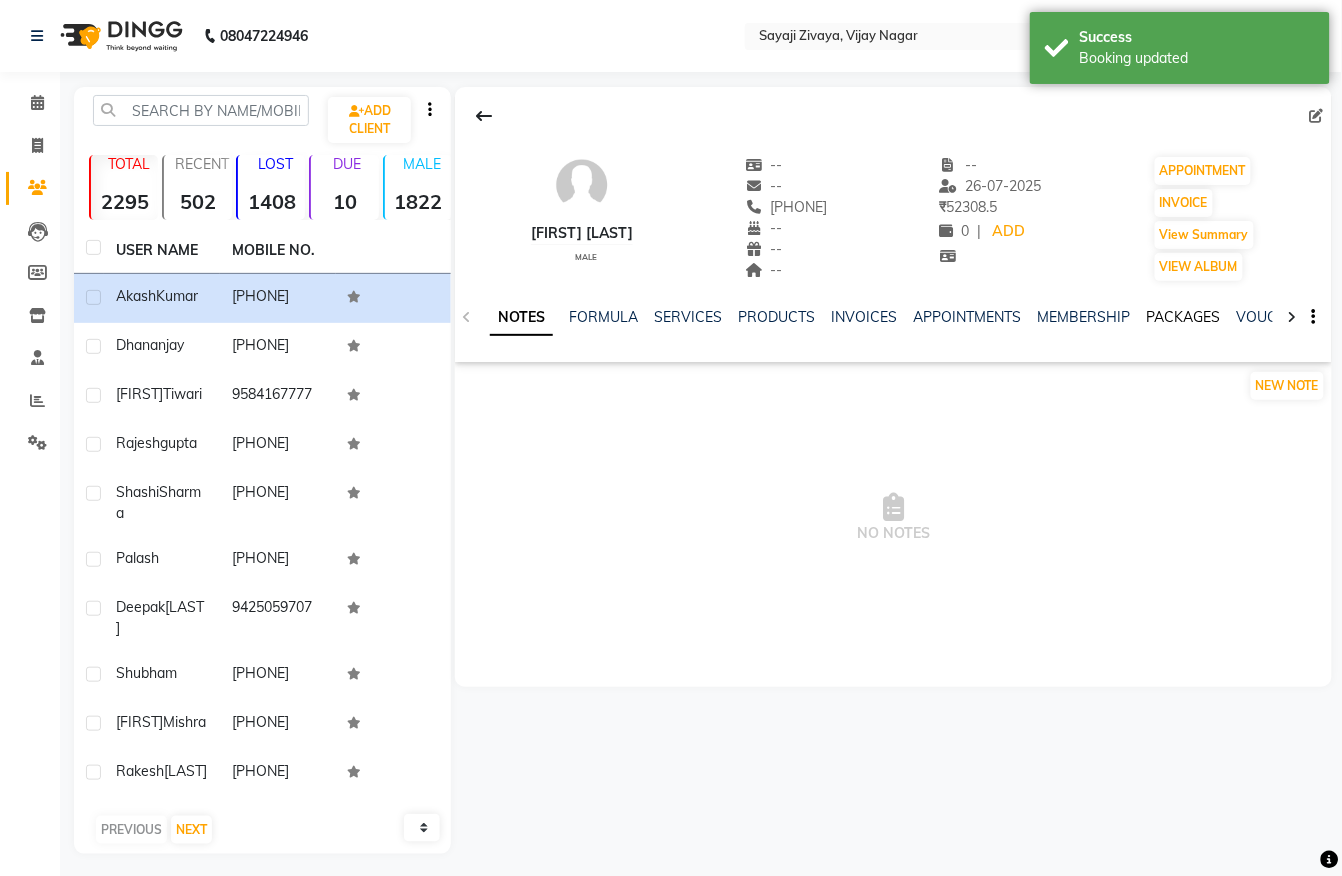 click on "PACKAGES" 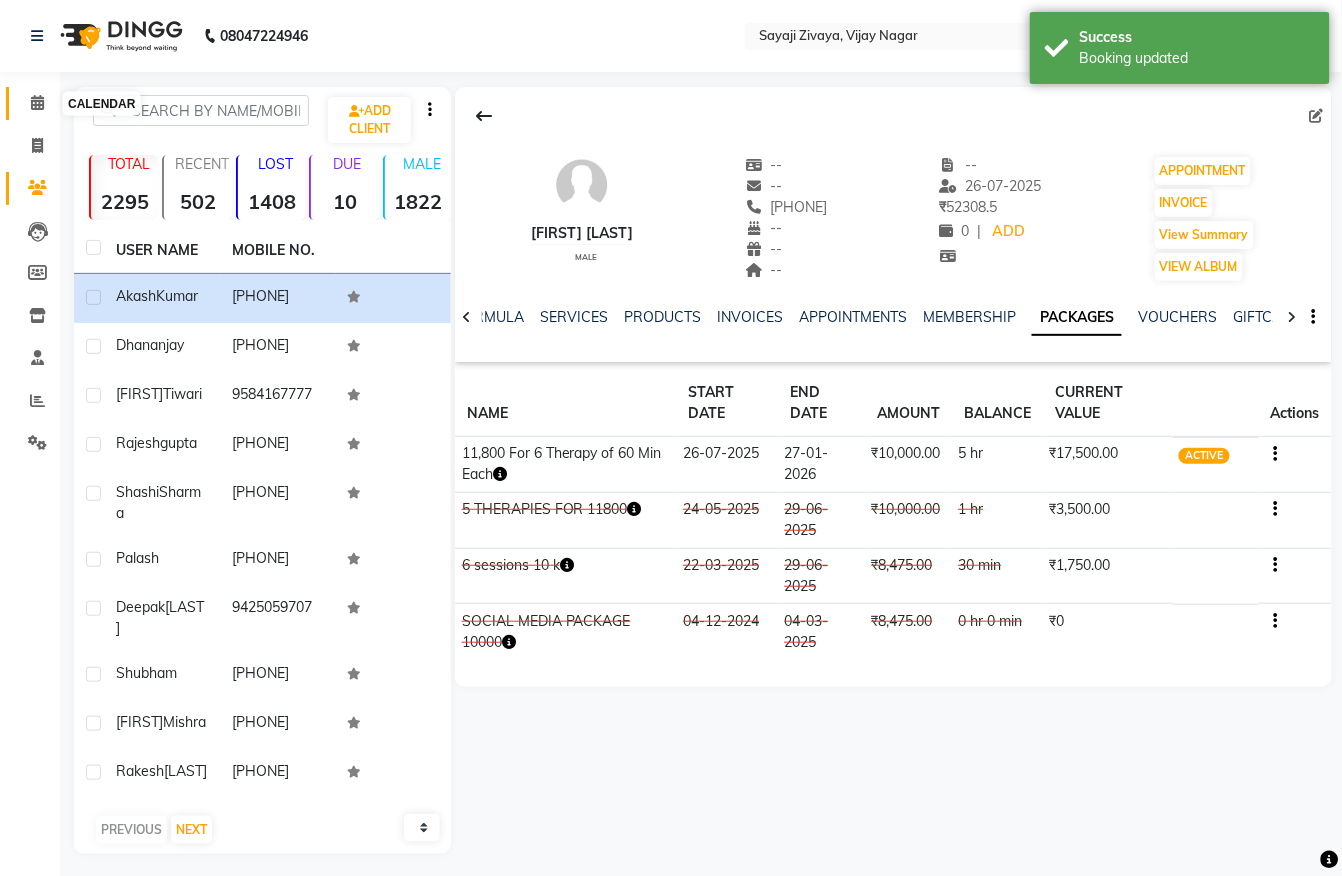 click 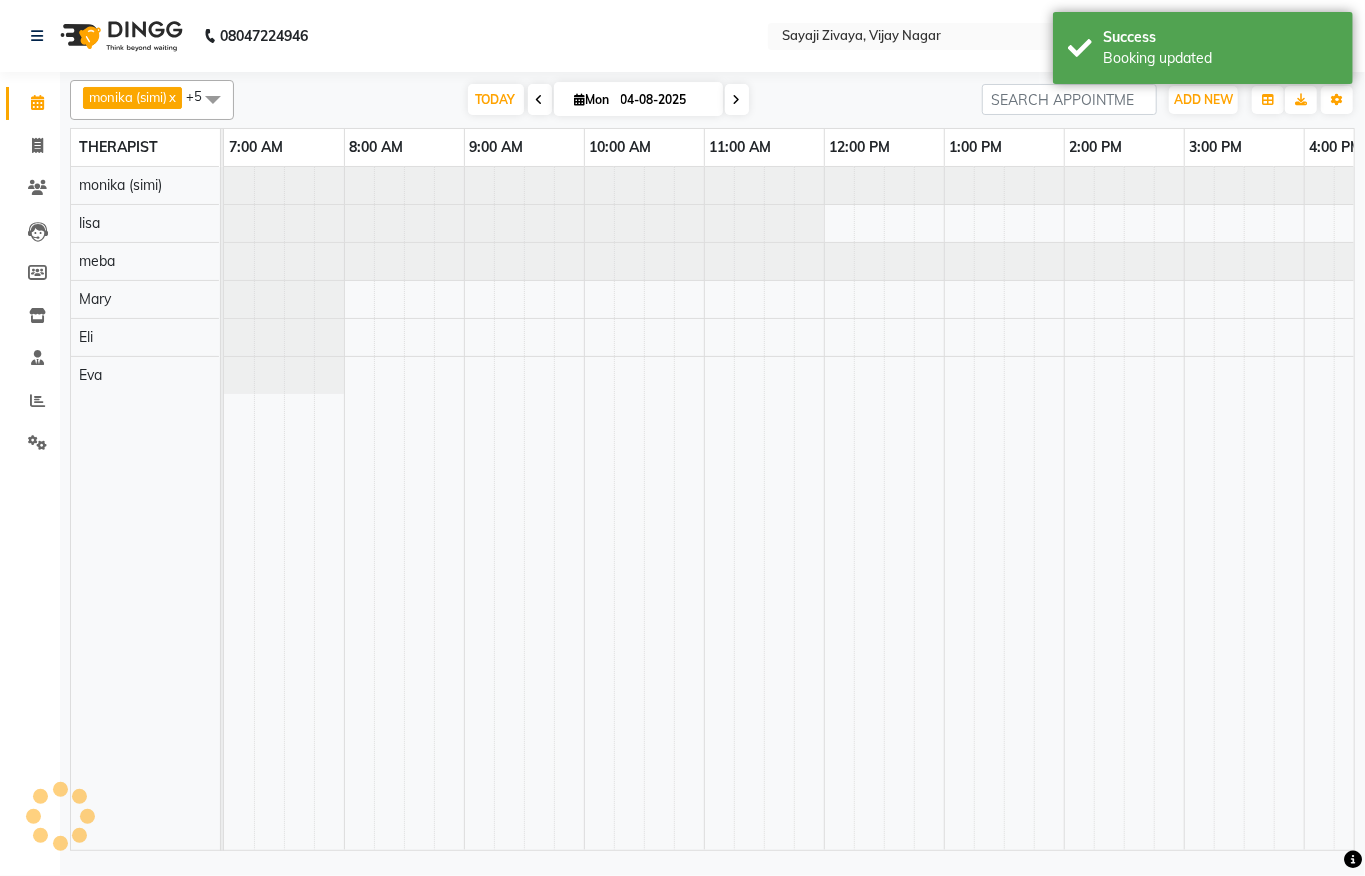 scroll, scrollTop: 0, scrollLeft: 0, axis: both 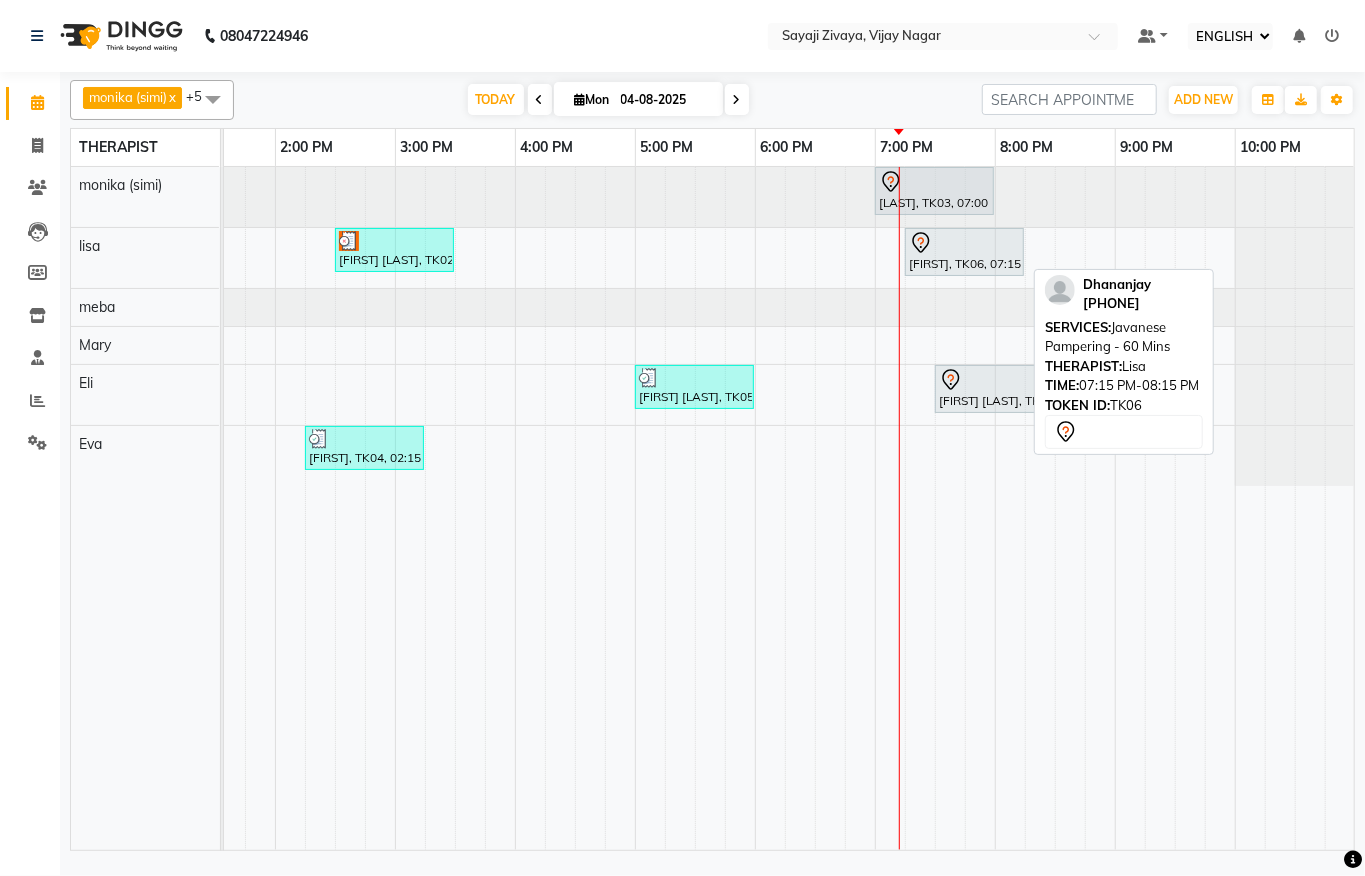 click on "[FIRST], TK06, 07:15 PM-08:15 PM, Javanese Pampering - 60 Mins" at bounding box center (964, 252) 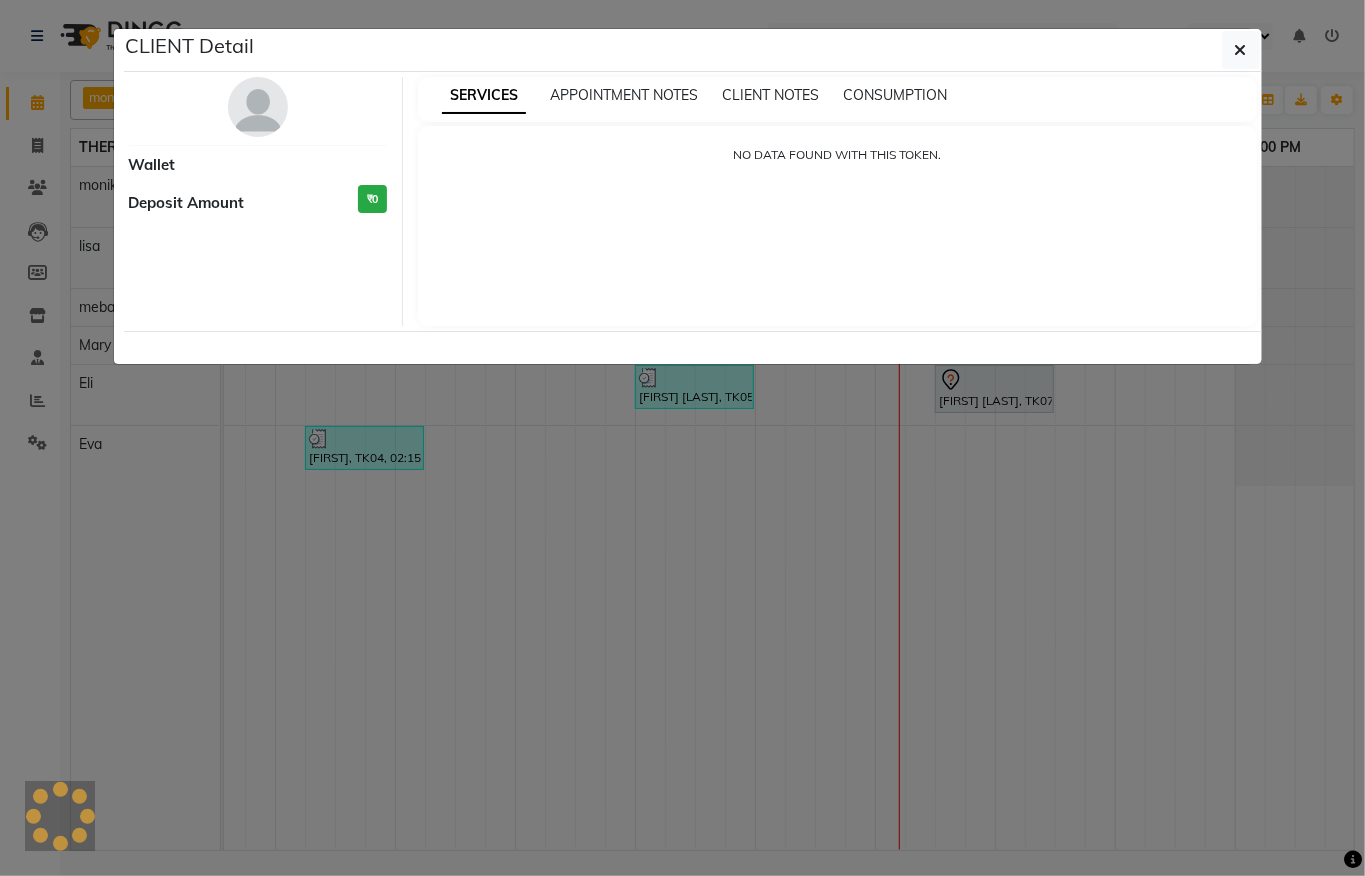 select on "7" 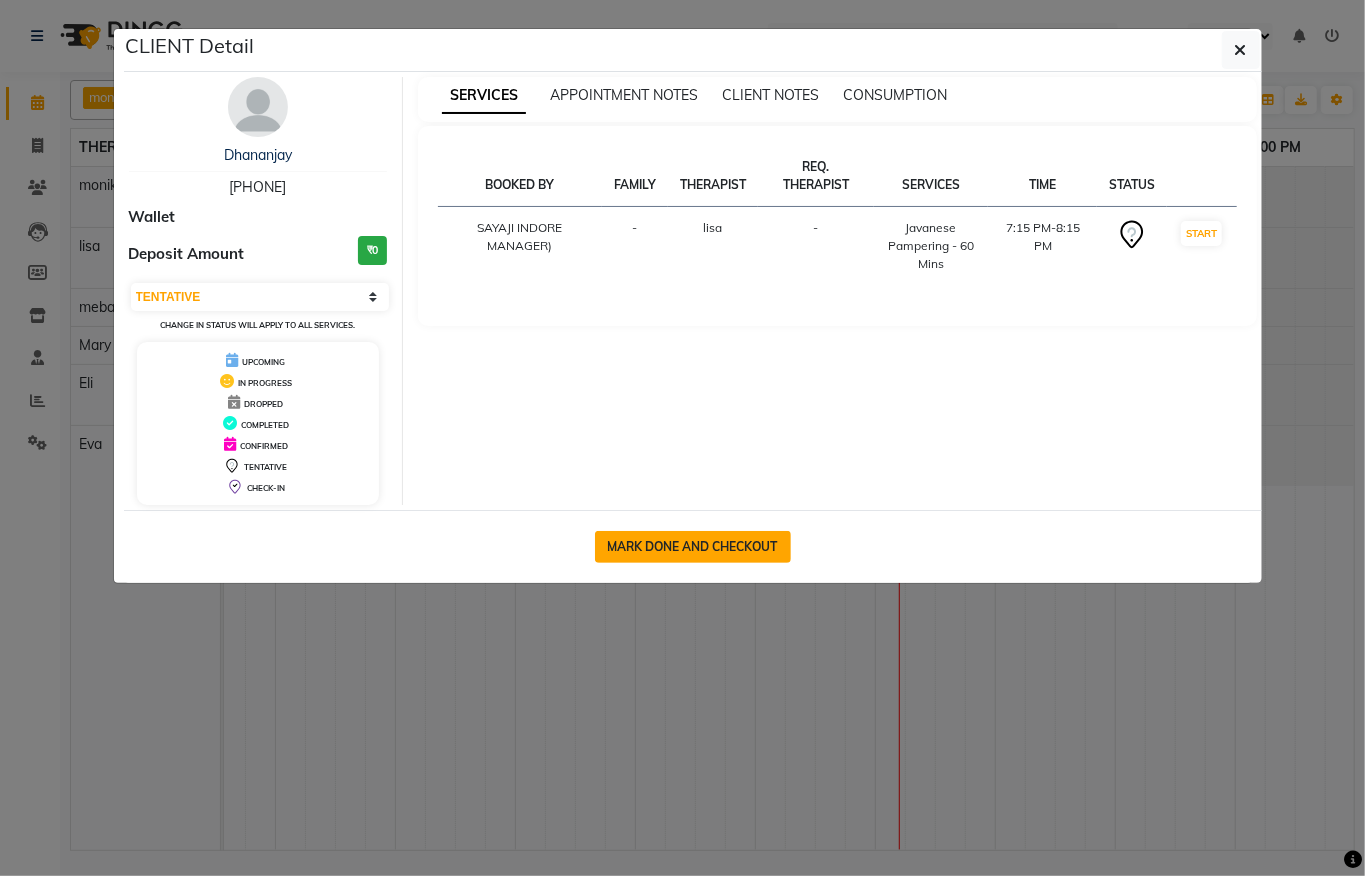 click on "MARK DONE AND CHECKOUT" 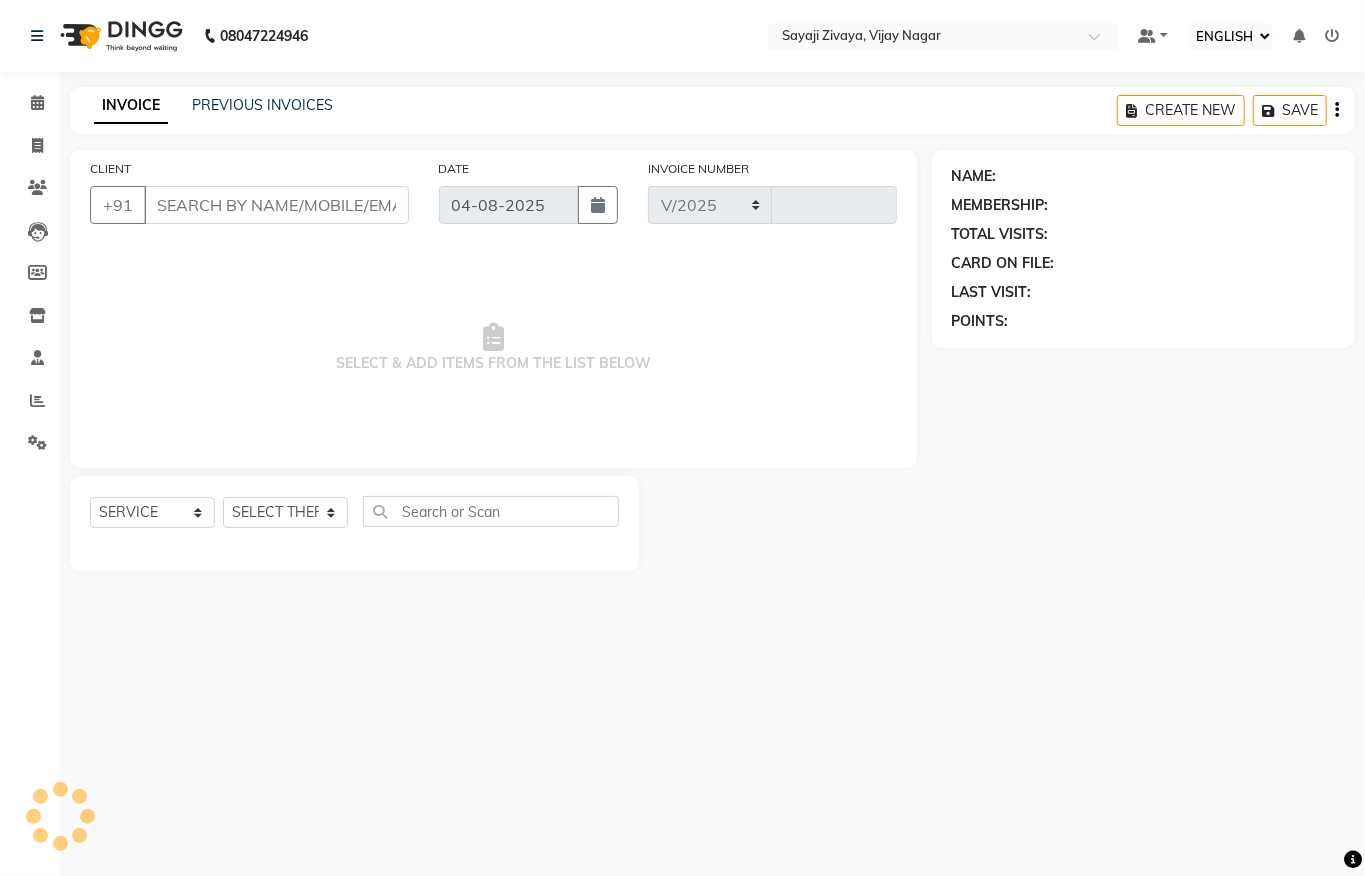 select on "6399" 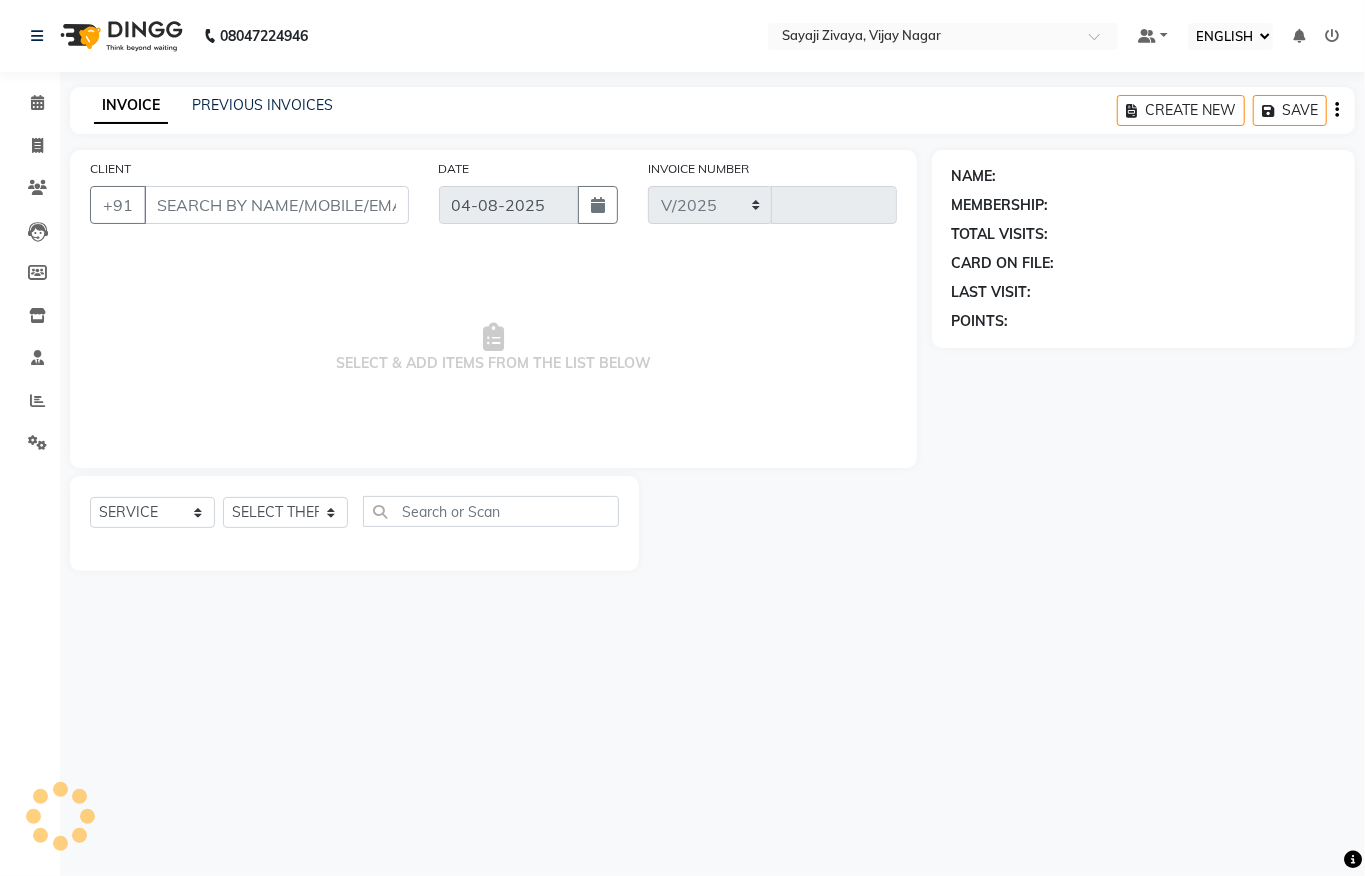 type on "1038" 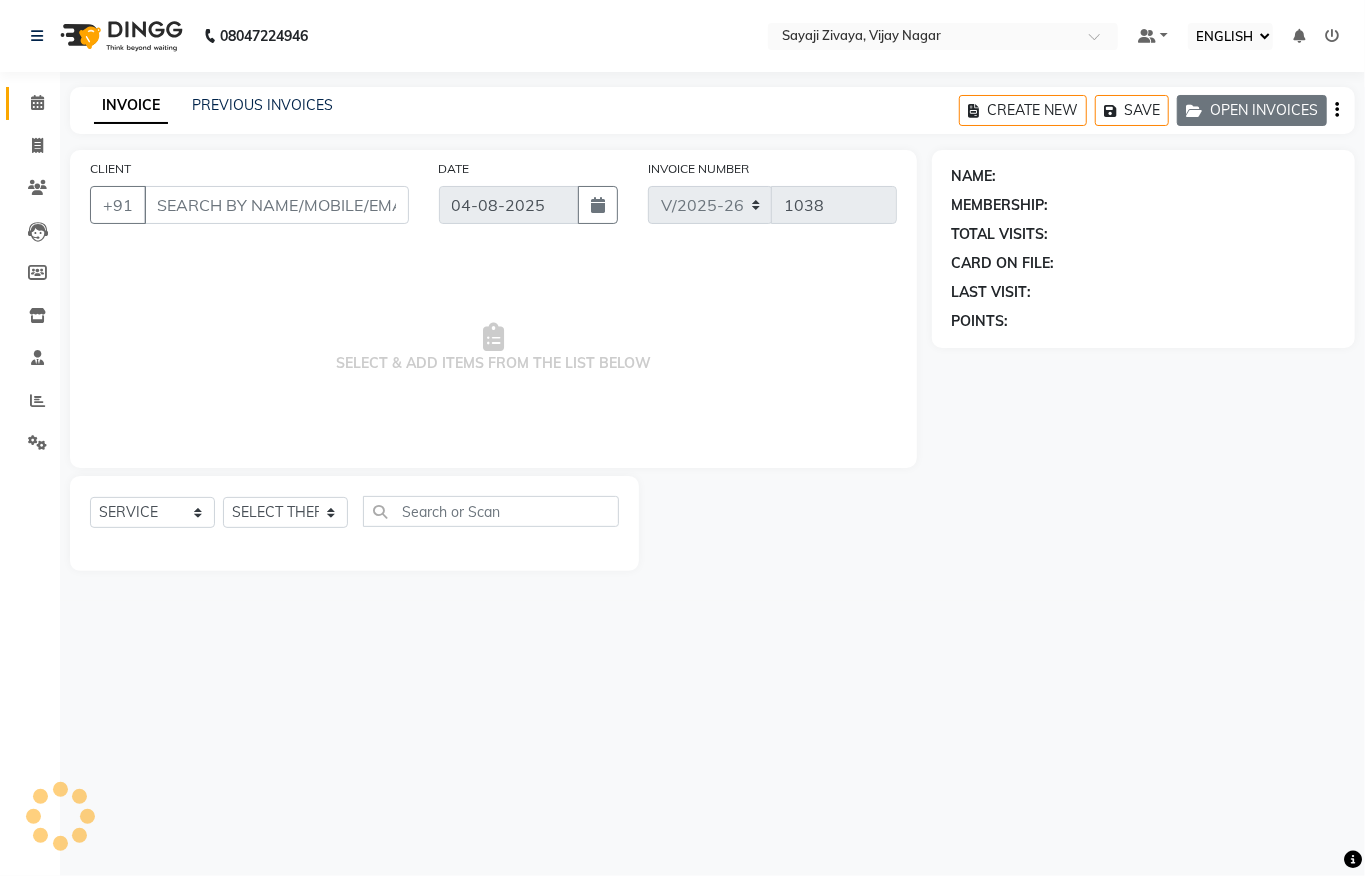 type on "[PHONE]" 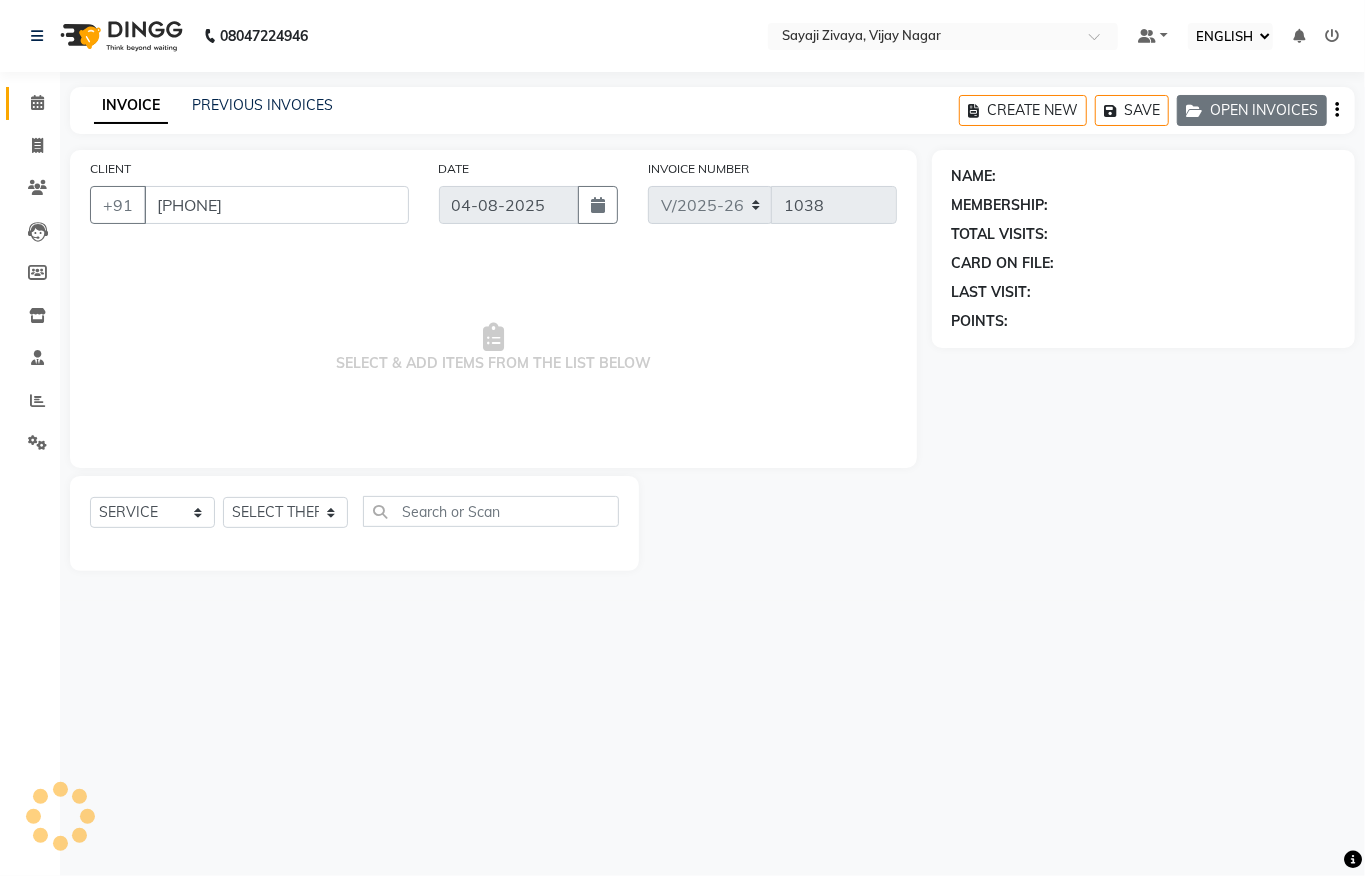 select on "62270" 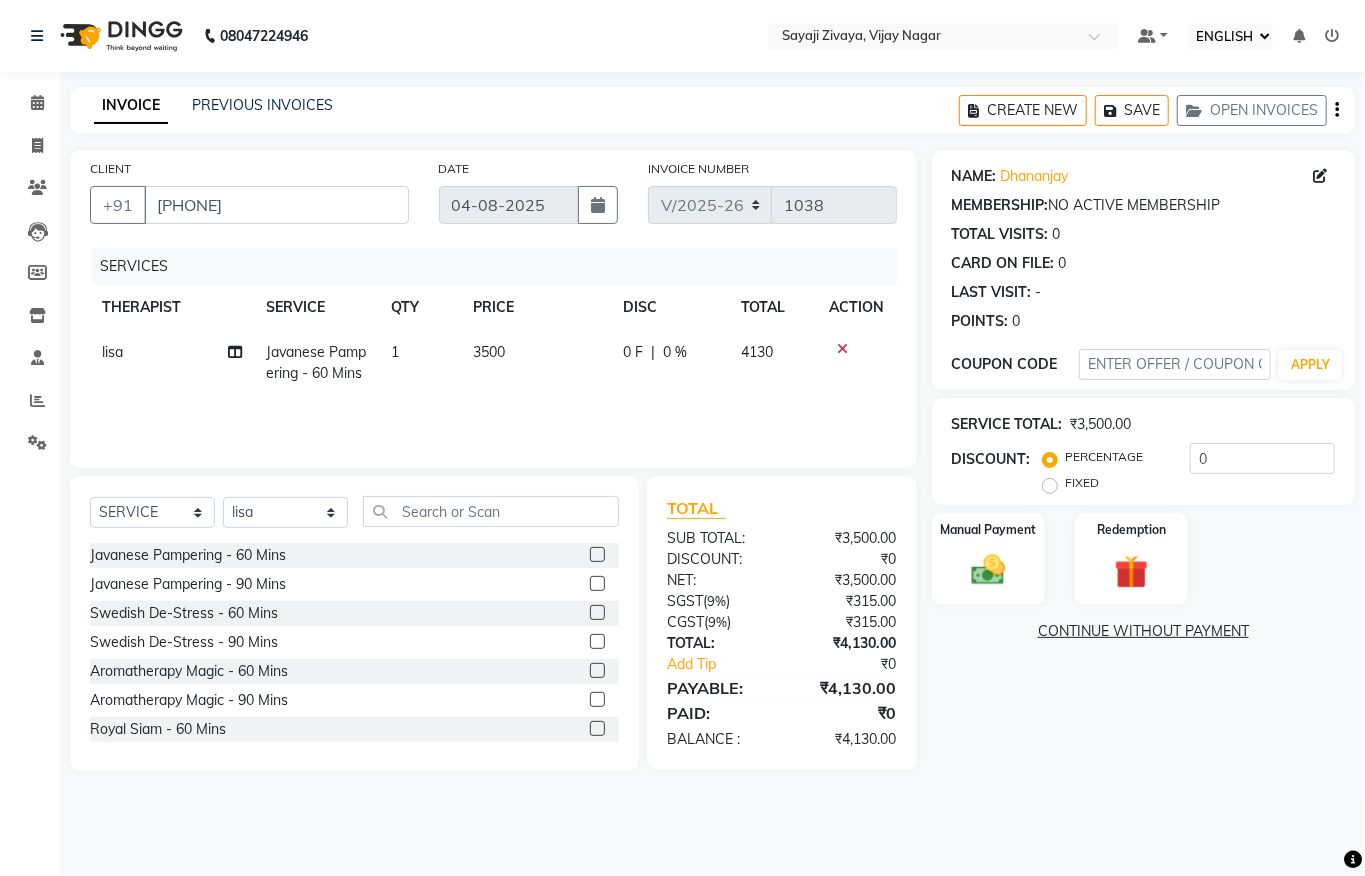 click on "FIXED" 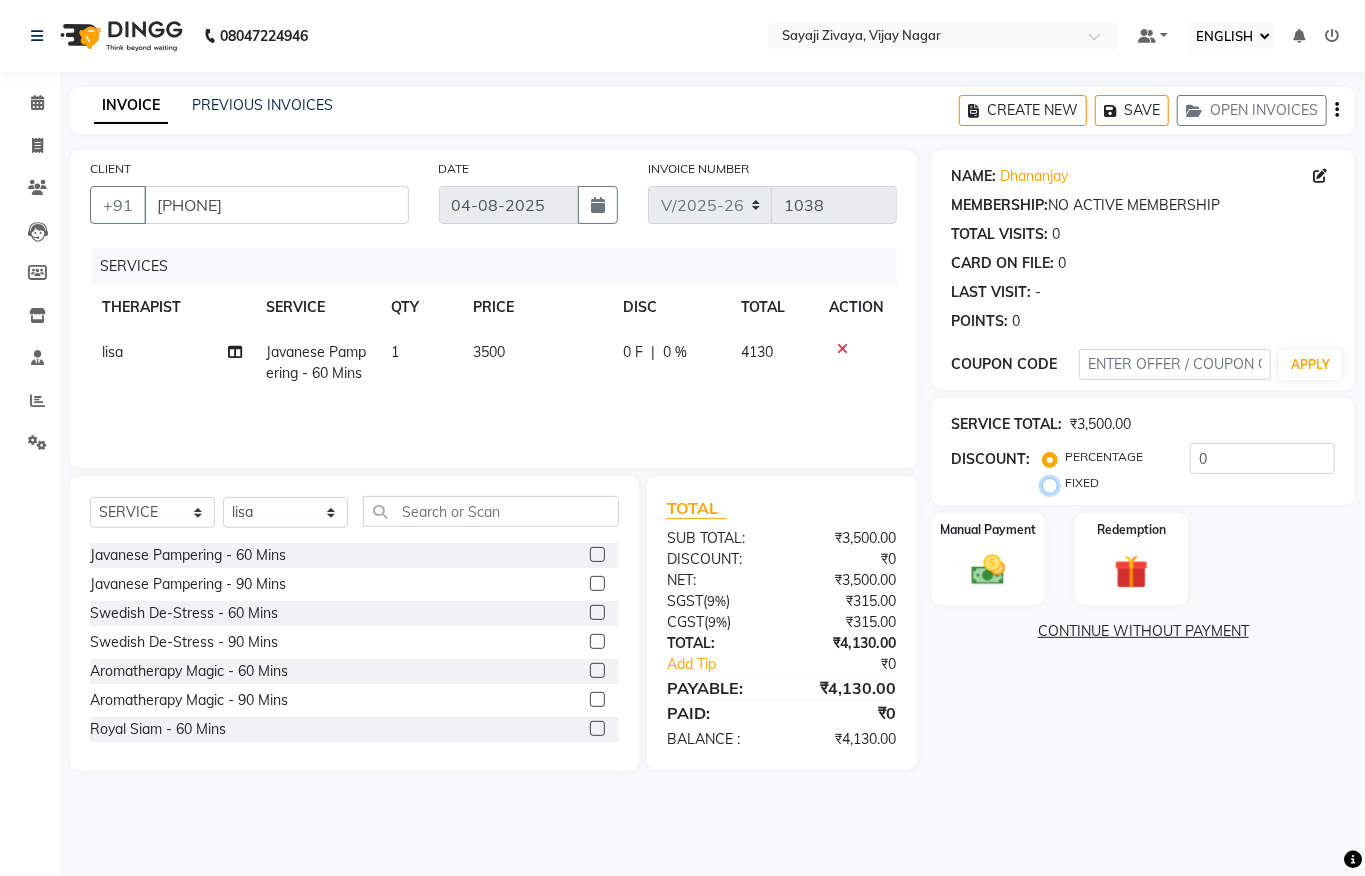 click on "FIXED" at bounding box center (1054, 483) 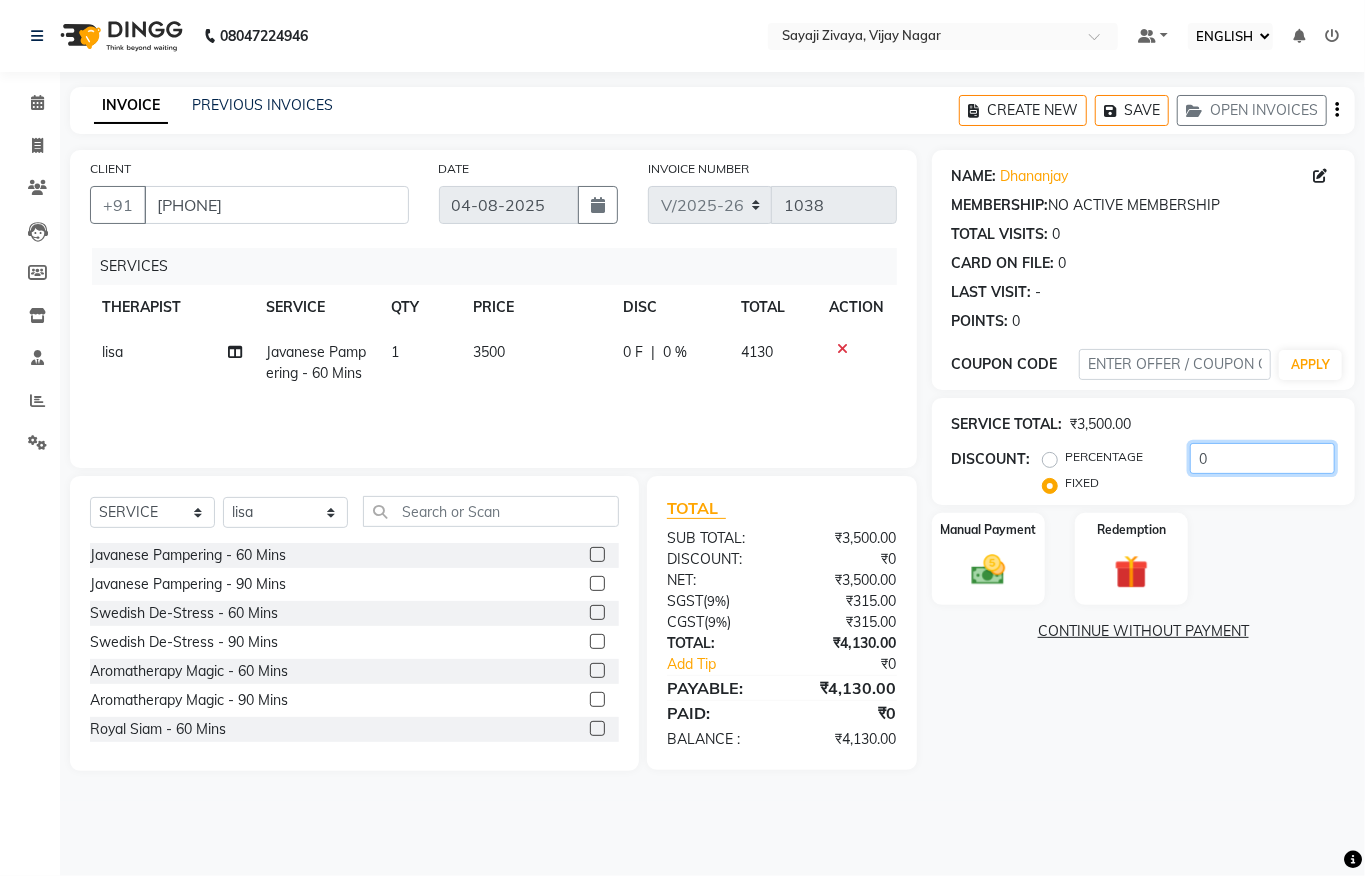 drag, startPoint x: 1241, startPoint y: 452, endPoint x: 1258, endPoint y: 456, distance: 17.464249 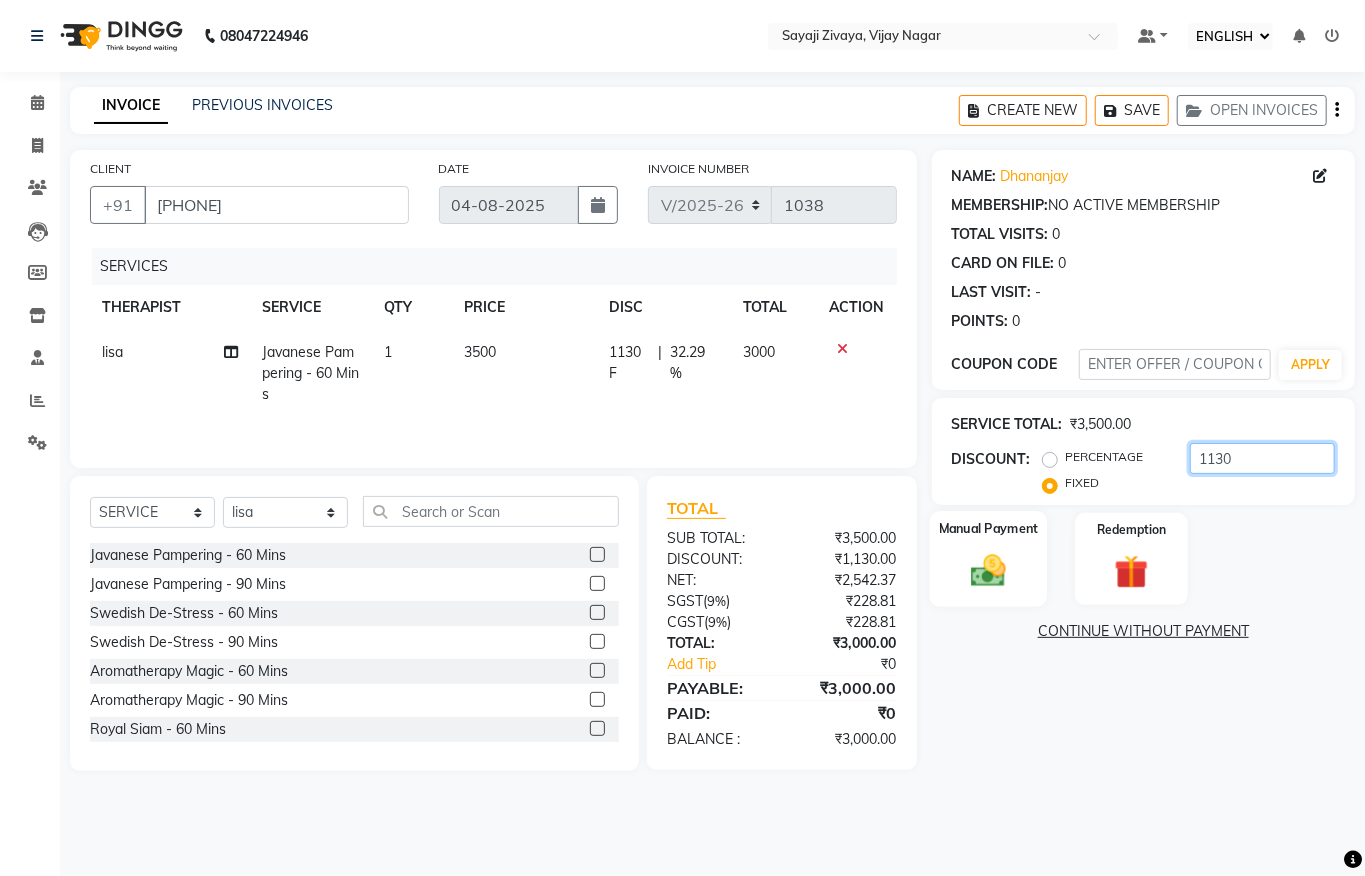 type on "1130" 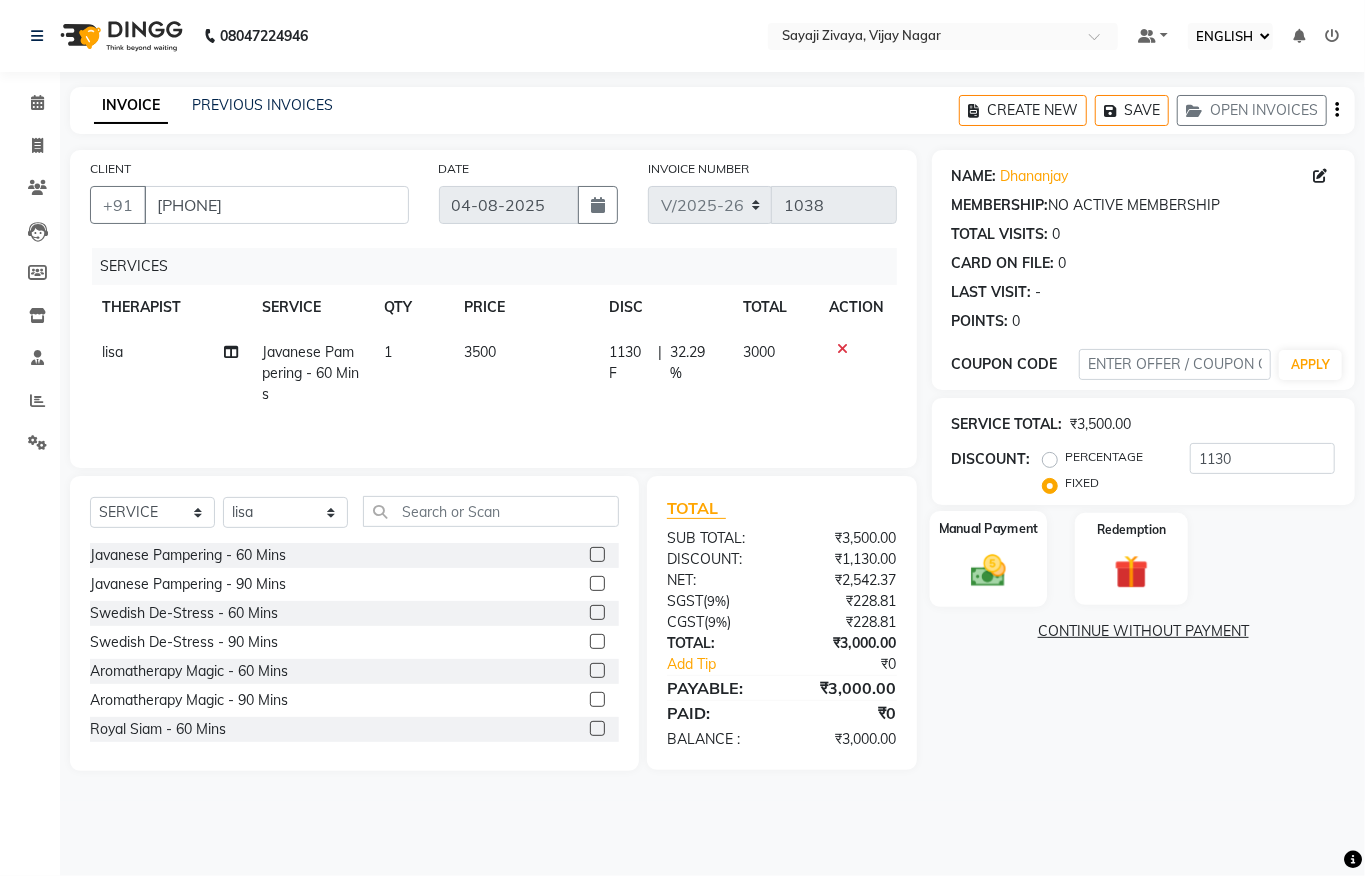 click on "Manual Payment" 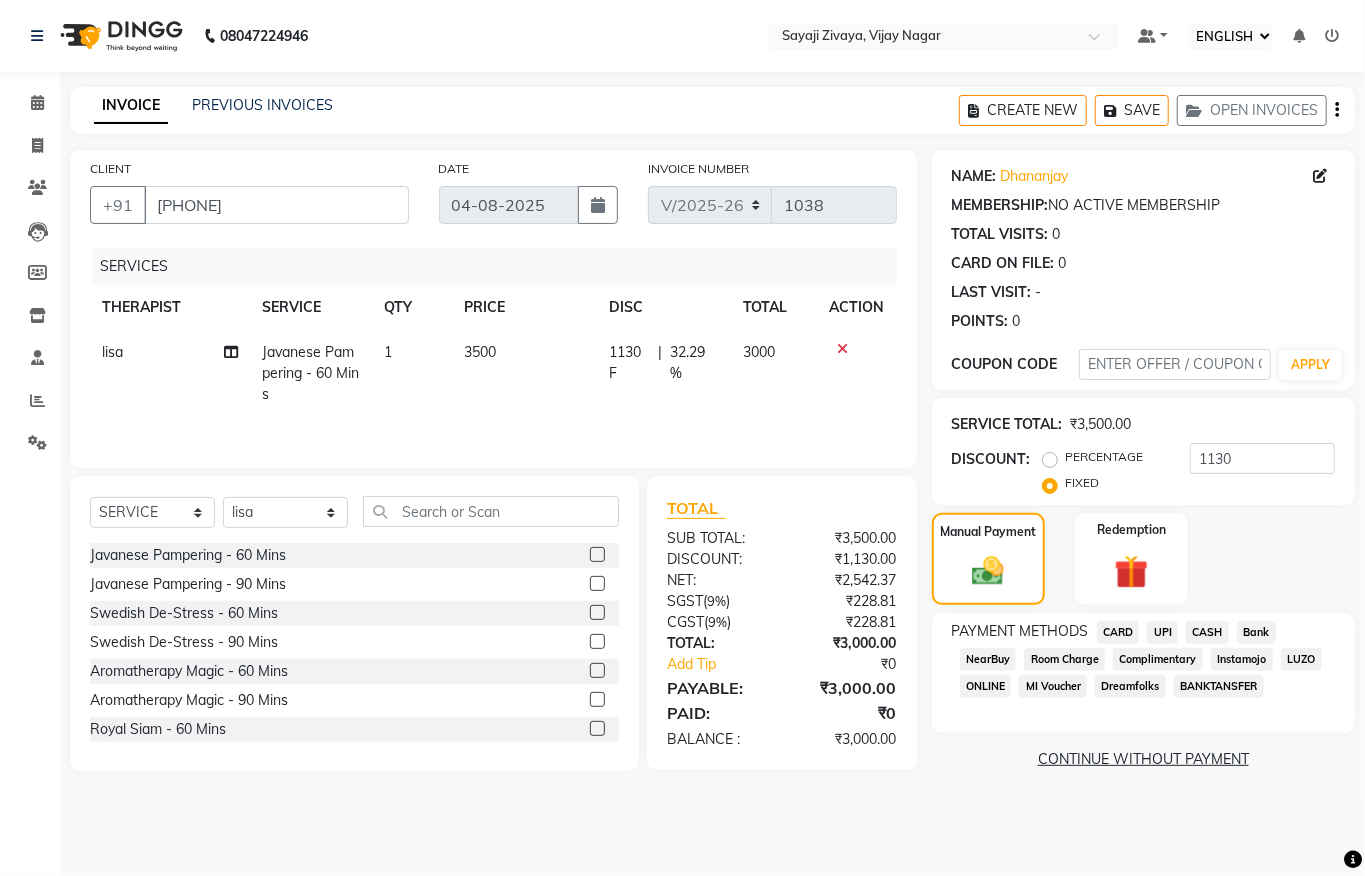 click on "CARD" 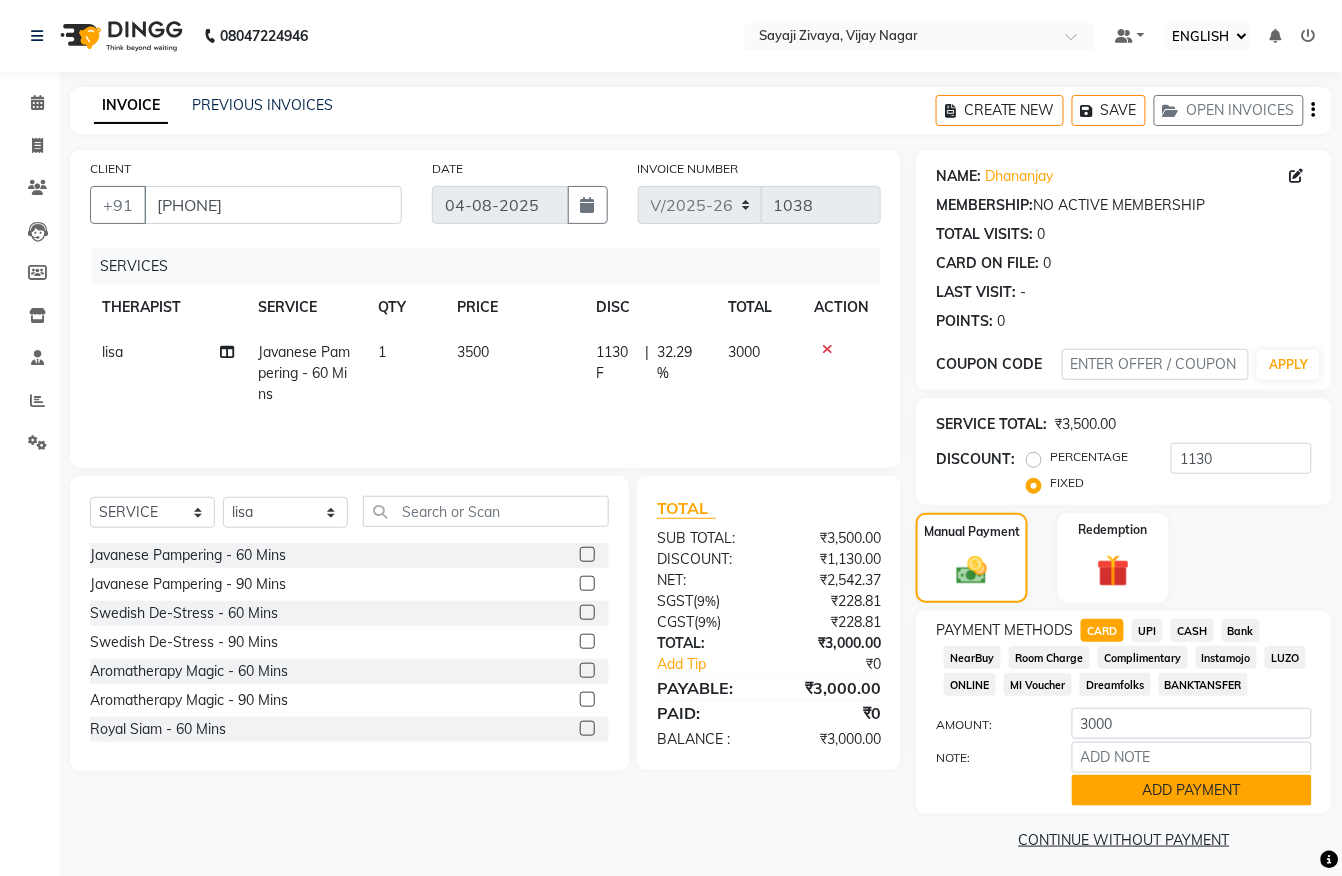 click on "ADD PAYMENT" 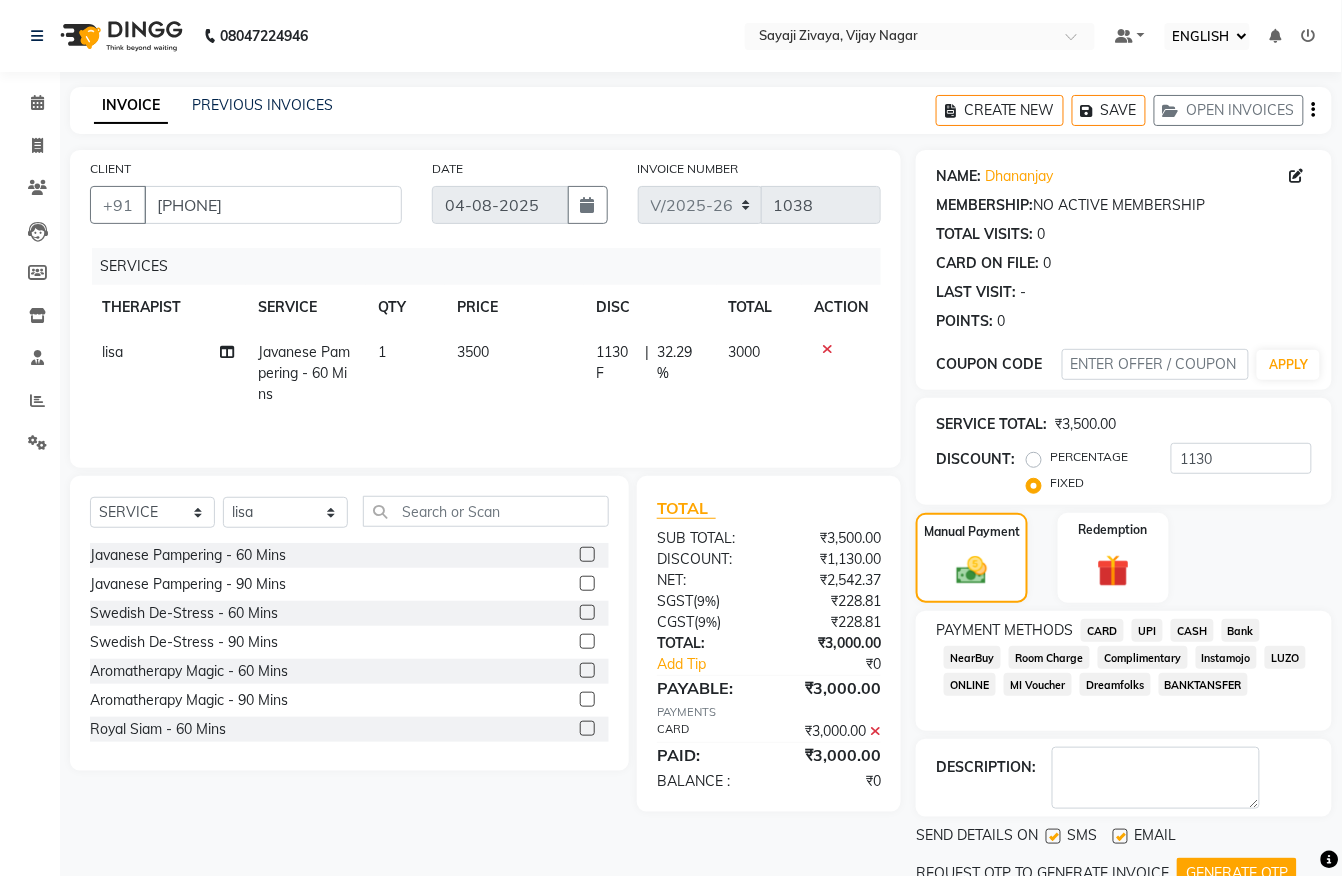 scroll, scrollTop: 81, scrollLeft: 0, axis: vertical 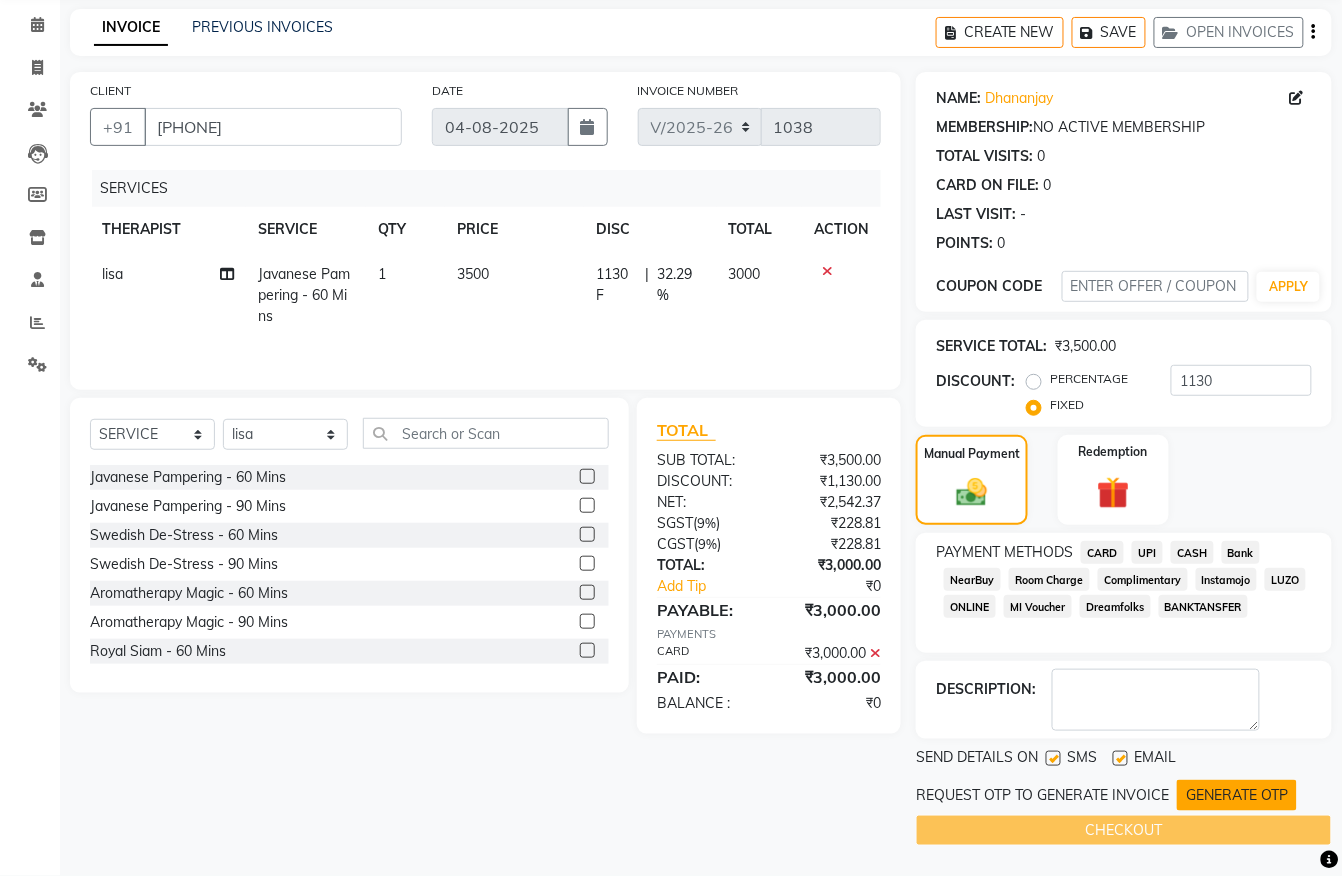 click on "GENERATE OTP" 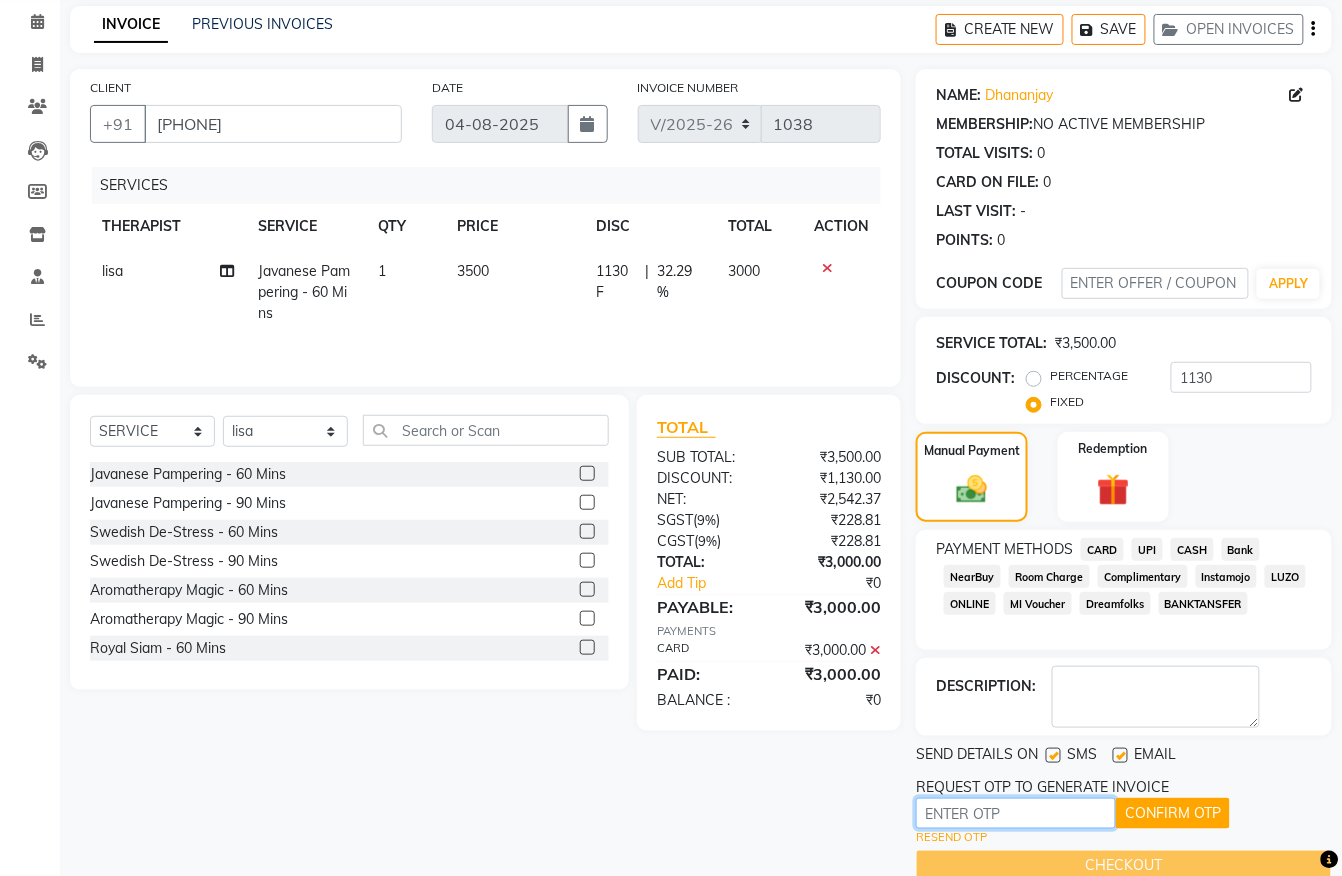 click at bounding box center (1016, 813) 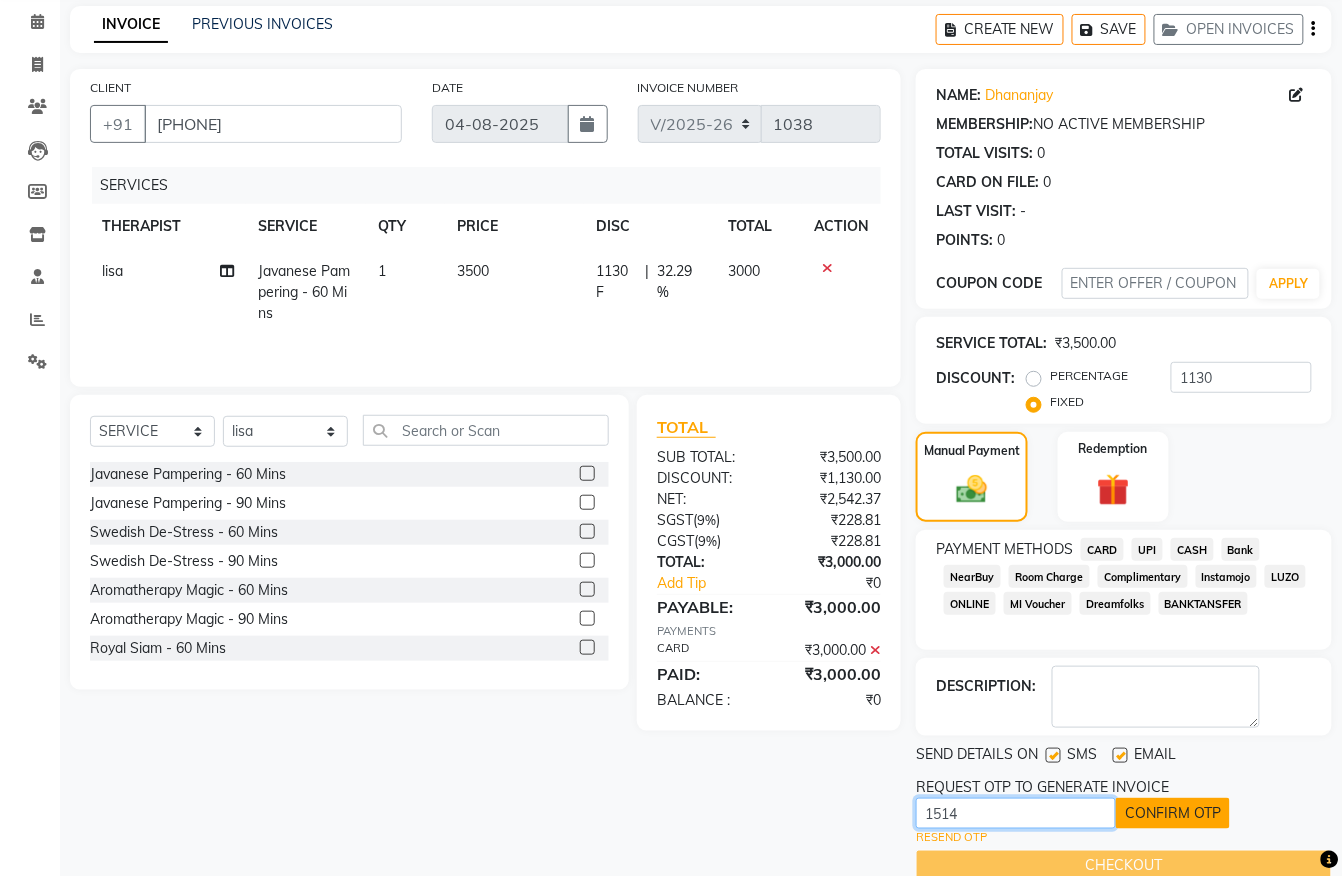 type on "1514" 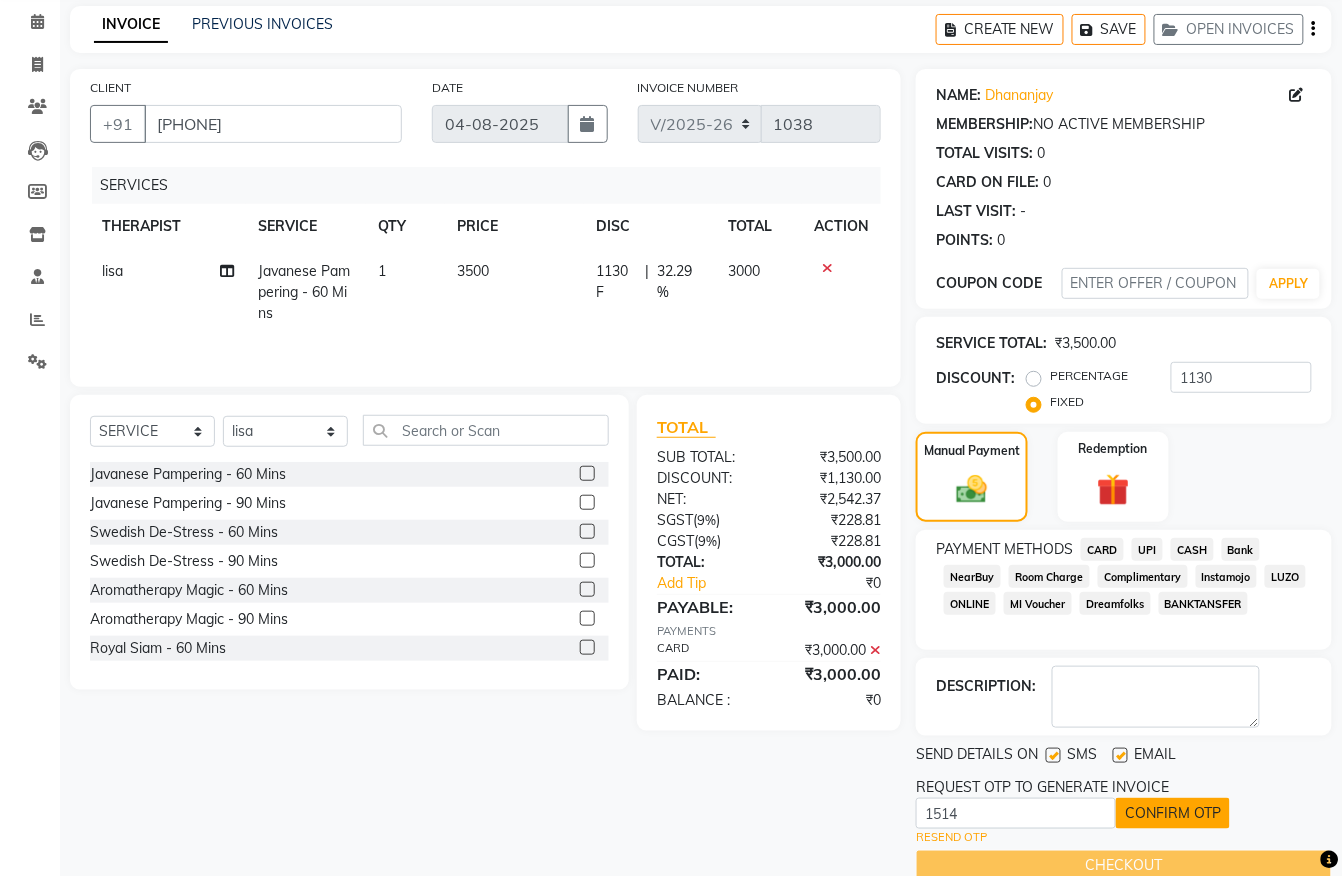 click on "CONFIRM OTP" 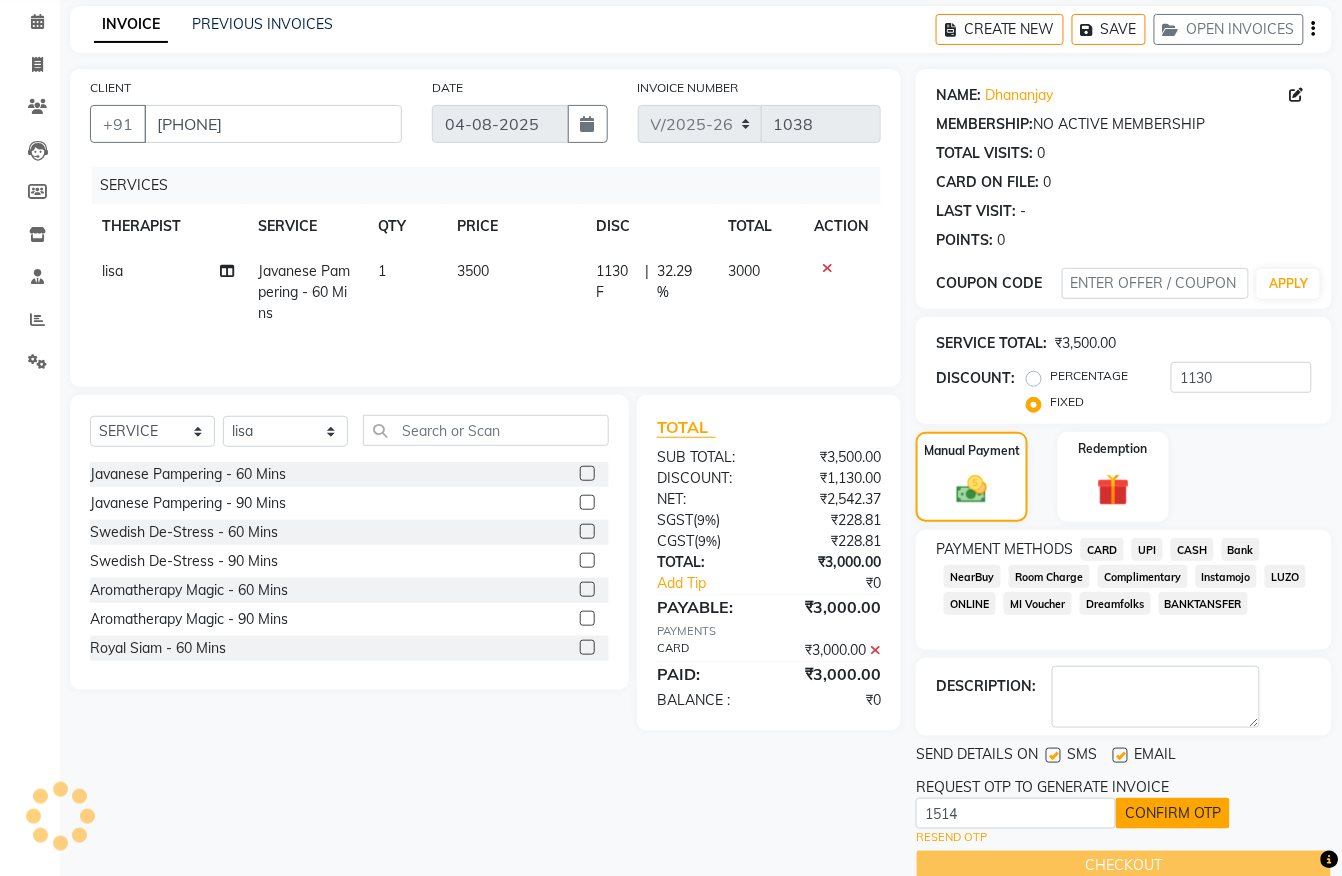 scroll, scrollTop: 41, scrollLeft: 0, axis: vertical 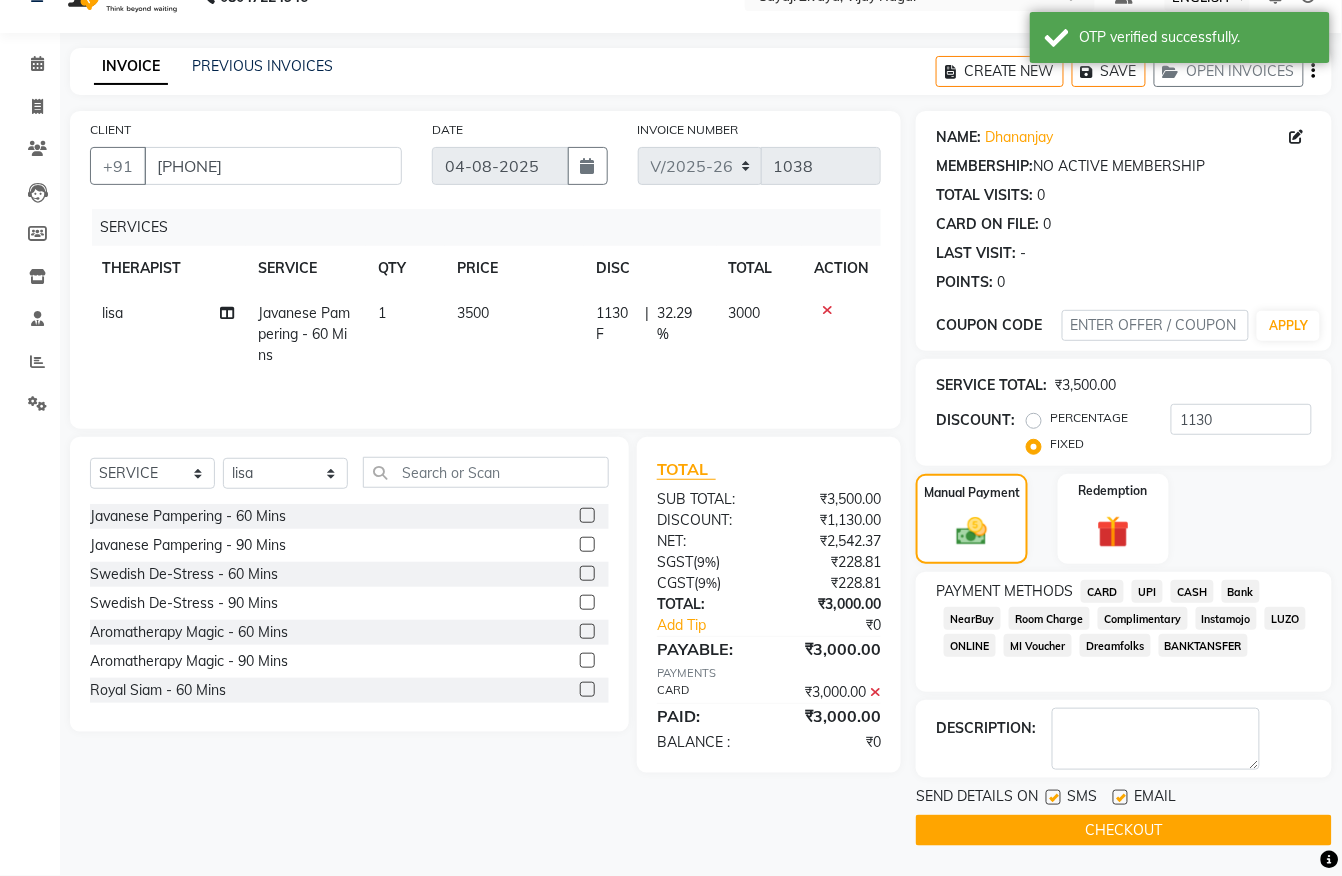 click on "CHECKOUT" 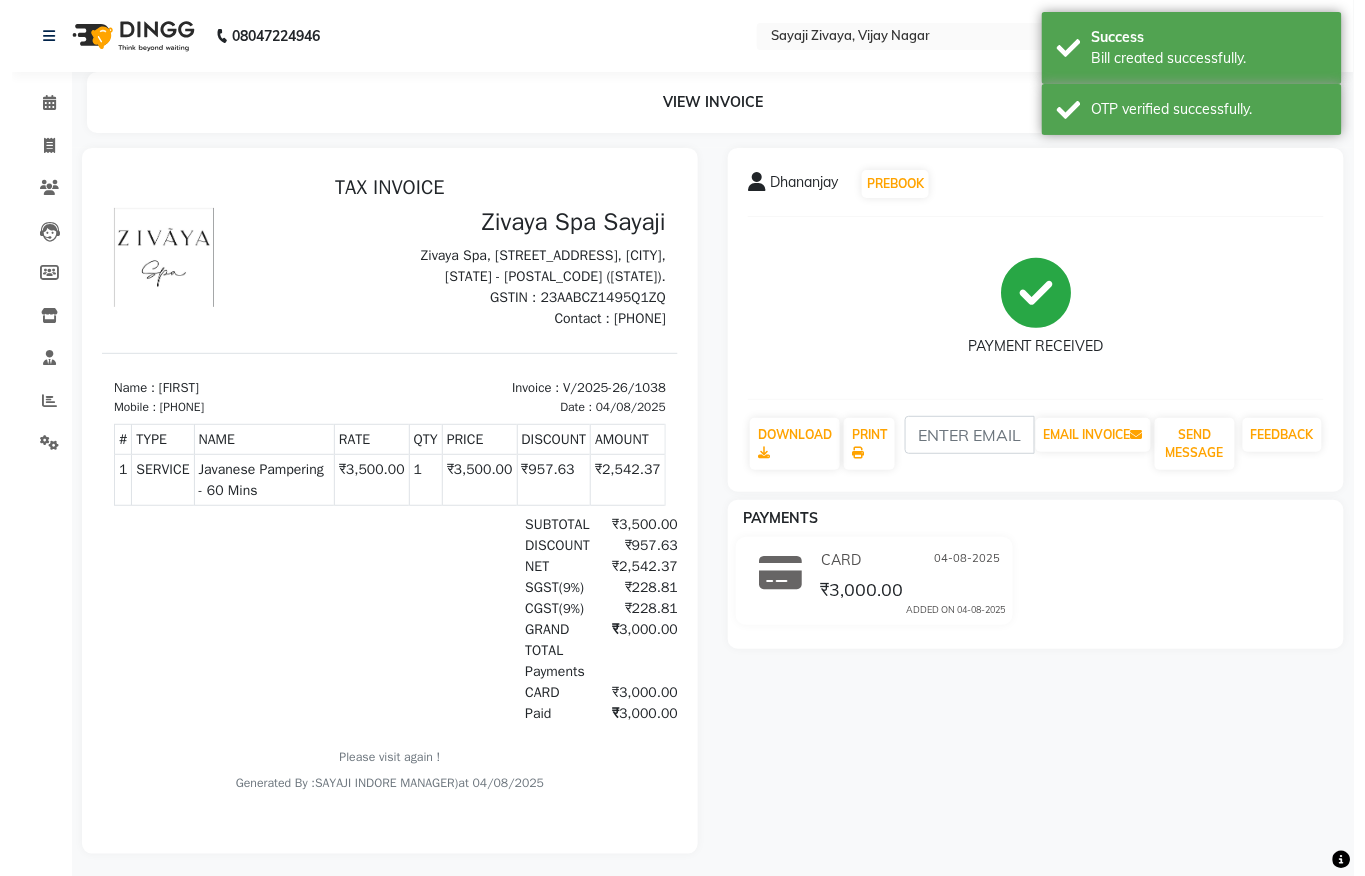 scroll, scrollTop: 0, scrollLeft: 0, axis: both 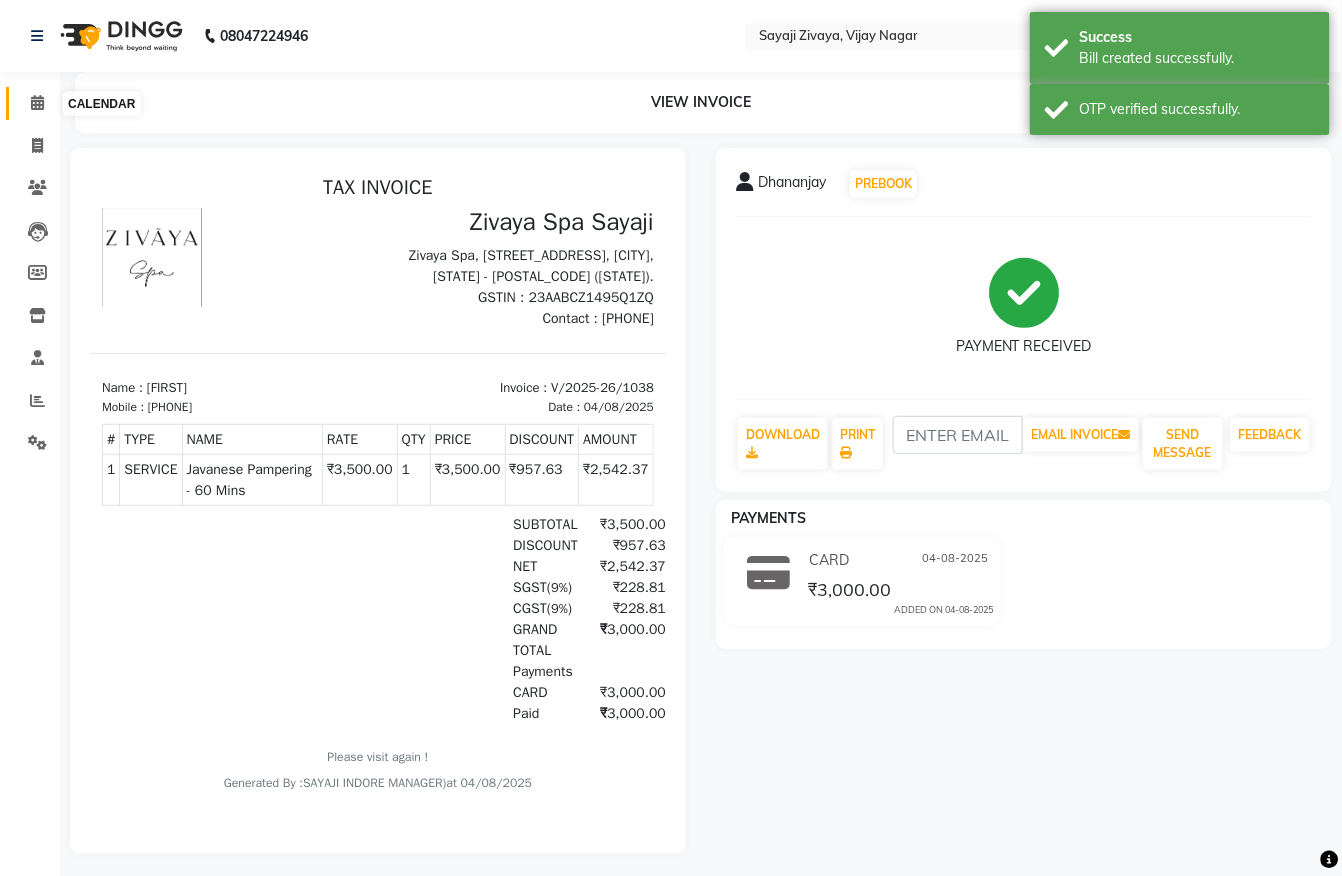 click 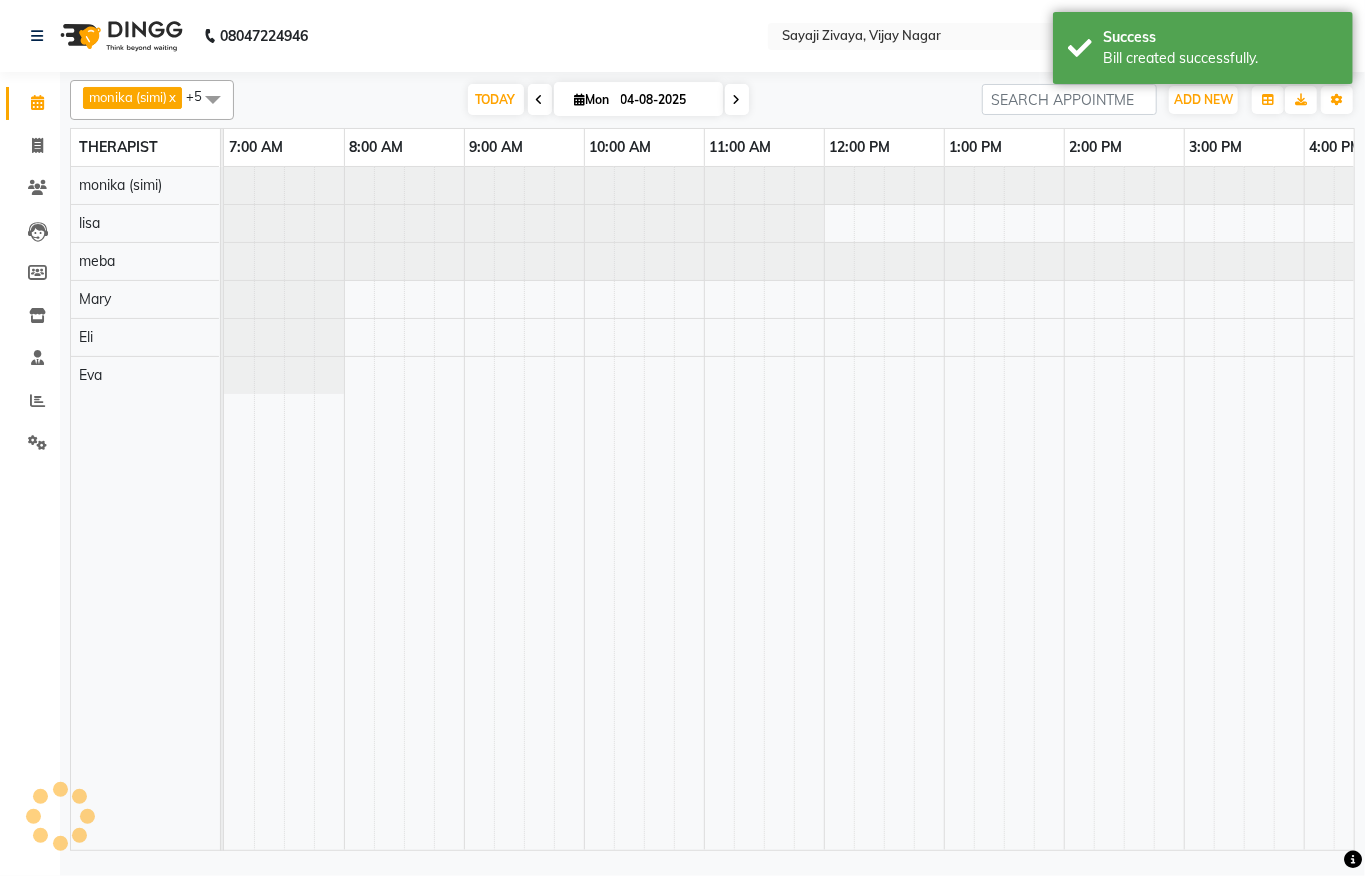 scroll, scrollTop: 0, scrollLeft: 0, axis: both 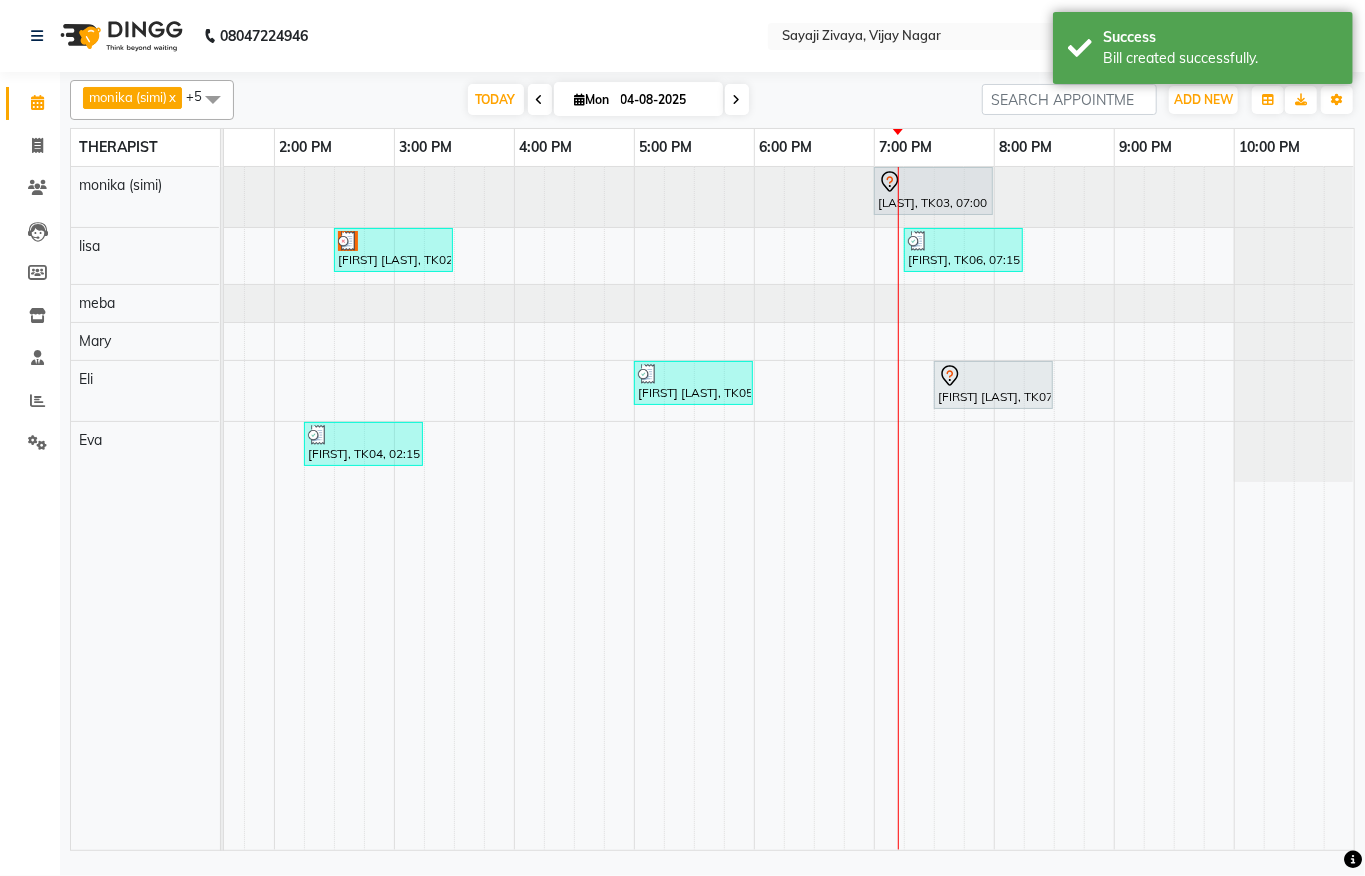 drag, startPoint x: 978, startPoint y: 261, endPoint x: 922, endPoint y: 534, distance: 278.68442 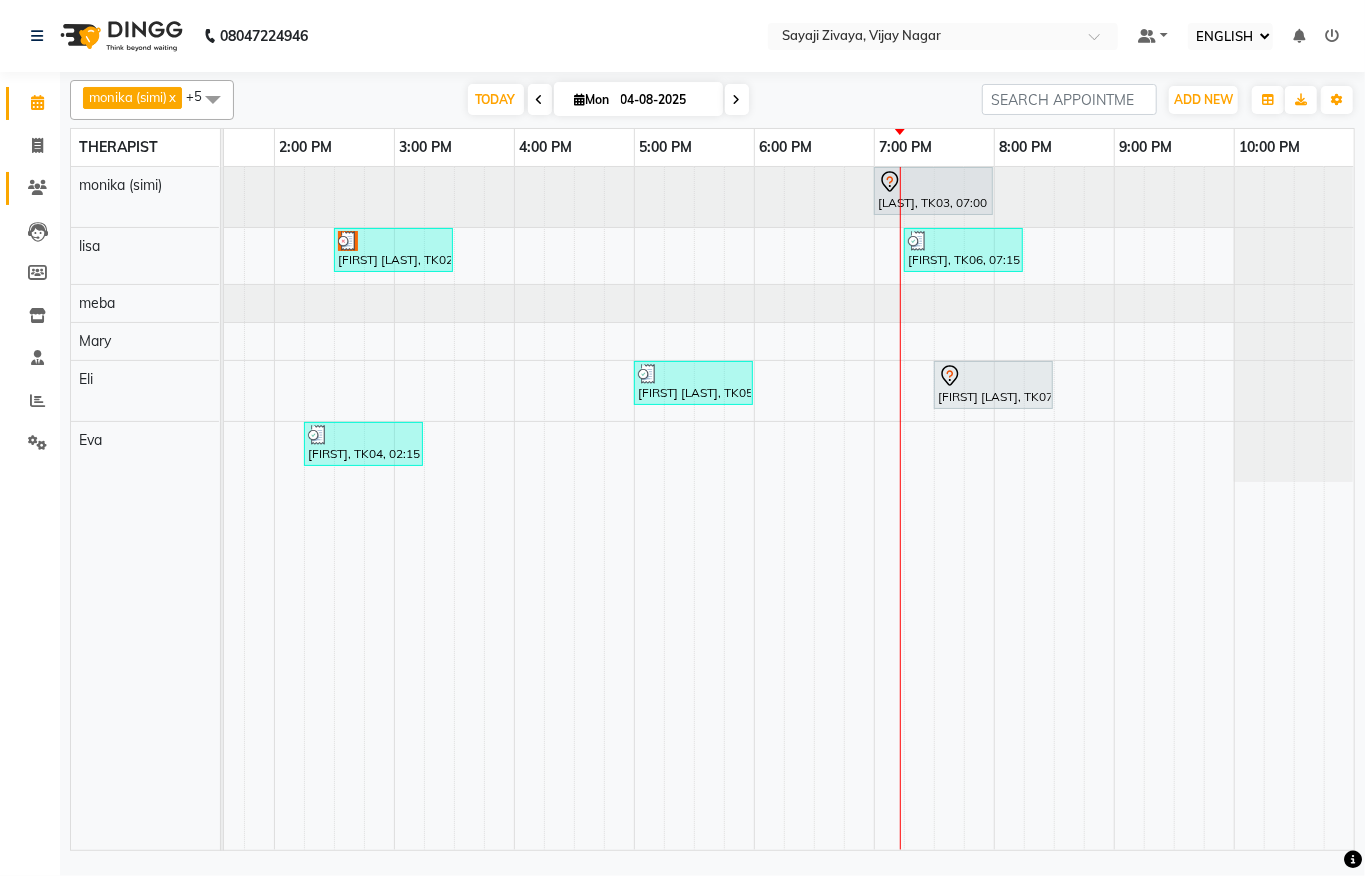 click 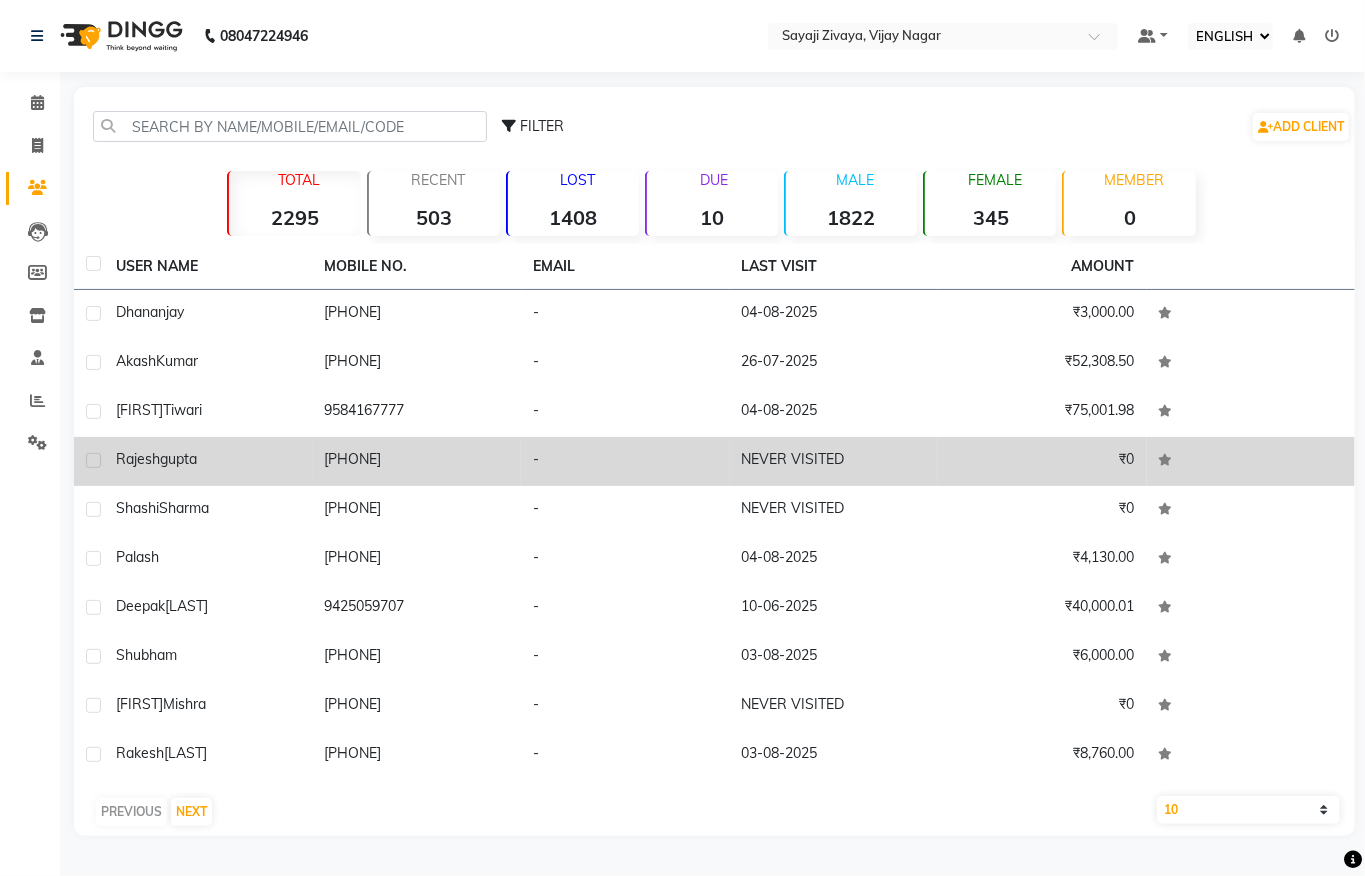 click on "[PHONE]" 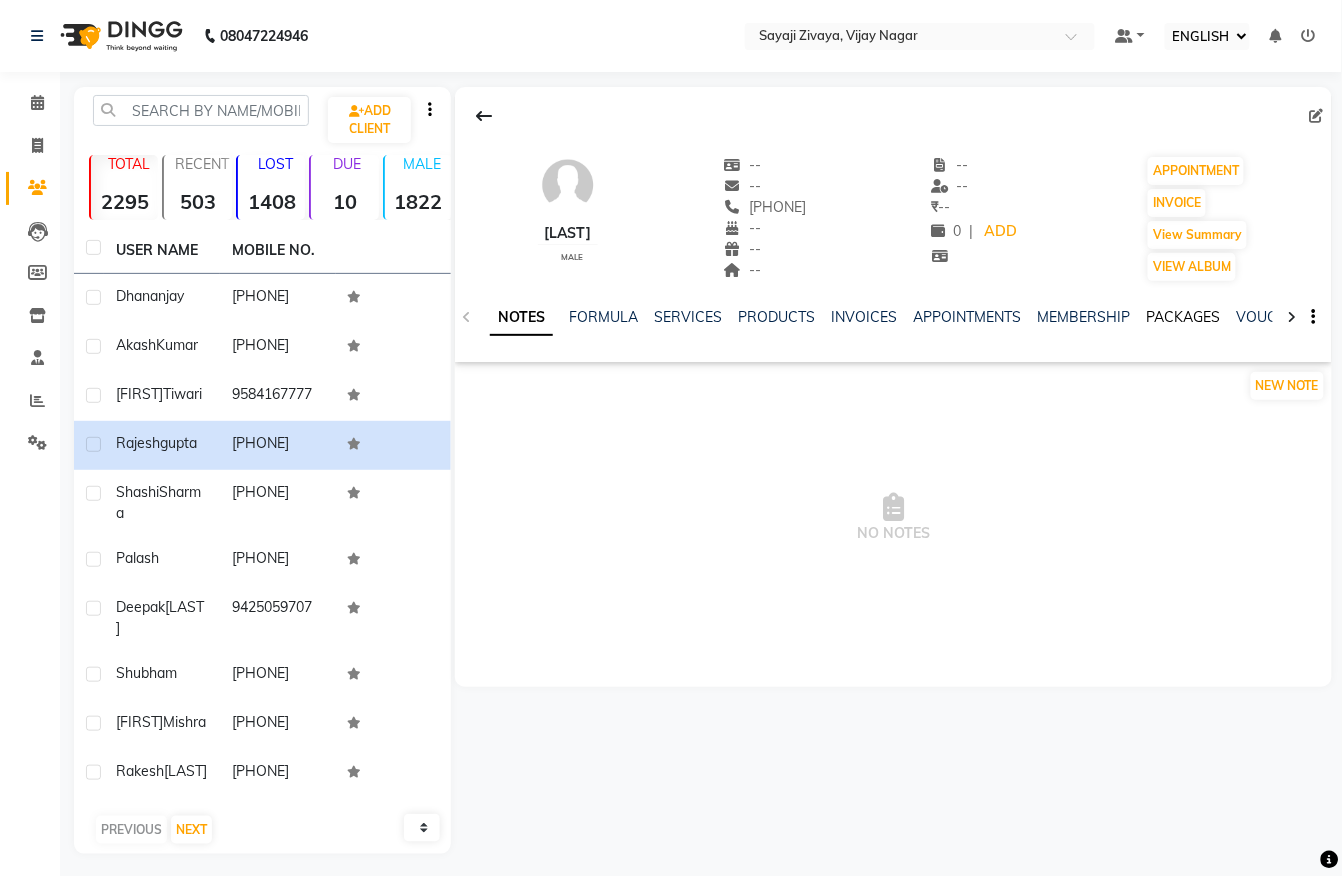 click on "PACKAGES" 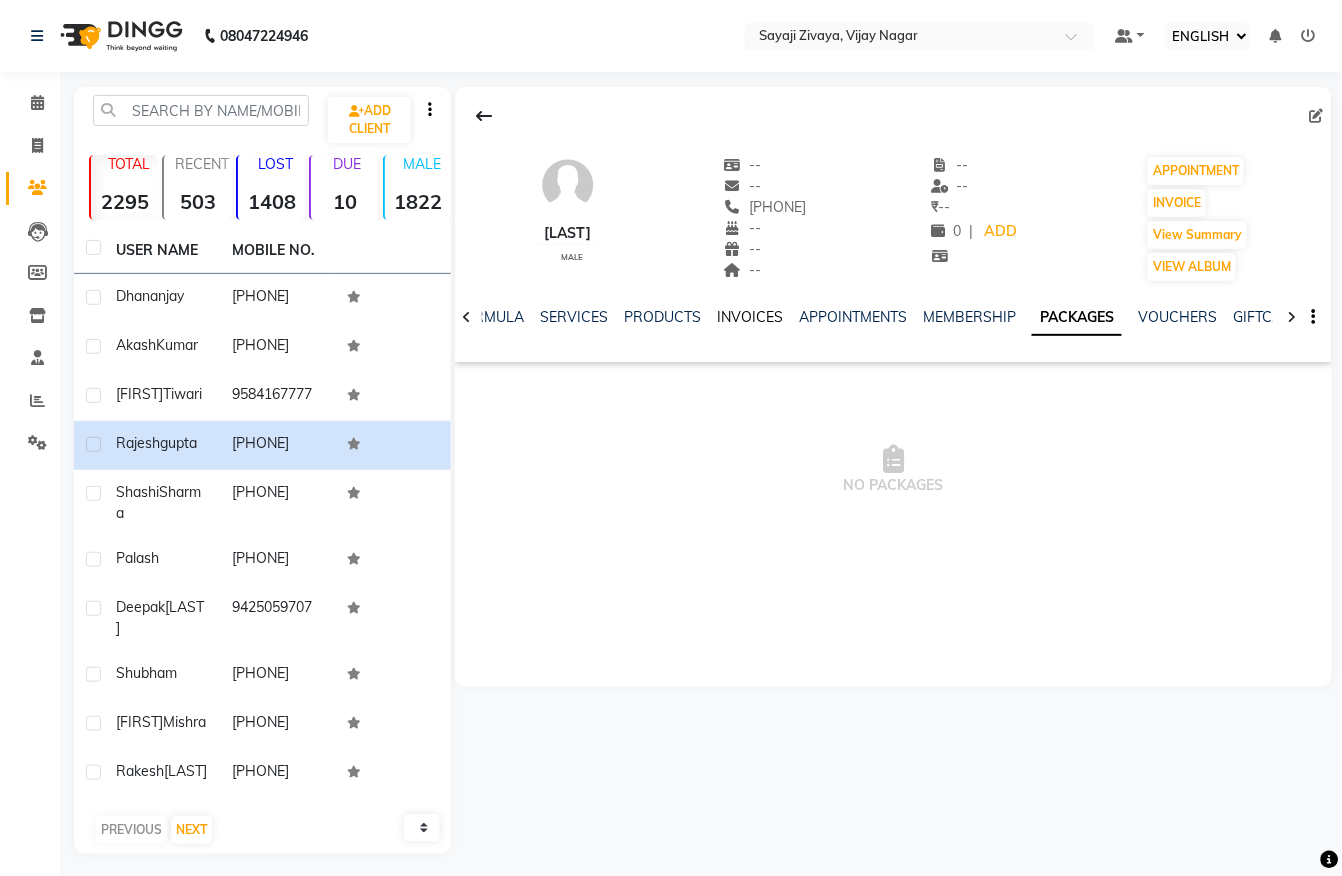 click on "INVOICES" 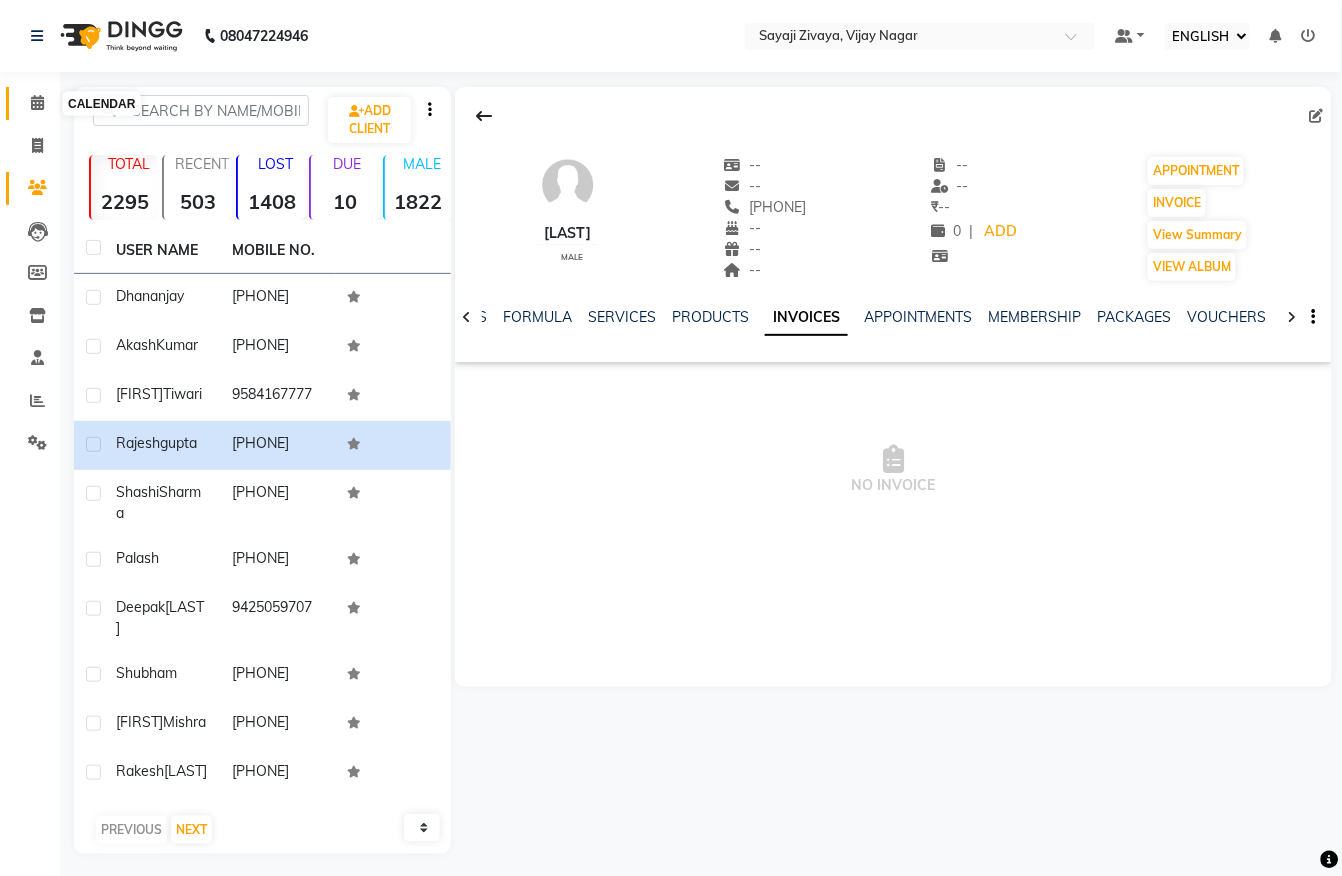 click 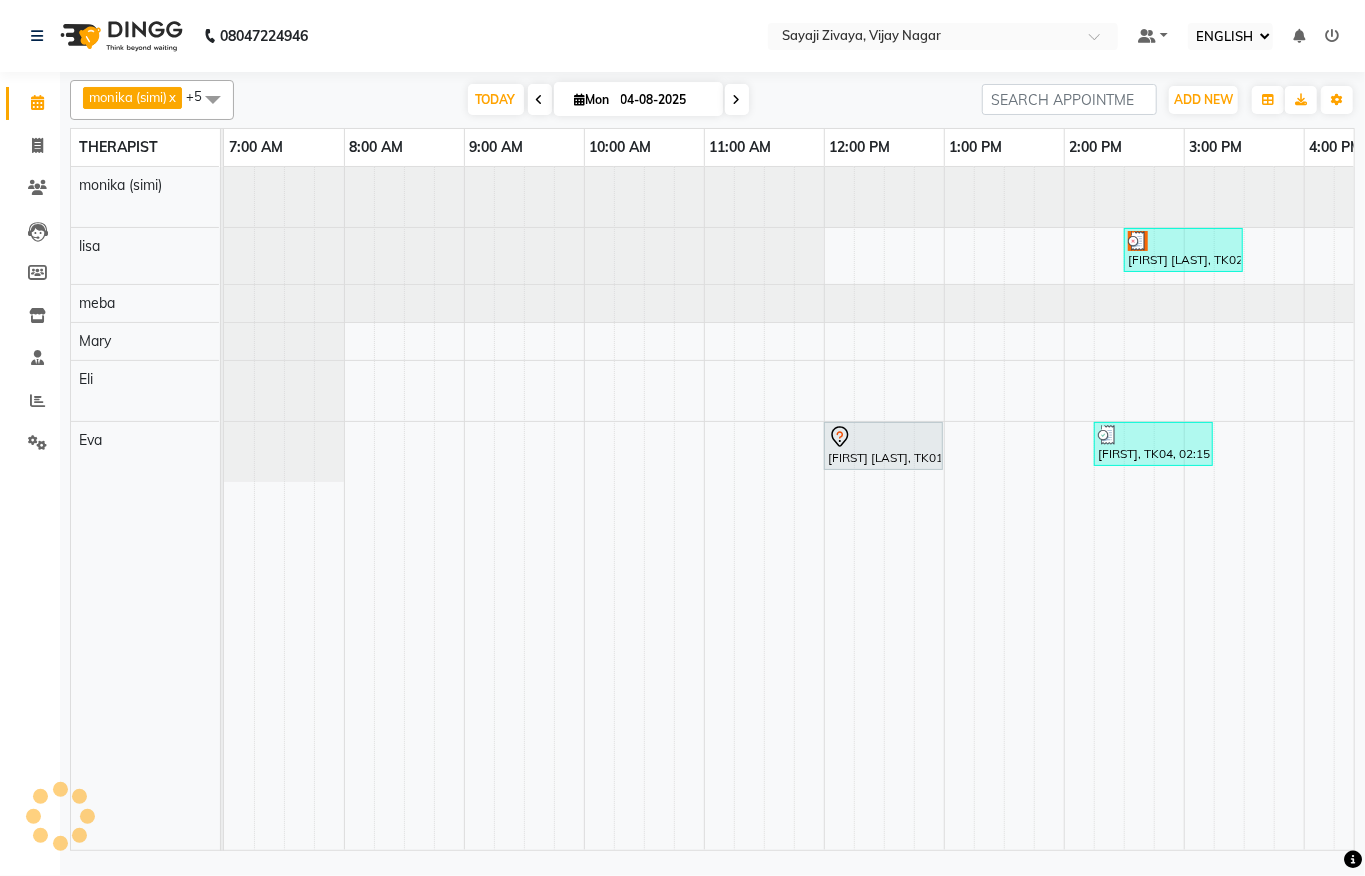 scroll, scrollTop: 0, scrollLeft: 0, axis: both 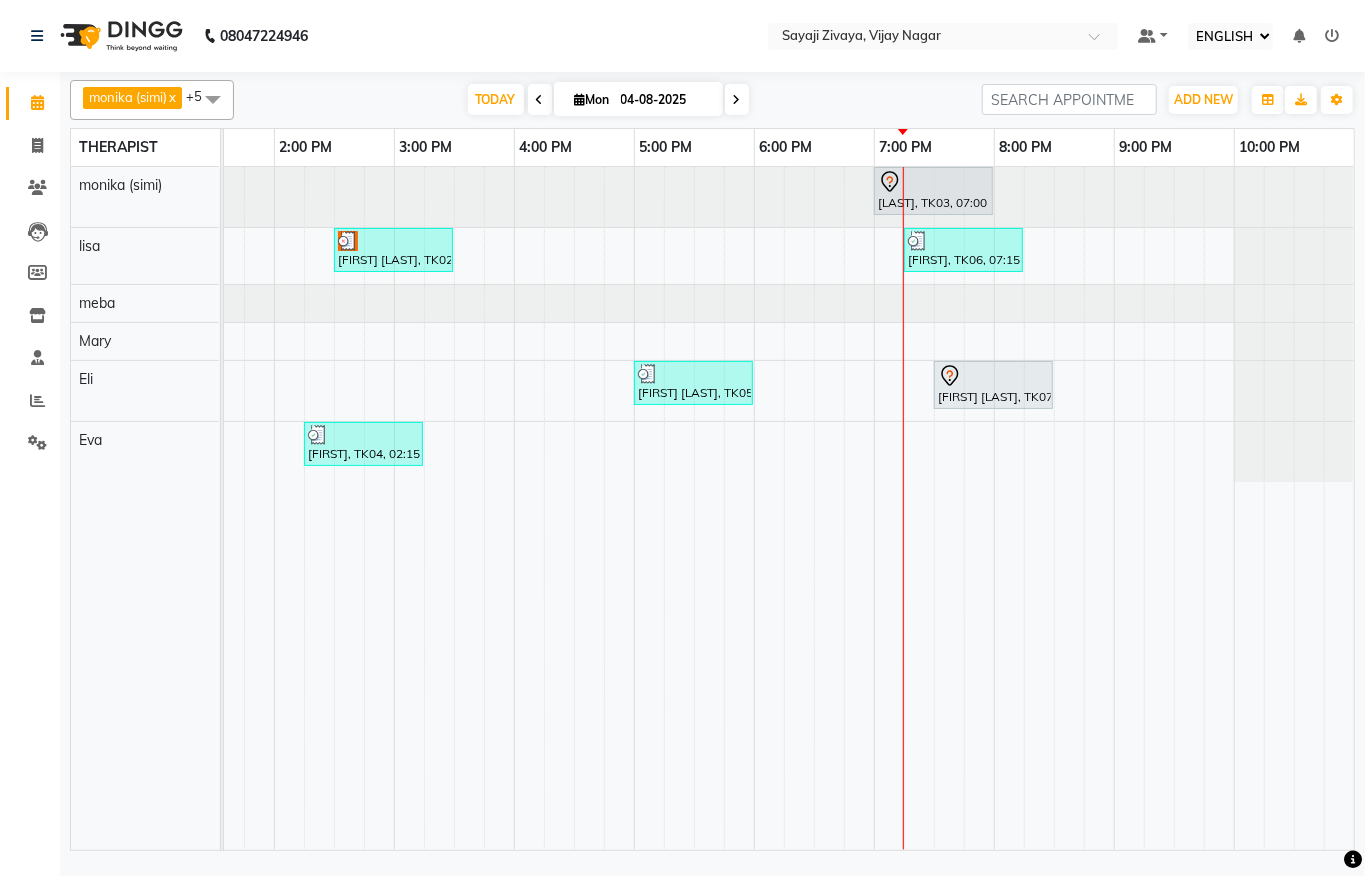 click on "[FIRST] [LAST], TK03, 07:00 PM-08:00 PM, Javanese Pampering - 60 Mins     [FIRST] [LAST], TK02, 02:30 PM-03:30 PM, Javanese Pampering - 60 Mins     [FIRST], TK06, 07:15 PM-08:15 PM, Javanese Pampering - 60 Mins     [FIRST] [LAST], TK05, 05:00 PM-06:00 PM, Javanese Pampering - 60 Mins             [FIRST] [LAST], TK07, 07:30 PM-08:30 PM, Javanese Pampering - 60 Mins             [FIRST] [LAST], TK01, 12:00 PM-01:00 PM, Javanese Pampering - 60 Mins     [FIRST], TK04, 02:15 PM-03:15 PM, Javanese Pampering - 60 Mins" at bounding box center [394, 508] 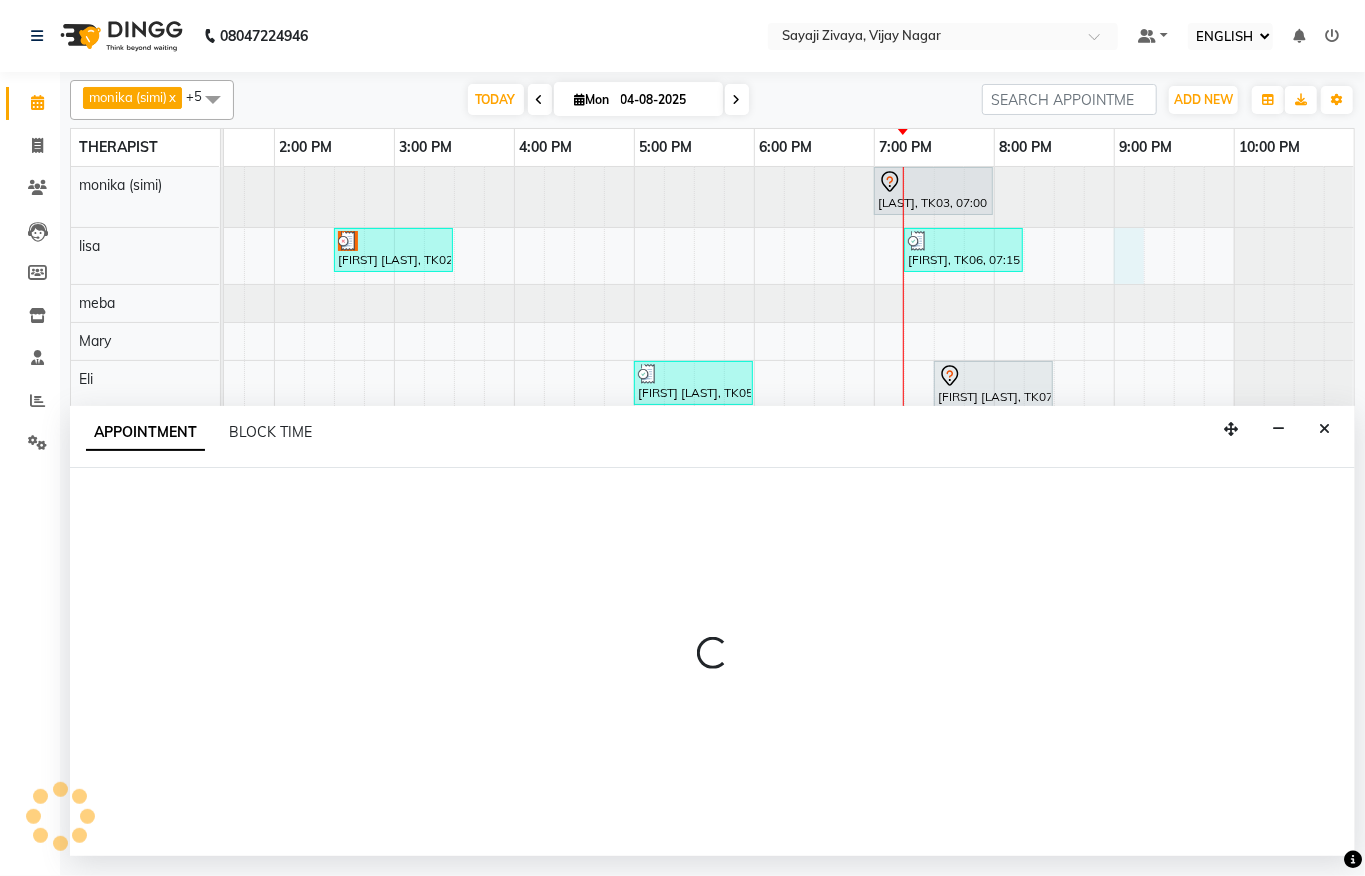 select on "62270" 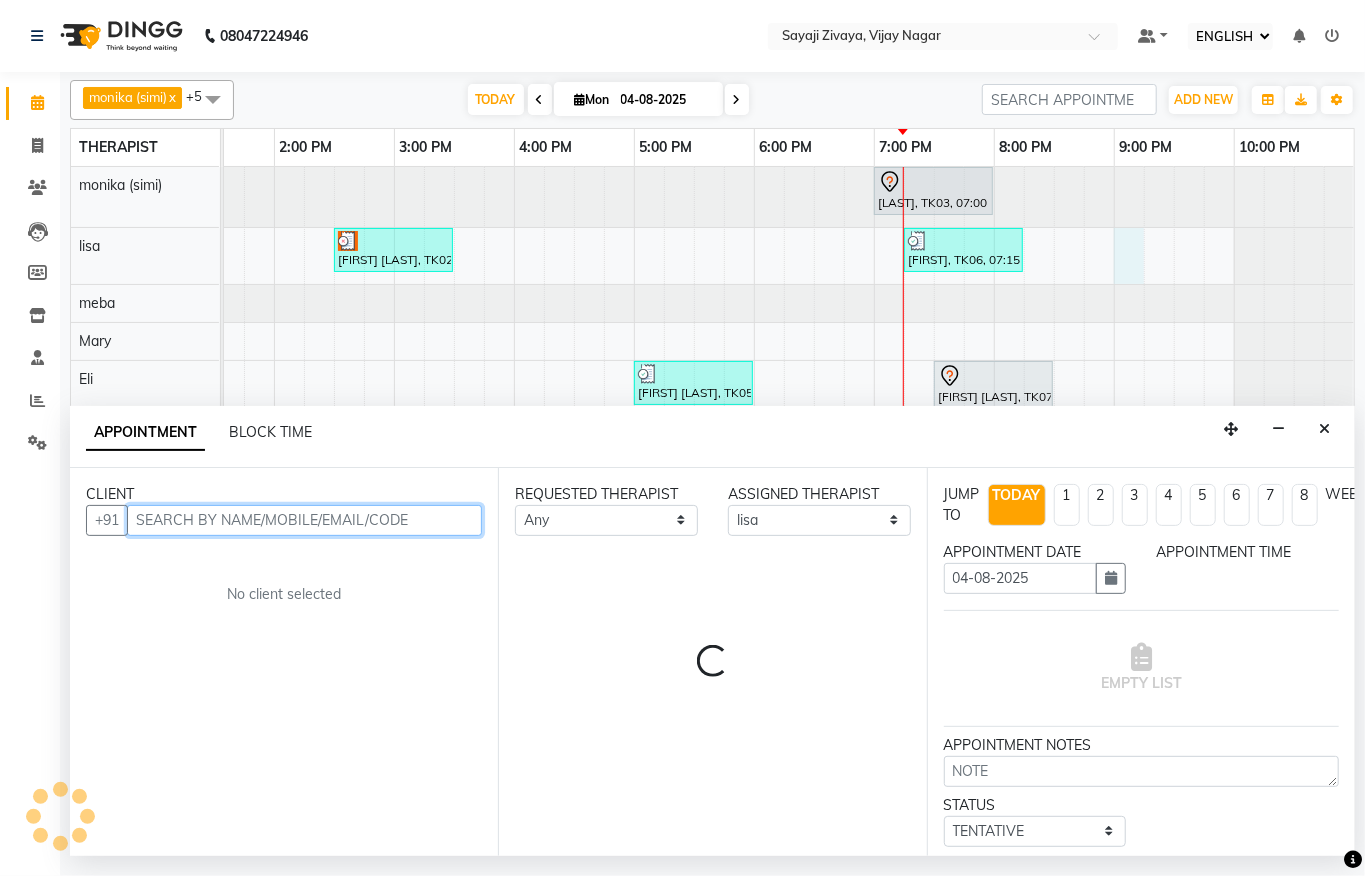 select on "1260" 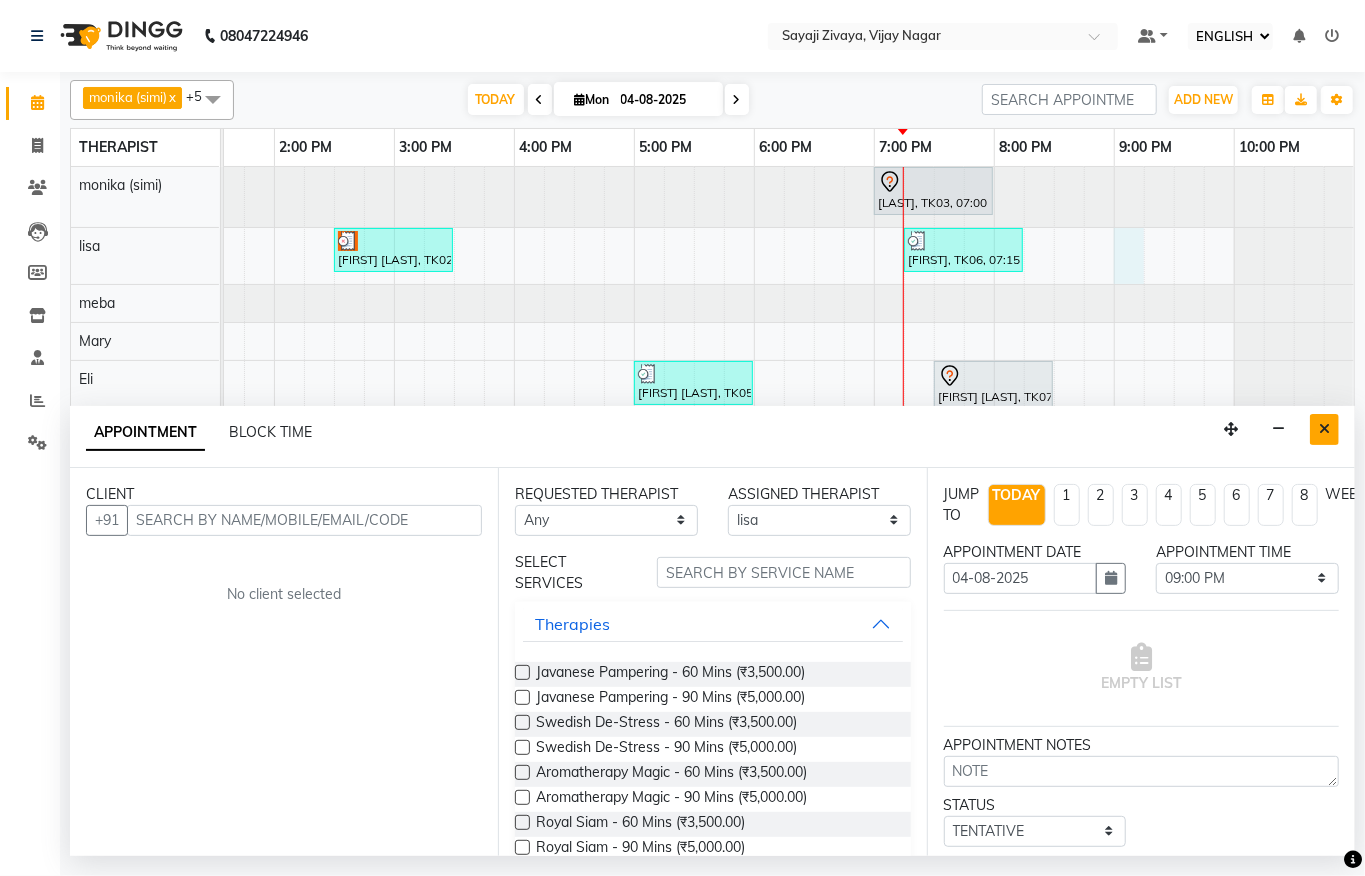 click at bounding box center (1324, 429) 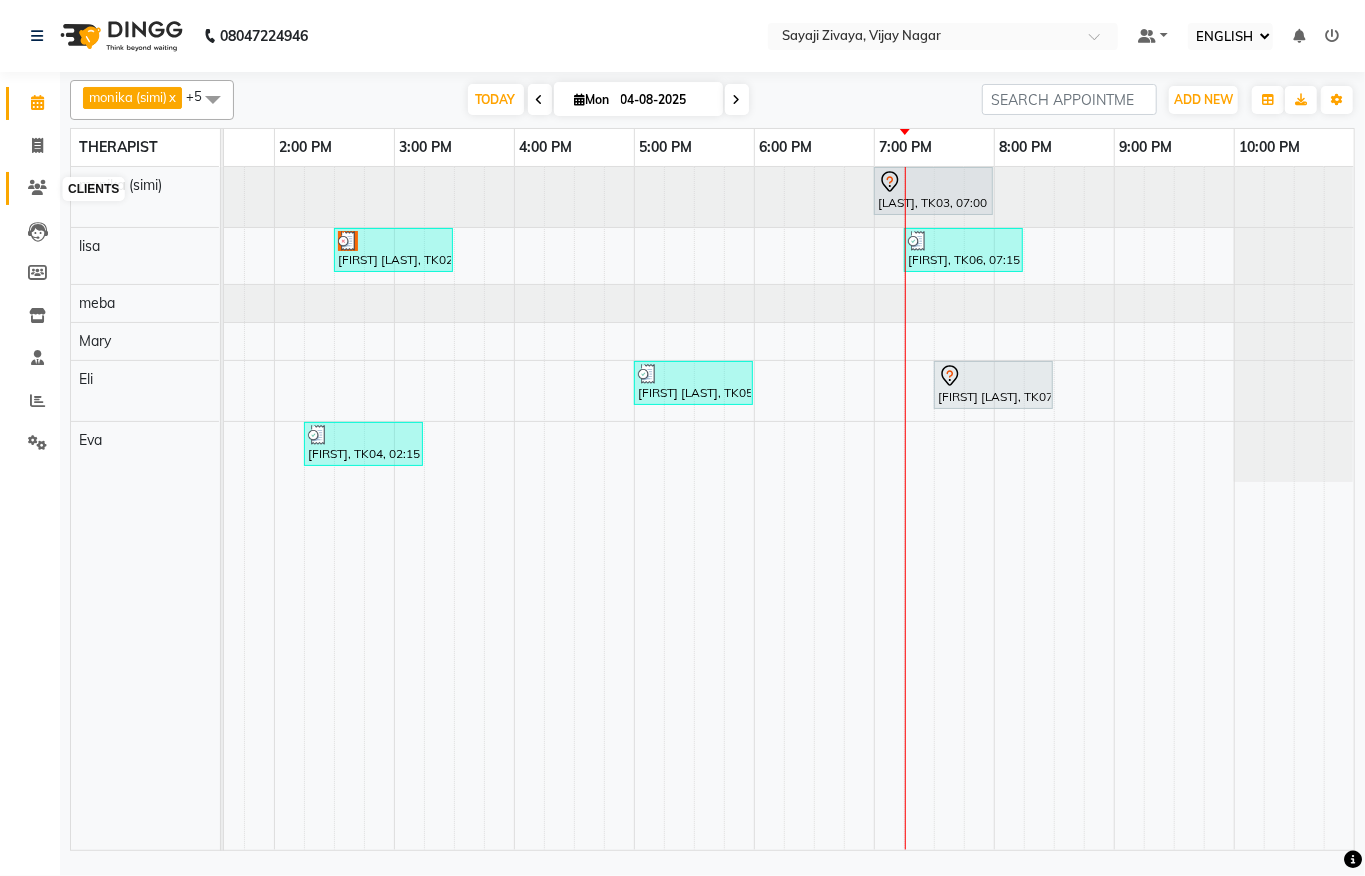 click 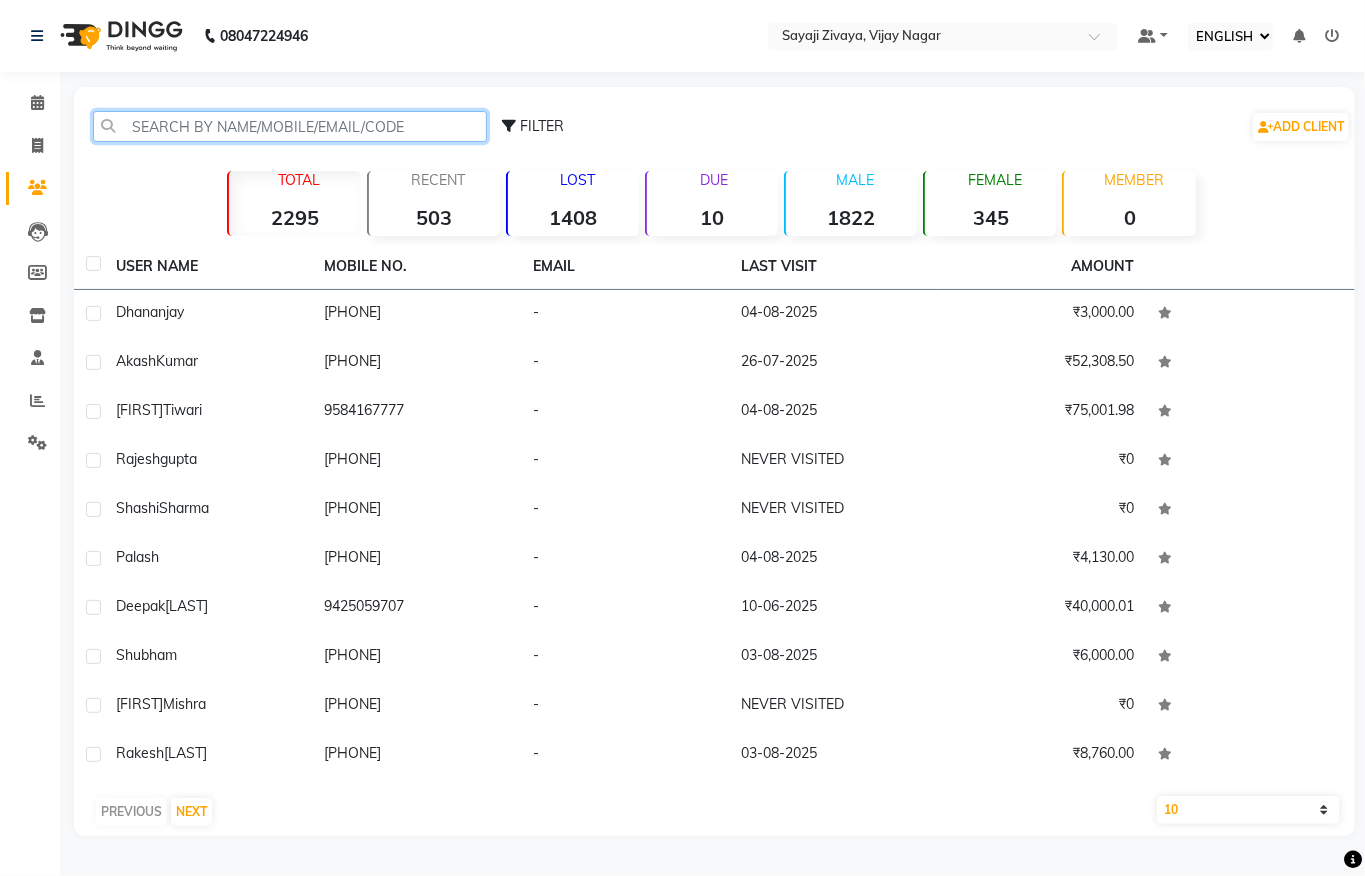 click 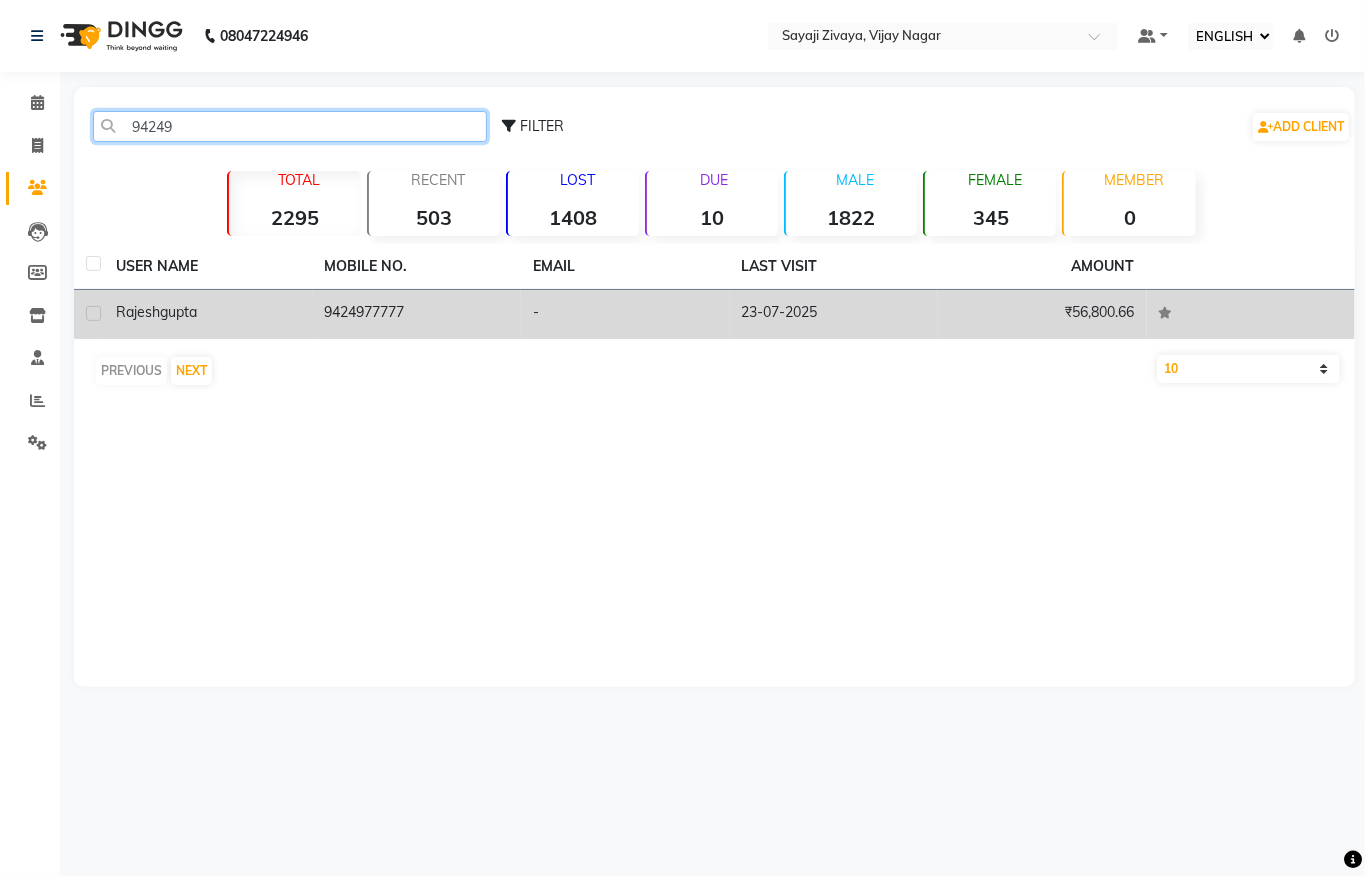 type on "94249" 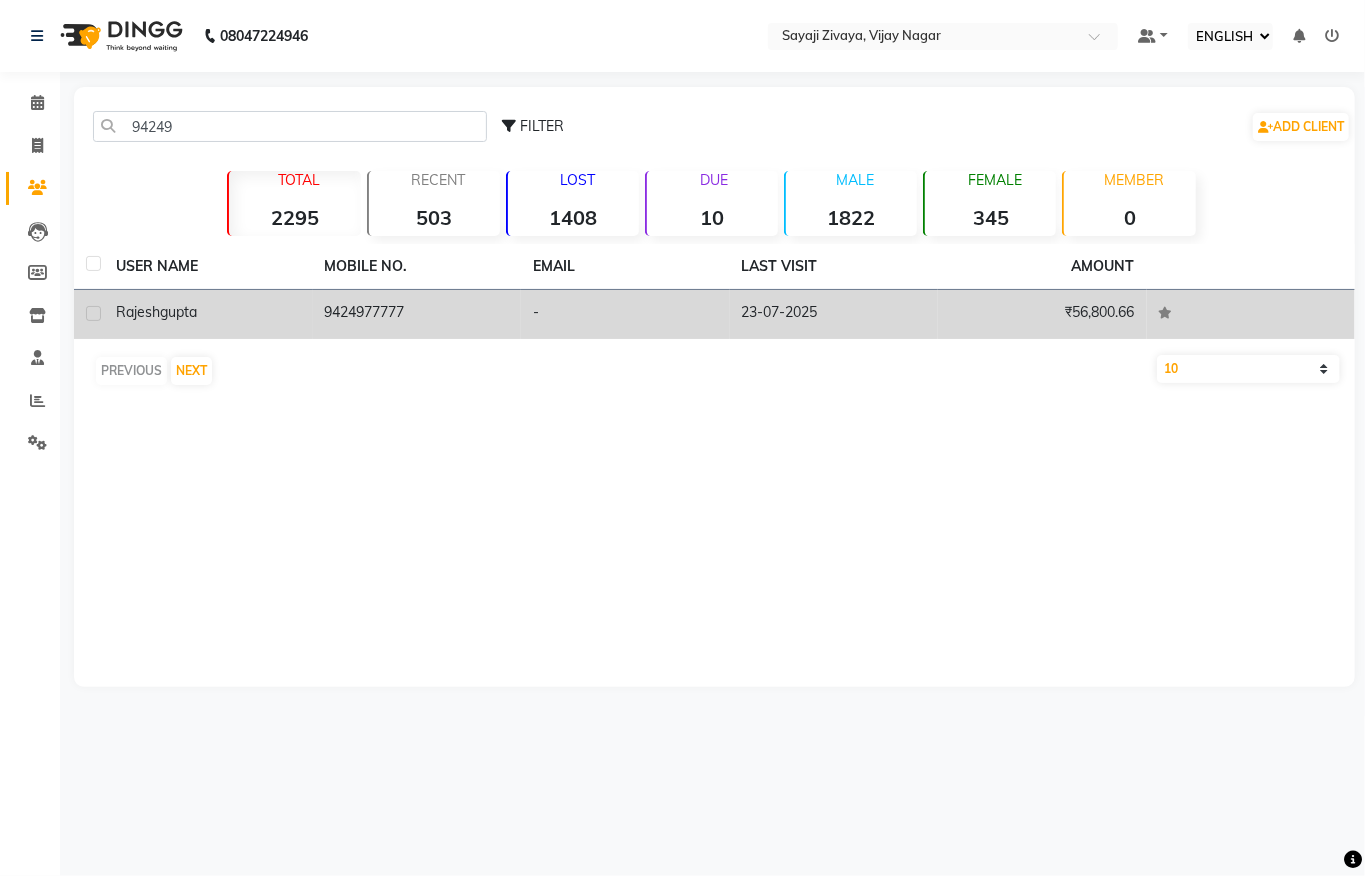 click on "9424977777" 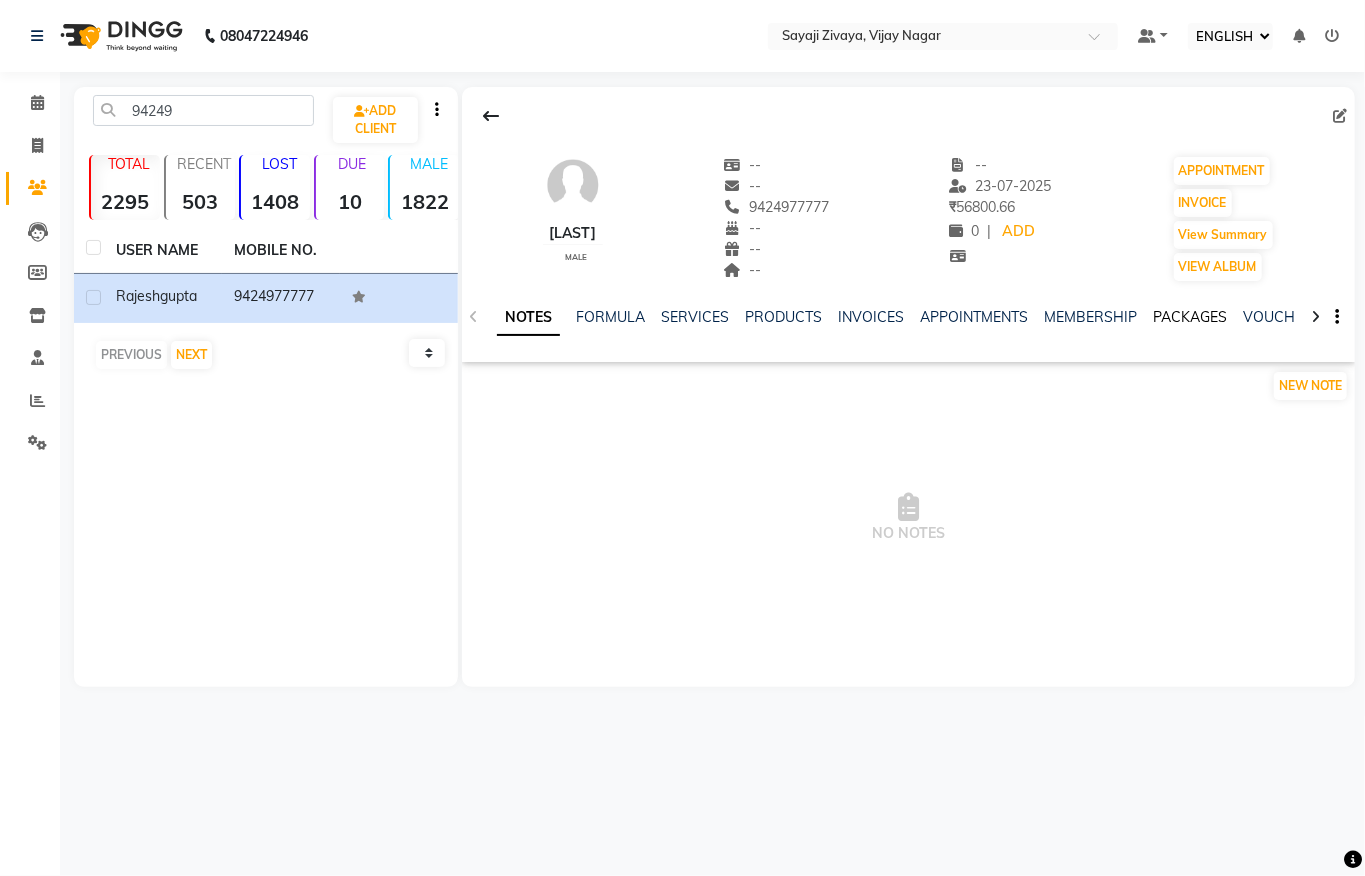 click on "PACKAGES" 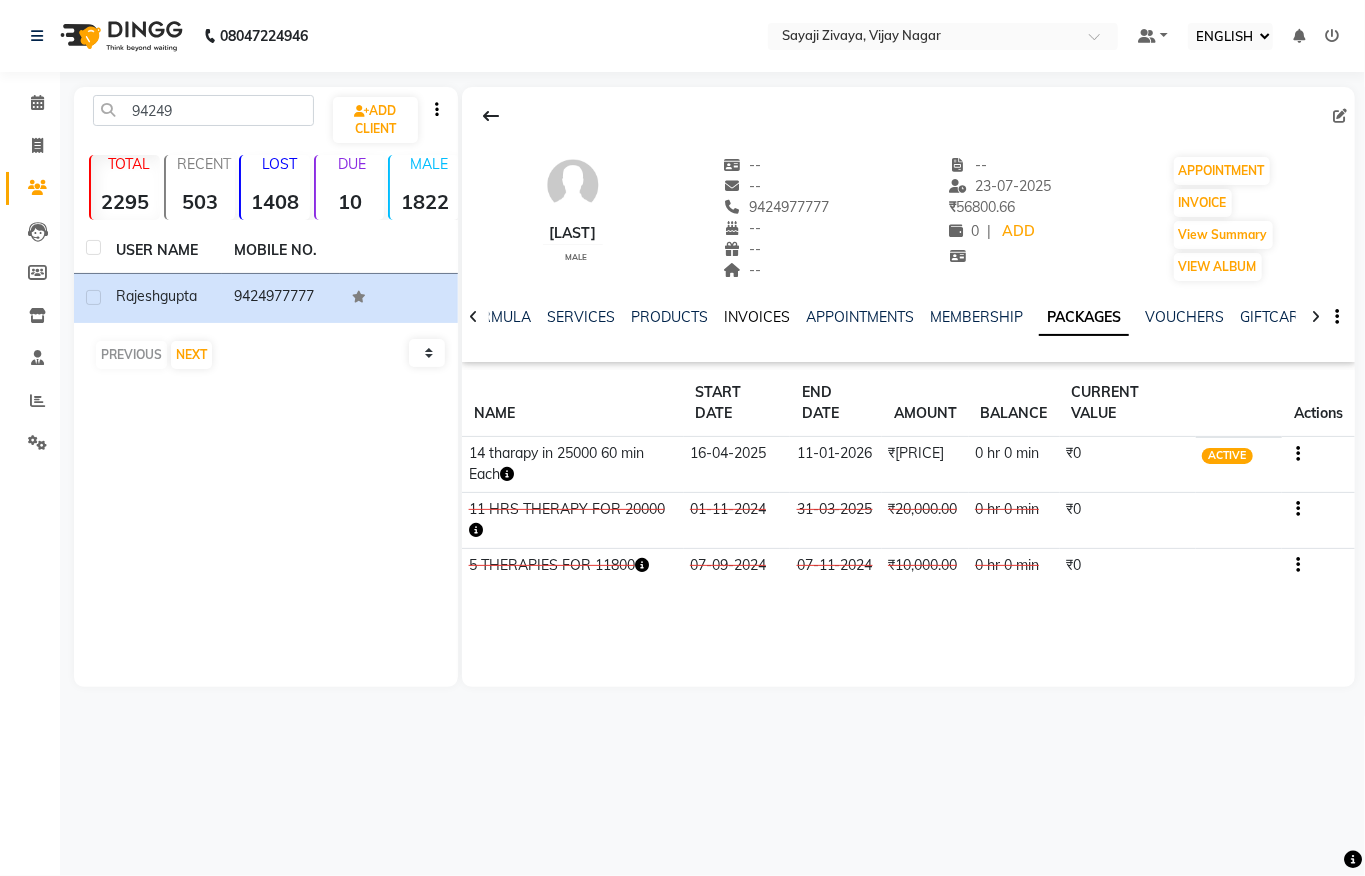 click on "INVOICES" 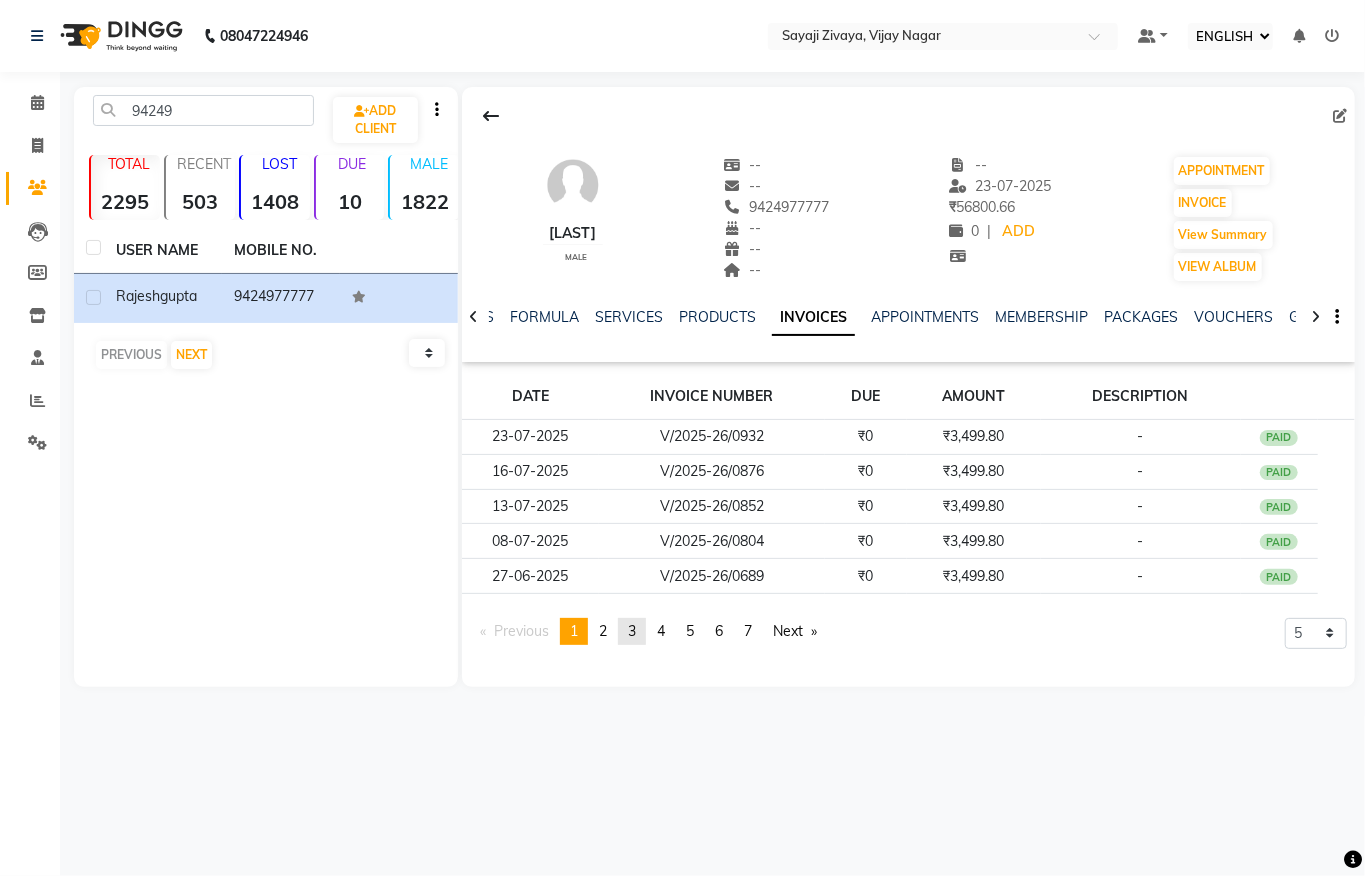 click on "3" 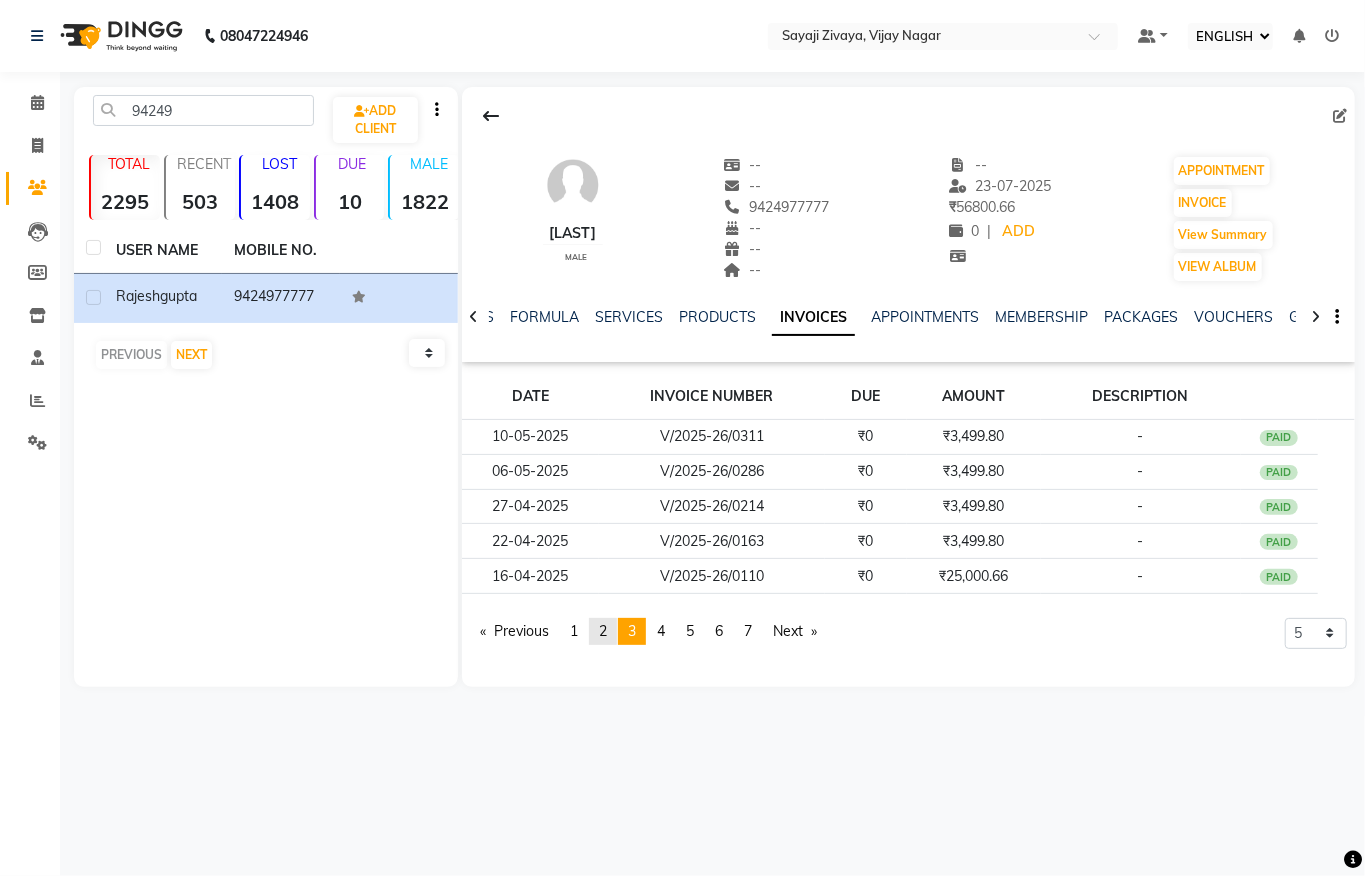 click on "2" 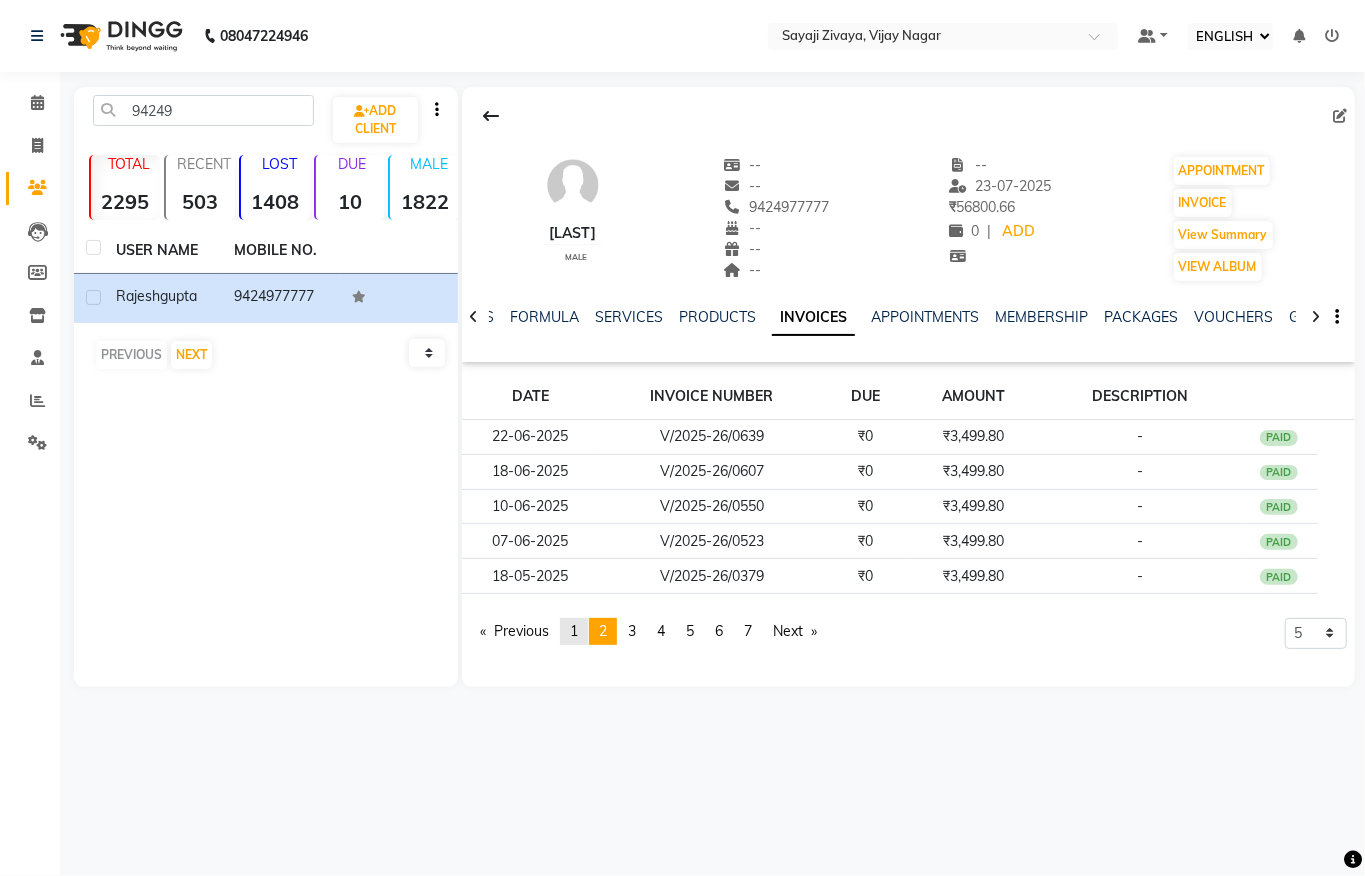 click on "1" 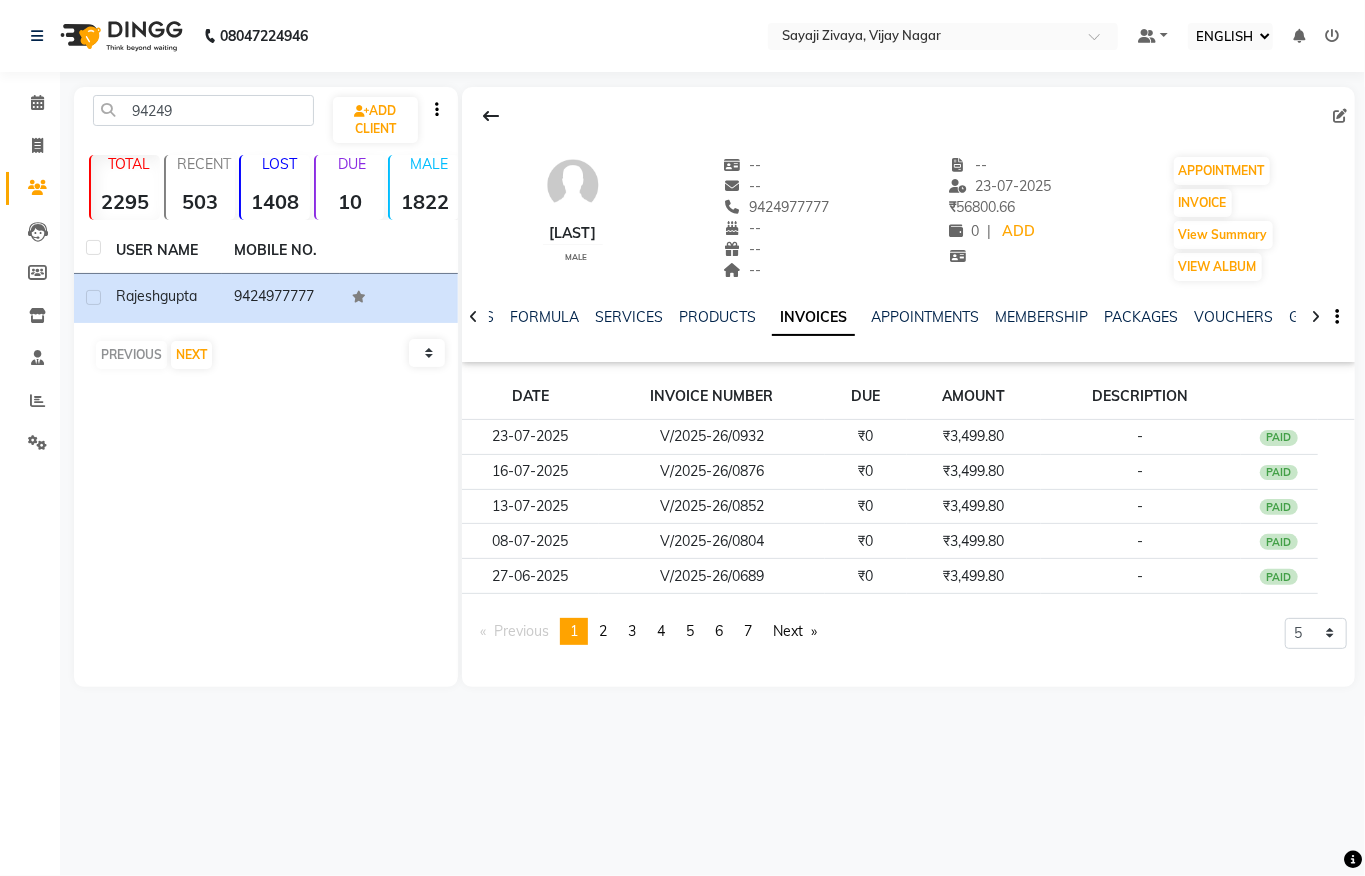 click 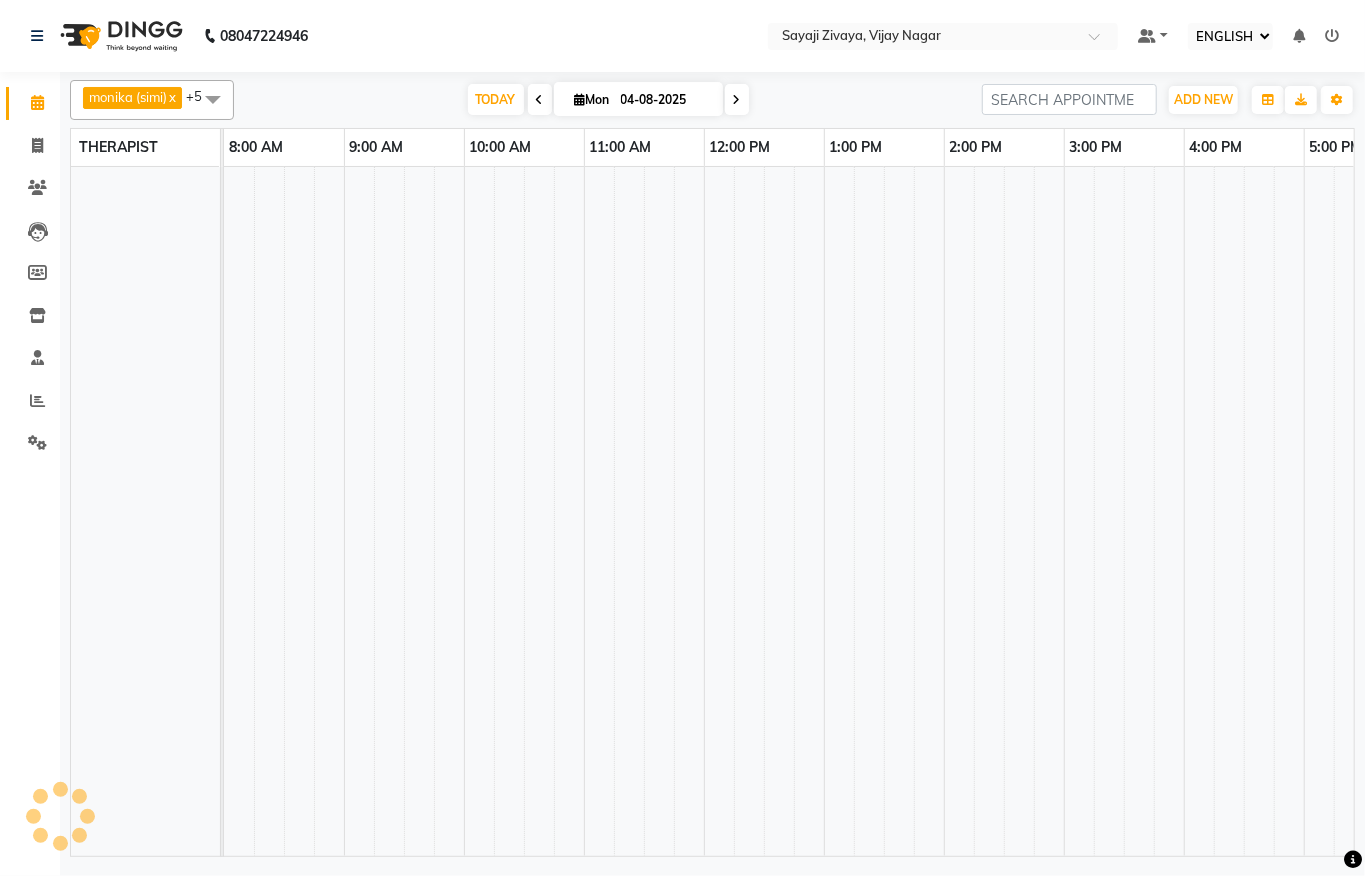 scroll, scrollTop: 0, scrollLeft: 0, axis: both 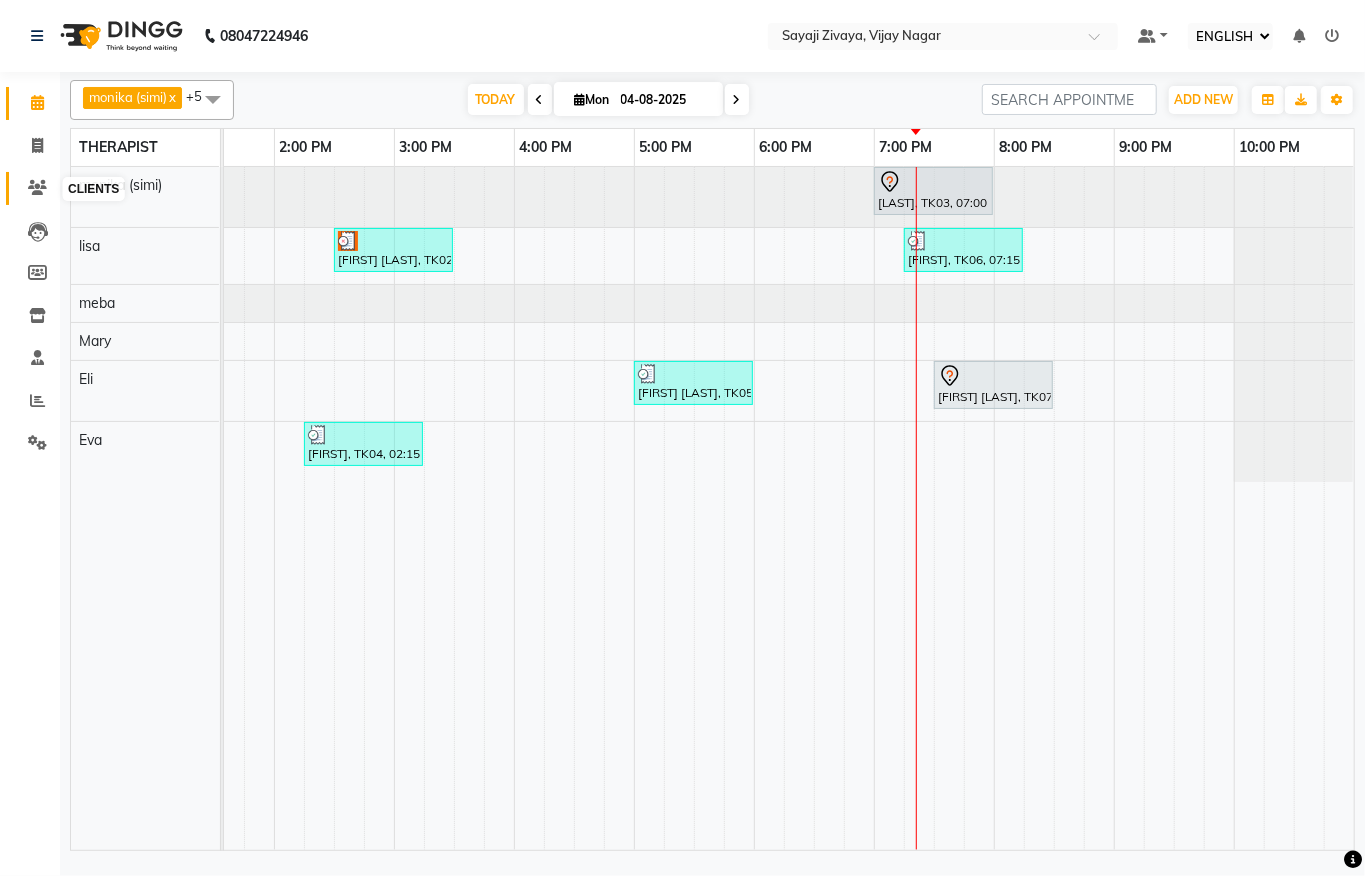 click 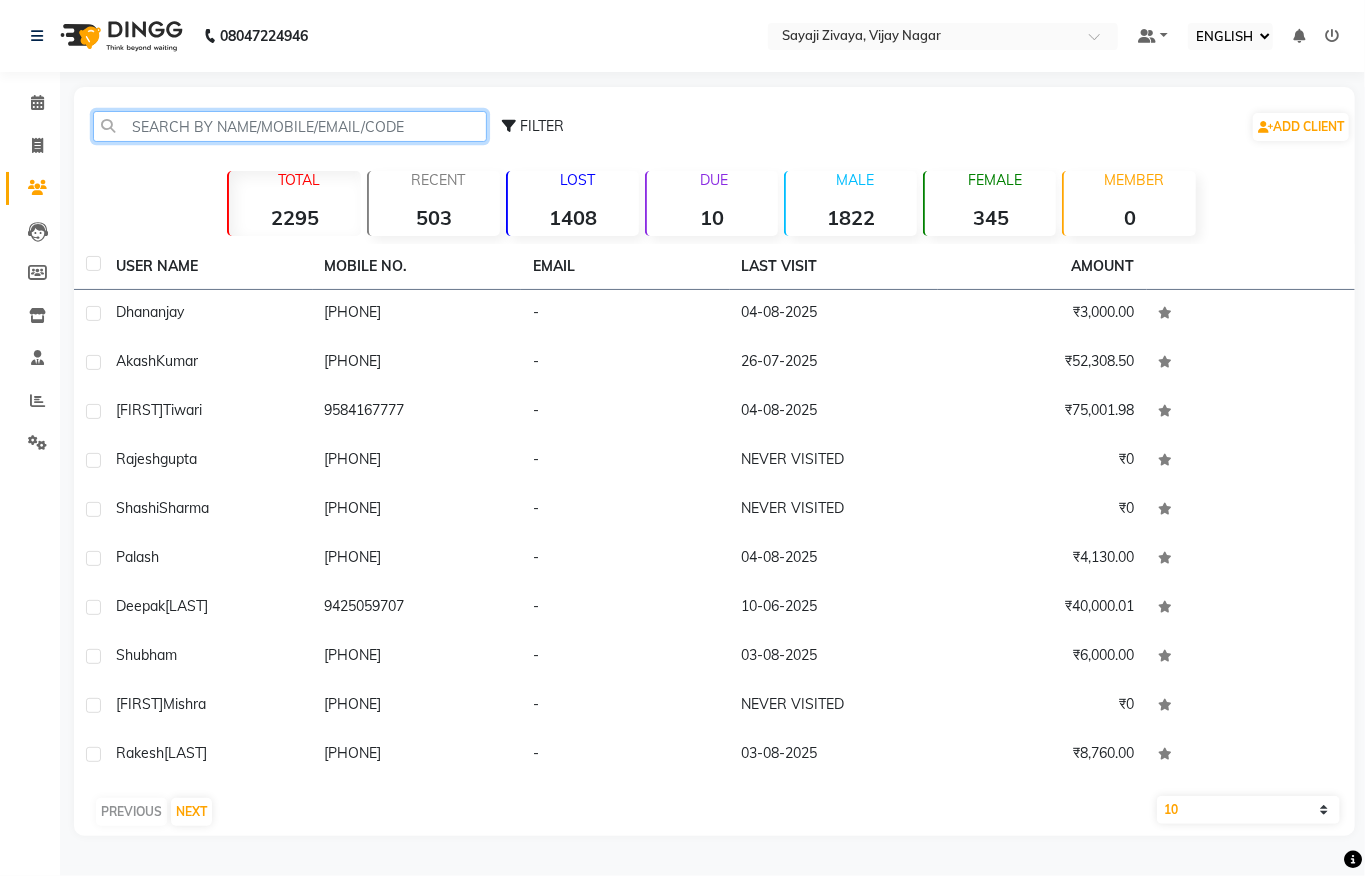 click 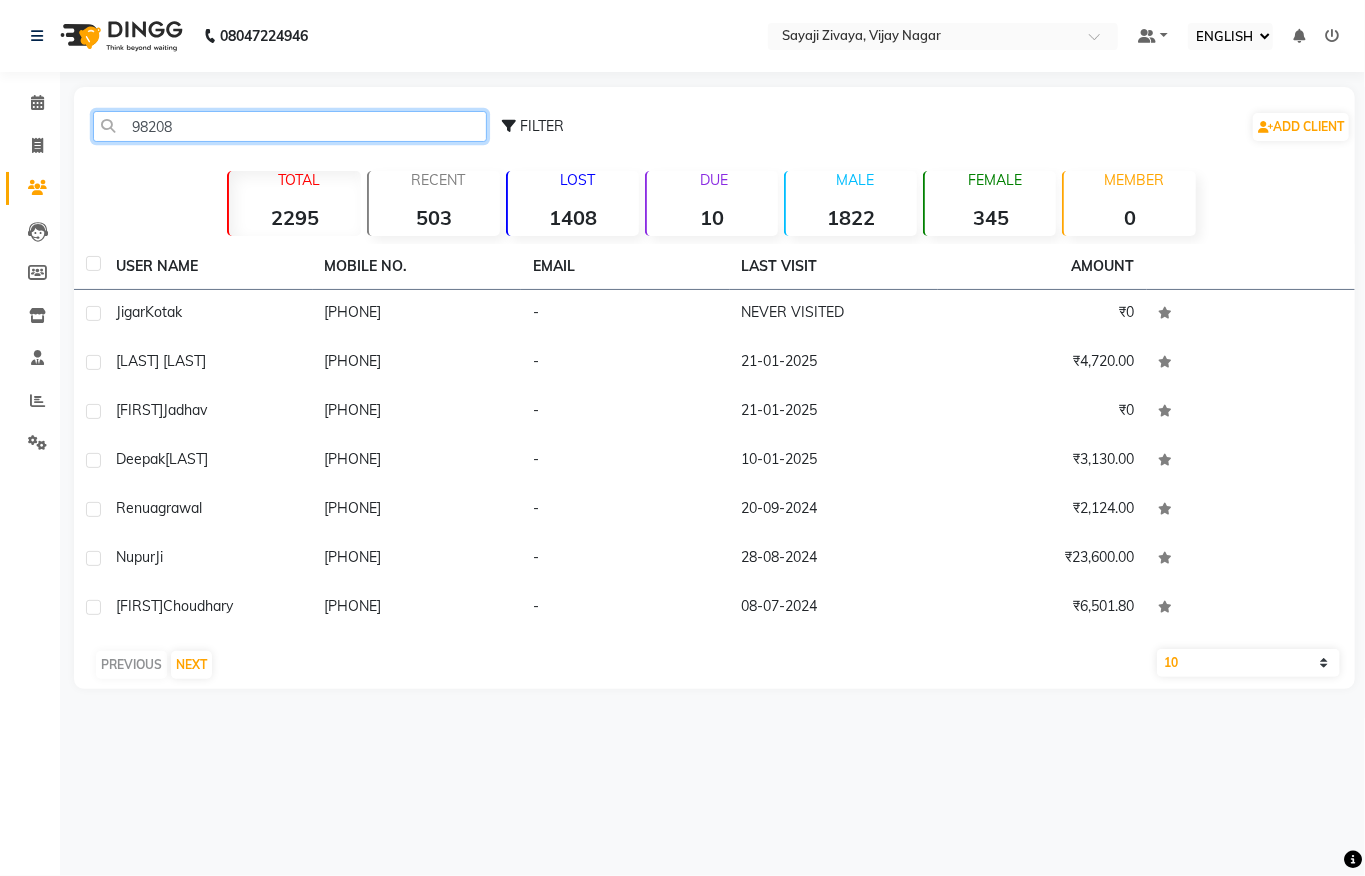 type on "98208" 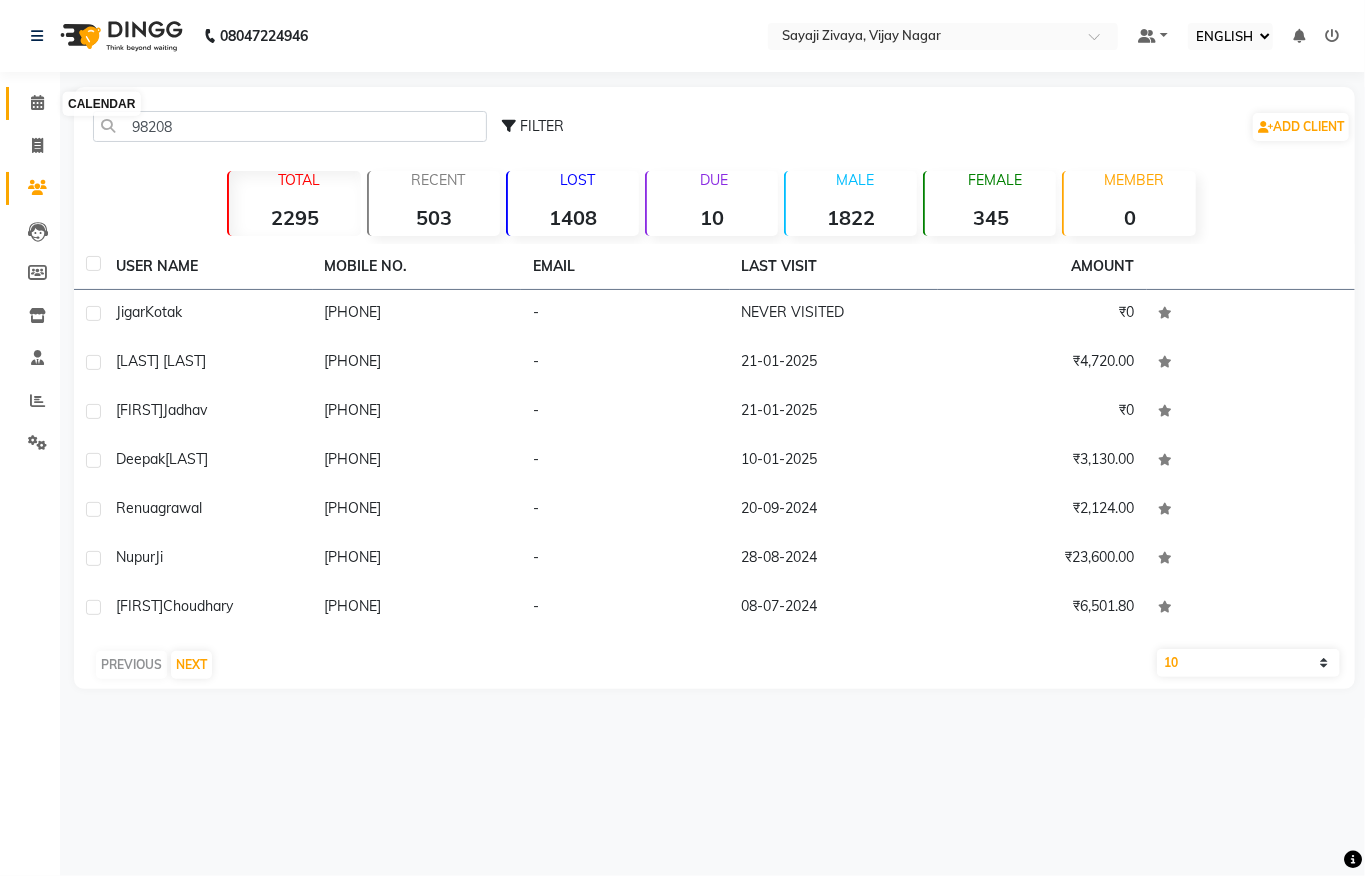 drag, startPoint x: 37, startPoint y: 100, endPoint x: 205, endPoint y: 16, distance: 187.82971 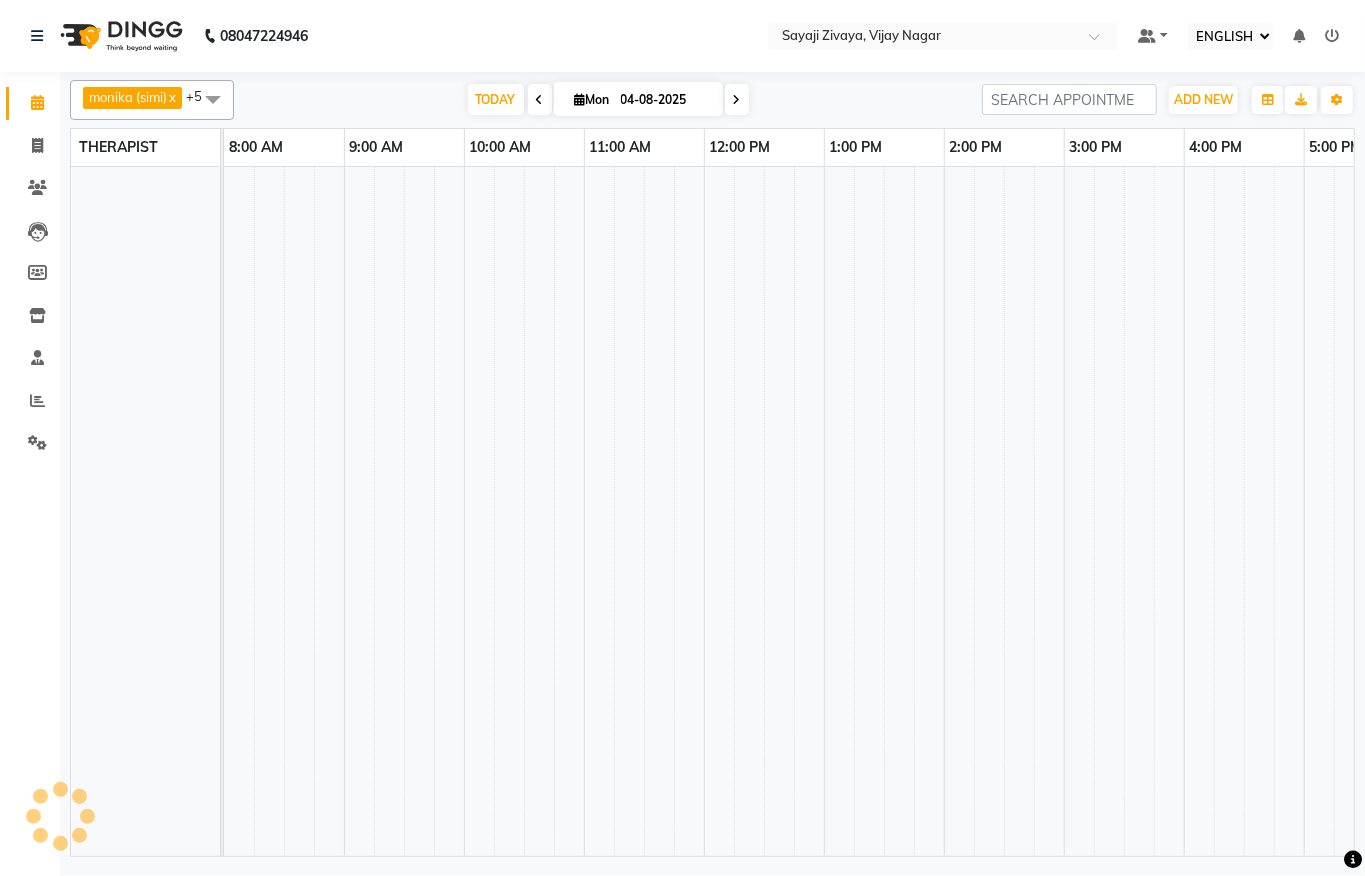 scroll, scrollTop: 0, scrollLeft: 0, axis: both 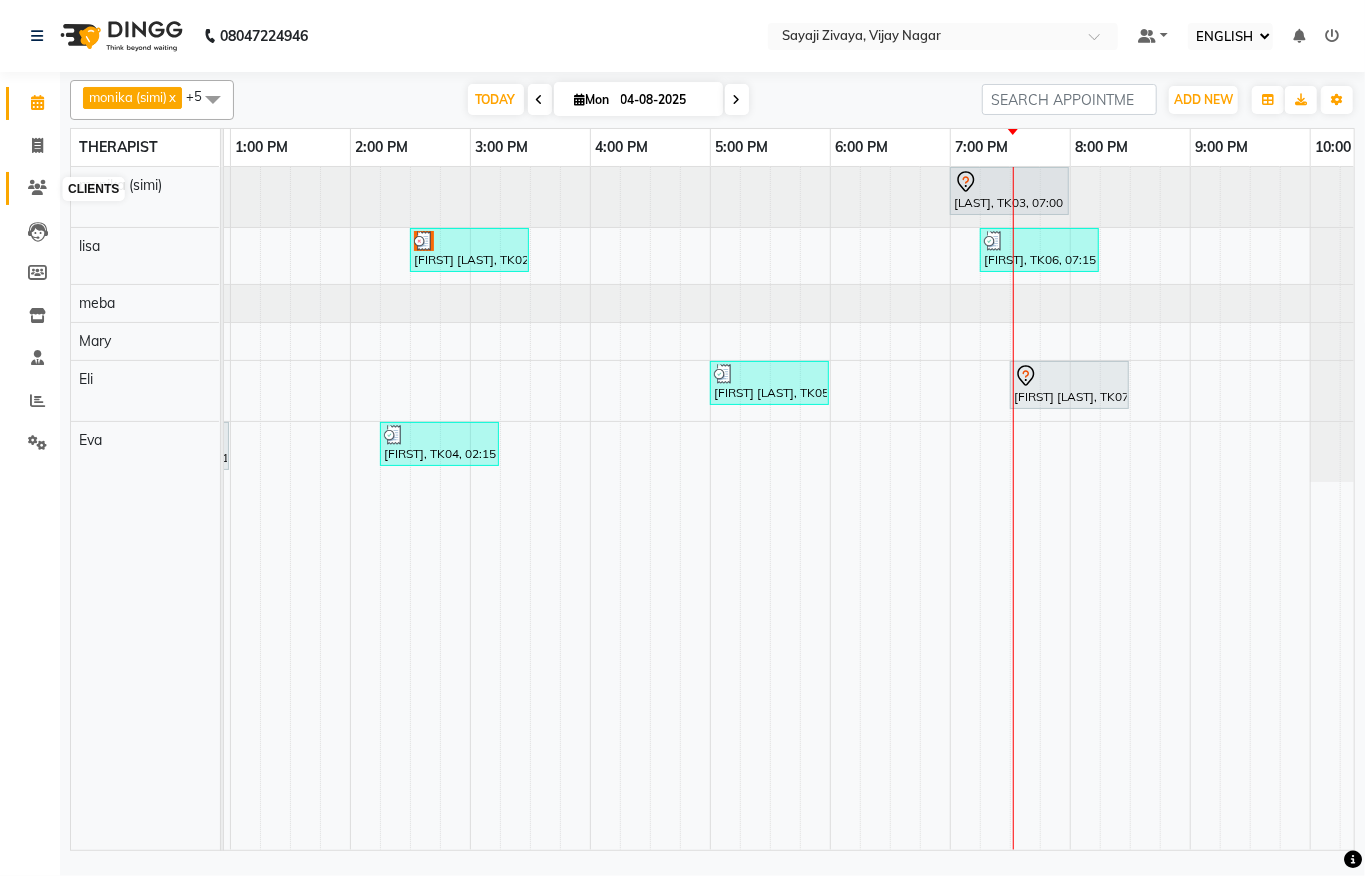 click 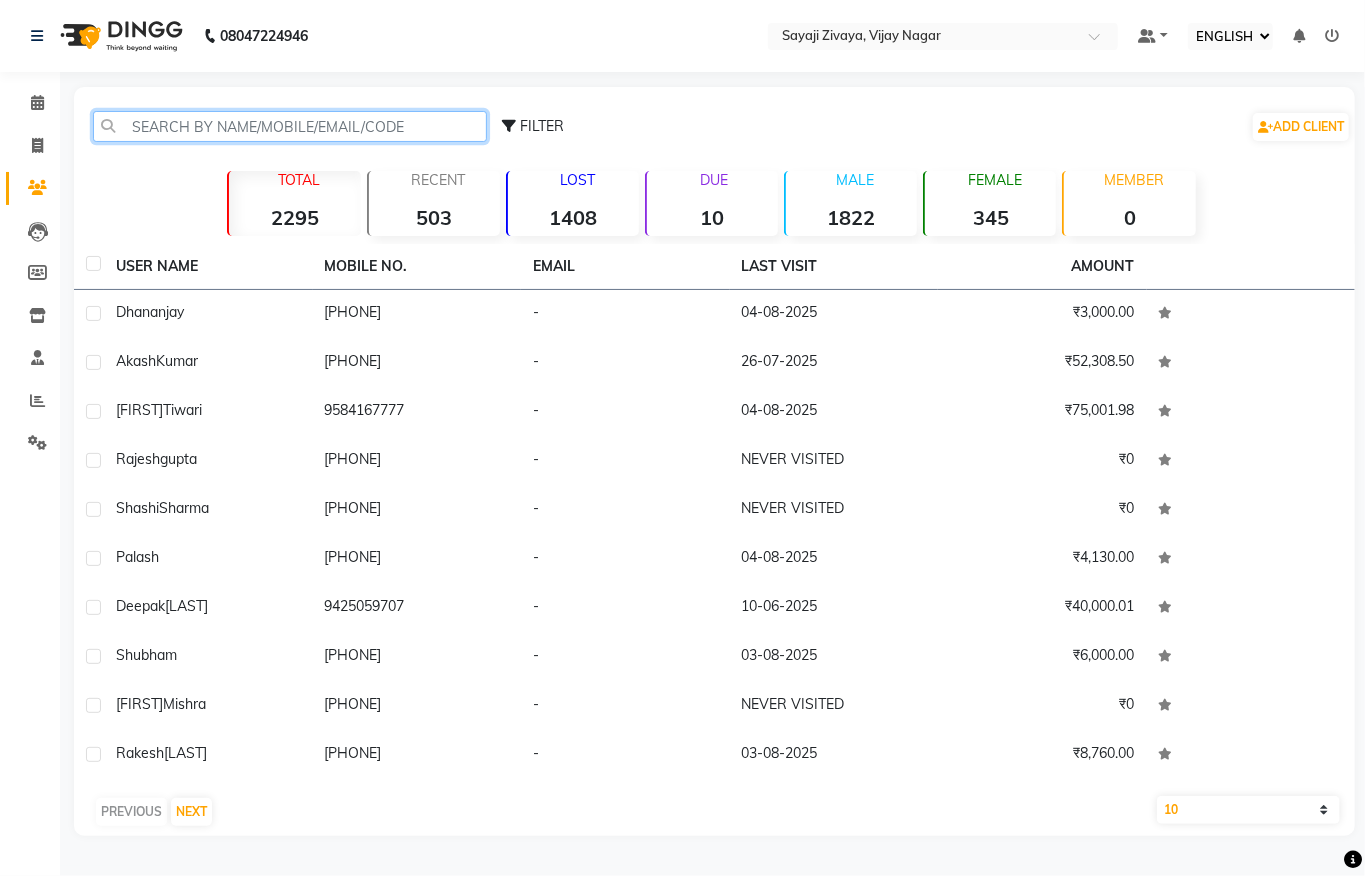 click 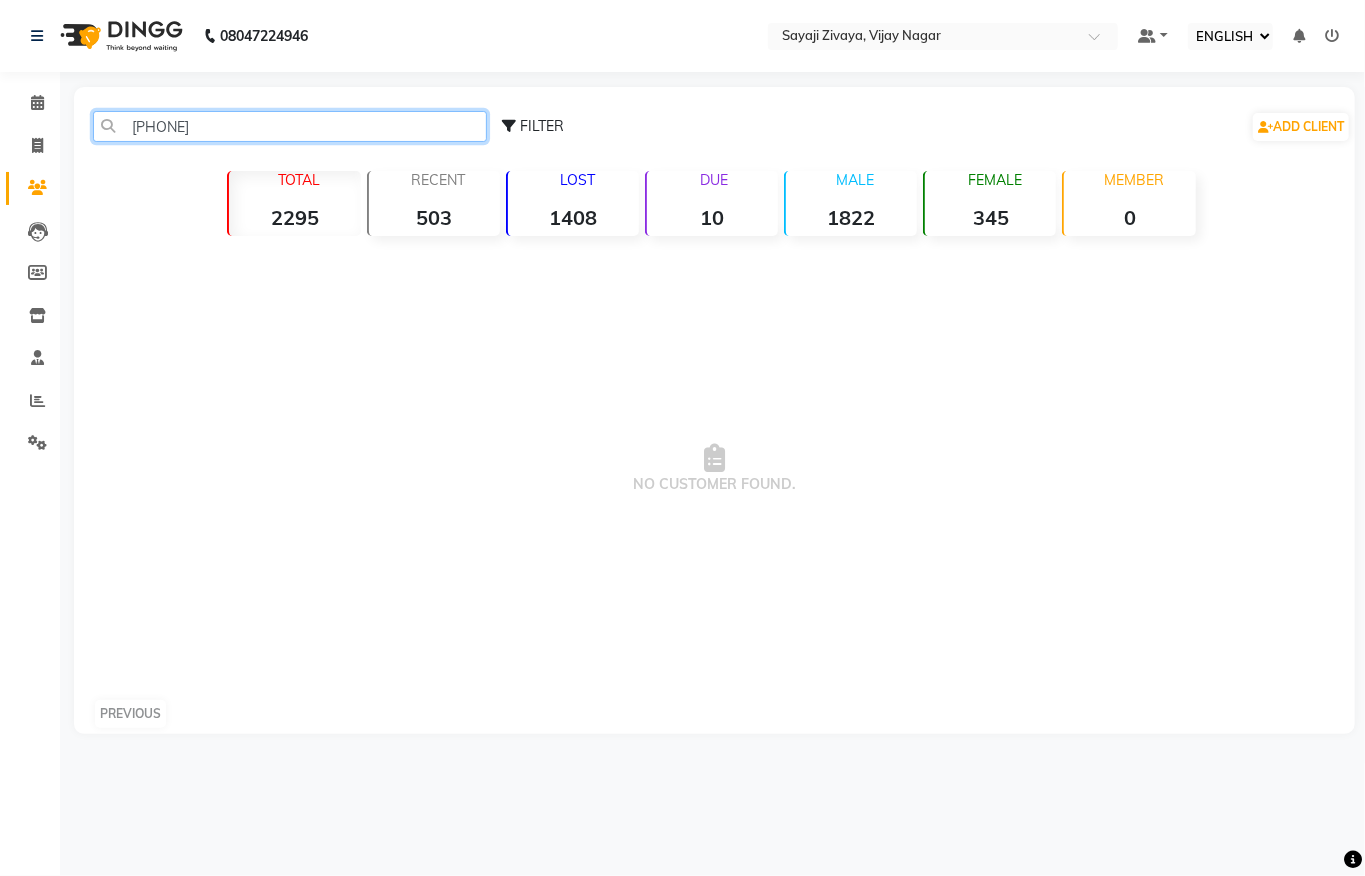 drag, startPoint x: 226, startPoint y: 126, endPoint x: 110, endPoint y: 126, distance: 116 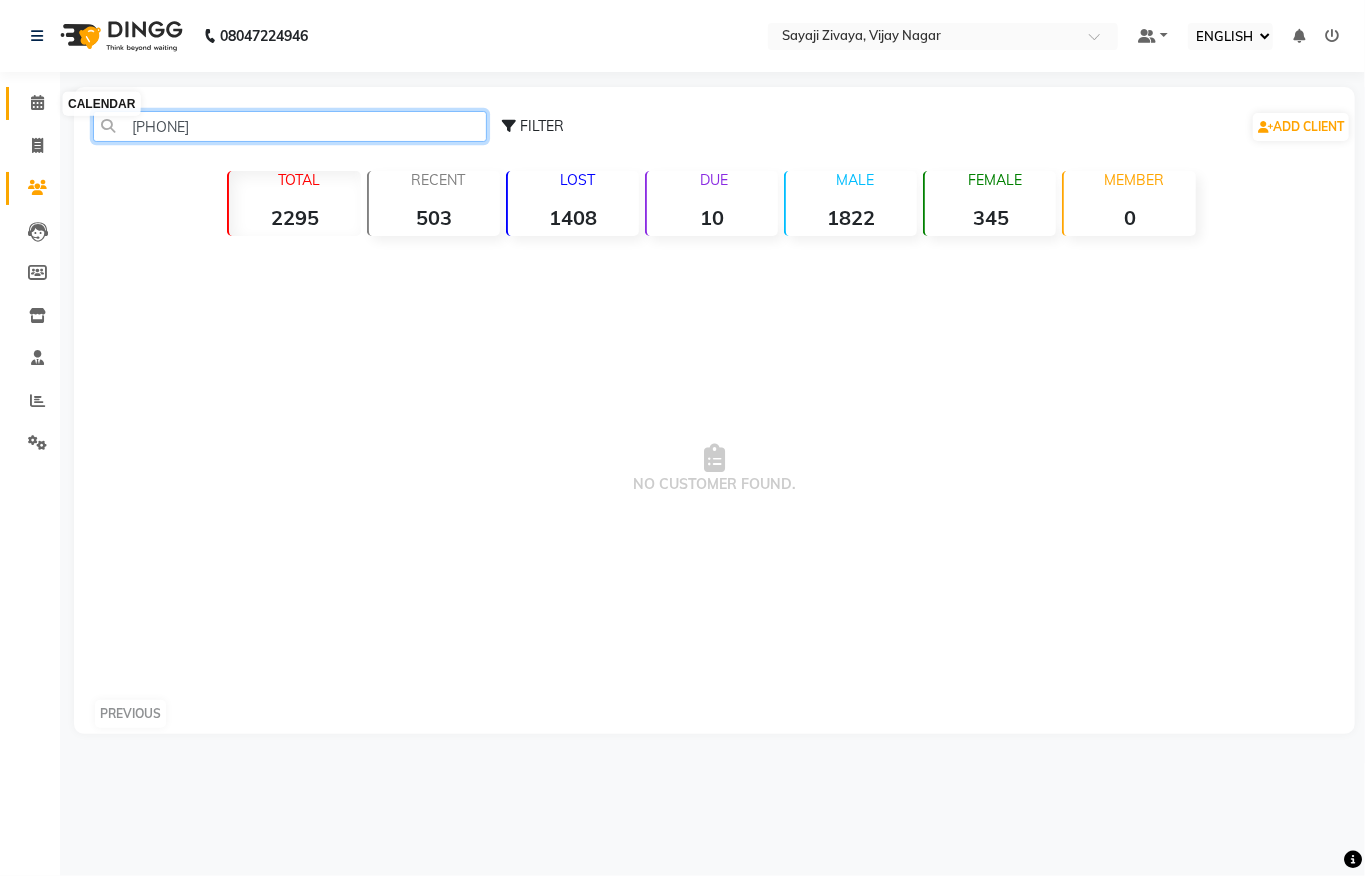 type on "[PHONE]" 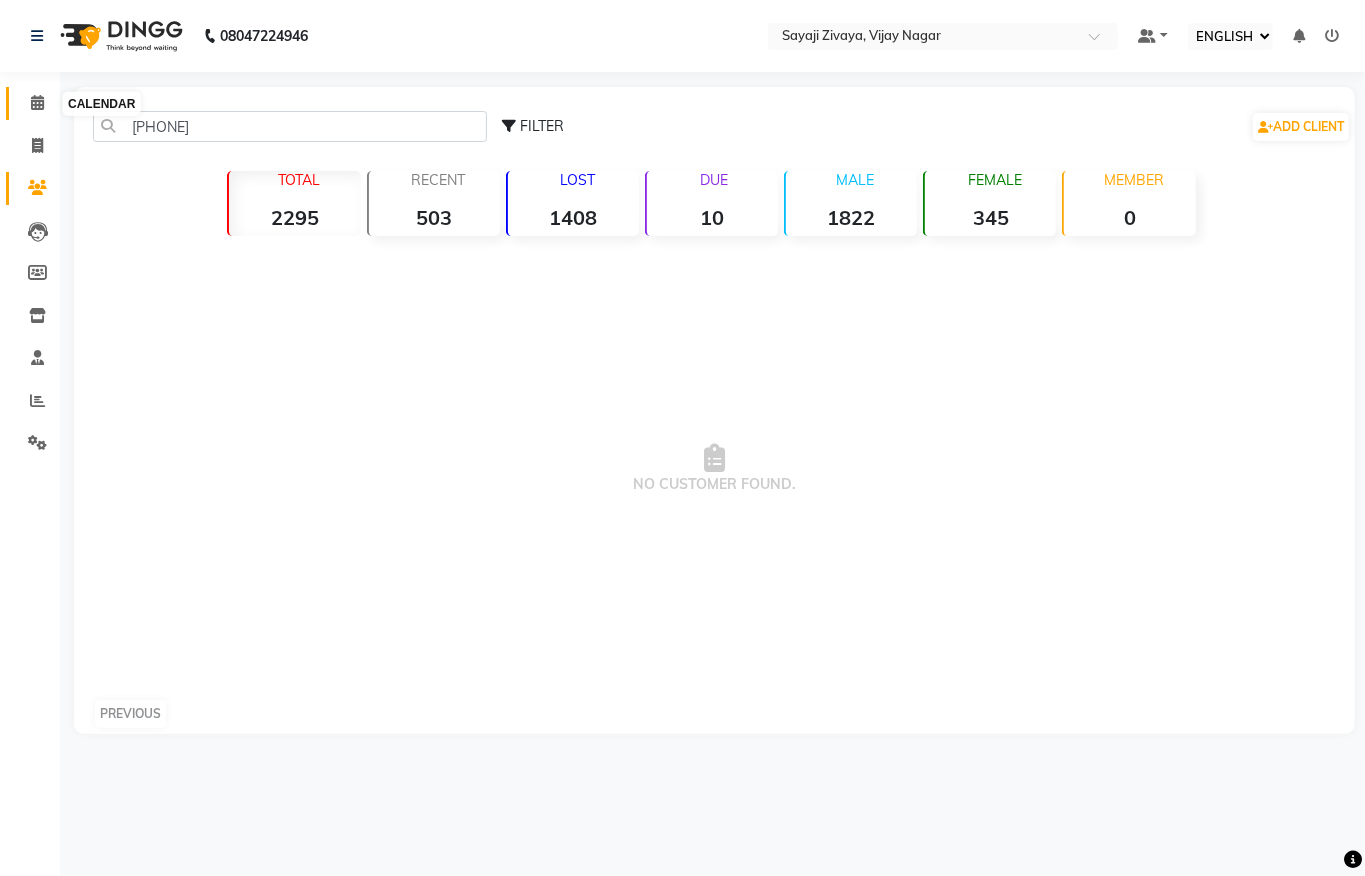 click 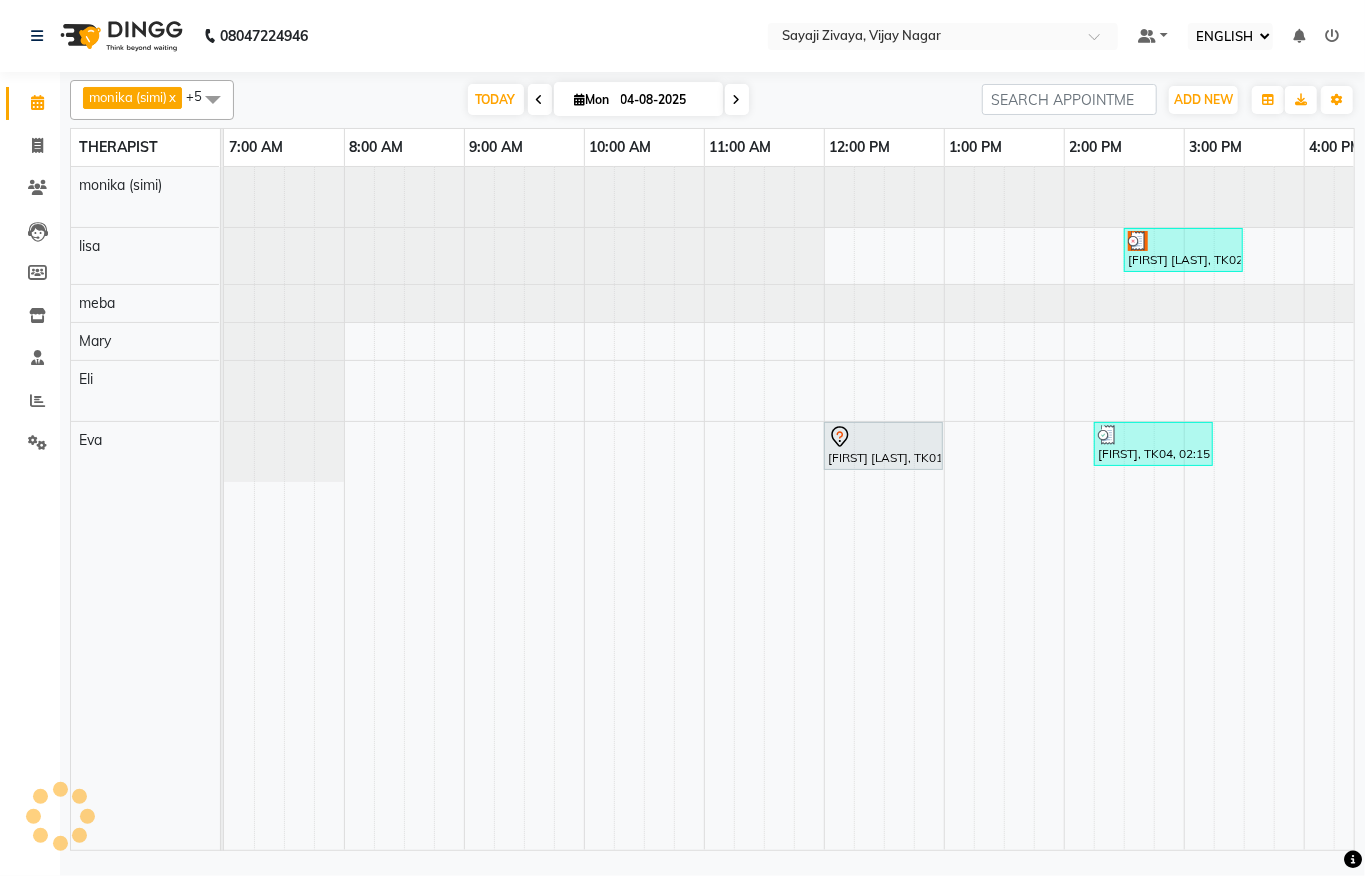scroll, scrollTop: 0, scrollLeft: 0, axis: both 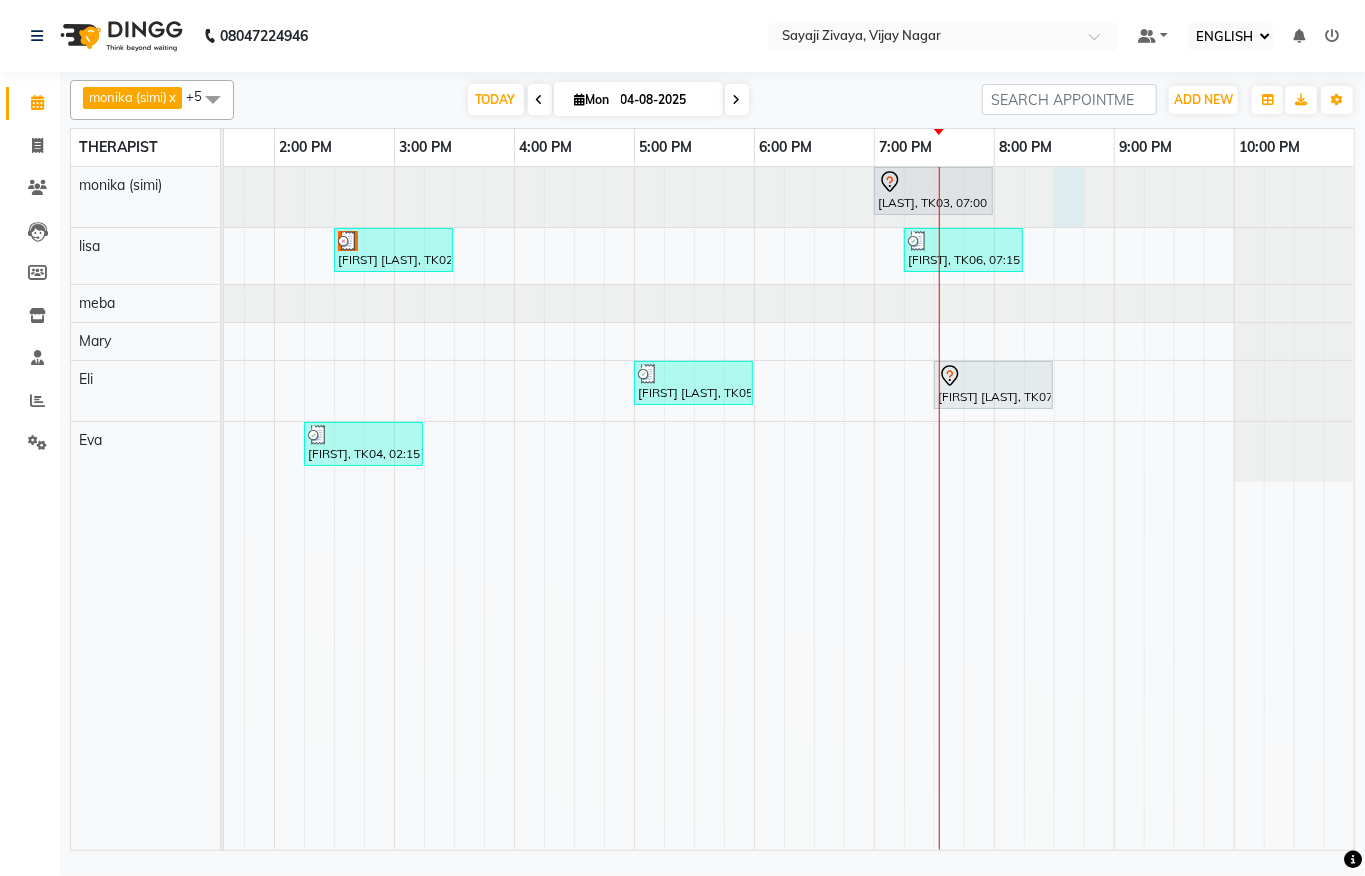 click at bounding box center [-566, 197] 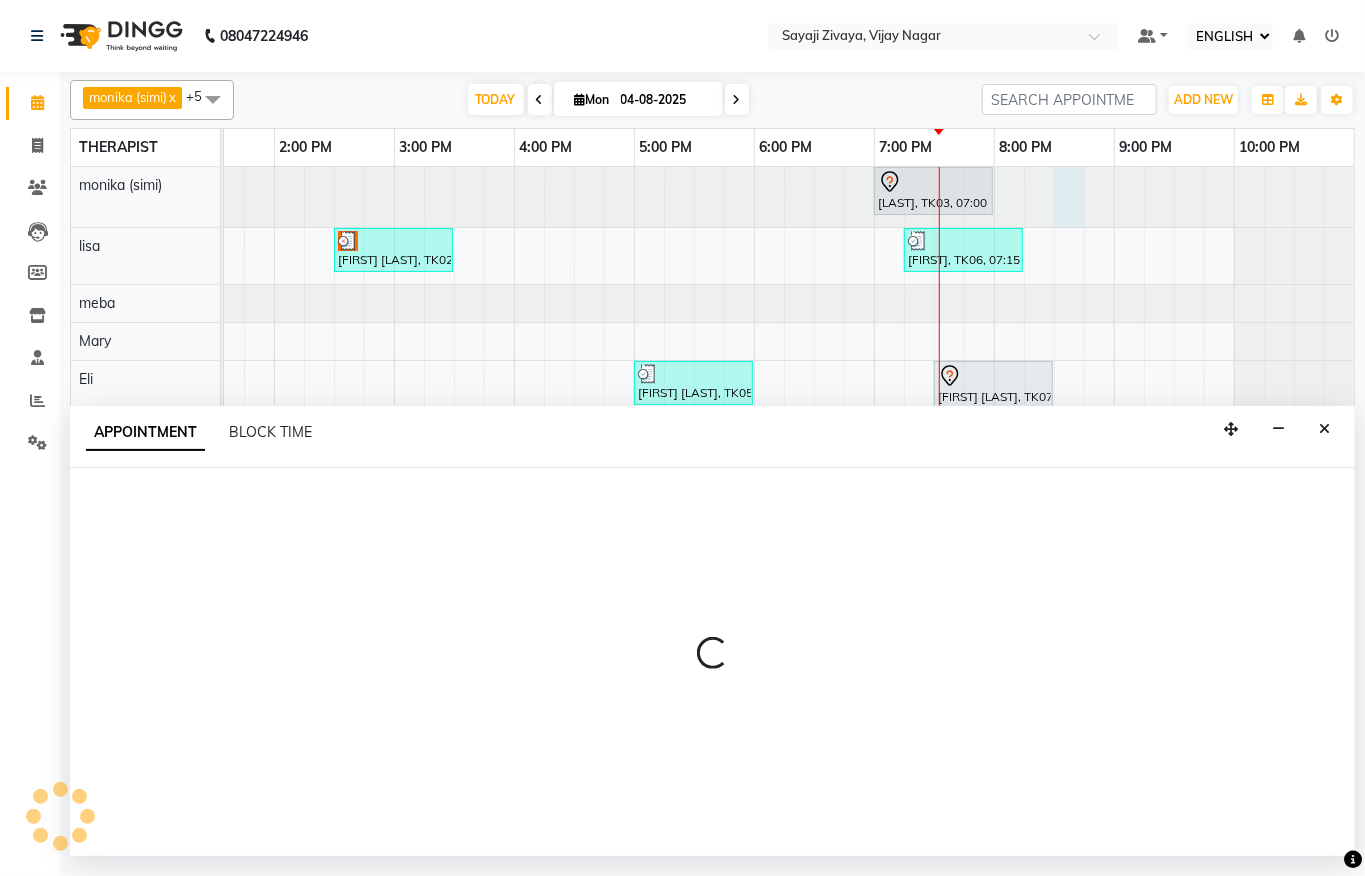 select on "55791" 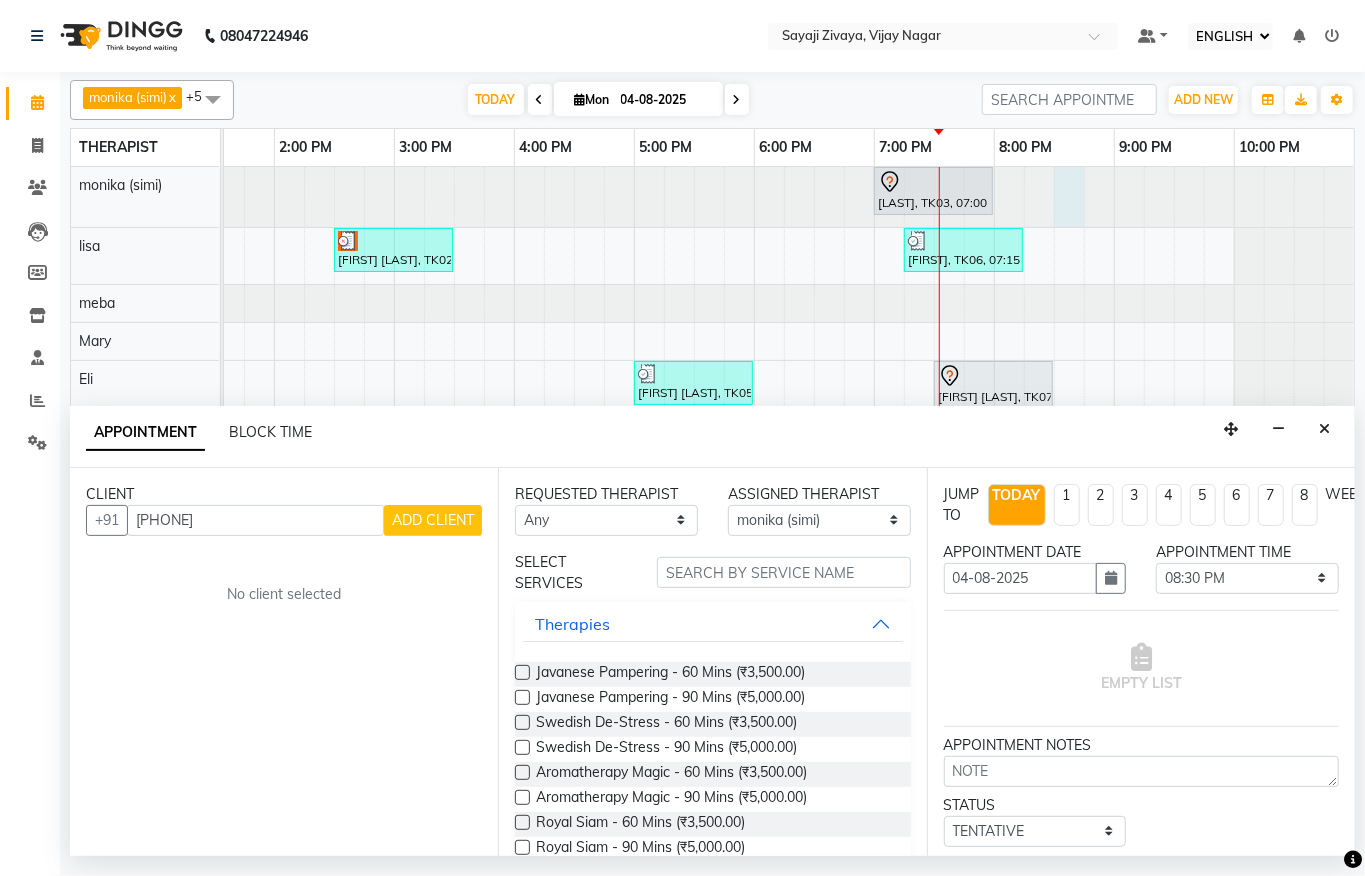 type on "[PHONE]" 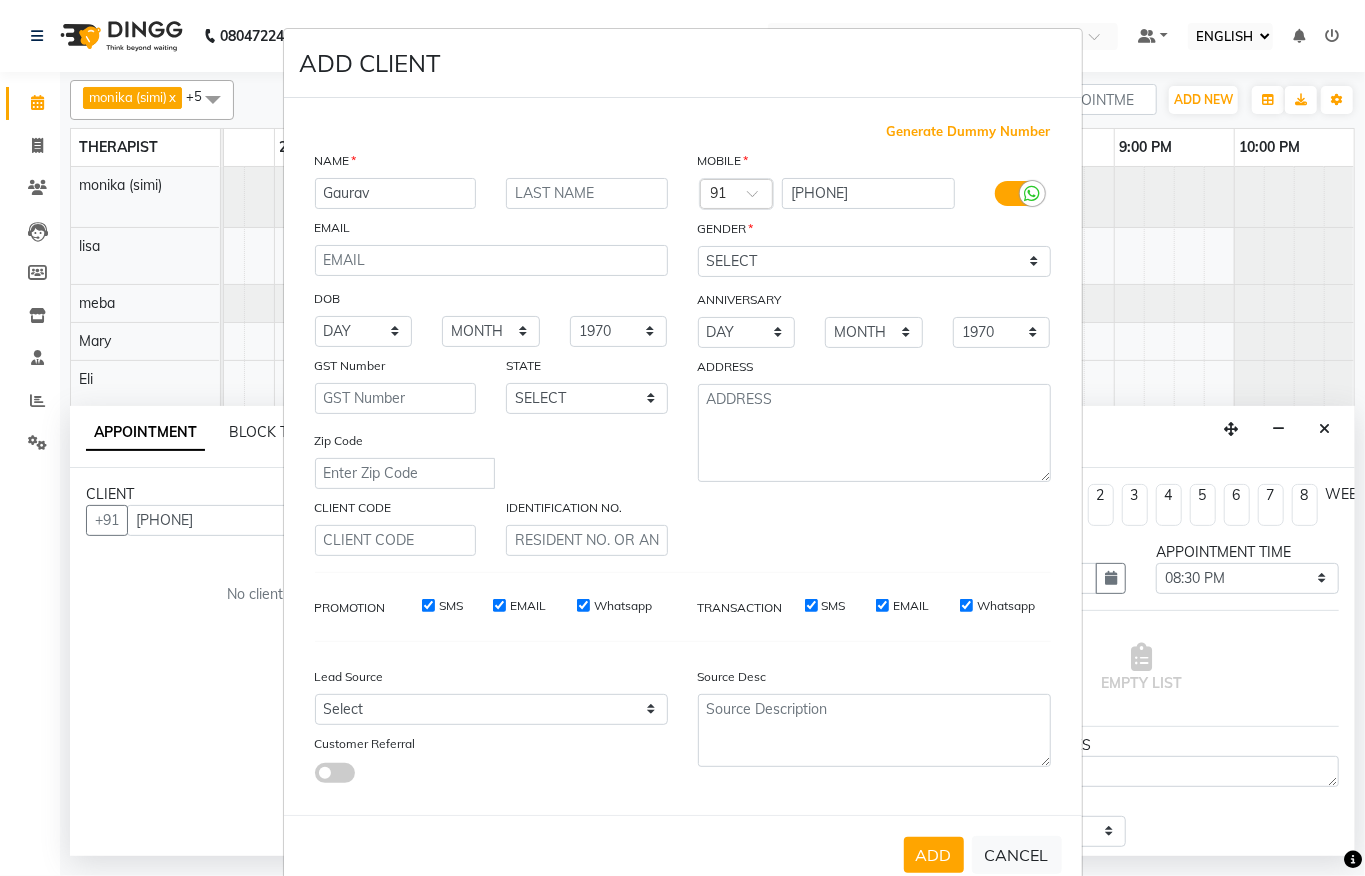 type on "Gaurav" 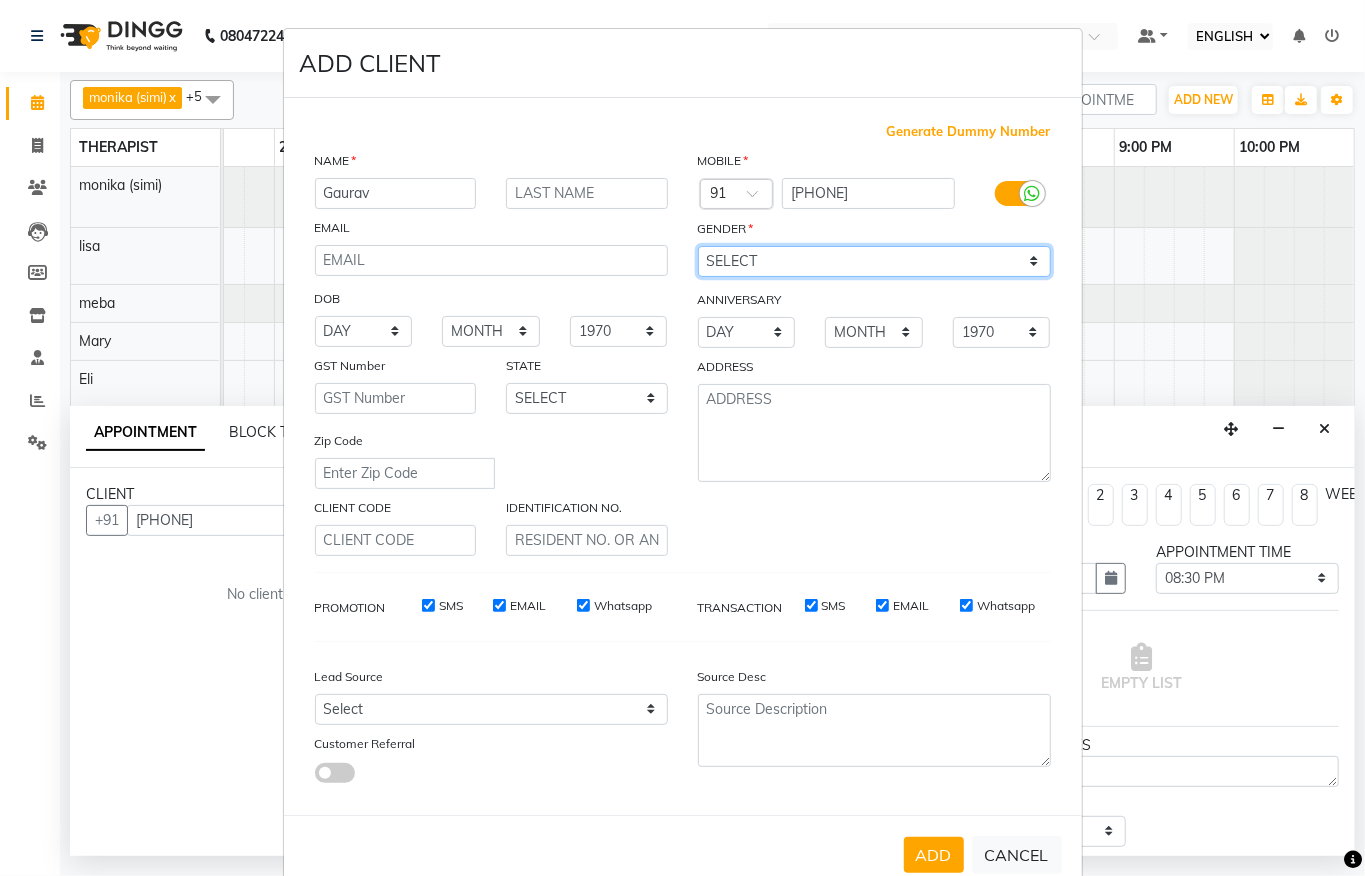 click on "SELECT MALE FEMALE OTHER PREFER NOT TO SAY" at bounding box center (874, 261) 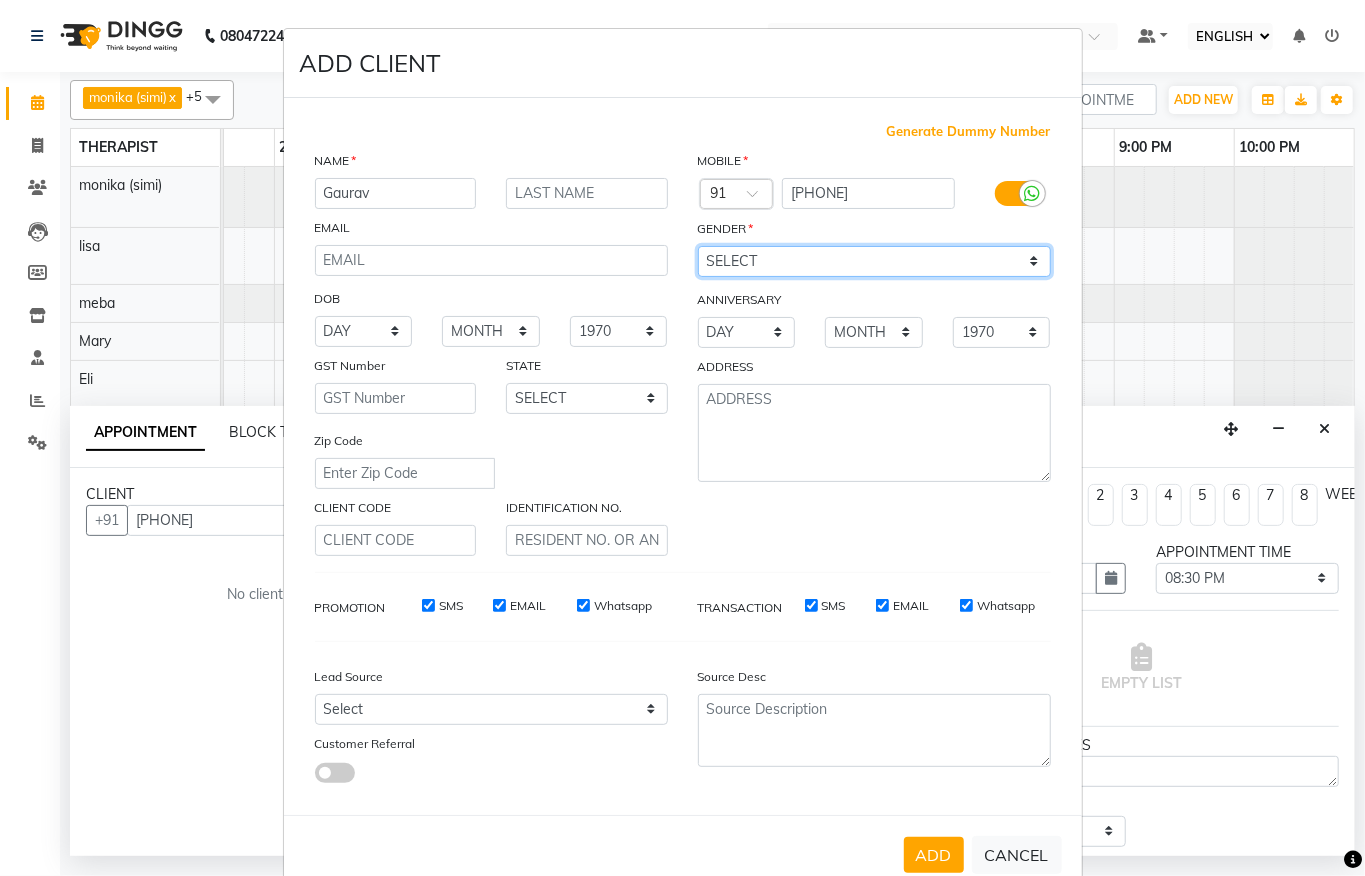 select on "male" 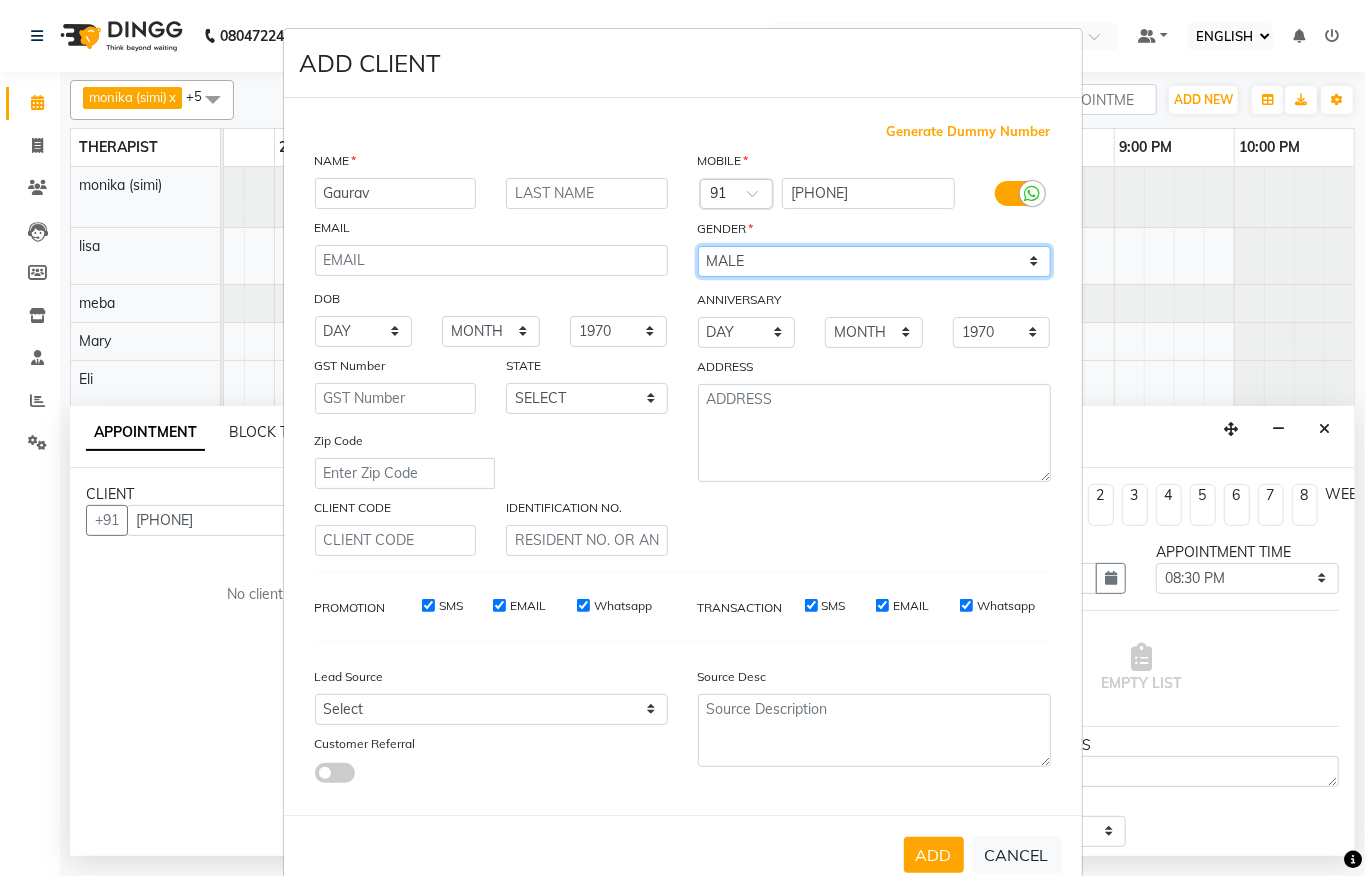 click on "SELECT MALE FEMALE OTHER PREFER NOT TO SAY" at bounding box center [874, 261] 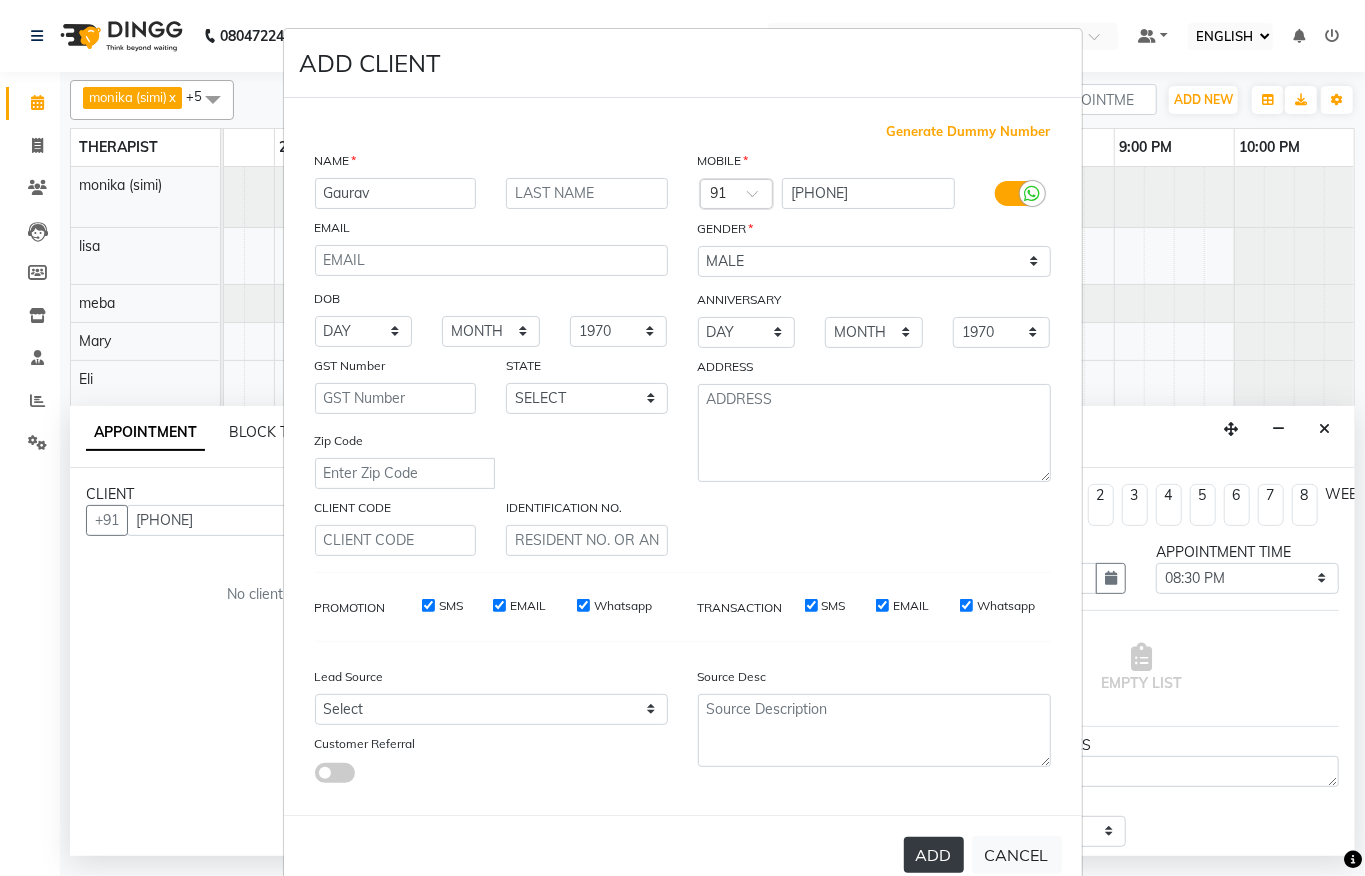 click on "ADD" at bounding box center (934, 855) 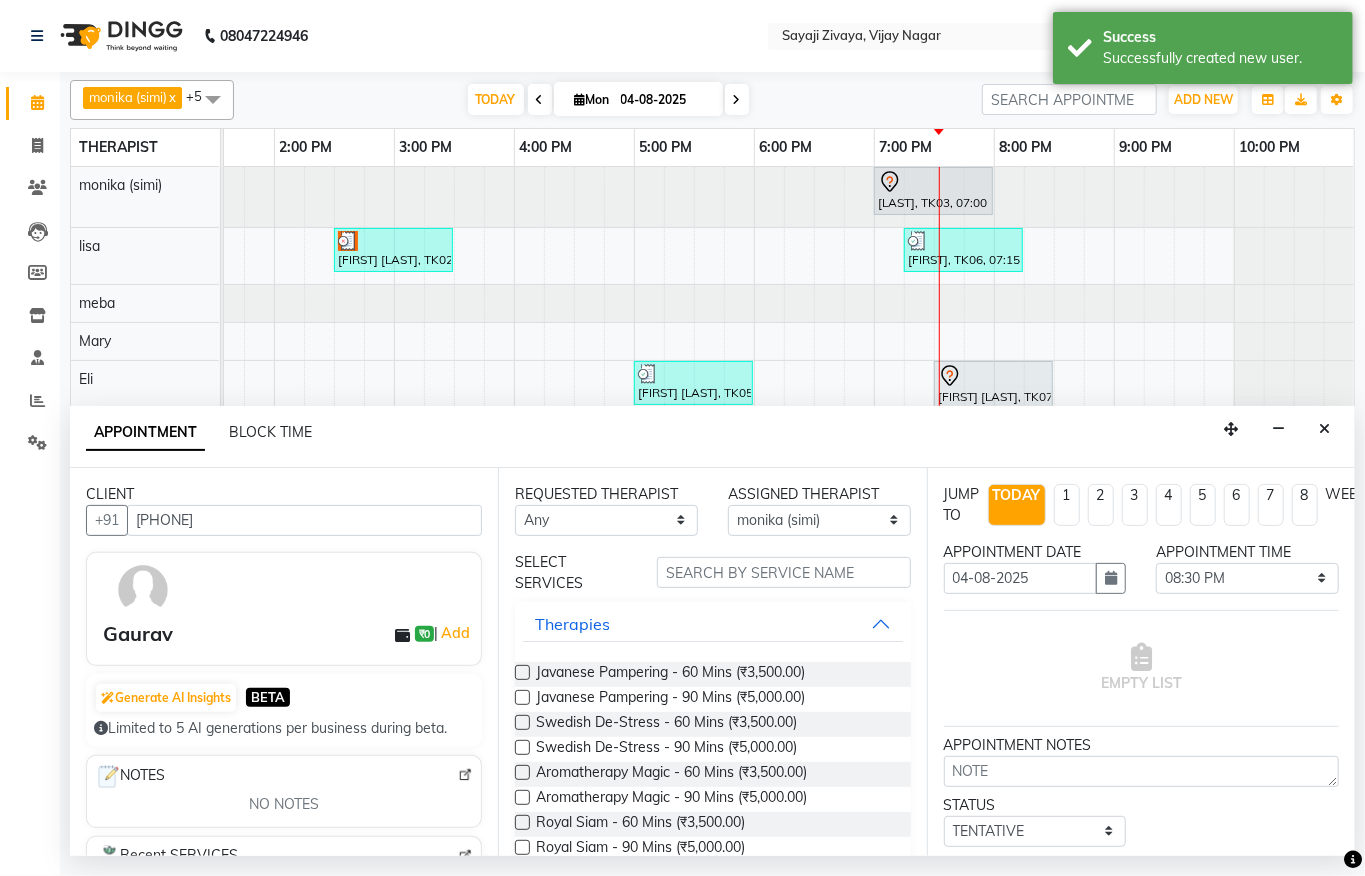 scroll, scrollTop: 161, scrollLeft: 0, axis: vertical 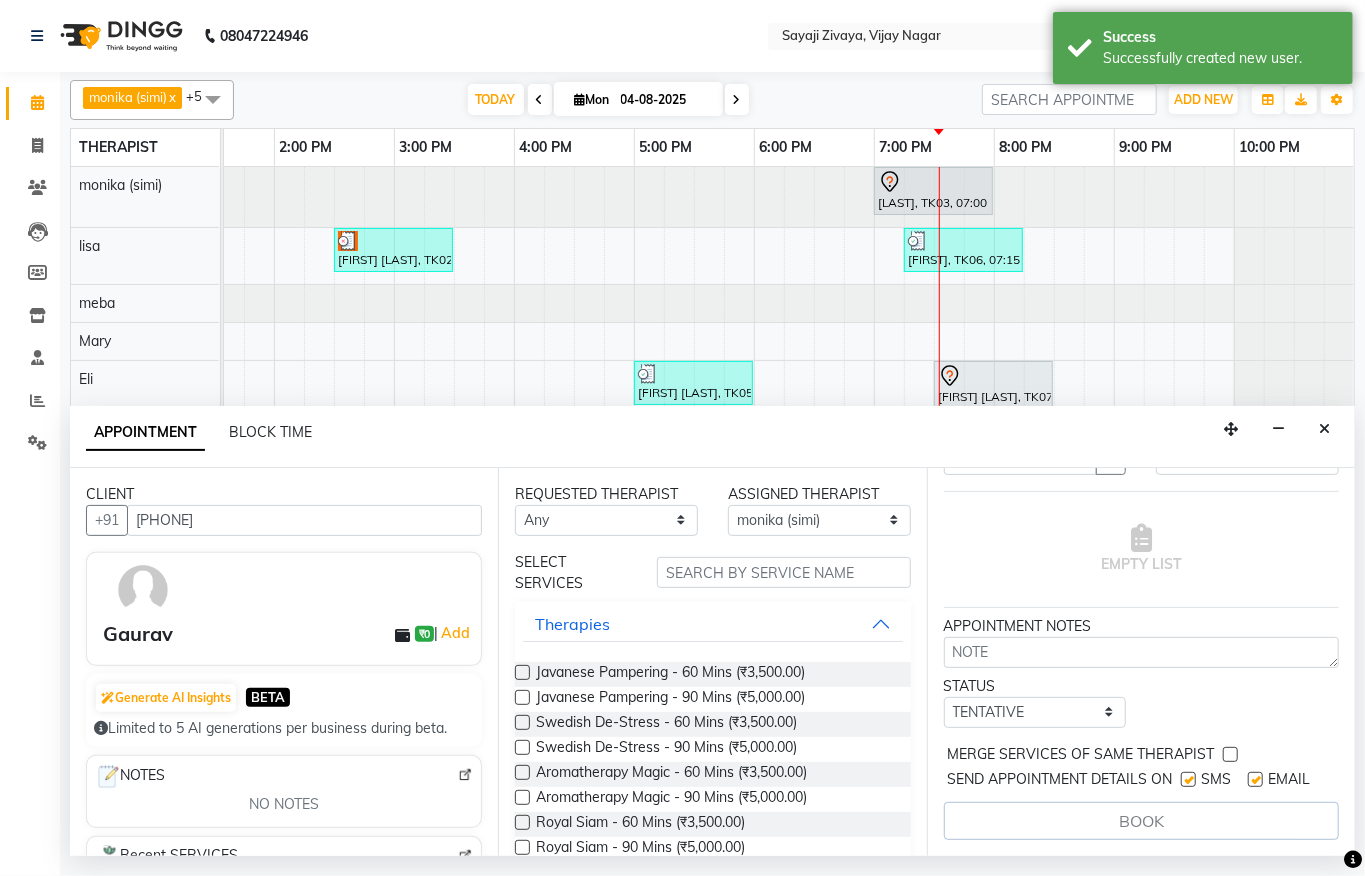 click at bounding box center (522, 672) 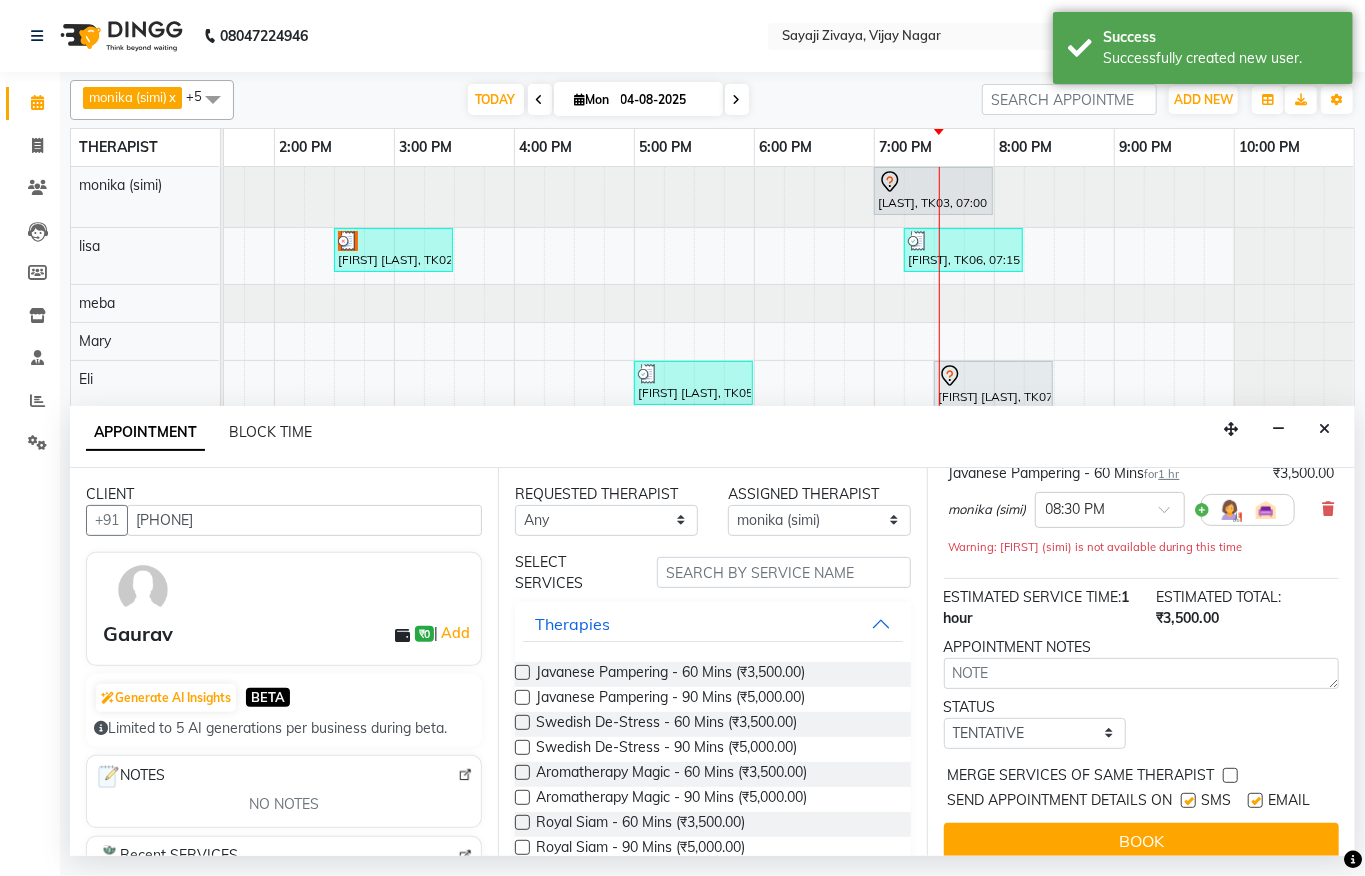 click at bounding box center (522, 672) 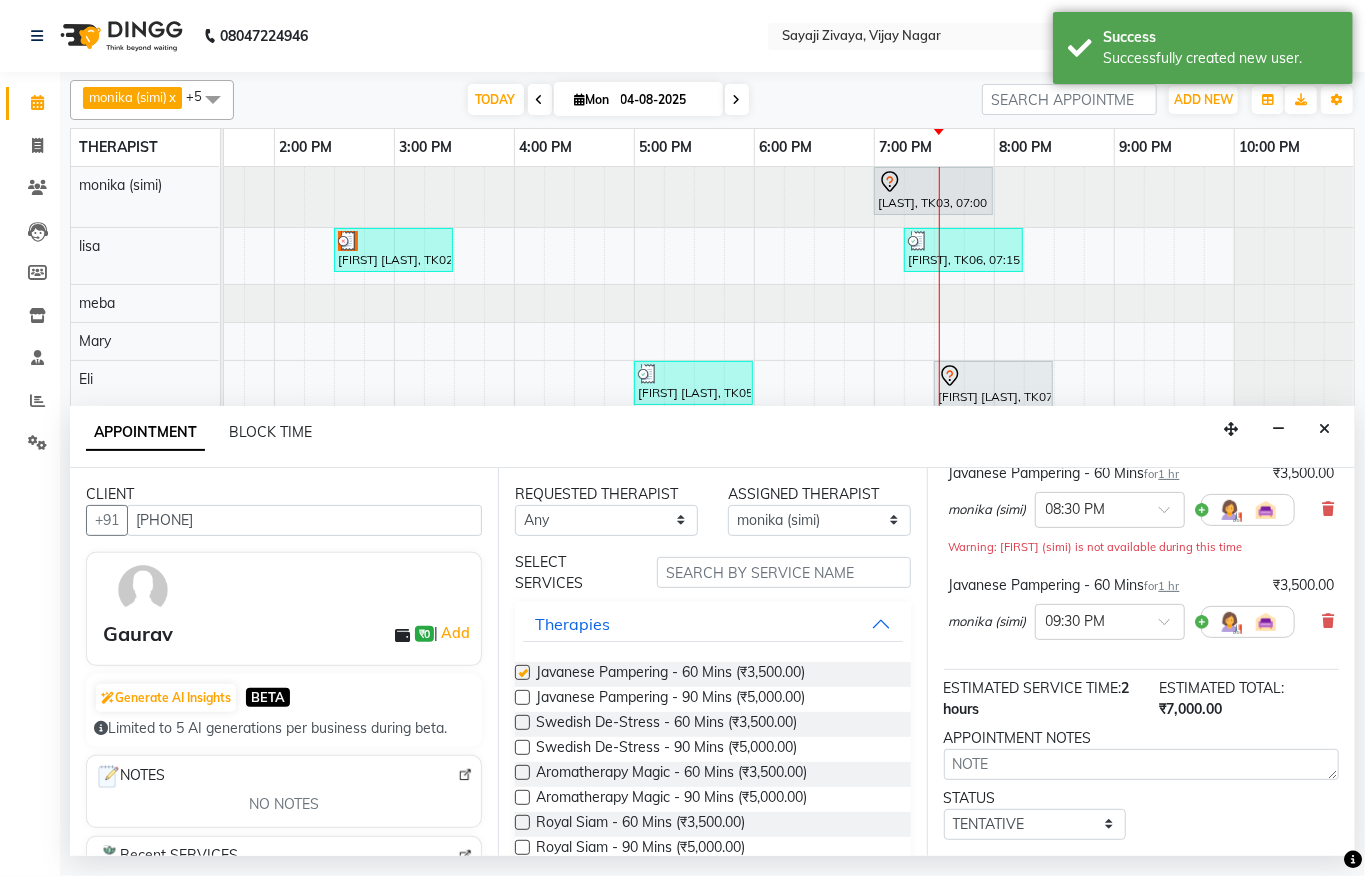 checkbox on "false" 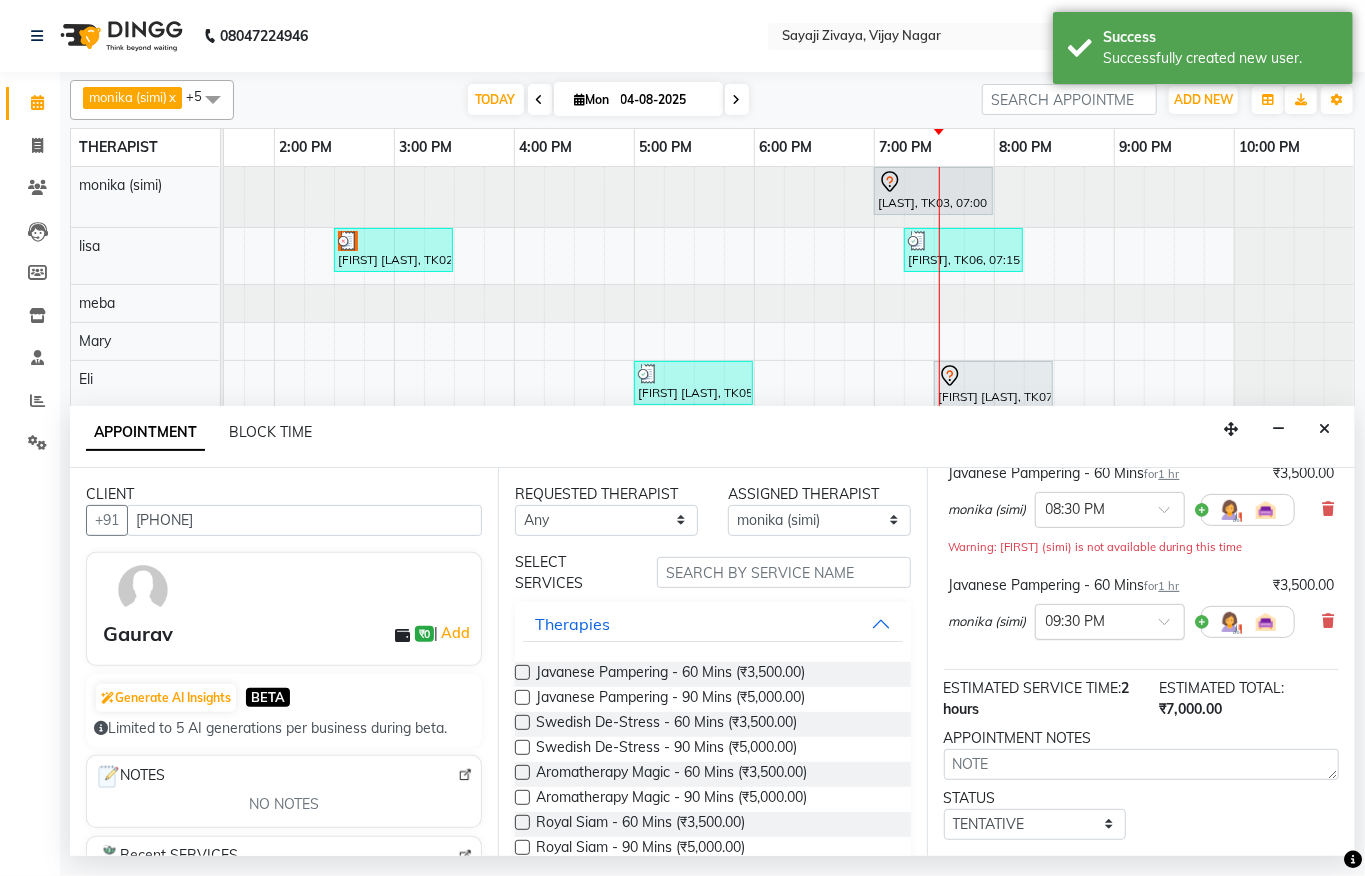 scroll, scrollTop: 318, scrollLeft: 0, axis: vertical 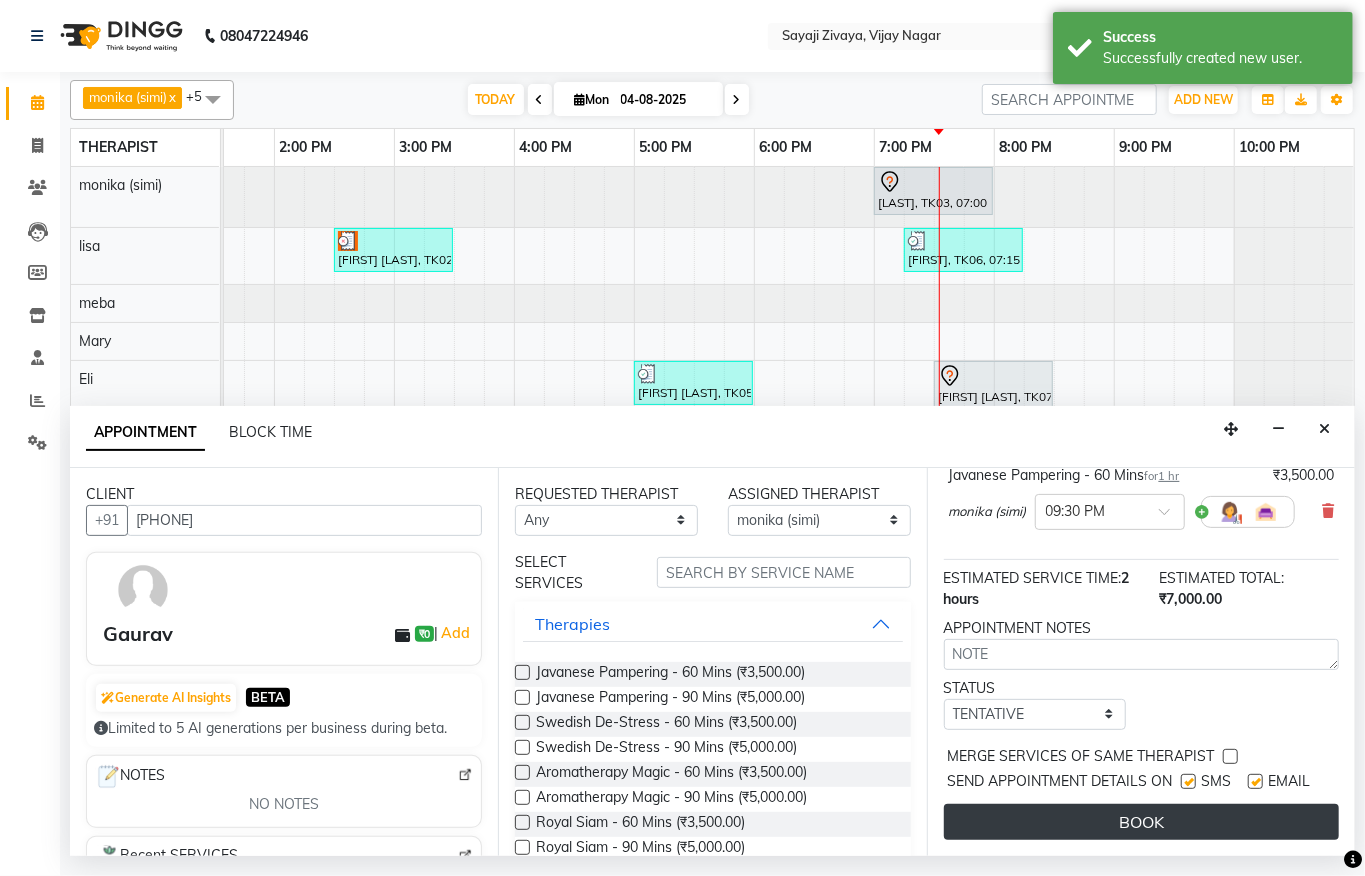 click on "BOOK" at bounding box center [1141, 822] 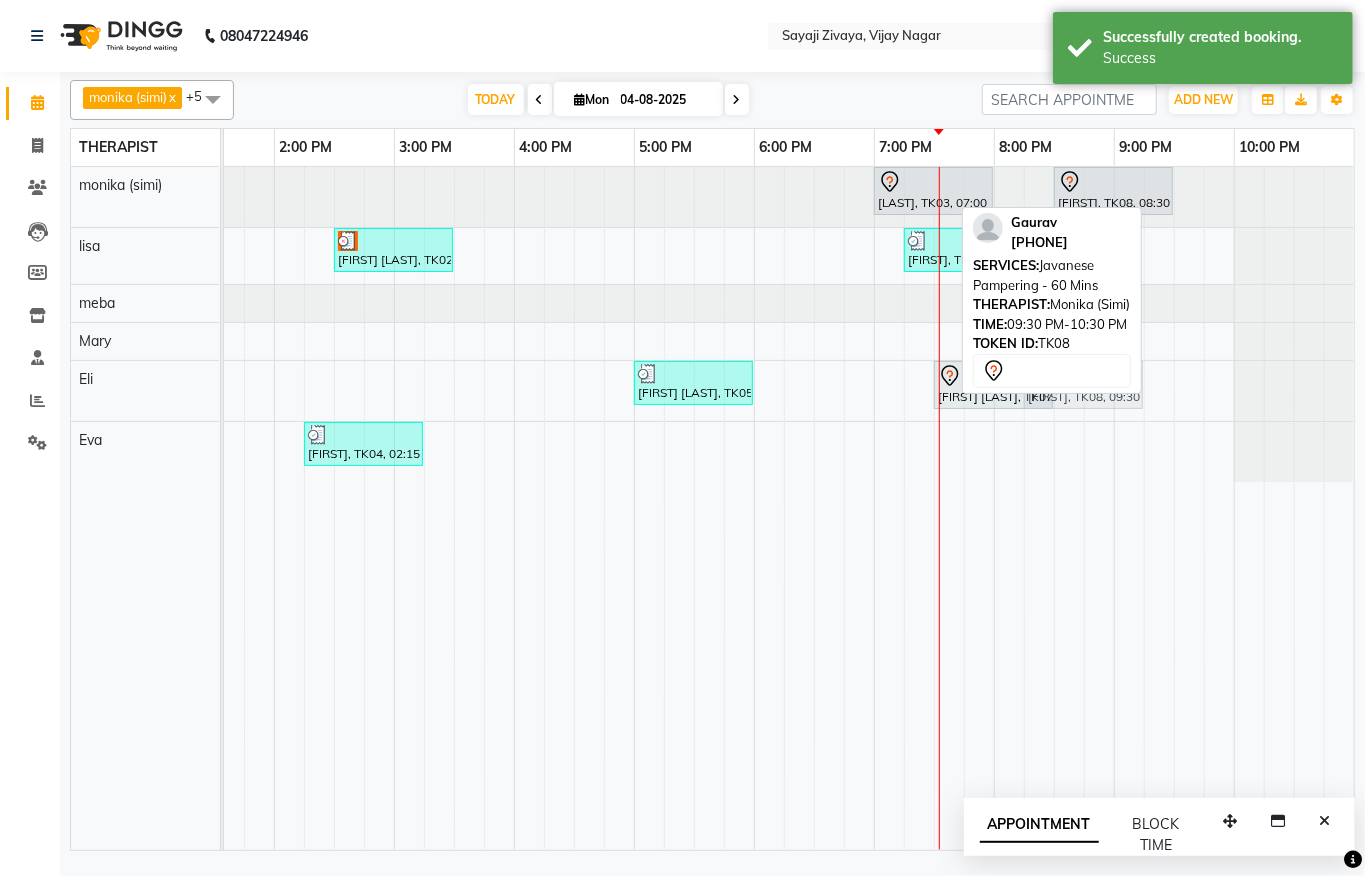 drag, startPoint x: 1218, startPoint y: 189, endPoint x: 1081, endPoint y: 408, distance: 258.3215 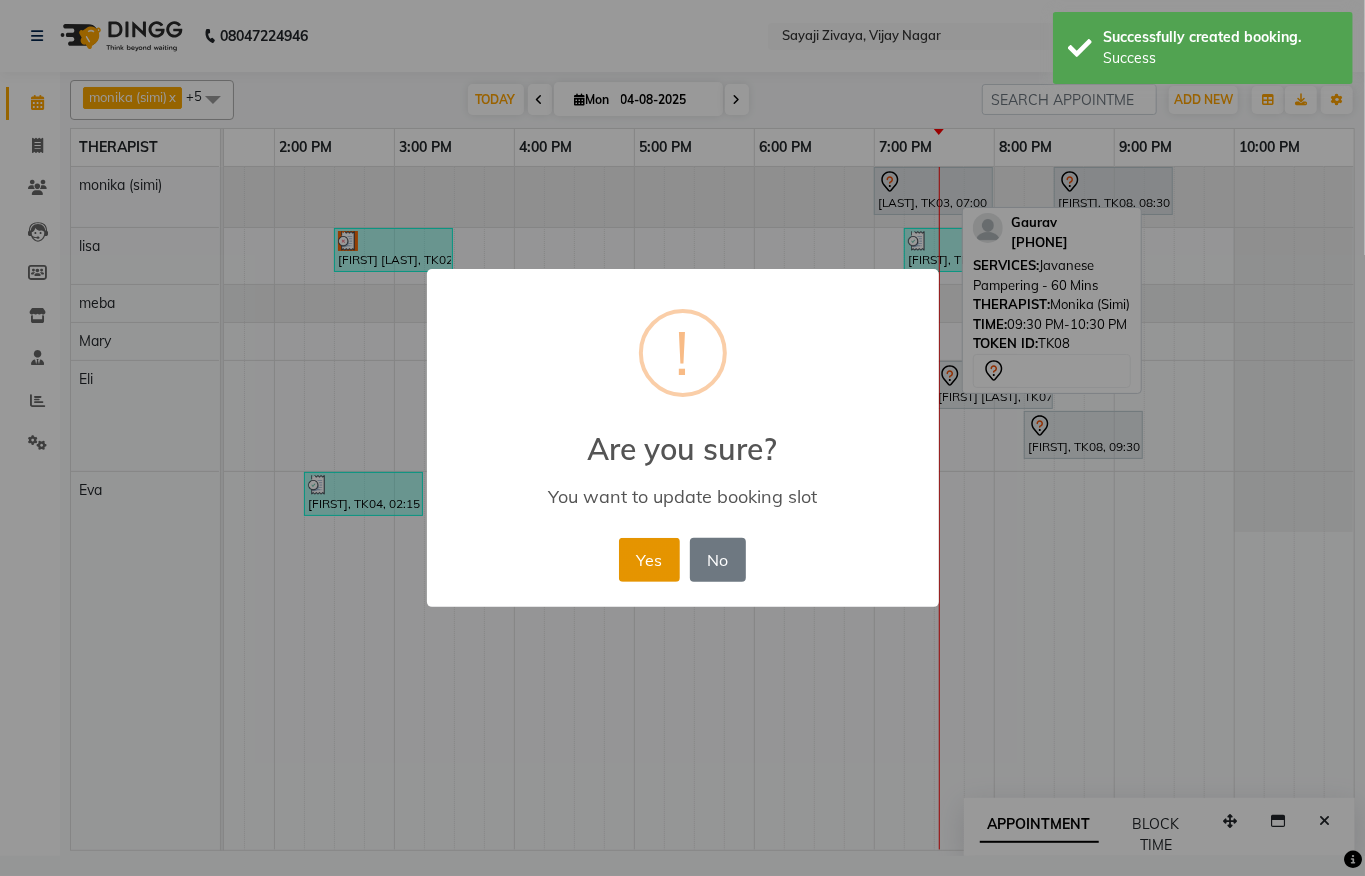click on "Yes" at bounding box center [649, 560] 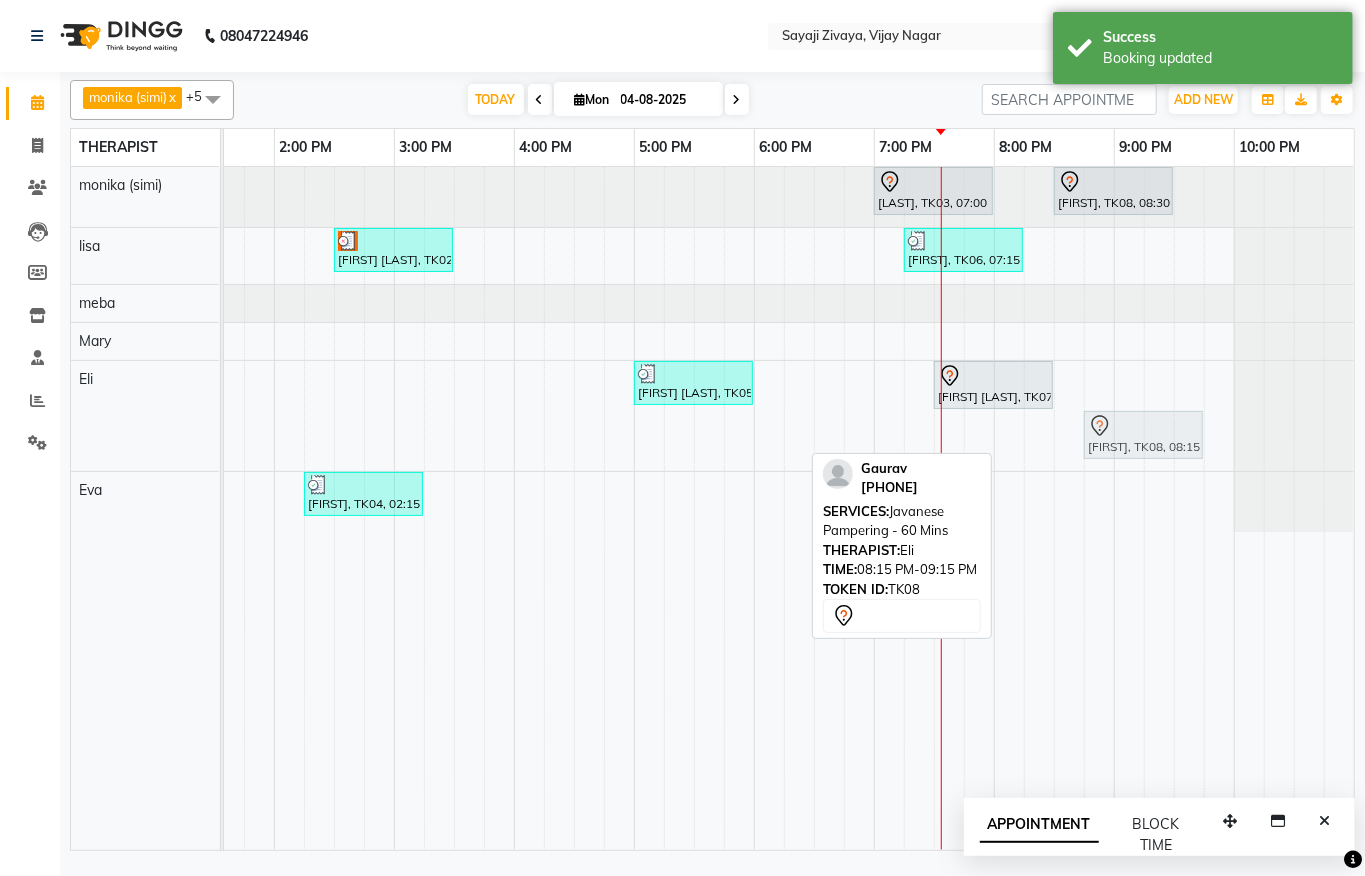 drag, startPoint x: 1066, startPoint y: 448, endPoint x: 1128, endPoint y: 448, distance: 62 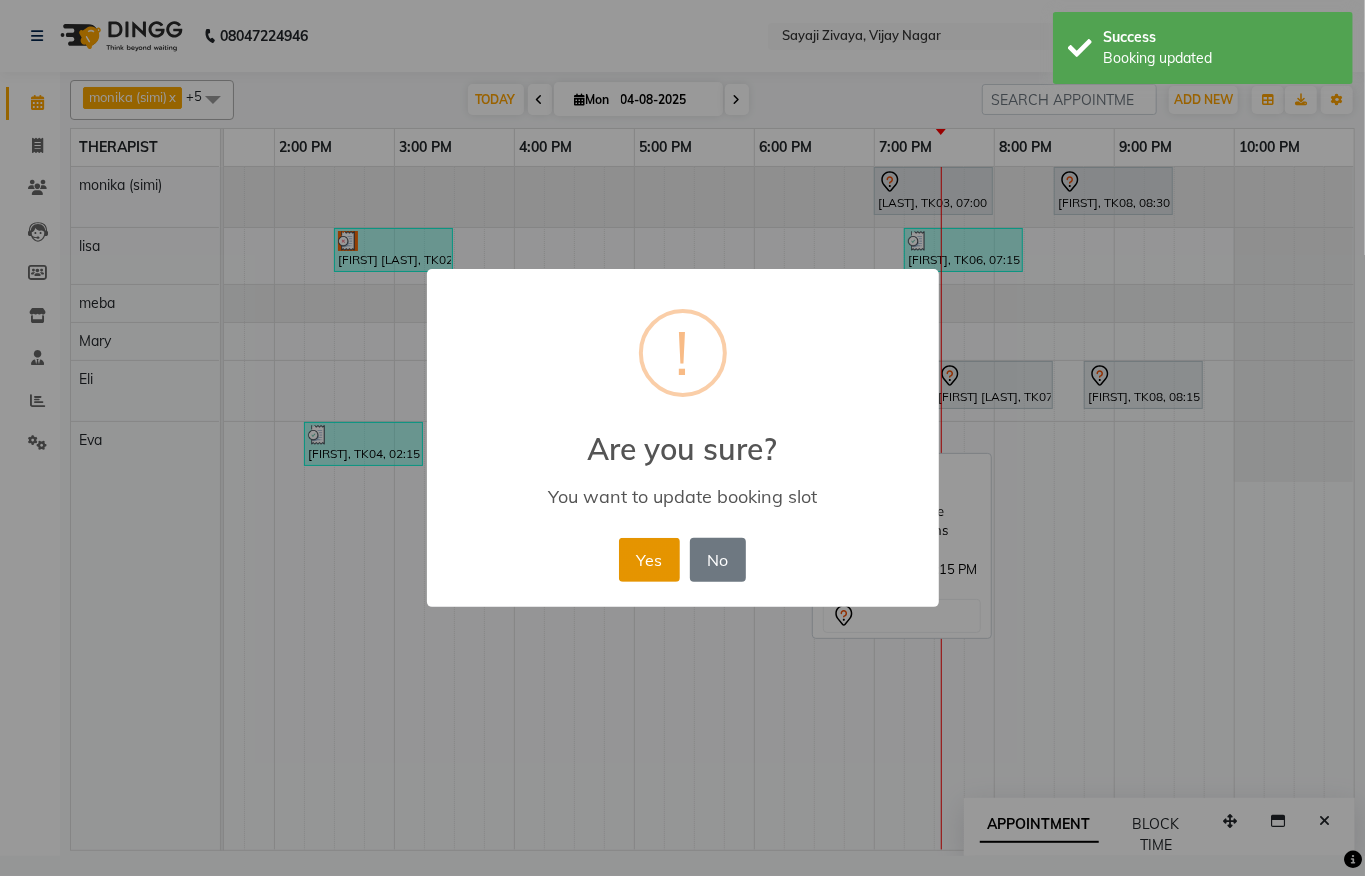 click on "Yes" at bounding box center (649, 560) 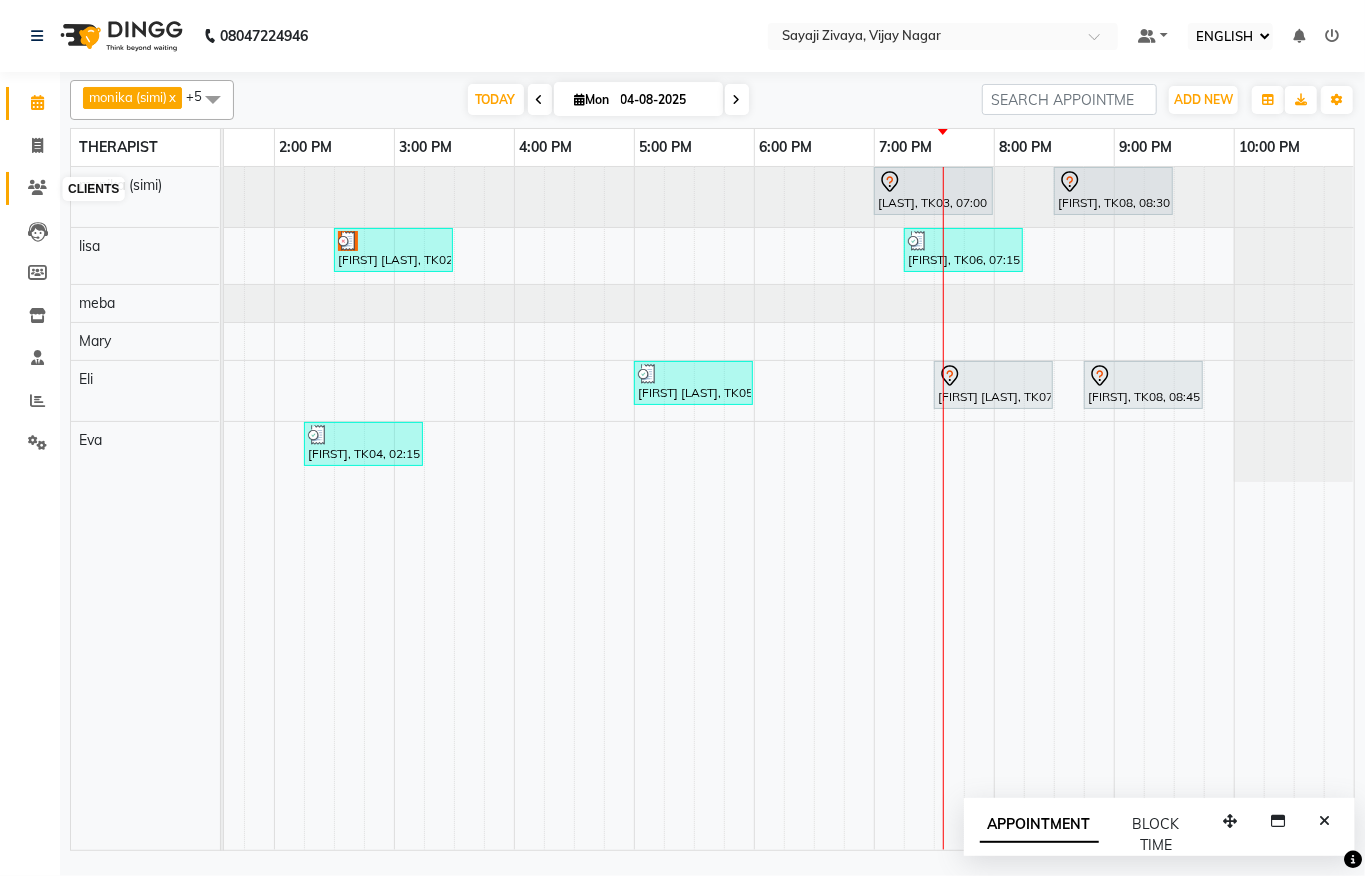click 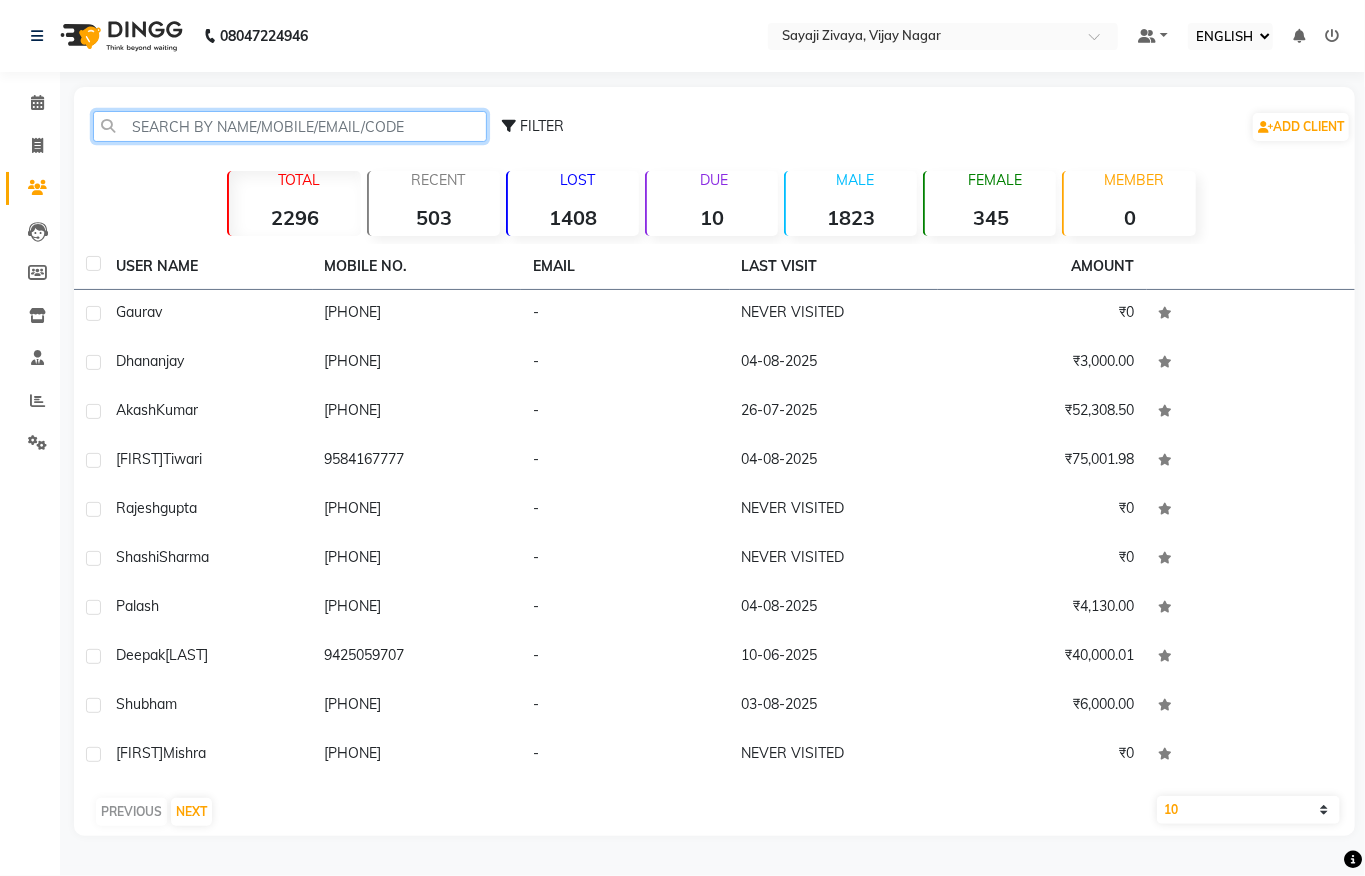 click 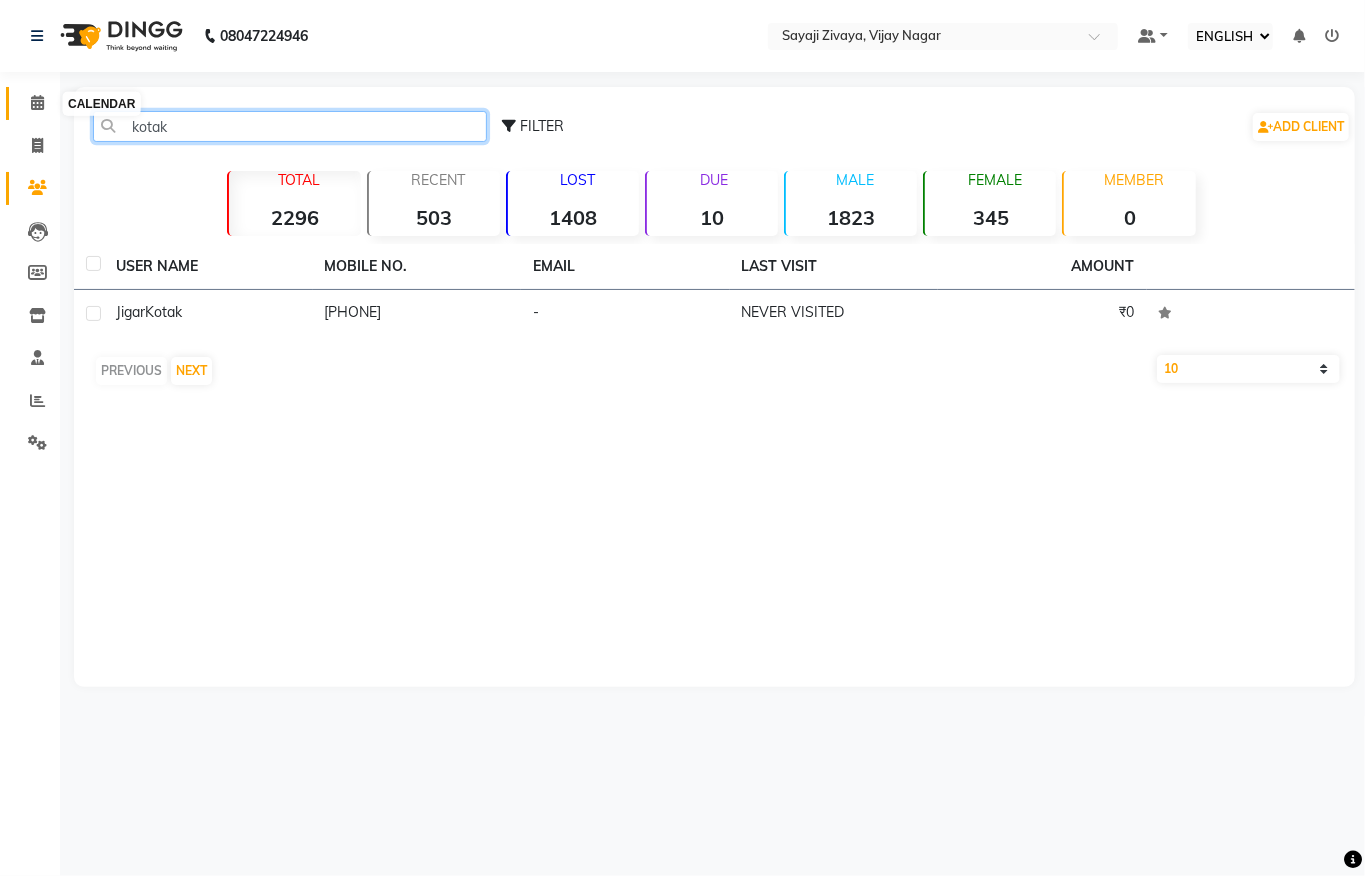 type on "kotak" 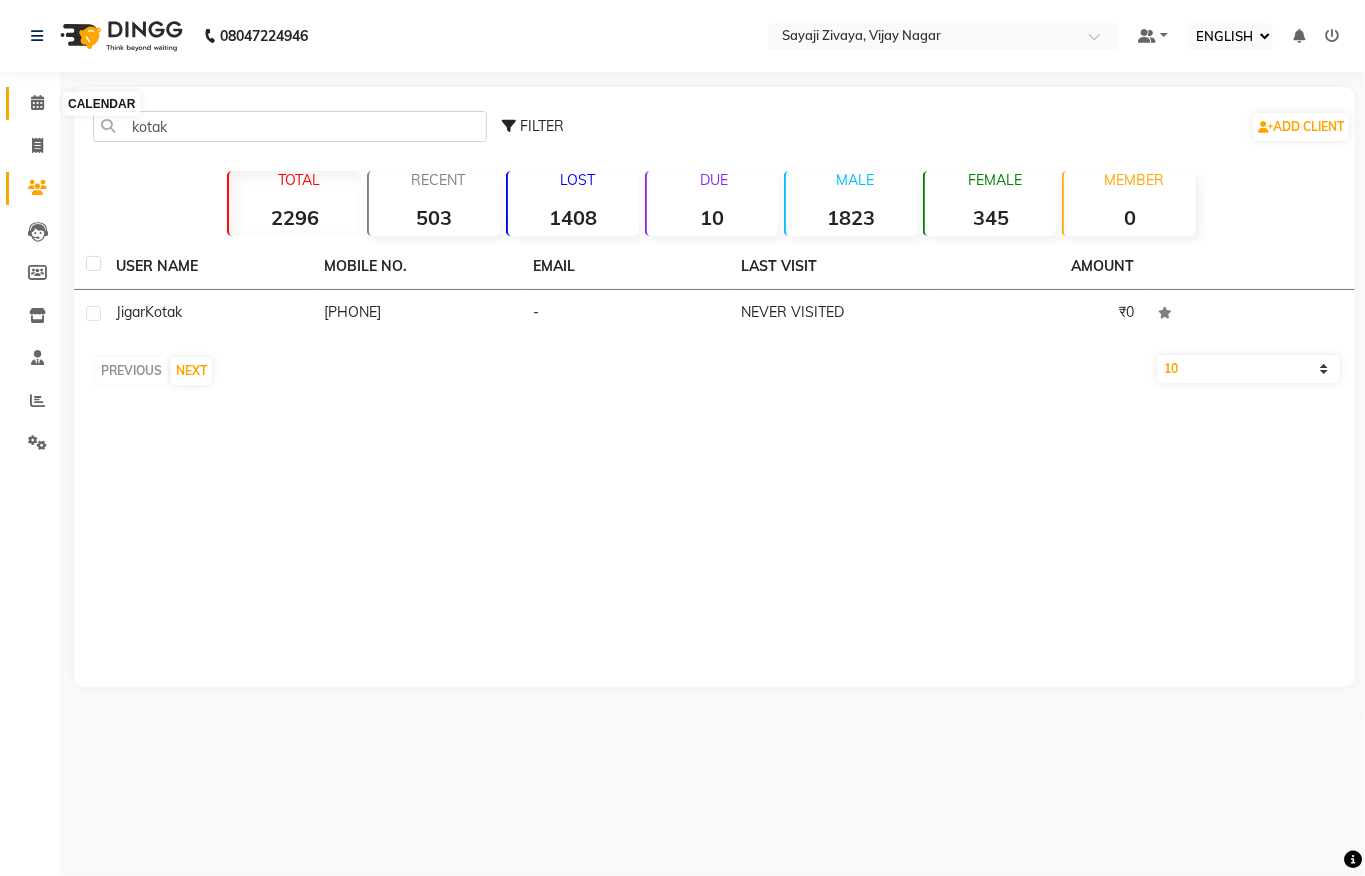 click 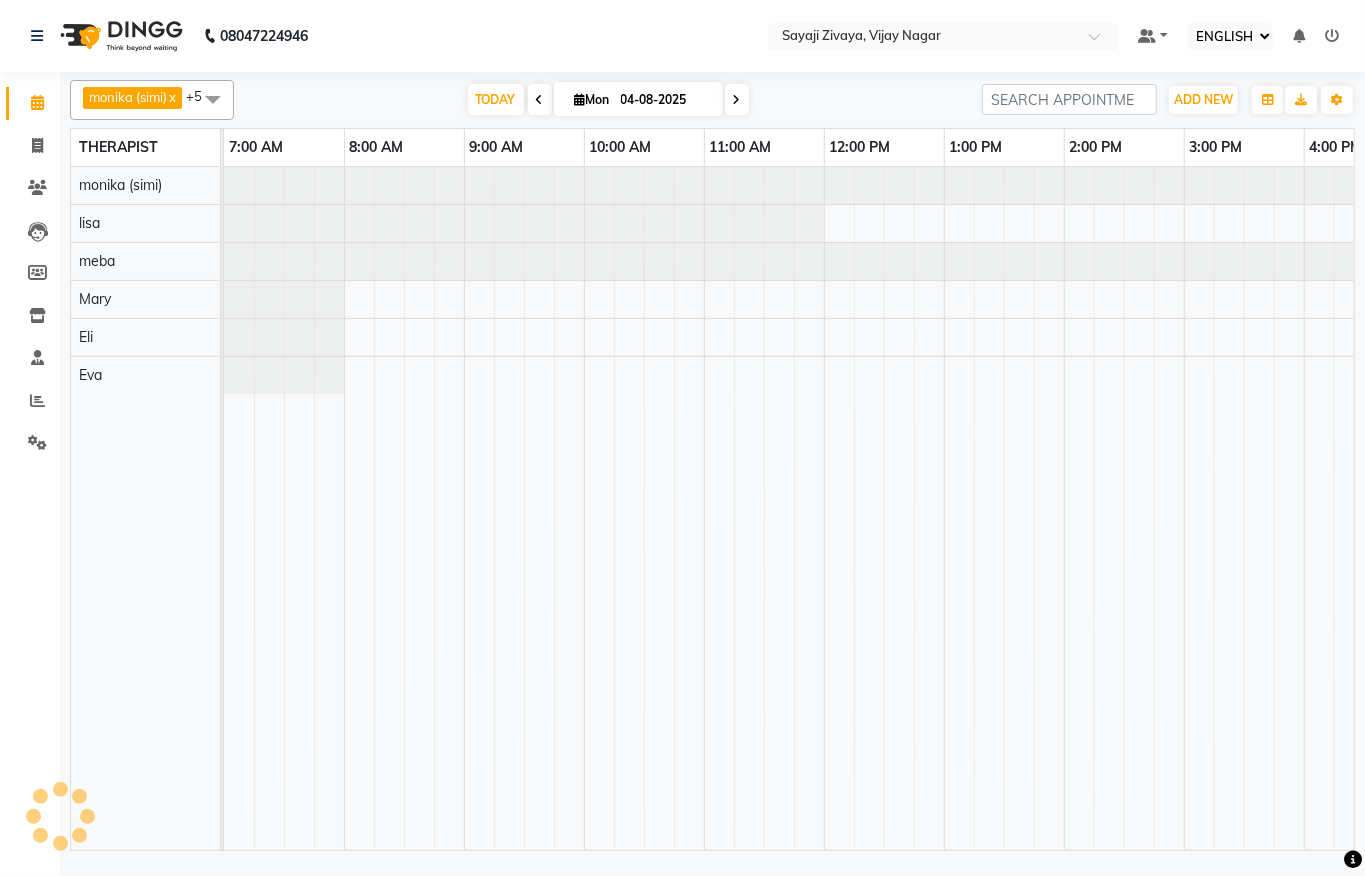 scroll, scrollTop: 0, scrollLeft: 0, axis: both 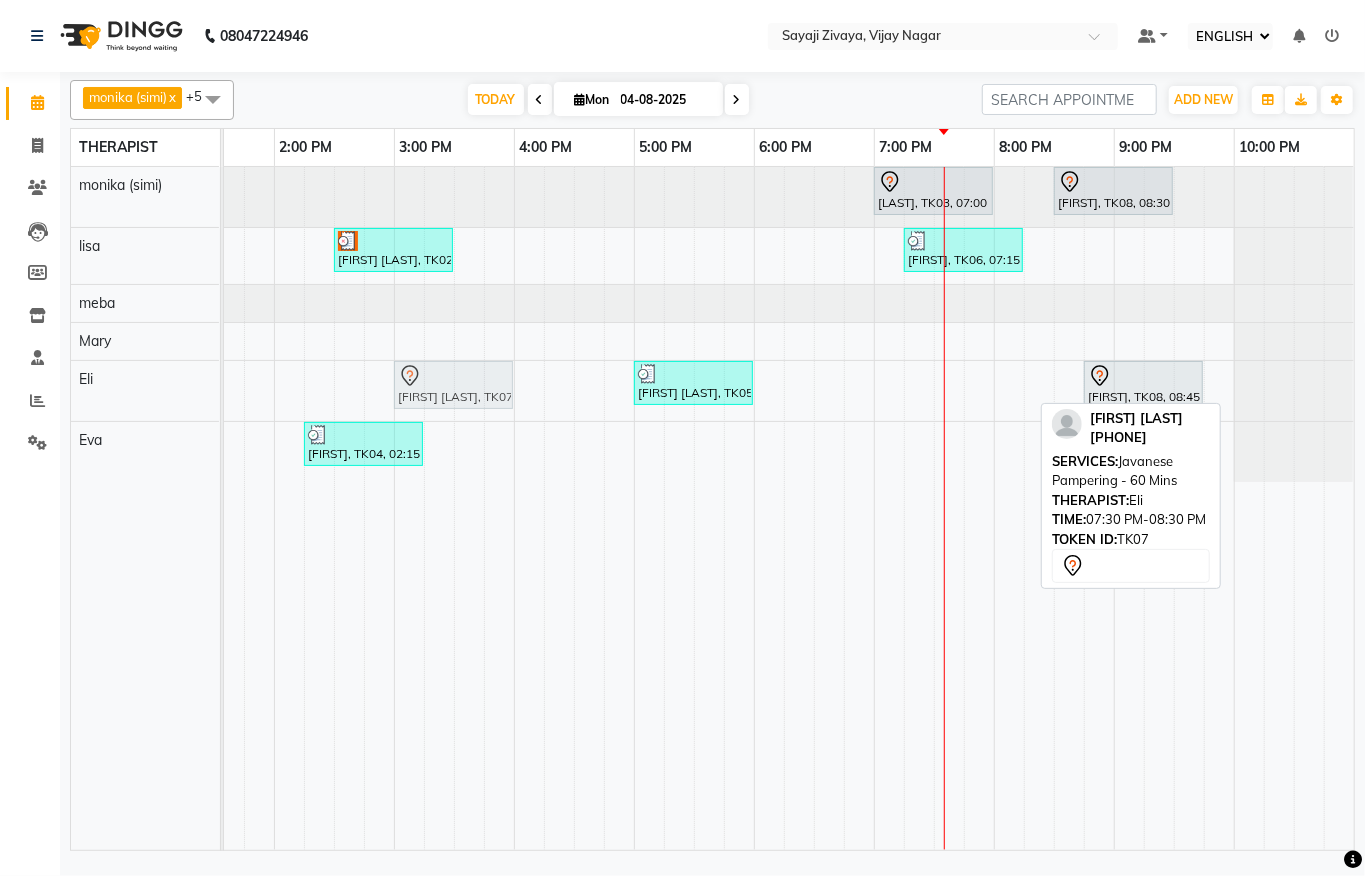 drag, startPoint x: 980, startPoint y: 389, endPoint x: 445, endPoint y: 388, distance: 535.0009 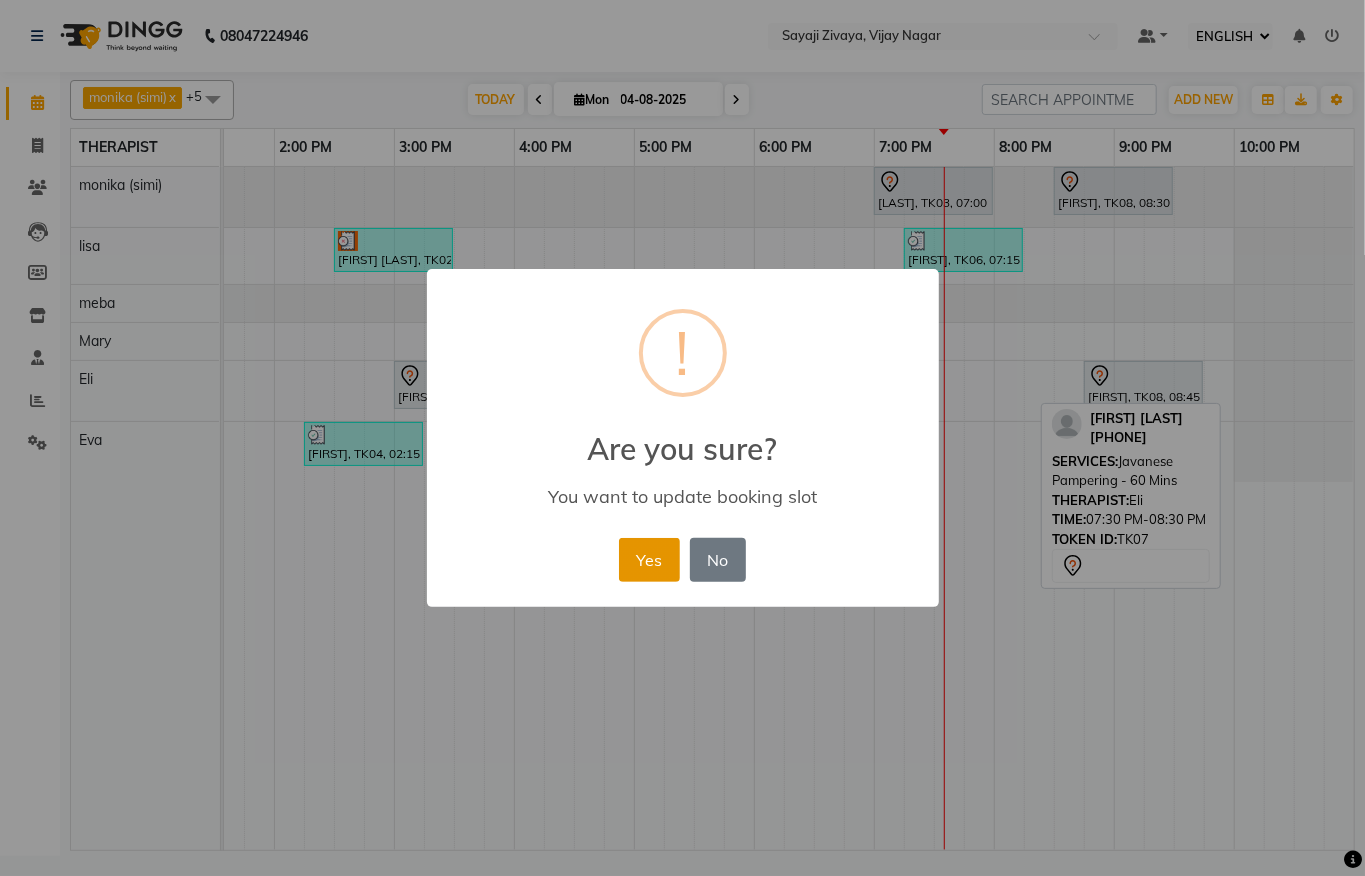 click on "Yes" at bounding box center [649, 560] 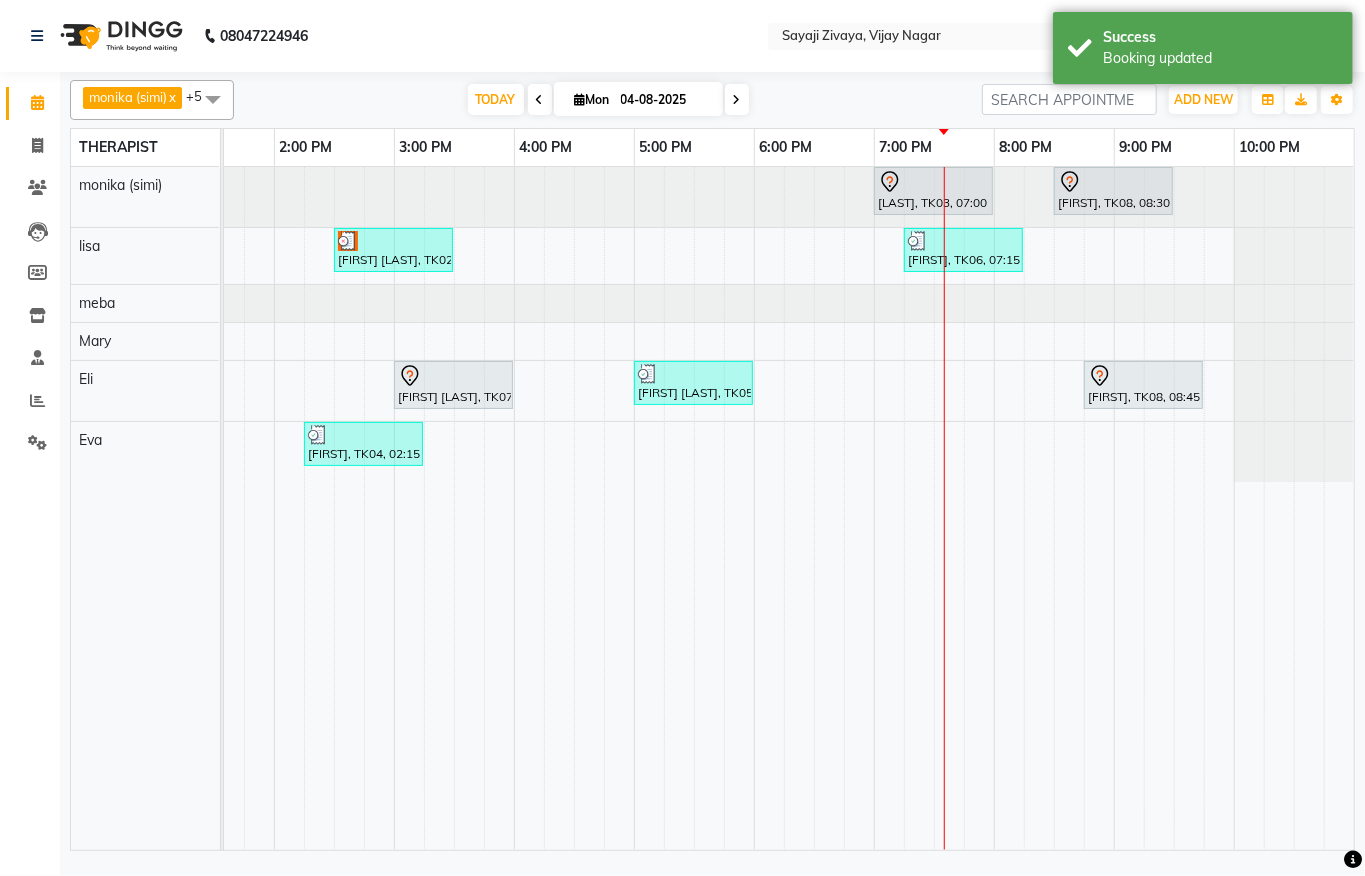 scroll, scrollTop: 0, scrollLeft: 812, axis: horizontal 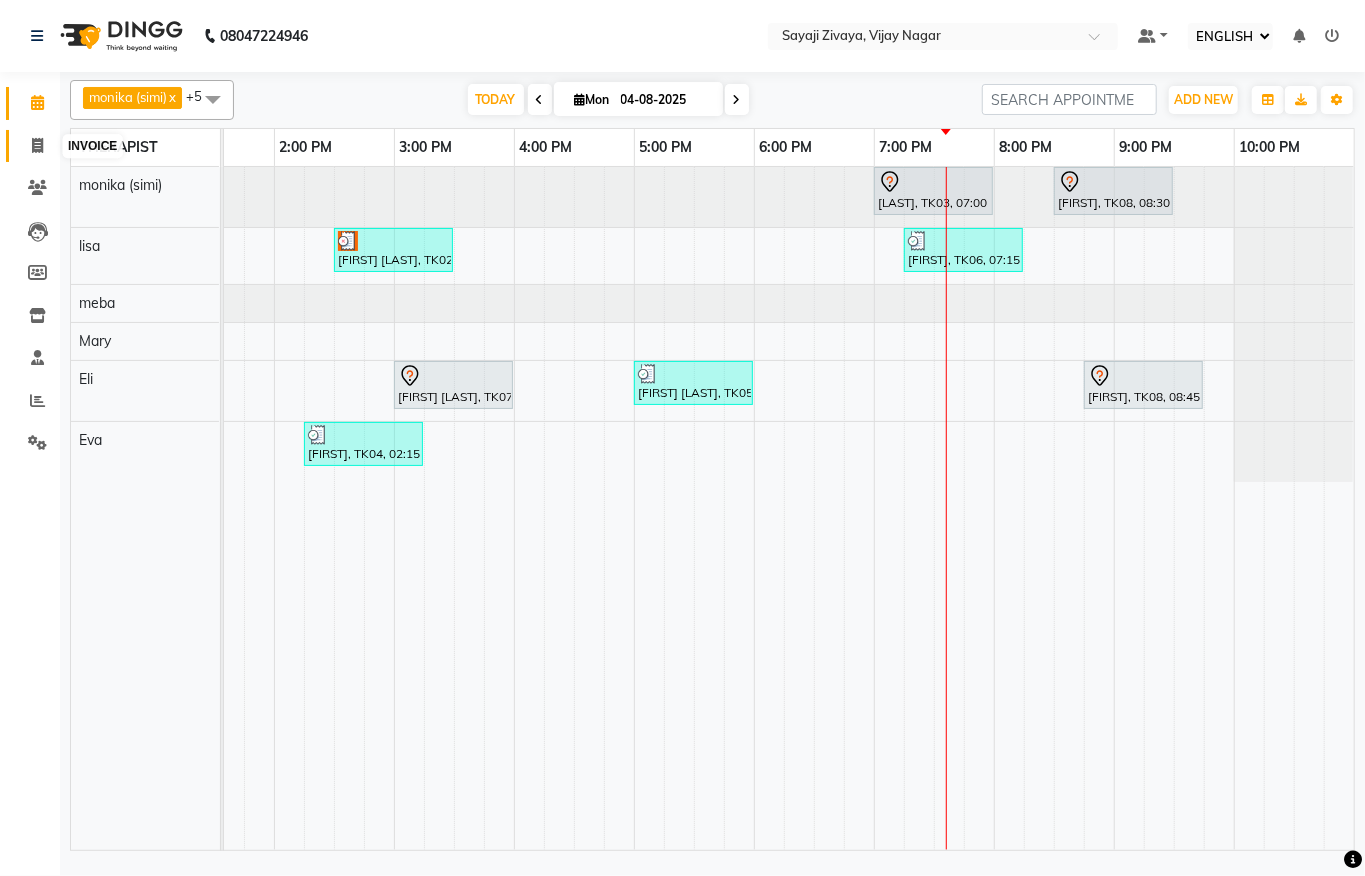 click 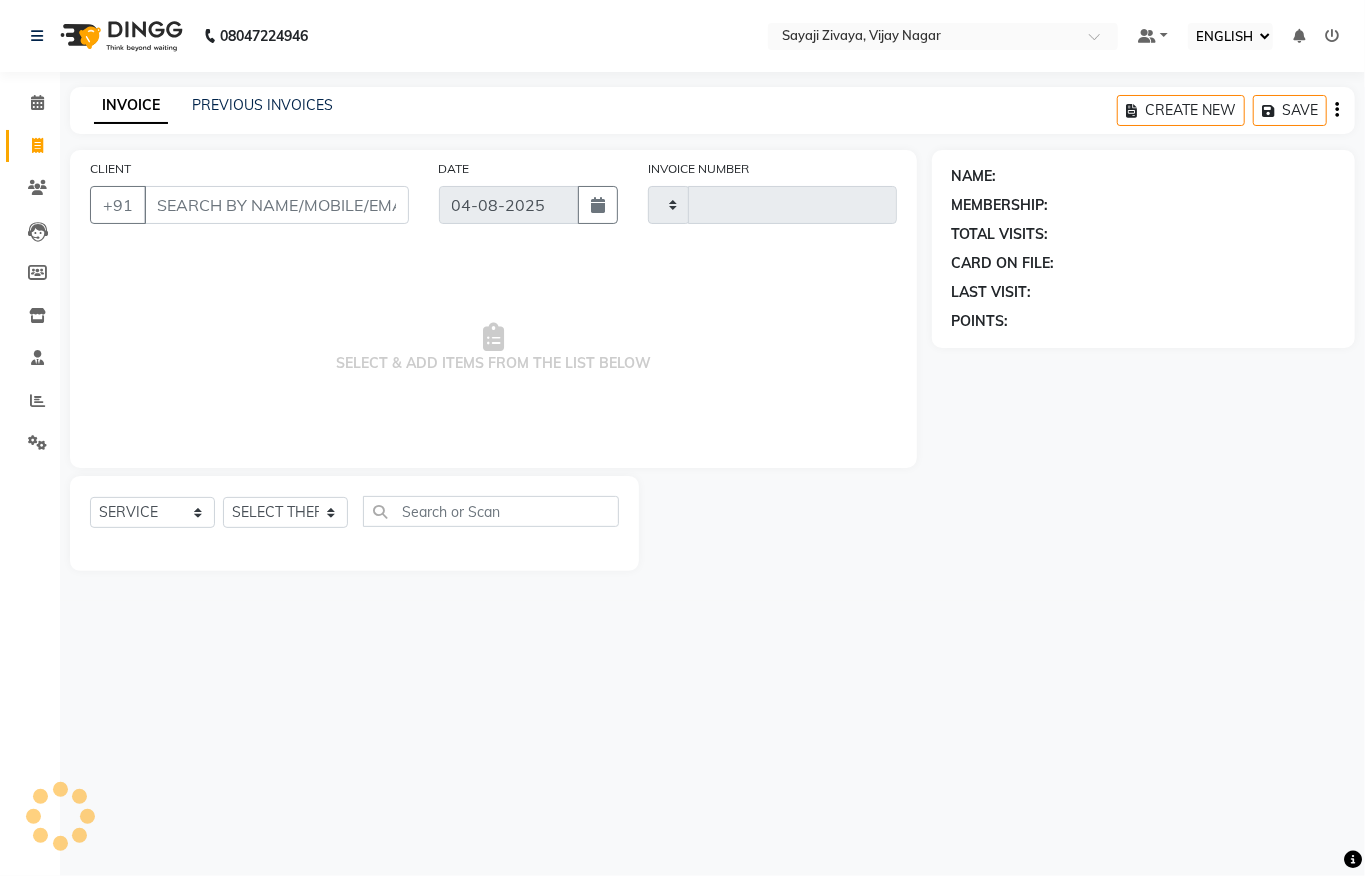 type on "1039" 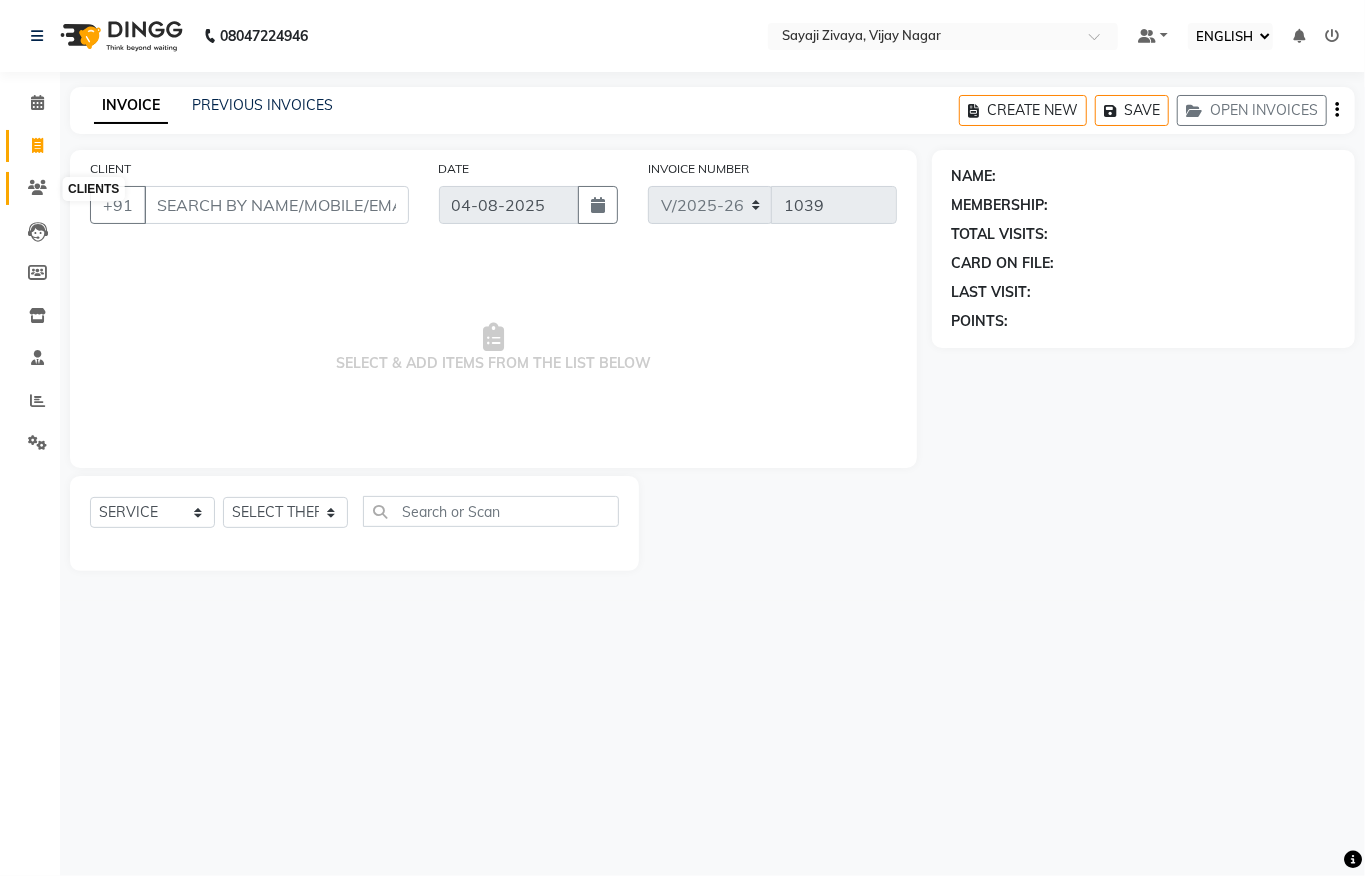 click 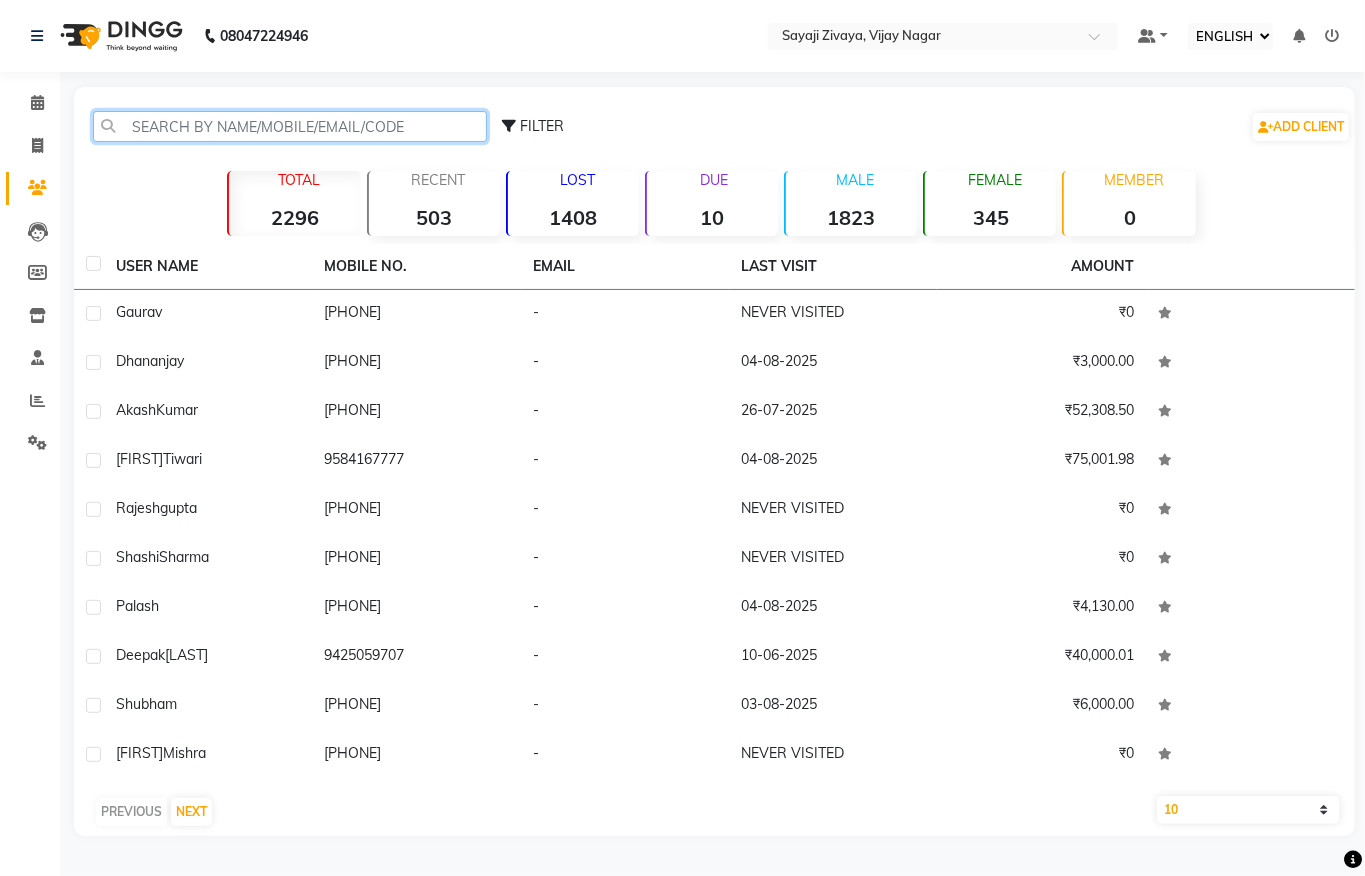 click 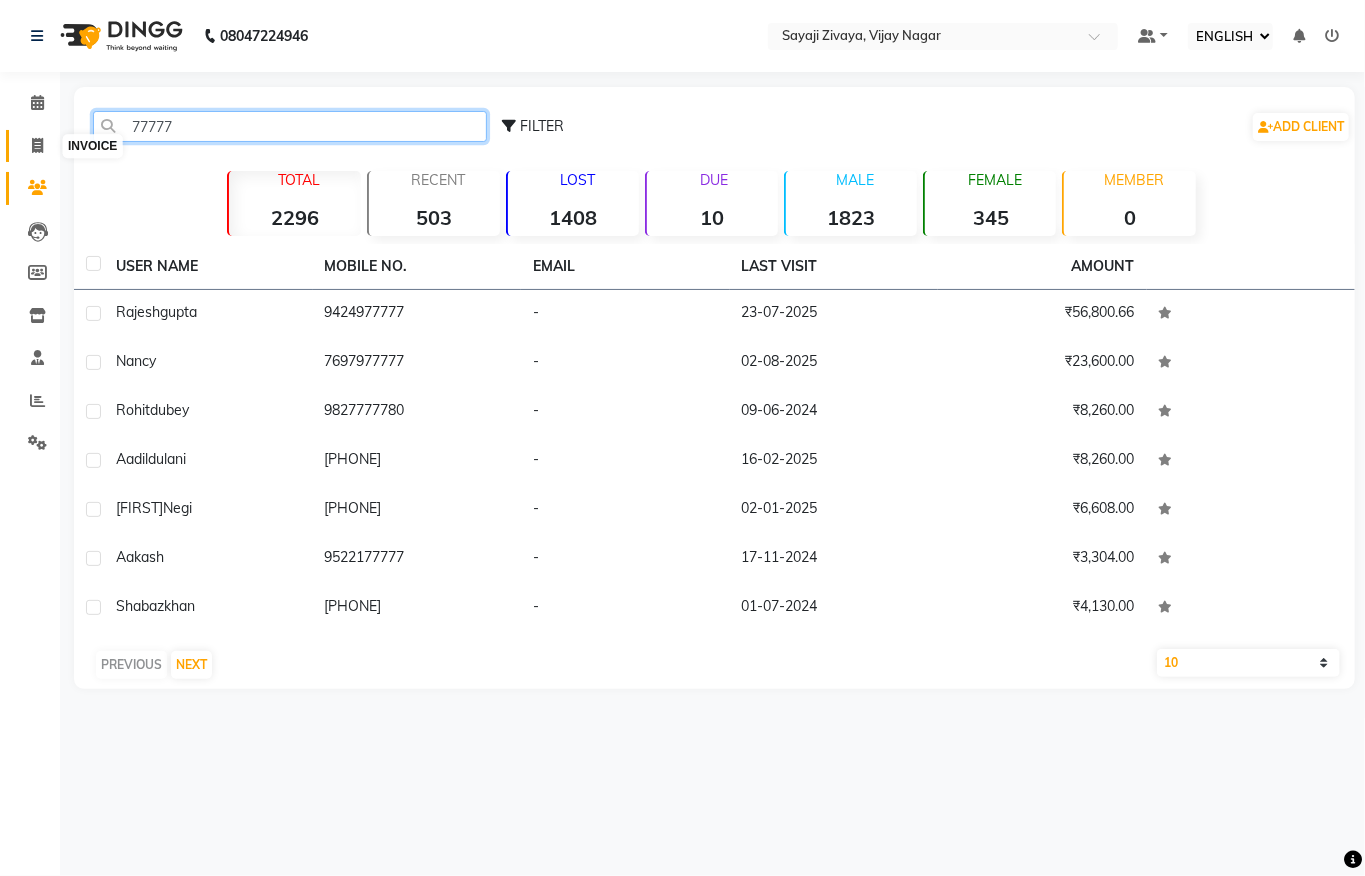 type on "77777" 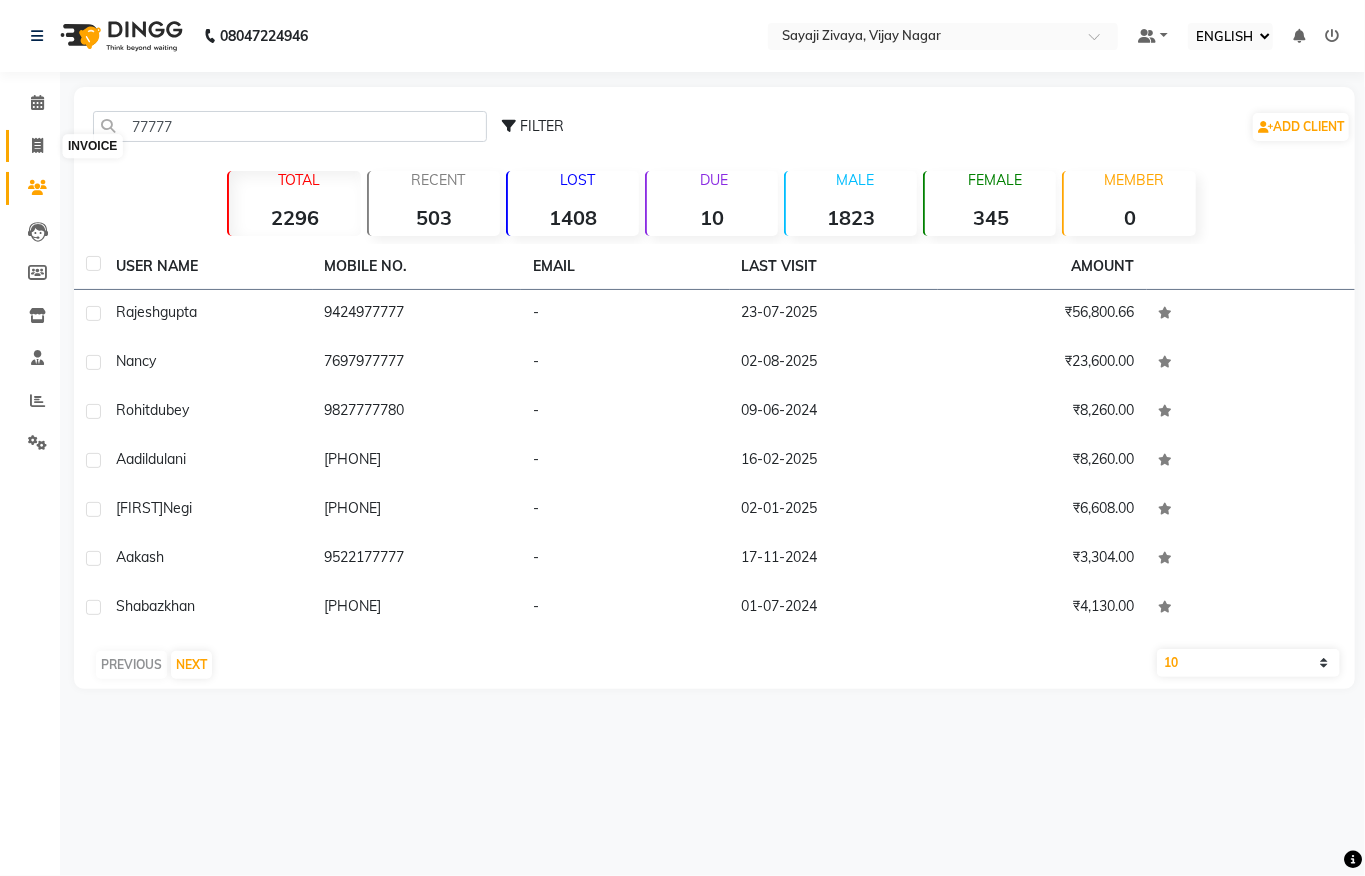 click 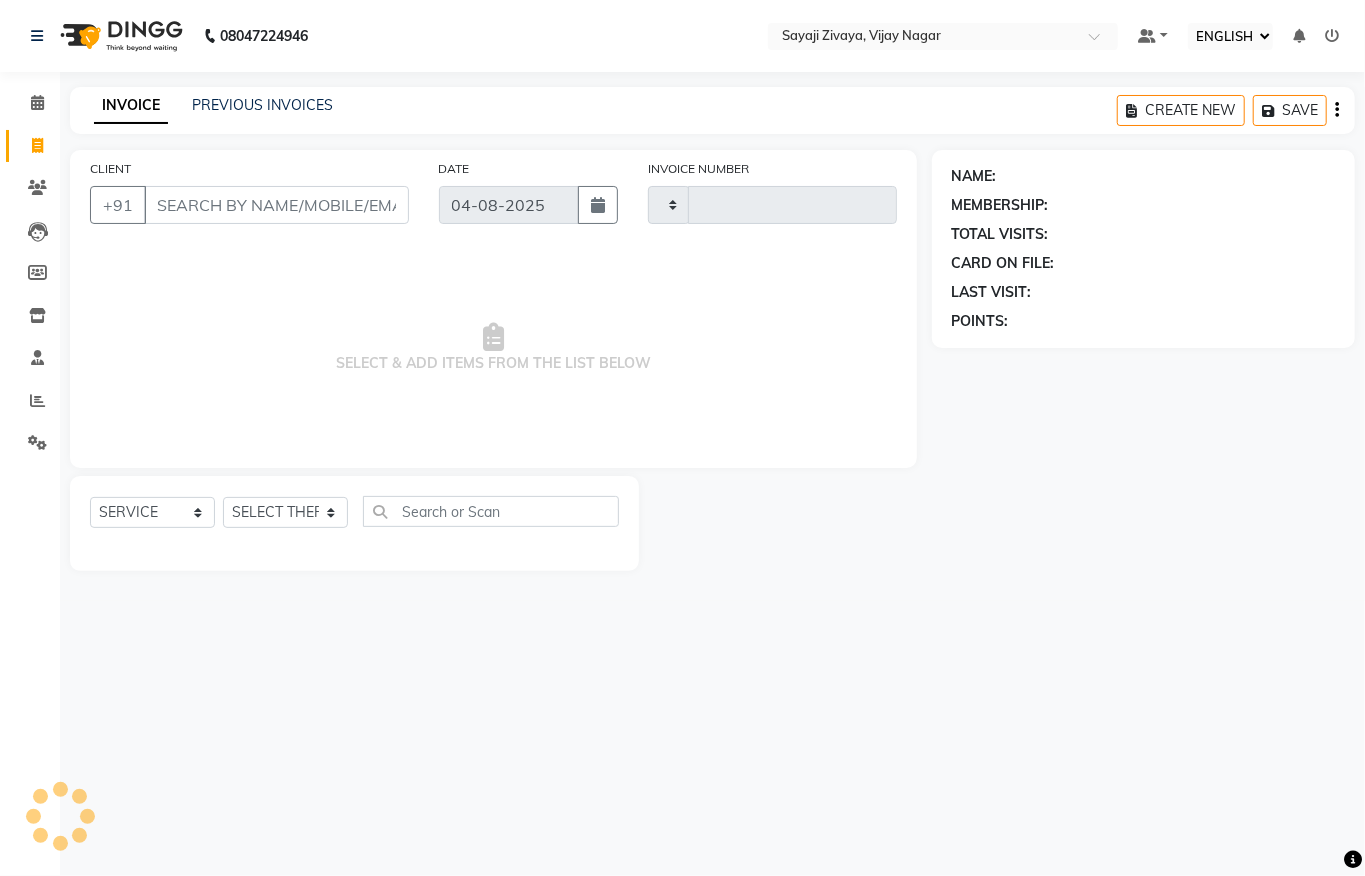 type on "1039" 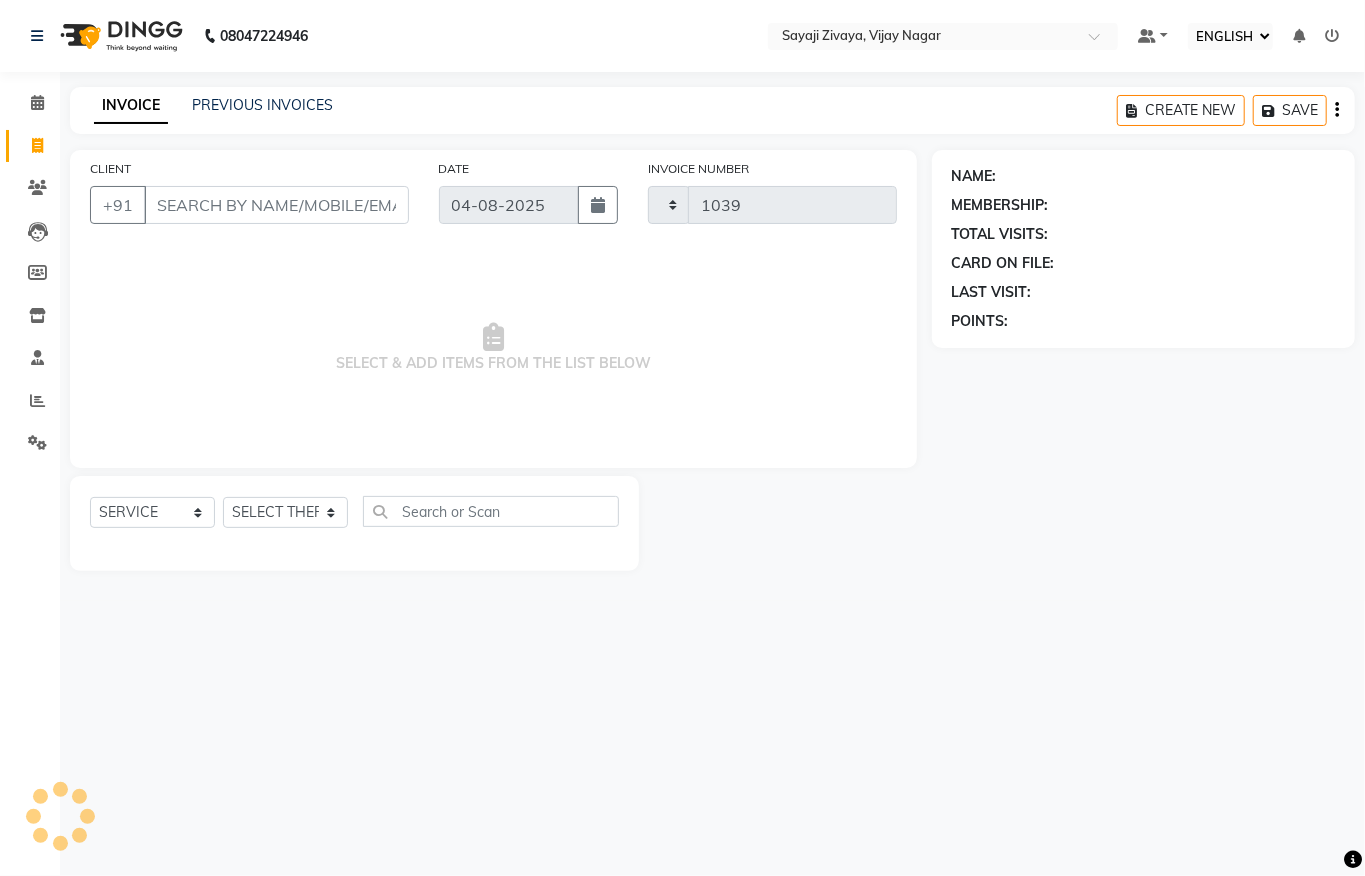 select on "6399" 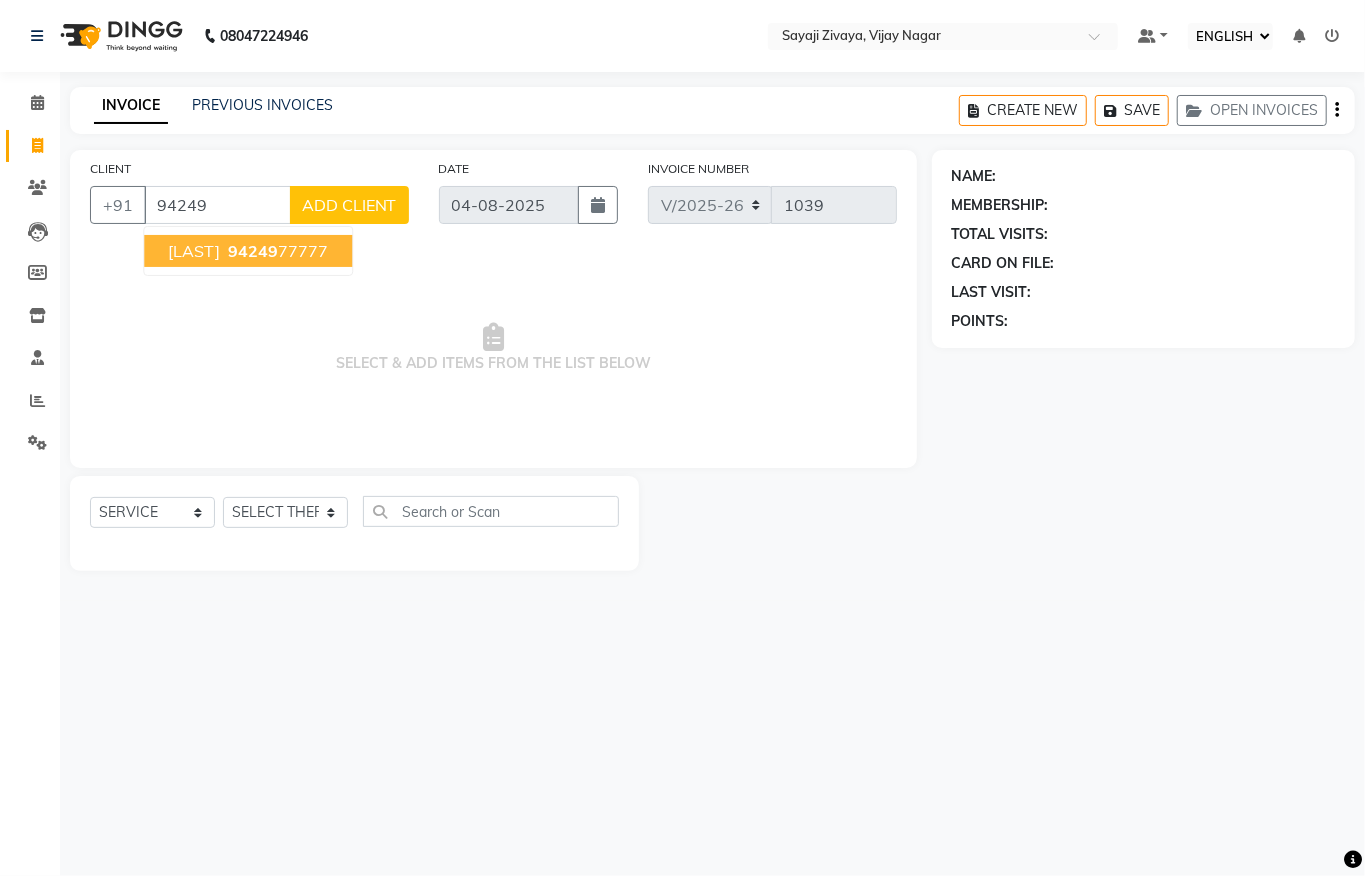 click on "94249" at bounding box center (253, 251) 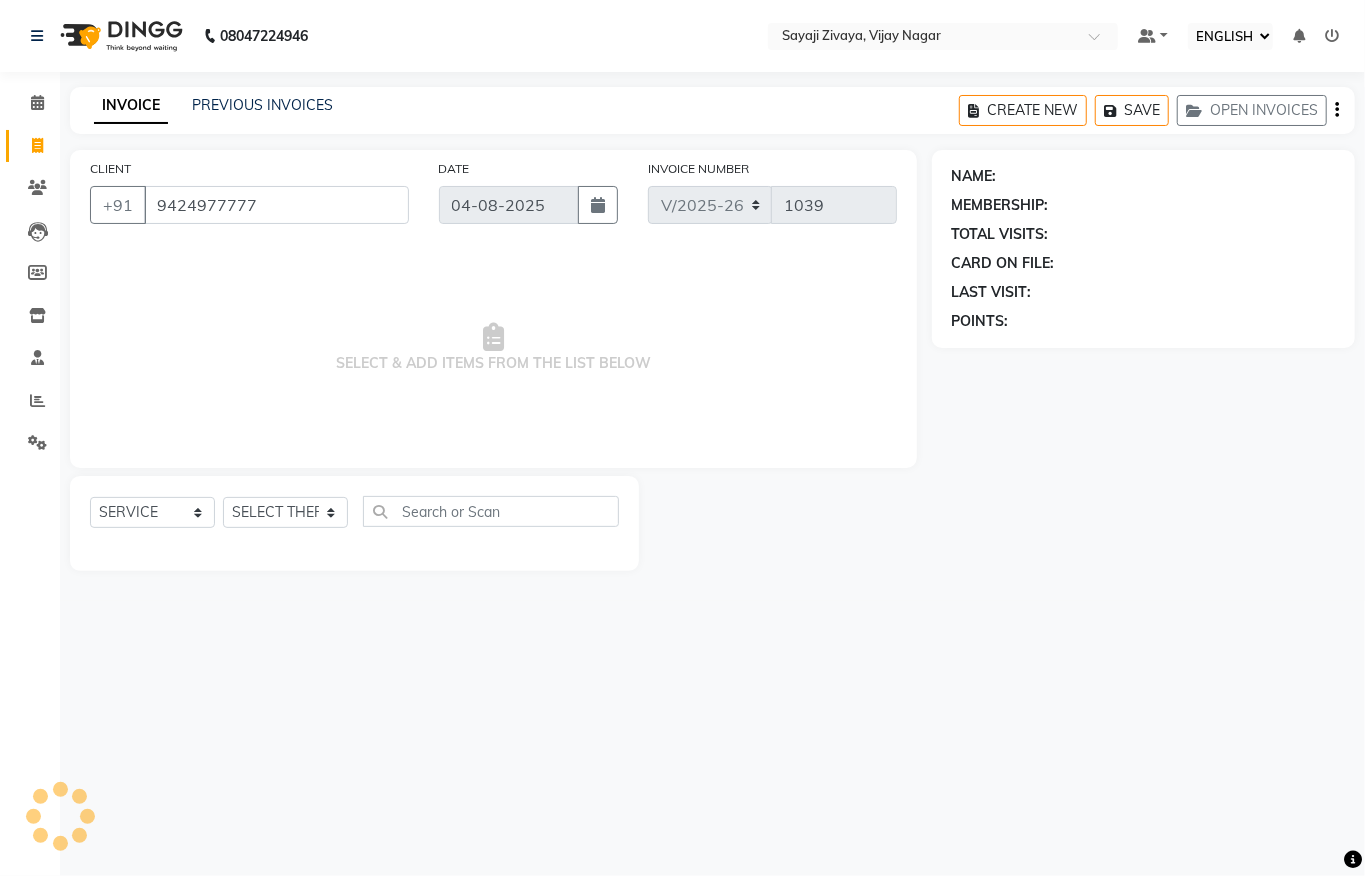 type on "9424977777" 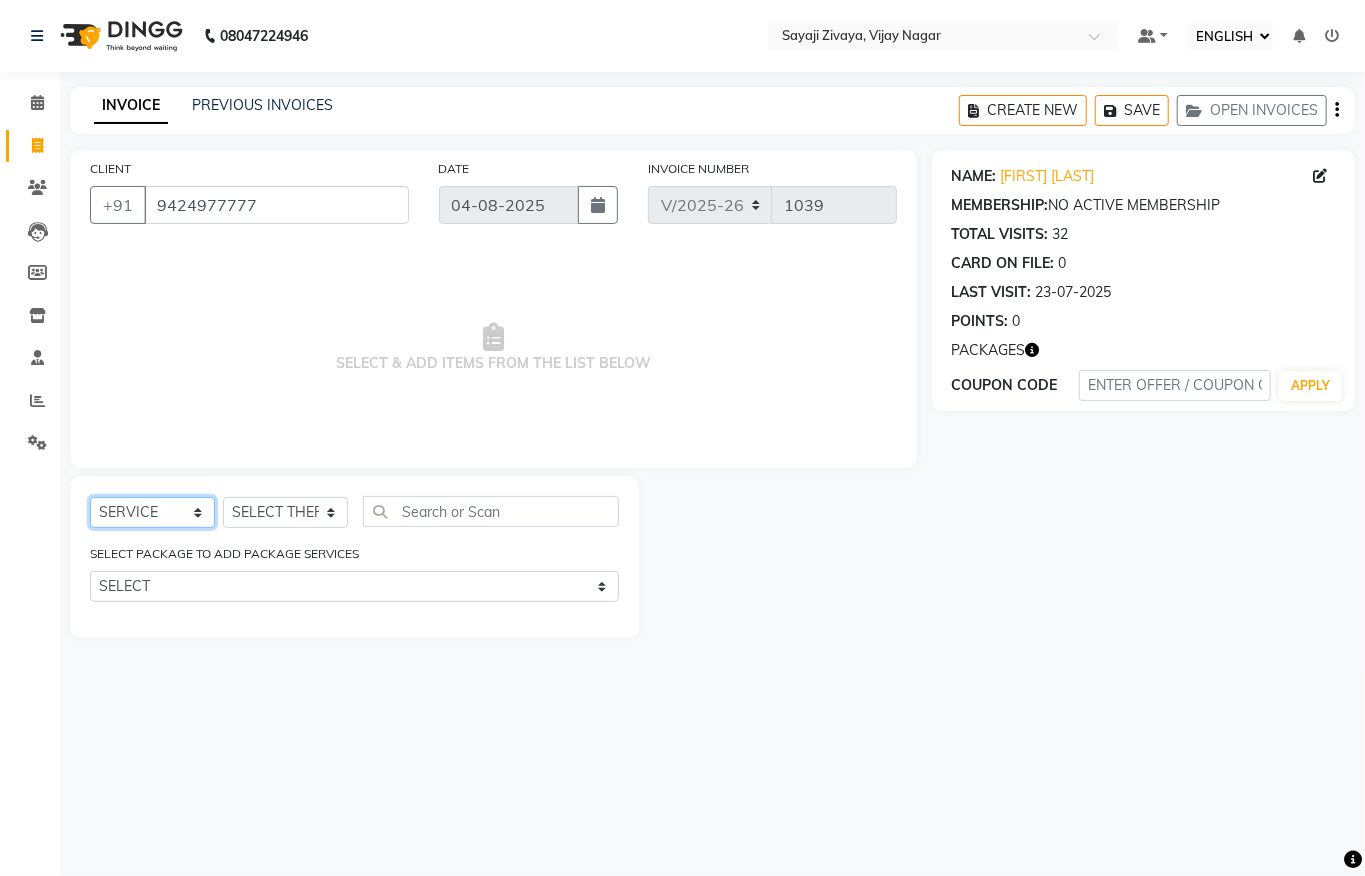 click on "SELECT  SERVICE  PRODUCT  MEMBERSHIP  PACKAGE VOUCHER PREPAID GIFT CARD" 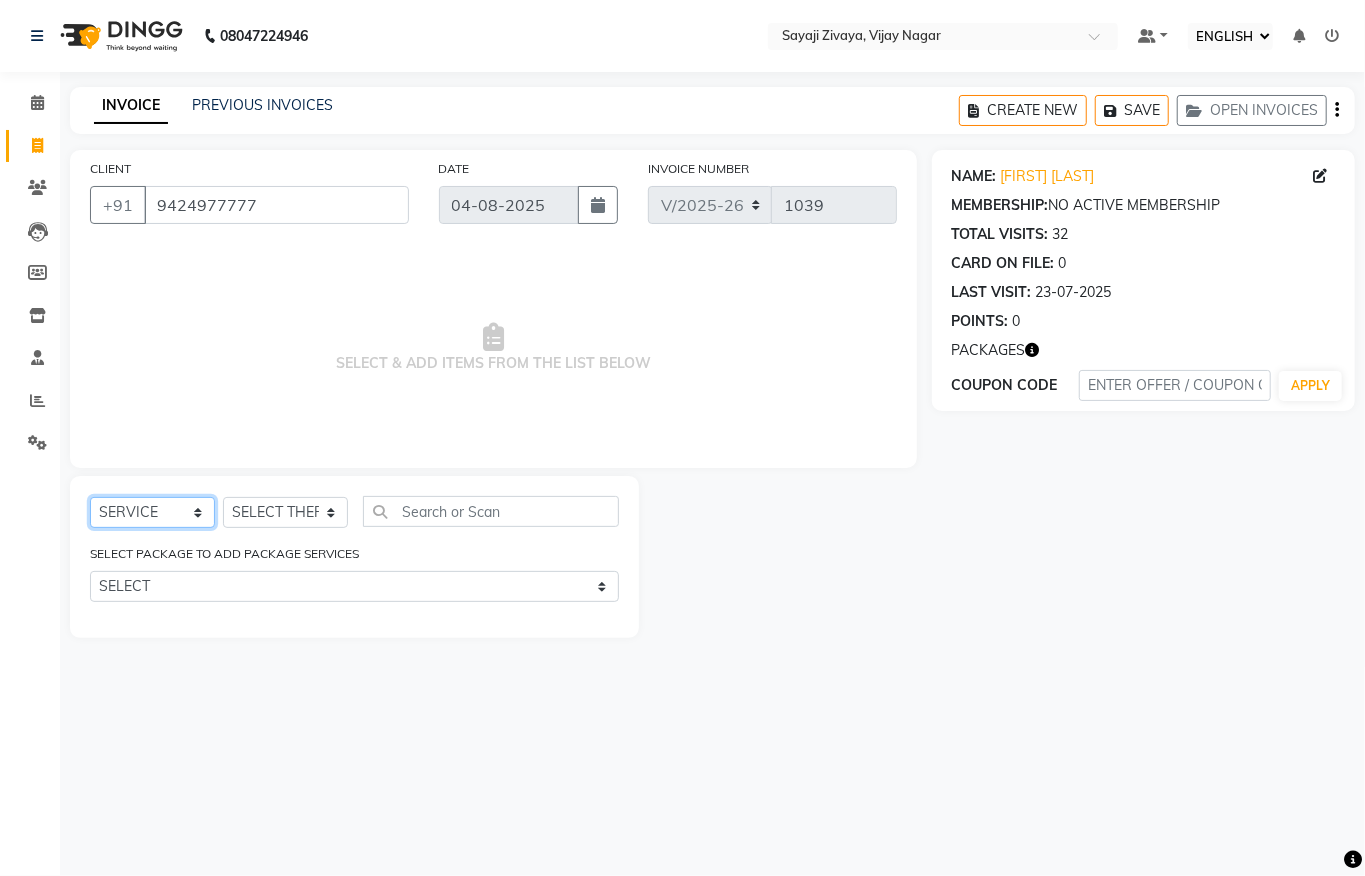 select on "package" 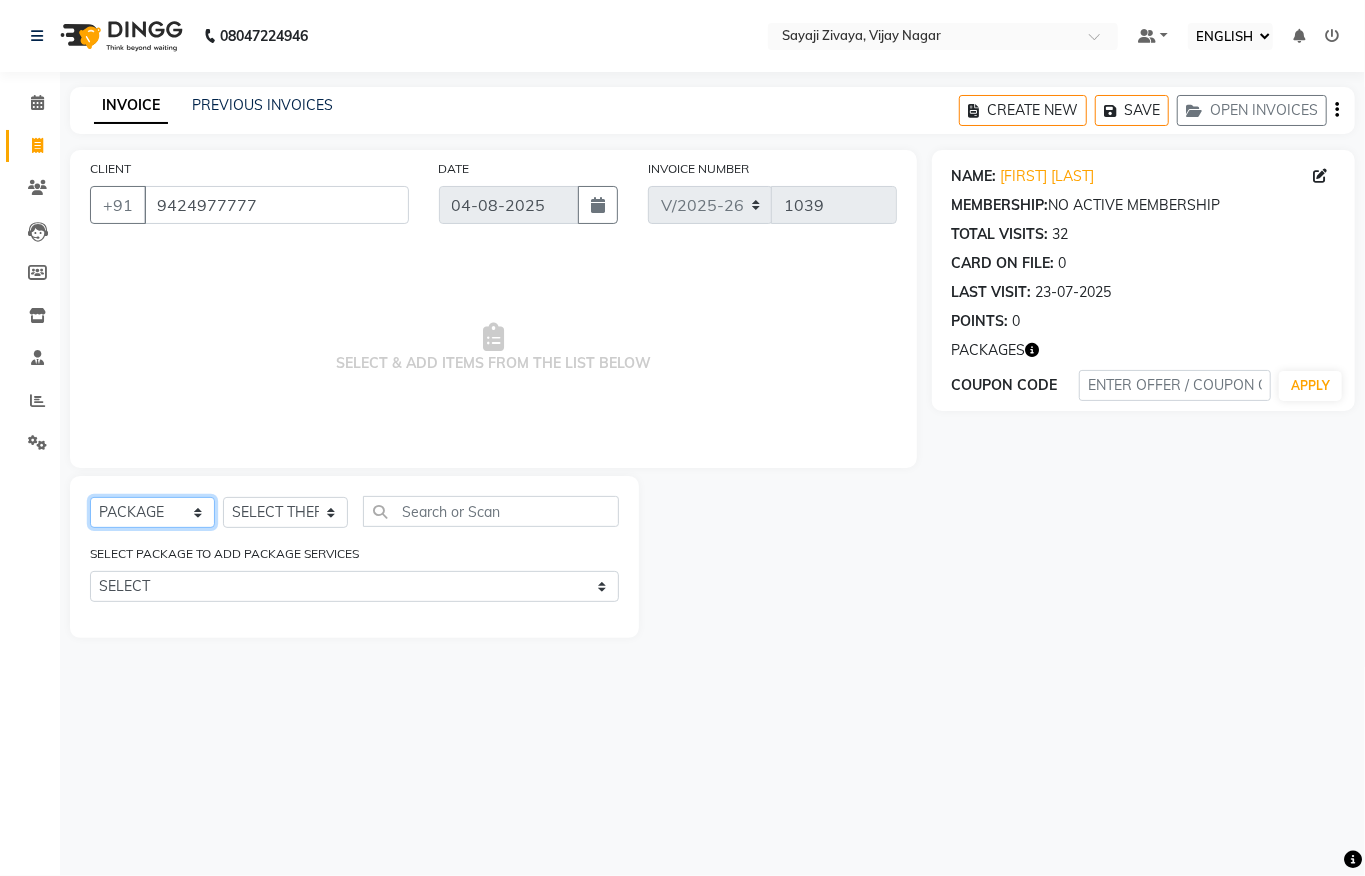 click on "SELECT  SERVICE  PRODUCT  MEMBERSHIP  PACKAGE VOUCHER PREPAID GIFT CARD" 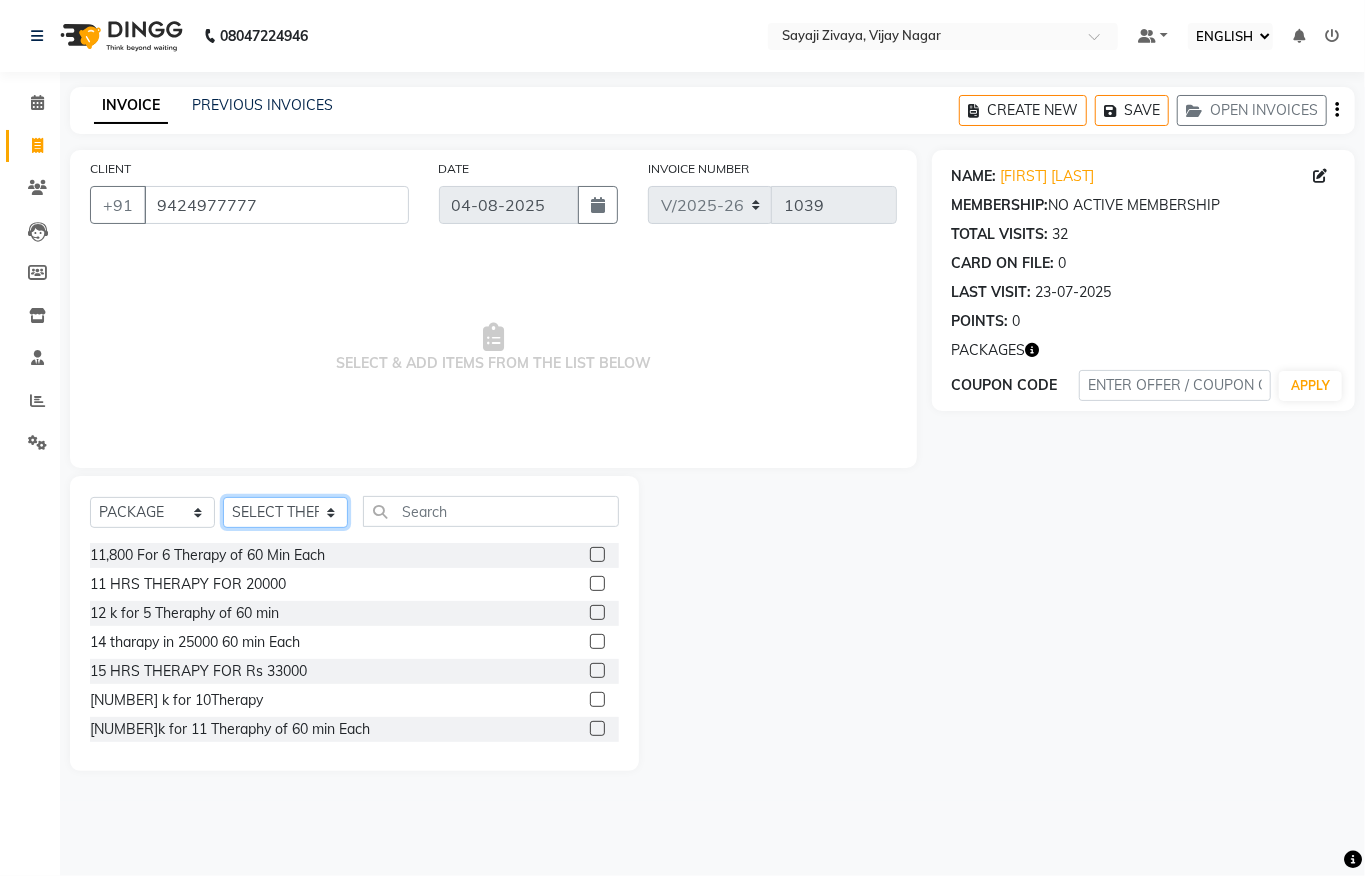 click on "SELECT THERAPIST [FIRST] [FIRST] [FIRST] [FIRST] [FIRST] [FIRST] [FIRST] [FIRST] [FIRST] [FIRST] [FIRST] [FIRST] [FIRST] [FIRST] [FIRST] [FIRST] [FIRST] [FIRST] [FIRST] [FIRST] [FIRST] [FIRST] [FIRST] [FIRST] [FIRST] [FIRST] [FIRST] VL [LAST]" 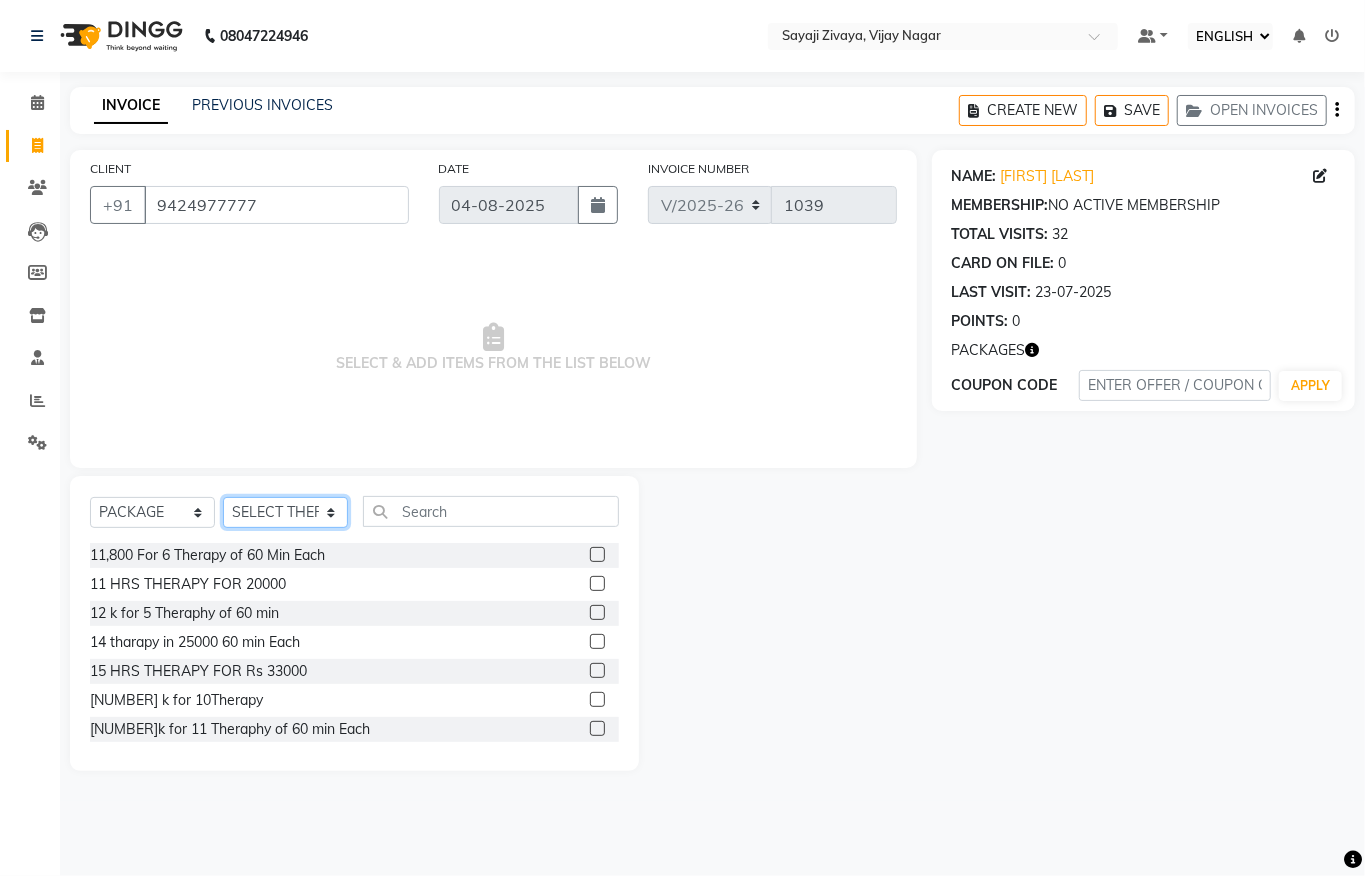 select on "[NUMBER]" 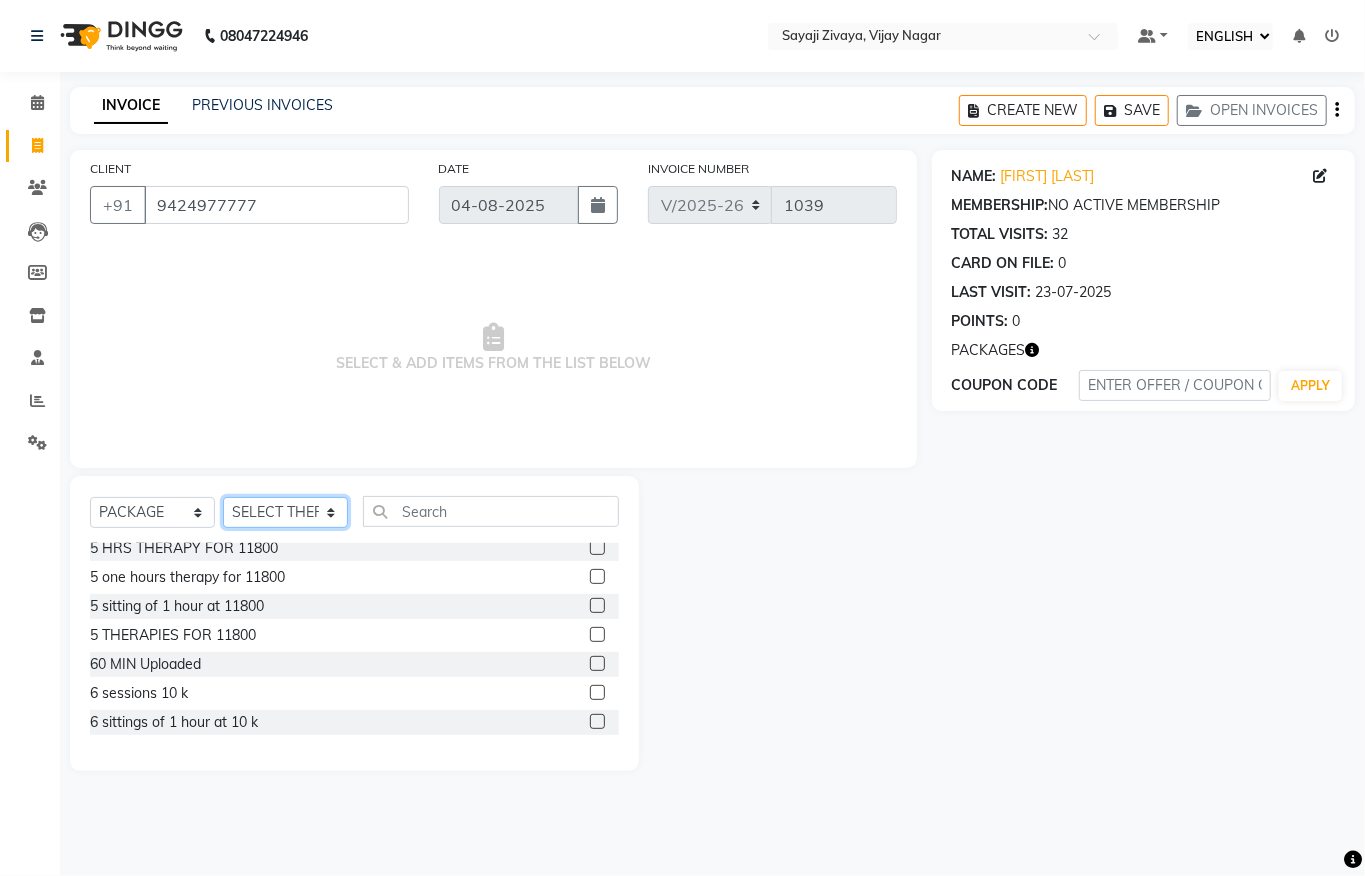 scroll, scrollTop: 350, scrollLeft: 0, axis: vertical 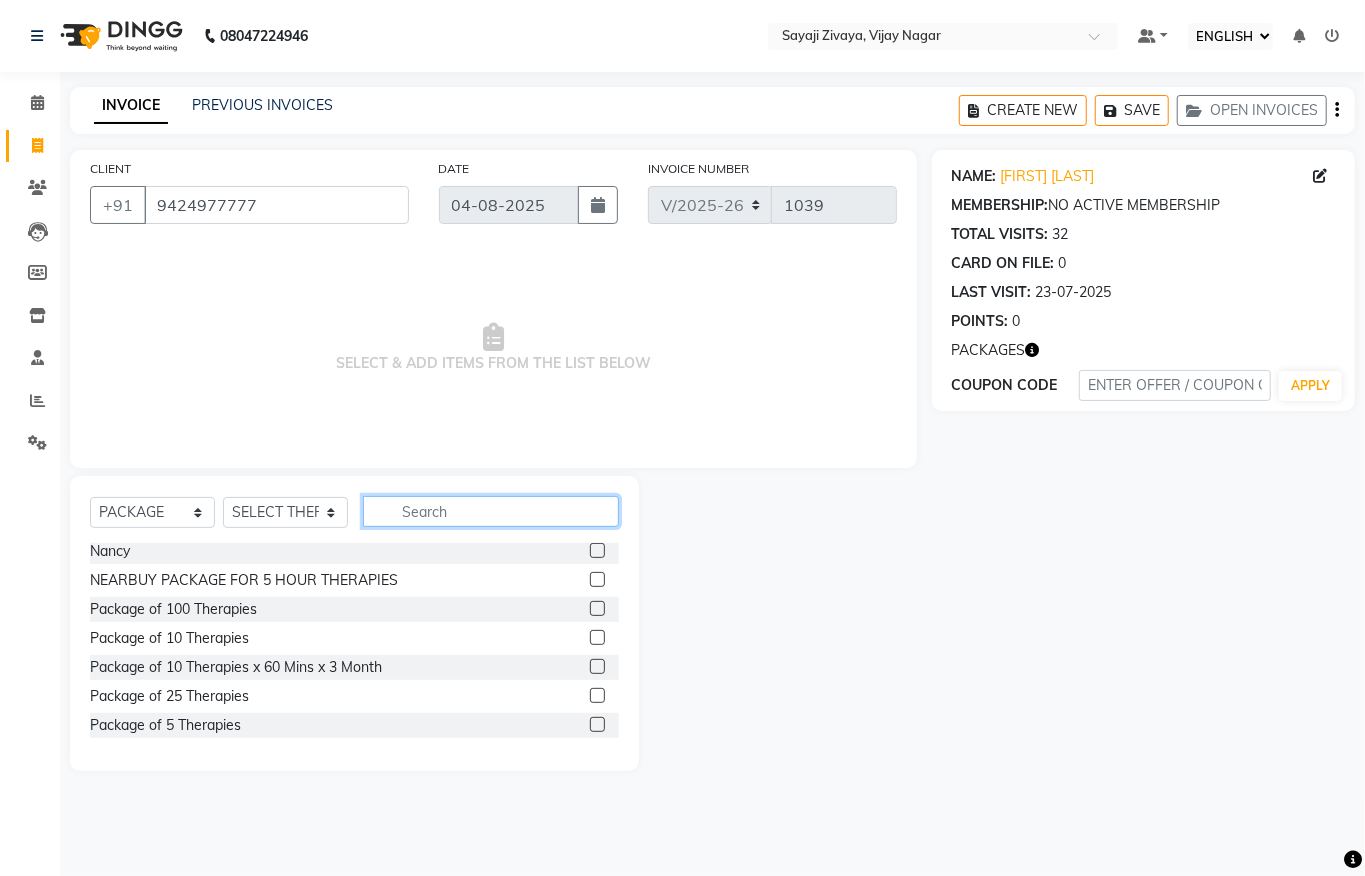 click 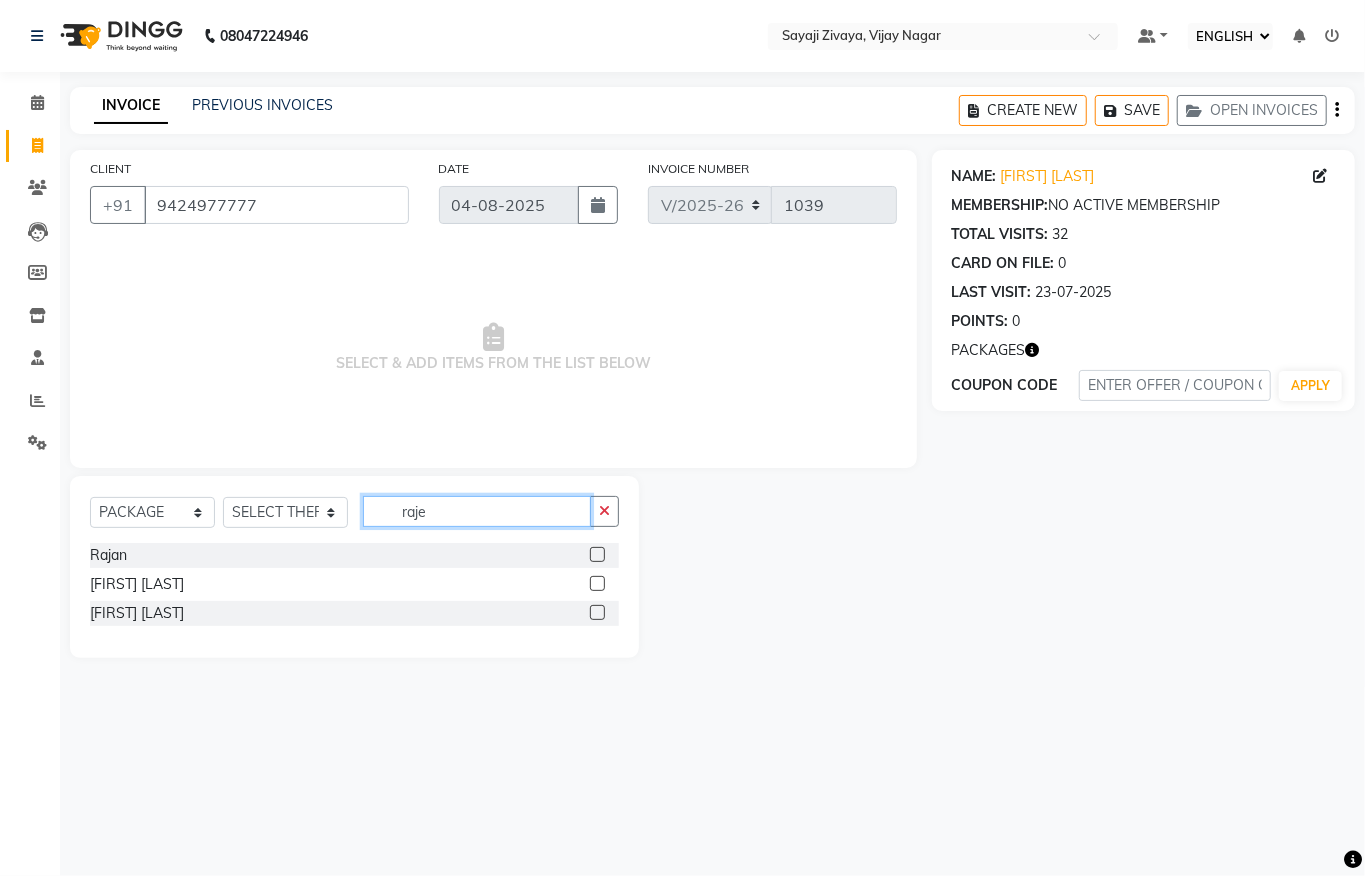 scroll, scrollTop: 0, scrollLeft: 0, axis: both 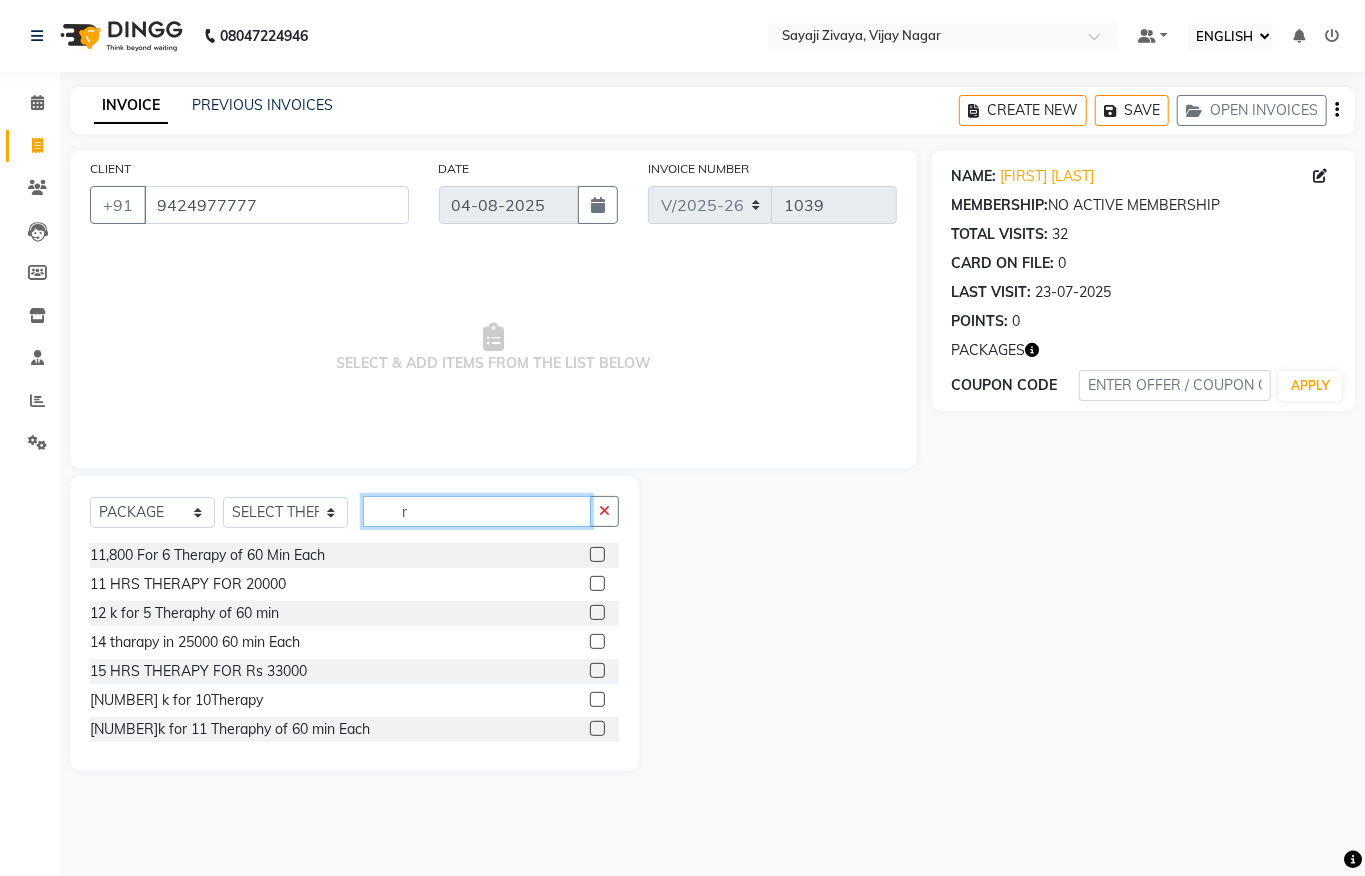 type on "r" 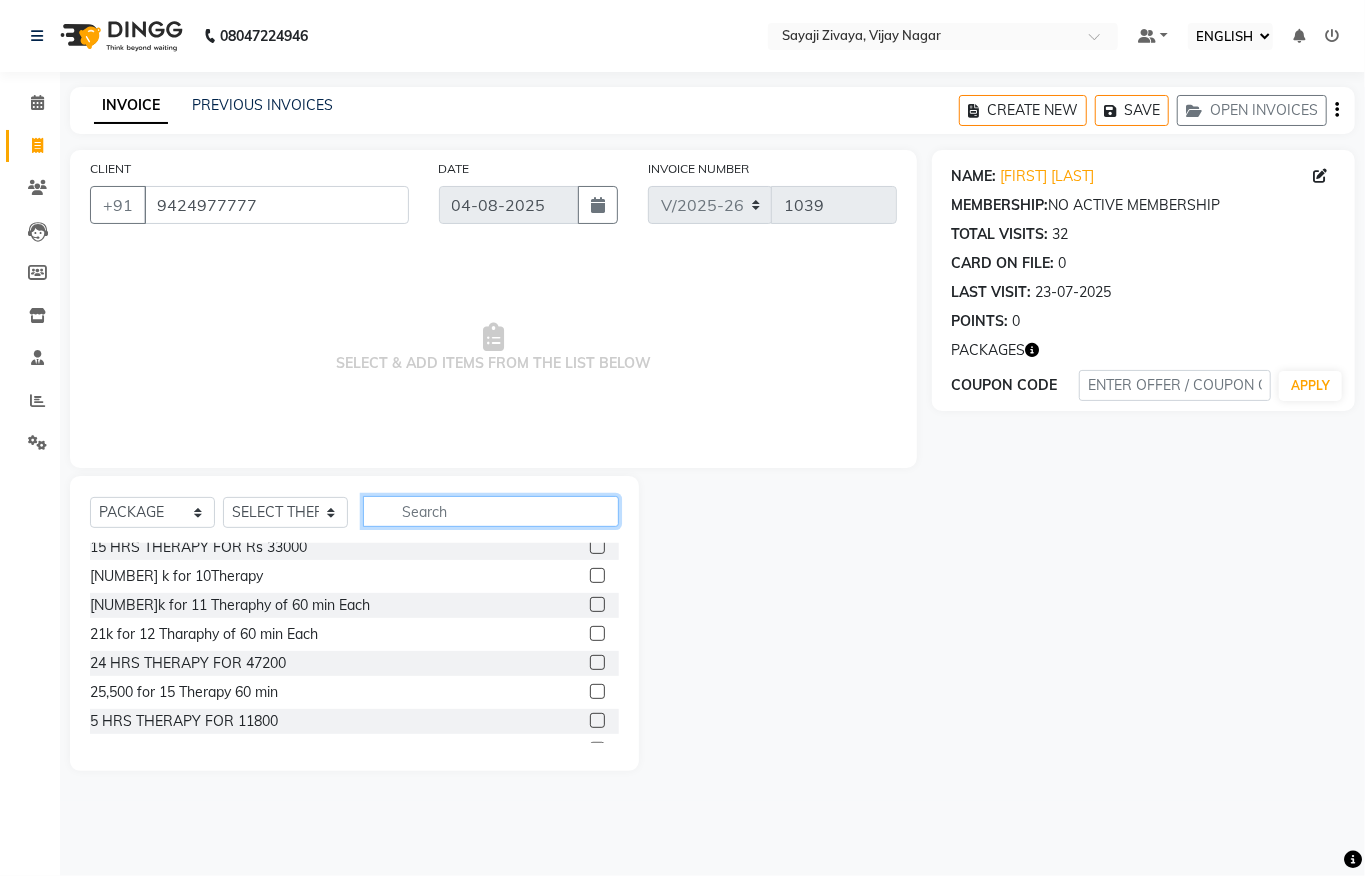 scroll, scrollTop: 174, scrollLeft: 0, axis: vertical 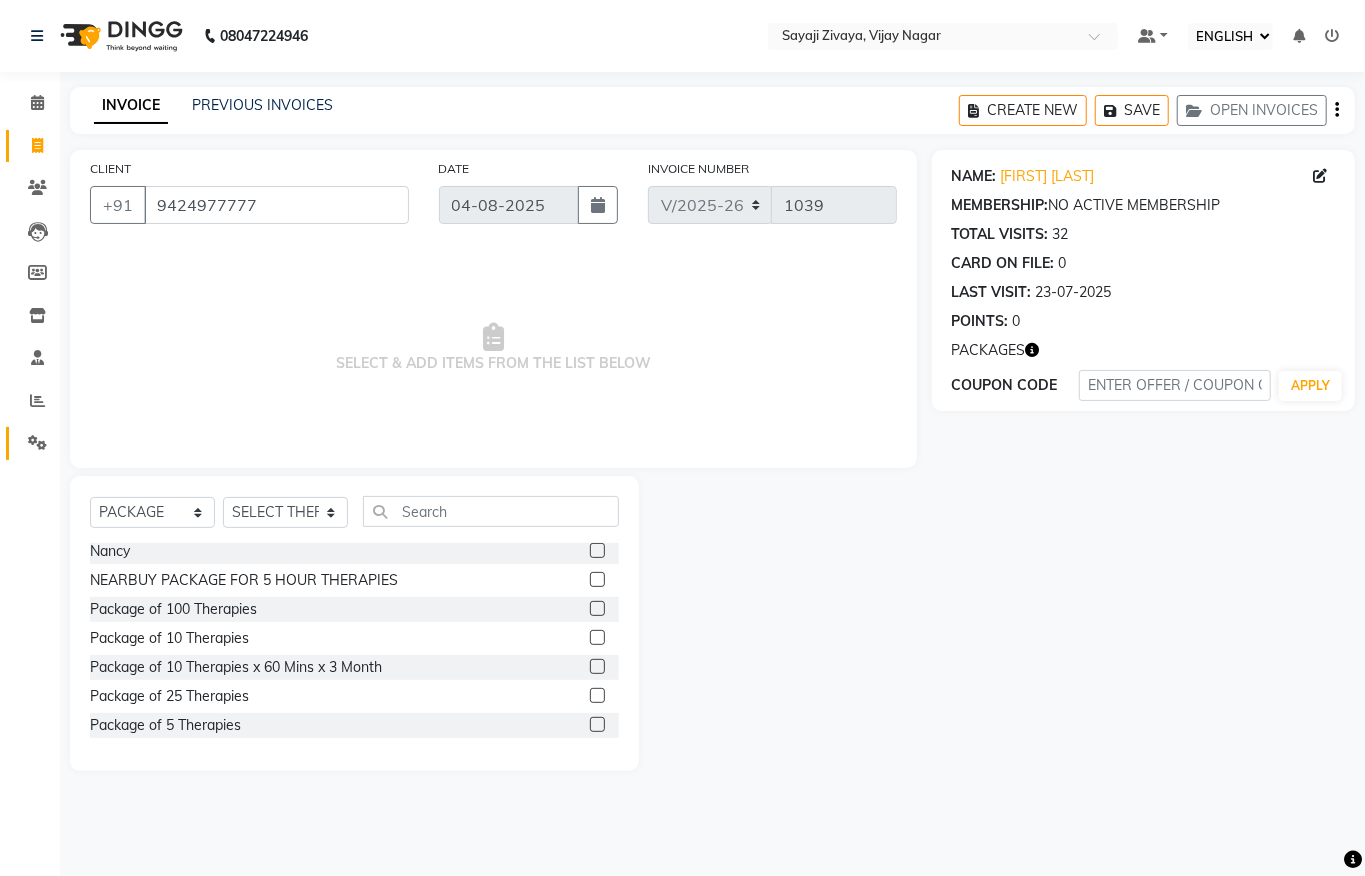click 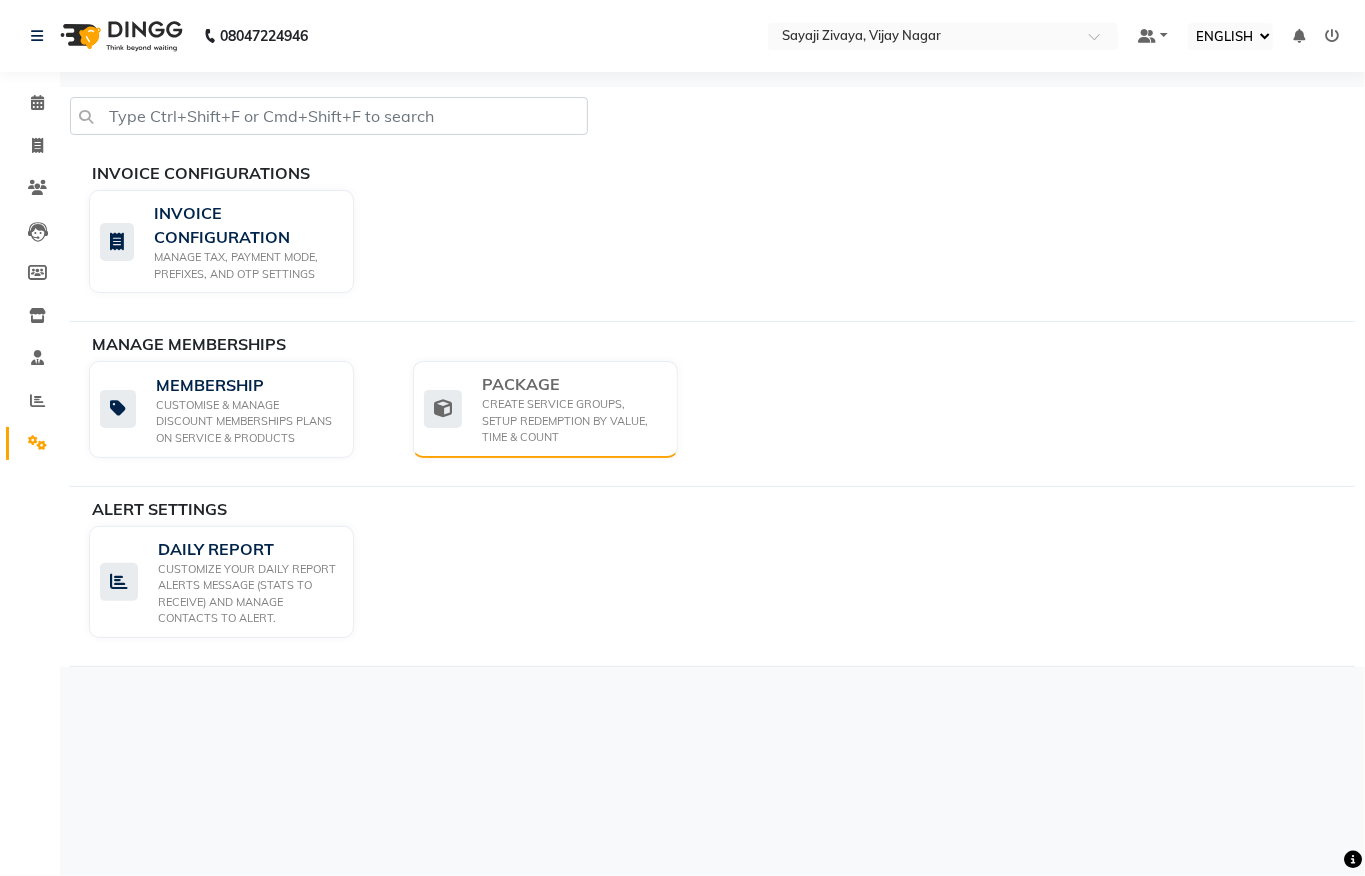 click on "CREATE SERVICE GROUPS, SETUP REDEMPTION BY VALUE, TIME & COUNT" 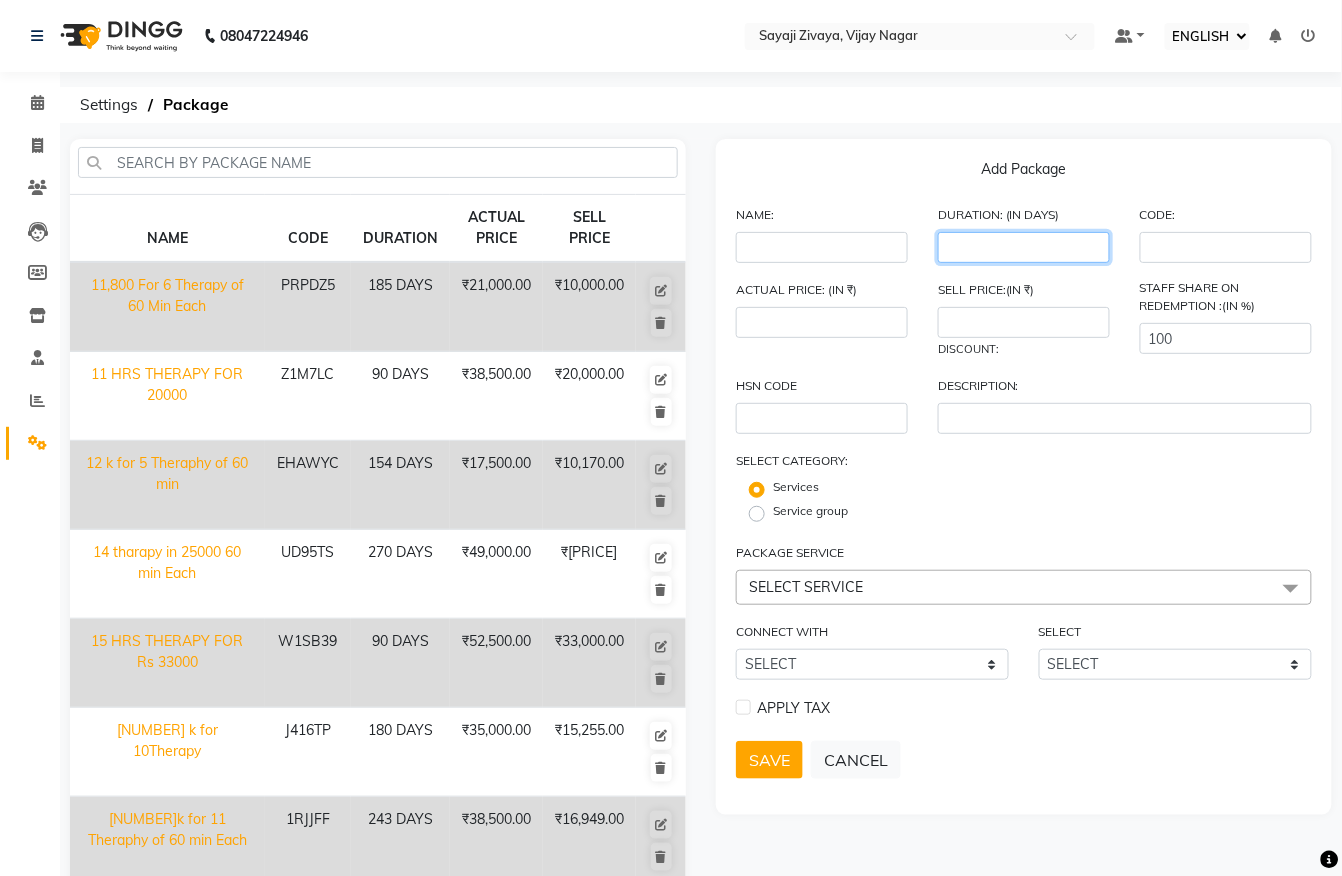 click 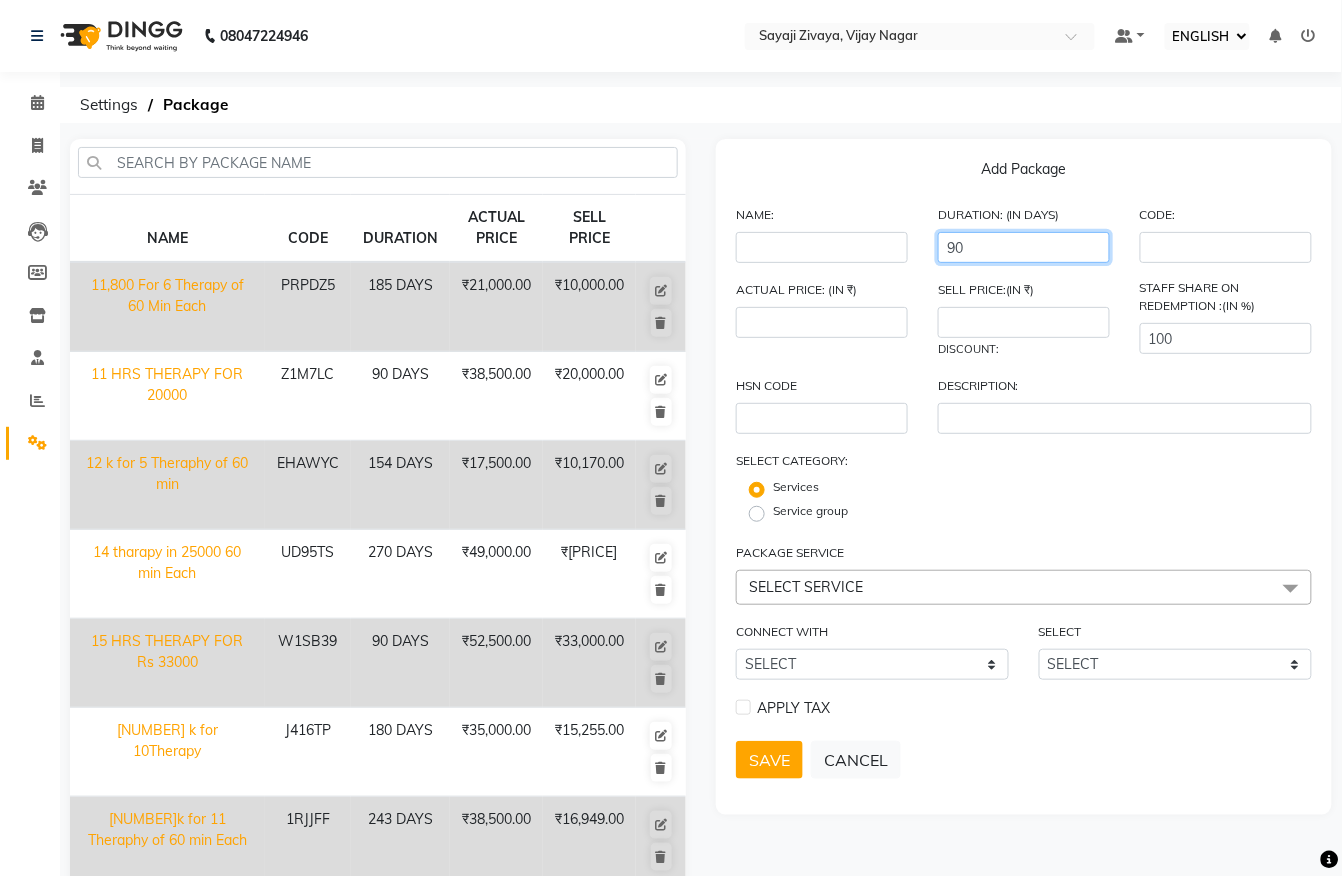 type on "90" 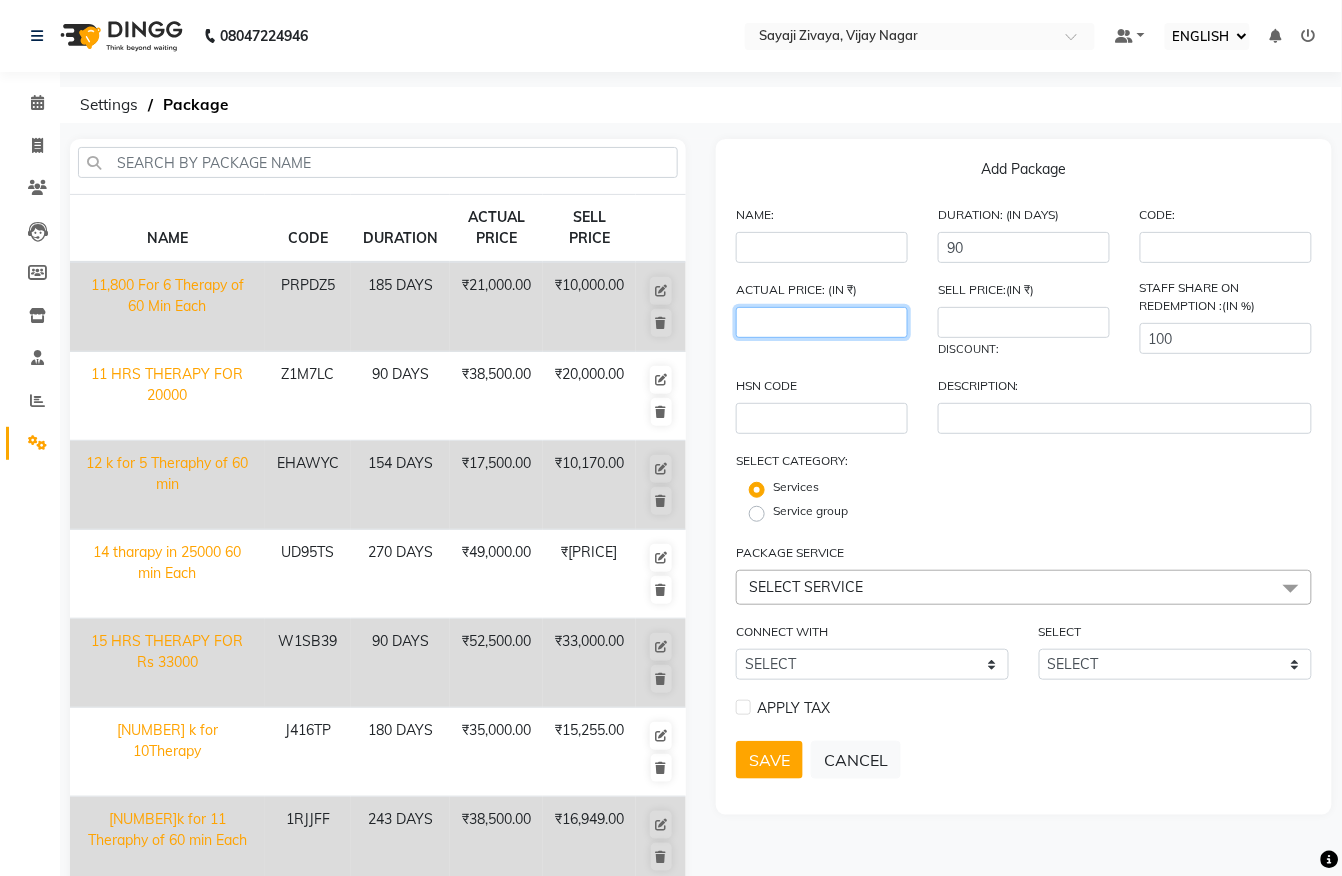 click 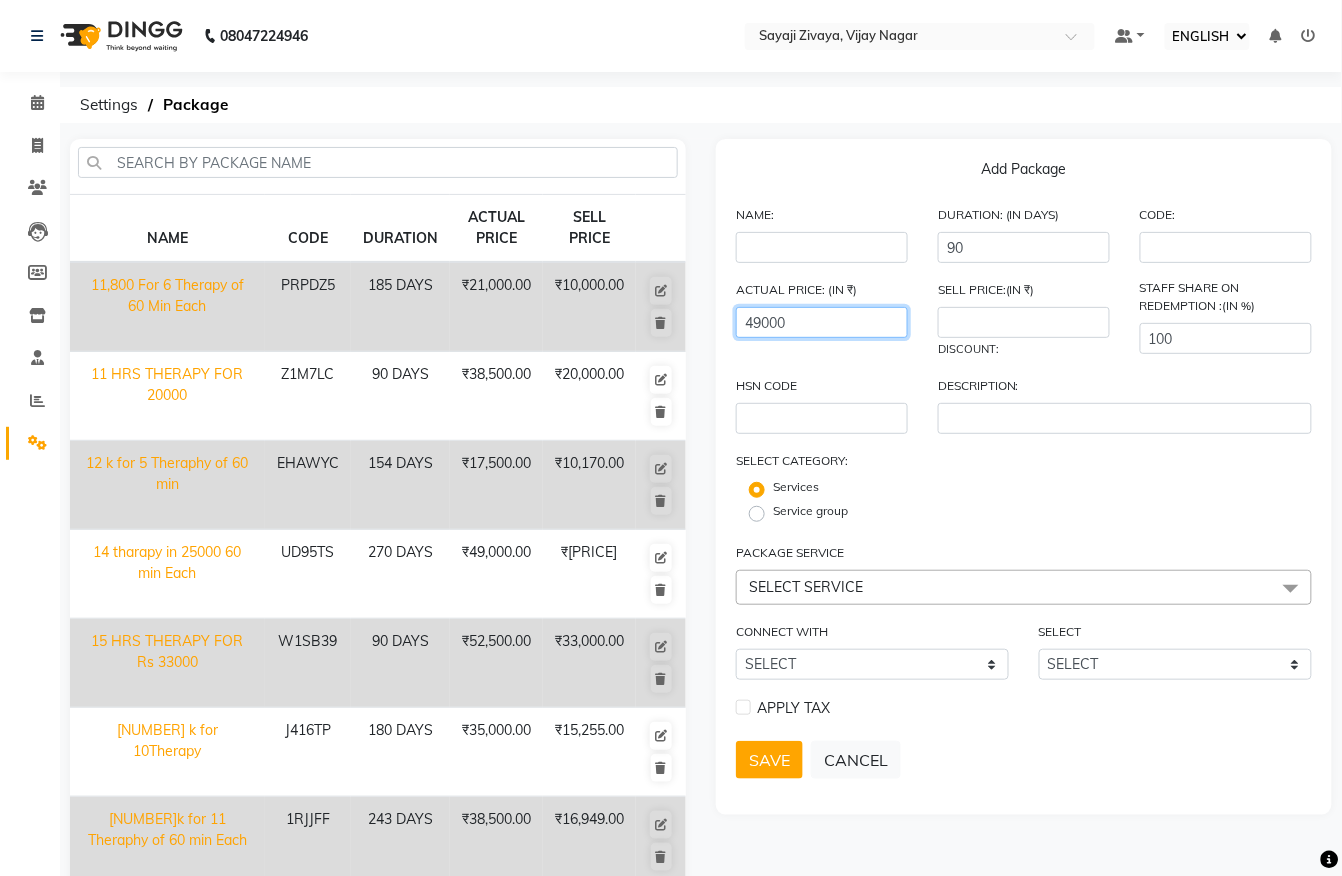 type on "49000" 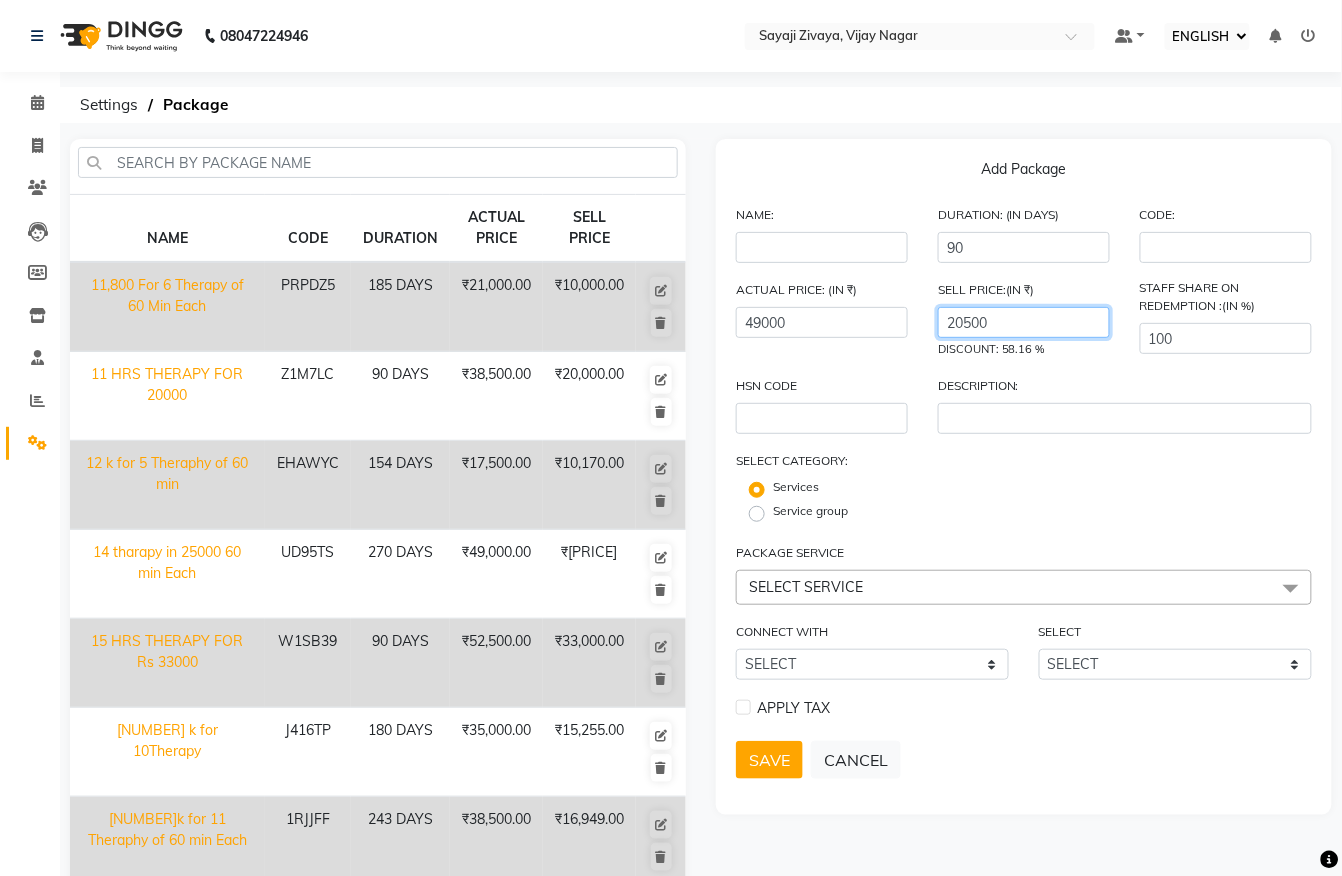 type on "20500" 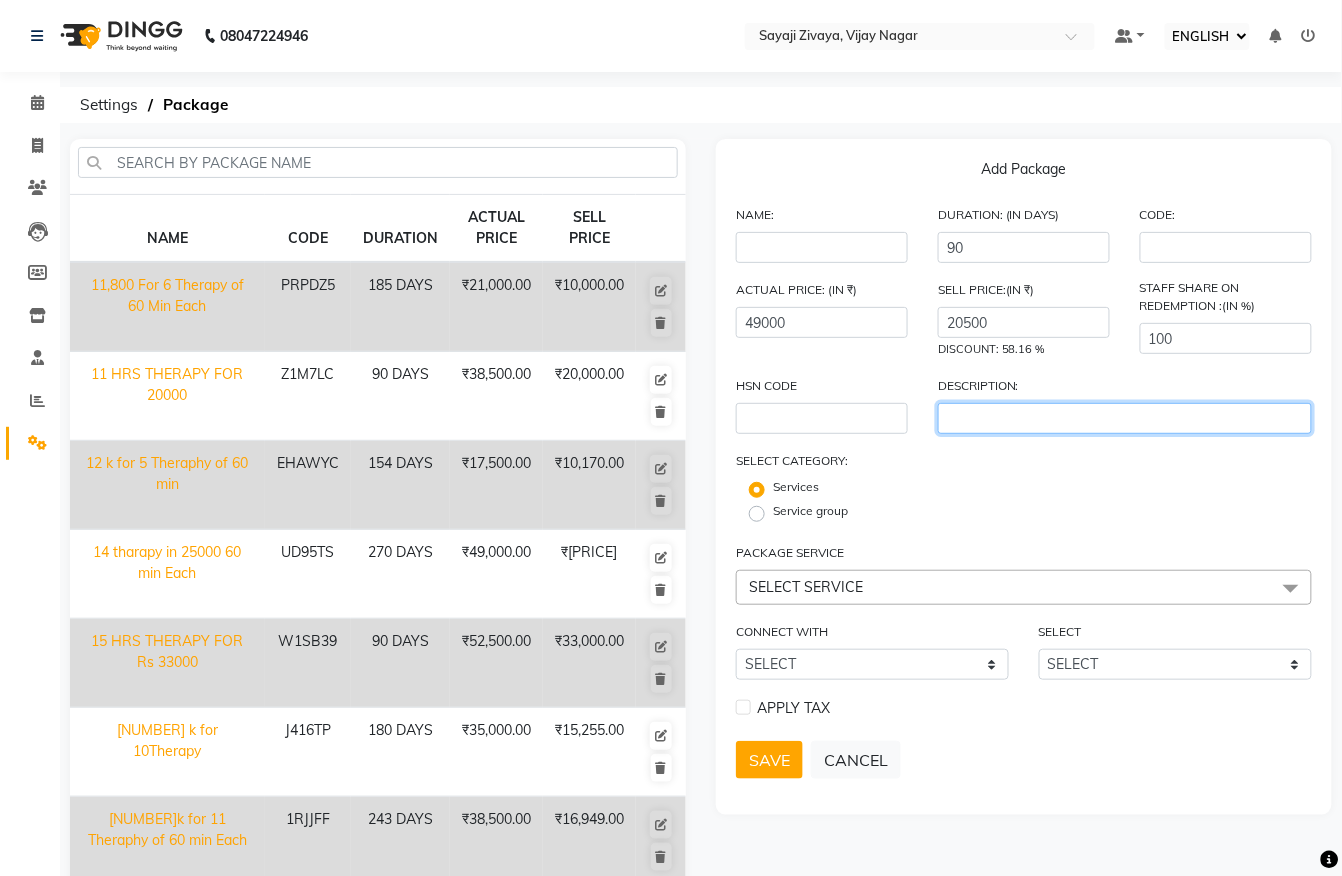 click 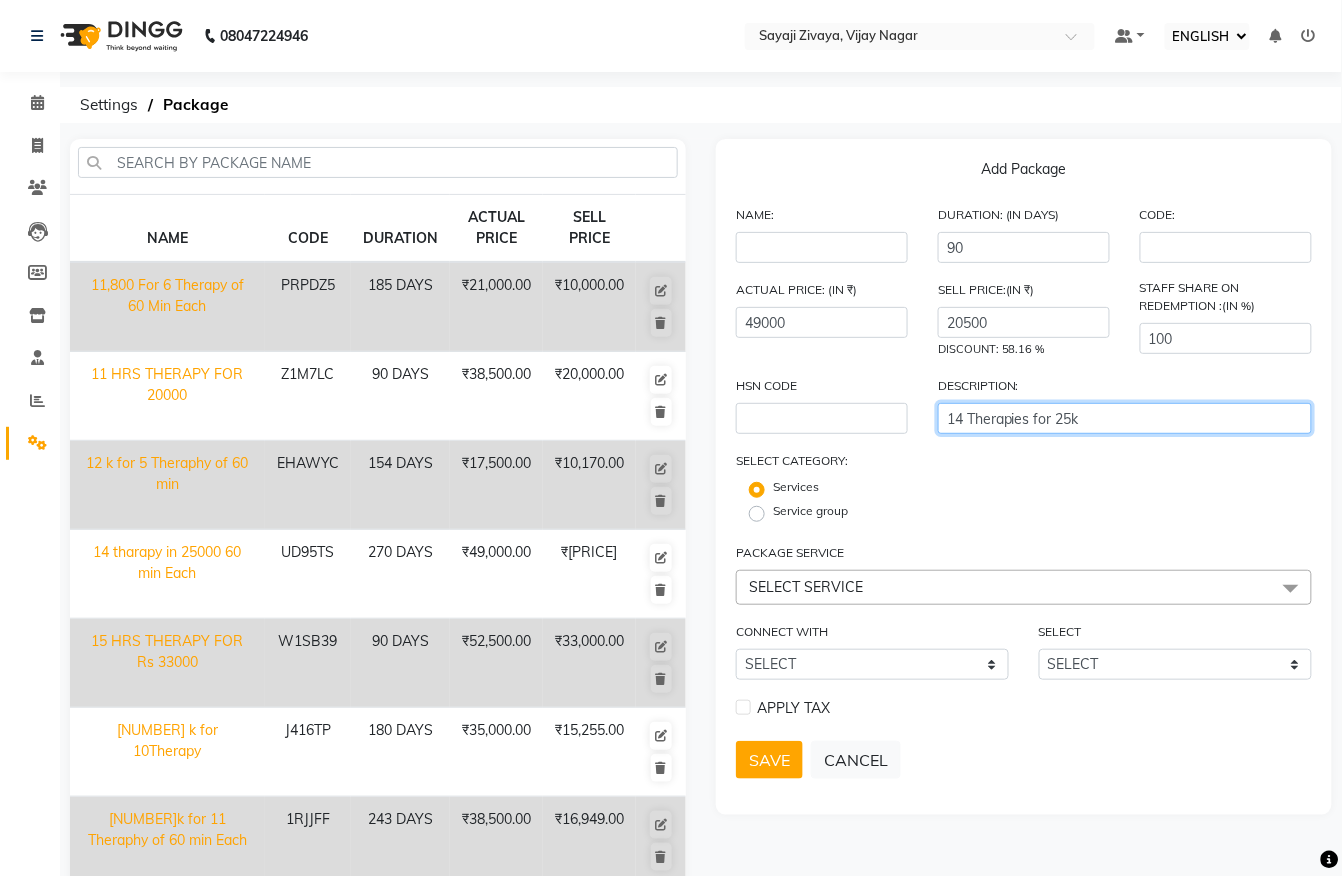 type on "14 Therapies for 25k" 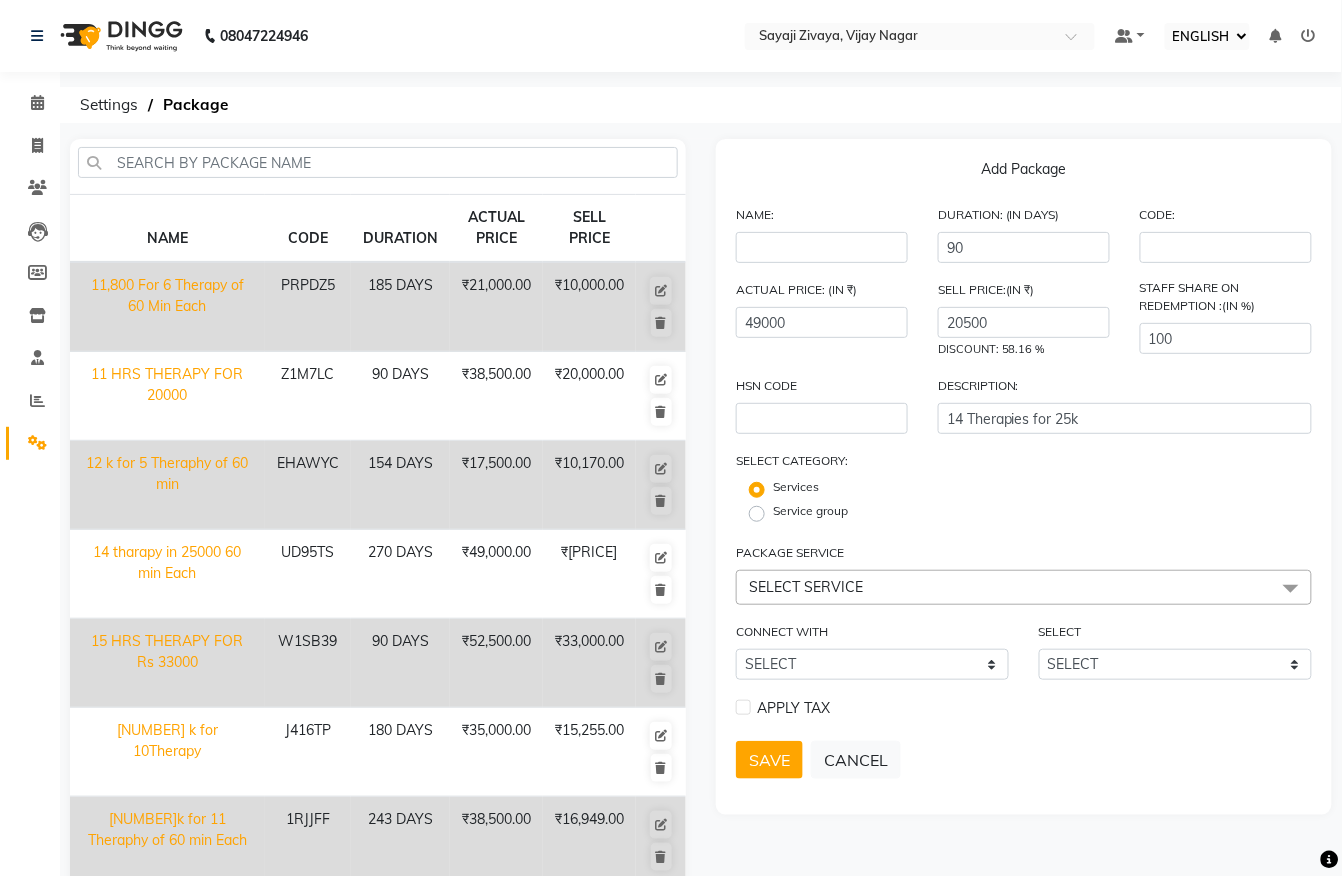 click 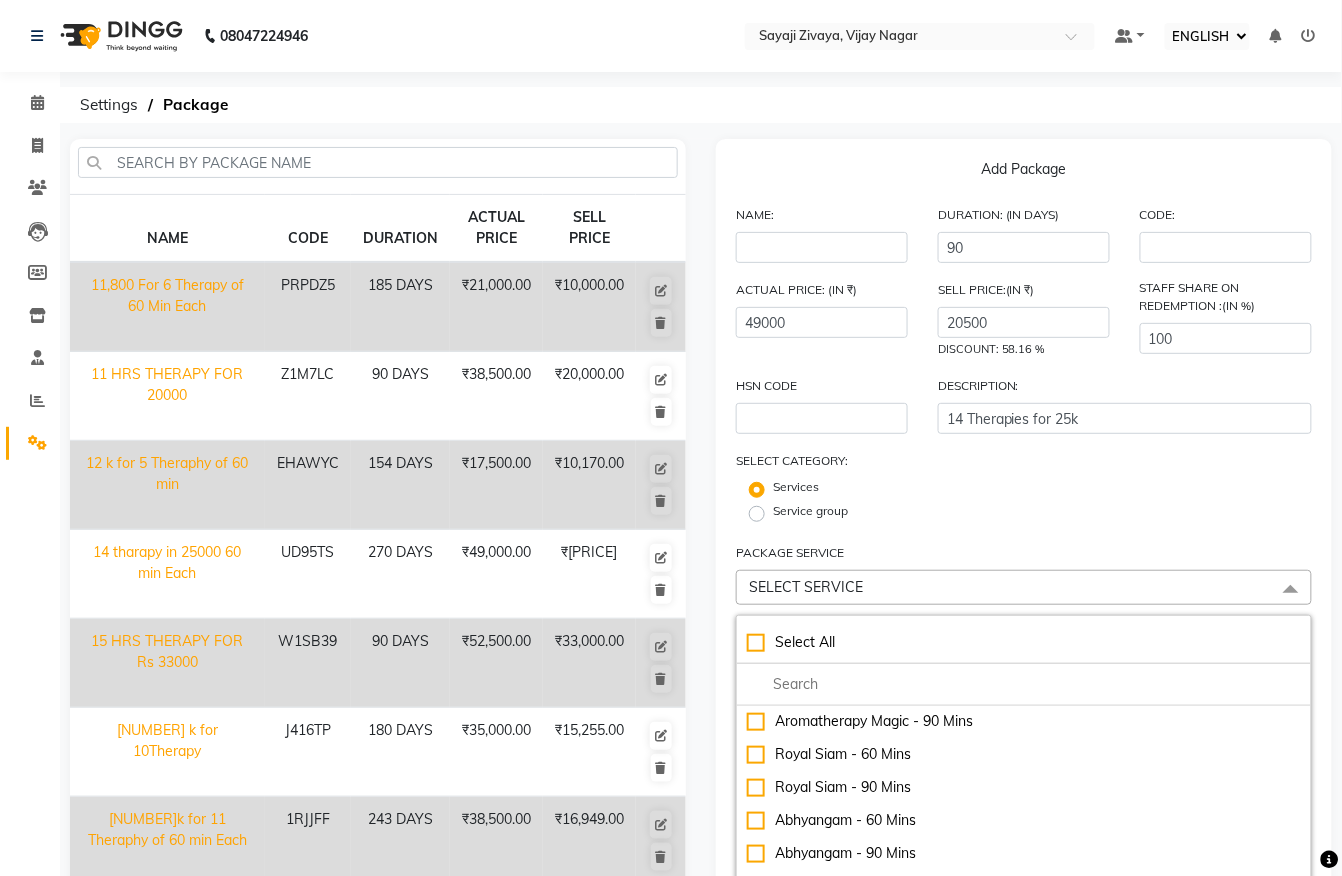 scroll, scrollTop: 0, scrollLeft: 0, axis: both 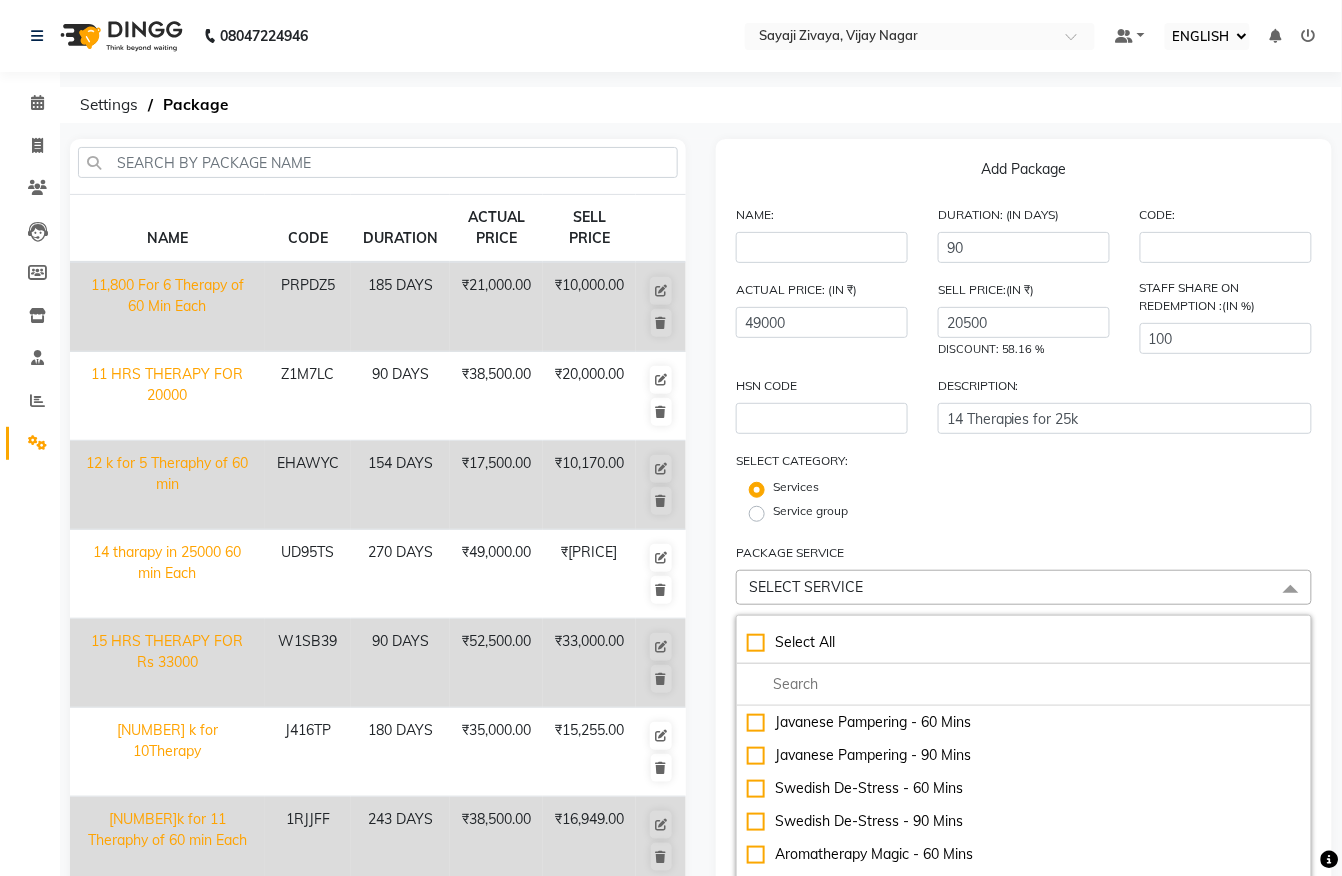 click on "Services" 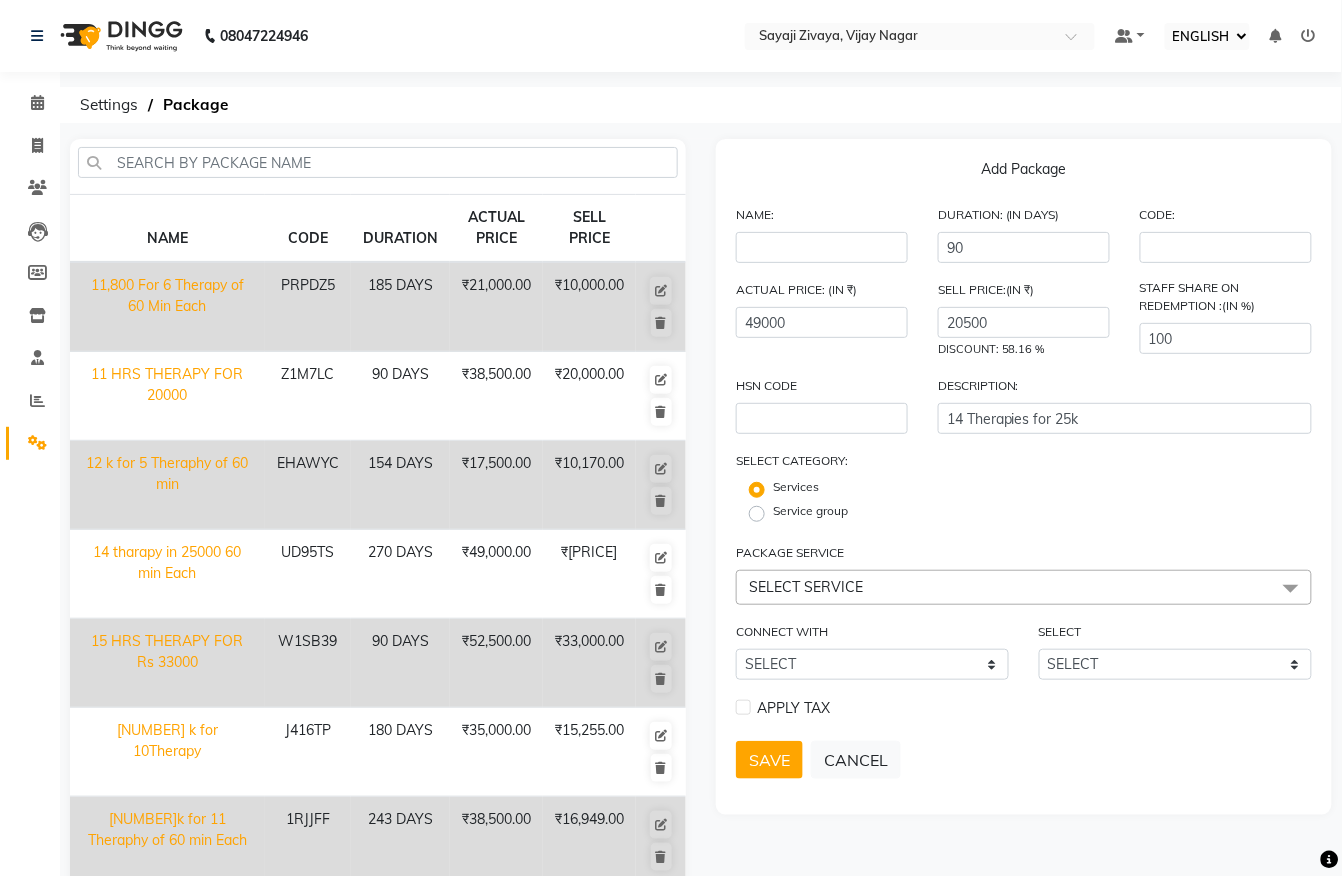 click 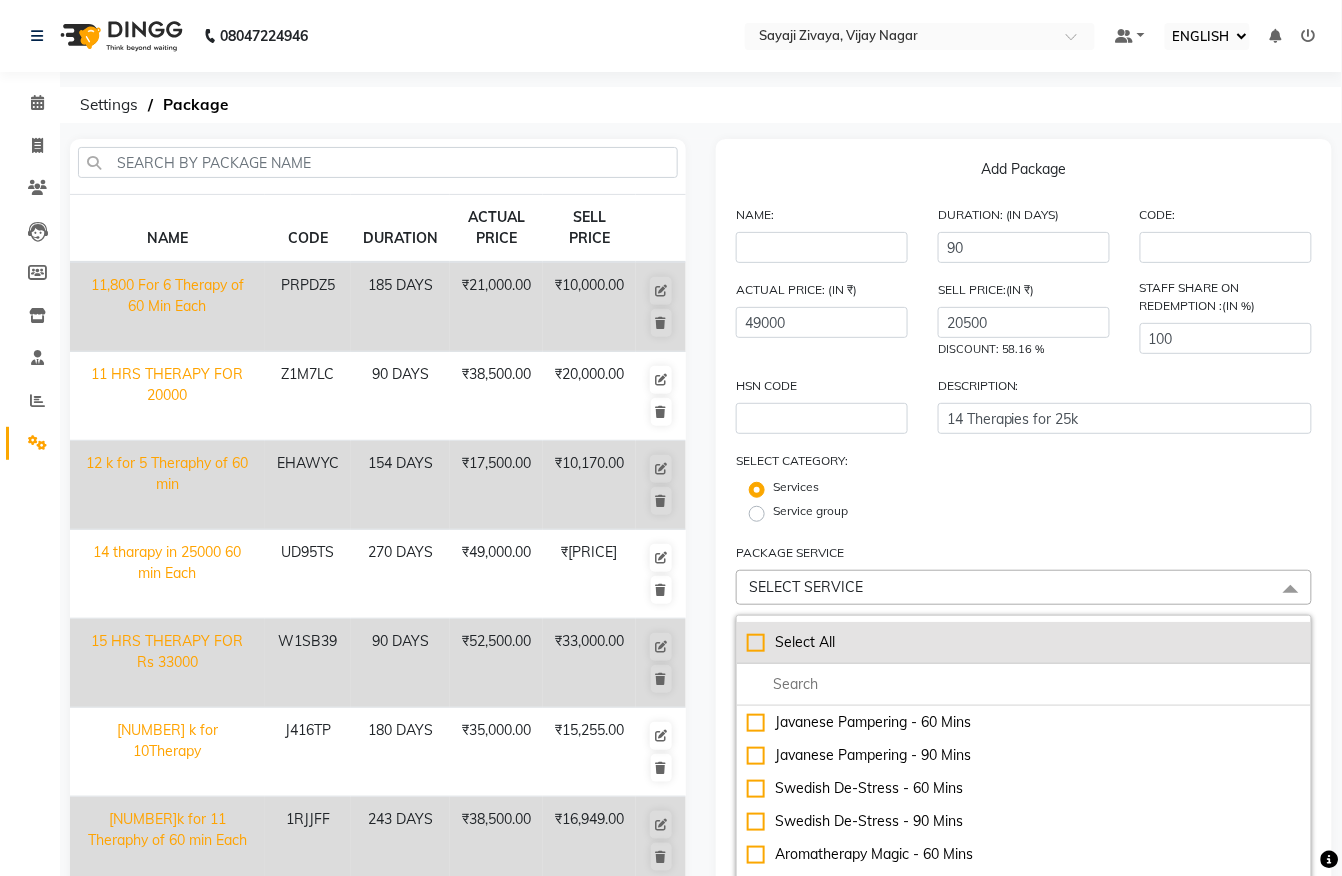 click on "Select All" 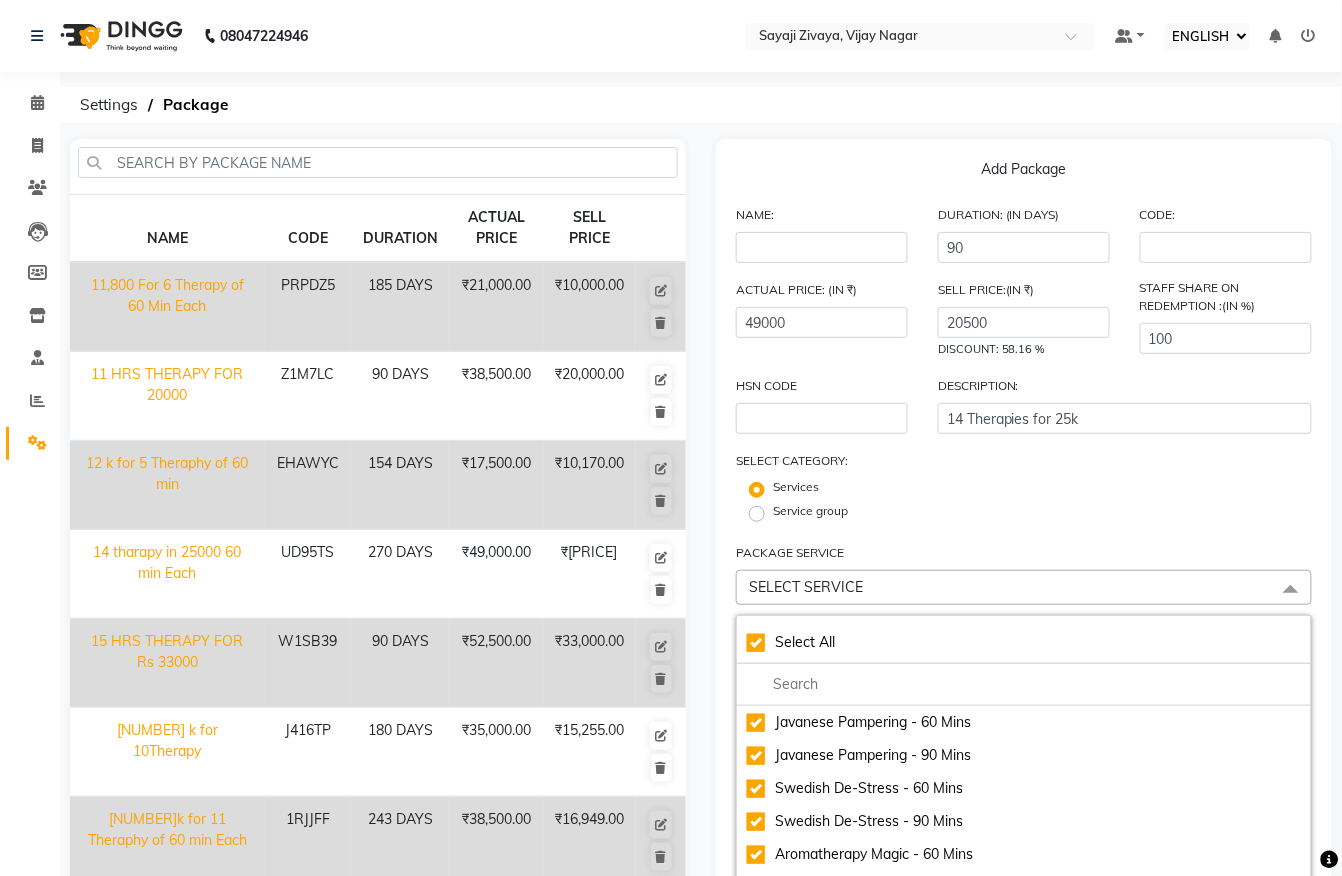 checkbox on "true" 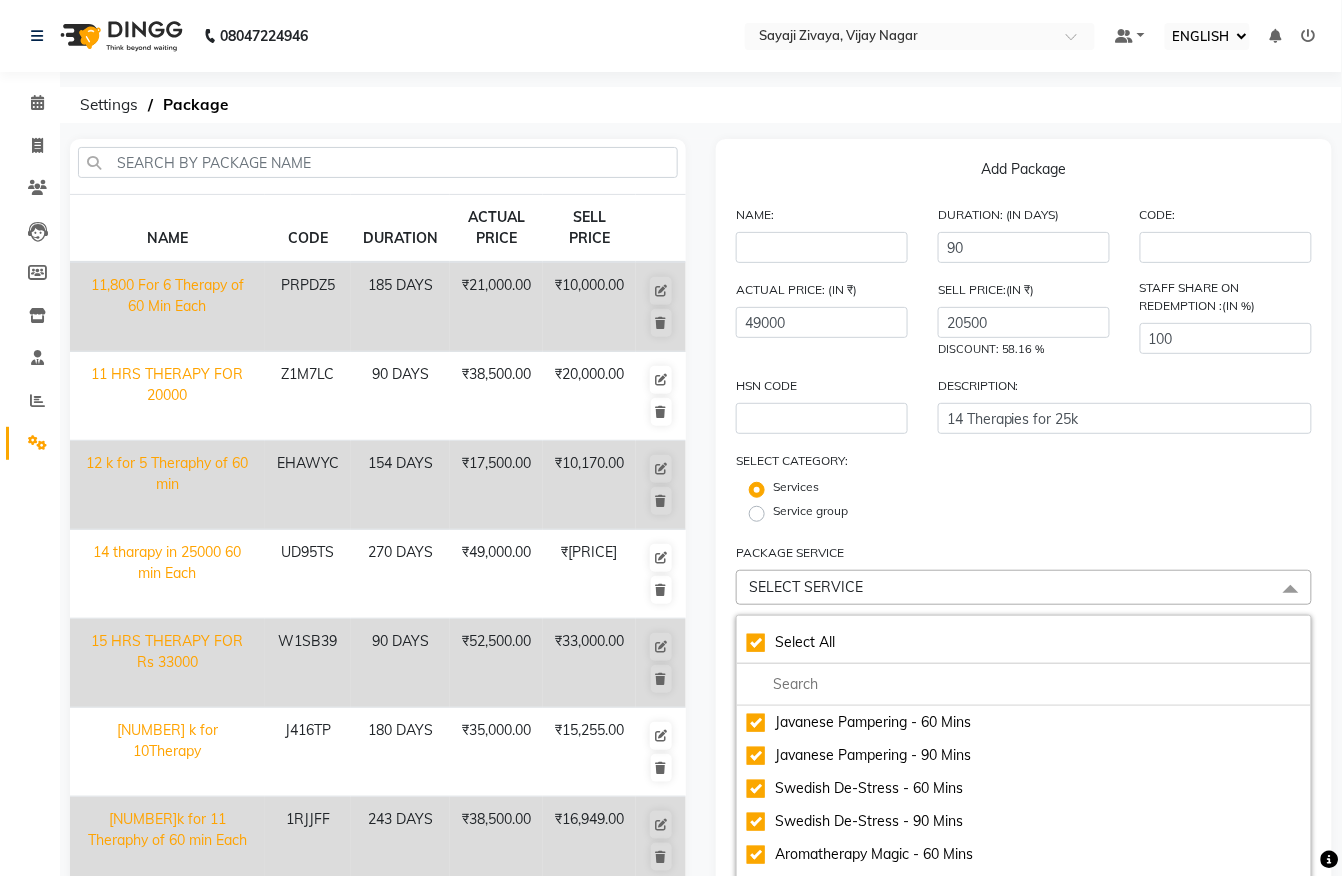 checkbox on "true" 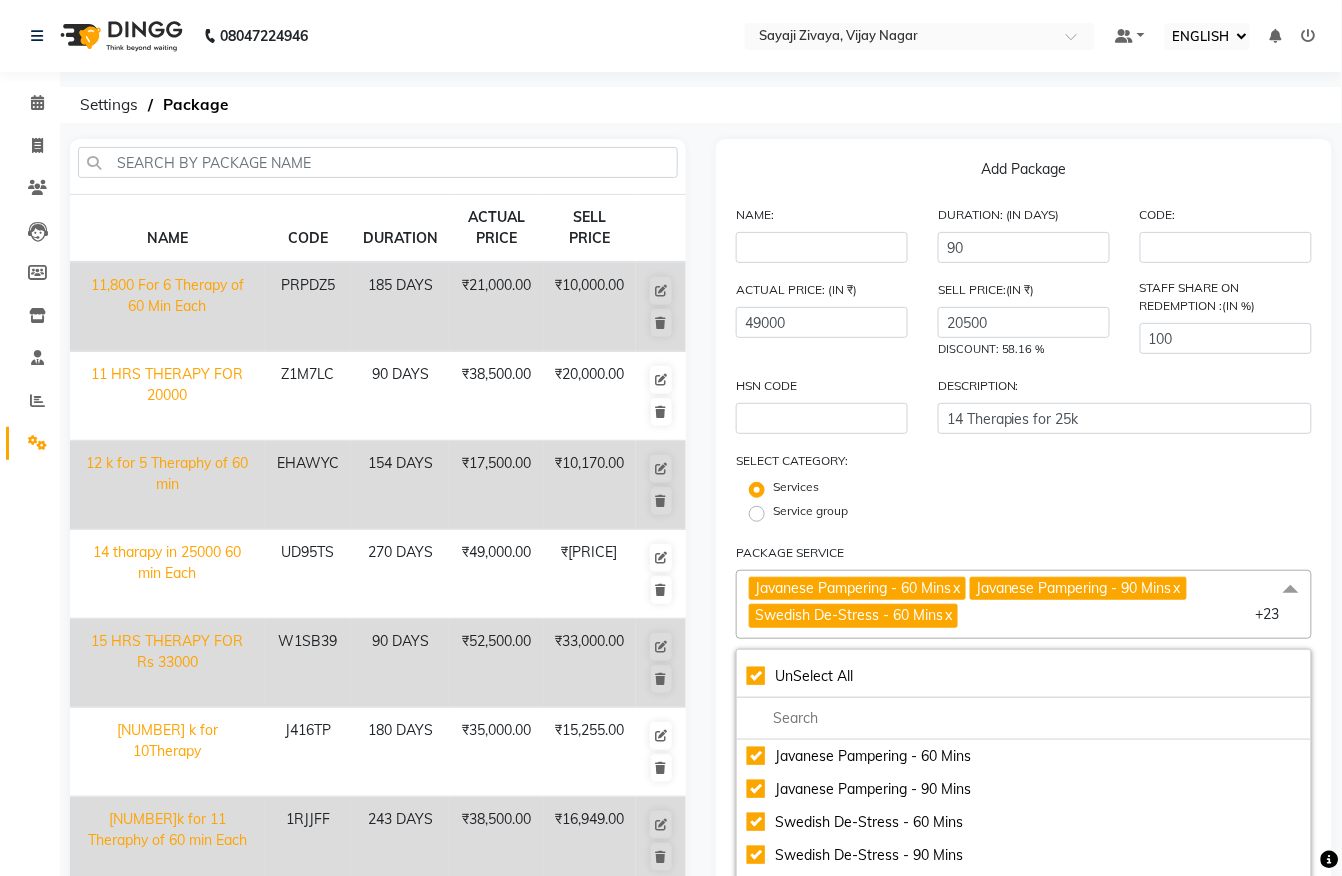click on "Services" 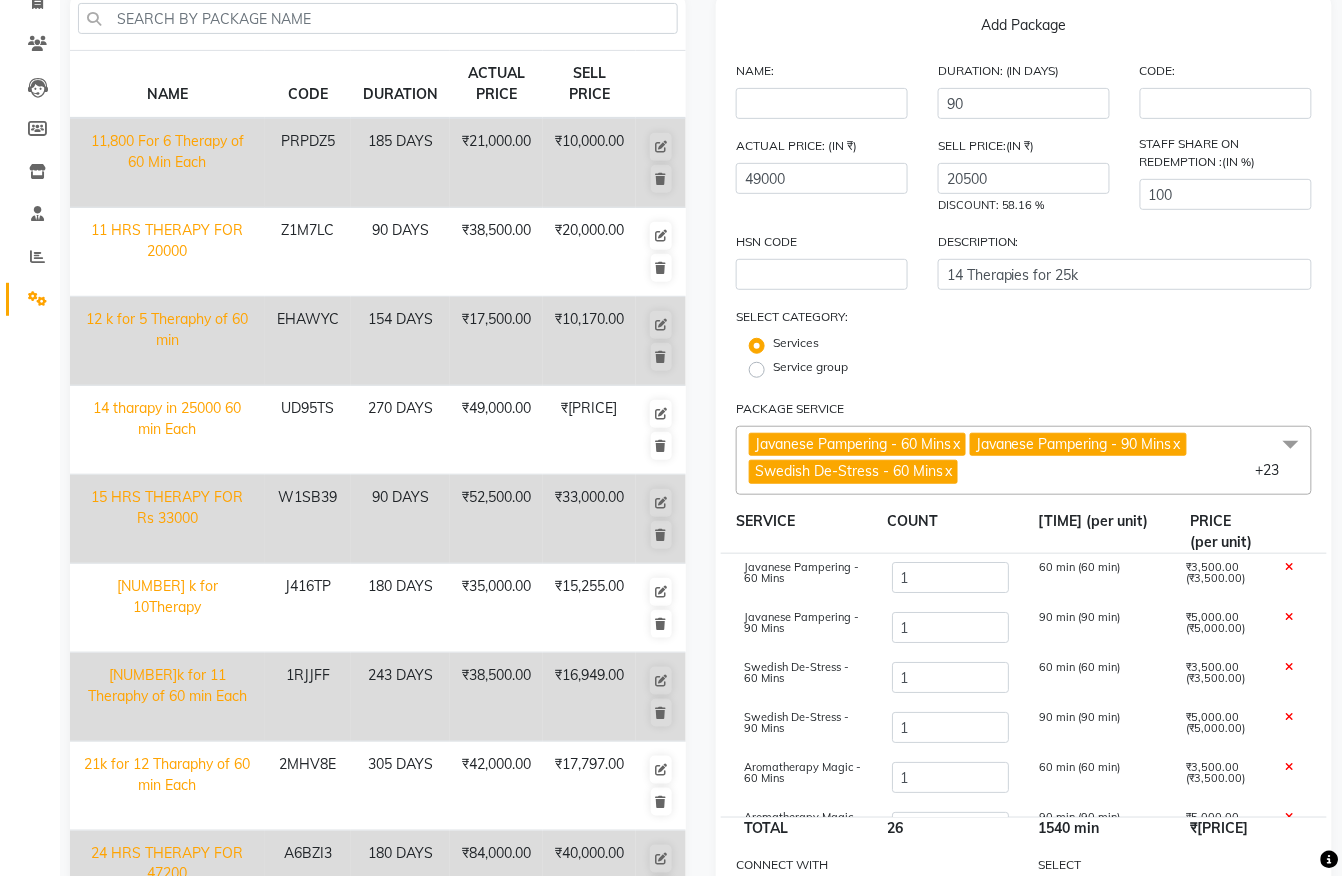 scroll, scrollTop: 0, scrollLeft: 0, axis: both 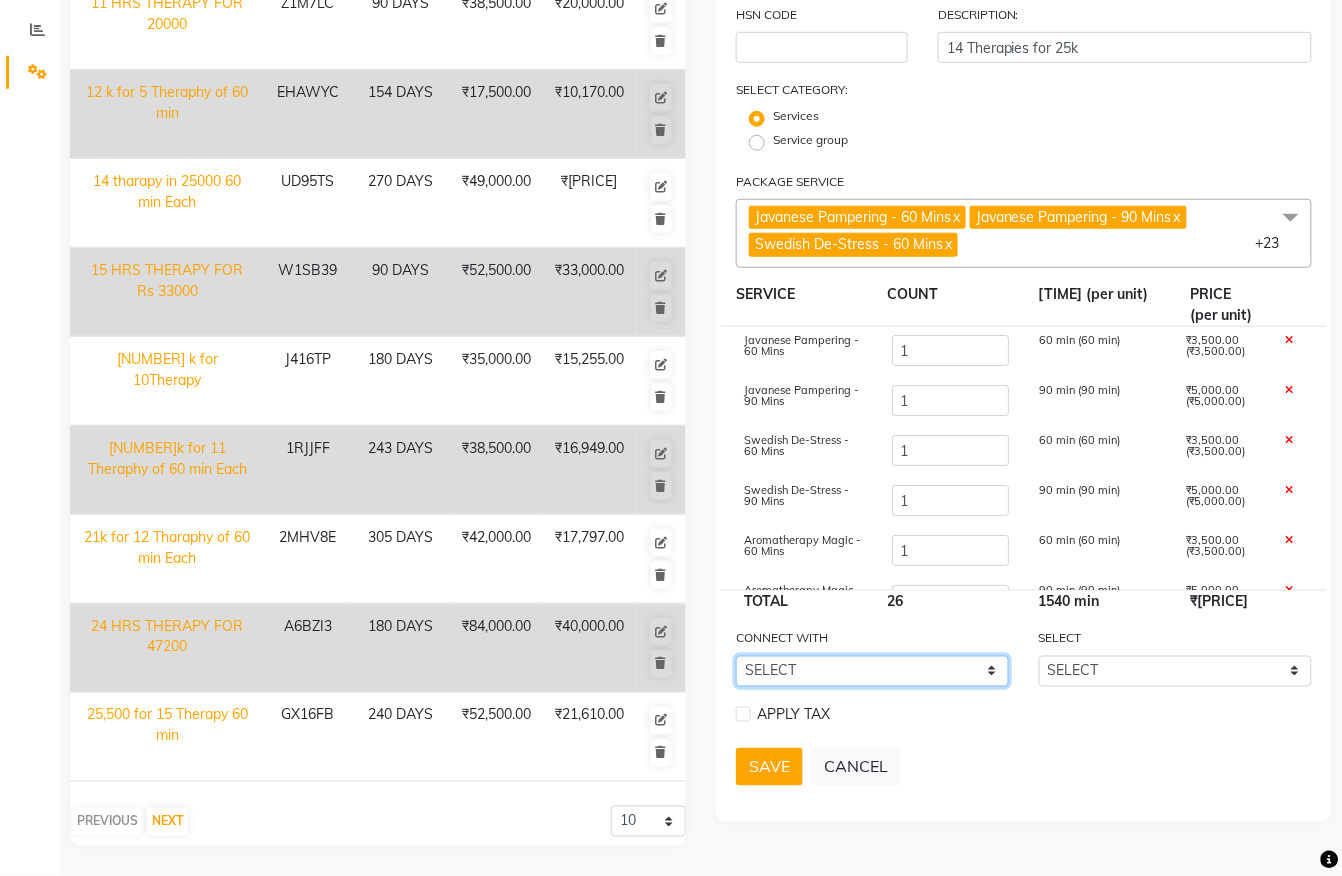 click on "SELECT Membership Prepaid Voucher" 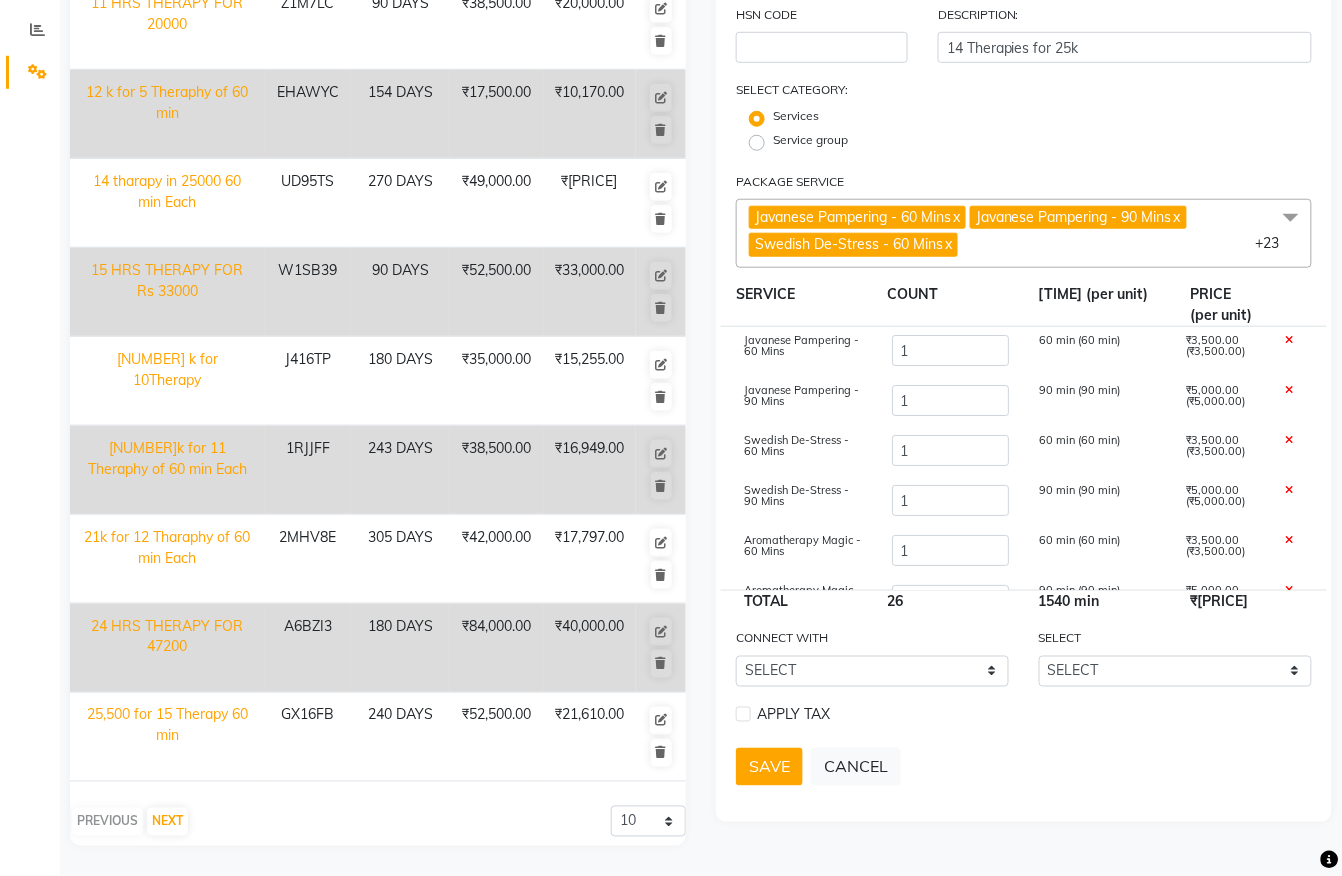 click on "26" 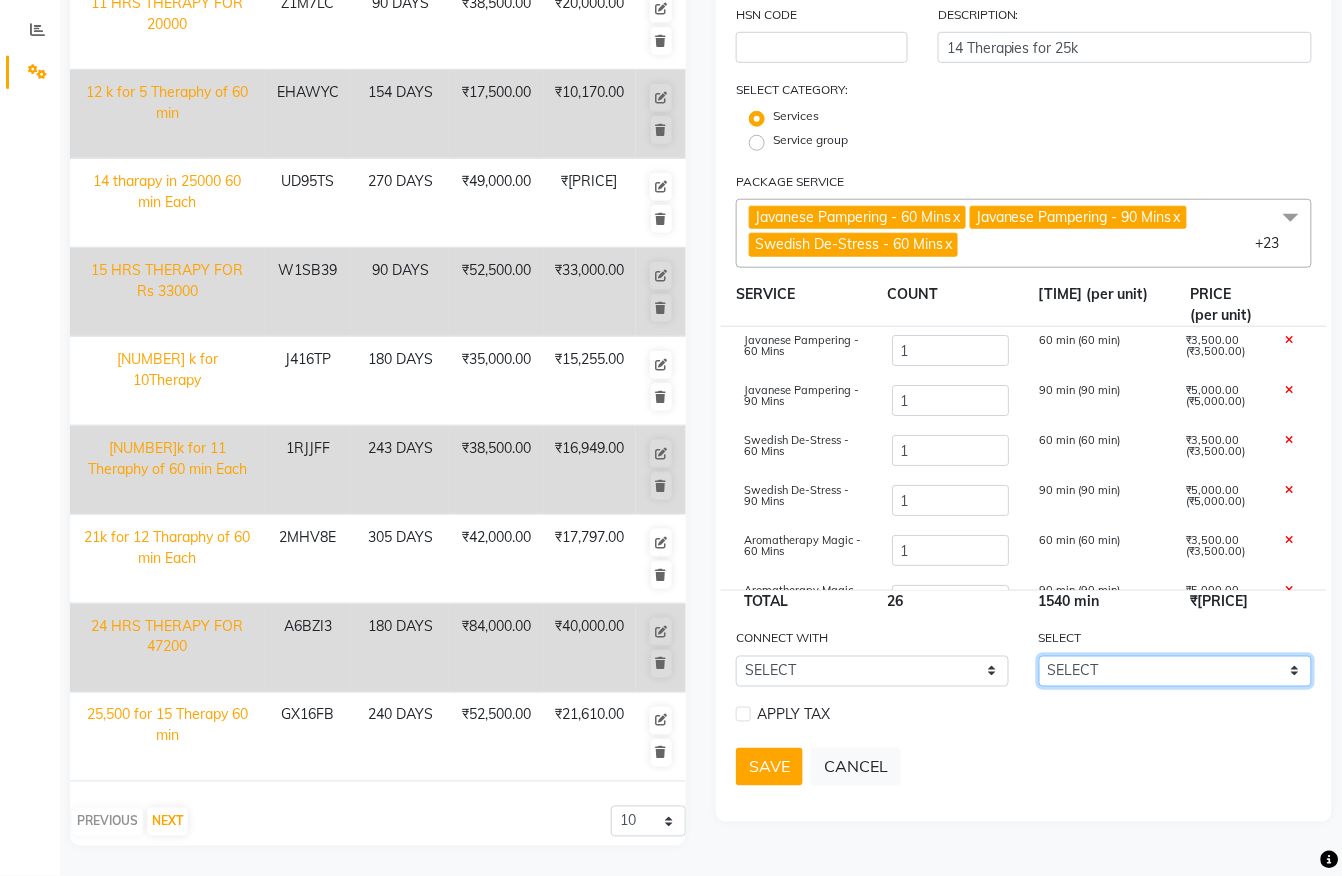 click on "SELECT" 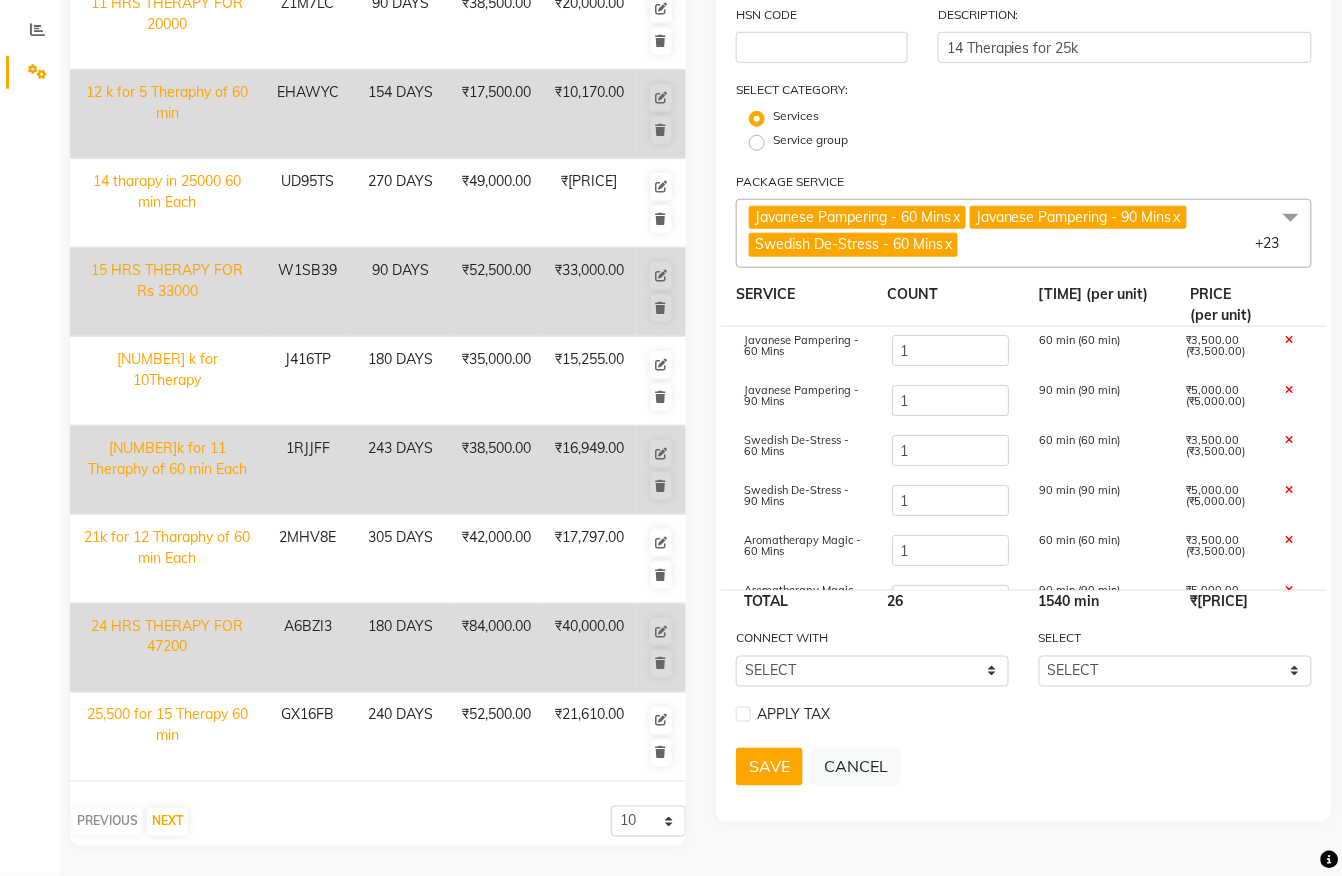 click on "NAME: DURATION: (IN DAYS) 90 CODE: ACTUAL PRICE: (IN ₹) 49000 SELL PRICE:(IN ₹) 20500 DISCOUNT: 58.16 % STAFF SHARE ON REDEMPTION :(IN %) 100 HSN CODE DESCRIPTION: 14 Therapies for 25k SELECT CATEGORY: Services Service group PACKAGE SERVICE Javanese Pampering - 60 Mins  x Javanese Pampering - 90 Mins  x Swedish De-Stress - 60 Mins  x Swedish De-Stress - 90 Mins  x Aromatherapy Magic - 60 Mins  x Aromatherapy Magic - 90 Mins  x Royal Siam - 60 Mins  x Royal Siam - 90 Mins  x Abhyangam - 60 Mins  x Abhyangam - 90 Mins  x Fusion Therapy - 60 Mins  x Fusion Therapy - 90 Mins  x The Healing Touch - 120 Mins  x Herbal Hot Compress Massage - 60 Mins  x Candle Massage - 60 Mins  x De-Stress Back & Shoulder Massage - 30 Mins  x De-Stress Back & Shoulder Massage with Herbal Hot Compress - 30 Mins  x Zivaya Signature Facial - 60 Mins  x Signature Foot Massage - 30 Mins  x Signature Foot Massage with Hebal Hot Compress - 30 Mins  x Signature Head Massage - 30 Mins  x x x x Decoration charges  x" 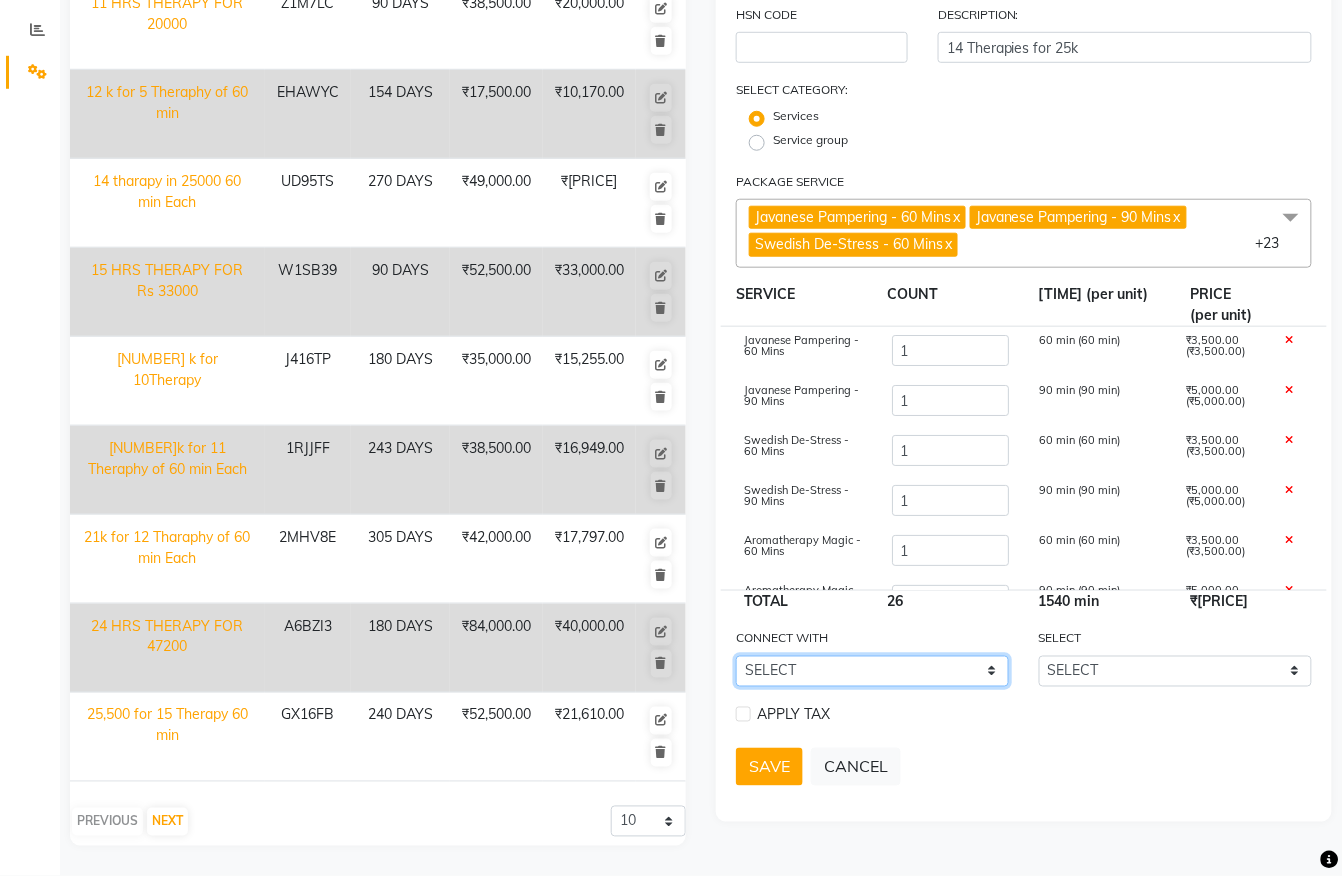 click on "SELECT Membership Prepaid Voucher" 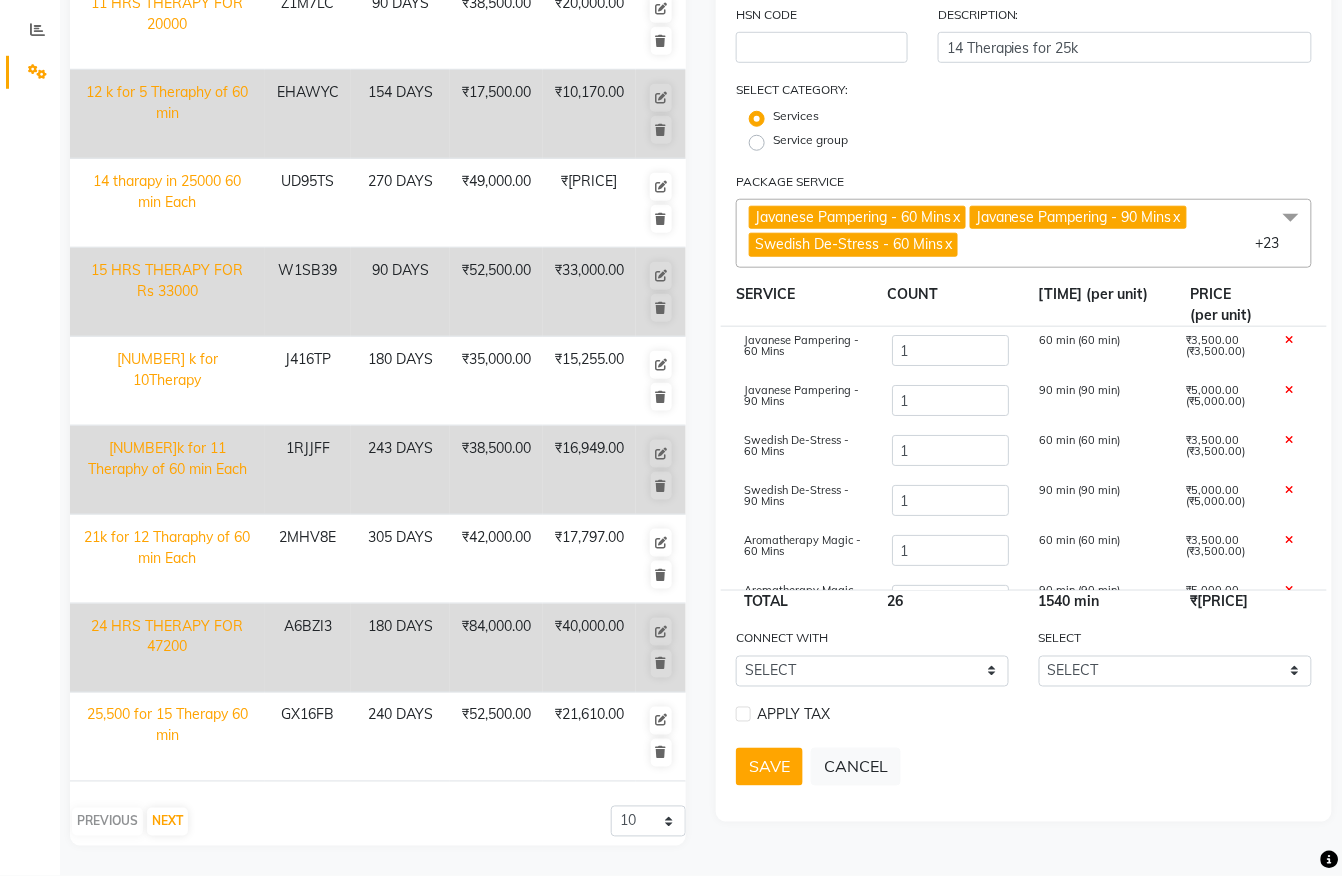 click on "SAVE   CANCEL" 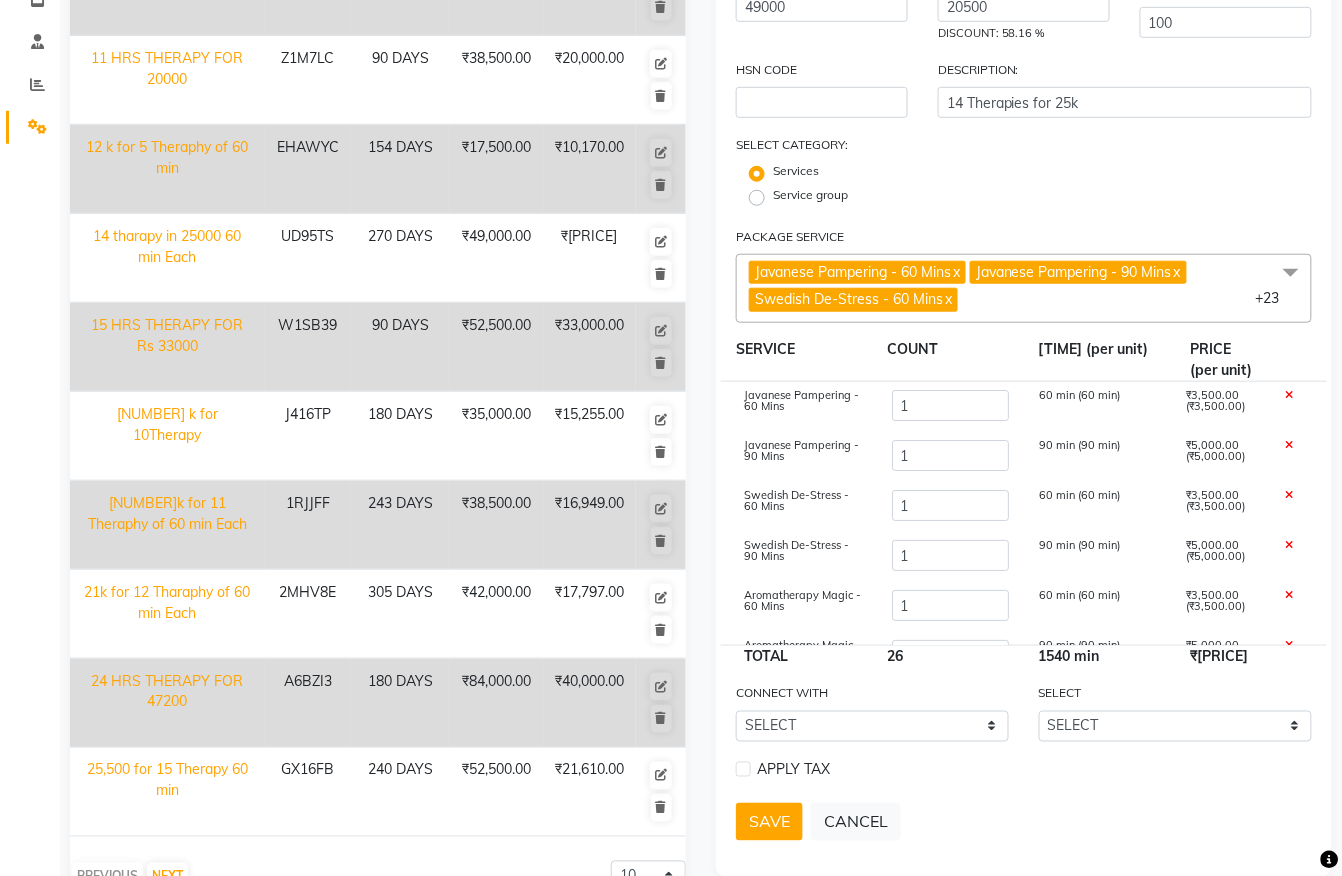 scroll, scrollTop: 374, scrollLeft: 0, axis: vertical 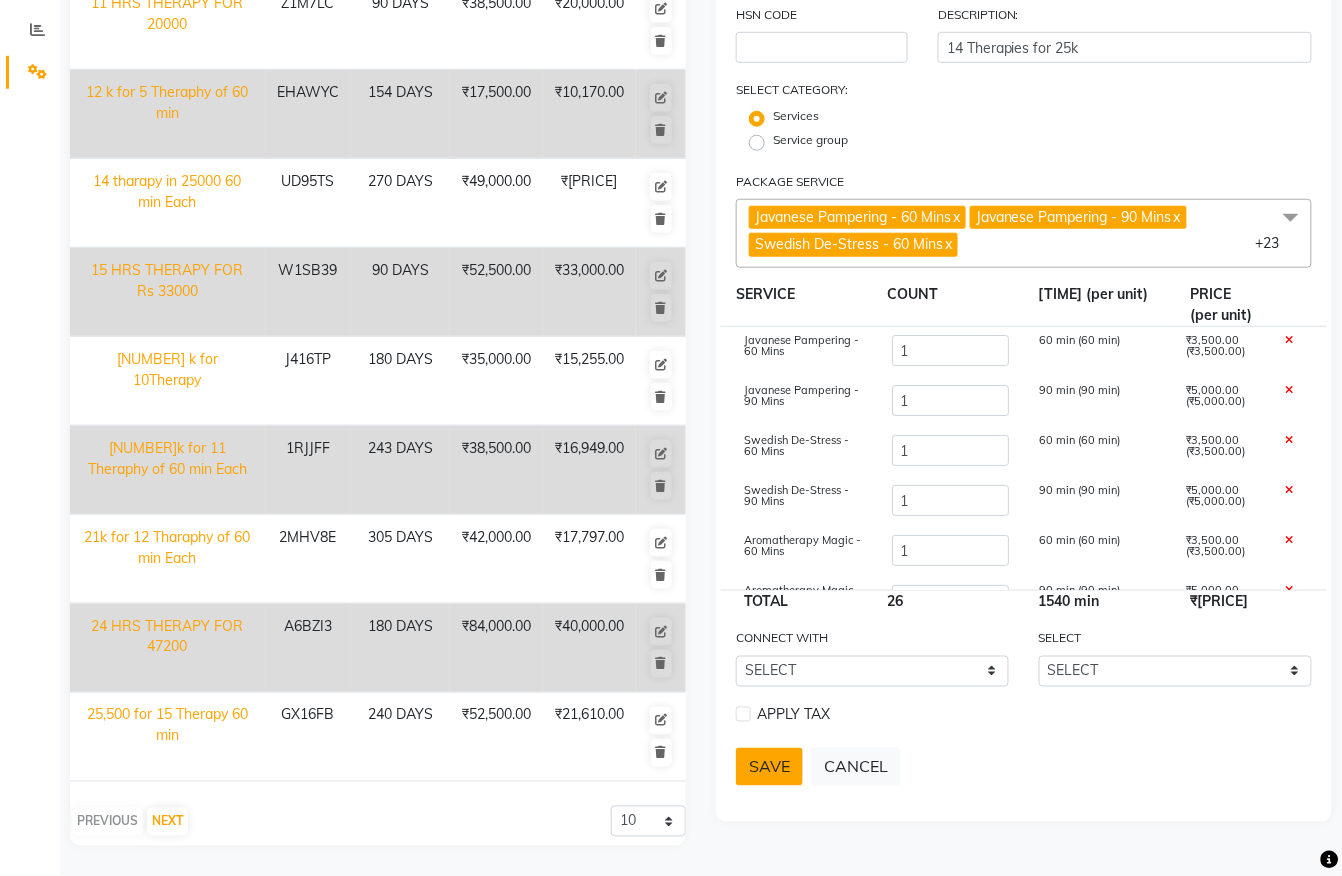 click on "SAVE" 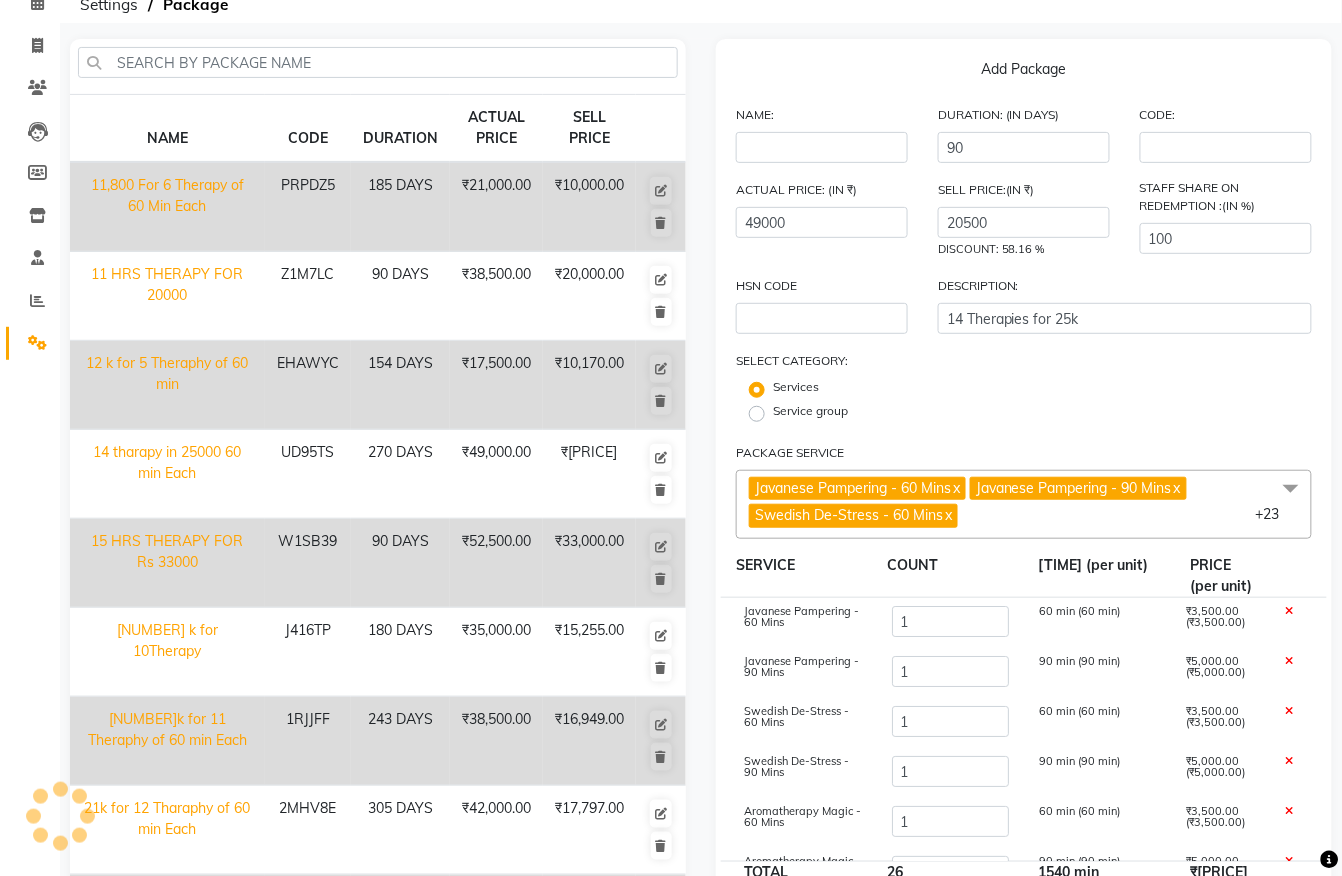 scroll, scrollTop: 0, scrollLeft: 0, axis: both 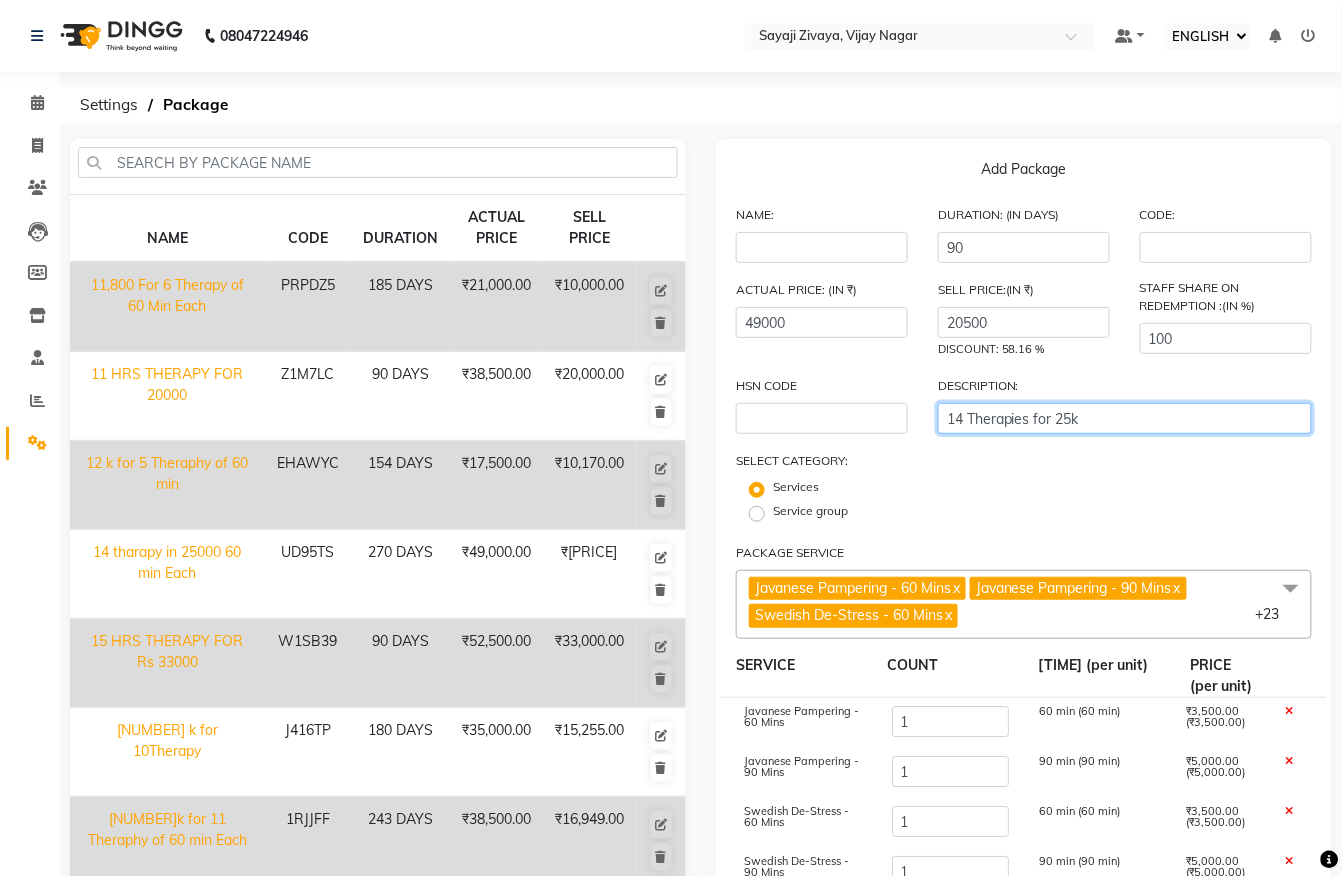 drag, startPoint x: 1106, startPoint y: 418, endPoint x: 870, endPoint y: 429, distance: 236.25621 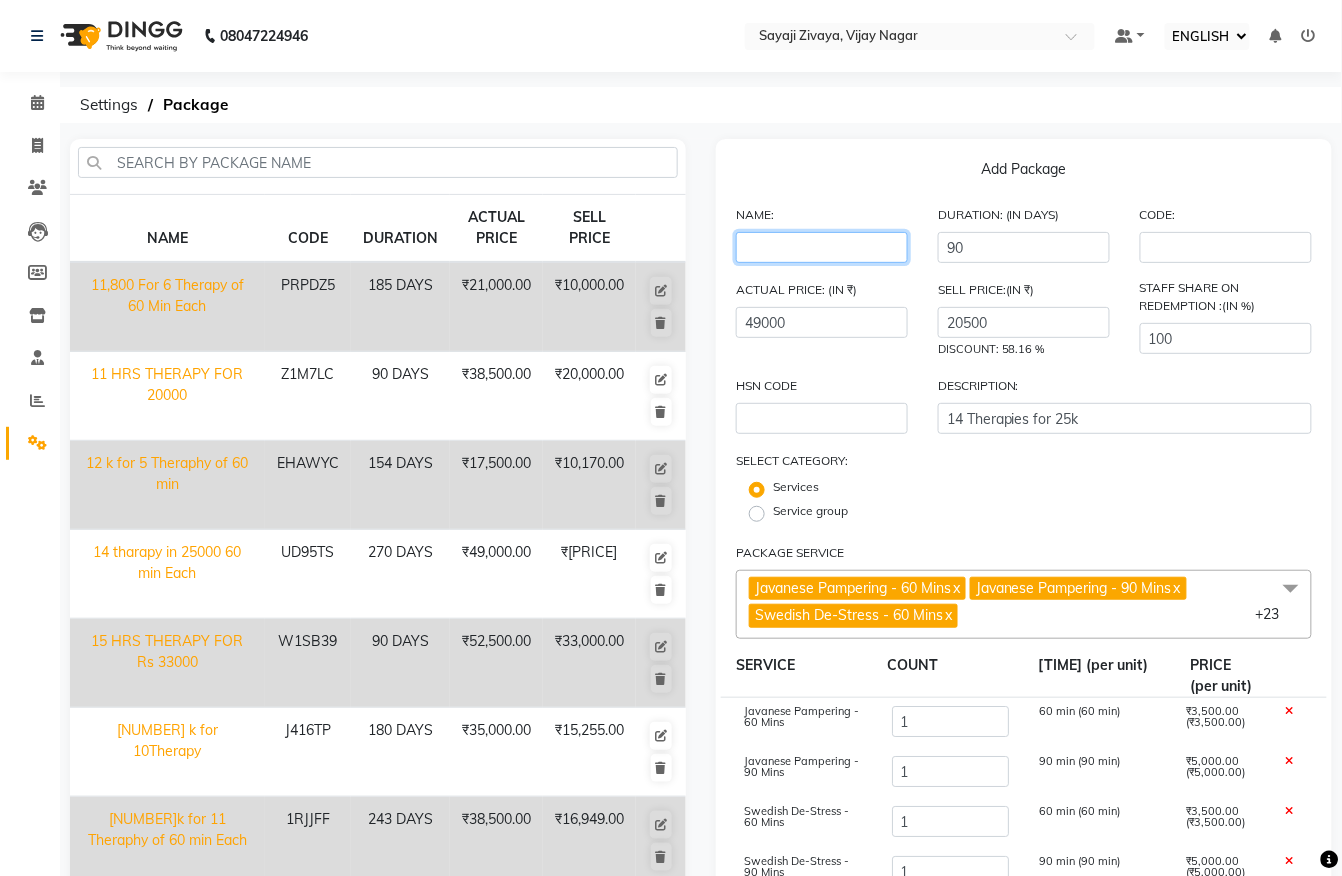 click 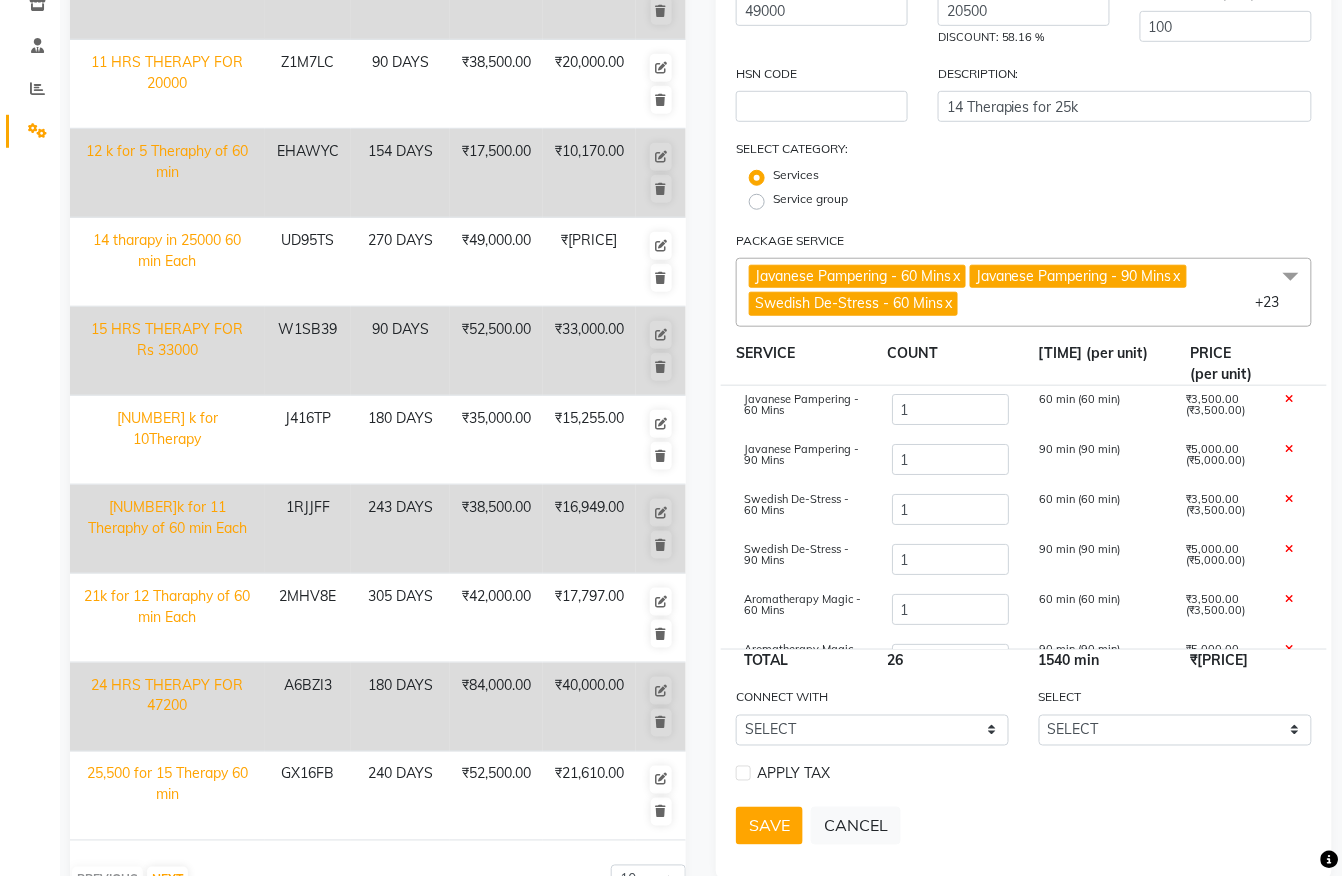 scroll, scrollTop: 374, scrollLeft: 0, axis: vertical 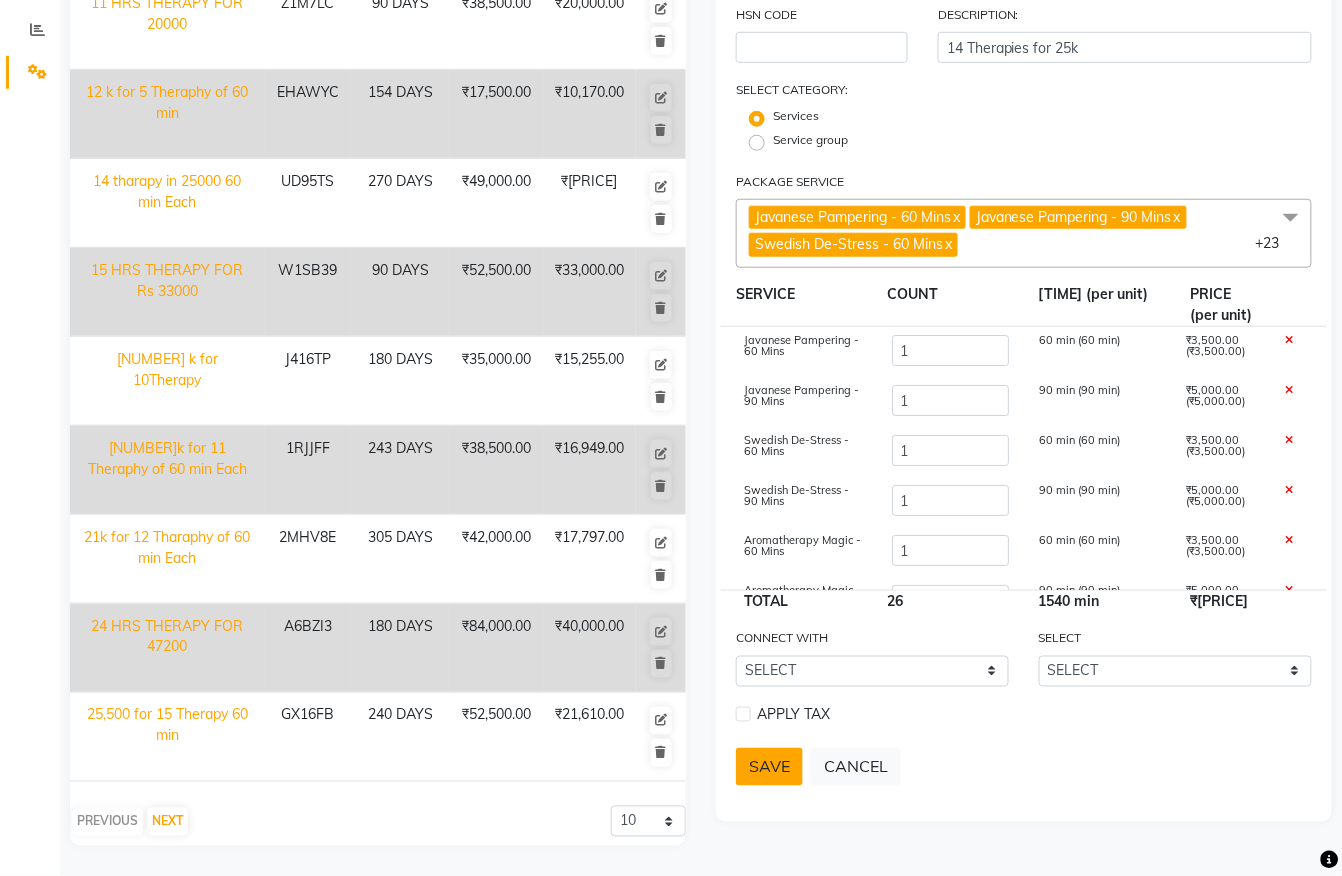type on "14 Therapies for 25k" 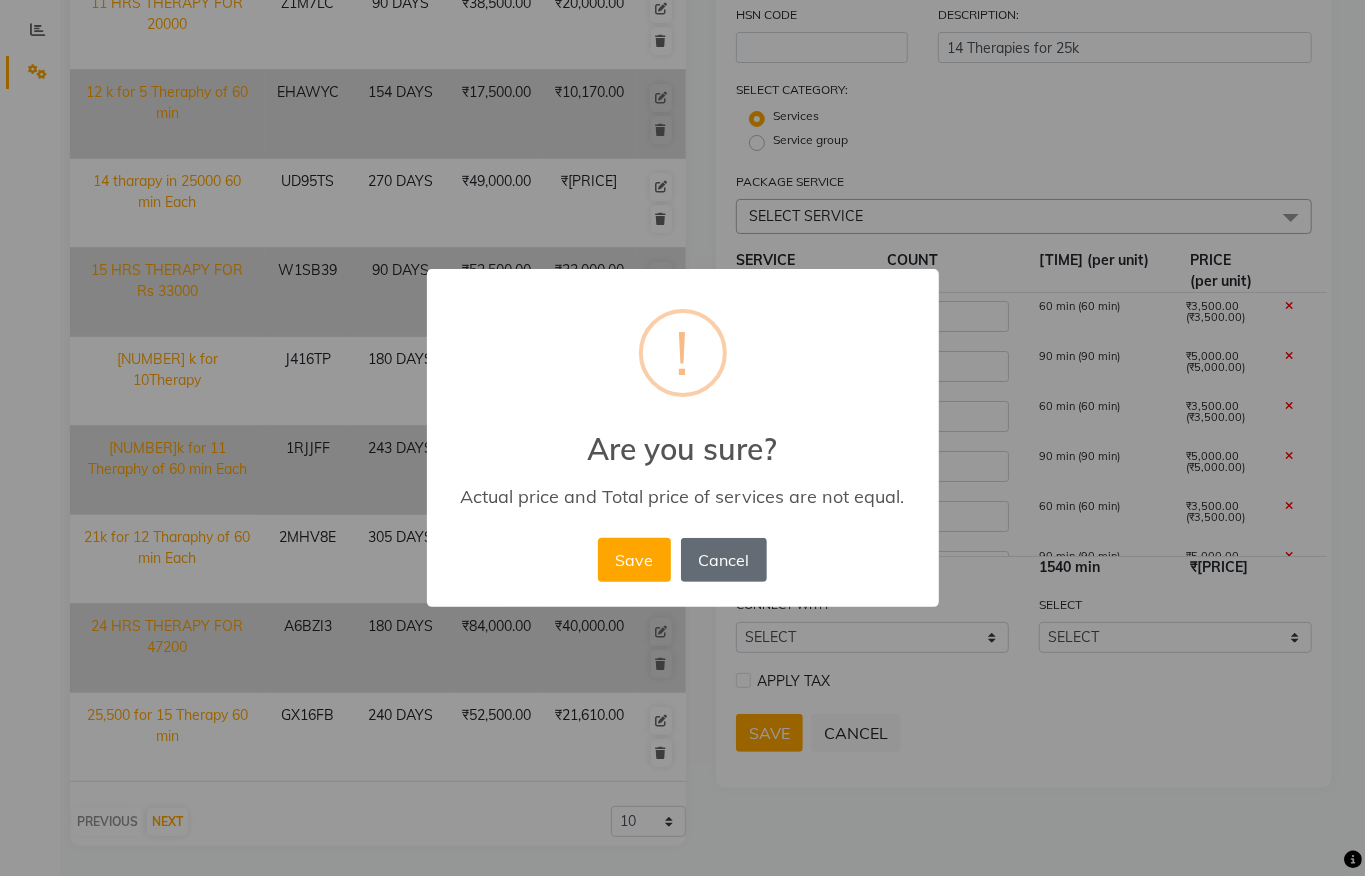 click on "Cancel" at bounding box center (724, 560) 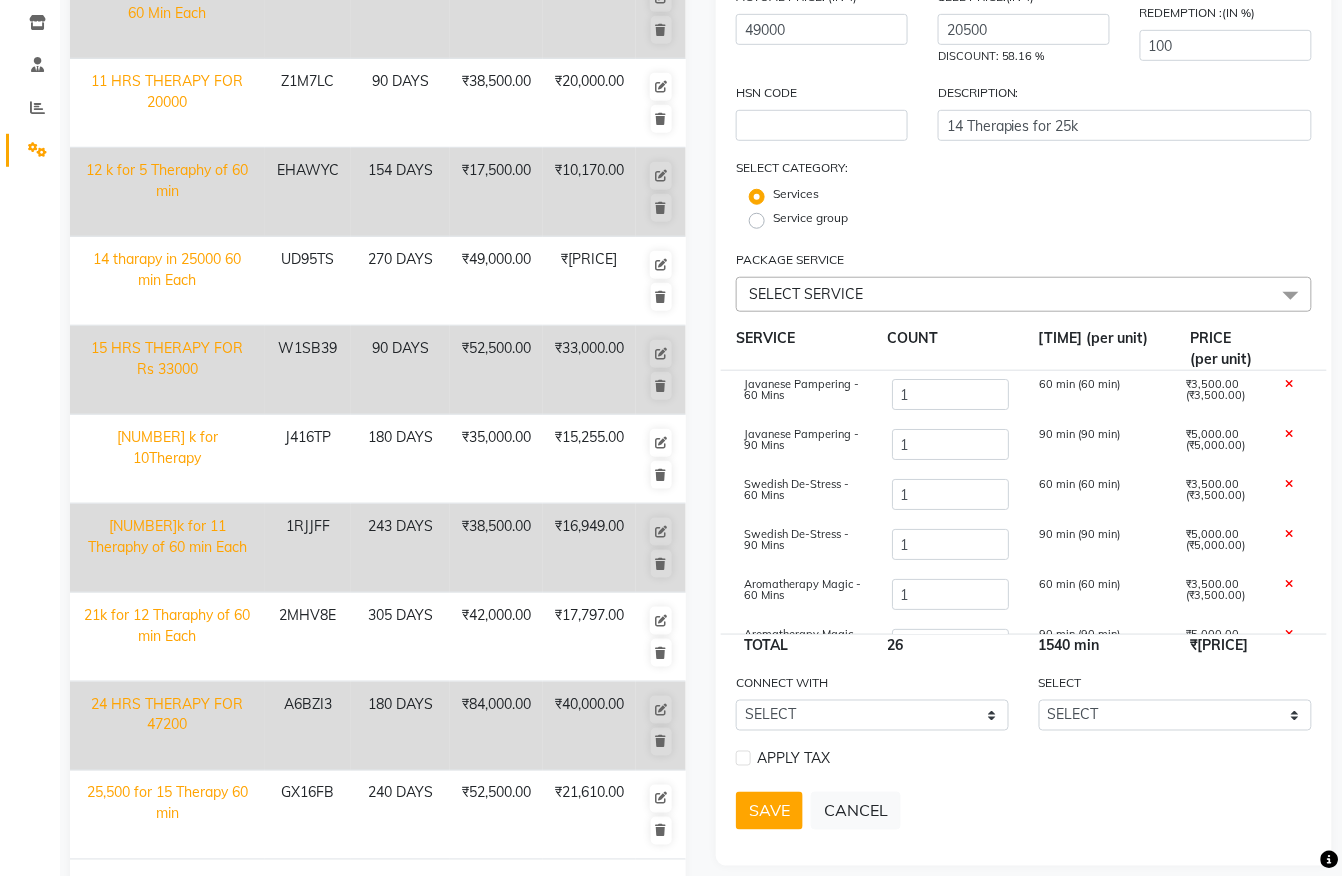 scroll, scrollTop: 374, scrollLeft: 0, axis: vertical 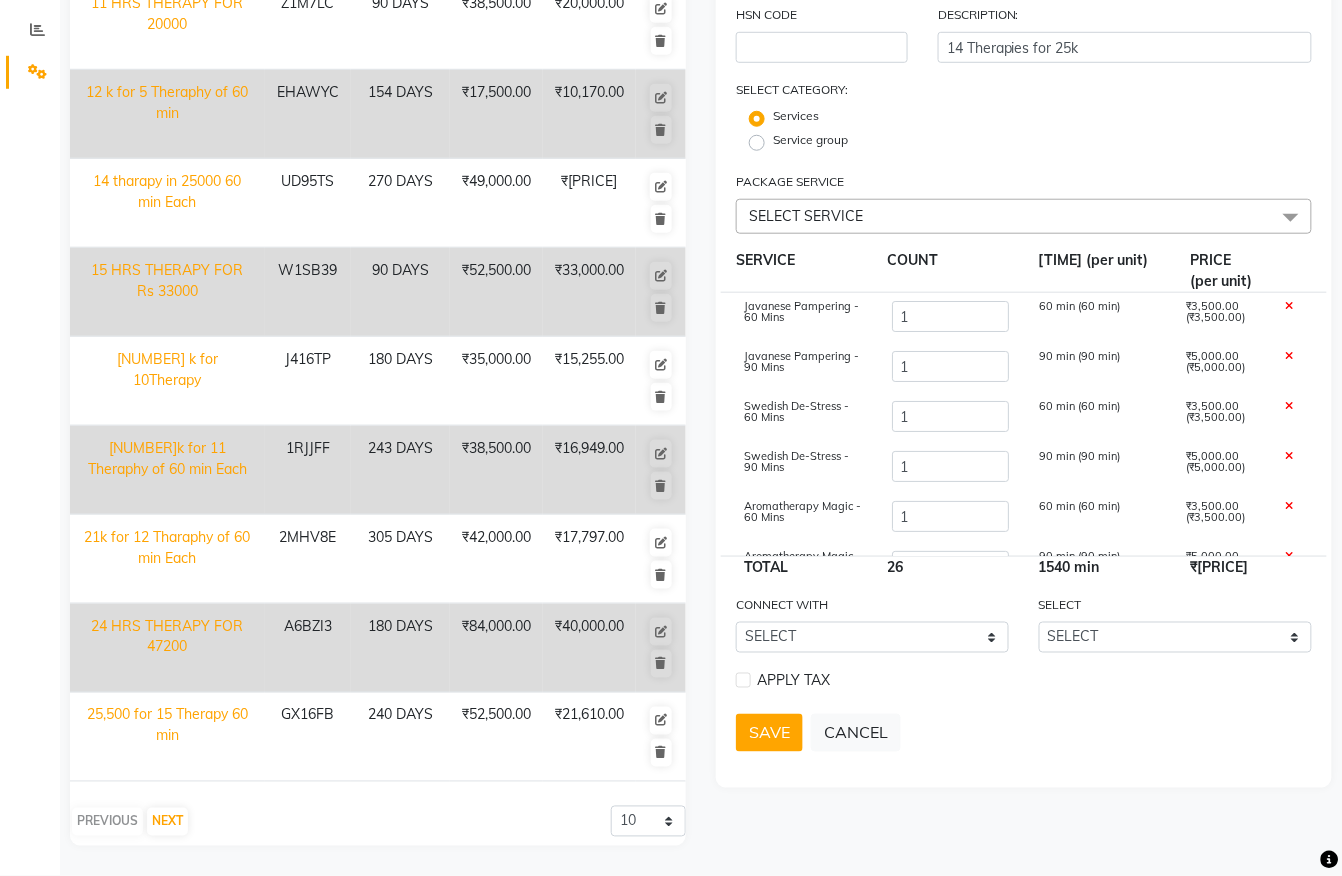 click 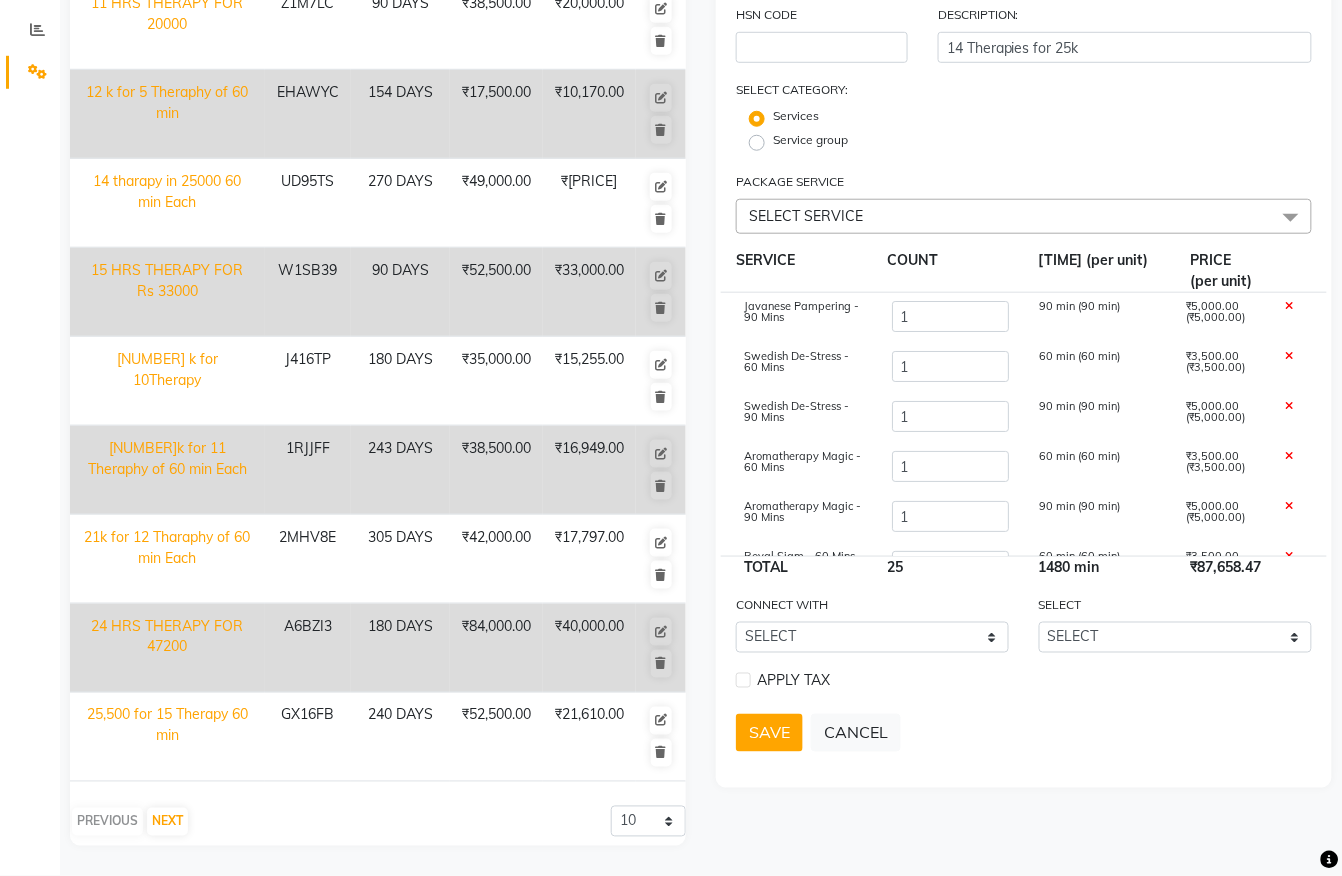click 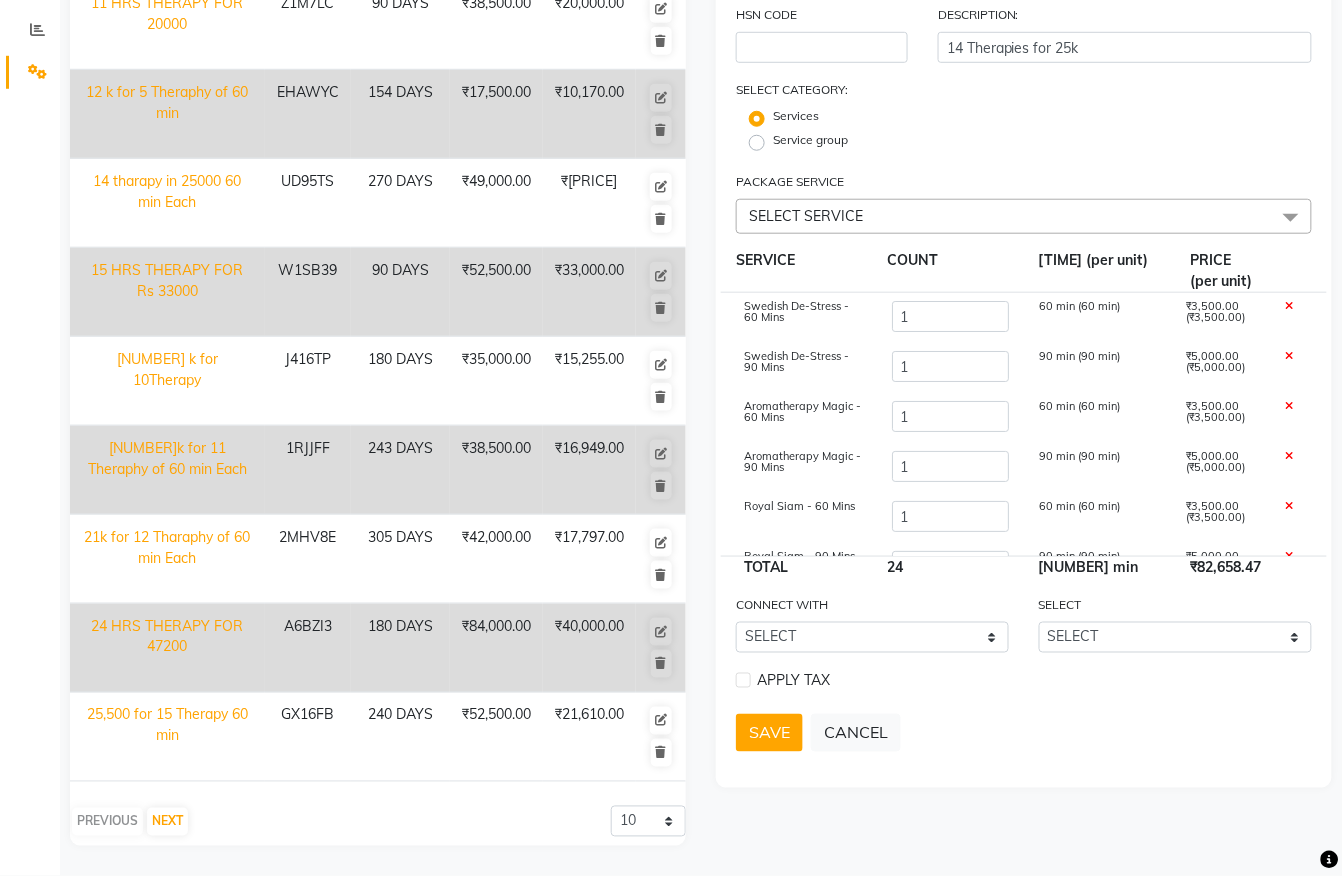 click 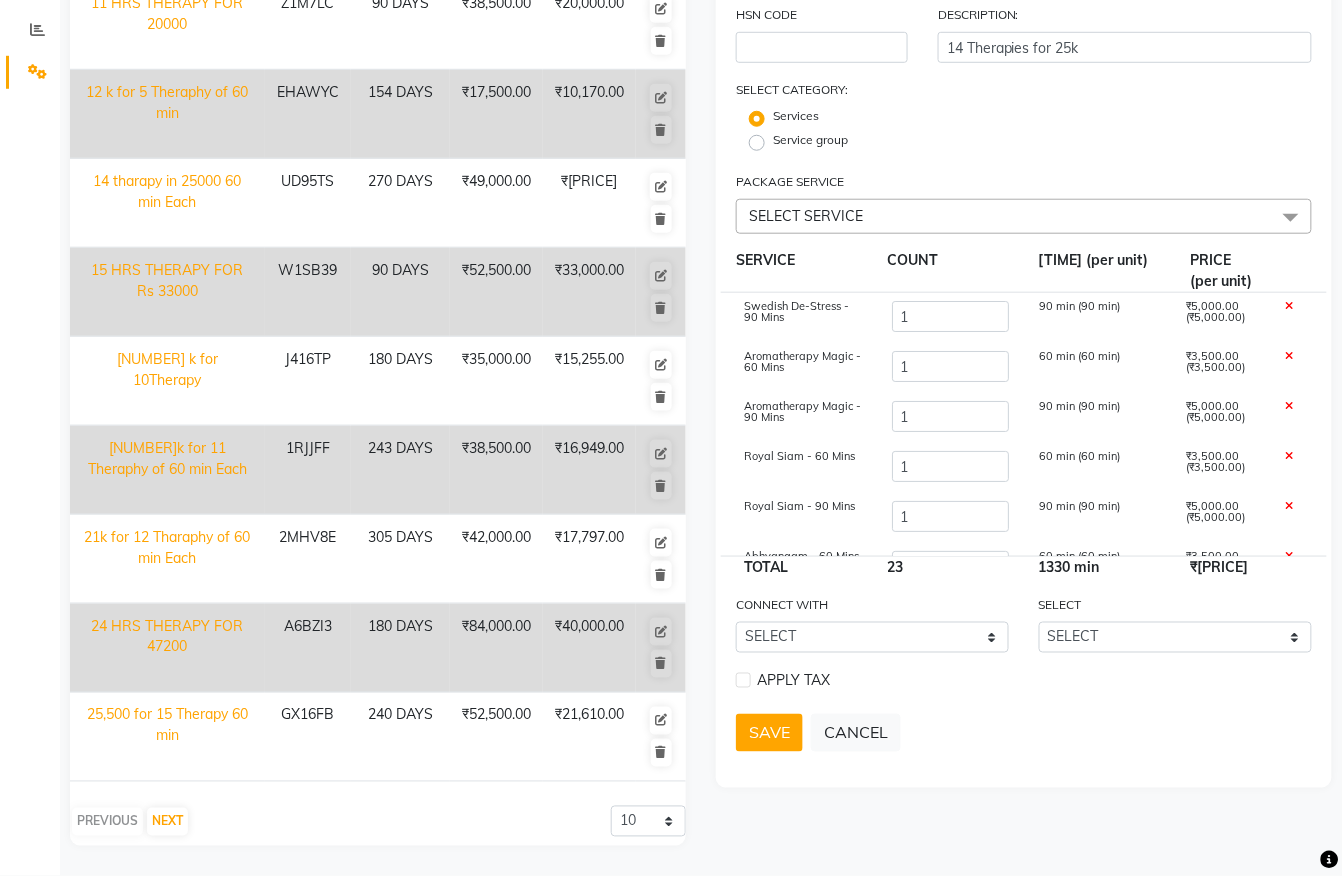 click 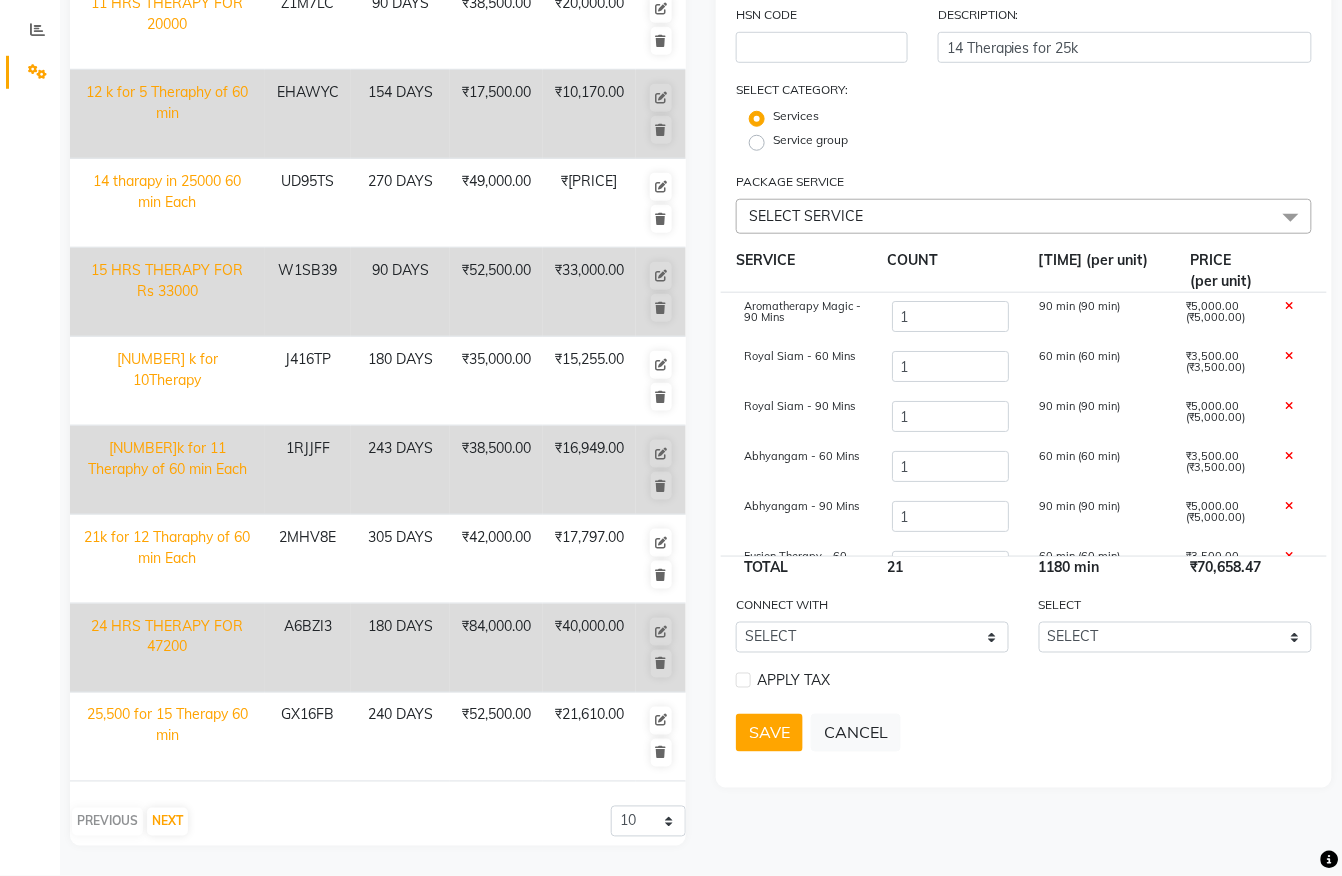 click 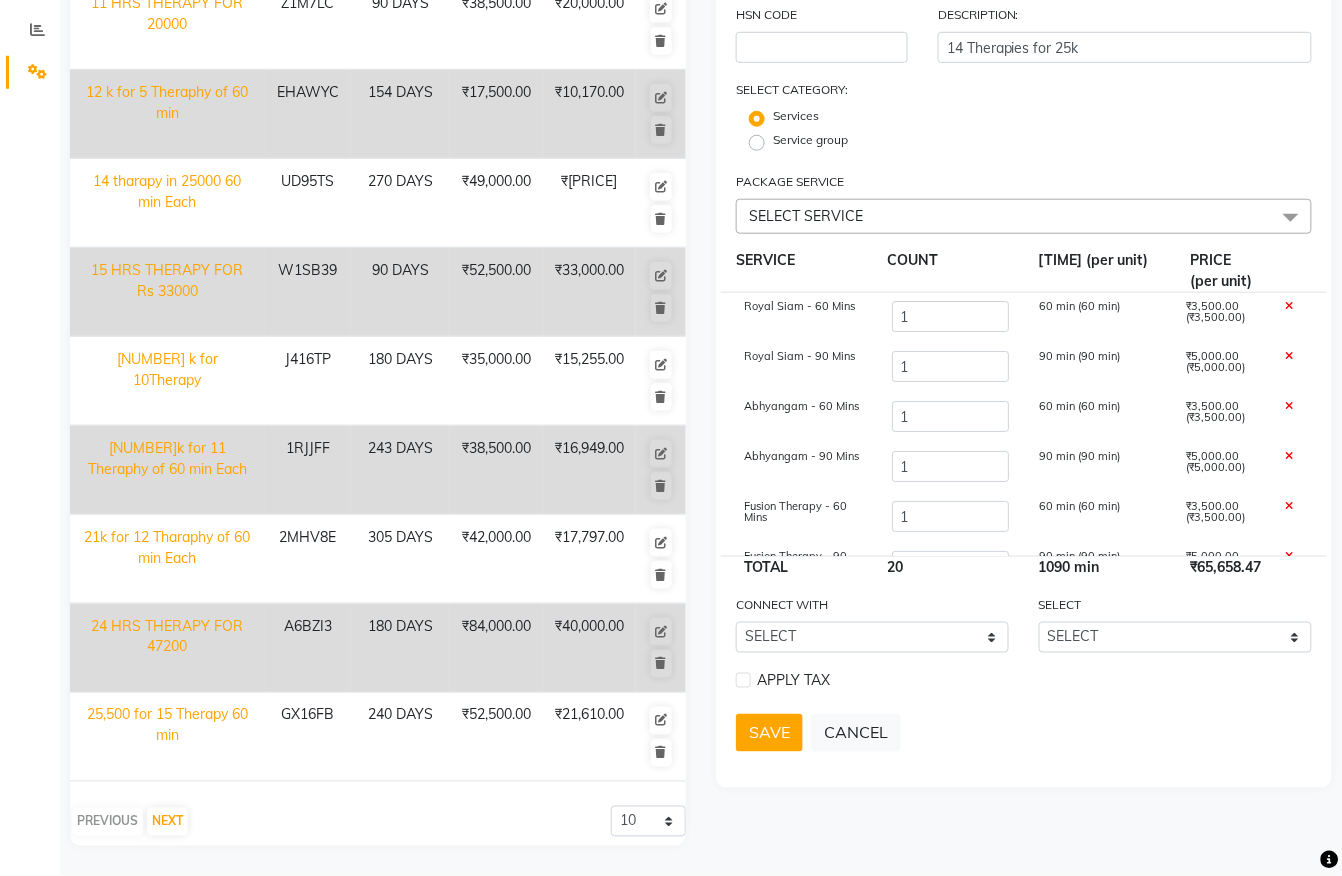 click 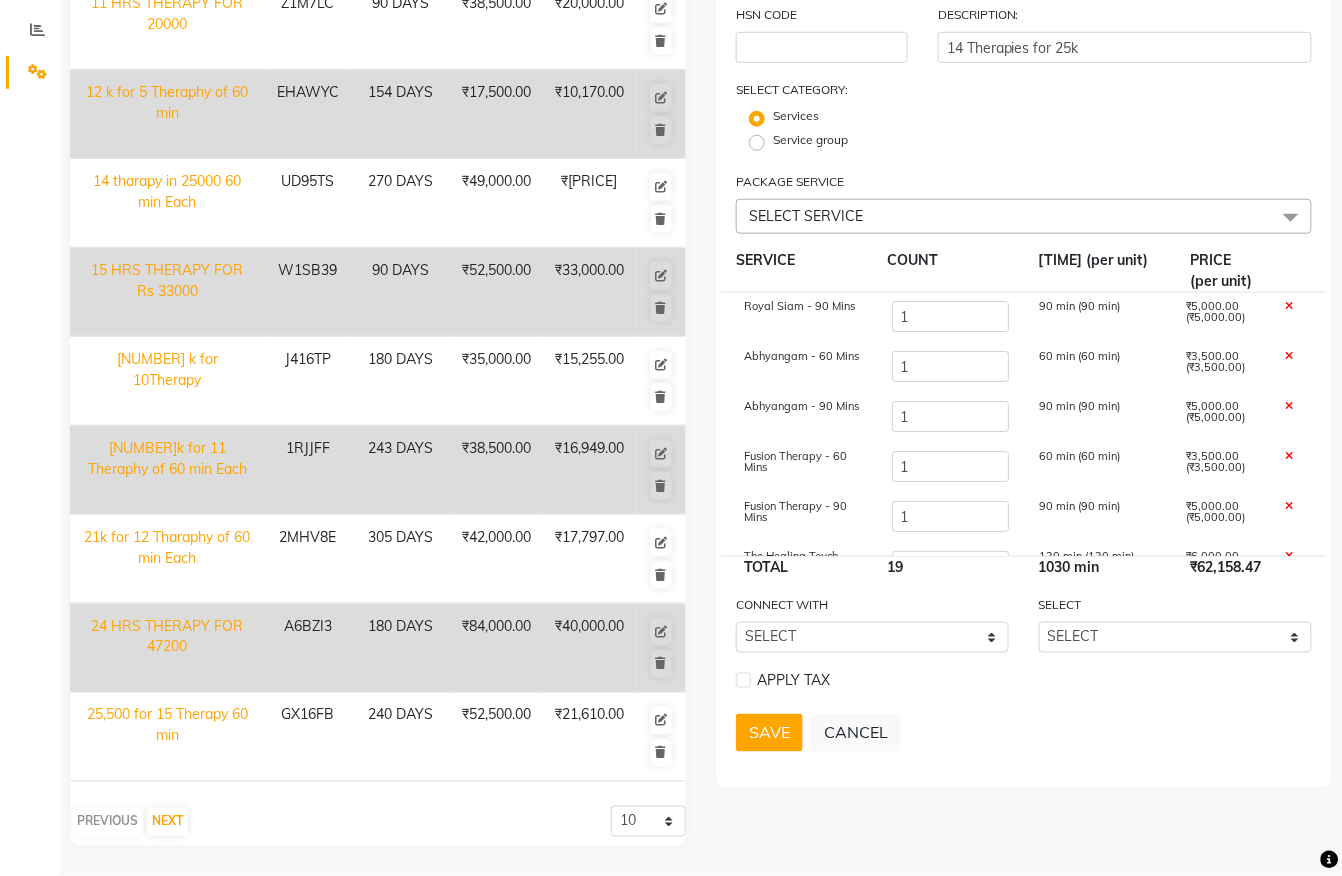 click 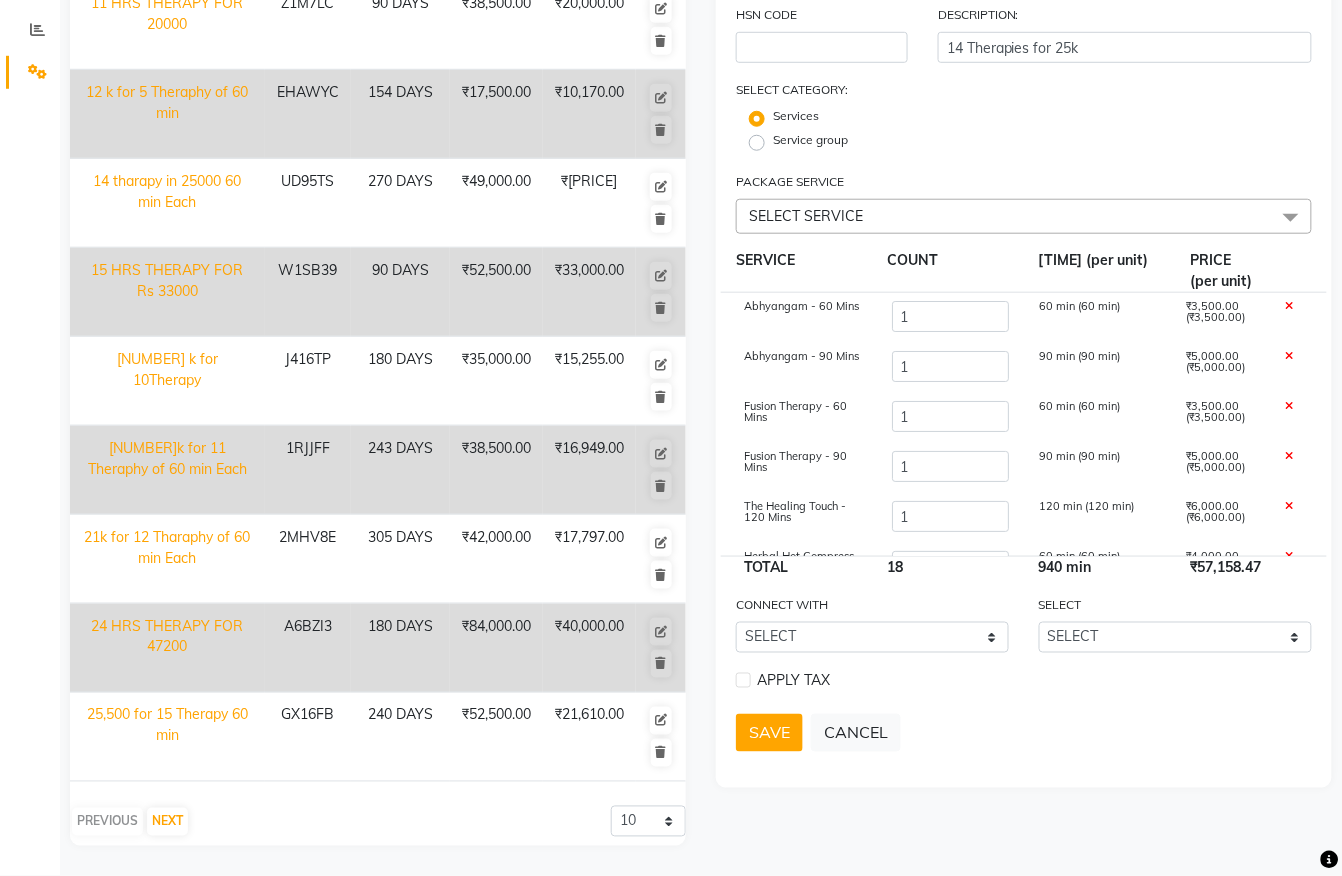 click 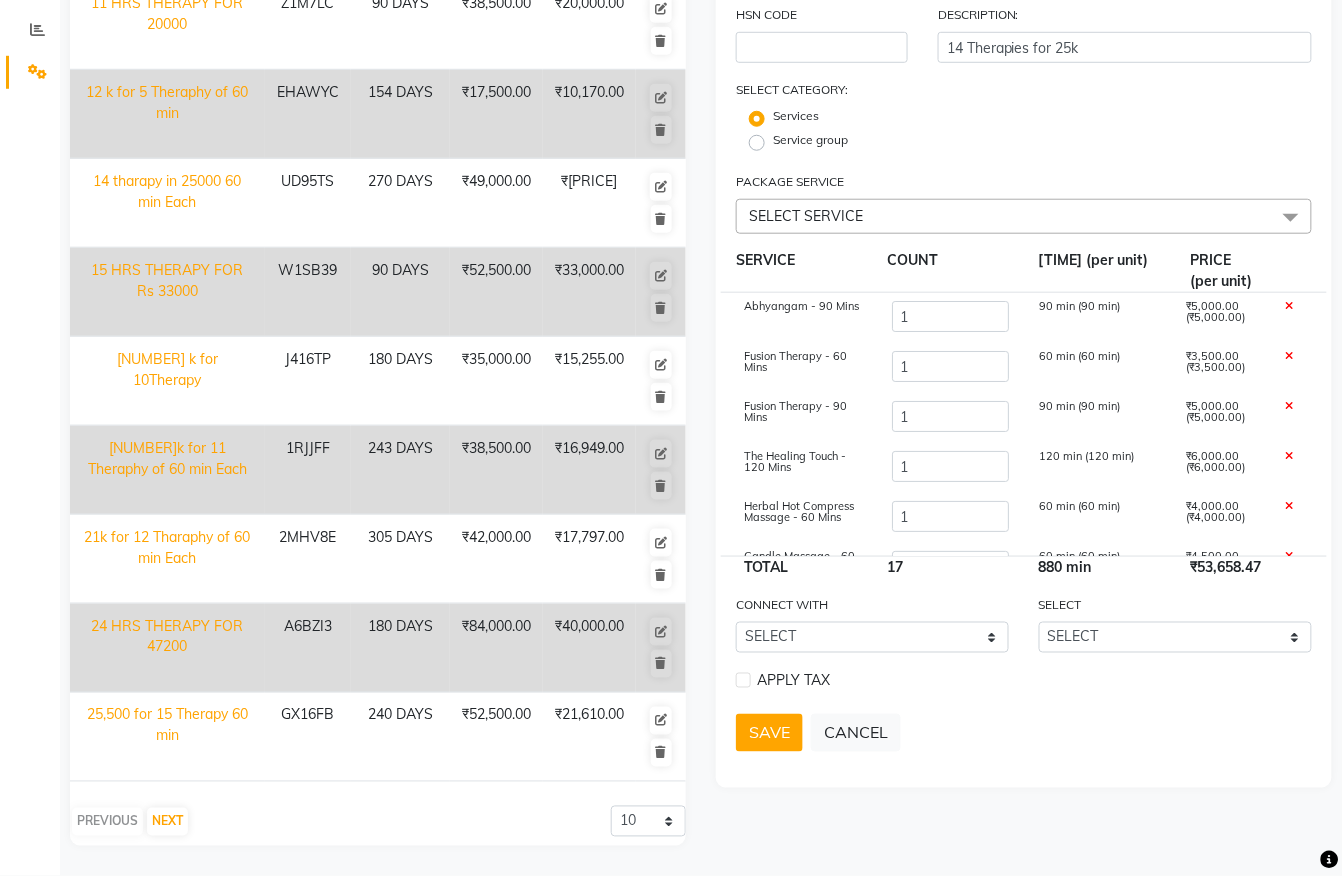 click 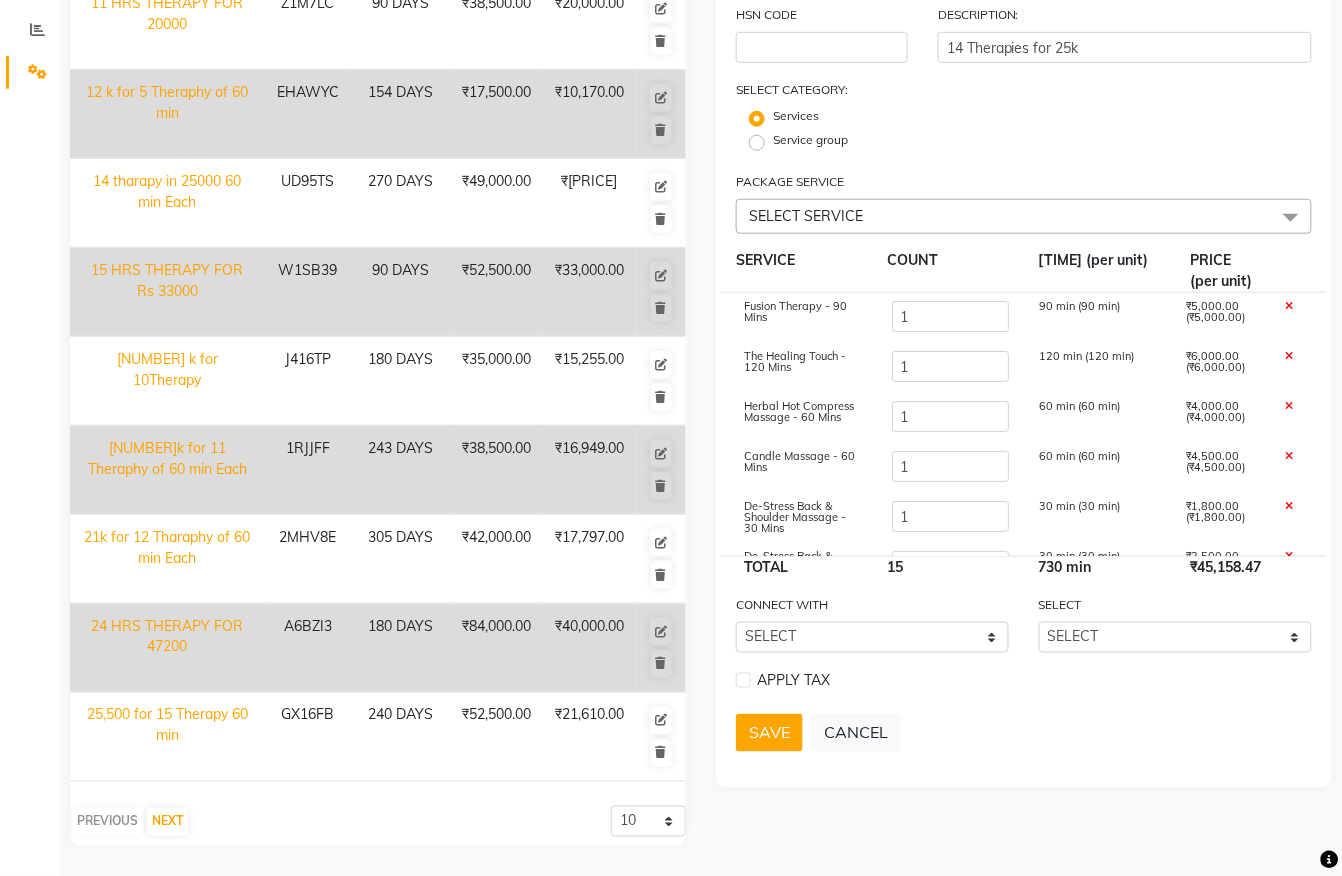 click 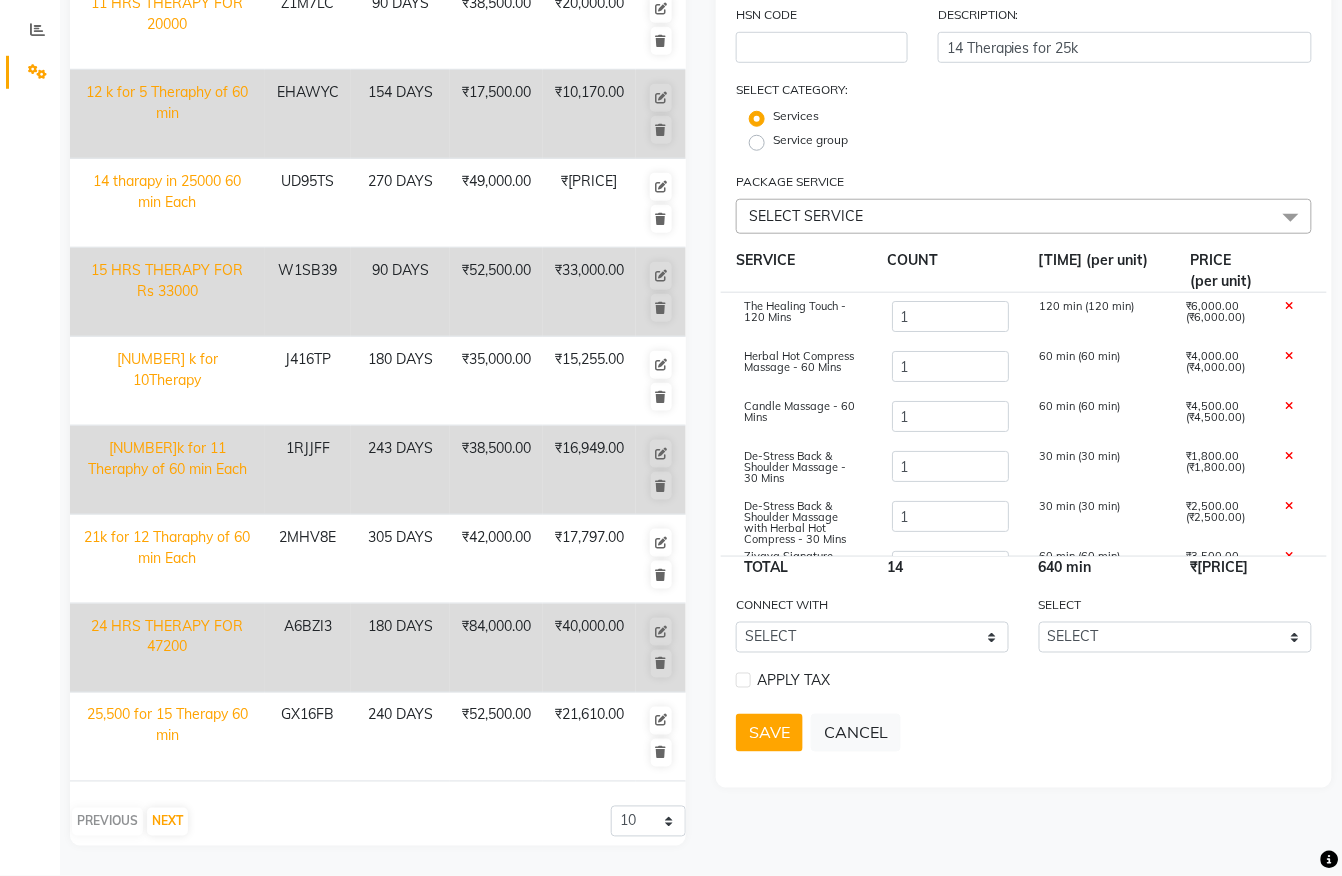 click 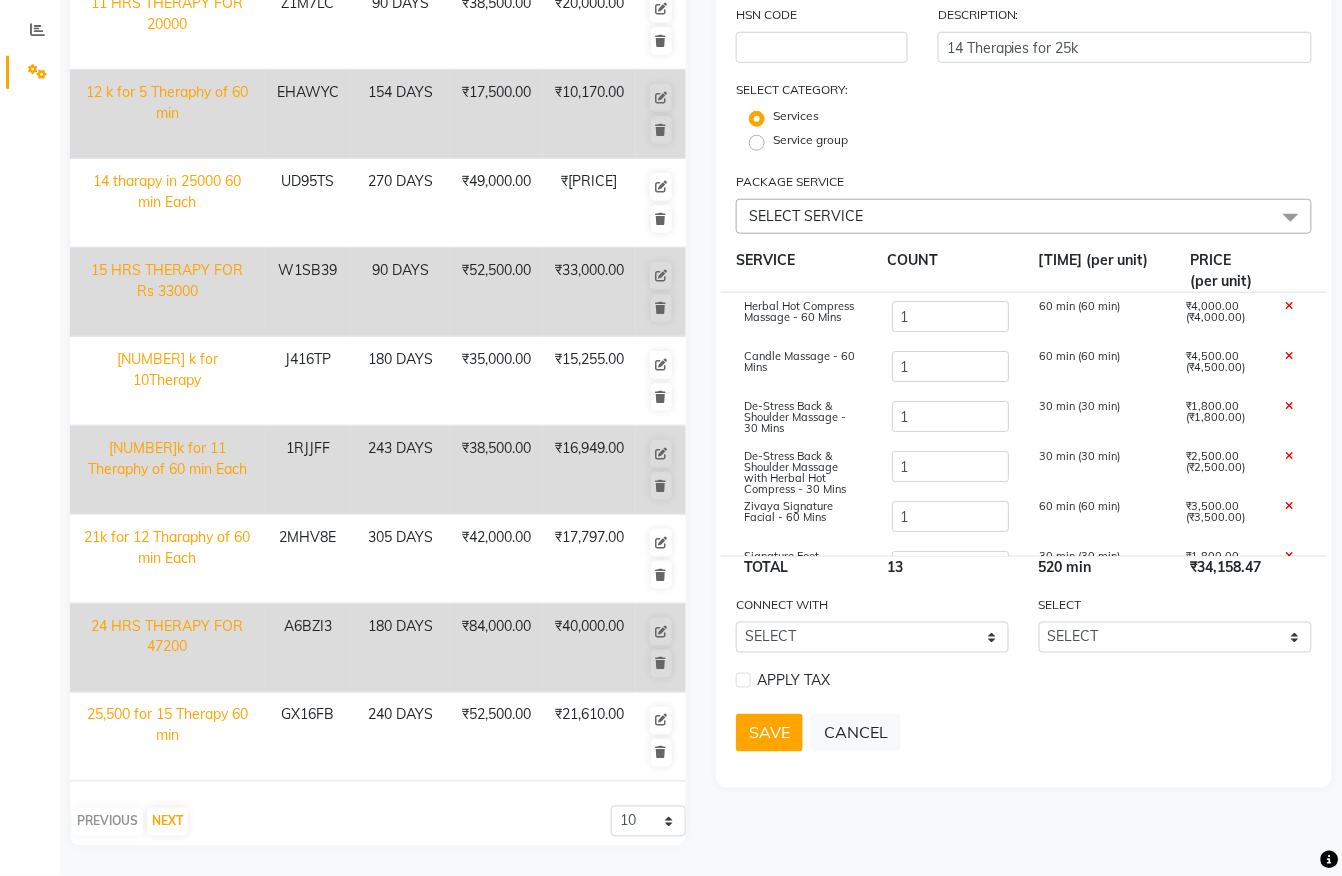 click 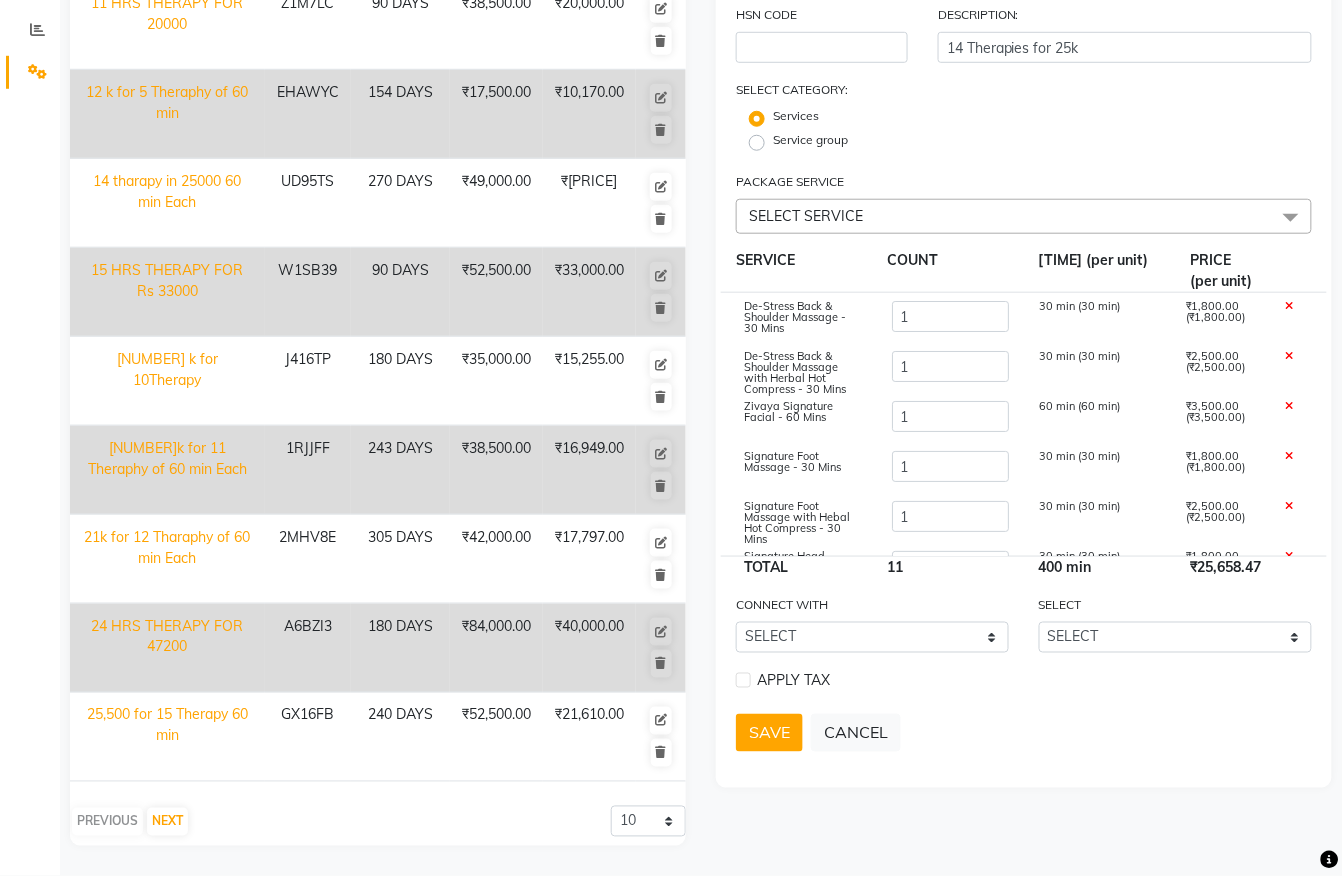 click 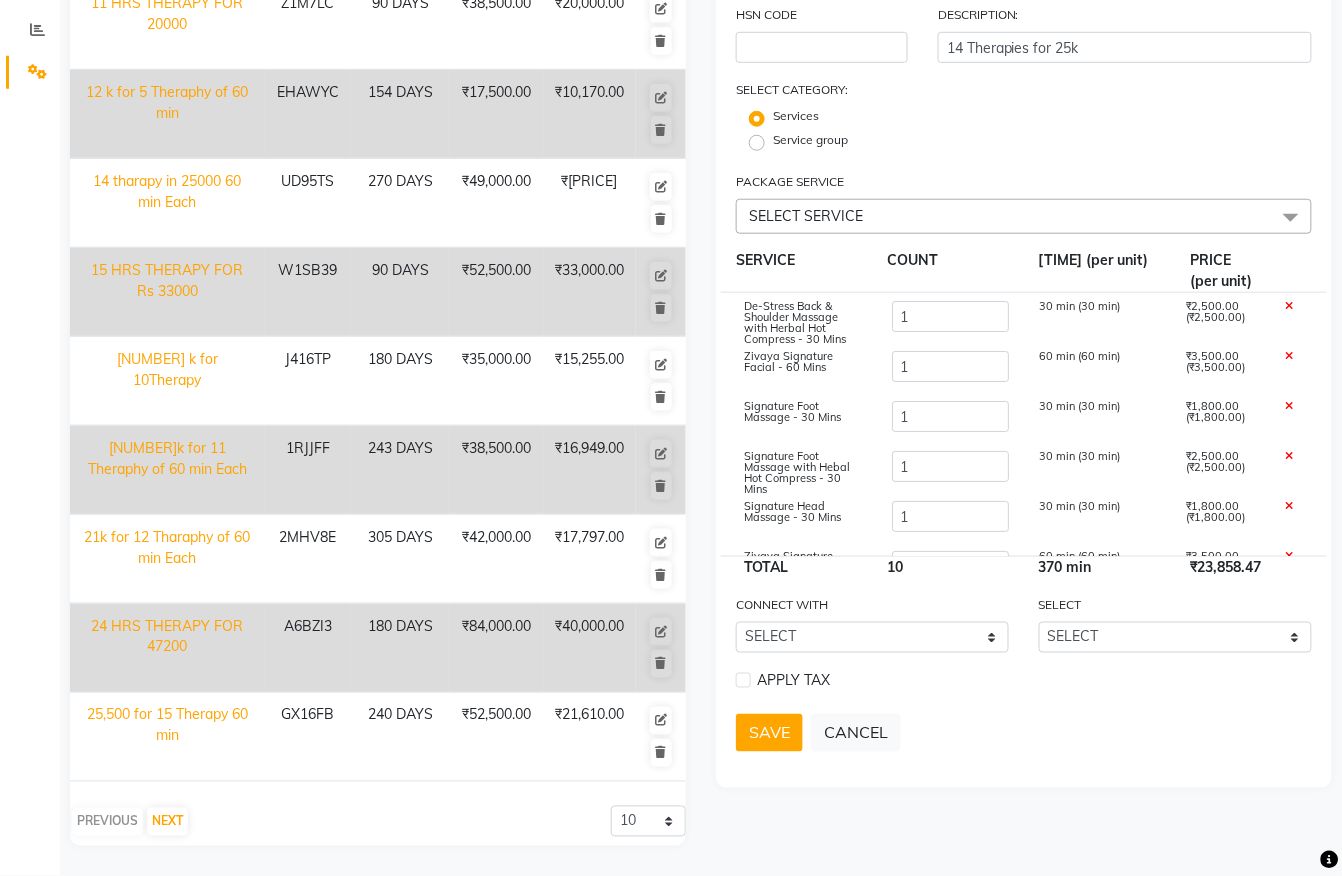 click 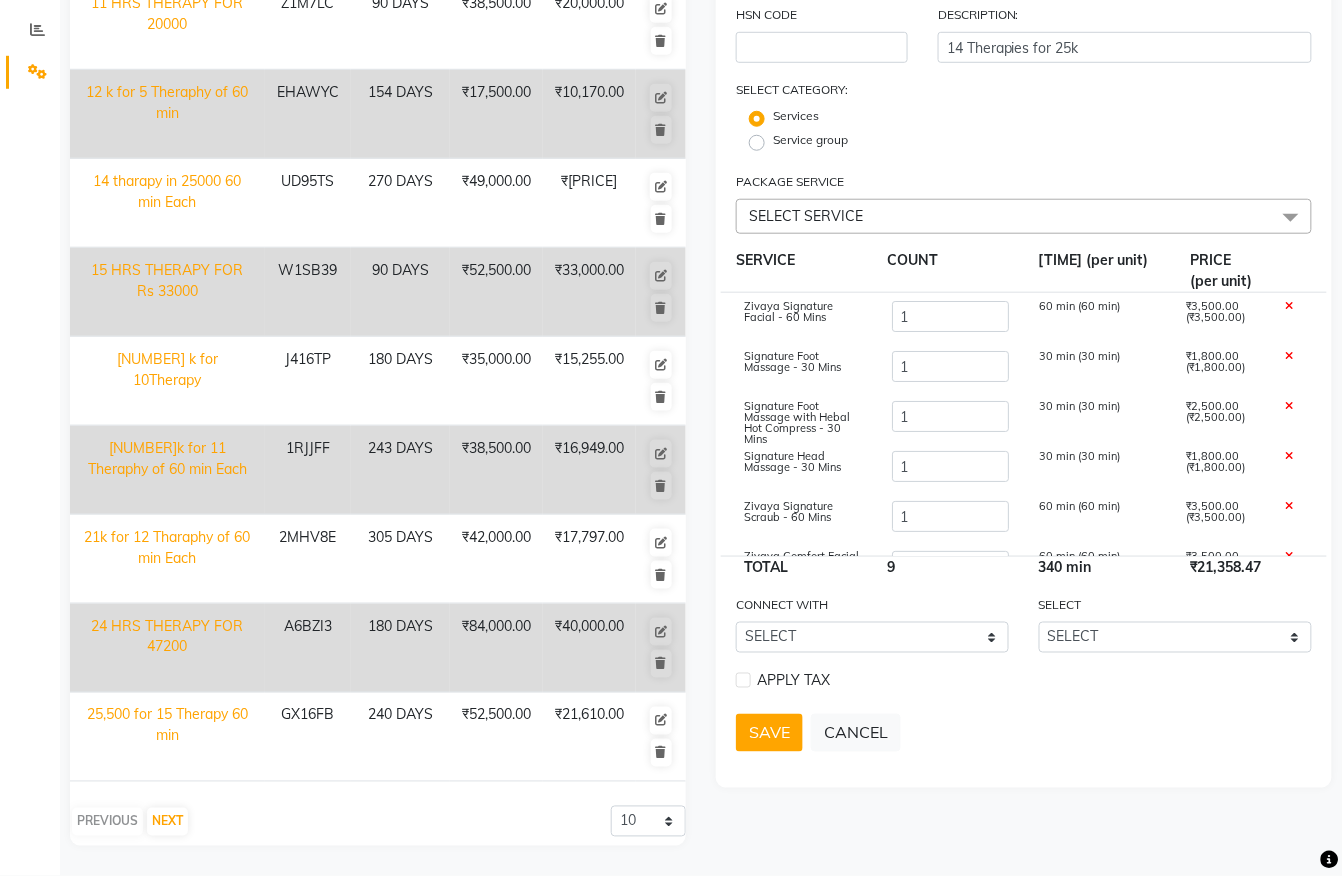 click 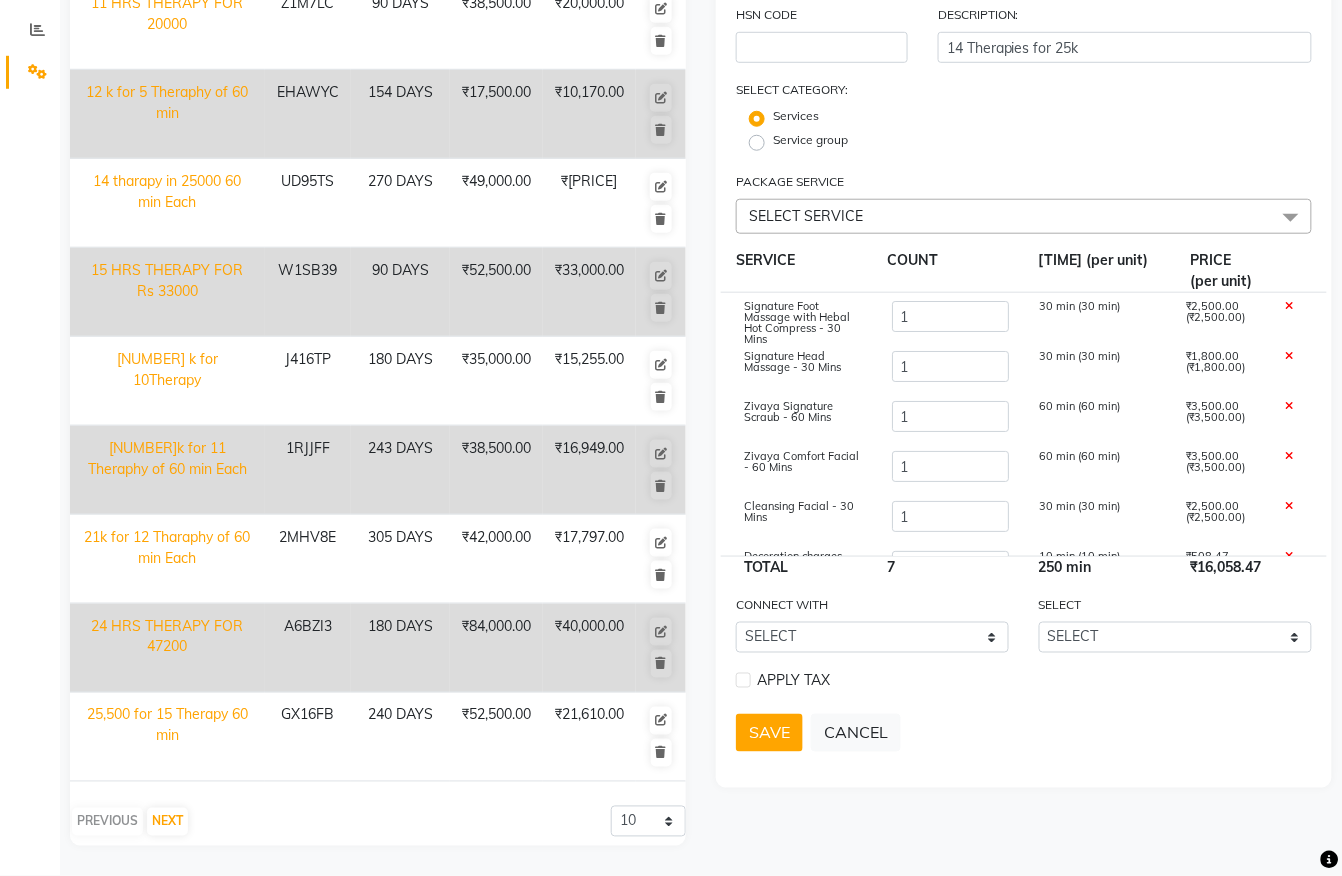 click 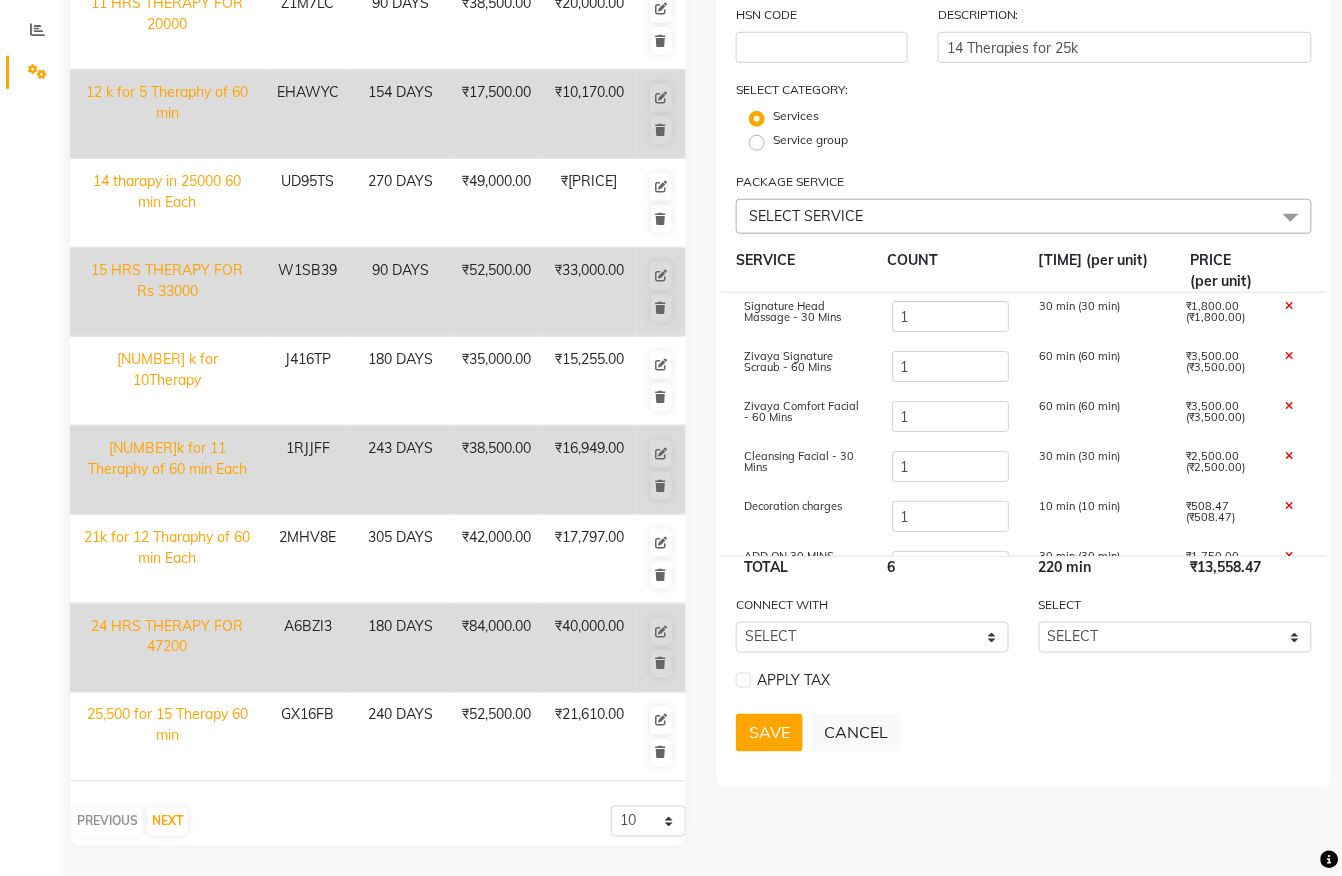 click 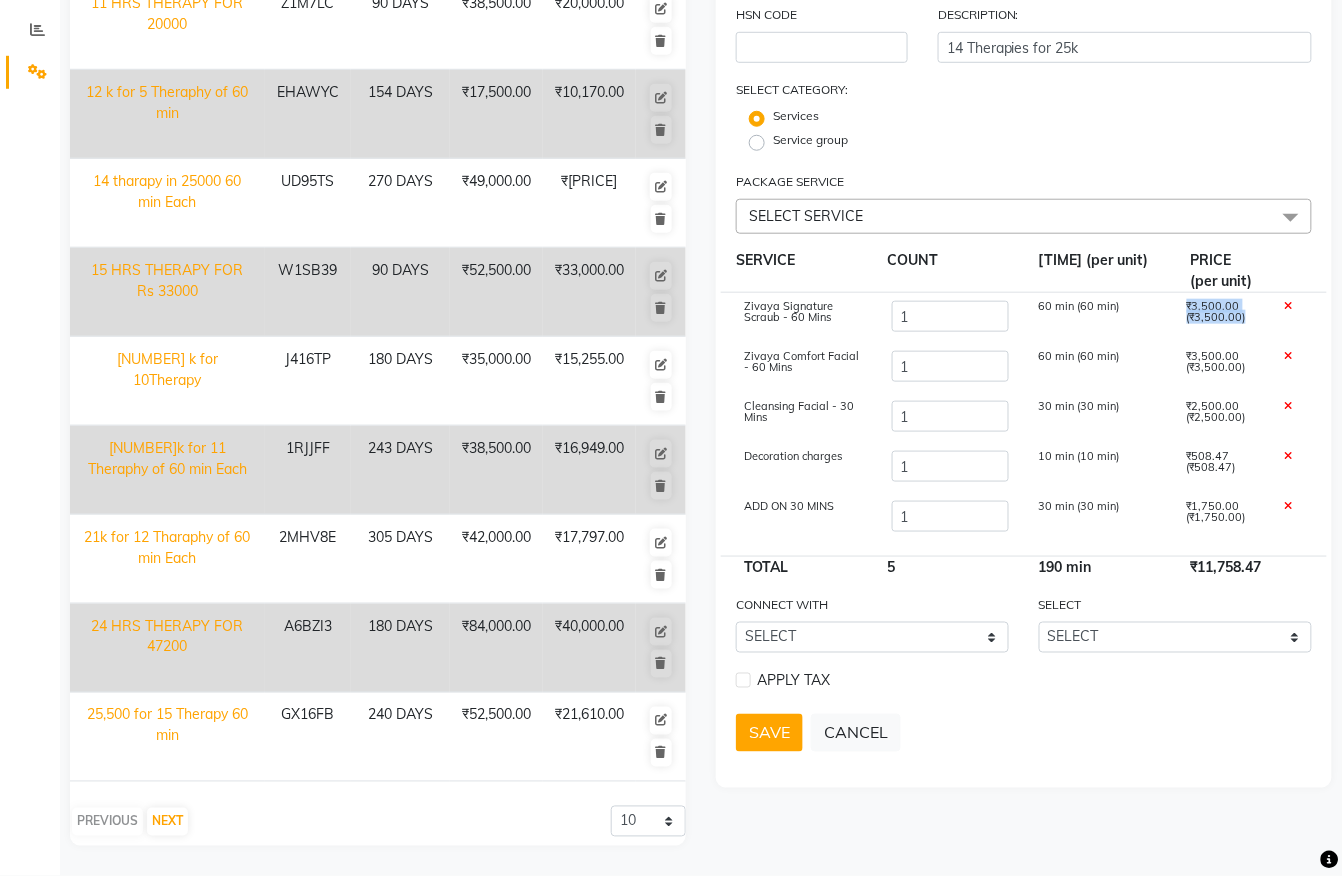 click on "₹3,500.00 (₹3,500.00)" 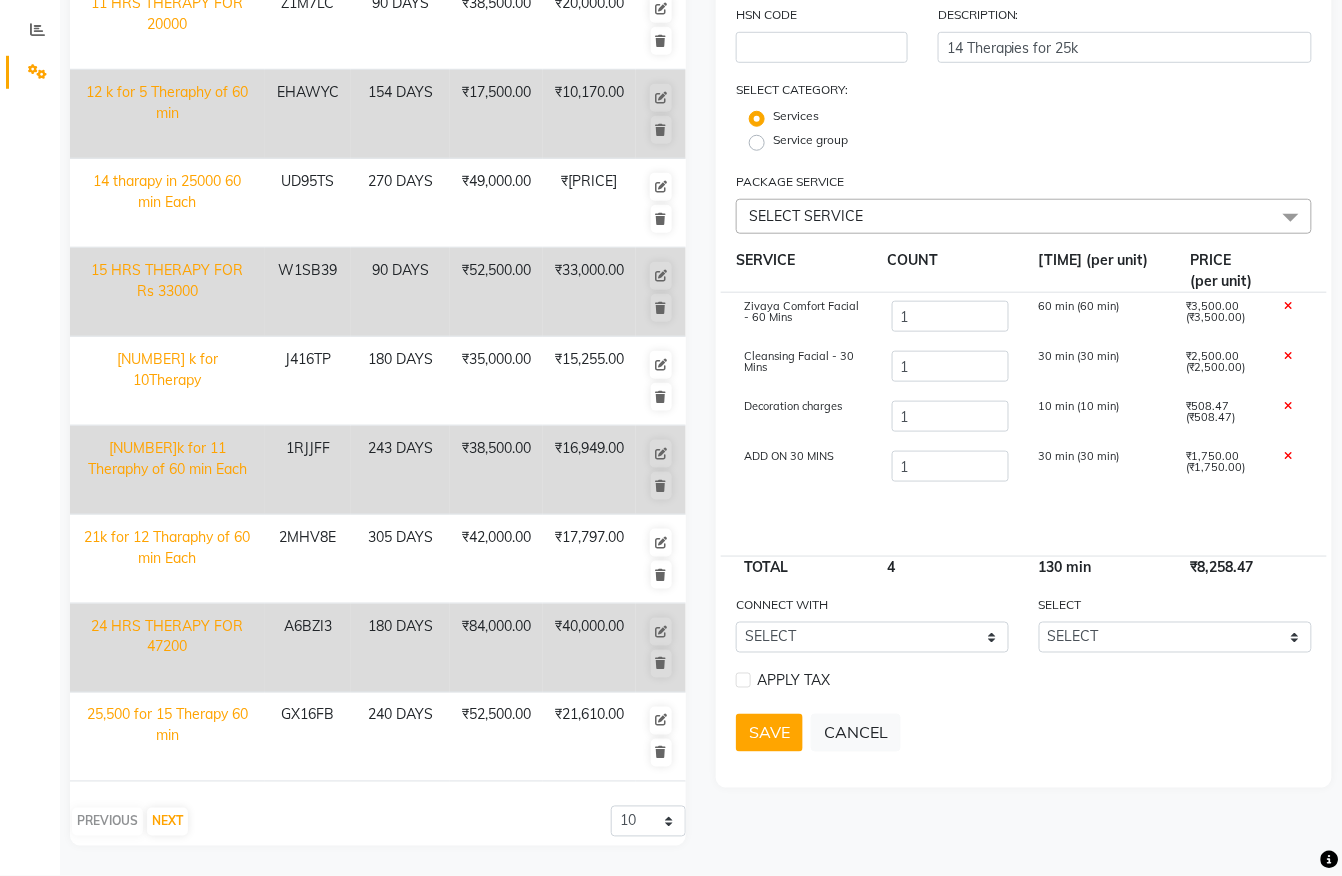 click 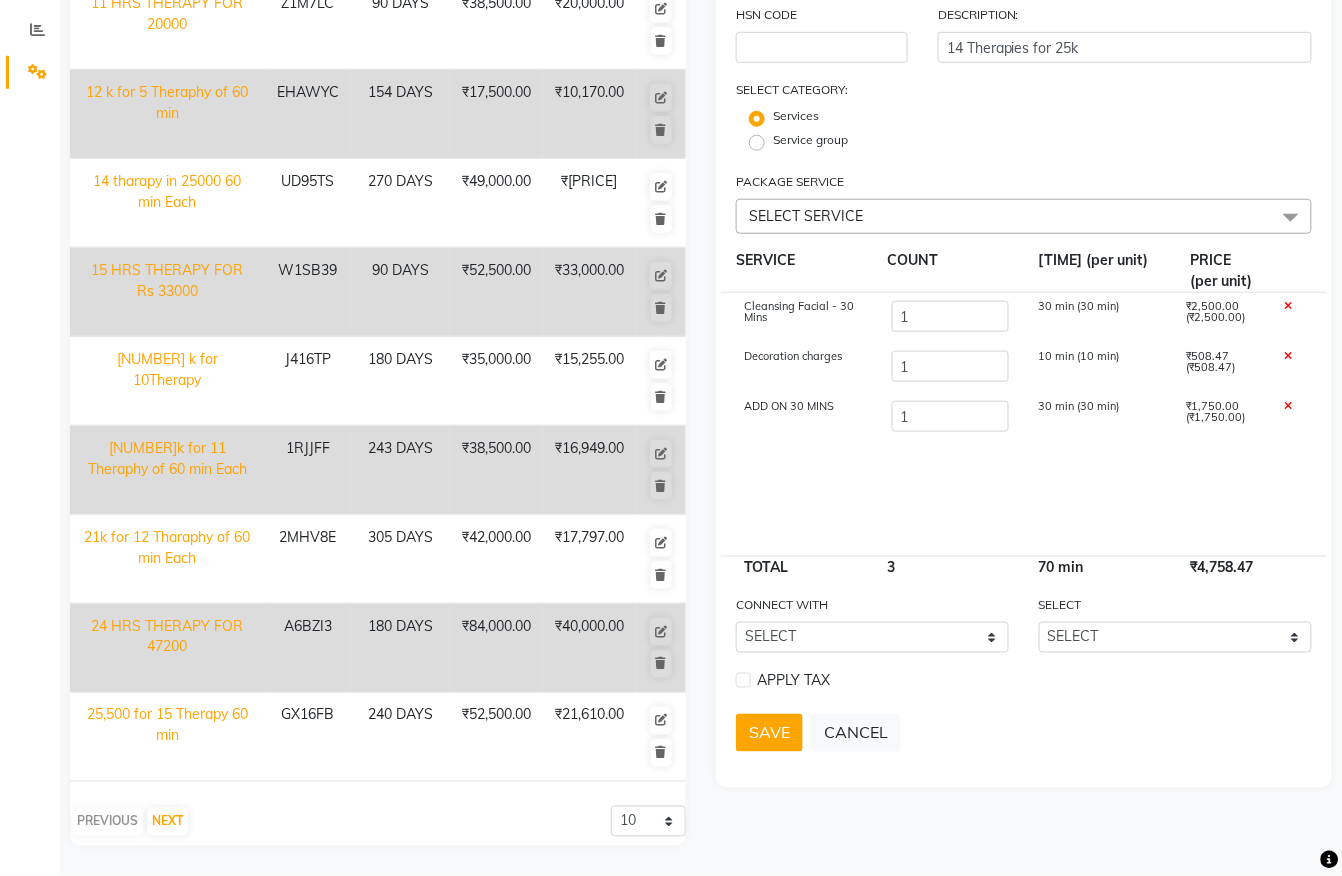 click 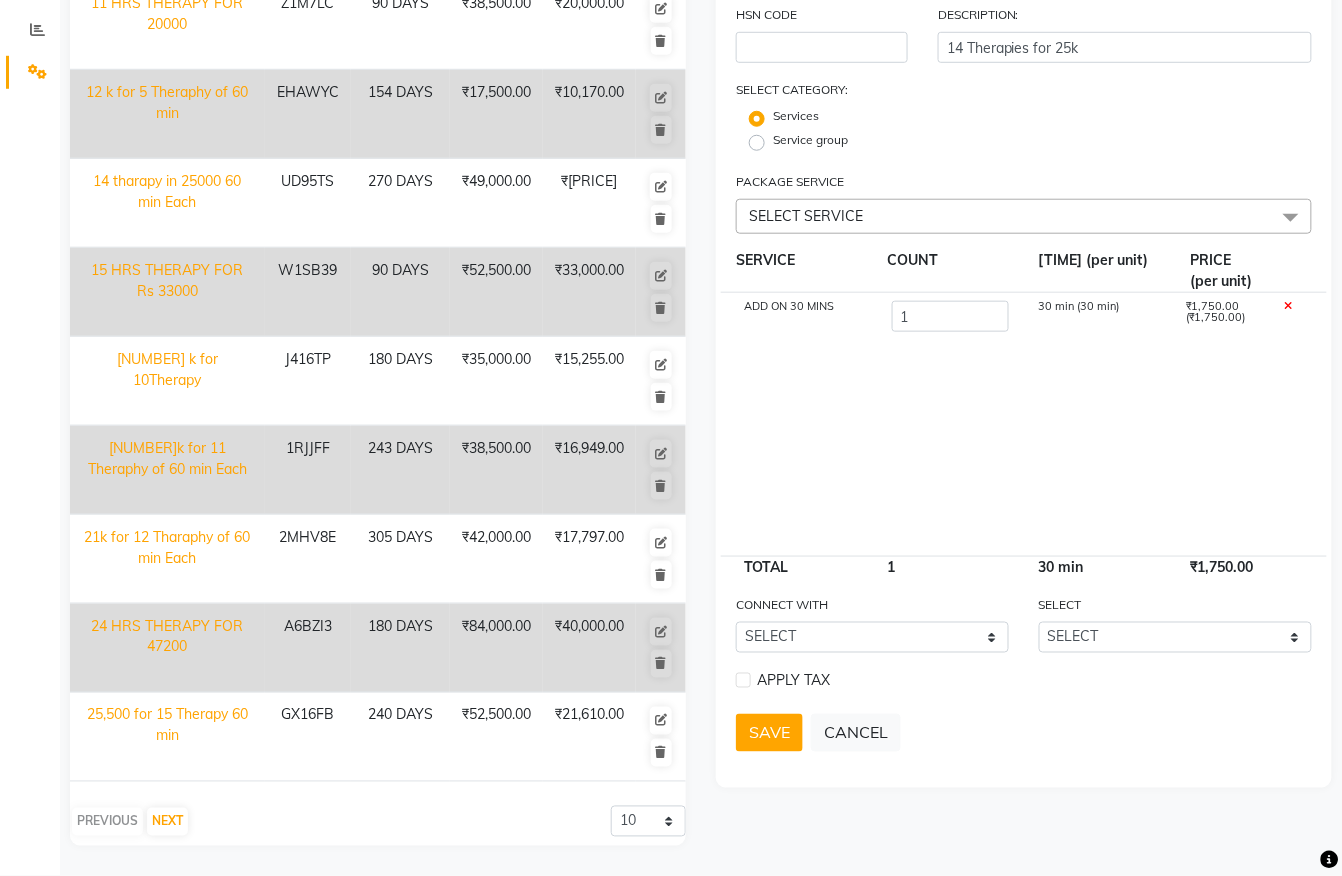 click 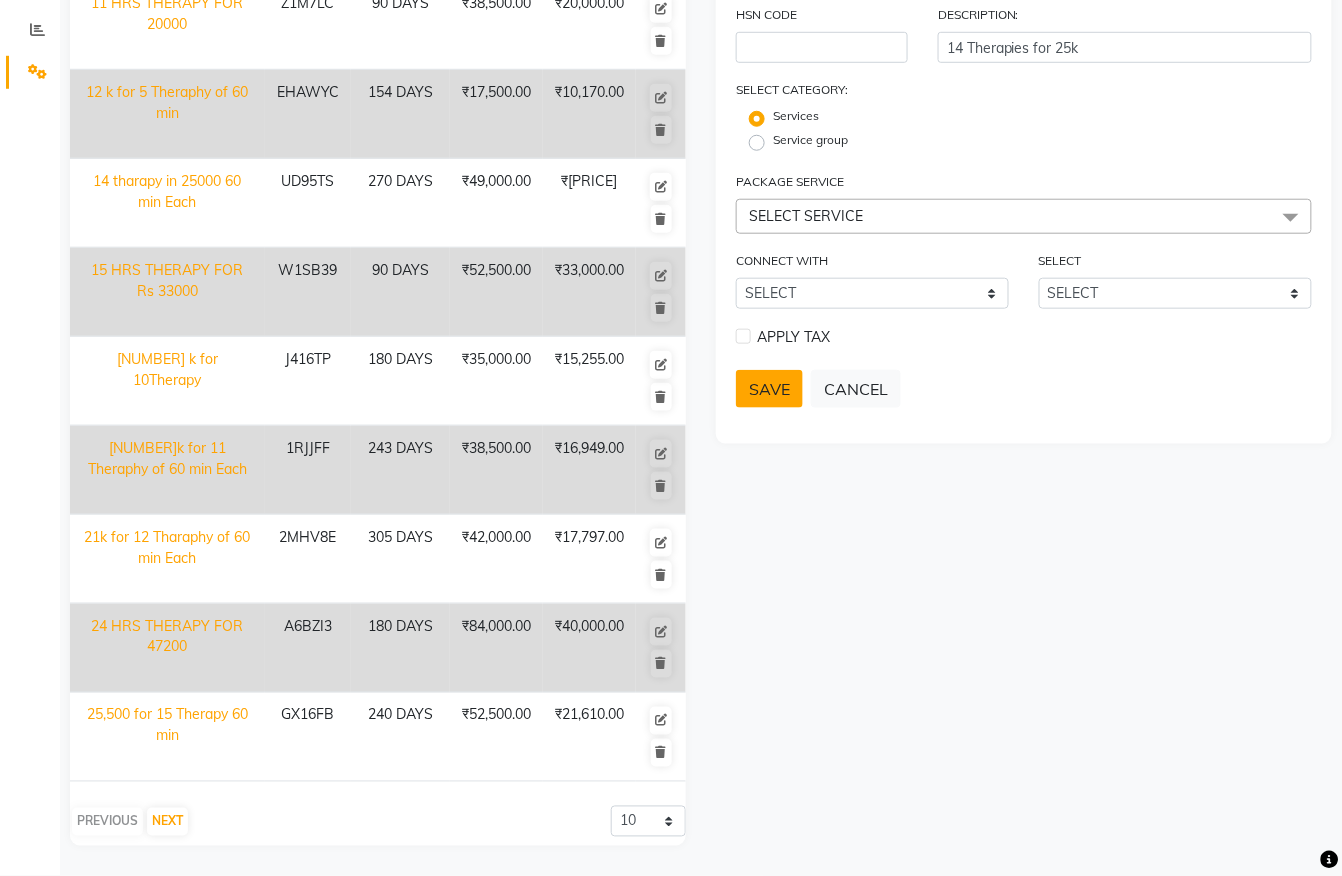 click on "SAVE" 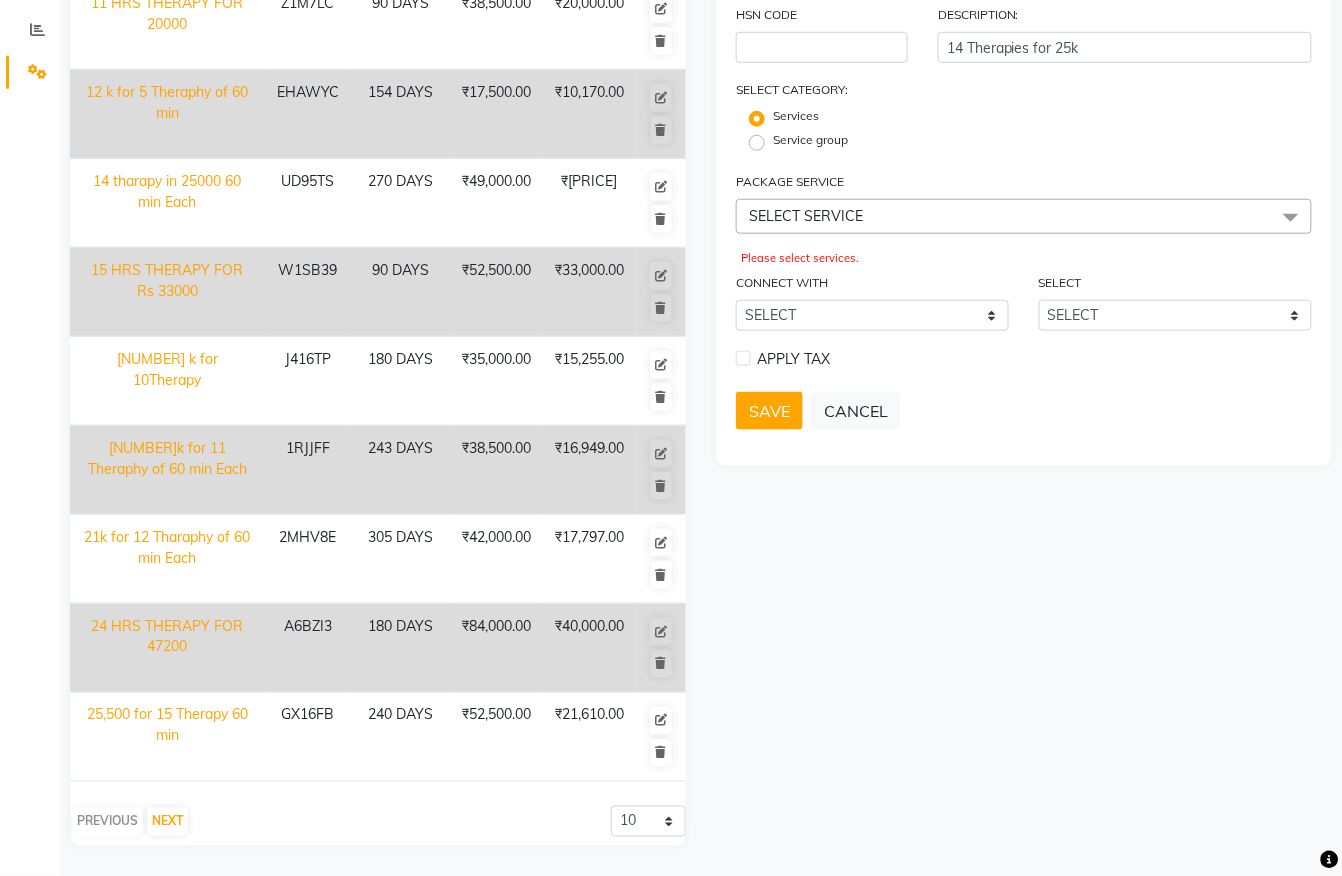 click 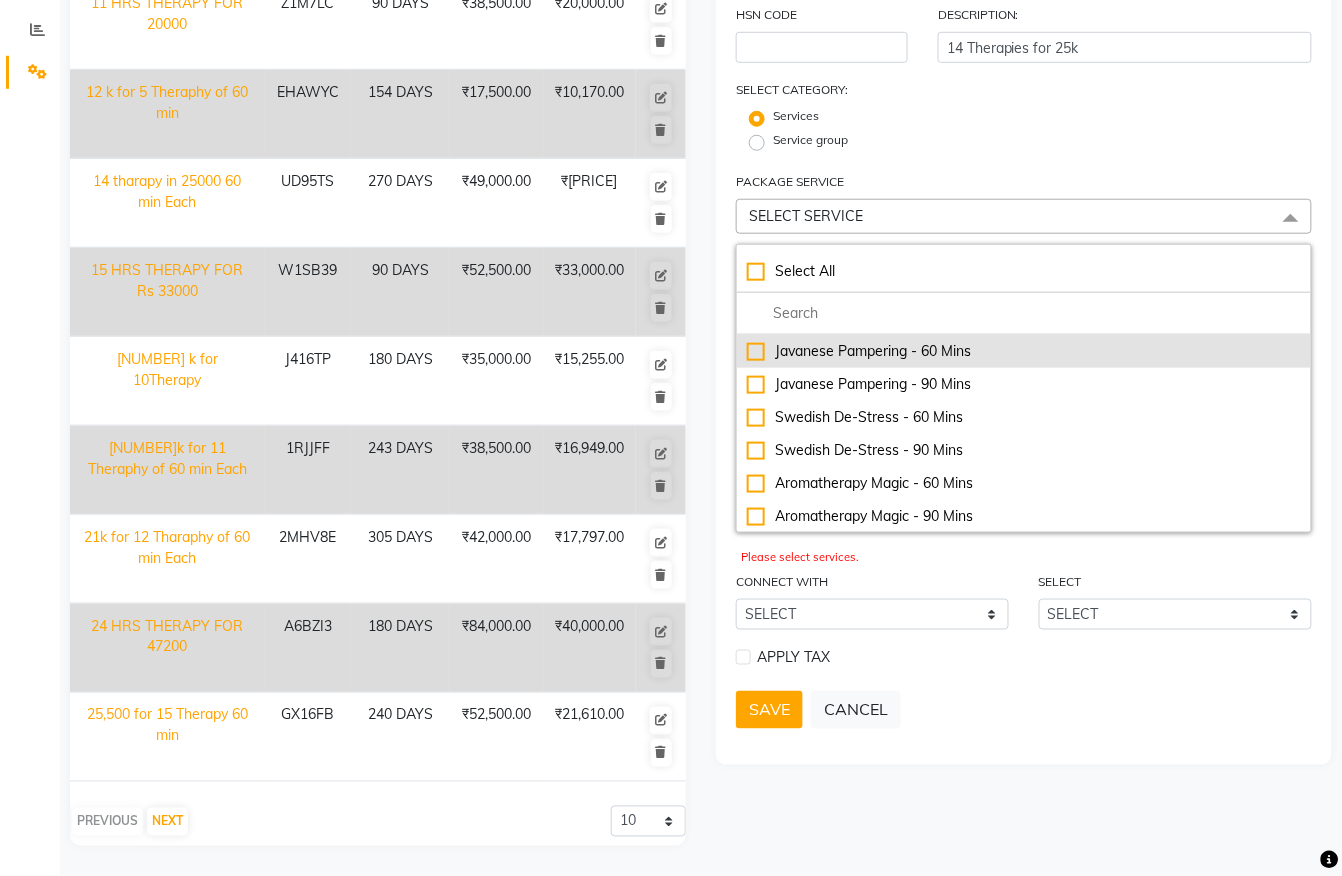 click on "Javanese Pampering - 60 Mins" 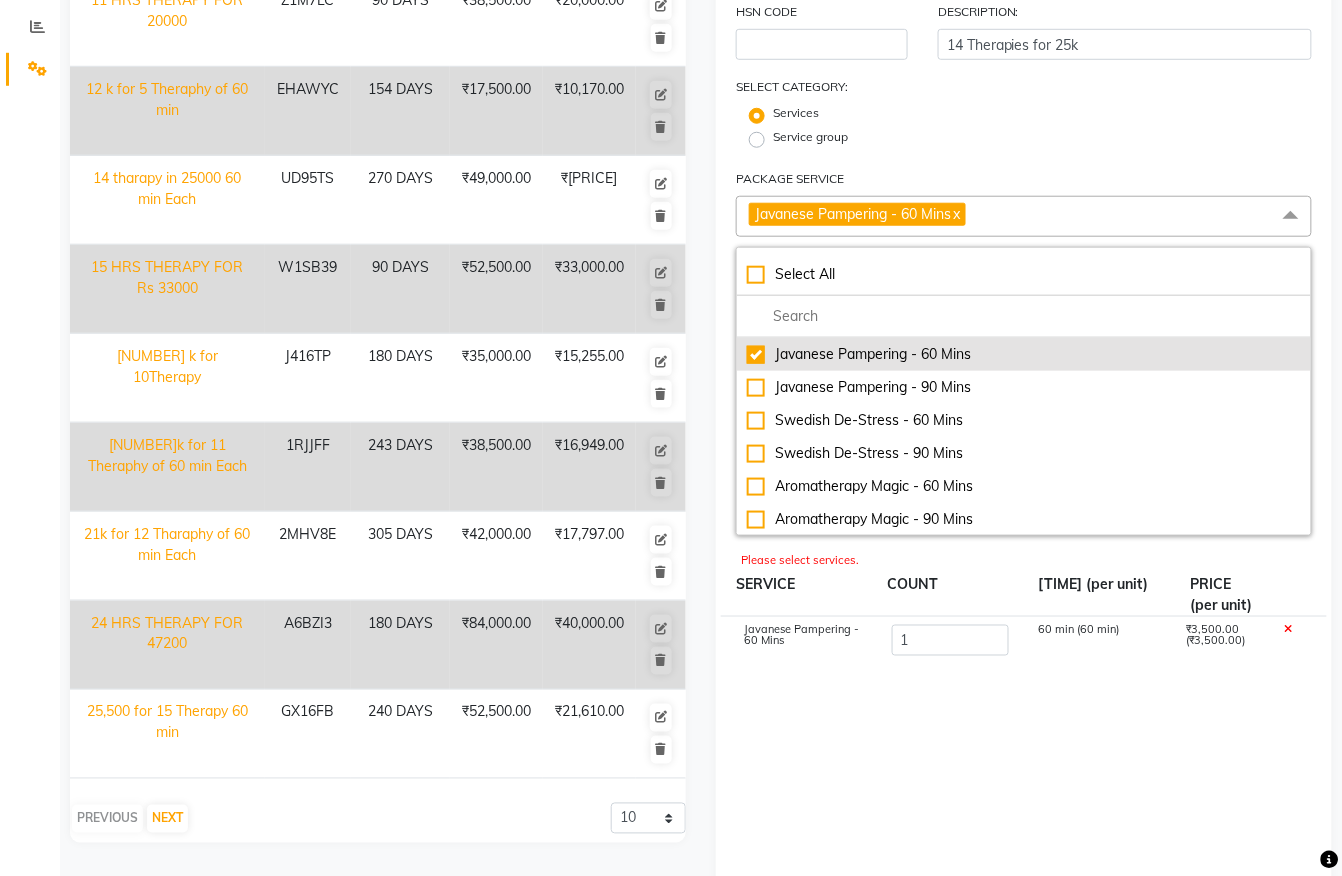 click on "Javanese Pampering - 60 Mins" 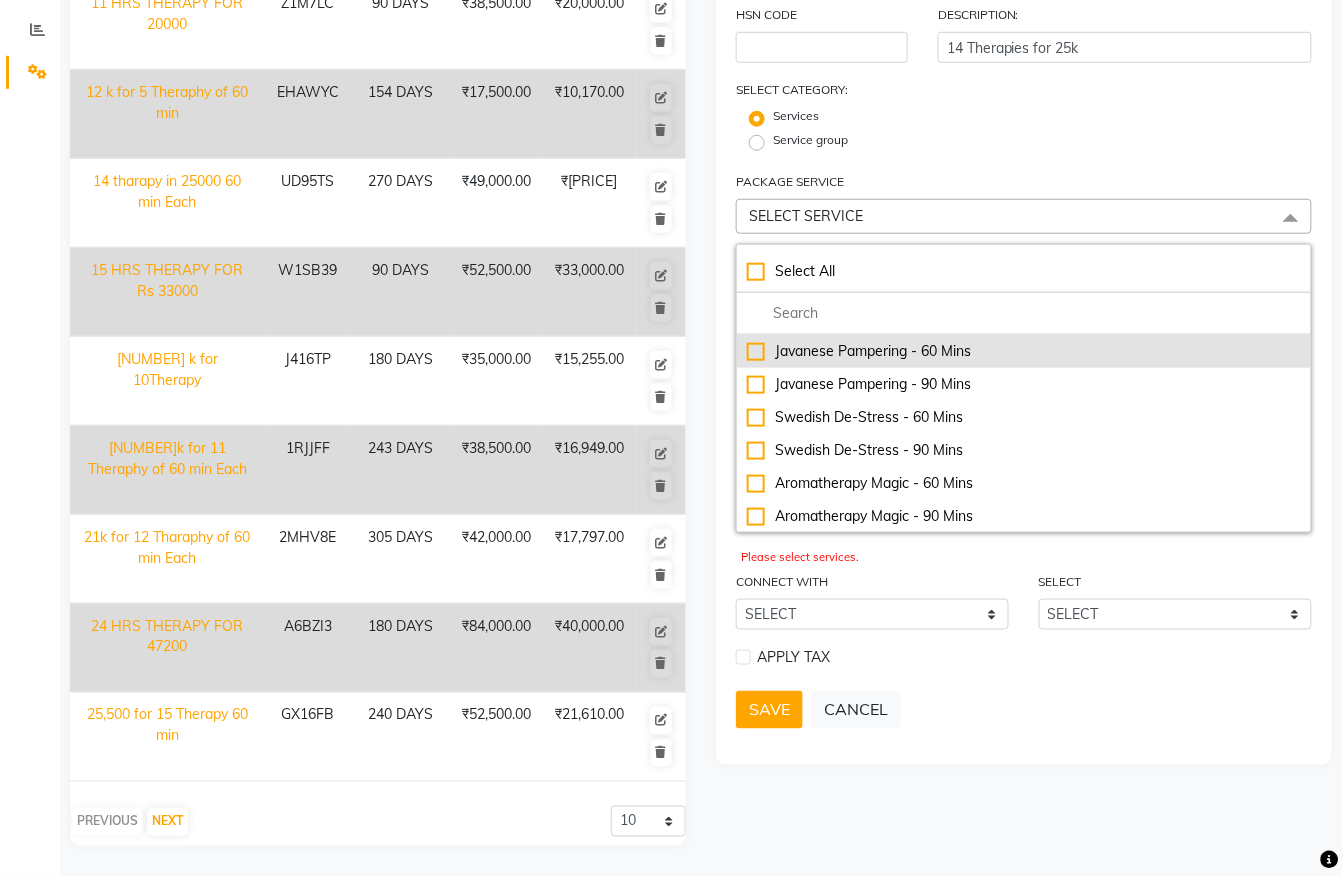 click on "Javanese Pampering - 60 Mins" 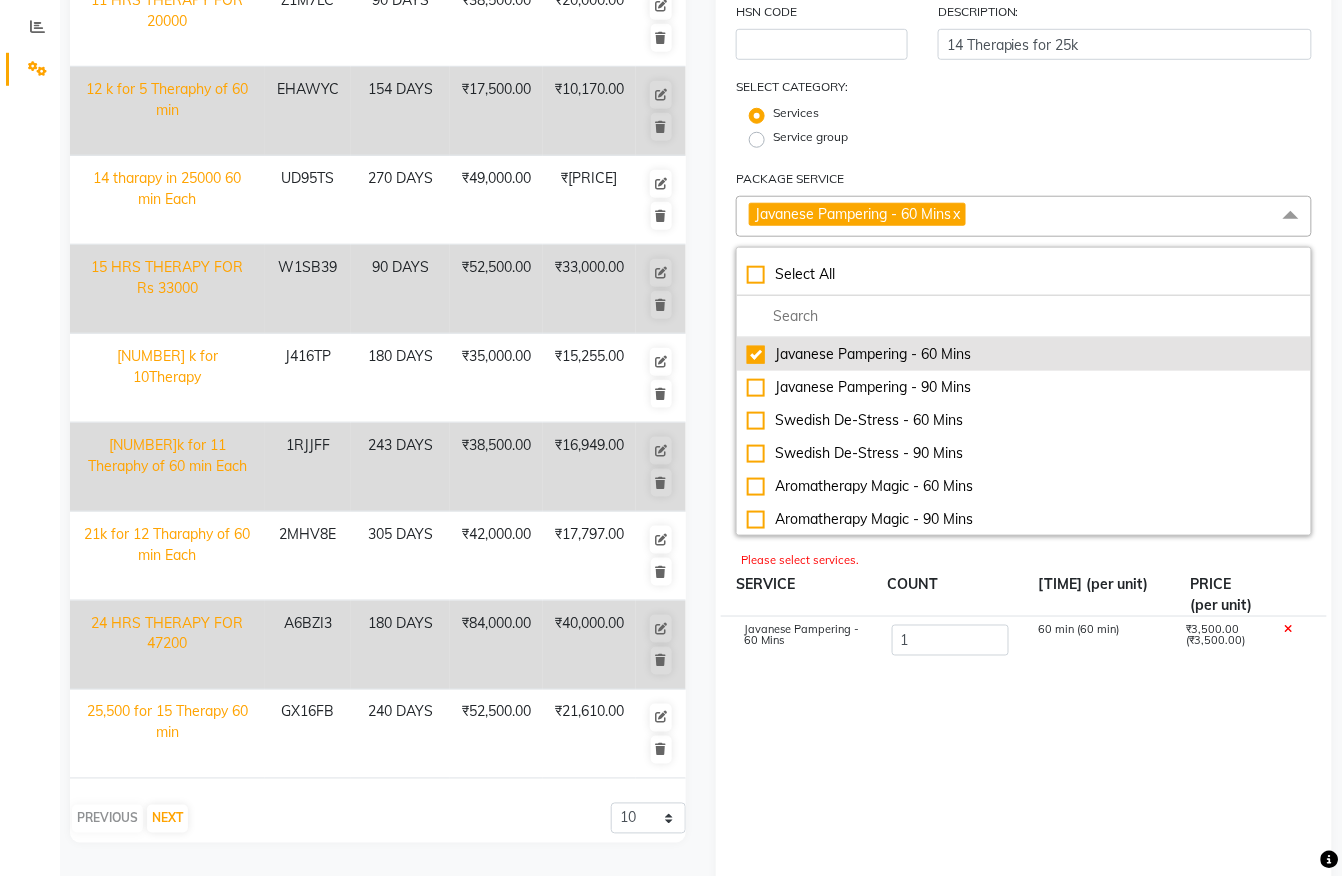 click on "Javanese Pampering - 60 Mins" 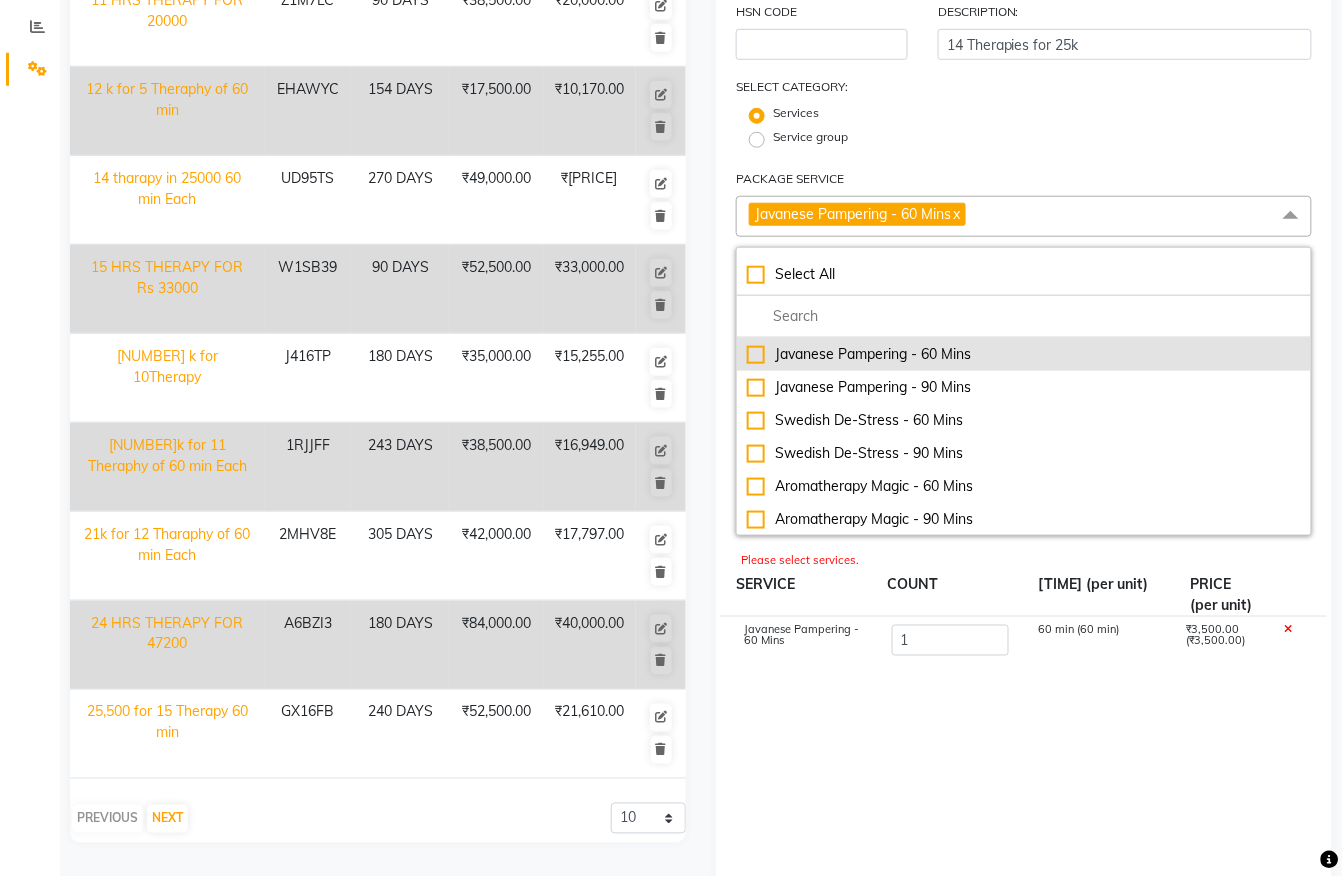 checkbox on "false" 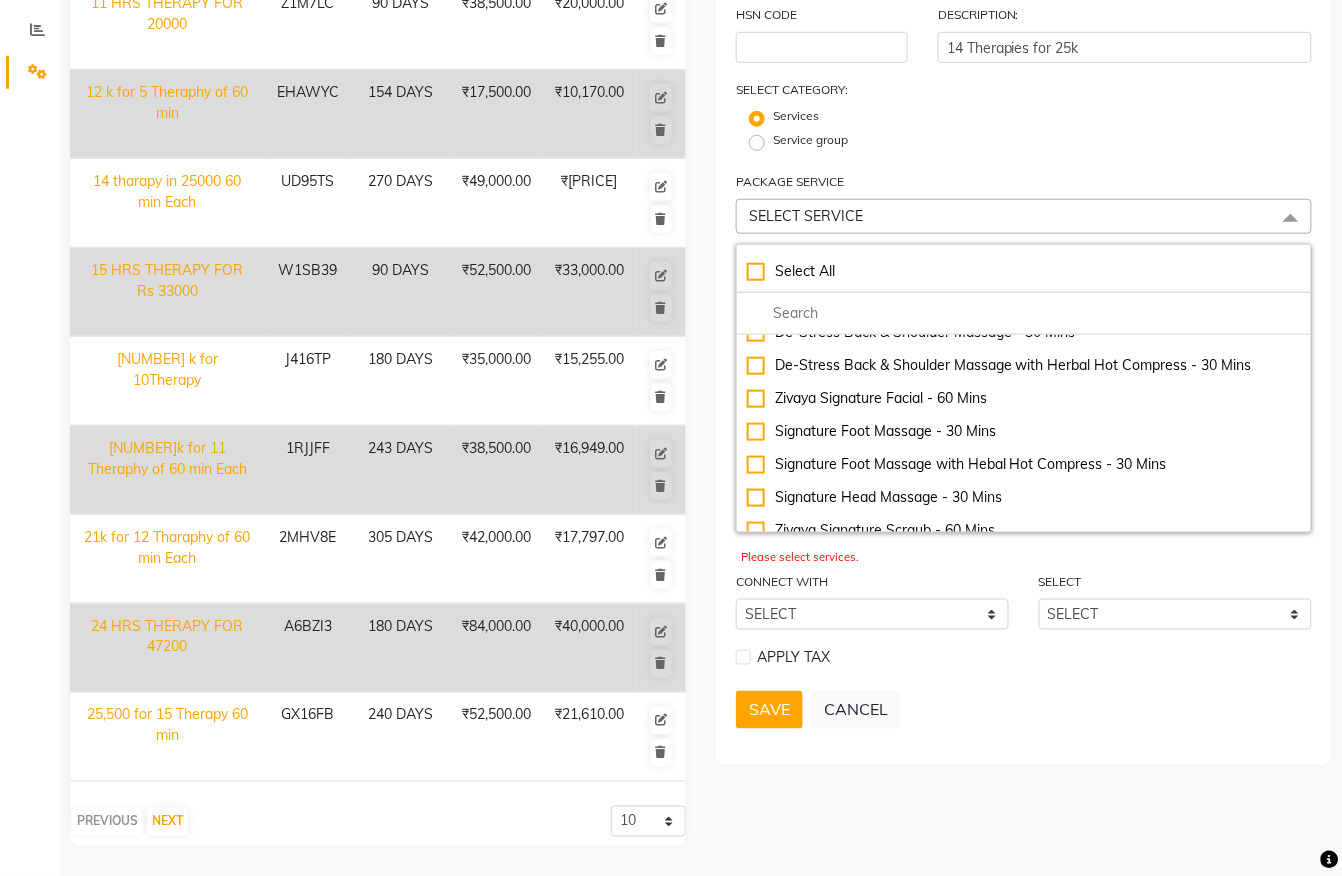scroll, scrollTop: 661, scrollLeft: 0, axis: vertical 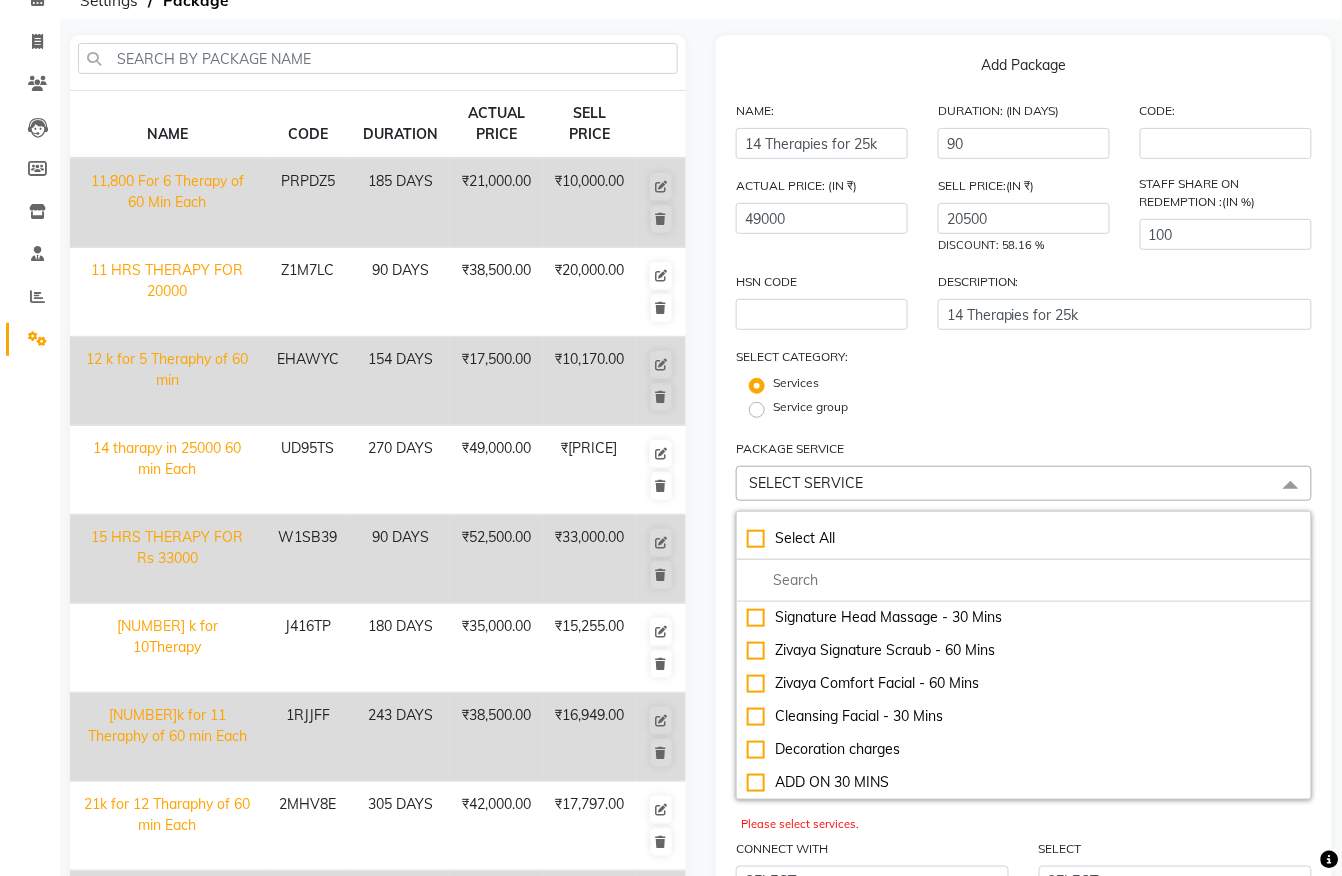 click on "Service group" 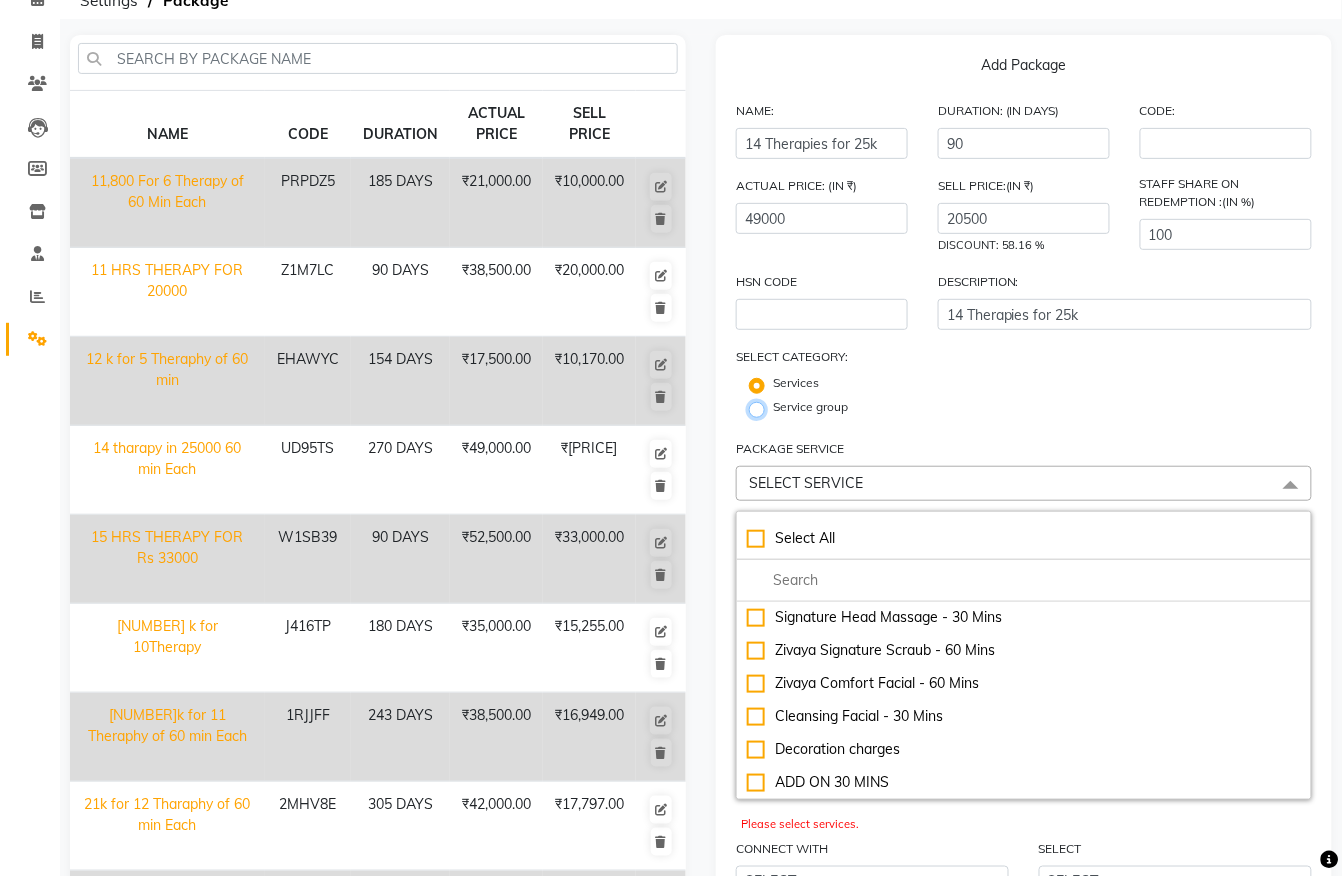 click on "Service group" at bounding box center (763, 408) 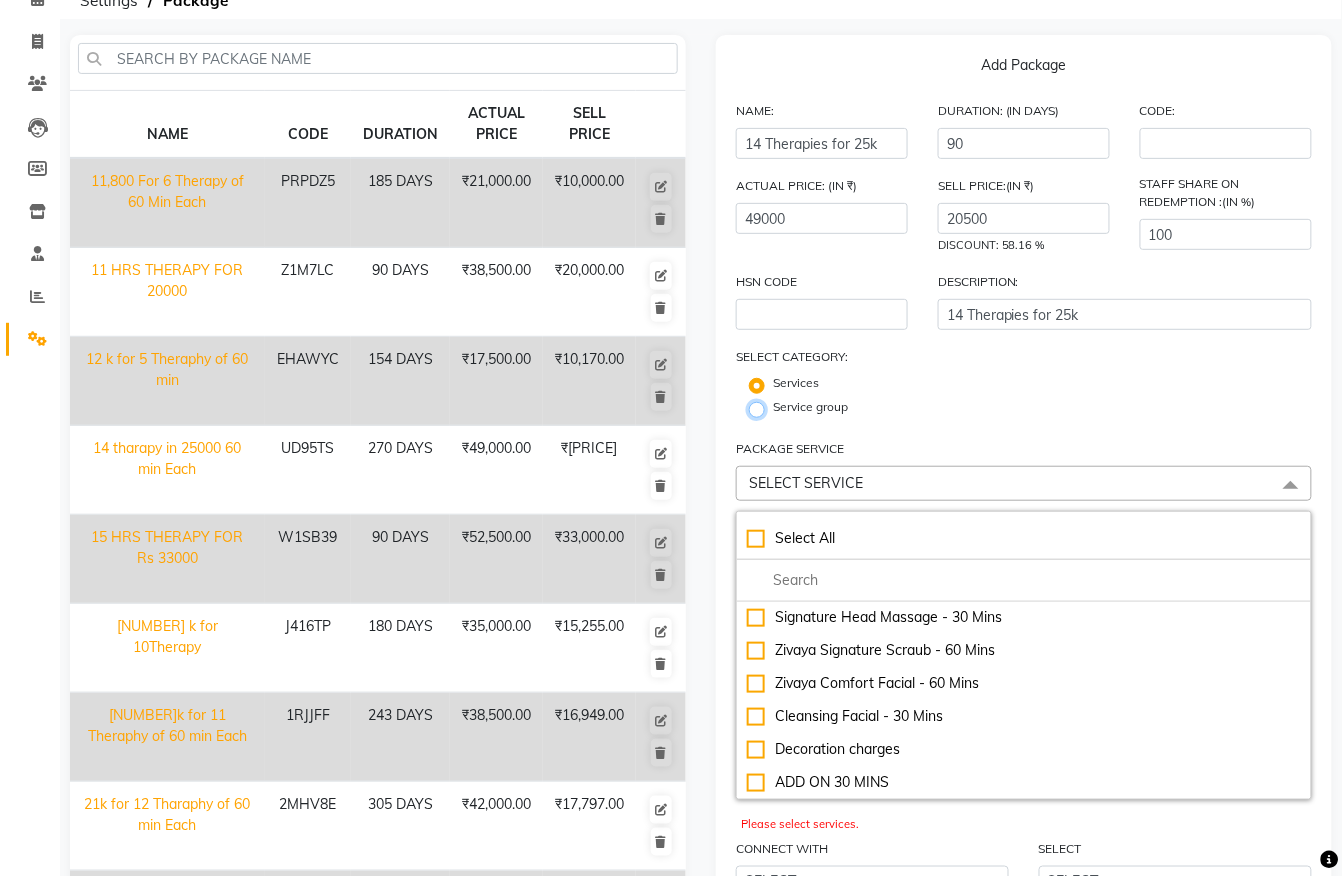 radio on "true" 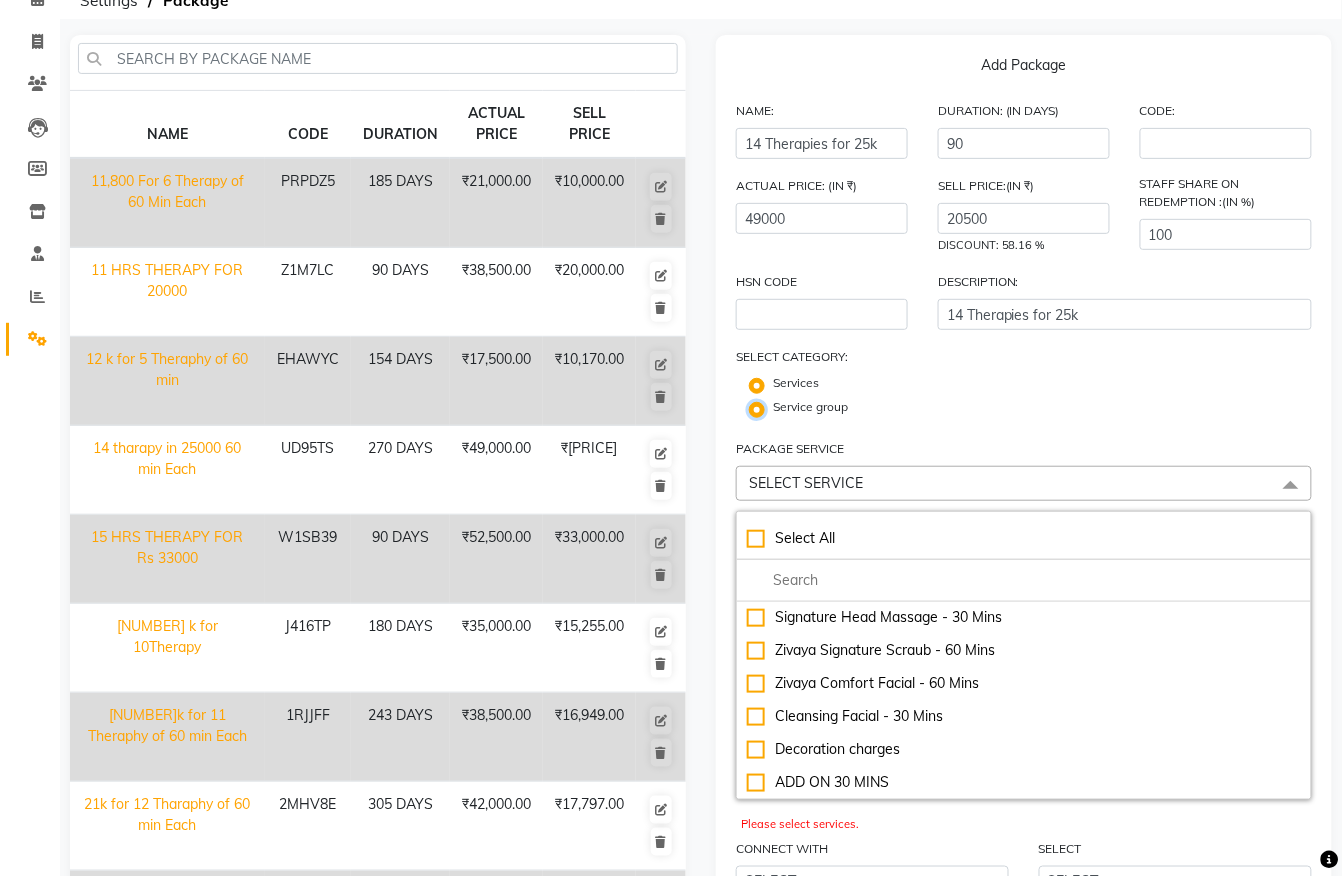 radio on "false" 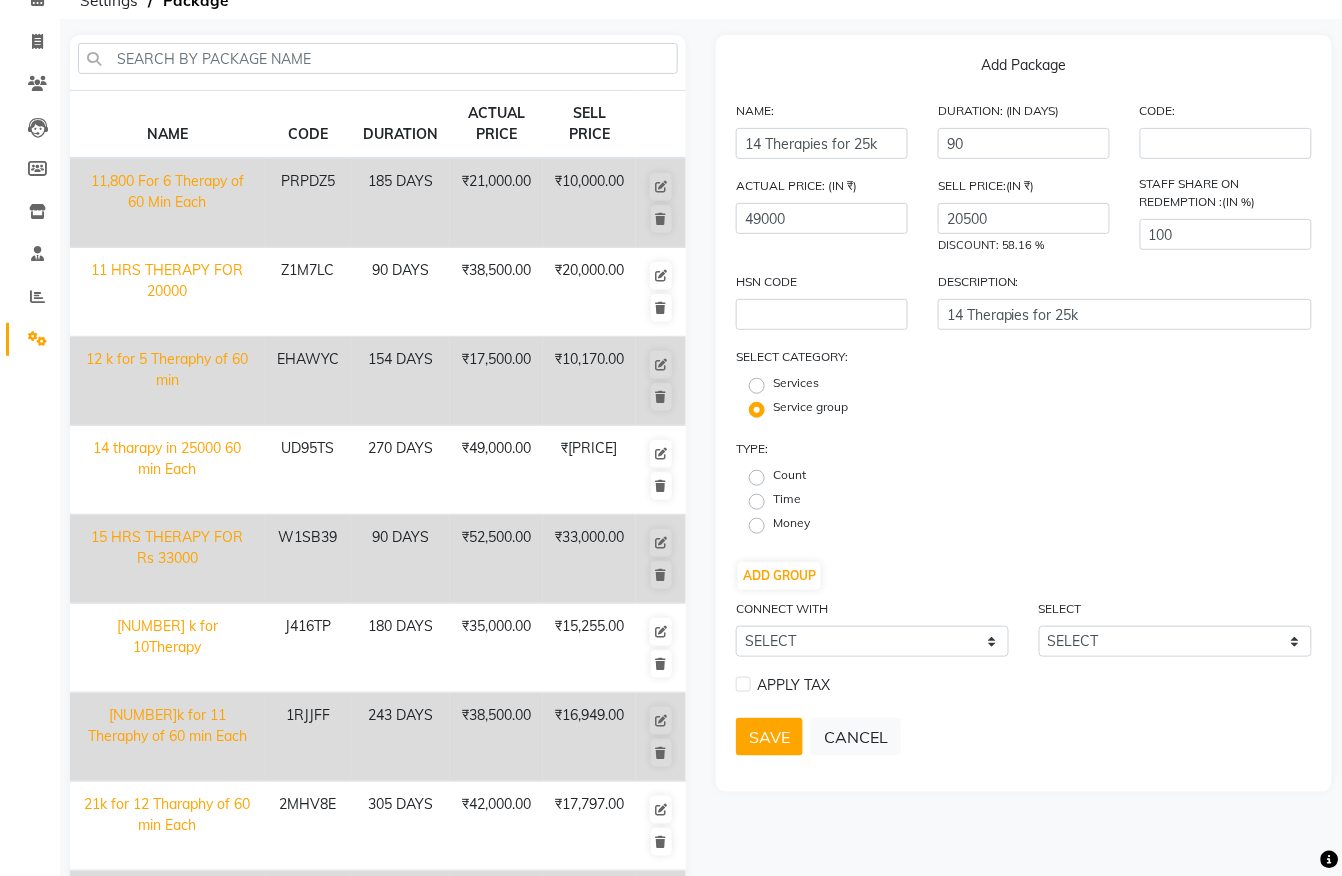 click on "Count" 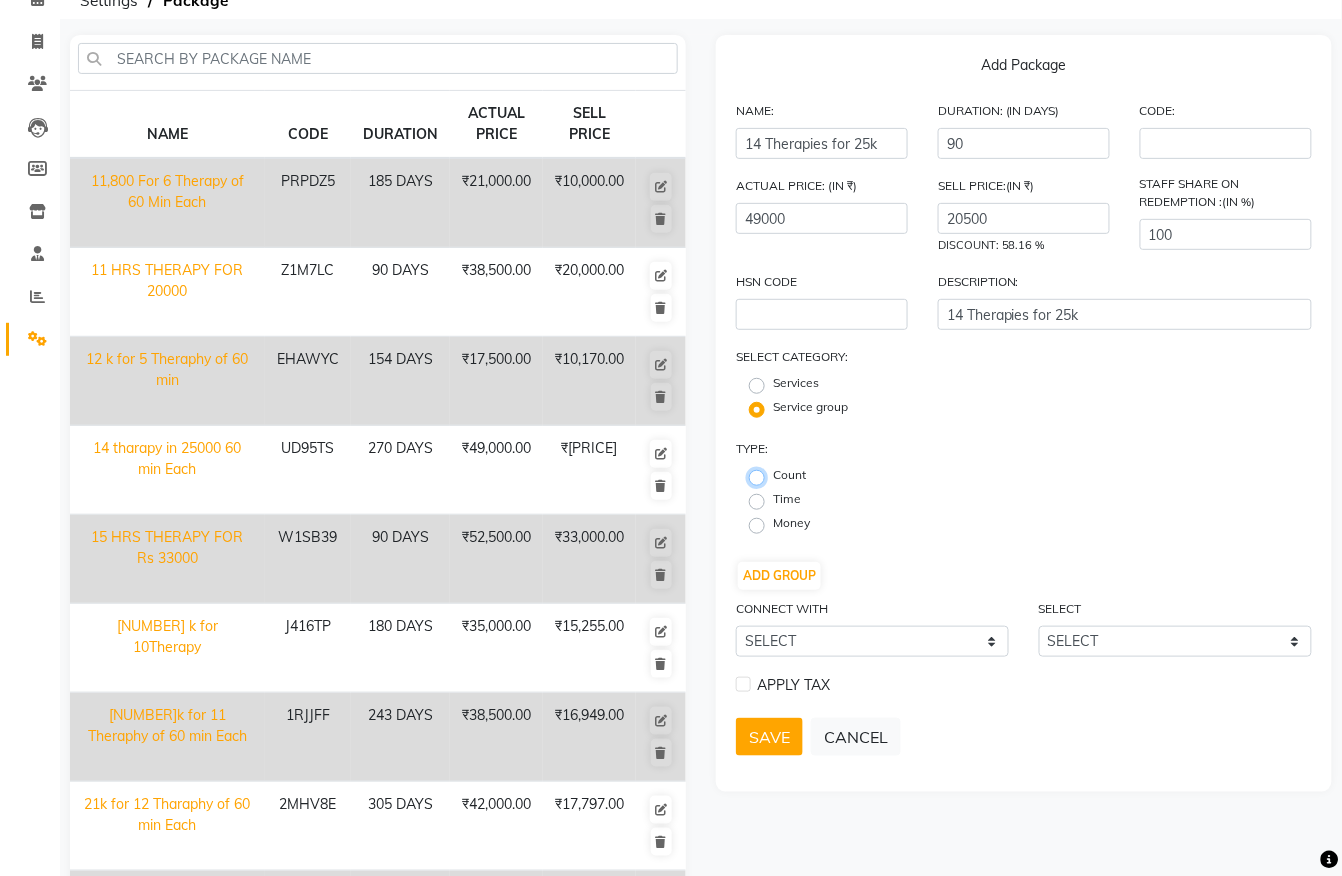 click on "Count" at bounding box center [763, 476] 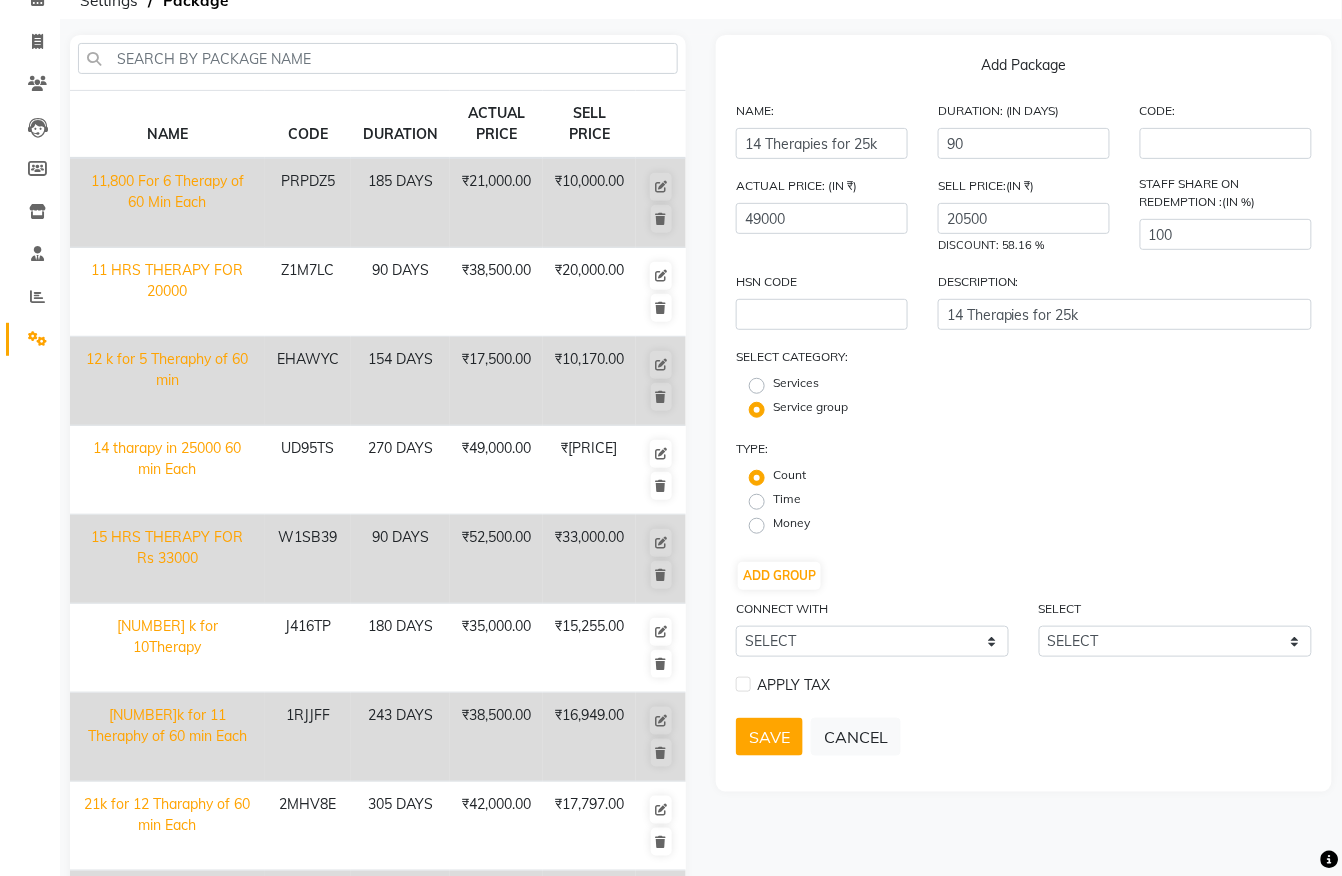 click on "Time" 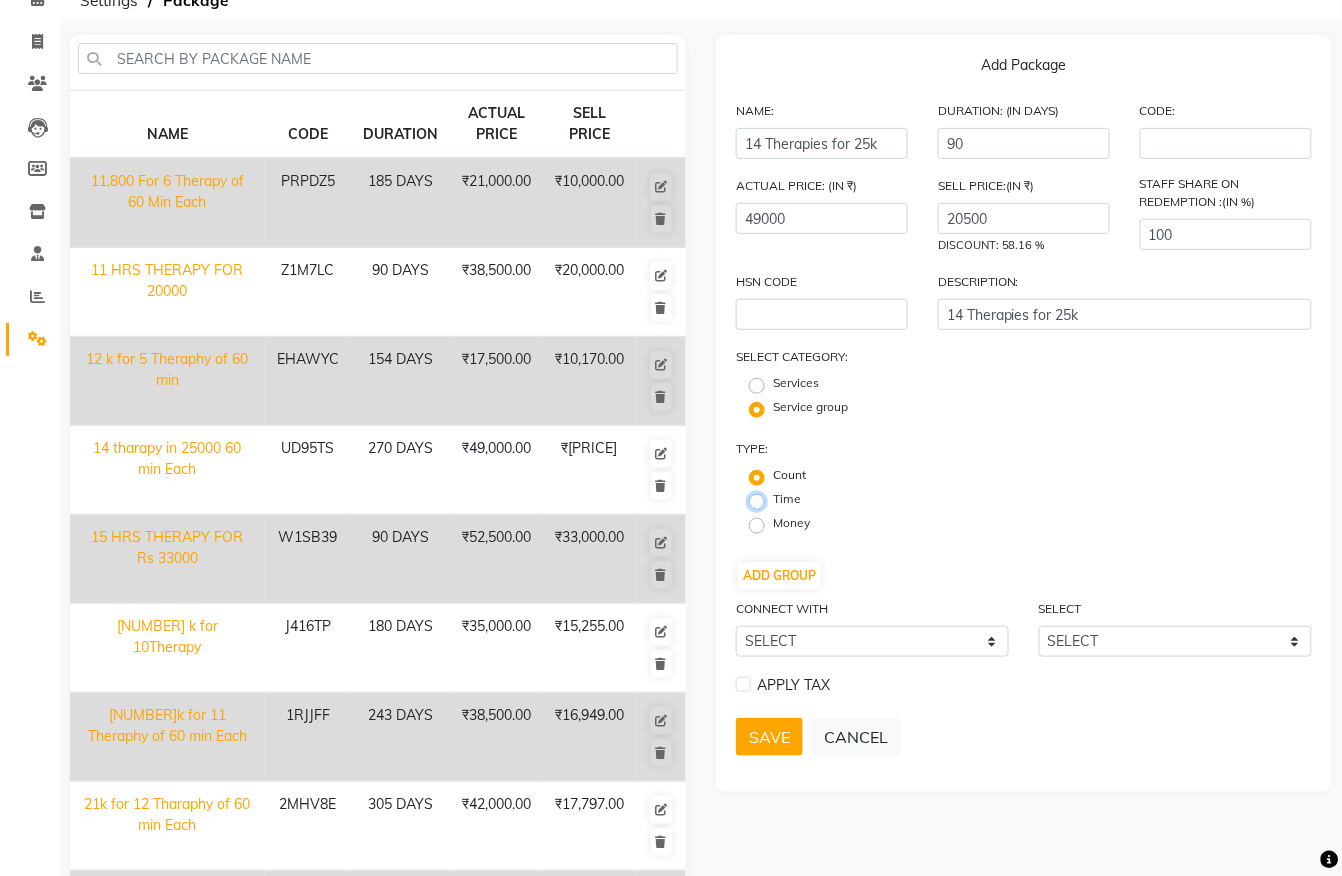 click on "Time" at bounding box center [763, 500] 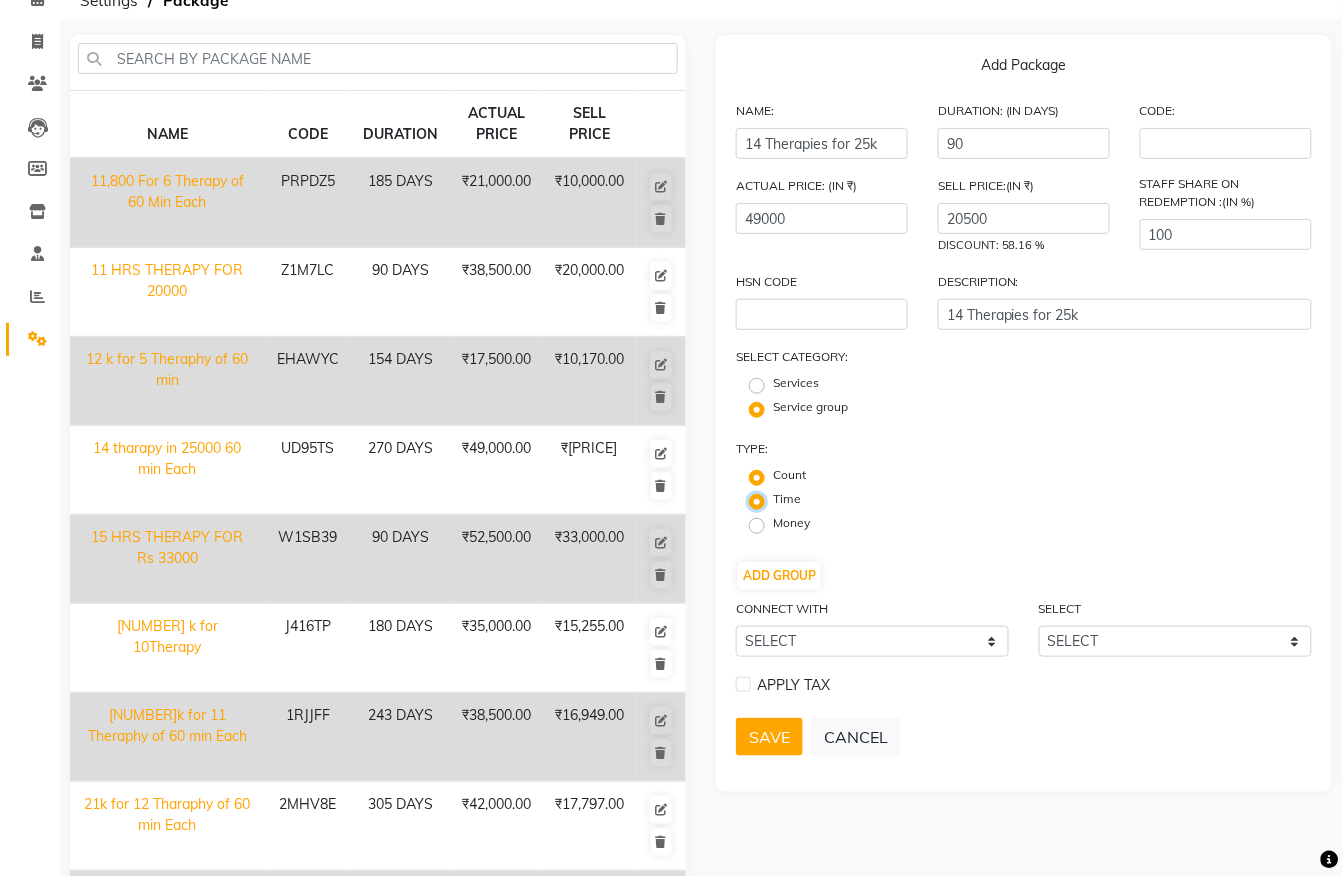 radio on "false" 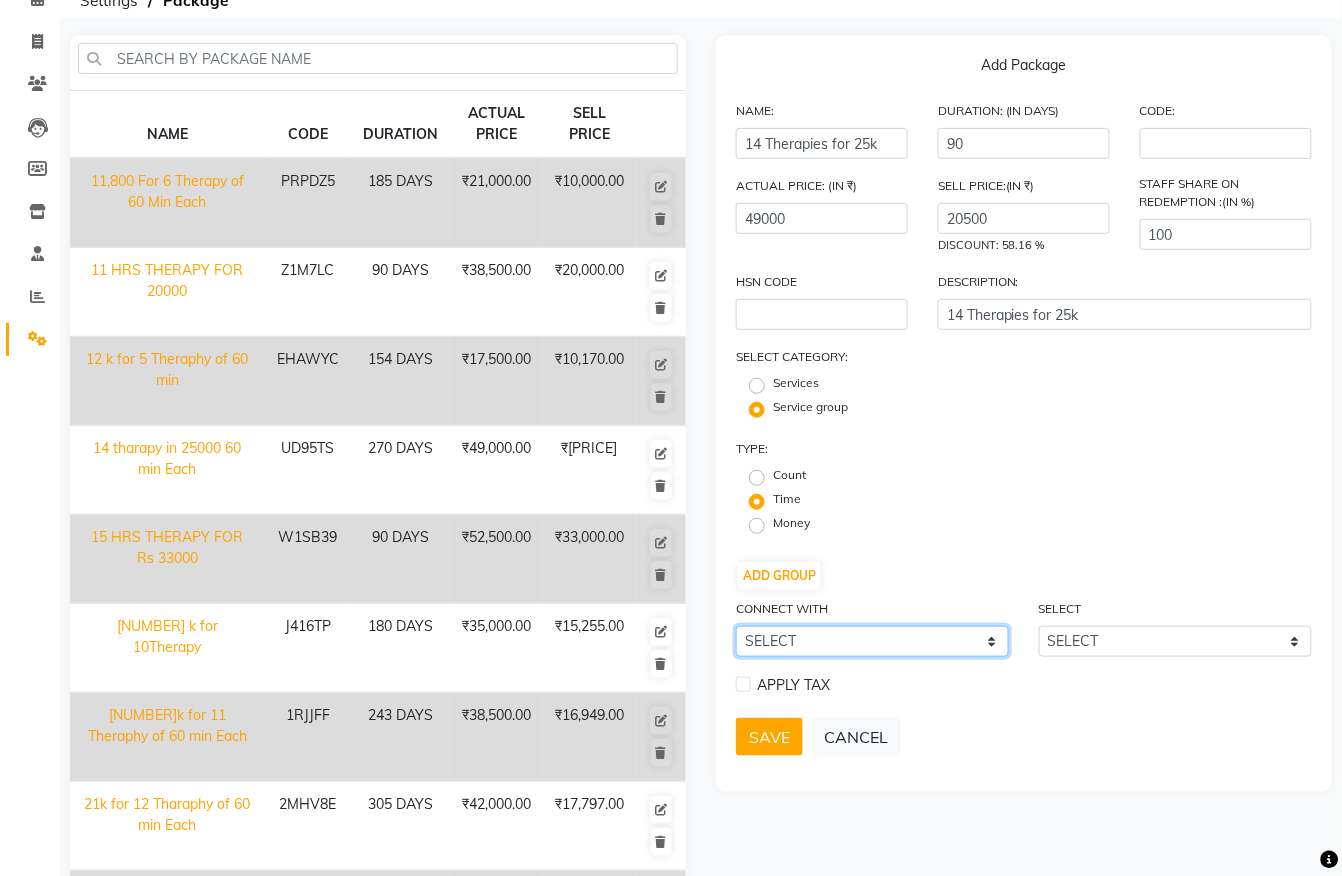 click on "SELECT Membership Prepaid Voucher" 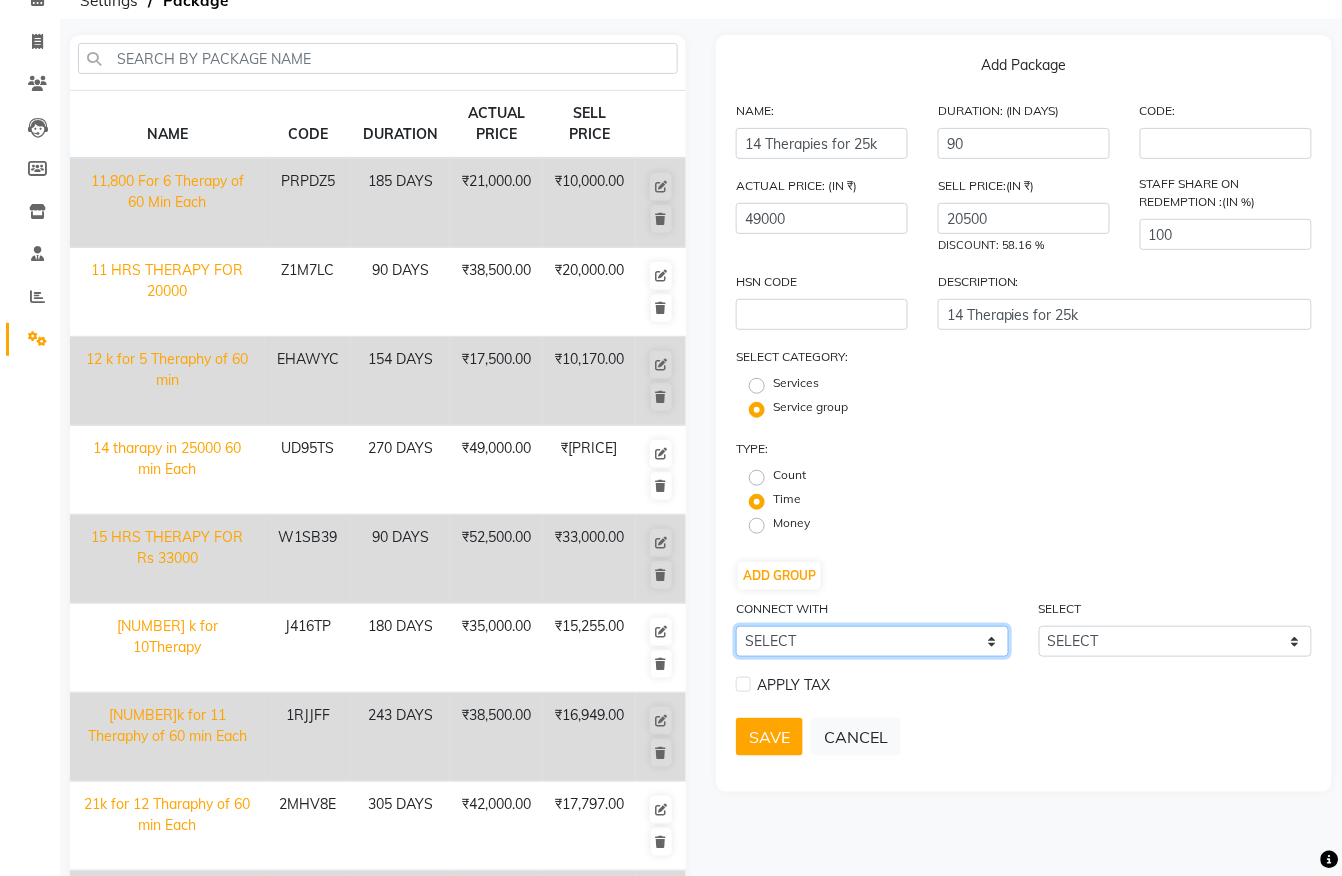click on "SELECT Membership Prepaid Voucher" 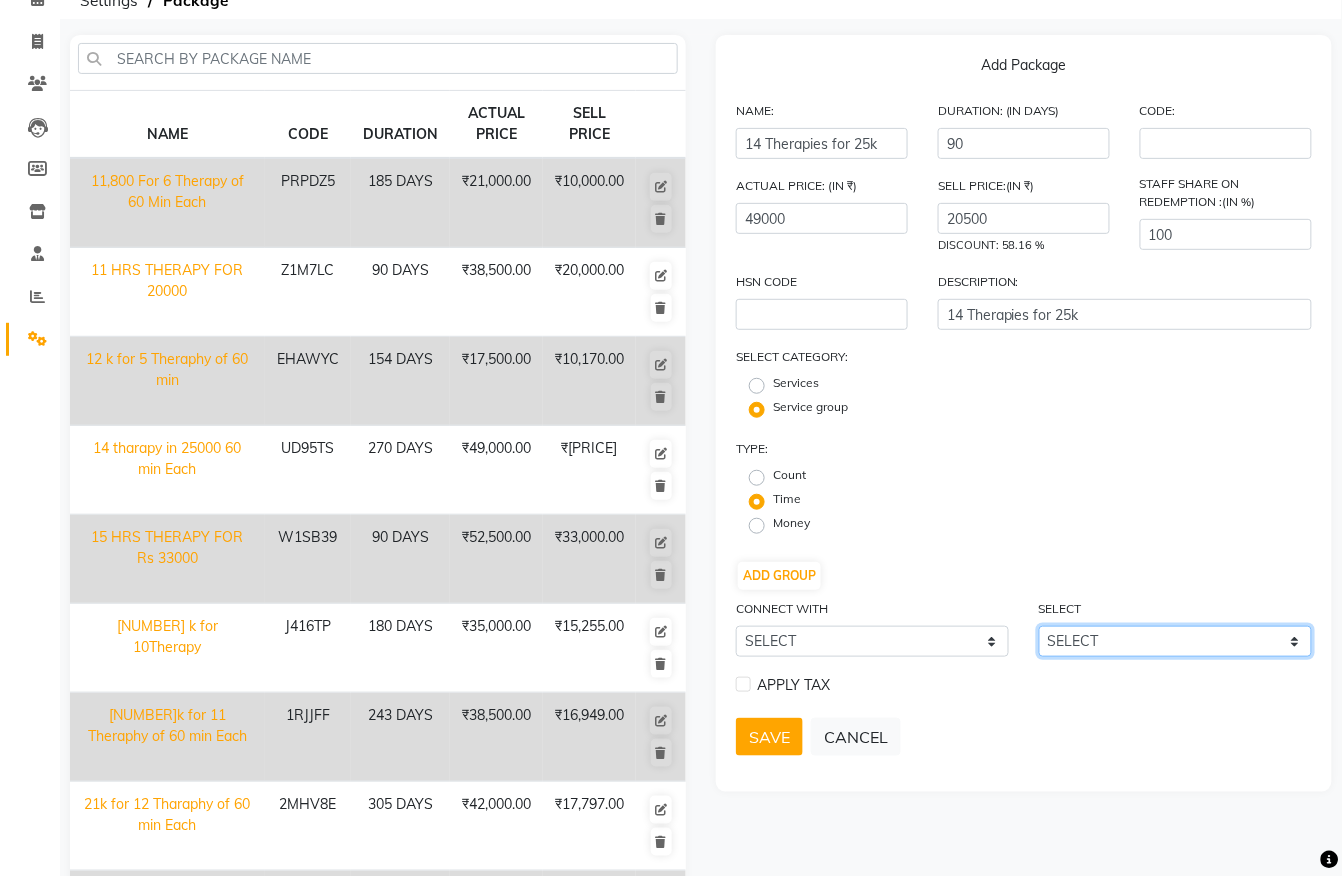 click on "SELECT" 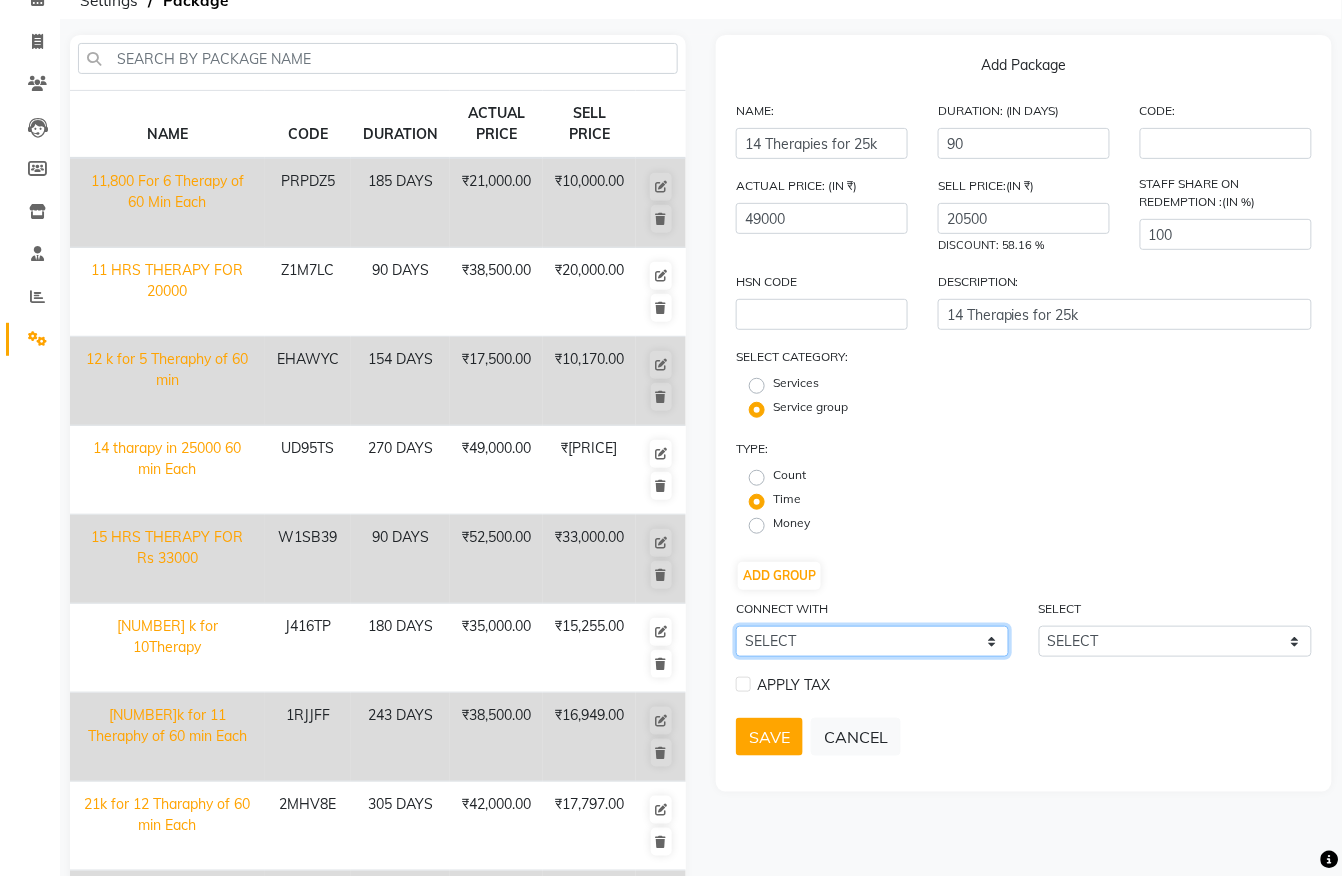 click on "SELECT Membership Prepaid Voucher" 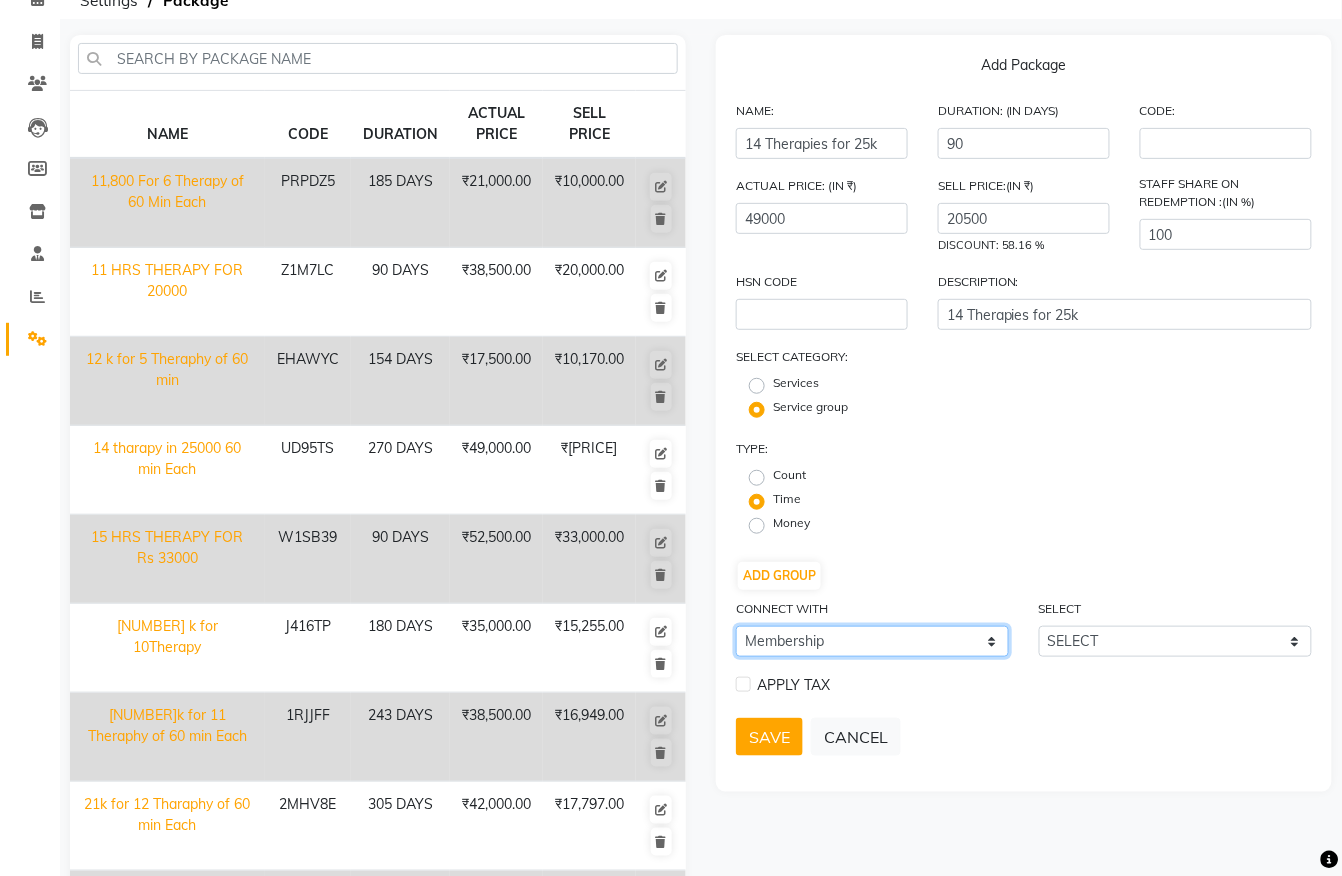 click on "SELECT Membership Prepaid Voucher" 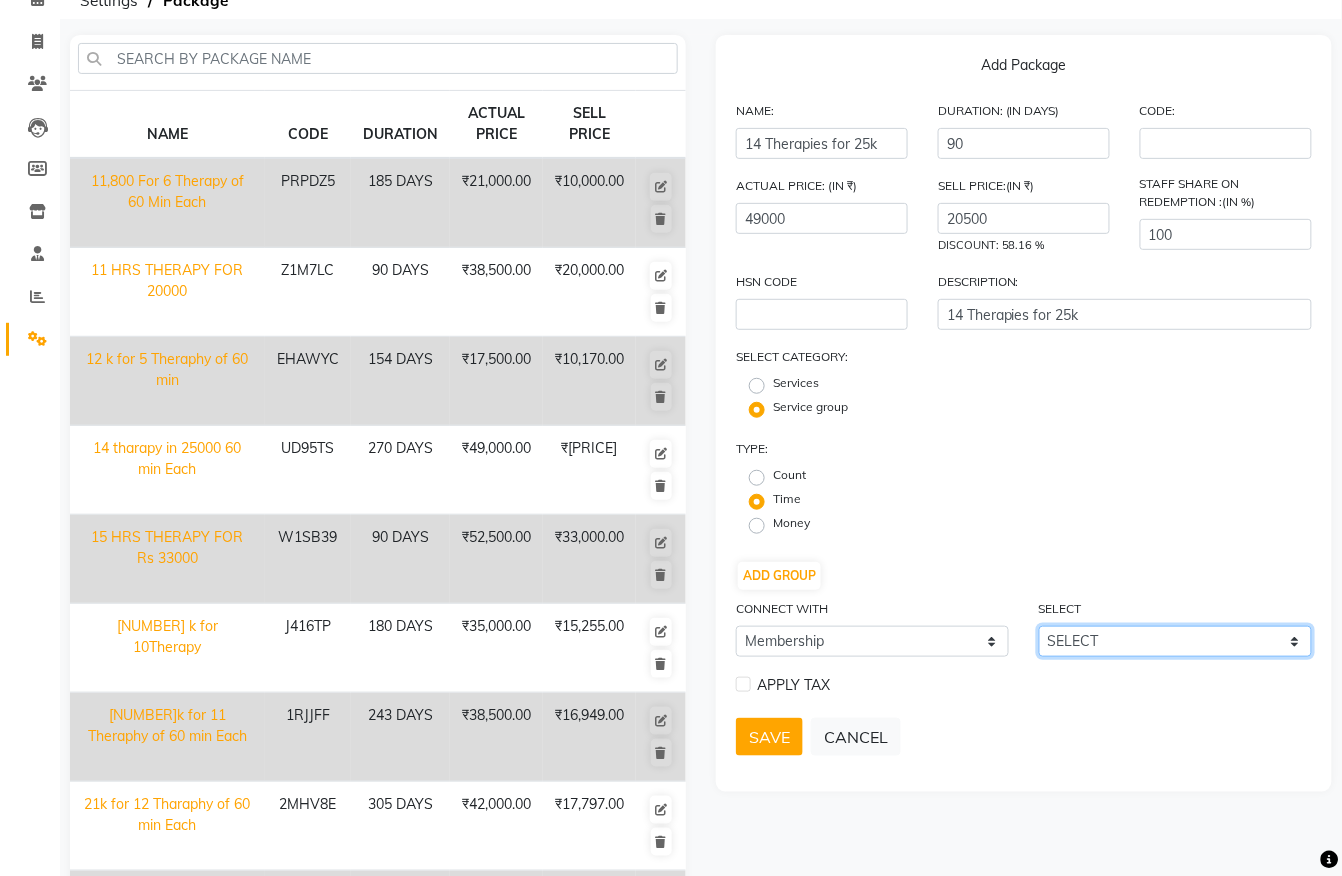 click on "SELECT" 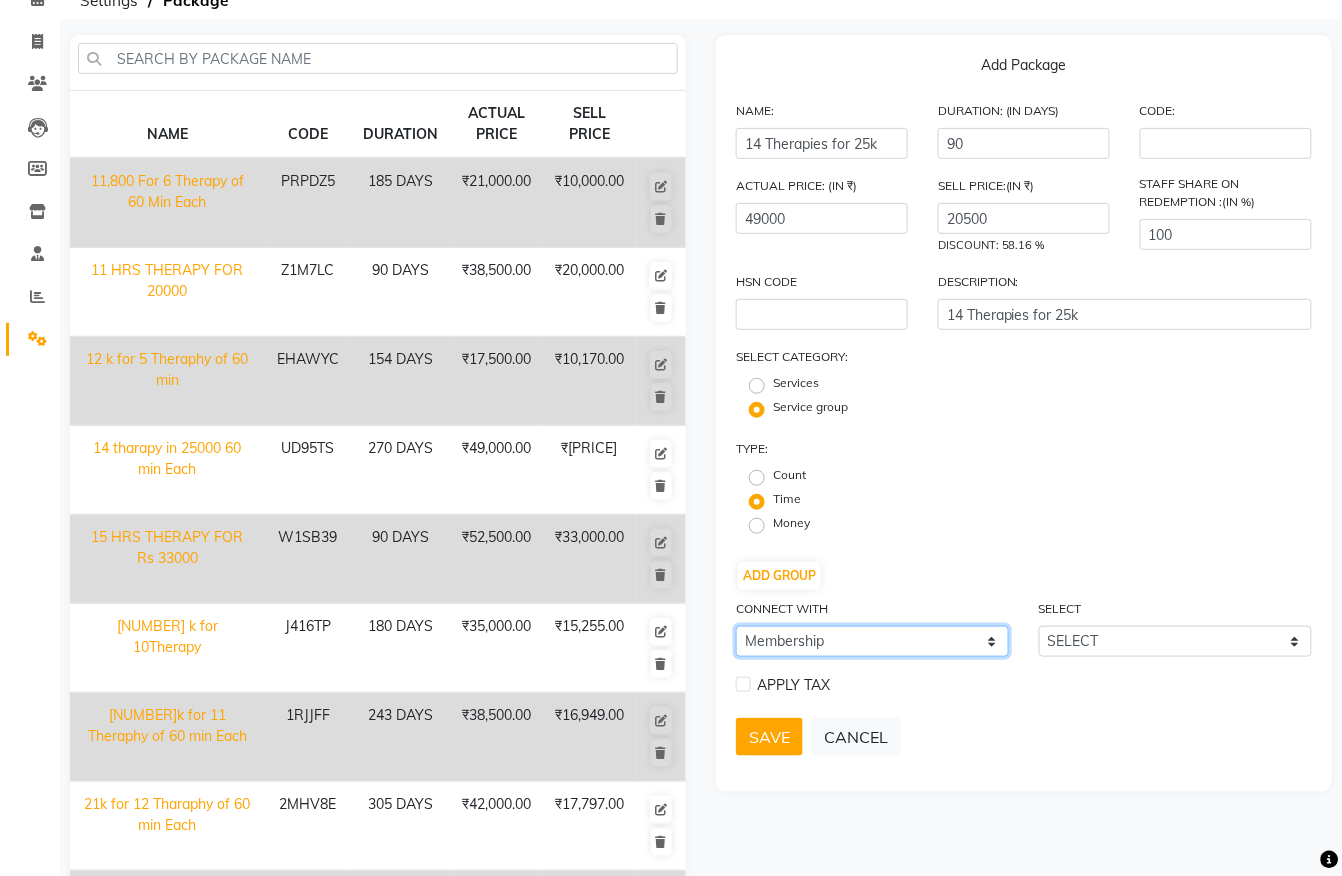 click on "SELECT Membership Prepaid Voucher" 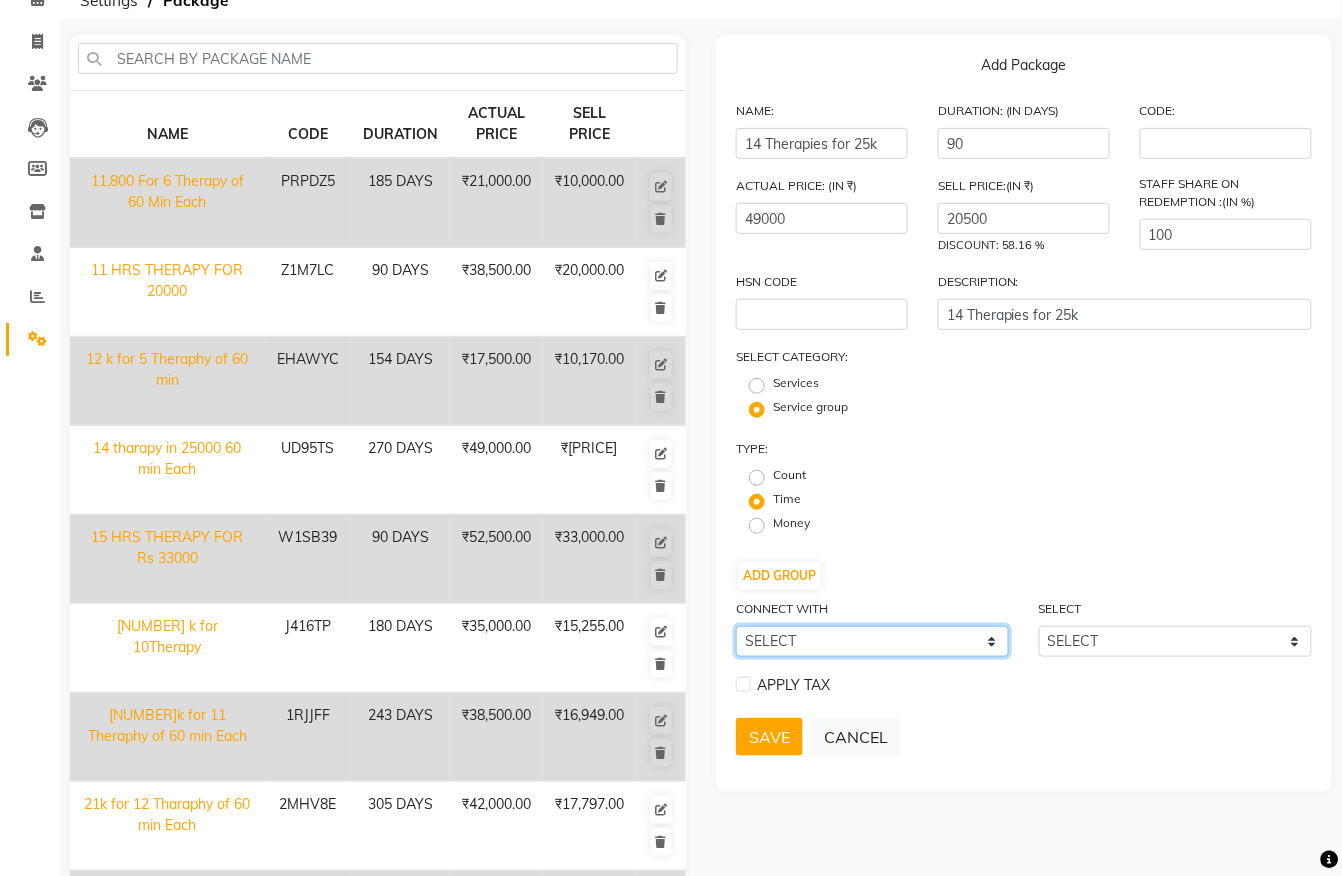 click on "SELECT Membership Prepaid Voucher" 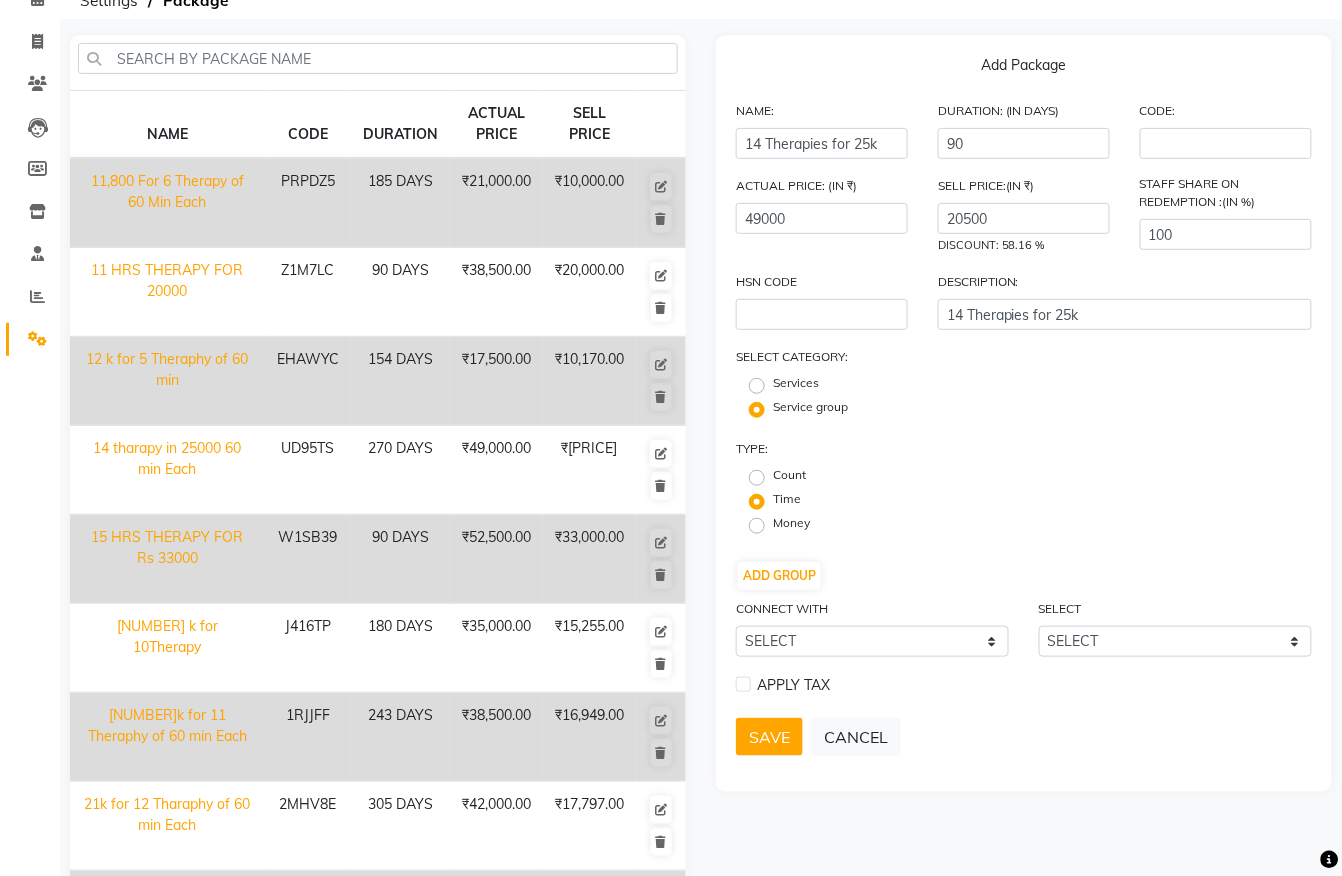 click 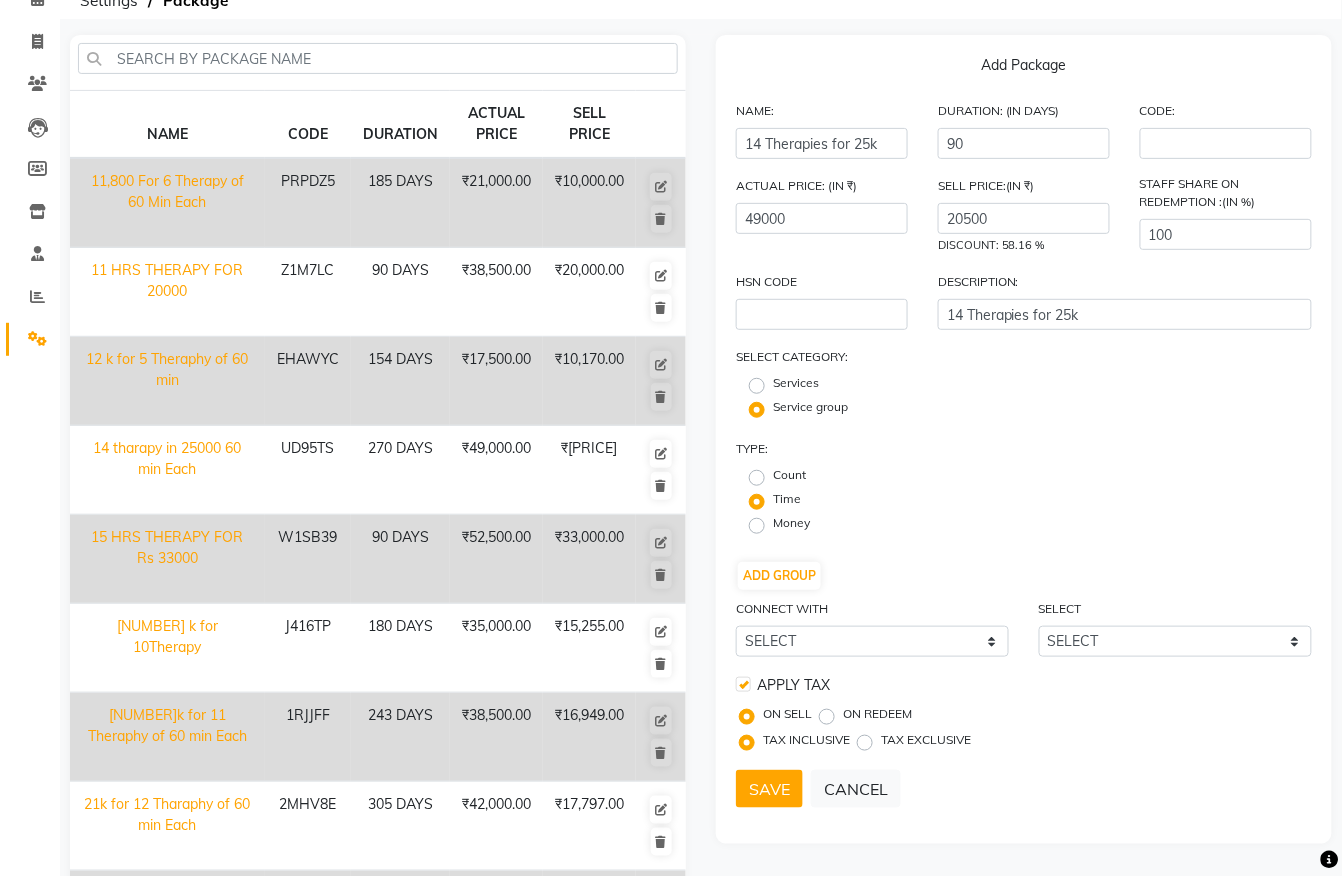 click on "TAX EXCLUSIVE" 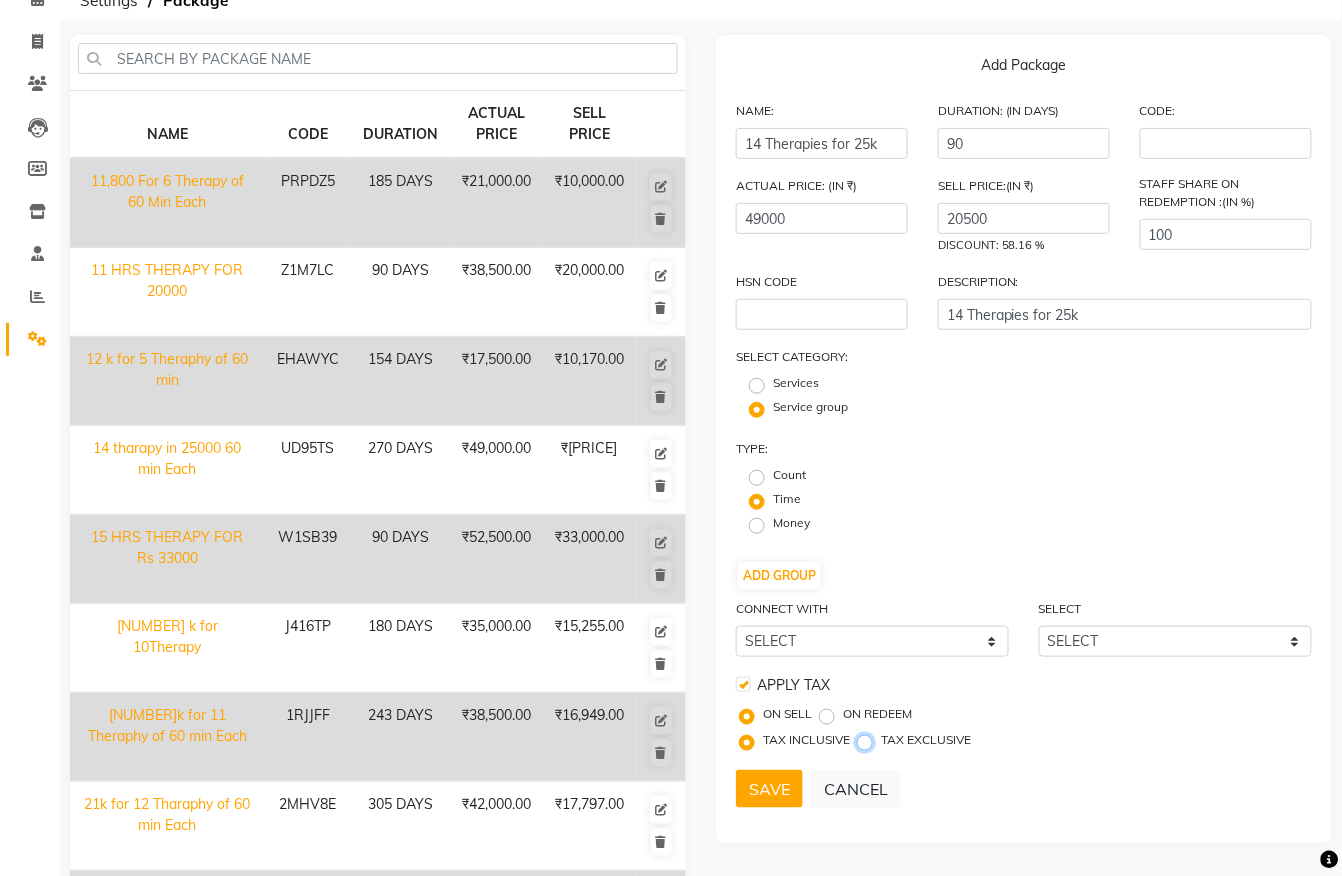 click on "TAX EXCLUSIVE" at bounding box center [869, 740] 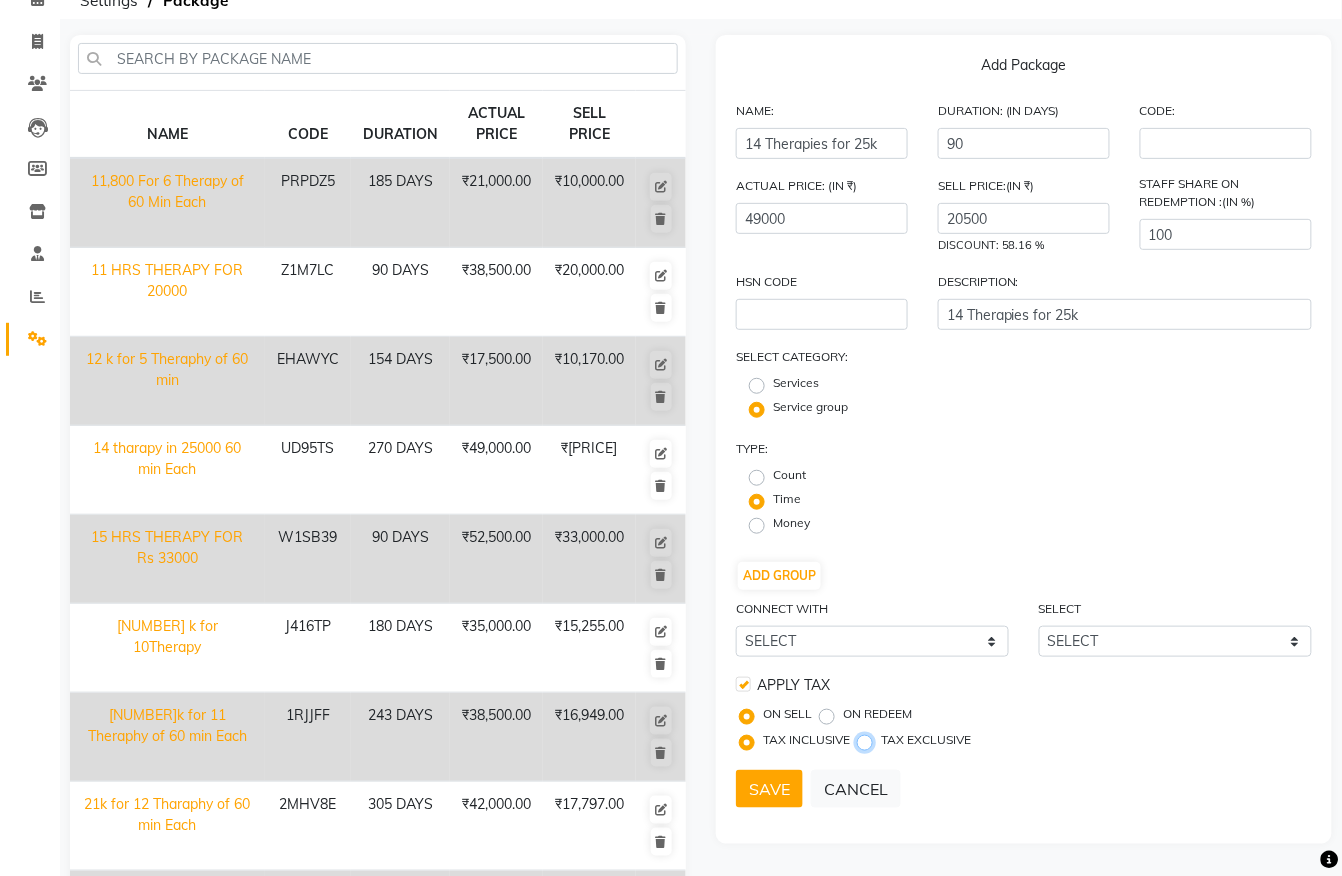 radio on "true" 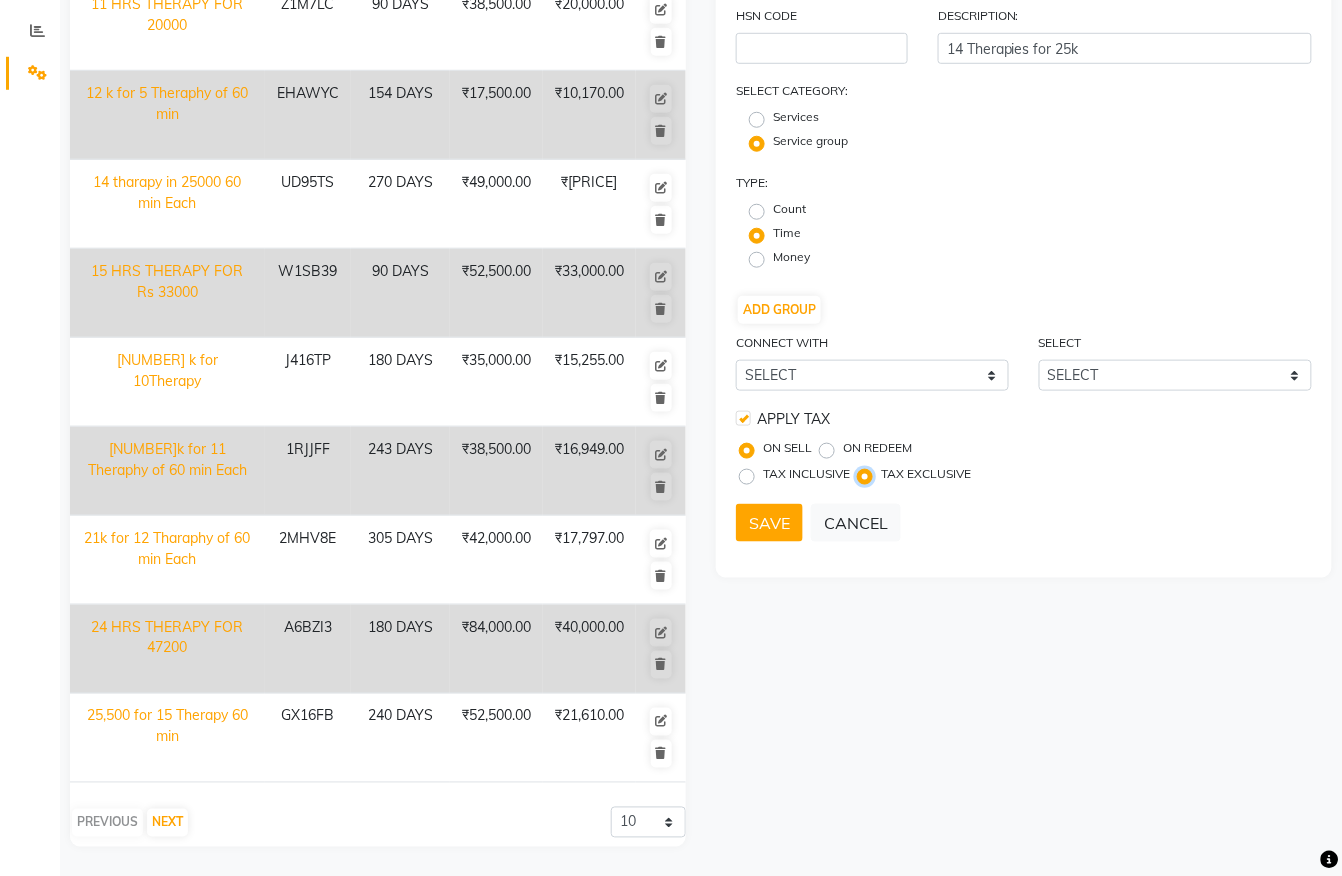 scroll, scrollTop: 374, scrollLeft: 0, axis: vertical 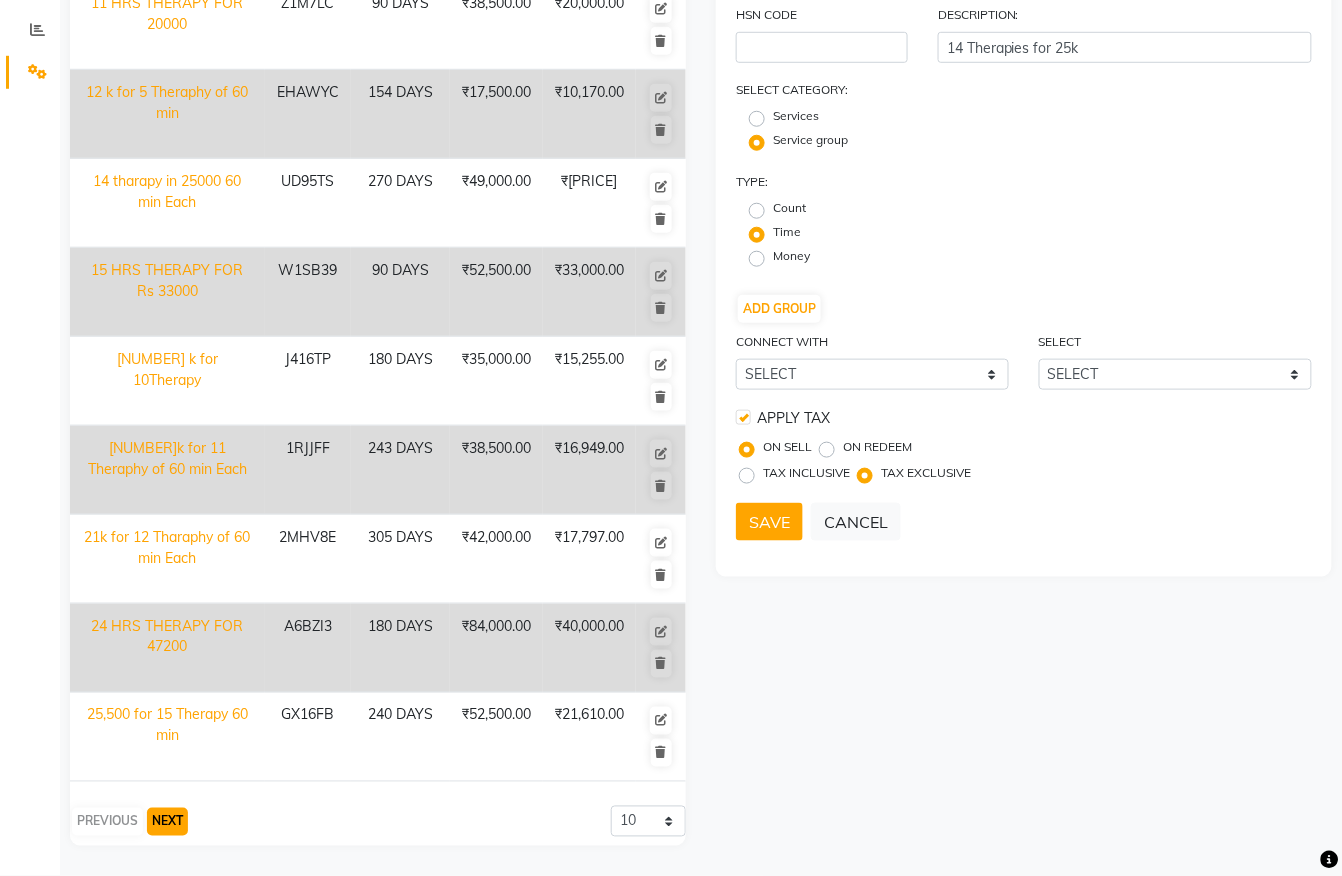 click on "NEXT" 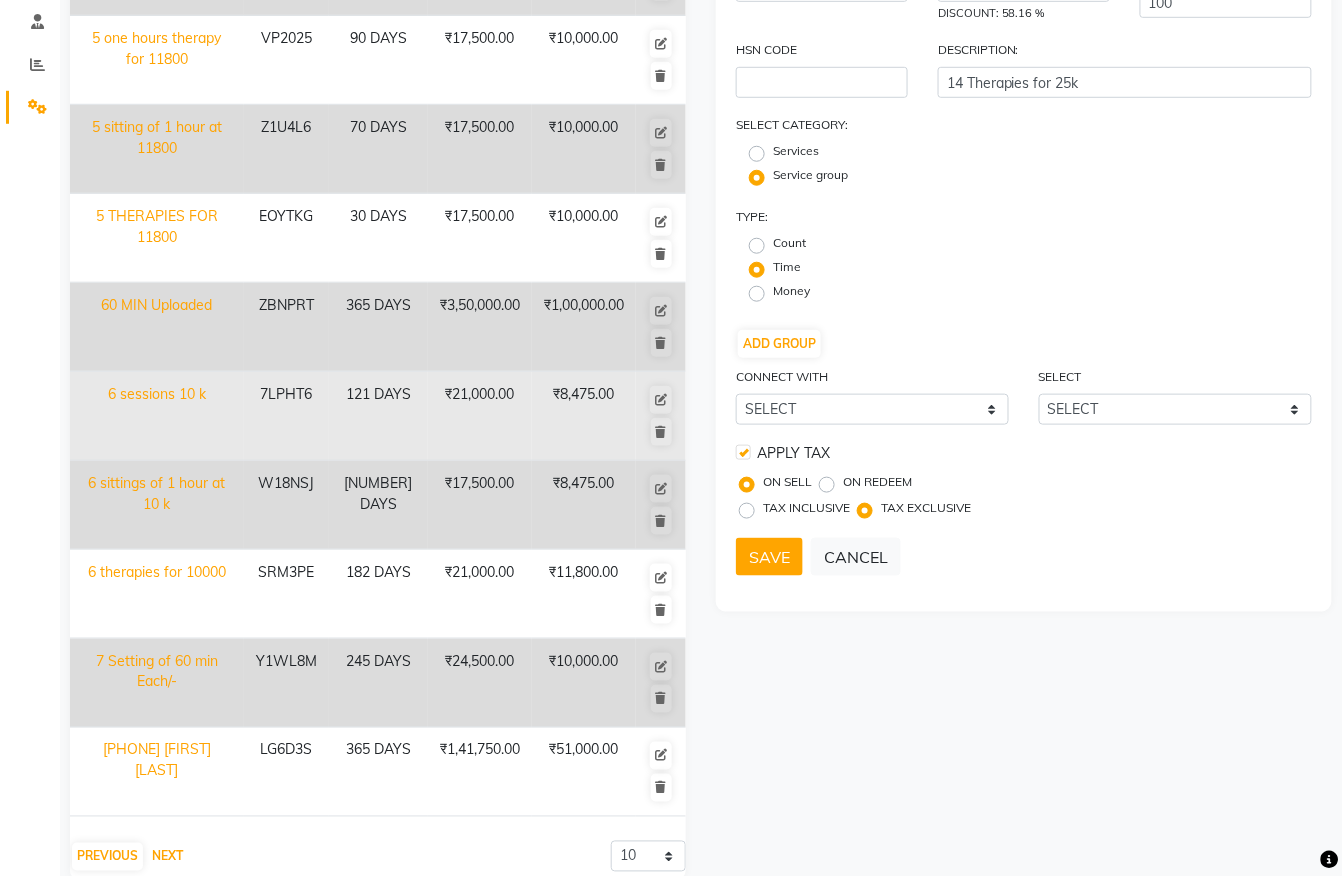 scroll, scrollTop: 374, scrollLeft: 0, axis: vertical 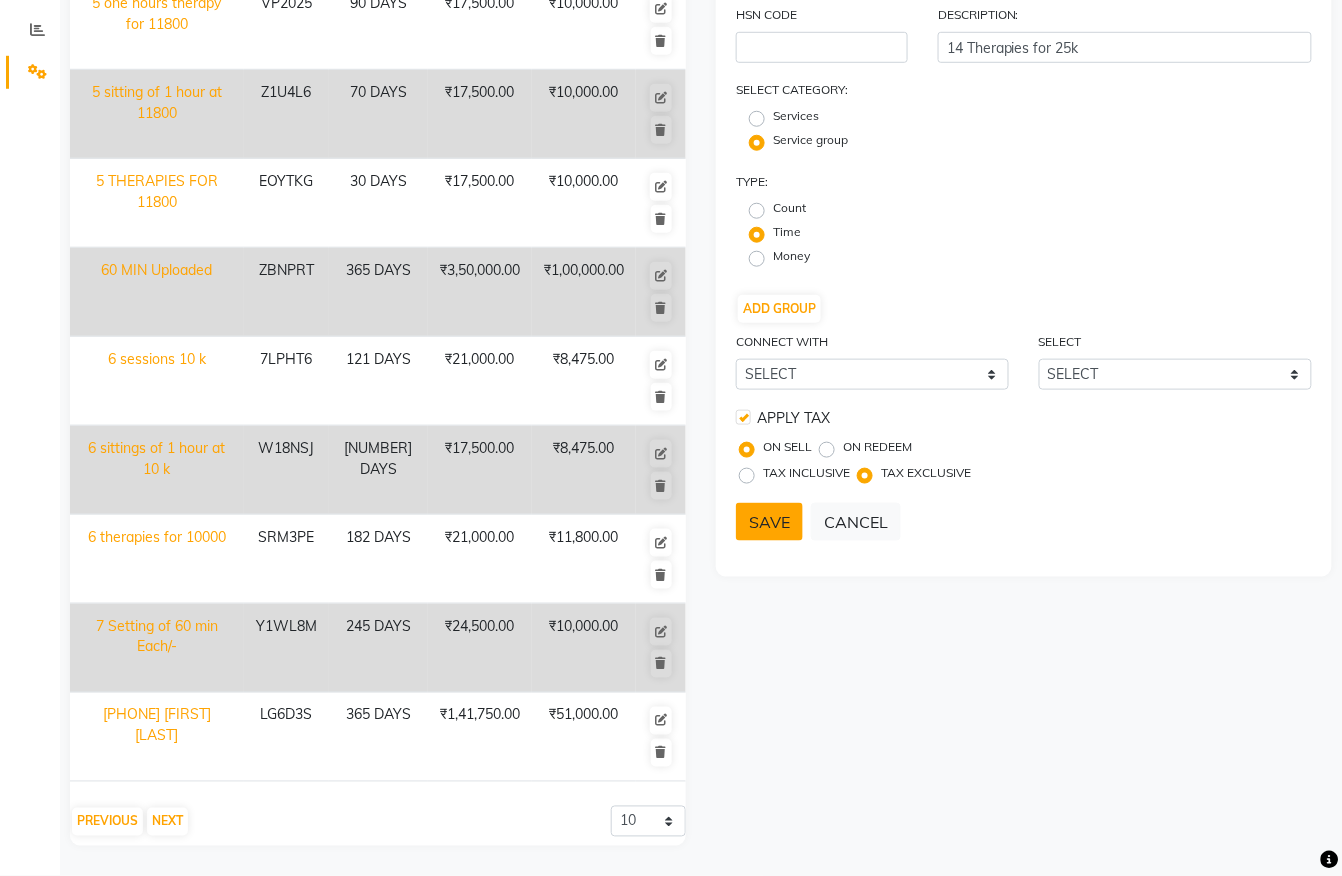 click on "SAVE" 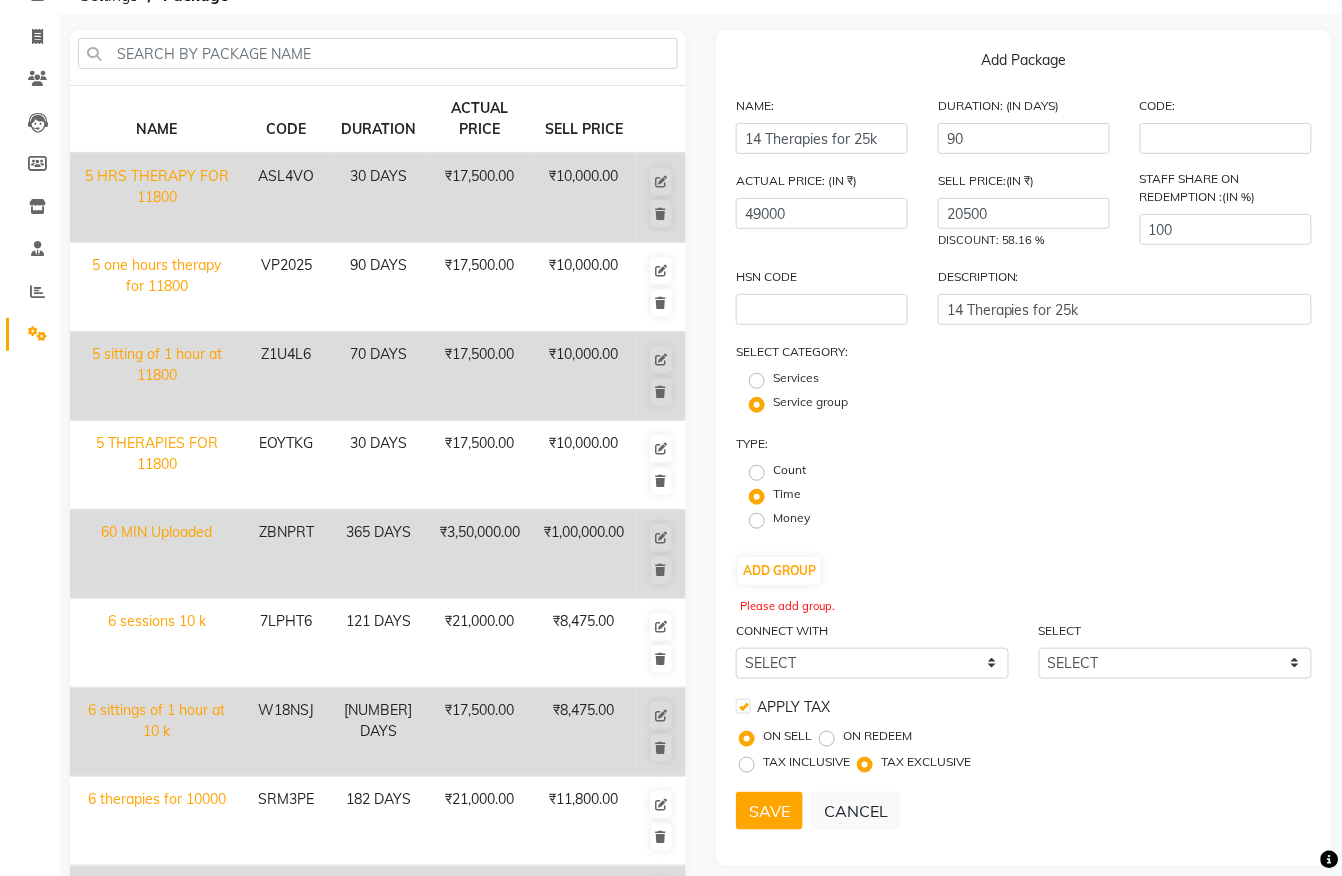 scroll, scrollTop: 266, scrollLeft: 0, axis: vertical 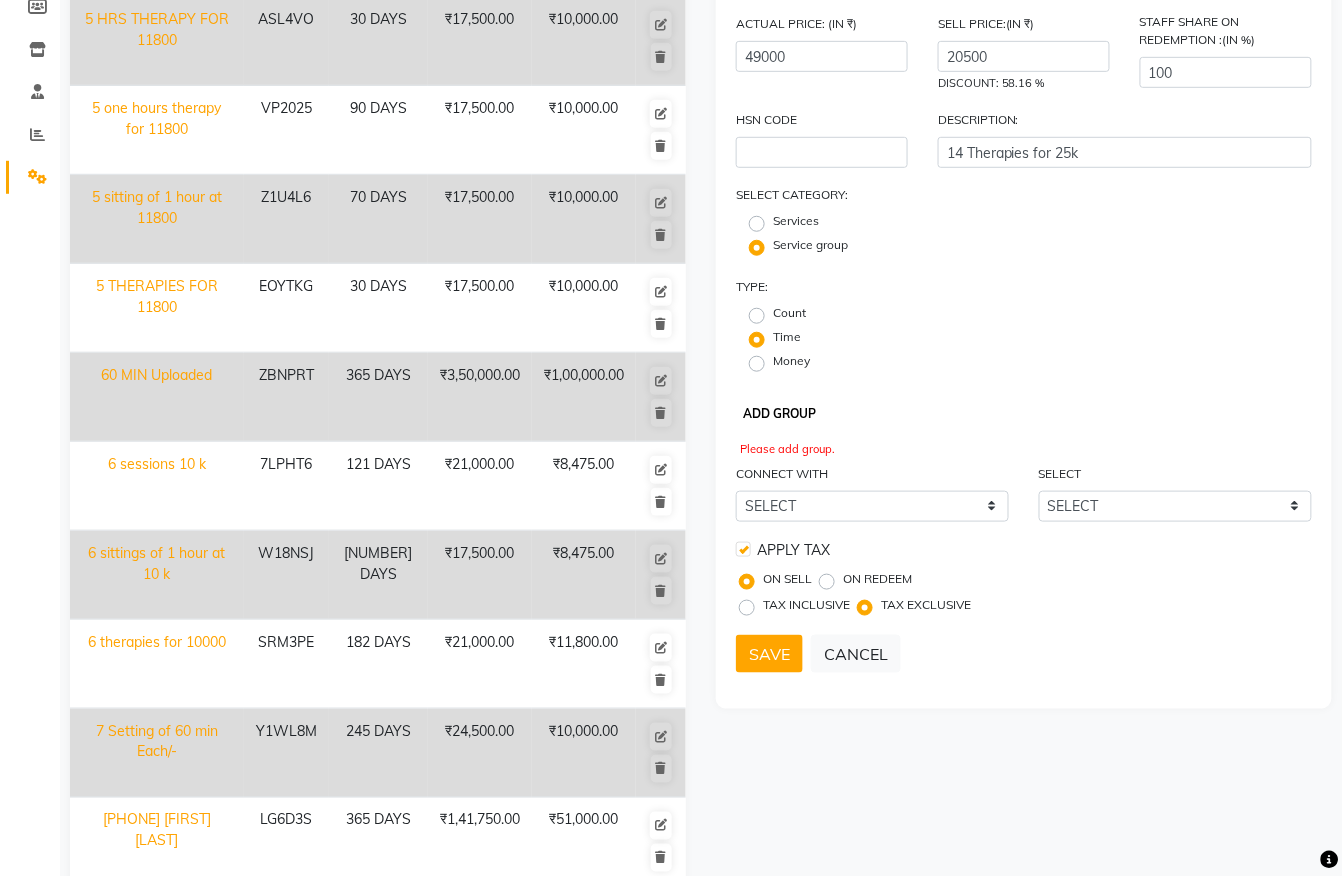 click on "ADD GROUP" 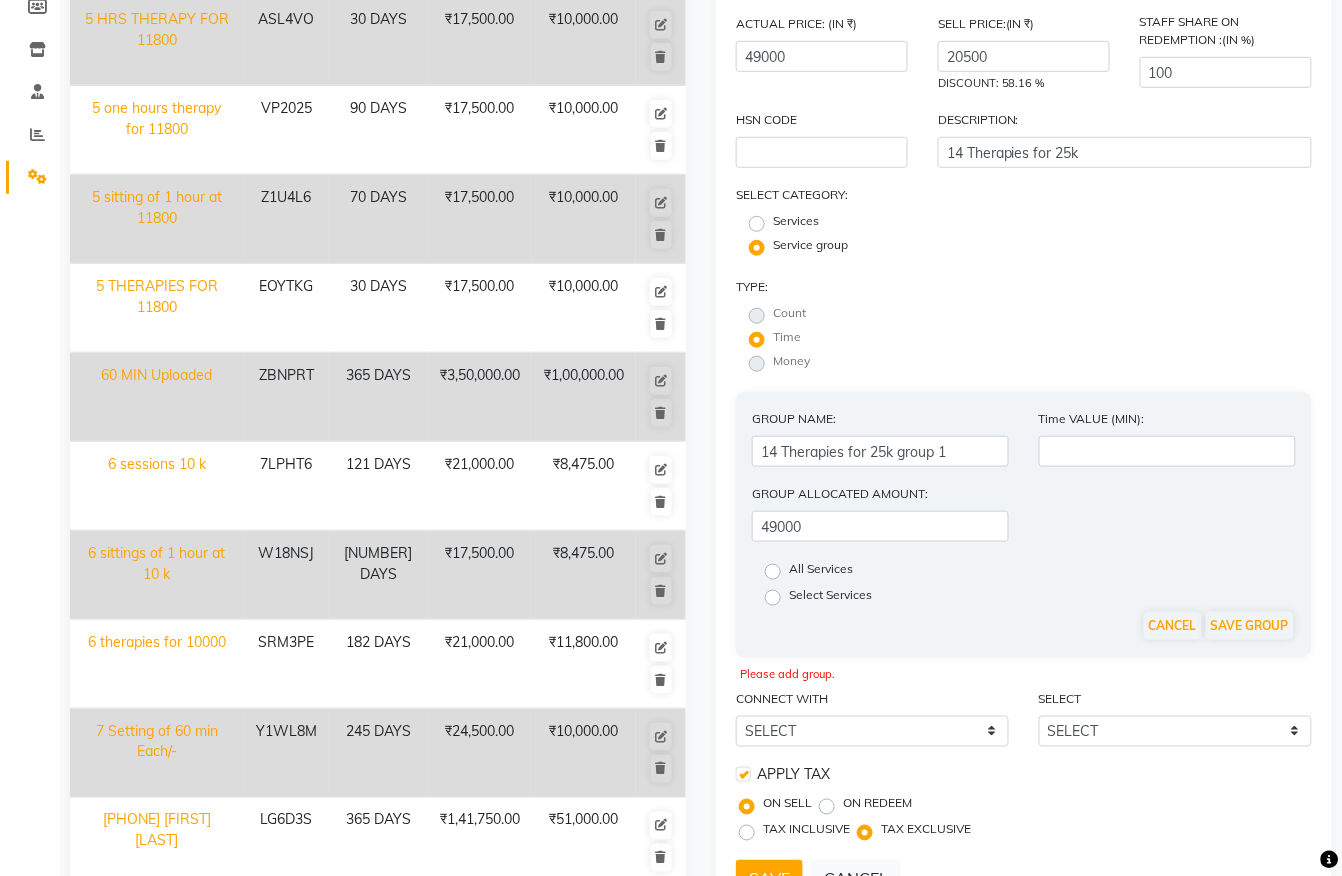 click on "Select Services" 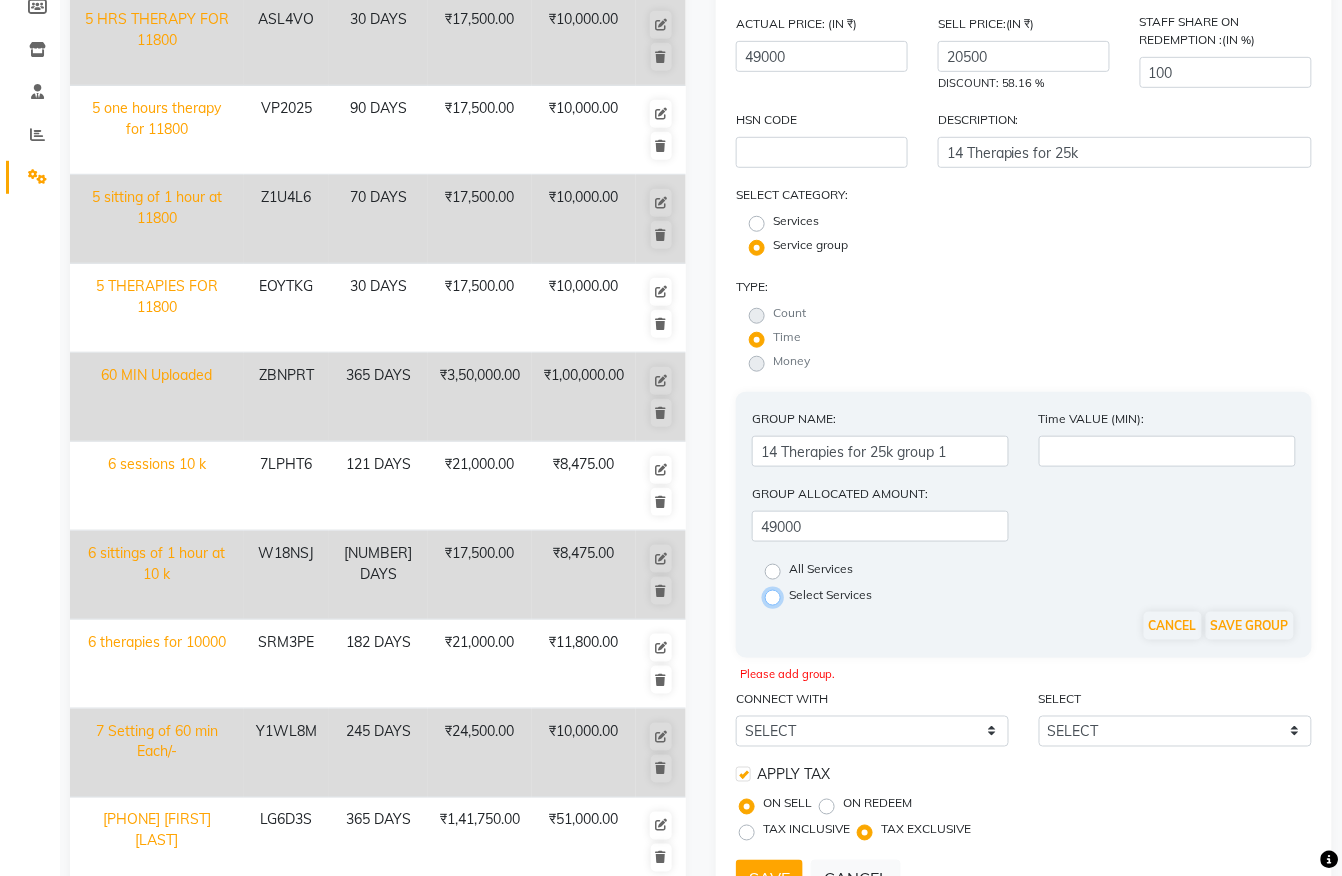 click on "Select Services" at bounding box center [779, 596] 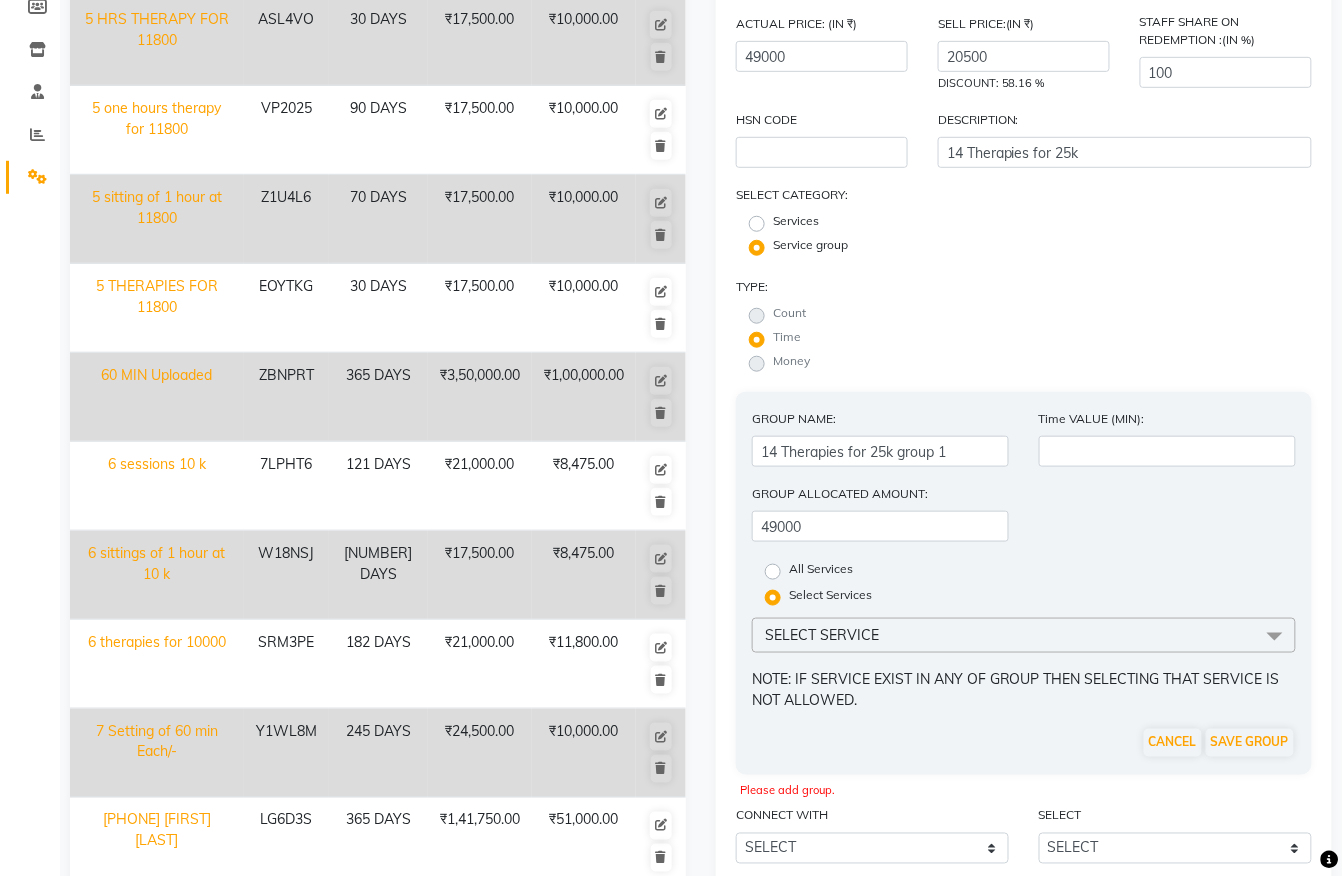 click 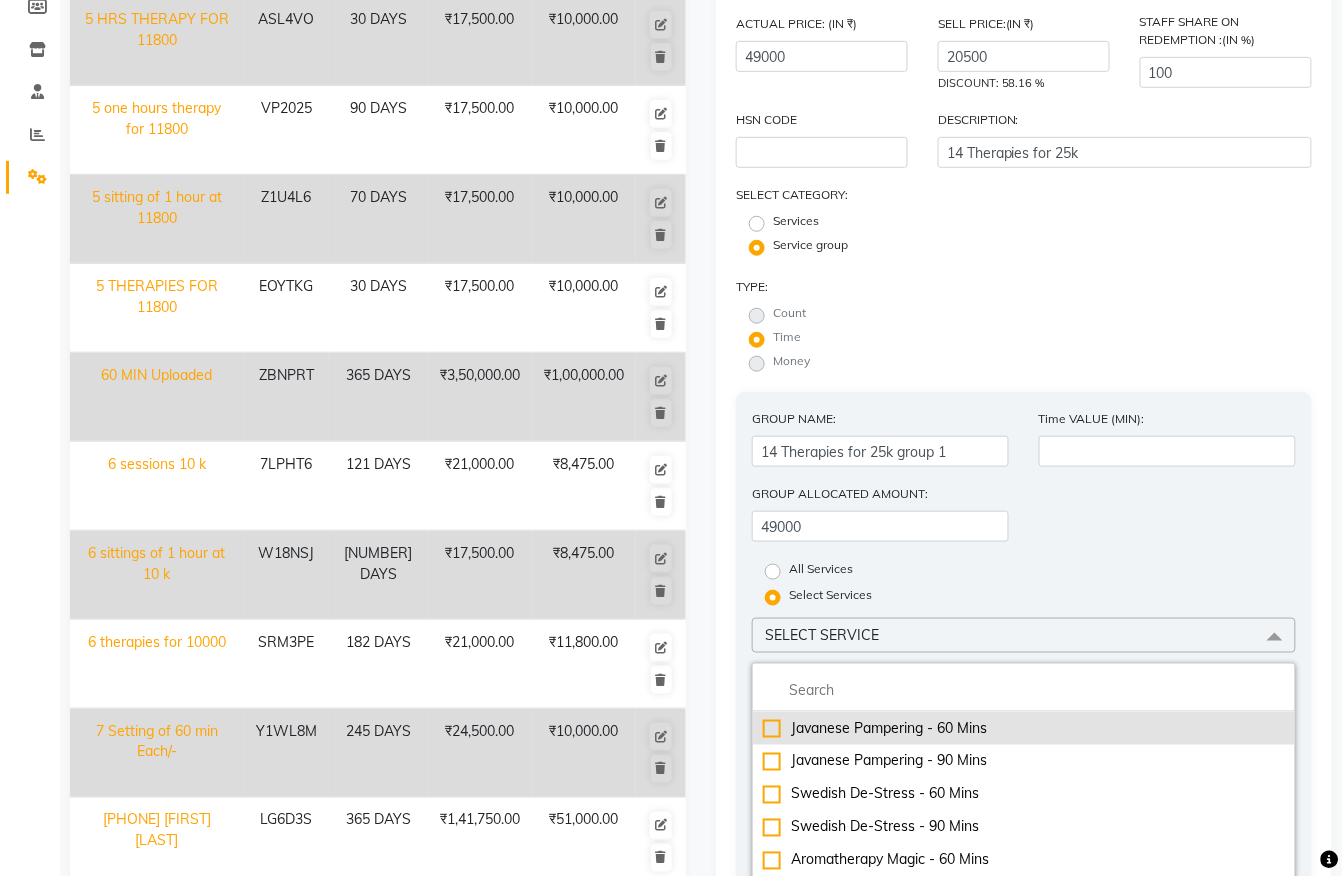 click on "Javanese Pampering - 60 Mins" 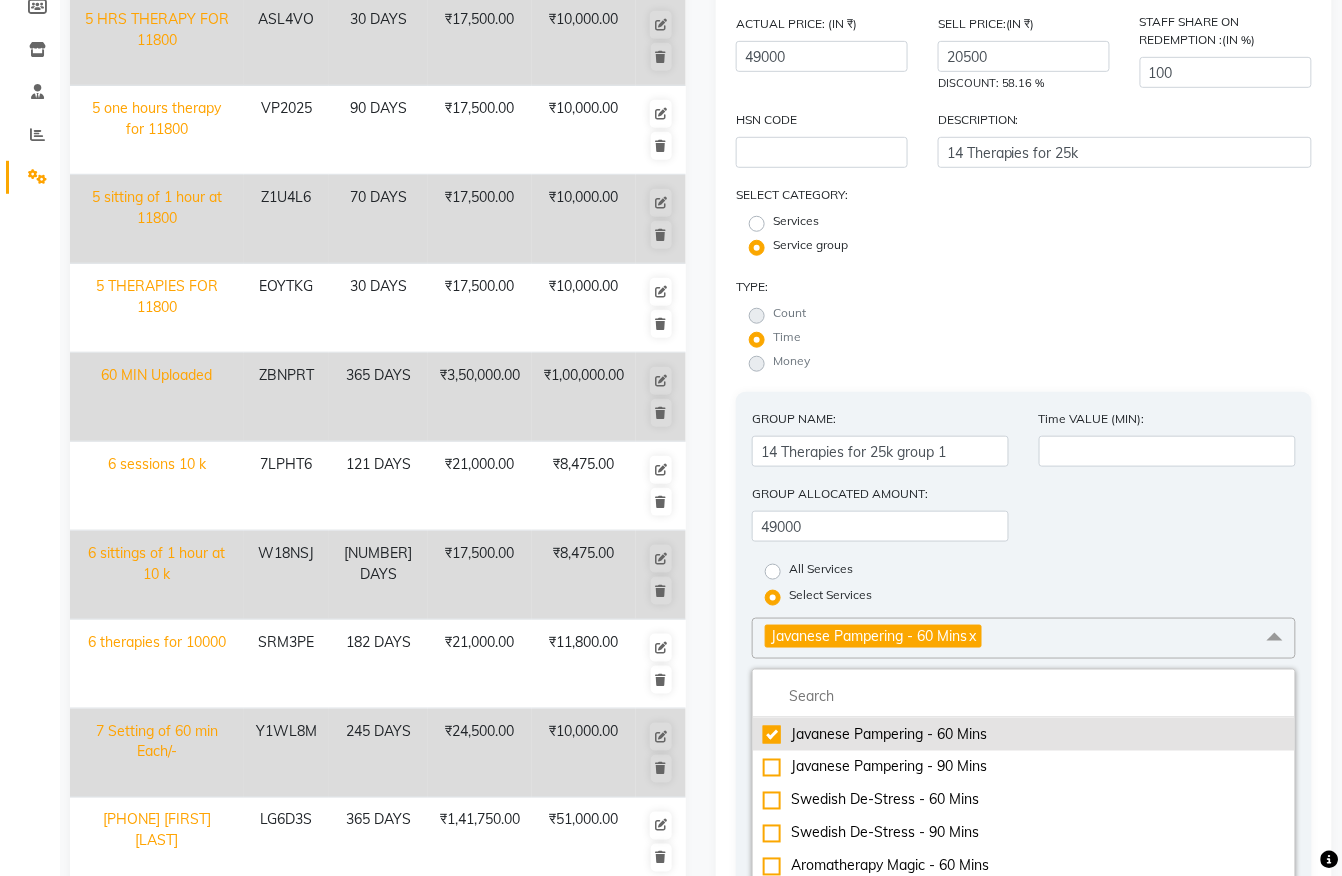 click on "Javanese Pampering - 60 Mins" 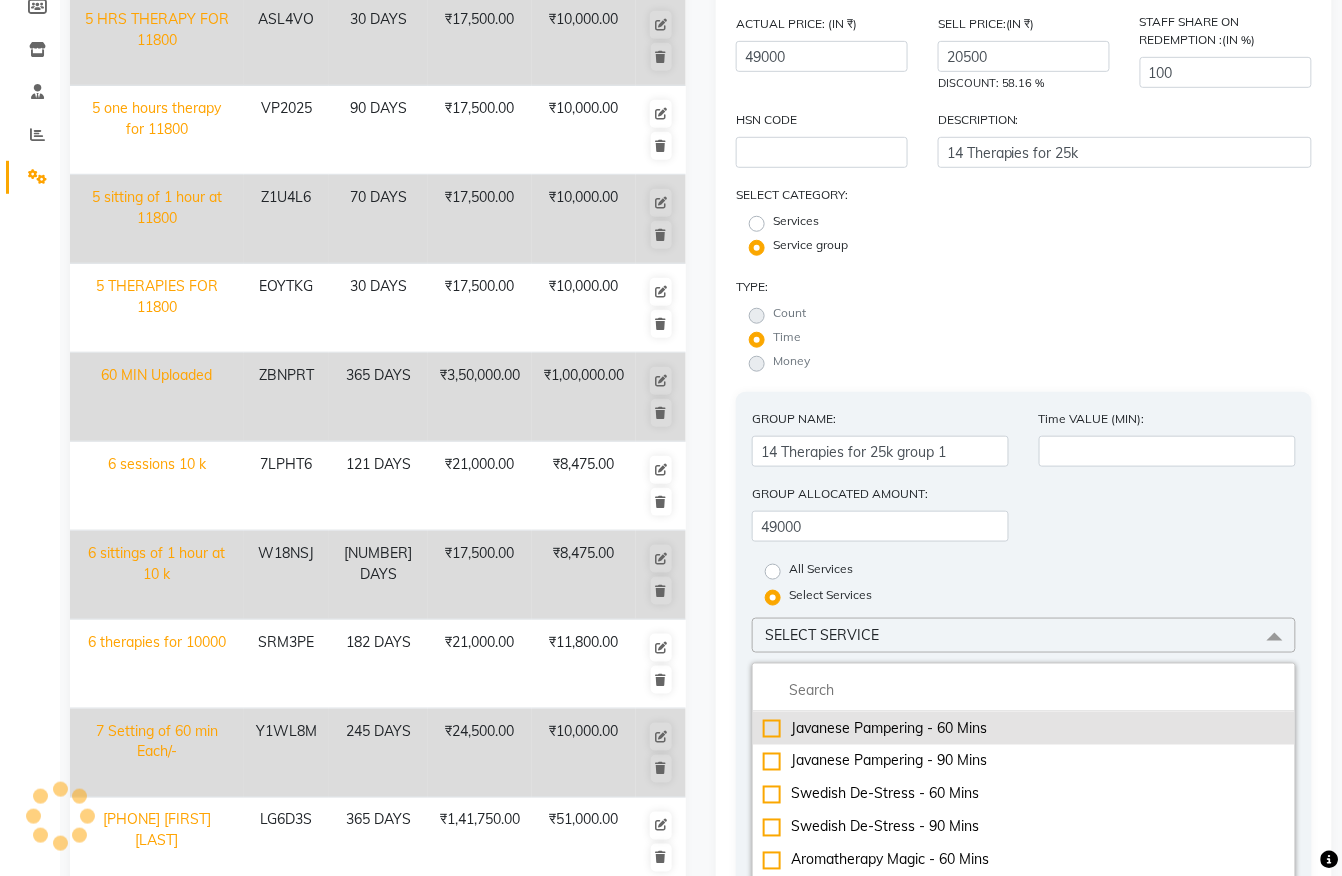 click on "Javanese Pampering - 60 Mins" 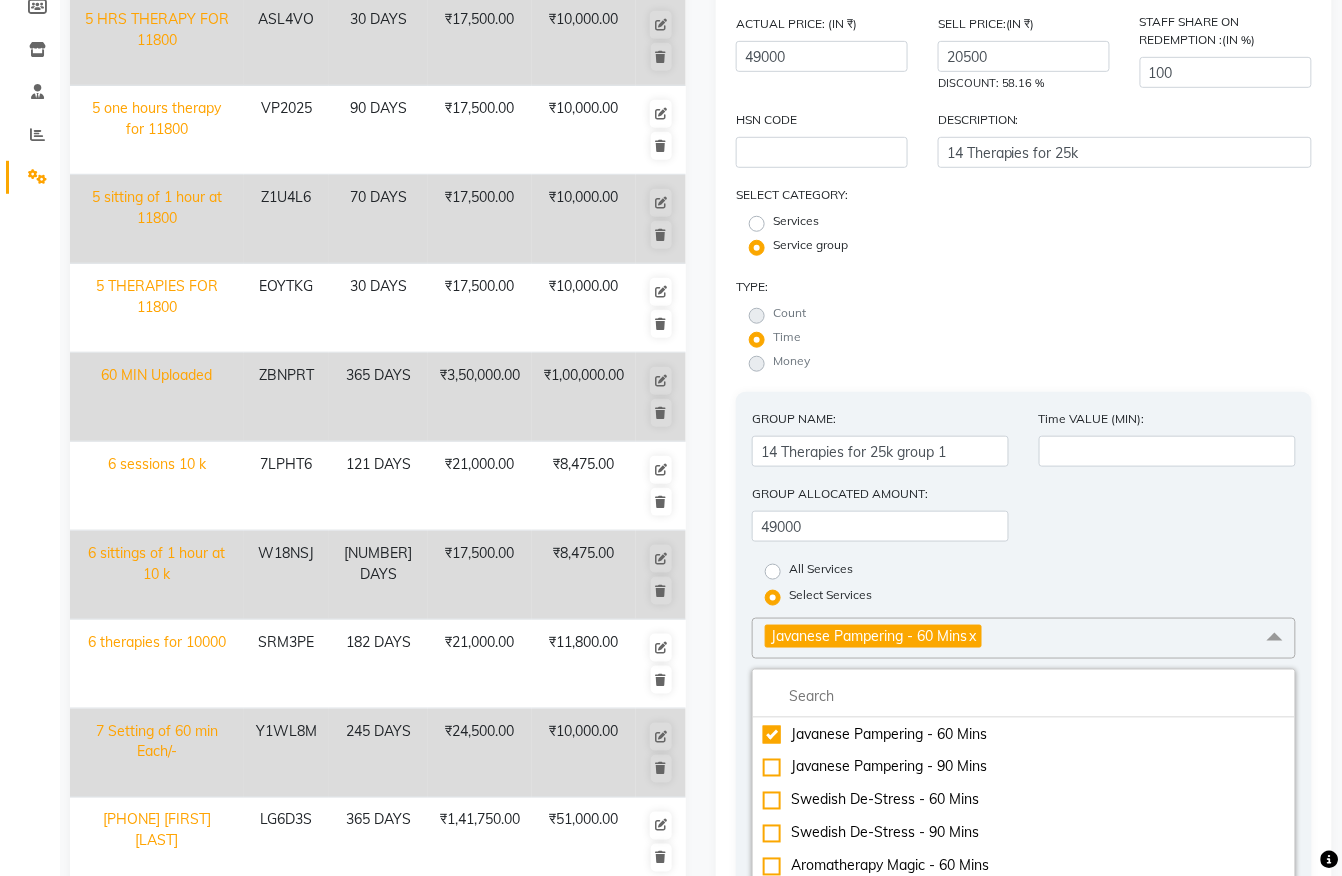 click on "Javanese Pampering - 60 Mins  x" 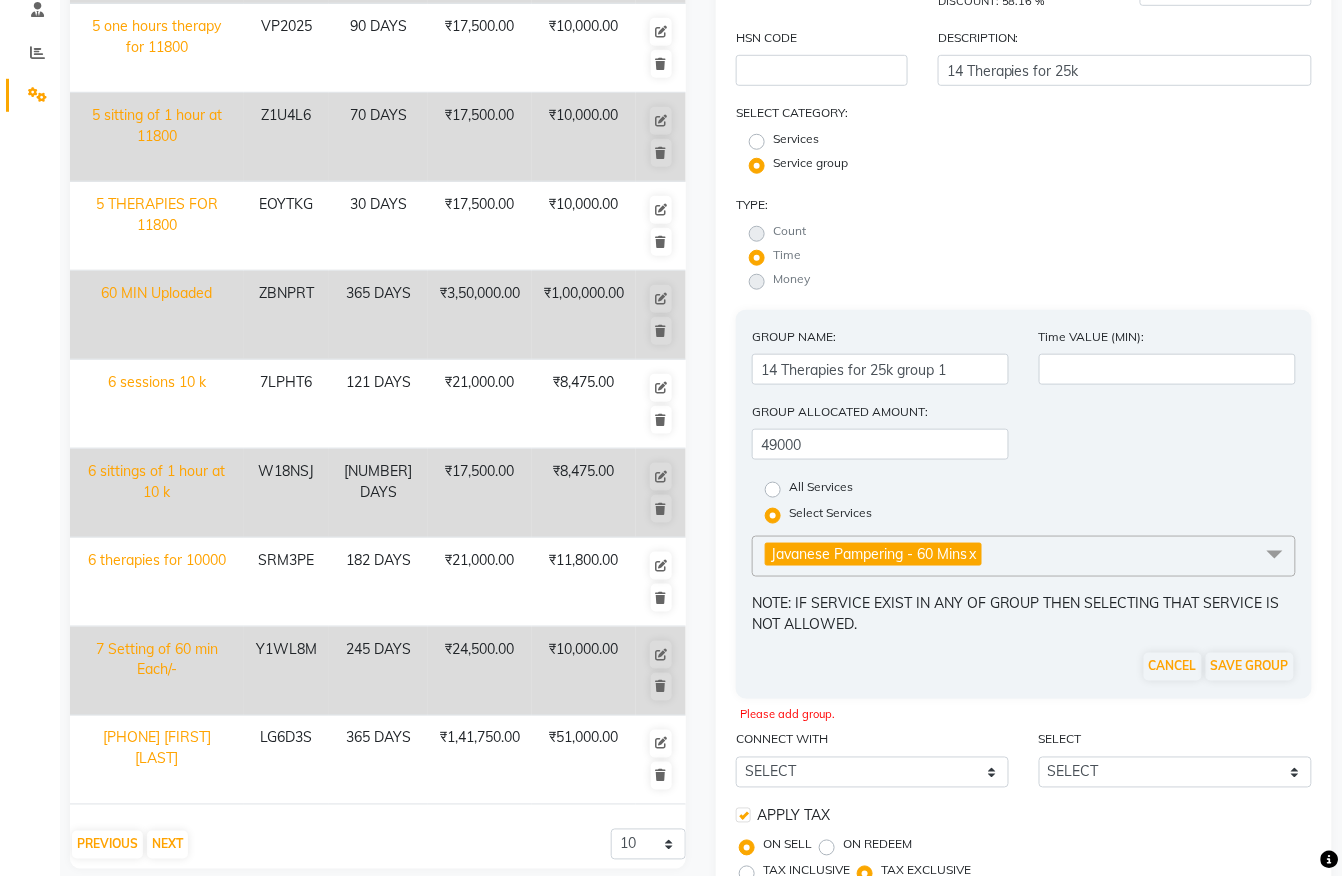 scroll, scrollTop: 472, scrollLeft: 0, axis: vertical 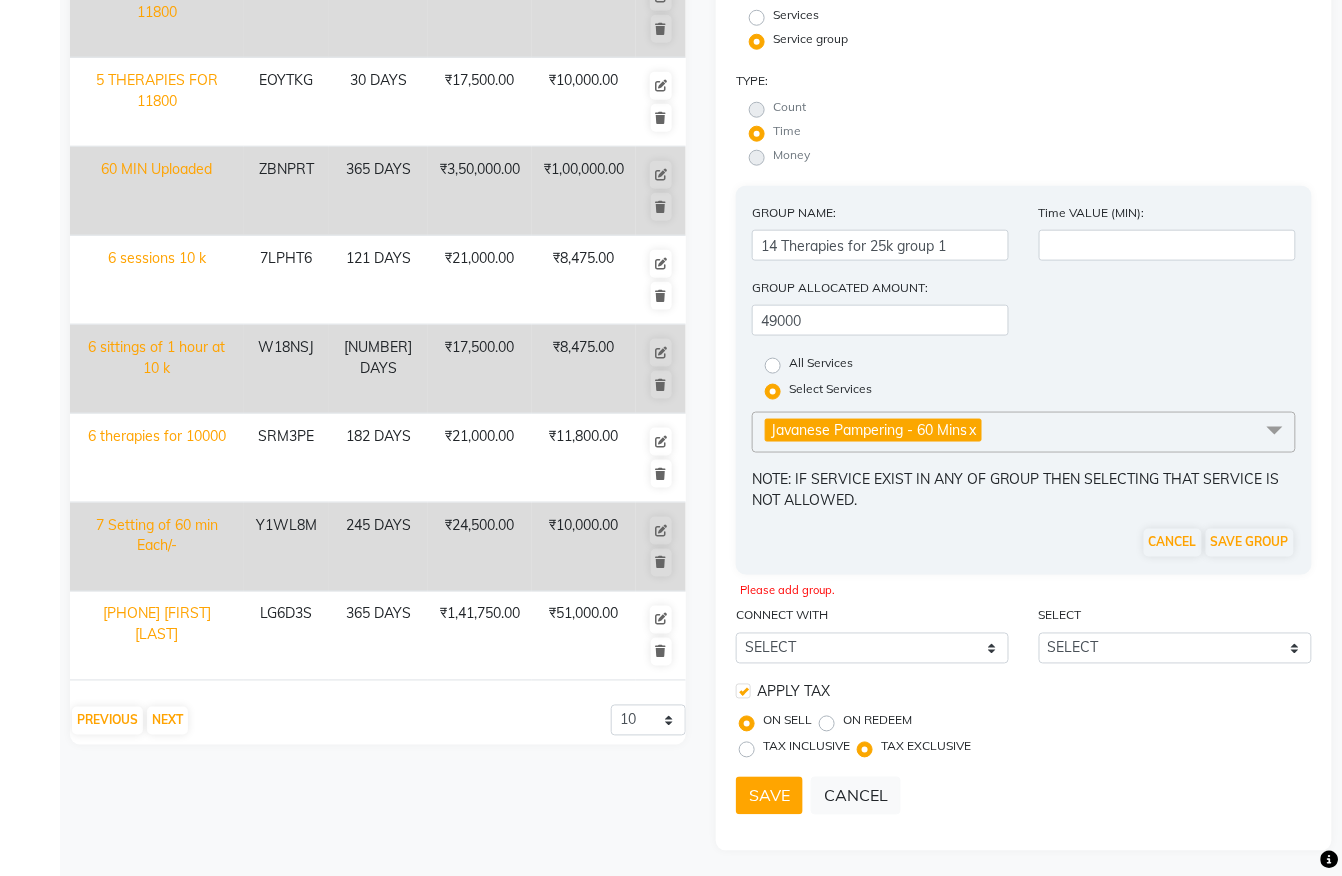 click 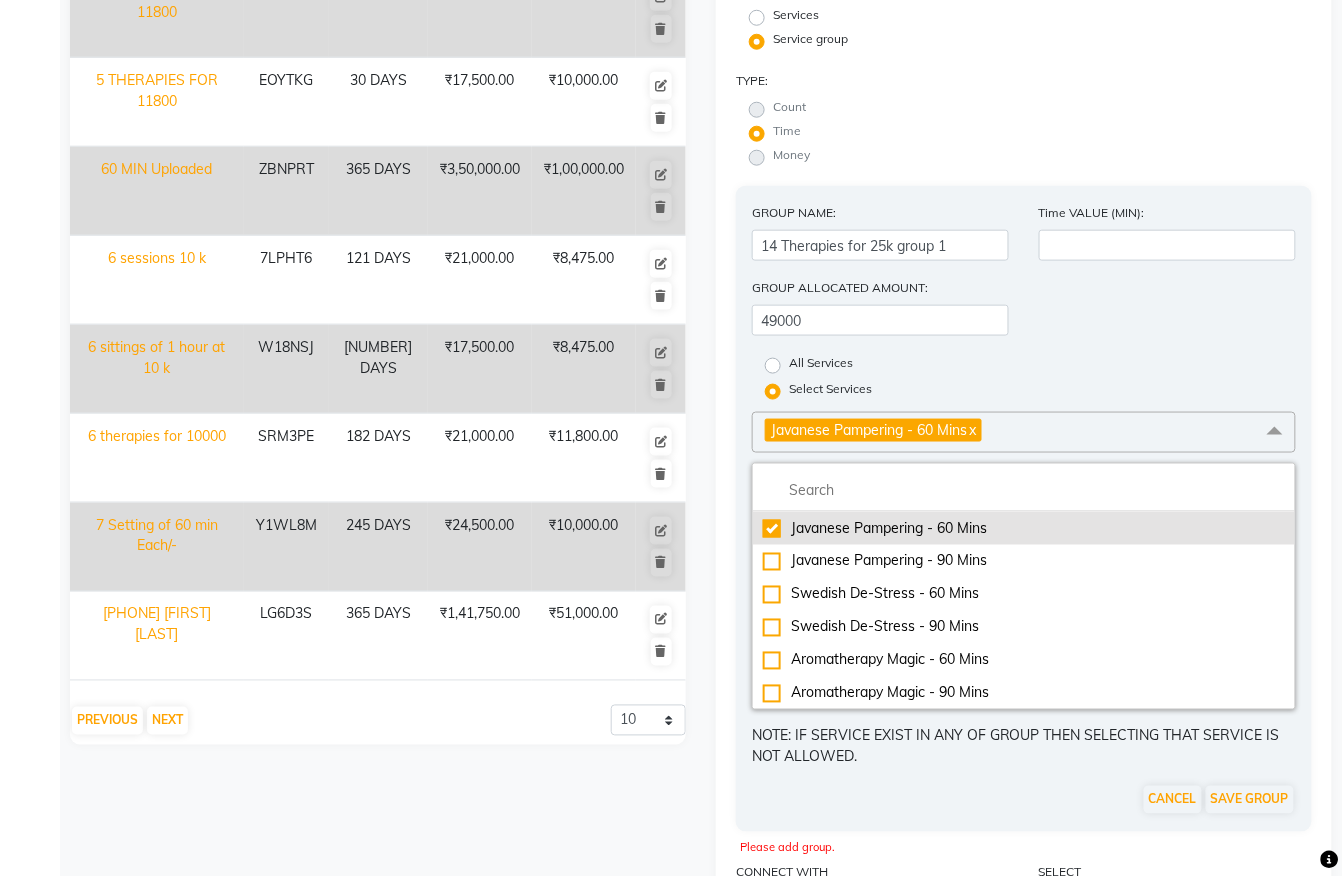 click on "Javanese Pampering - 60 Mins" 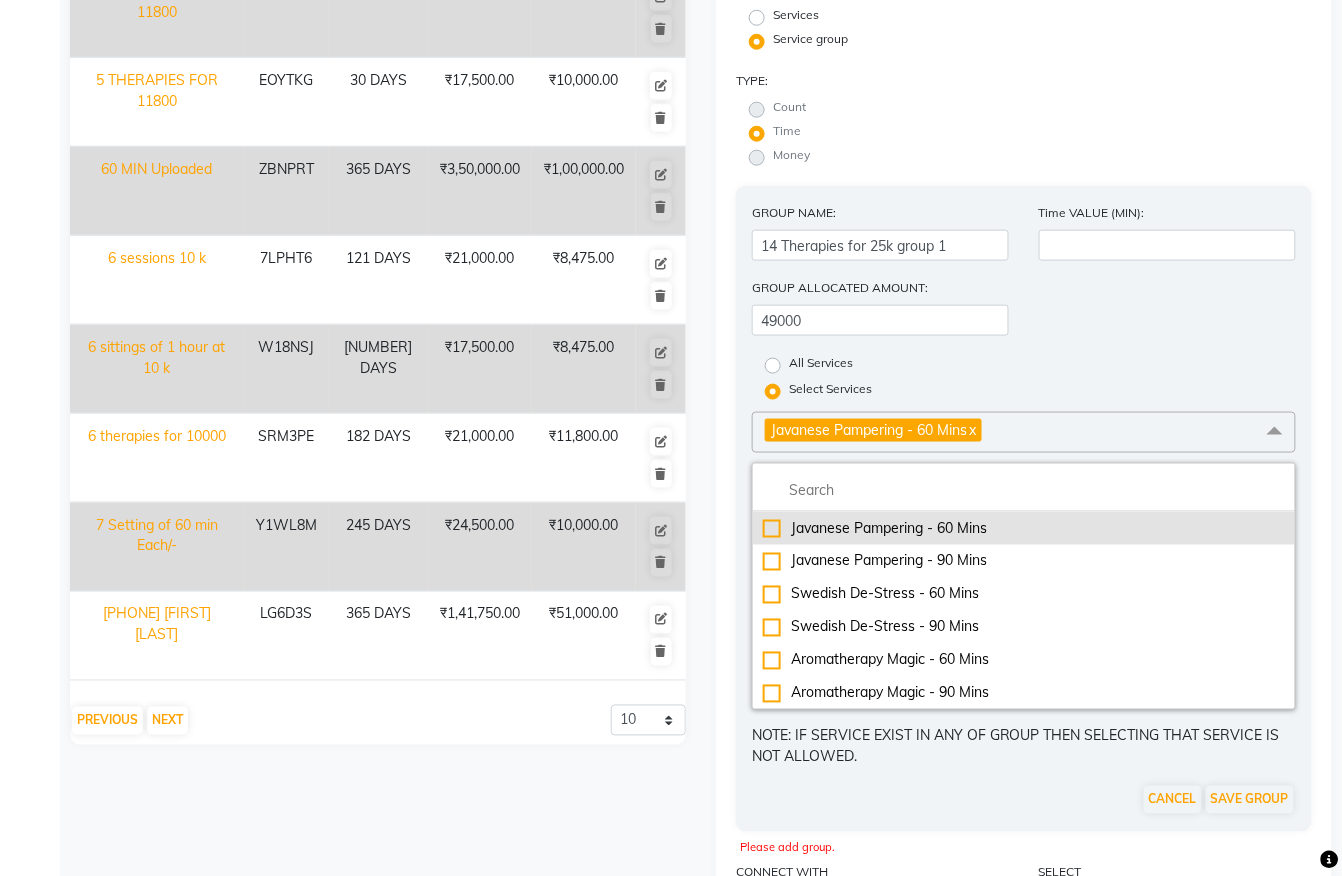 checkbox on "false" 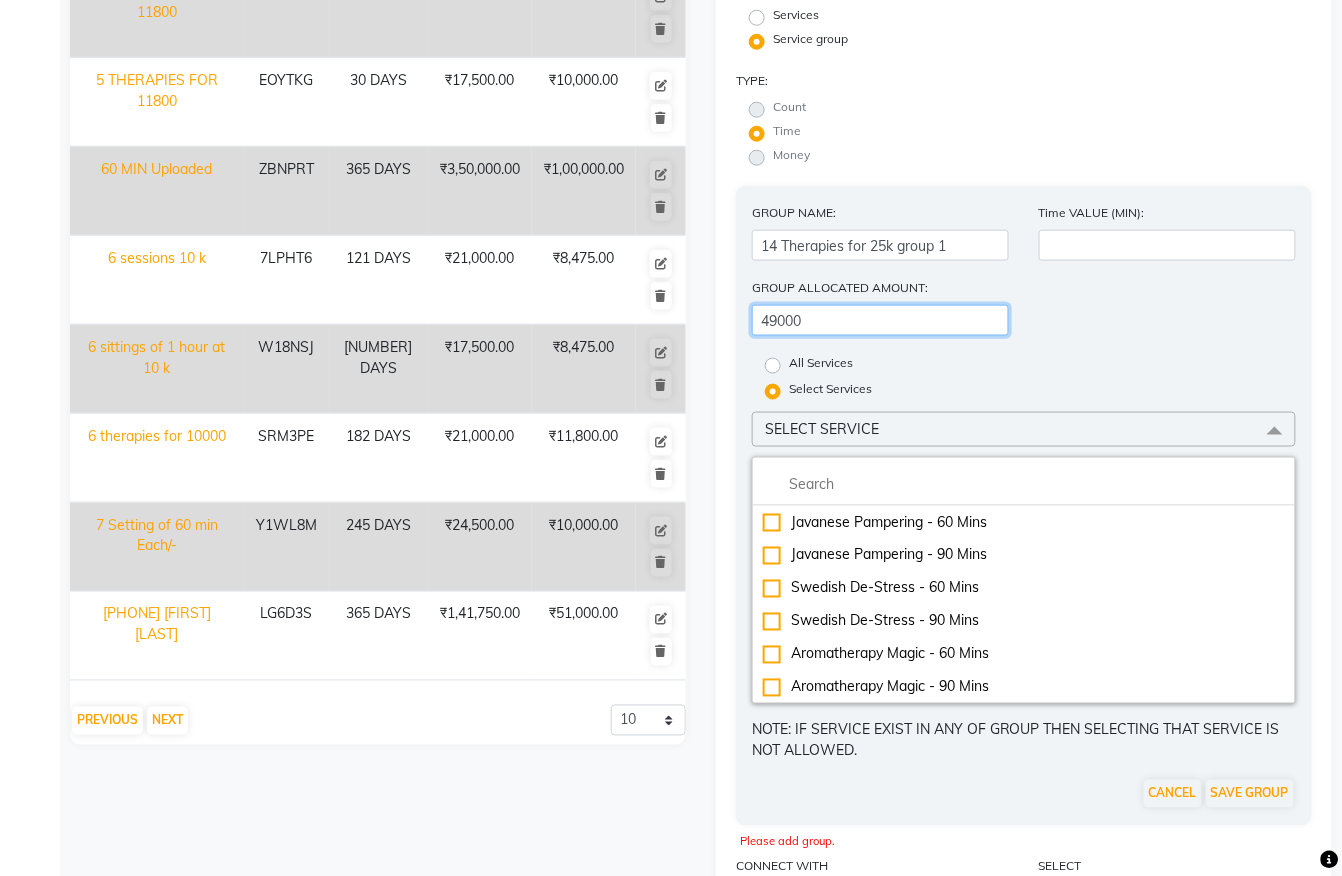 click on "GROUP ALLOCATED AMOUNT: [AMOUNT]" 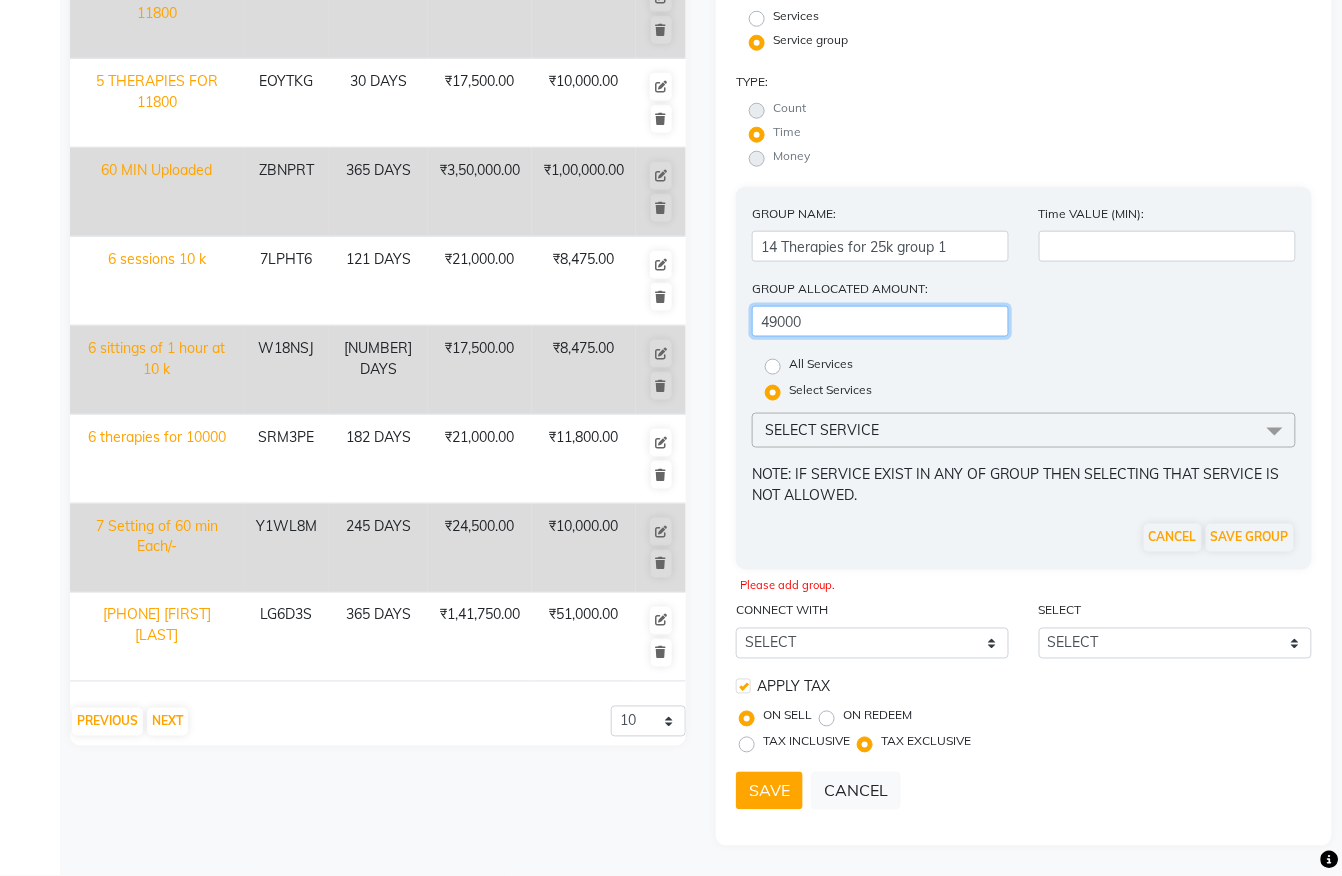 scroll, scrollTop: 465, scrollLeft: 0, axis: vertical 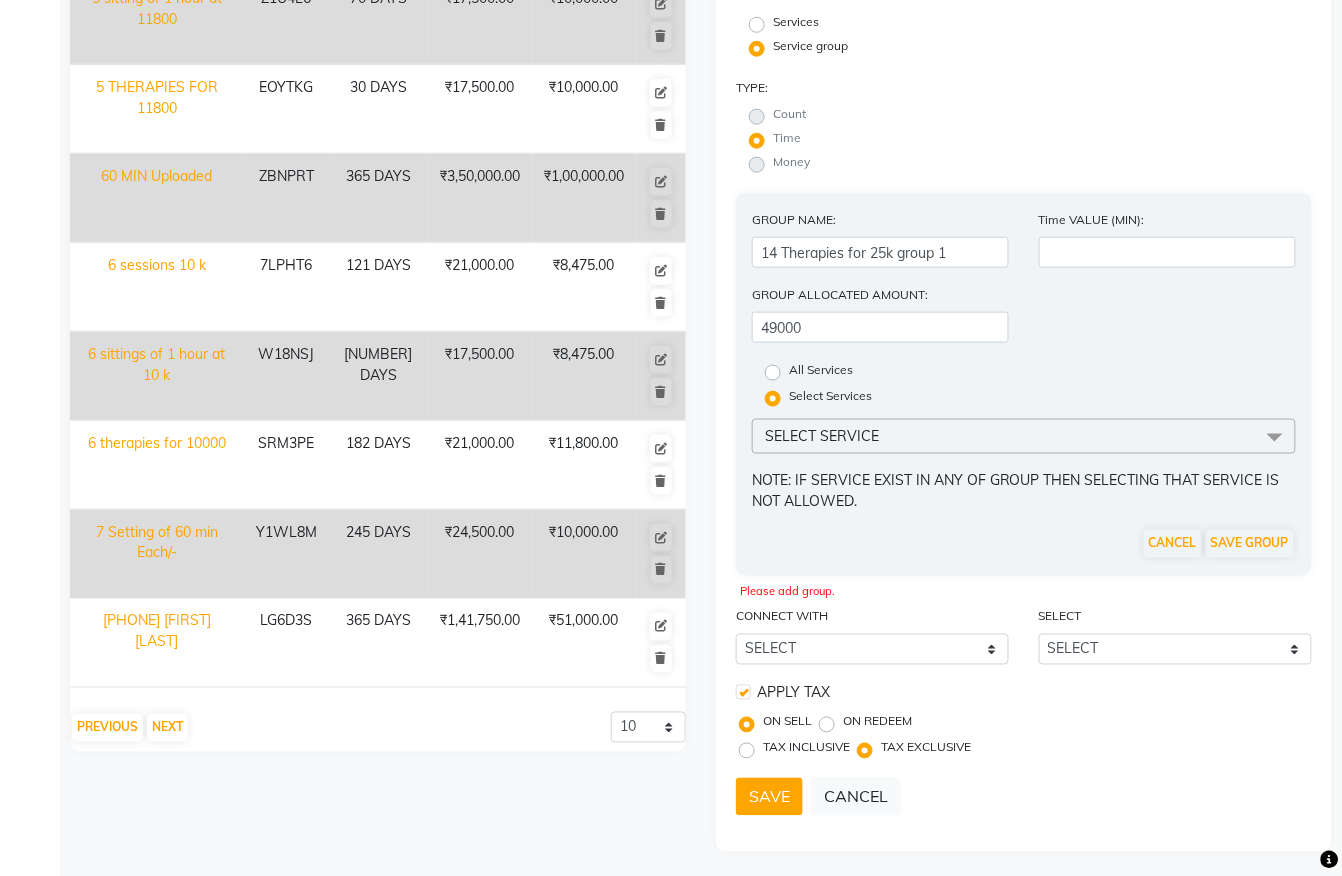 click on "All Services" 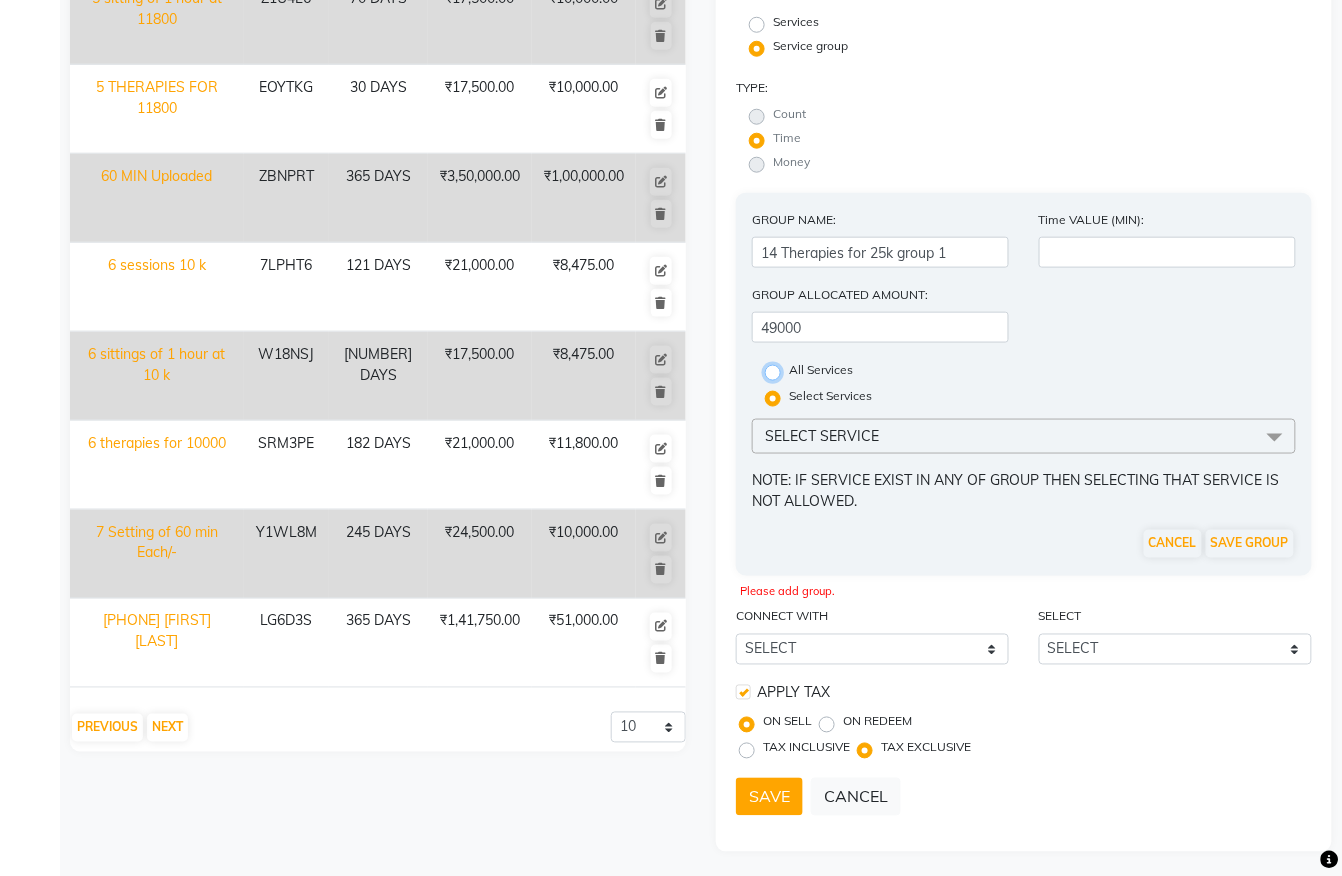 click on "All Services" at bounding box center (779, 371) 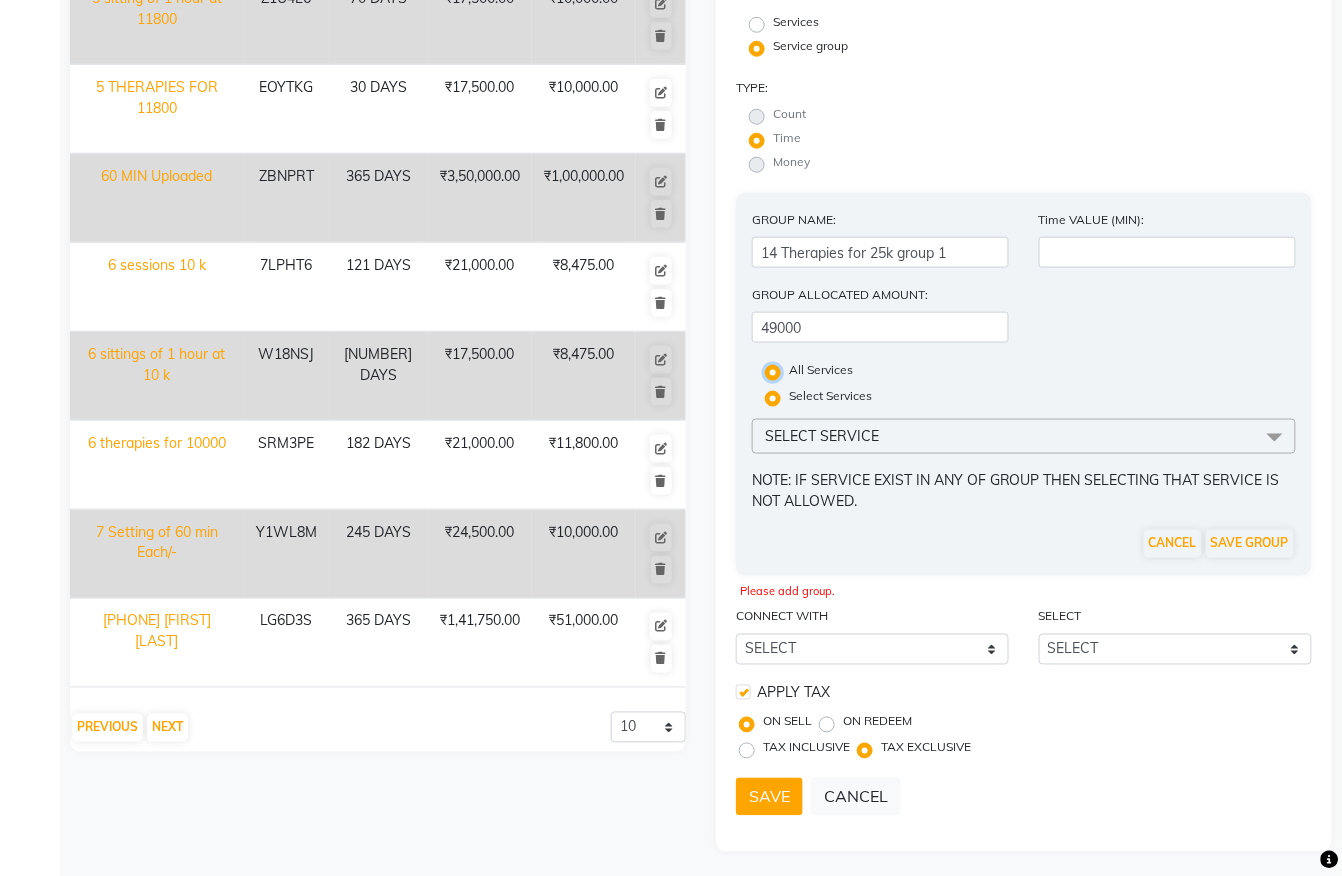 radio on "false" 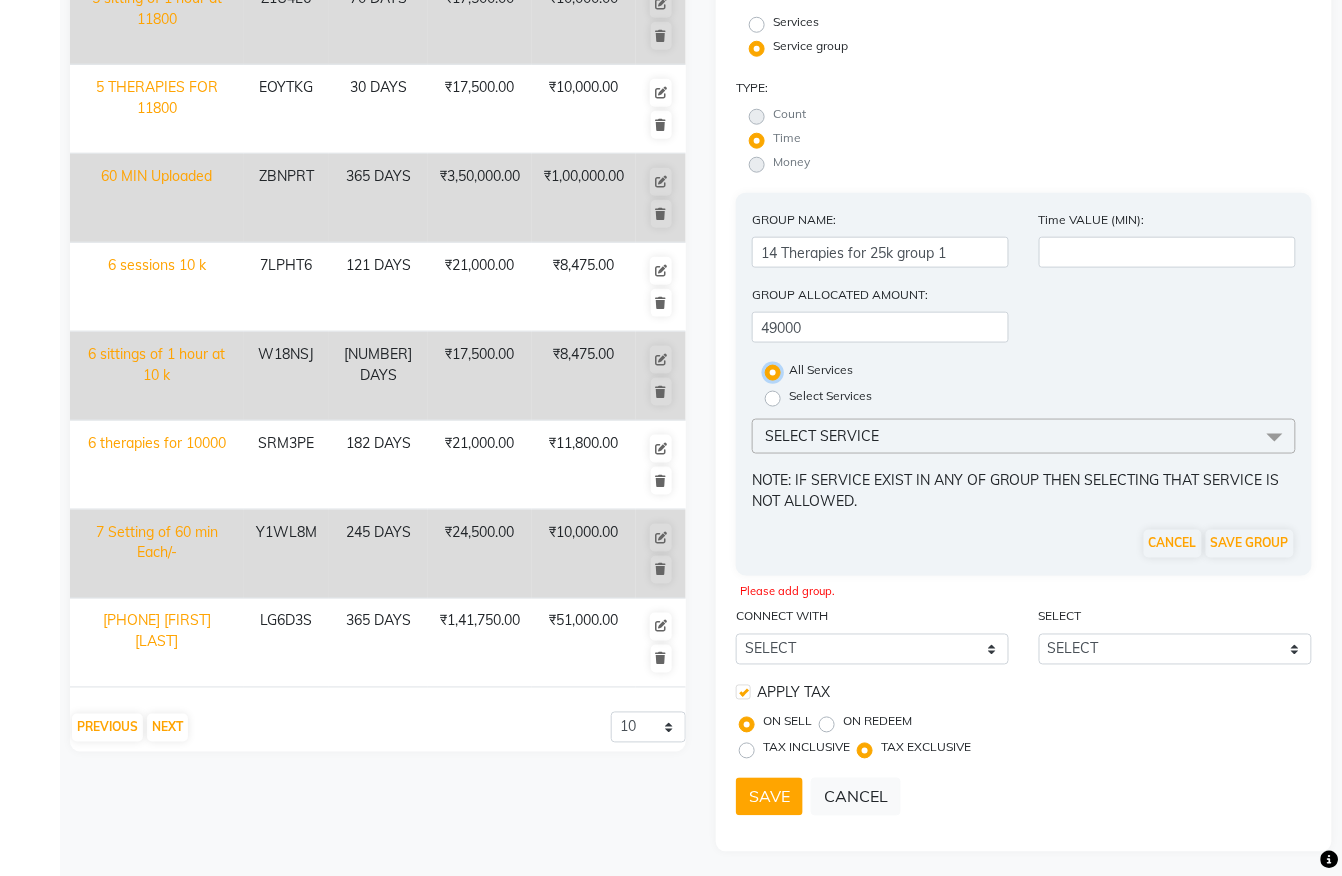 scroll, scrollTop: 401, scrollLeft: 0, axis: vertical 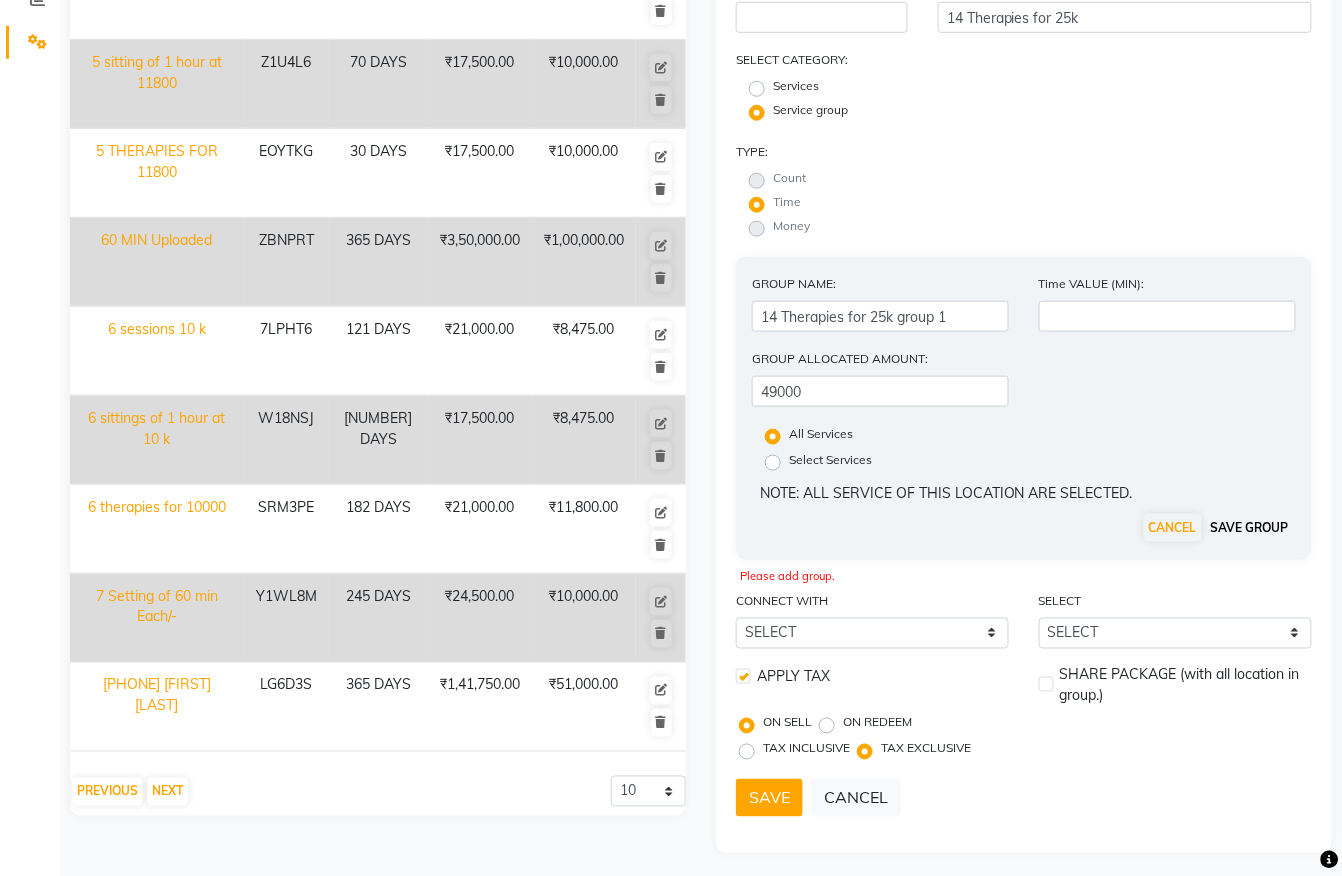click on "SAVE GROUP" 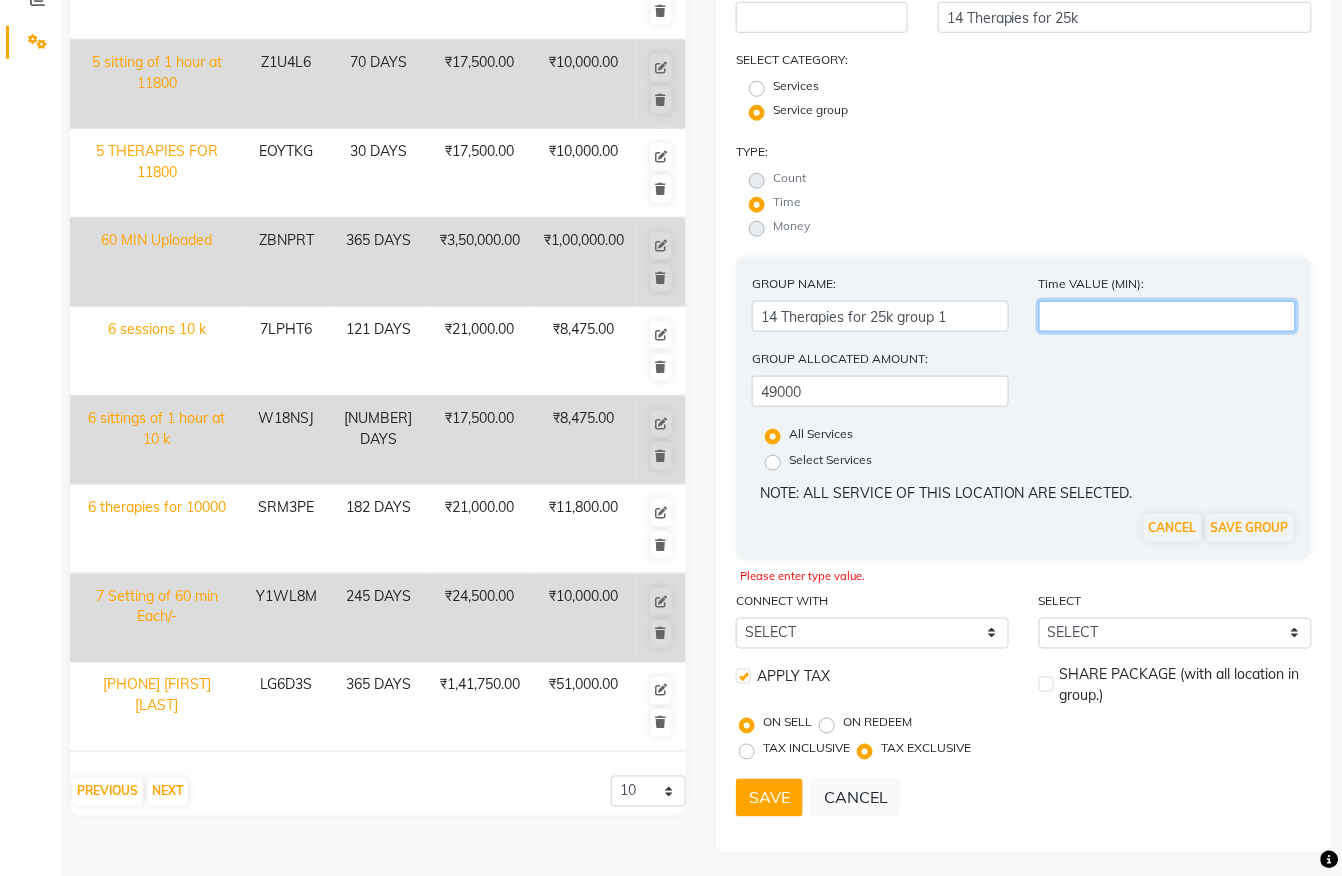 click 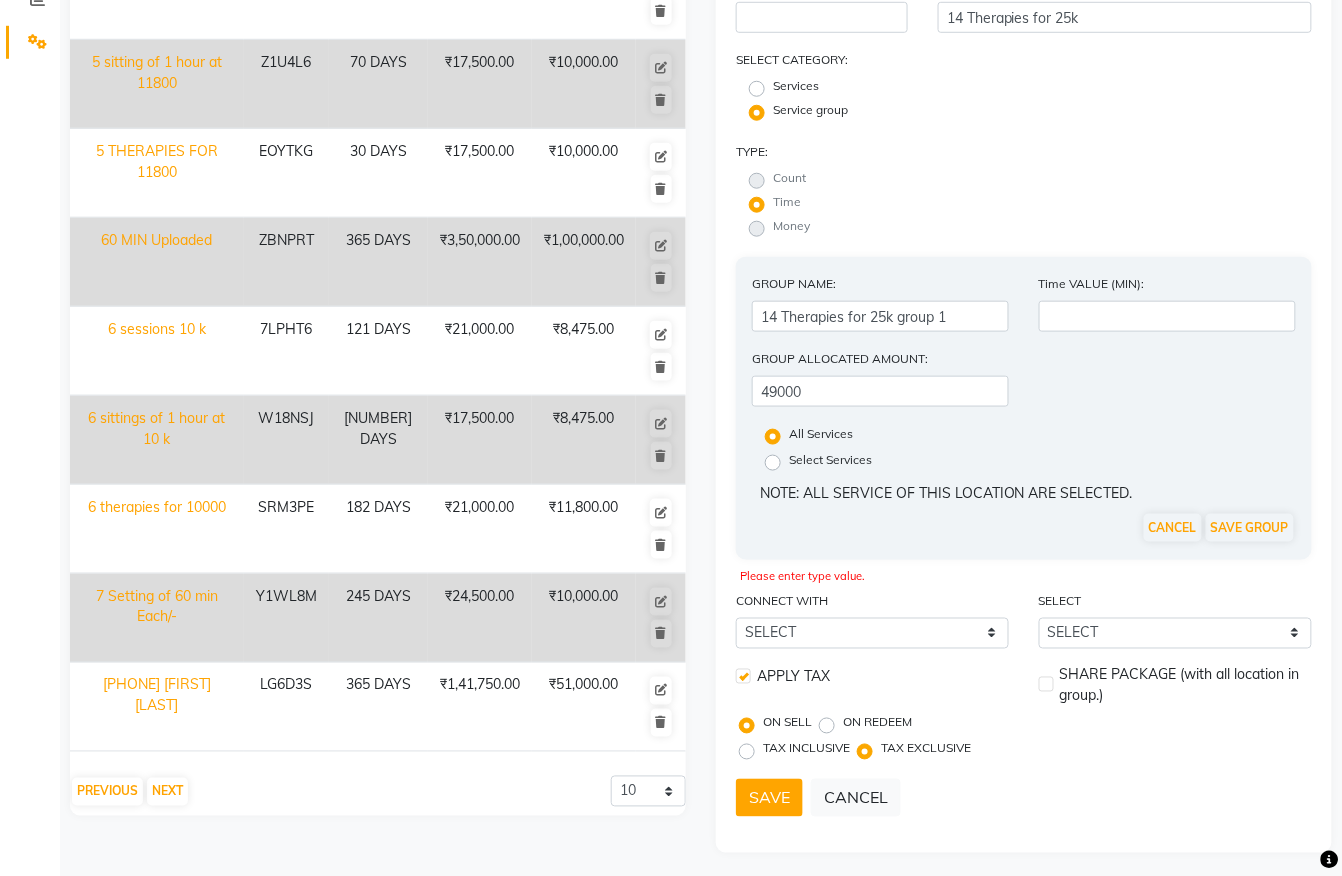 click on "Count" 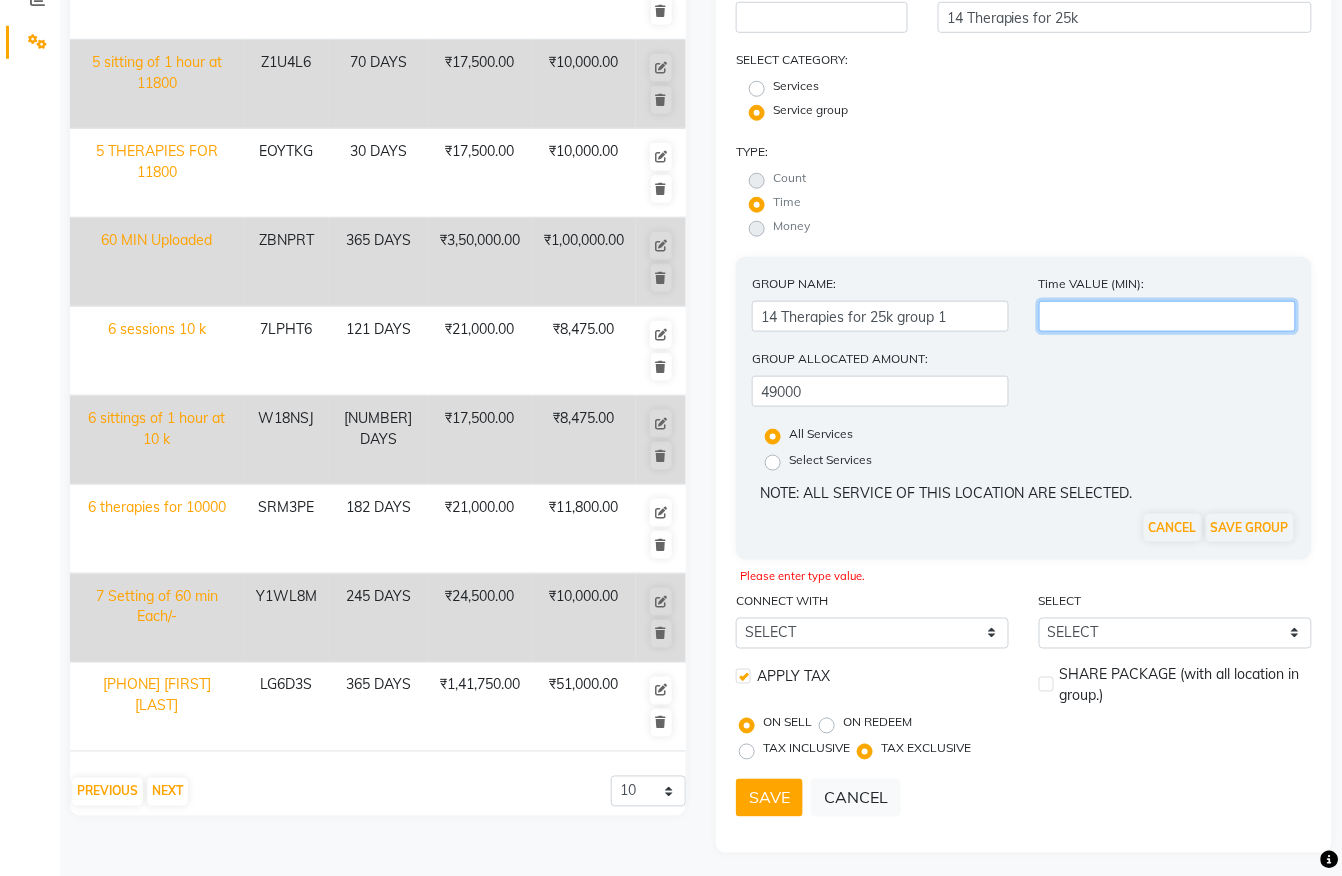 click 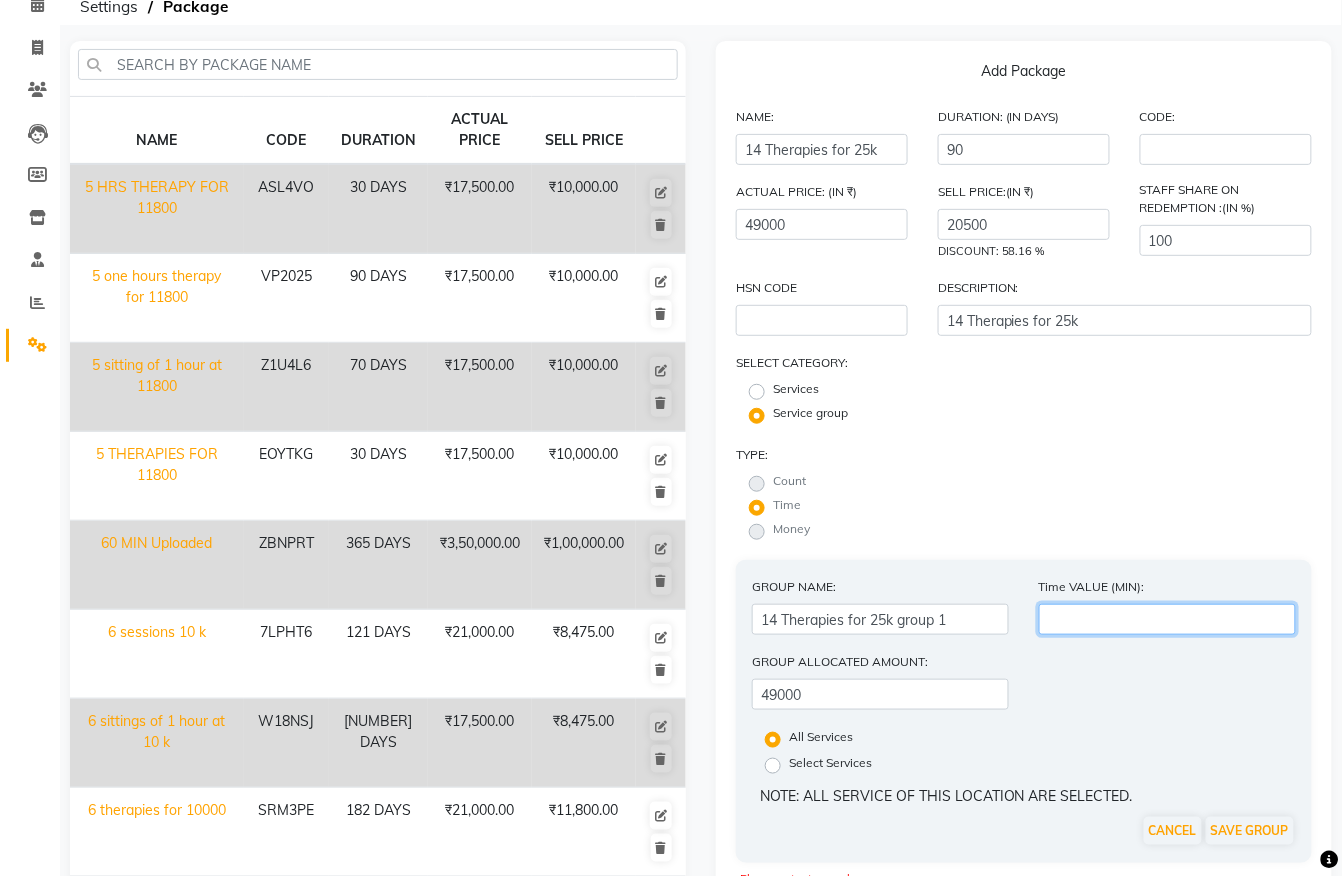 scroll, scrollTop: 0, scrollLeft: 0, axis: both 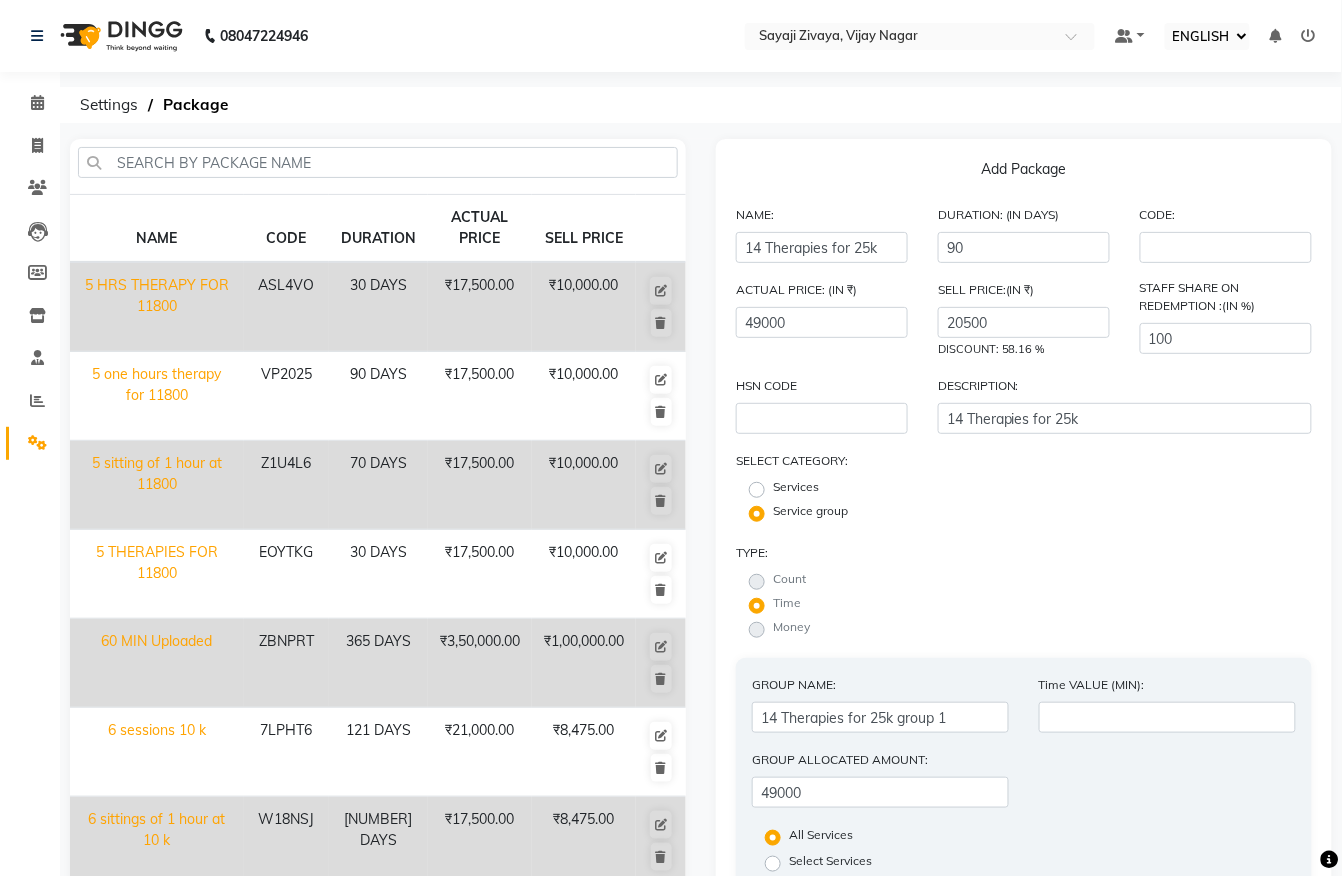 click on "Services" 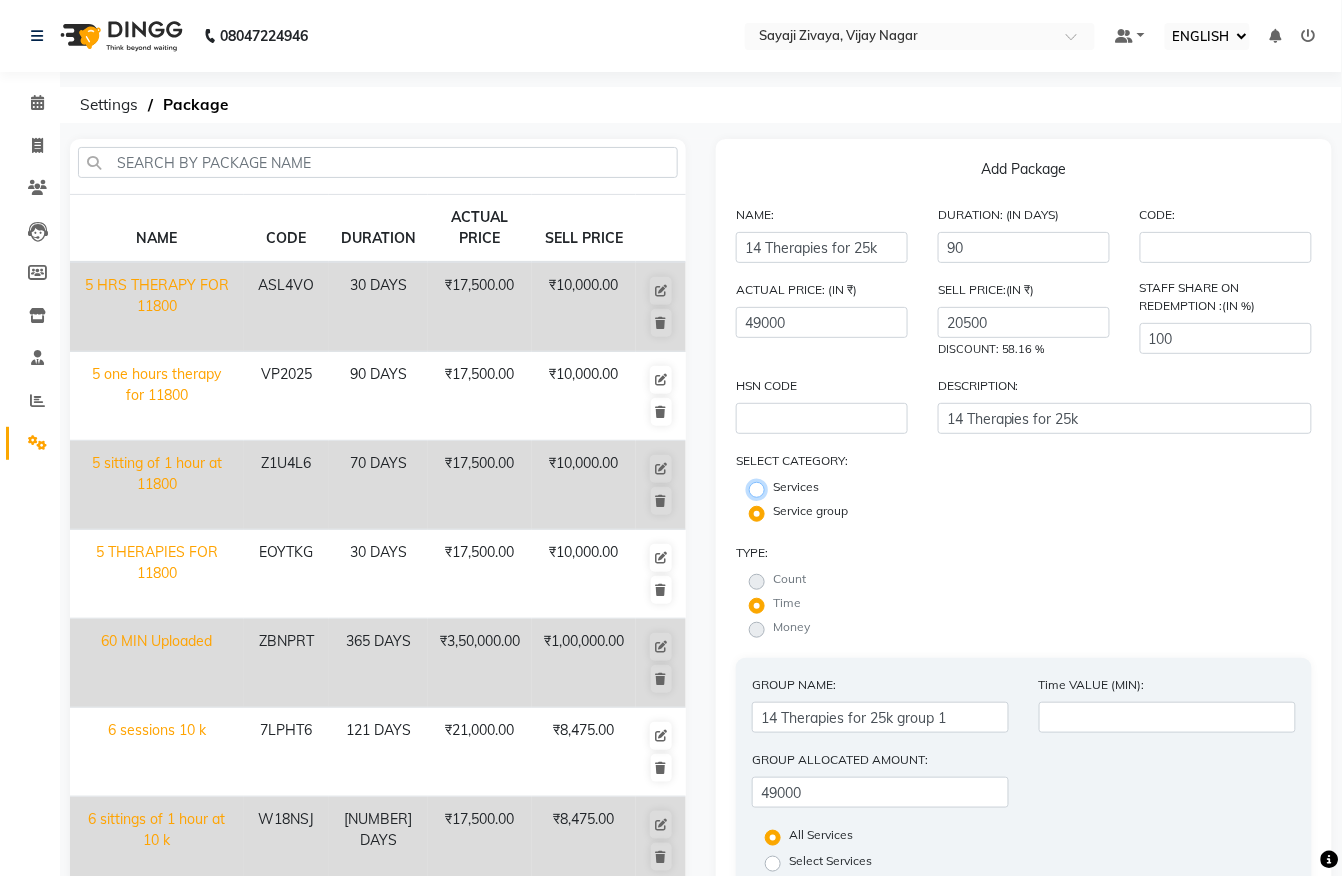 click on "Services" at bounding box center [763, 488] 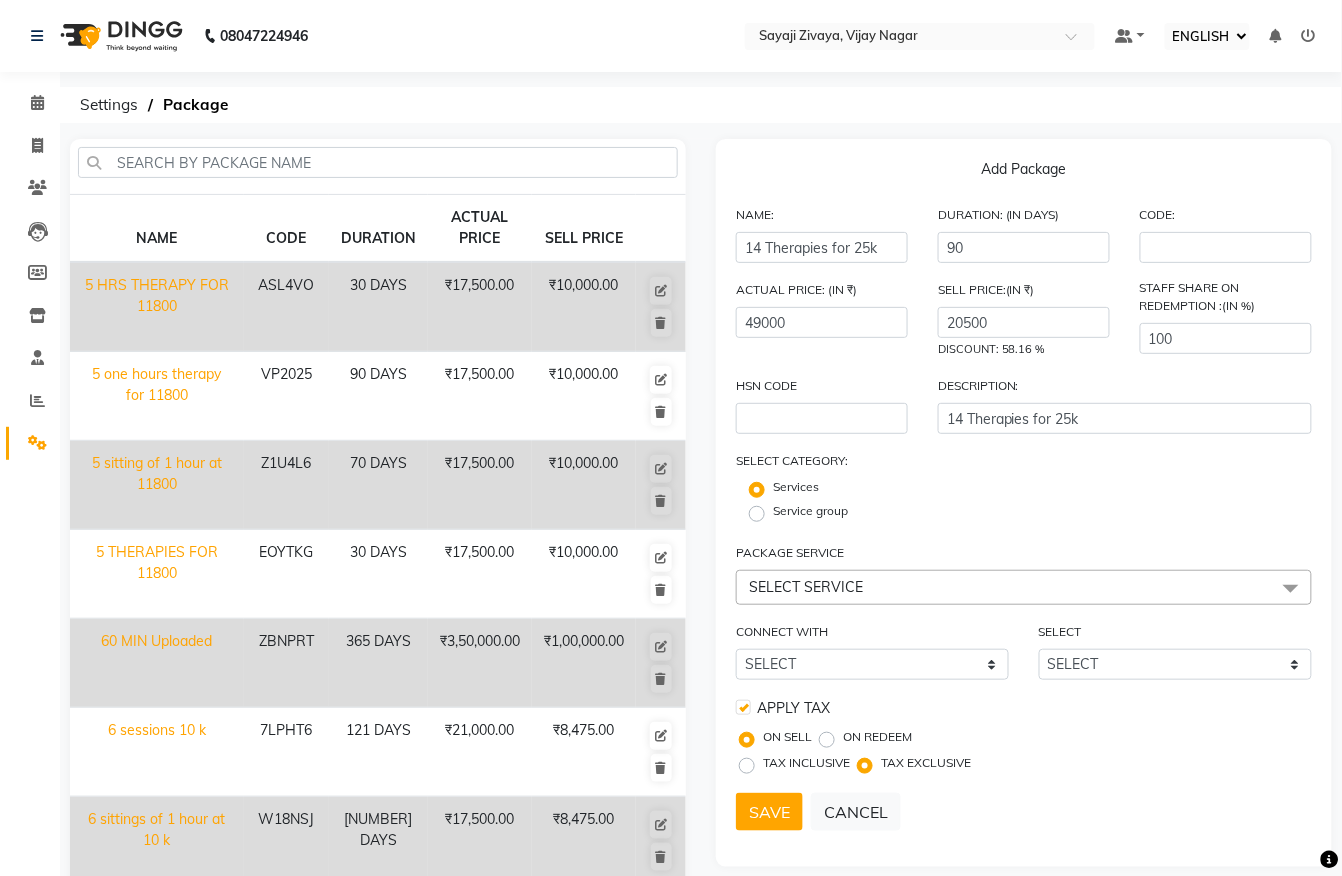 click 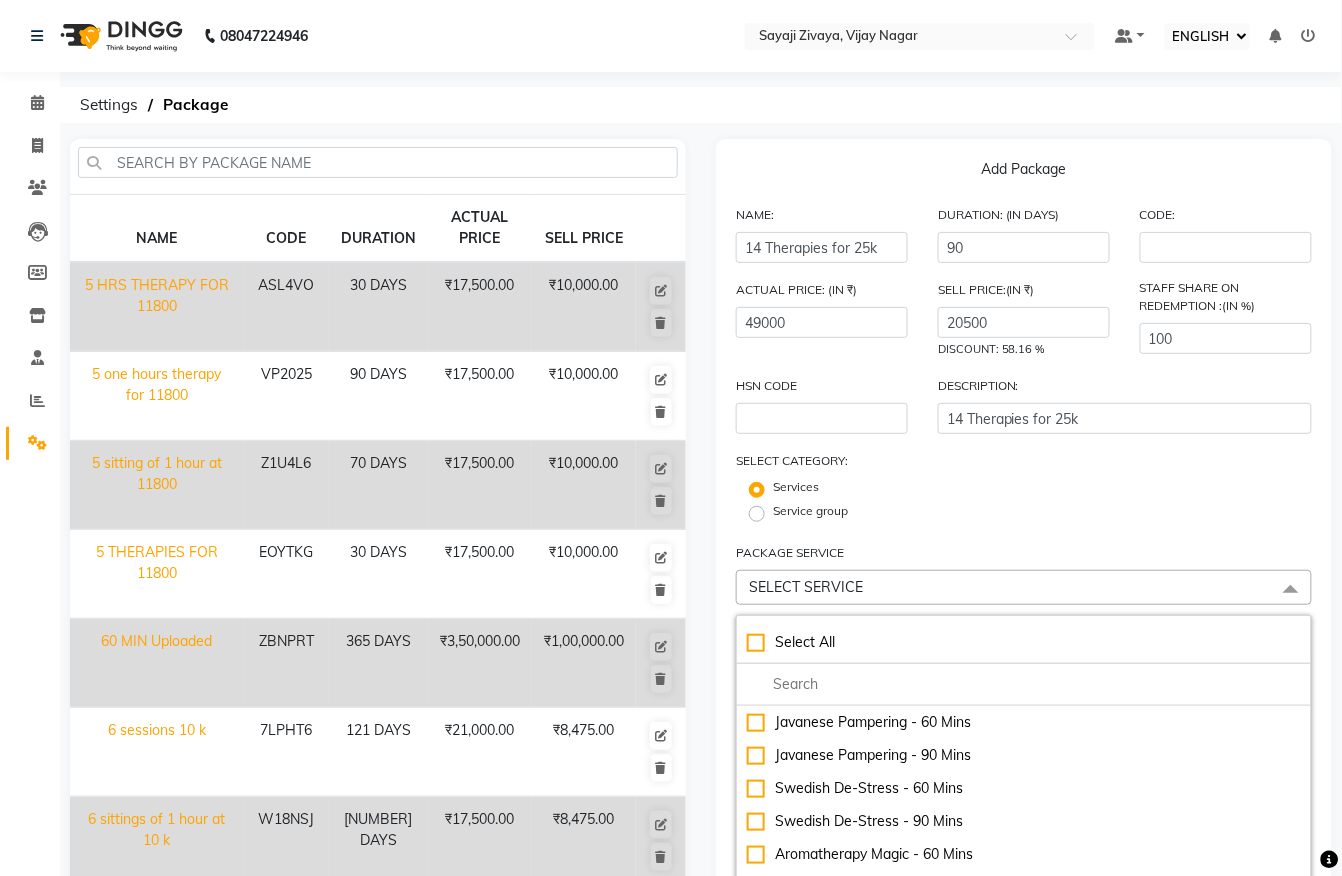 click on "Services" 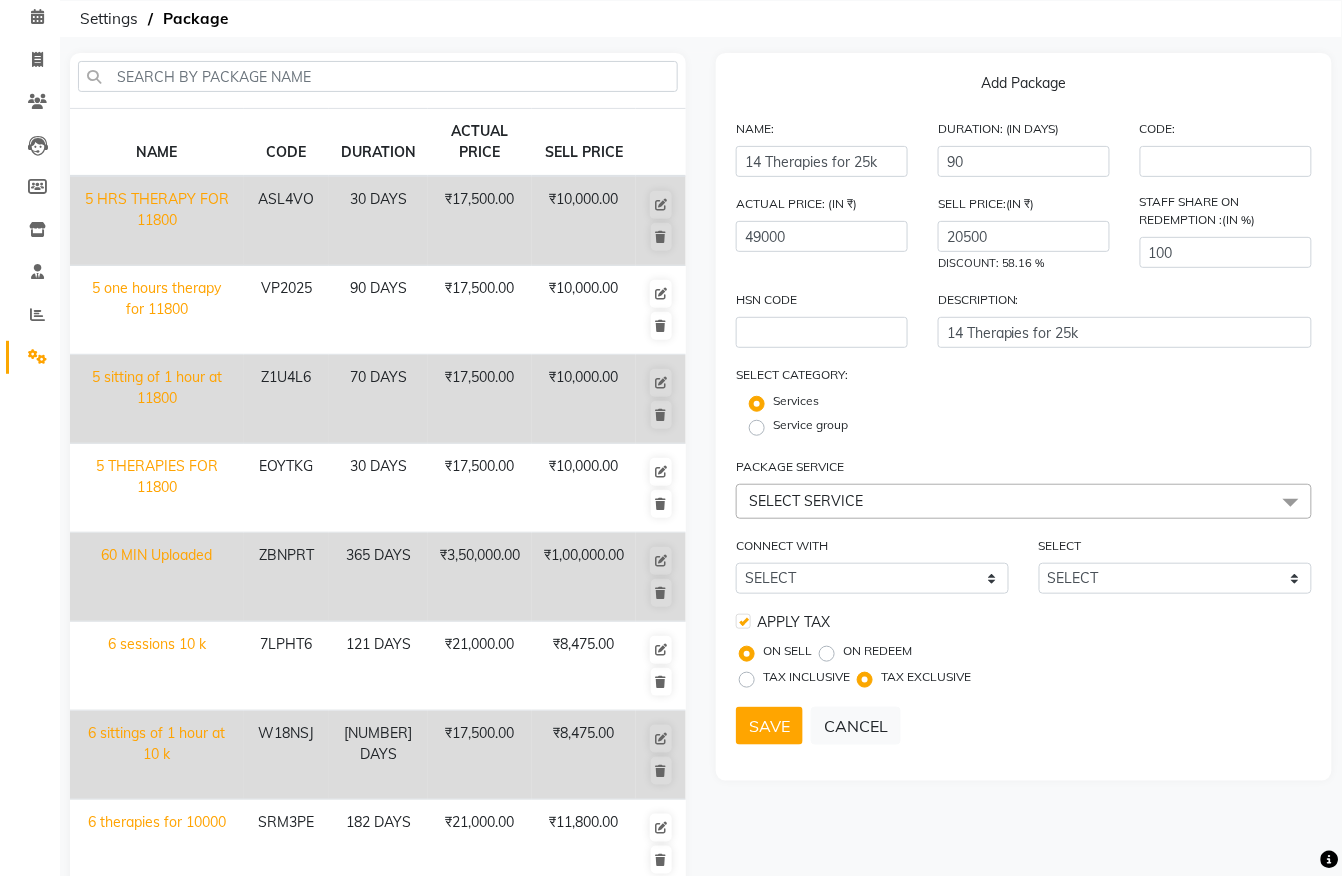 scroll, scrollTop: 133, scrollLeft: 0, axis: vertical 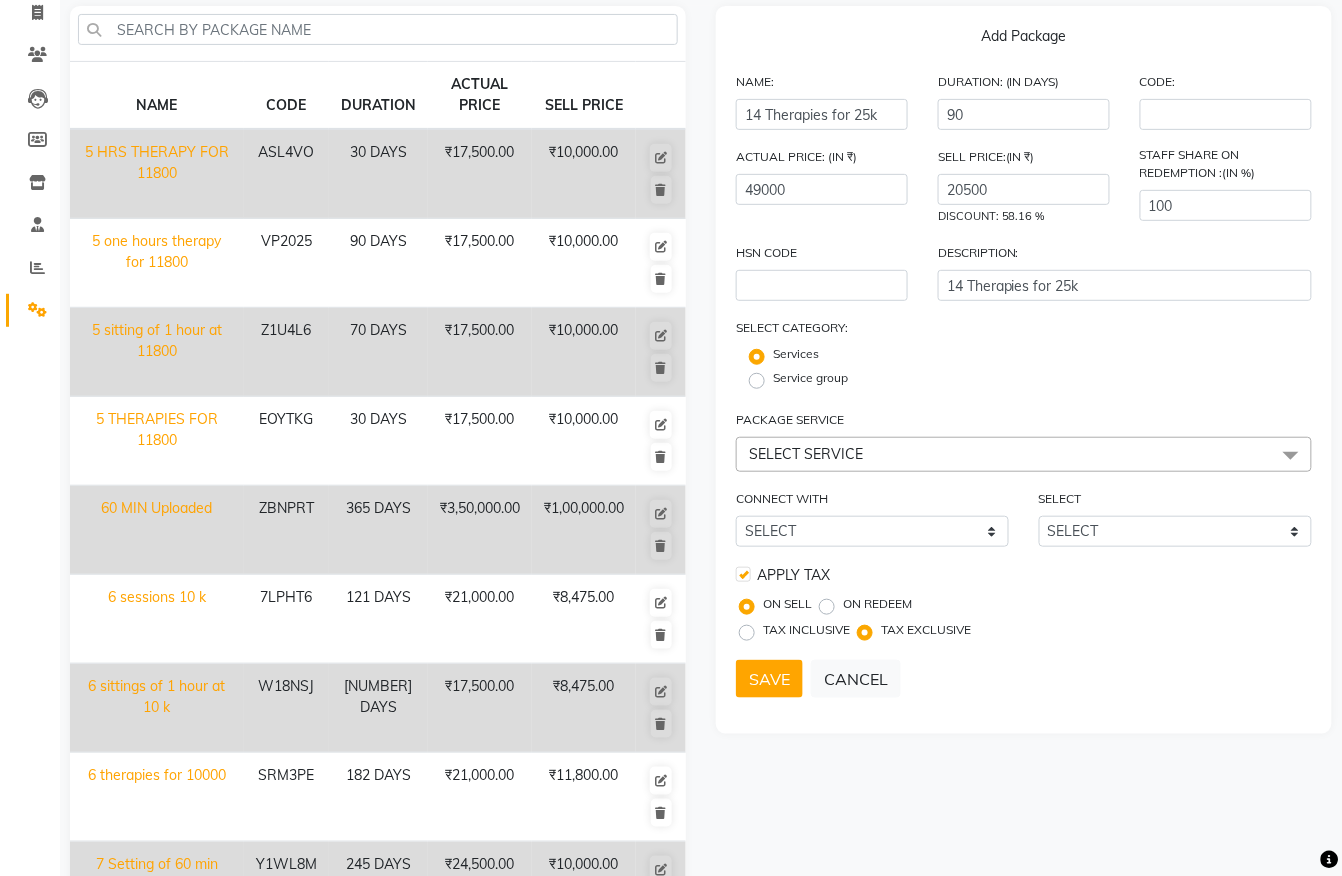 click on "Service group" 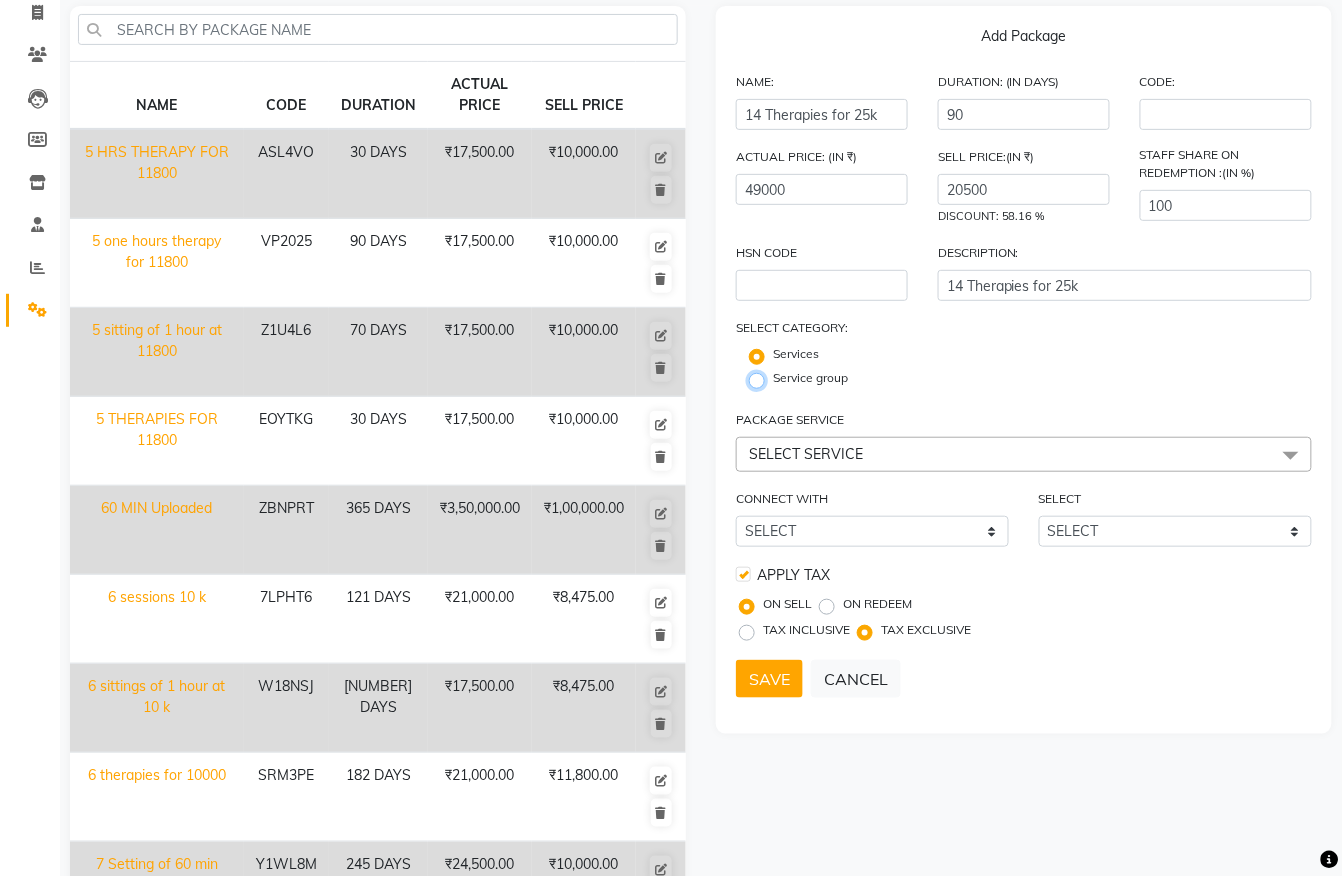 click on "Service group" at bounding box center (763, 379) 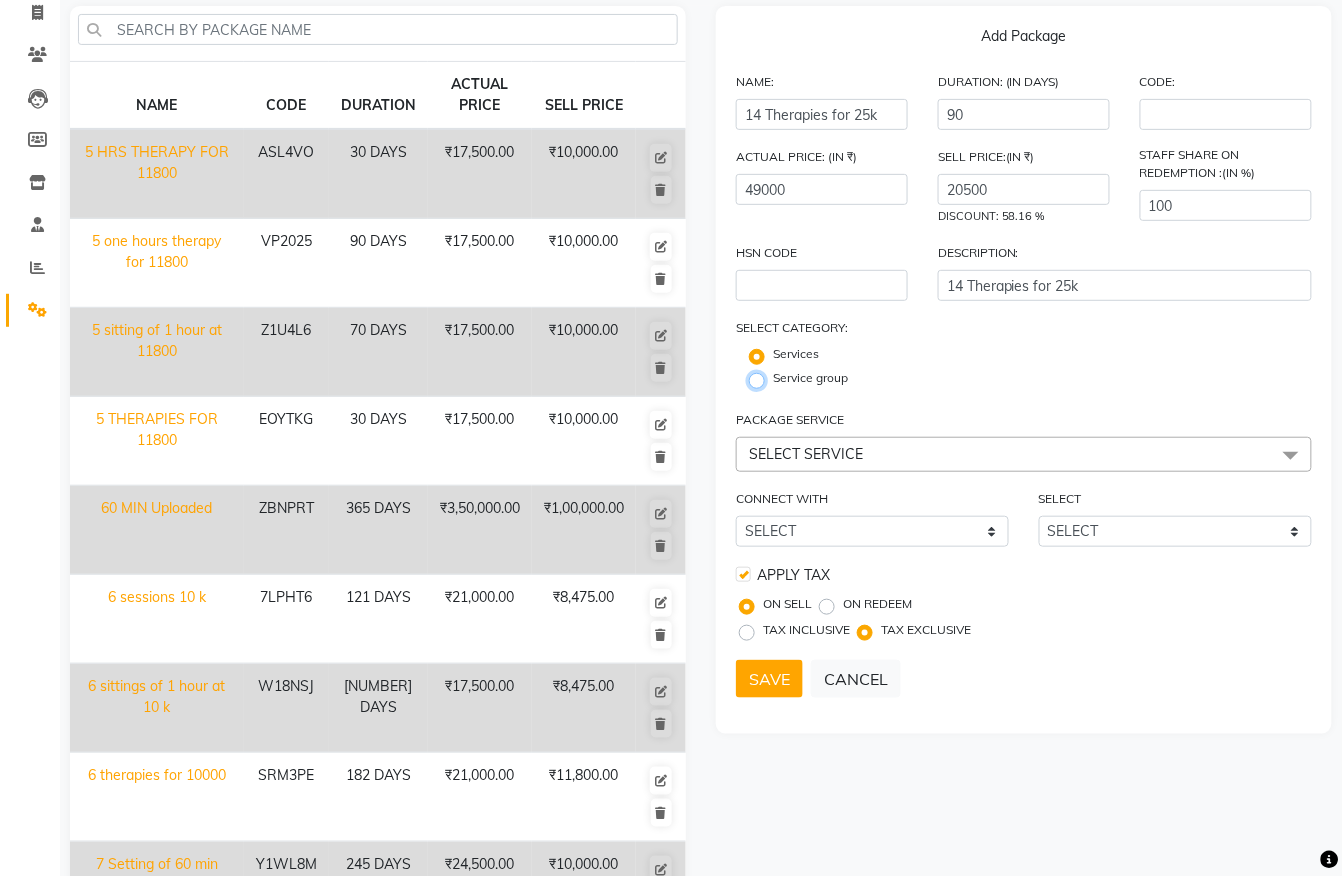 radio on "true" 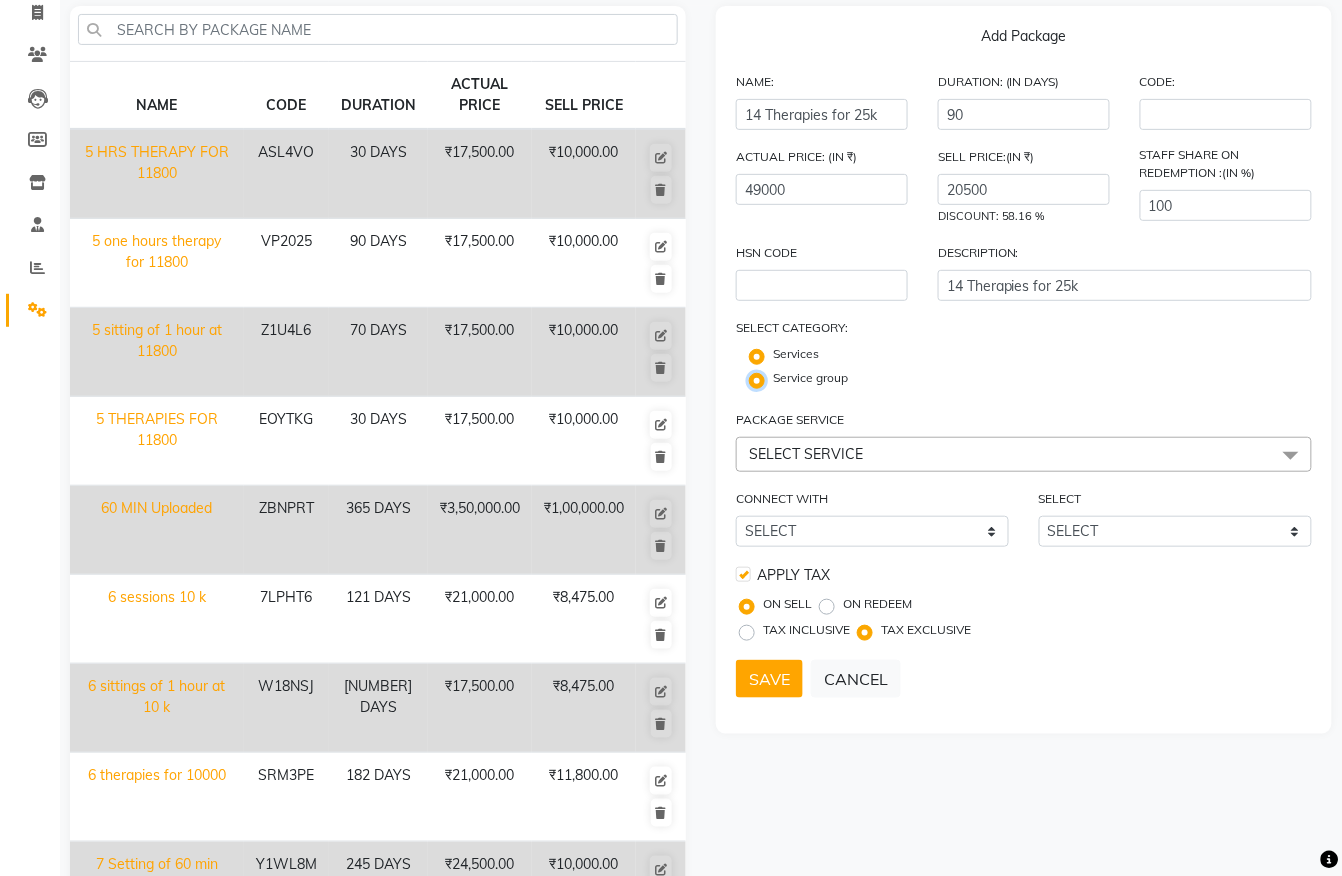 radio on "false" 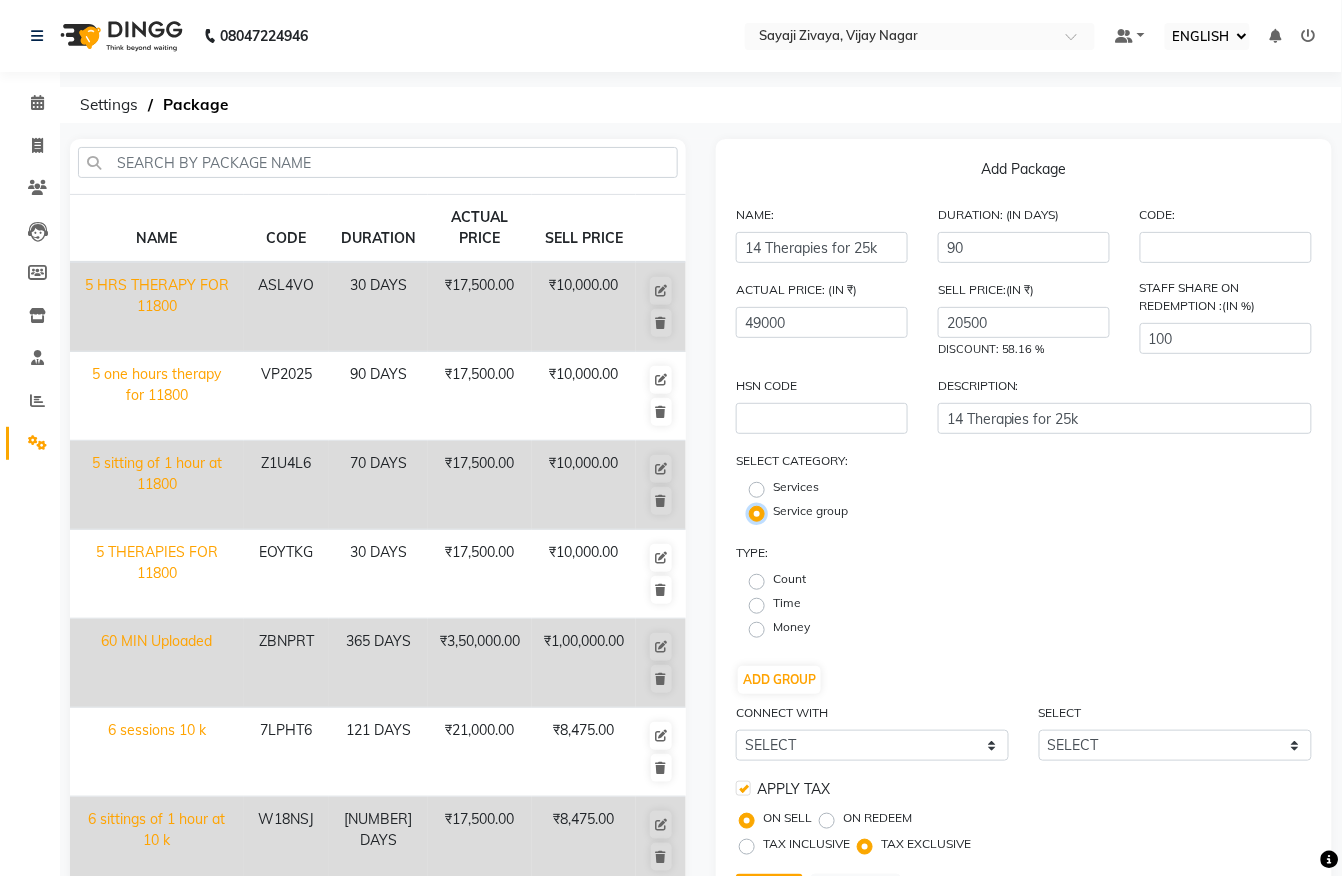 scroll, scrollTop: 133, scrollLeft: 0, axis: vertical 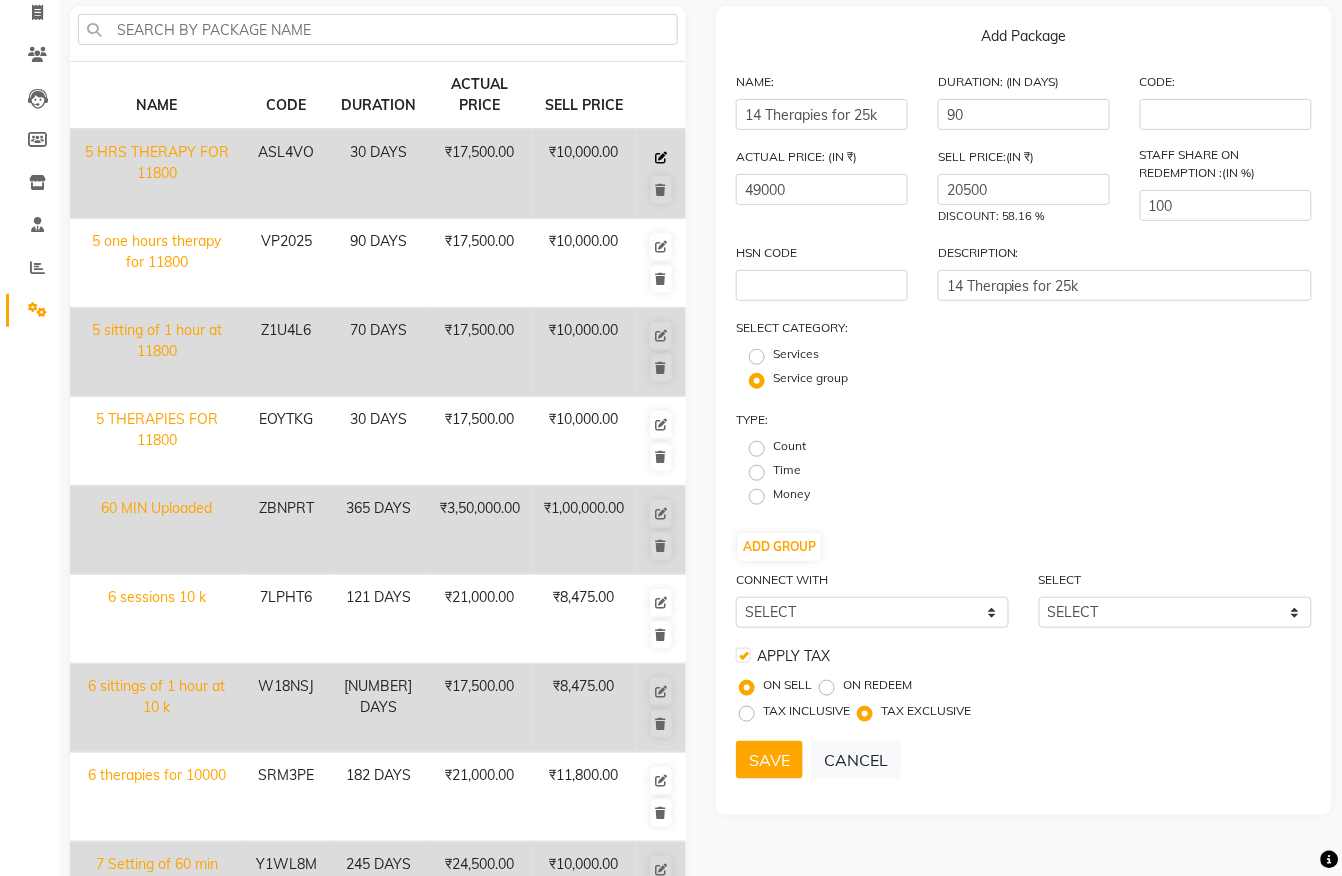 click 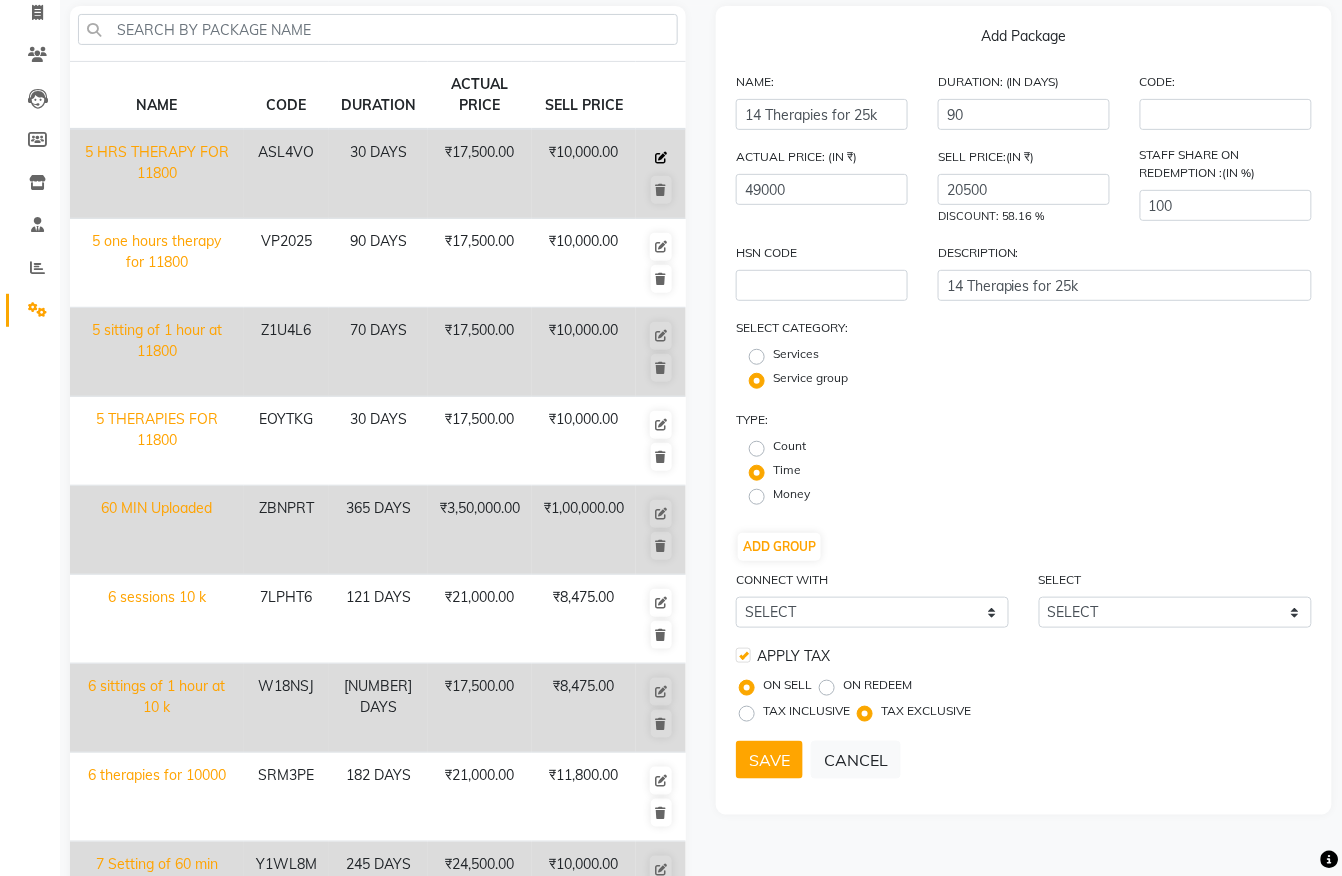 type on "5 HRS THERAPY FOR 11800" 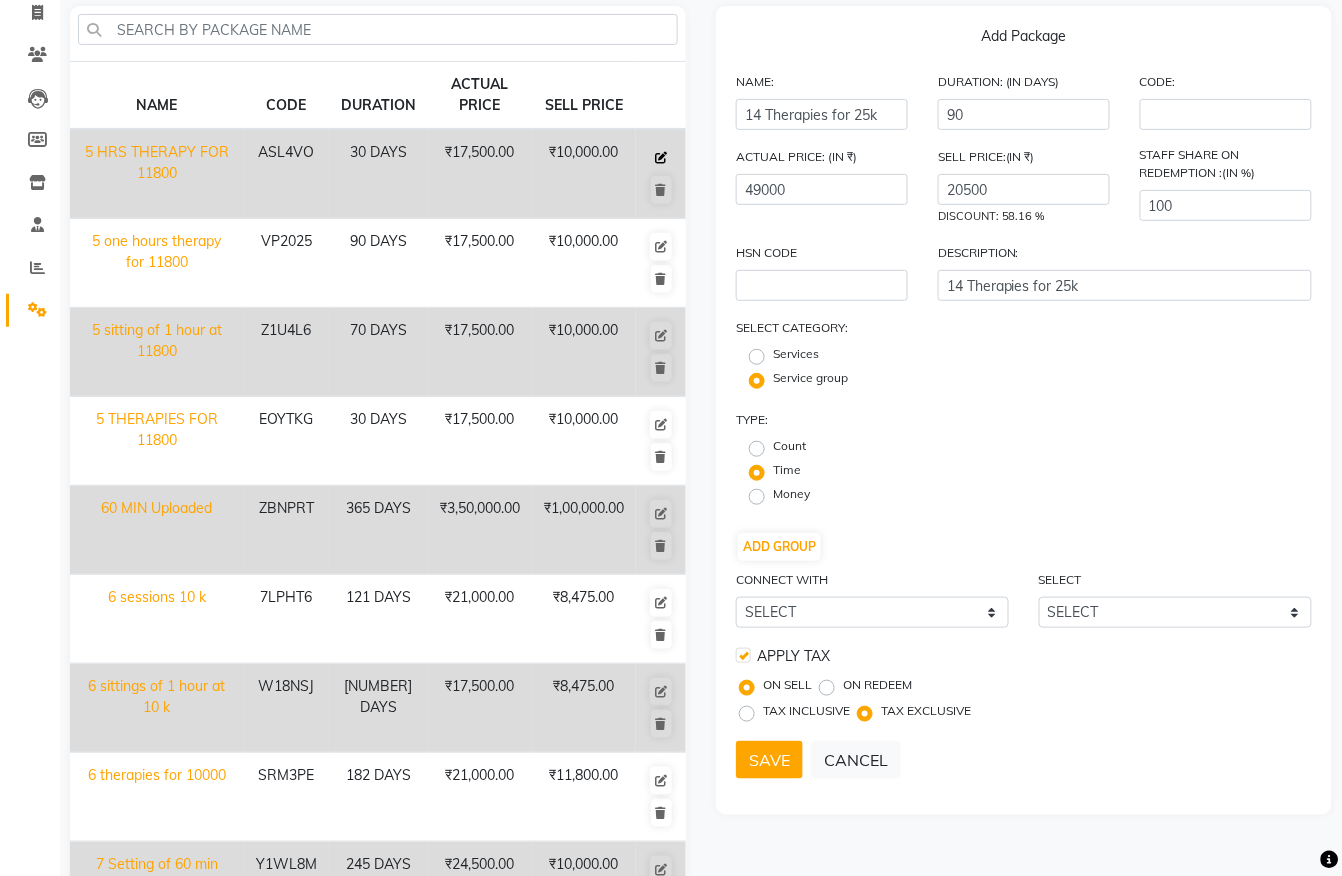 type on "30" 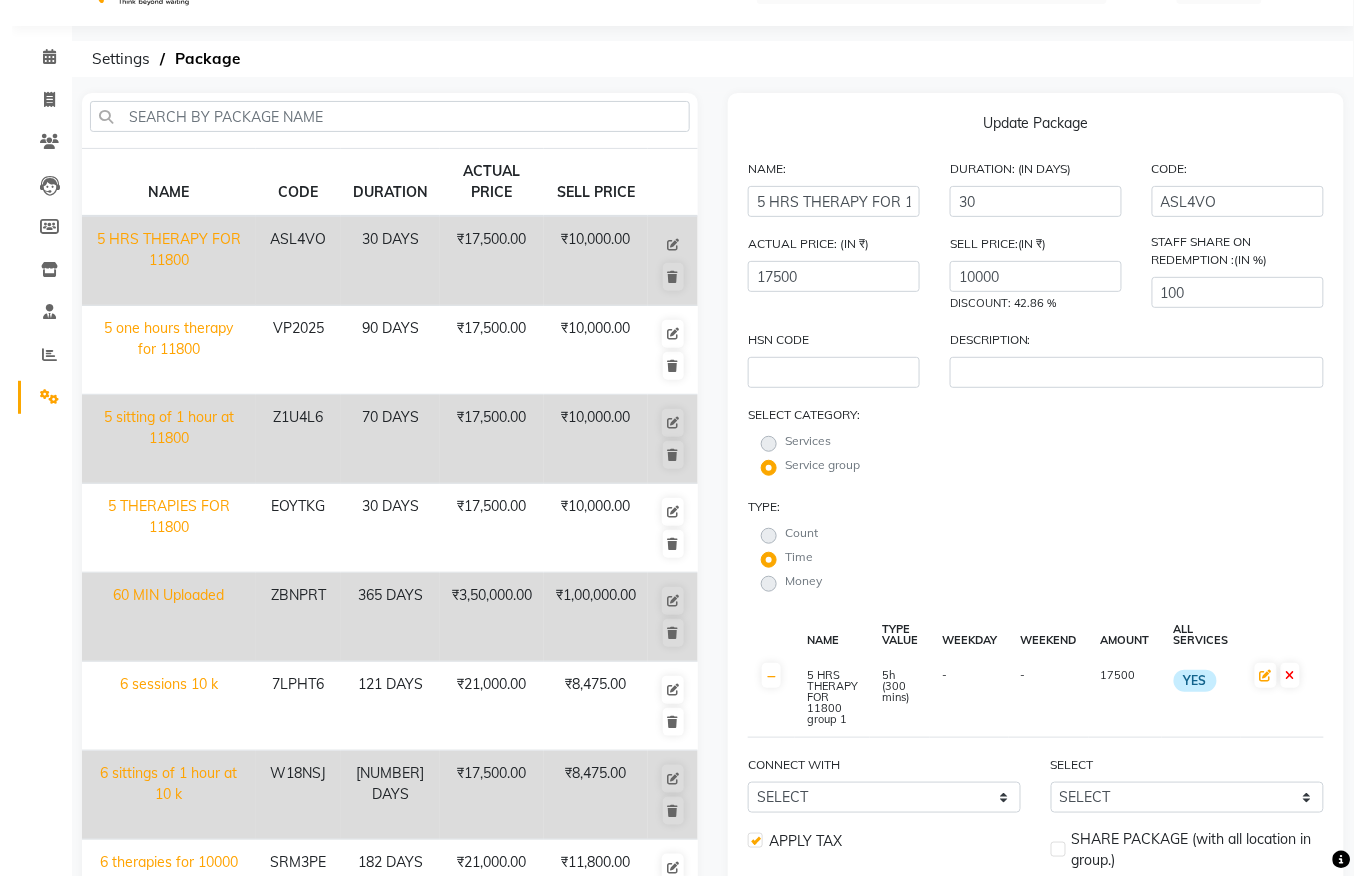 scroll, scrollTop: 0, scrollLeft: 0, axis: both 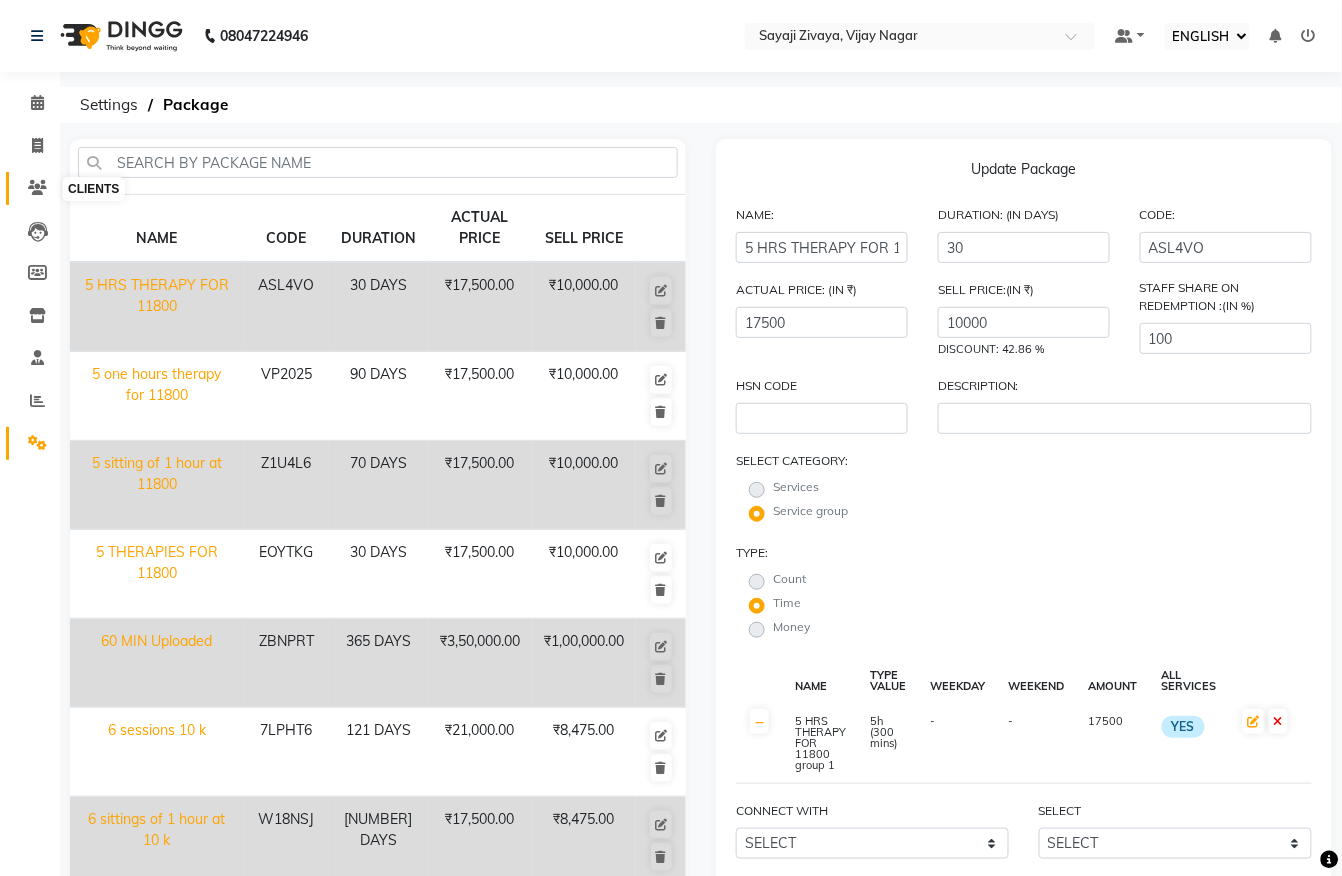 click 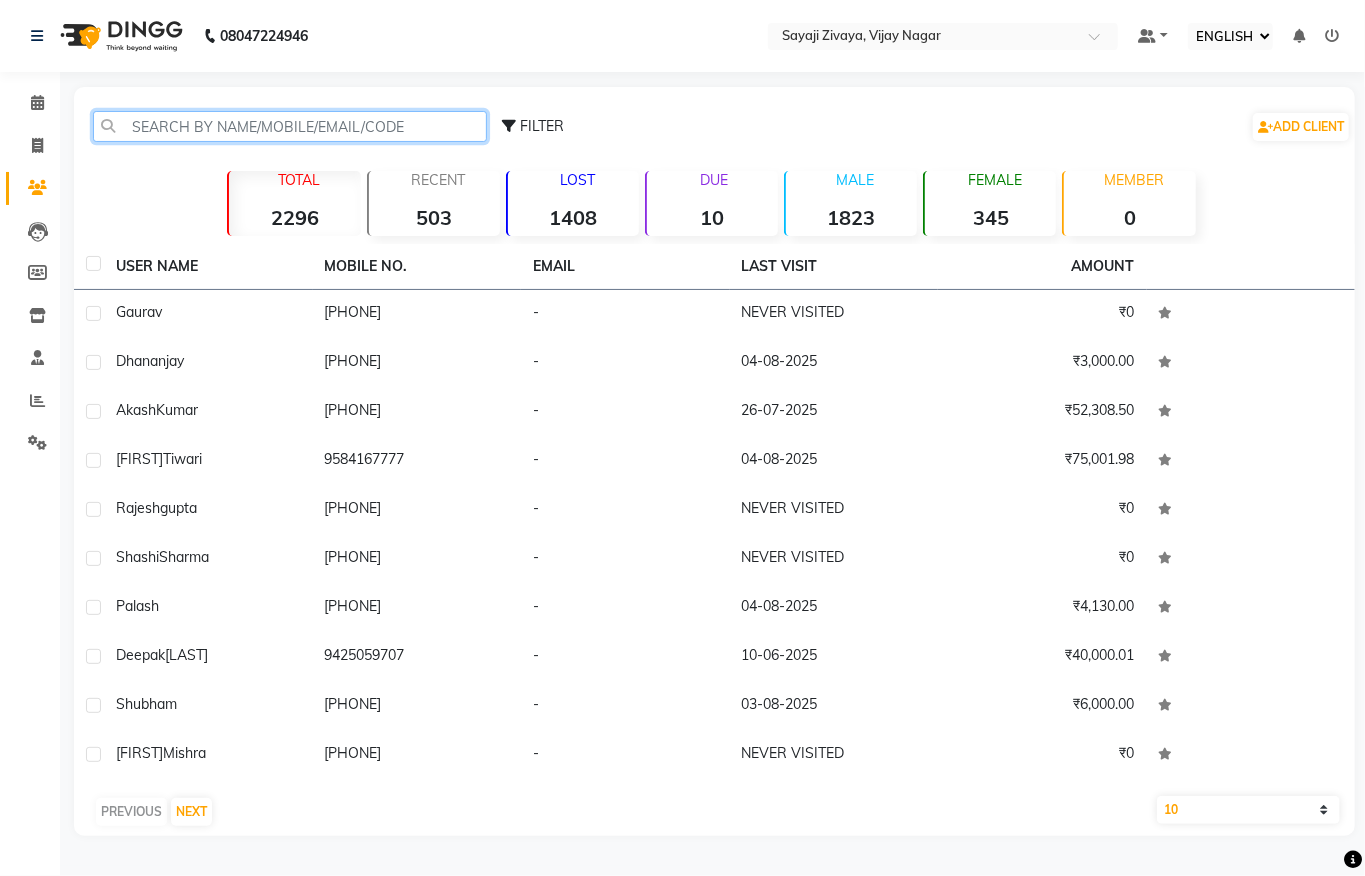 click 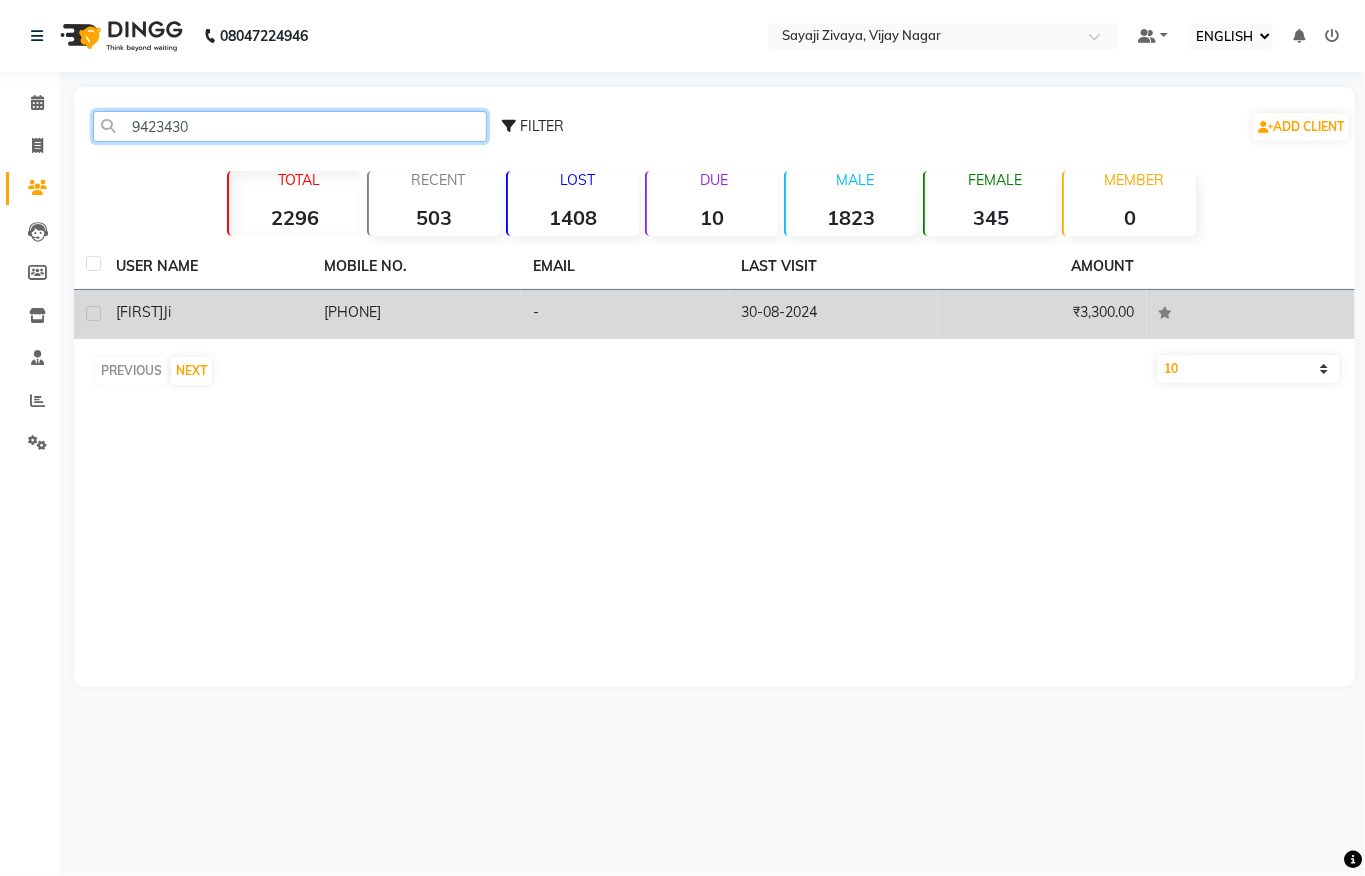 type on "9423430" 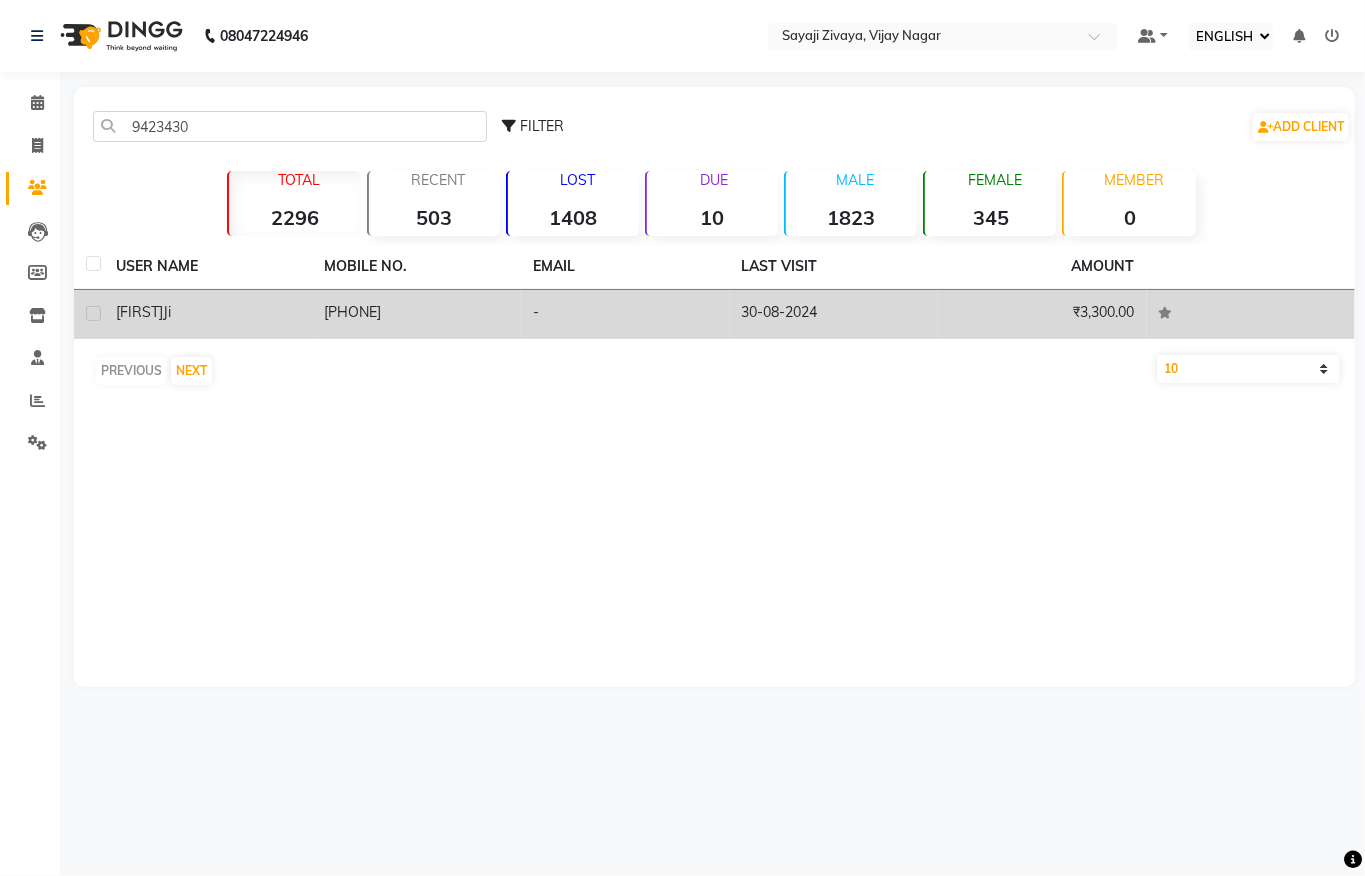 click on "[PHONE]" 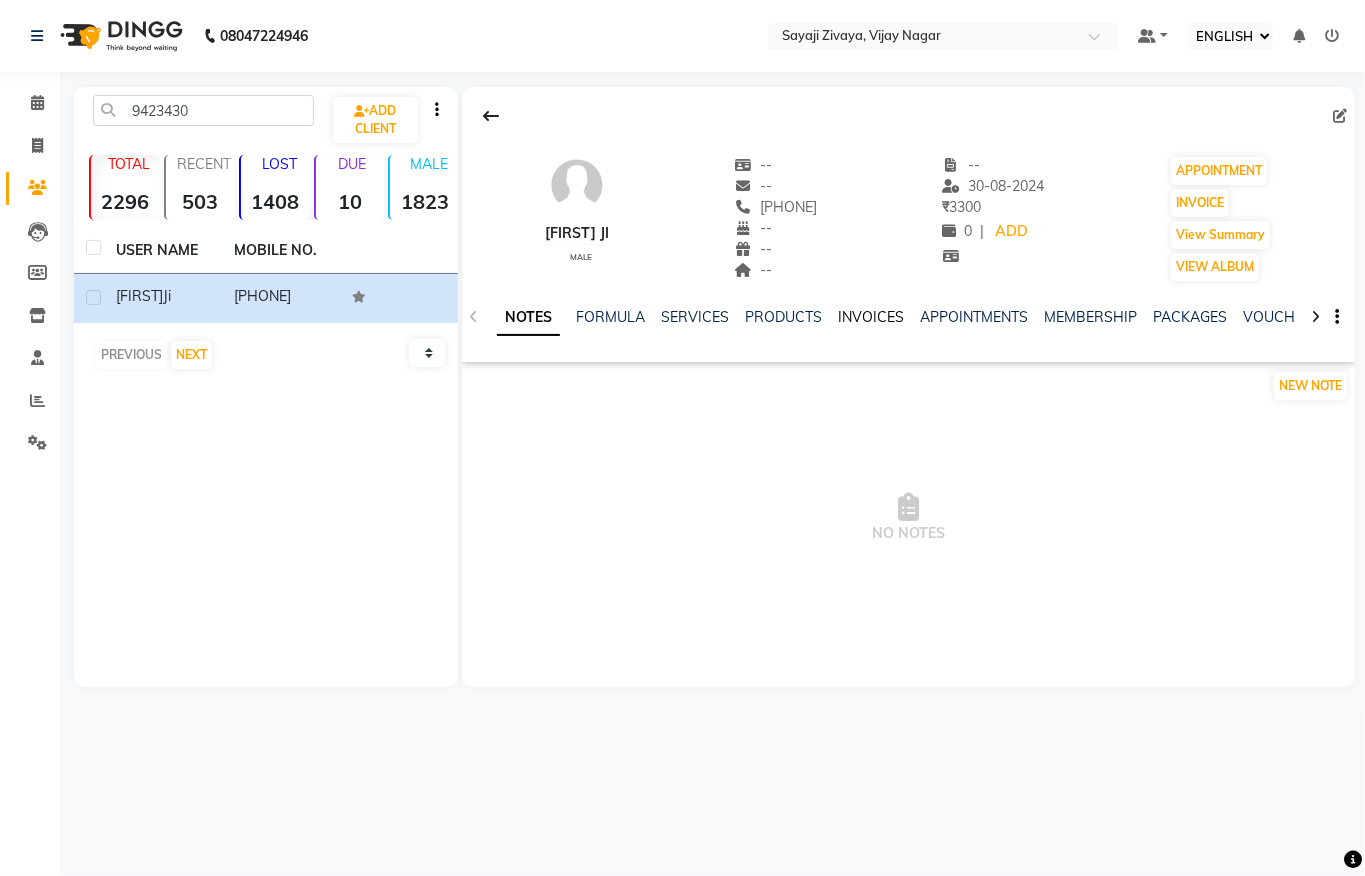 click on "INVOICES" 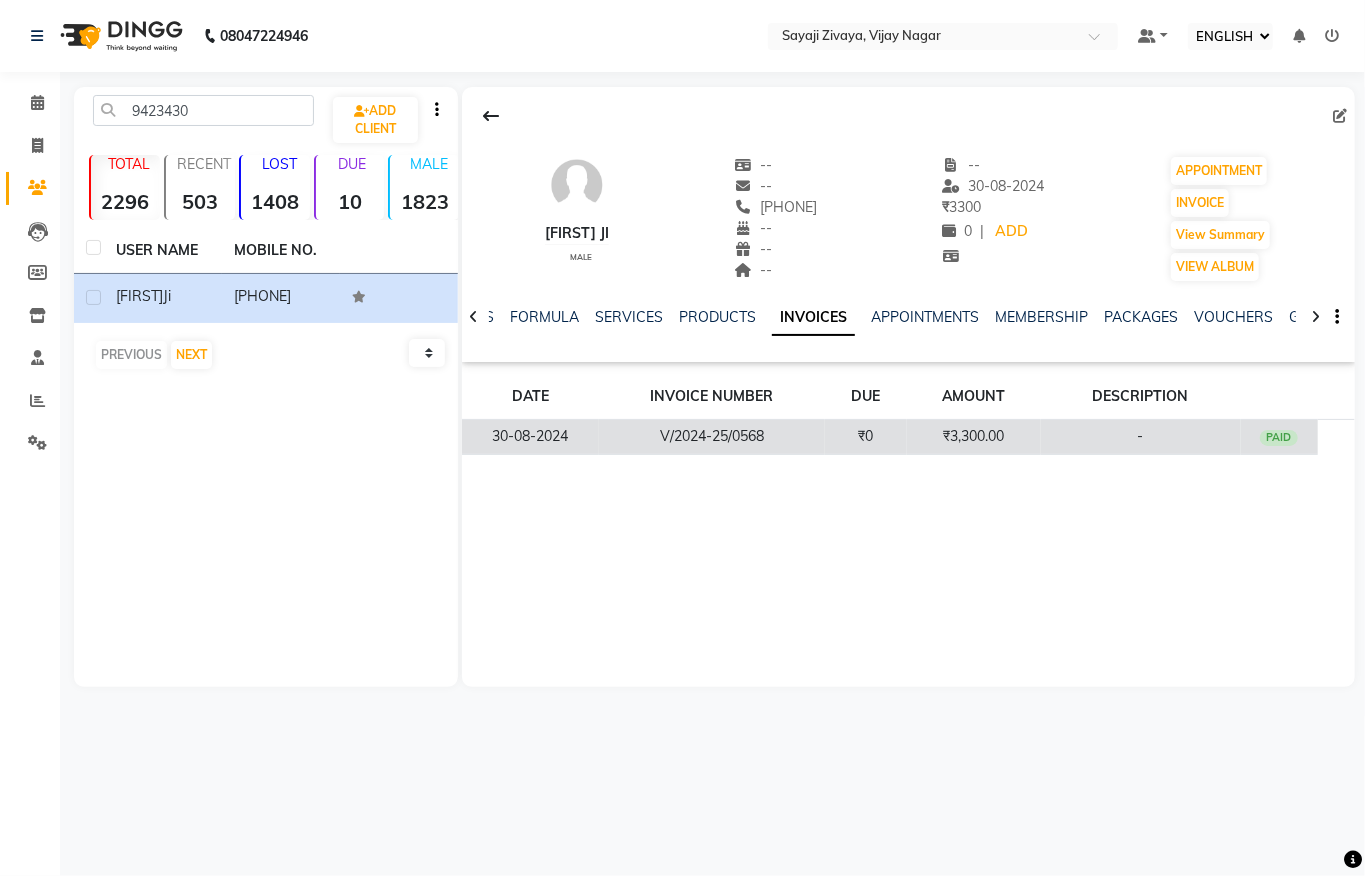 click on "₹3,300.00" 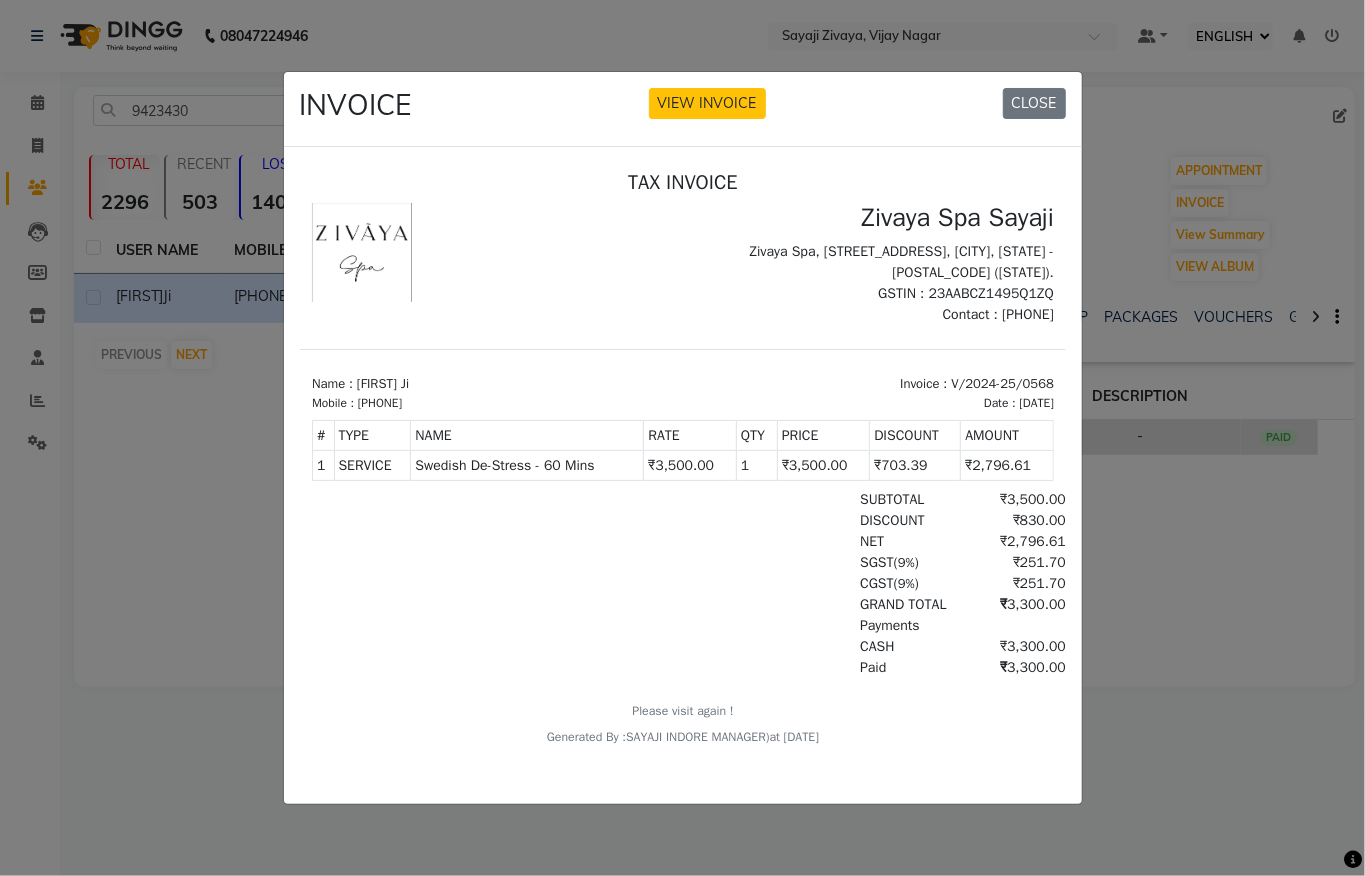 scroll, scrollTop: 0, scrollLeft: 0, axis: both 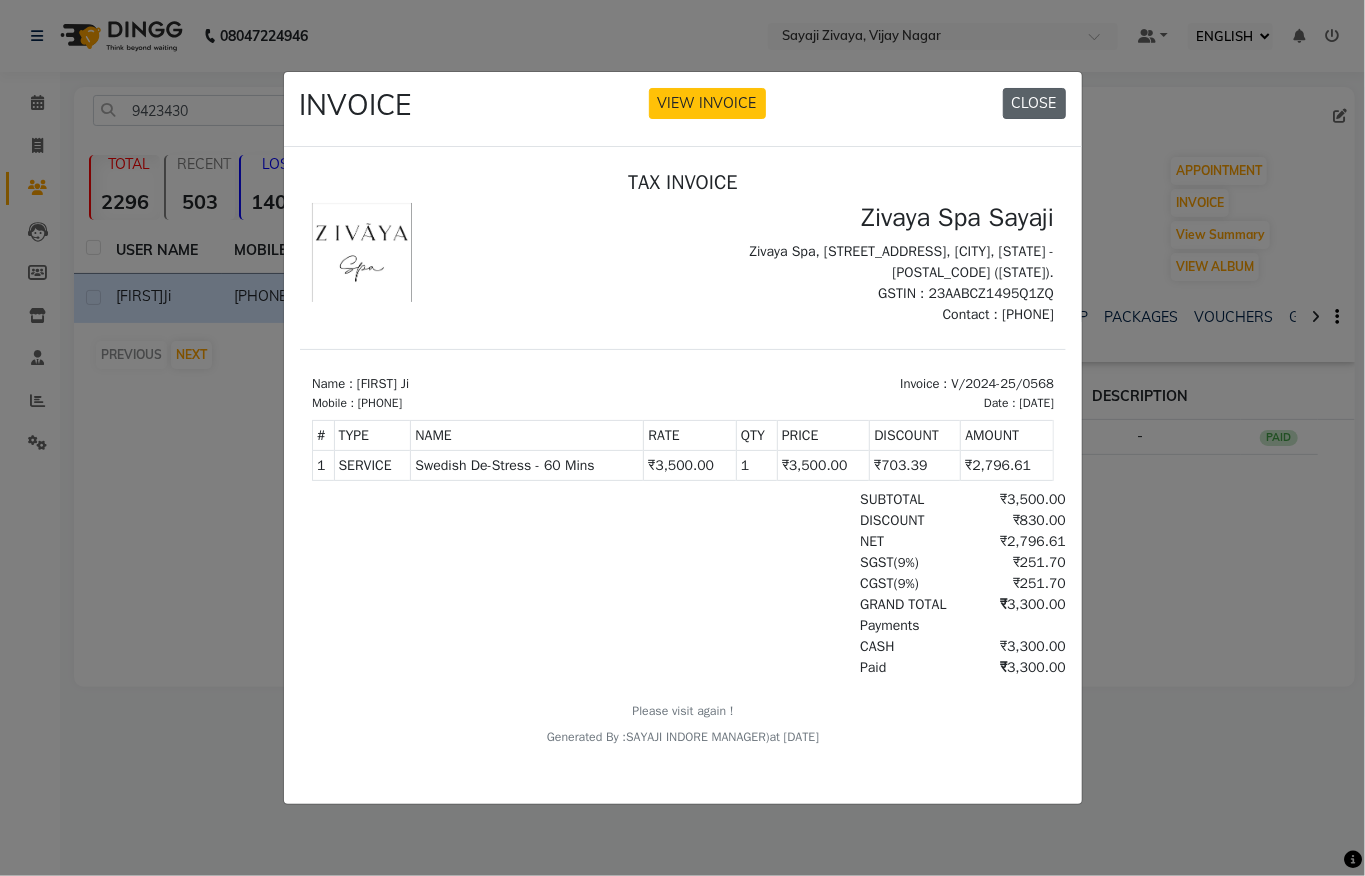 click on "CLOSE" 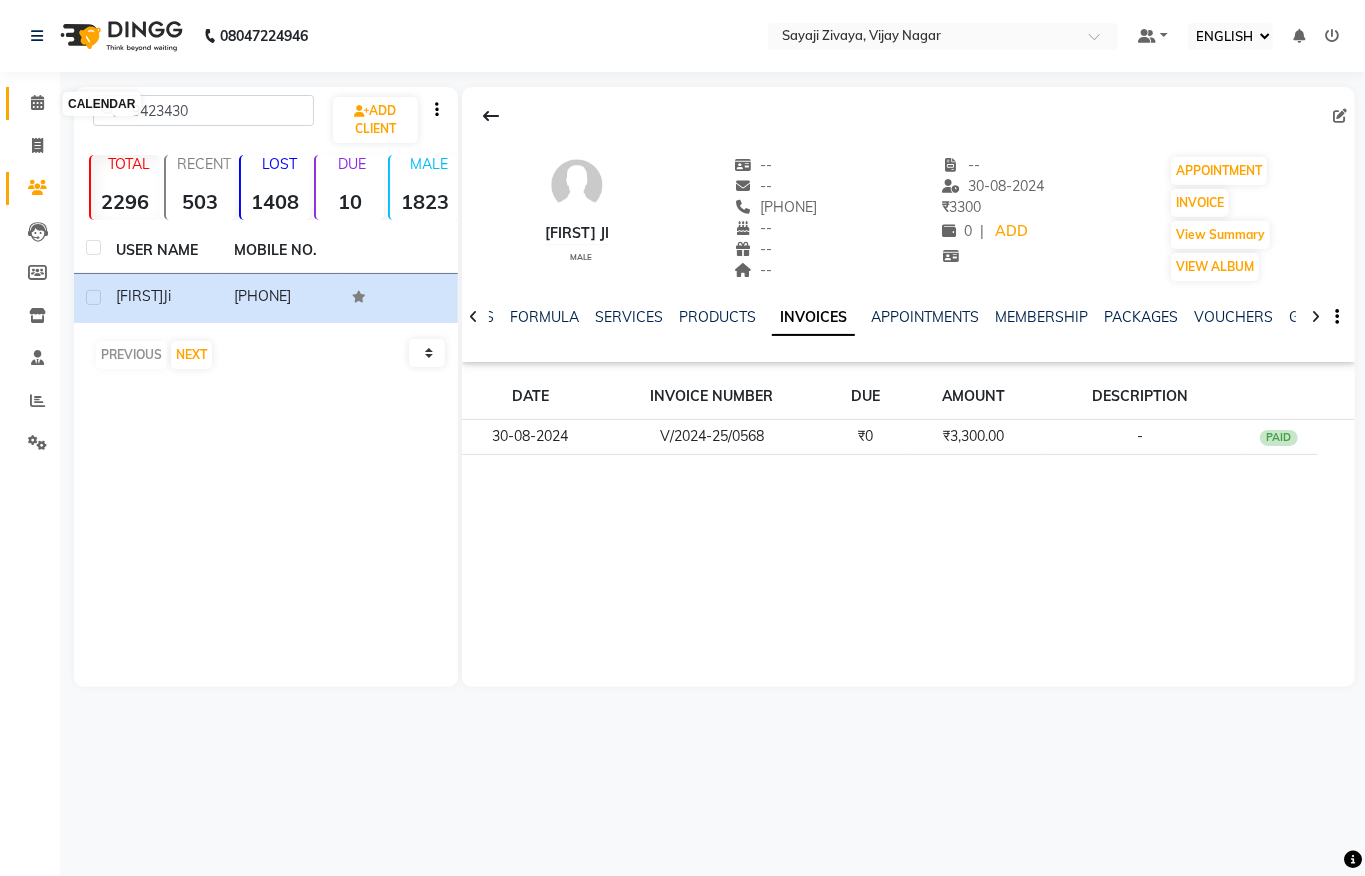 click 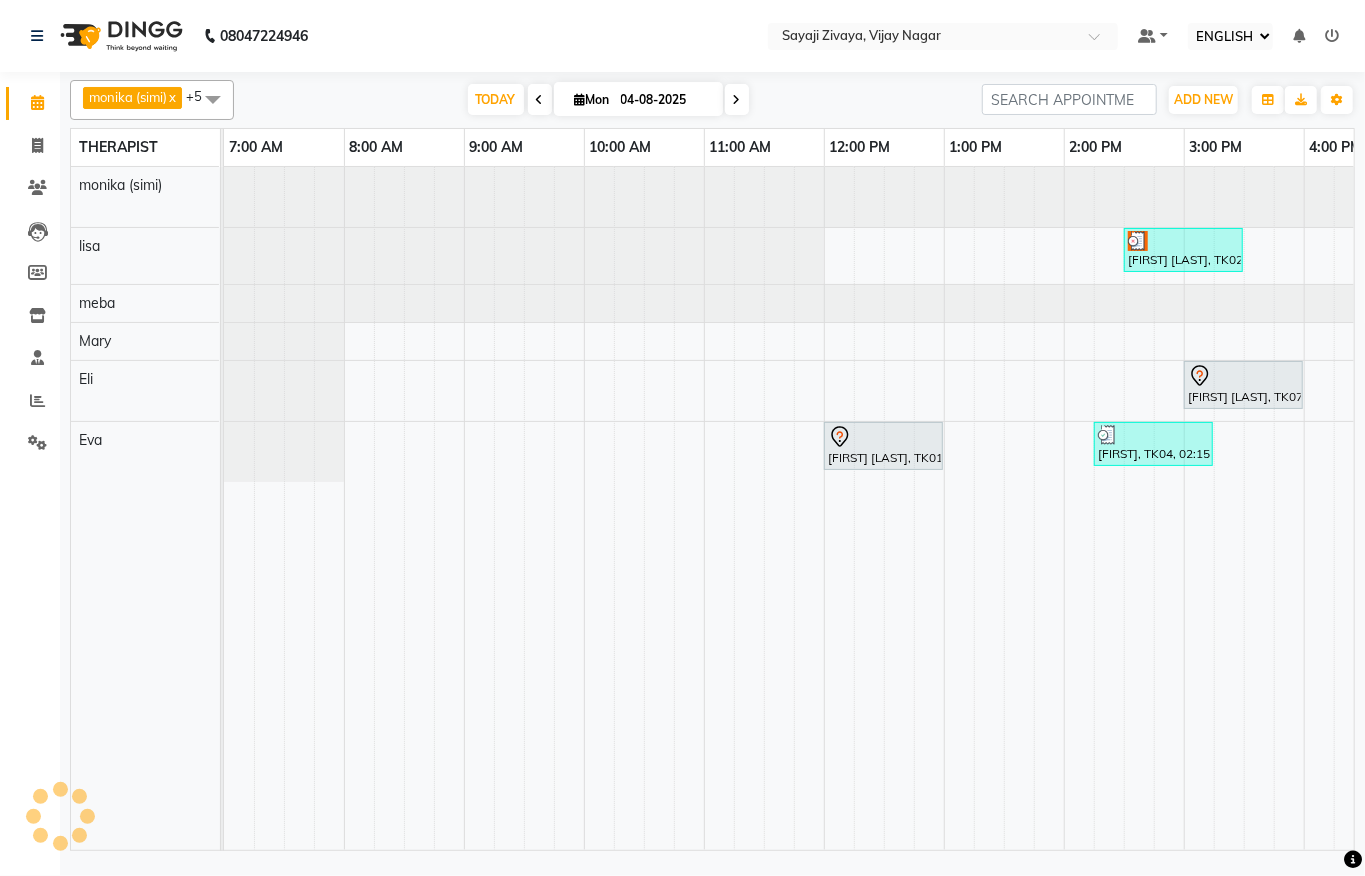 scroll, scrollTop: 0, scrollLeft: 0, axis: both 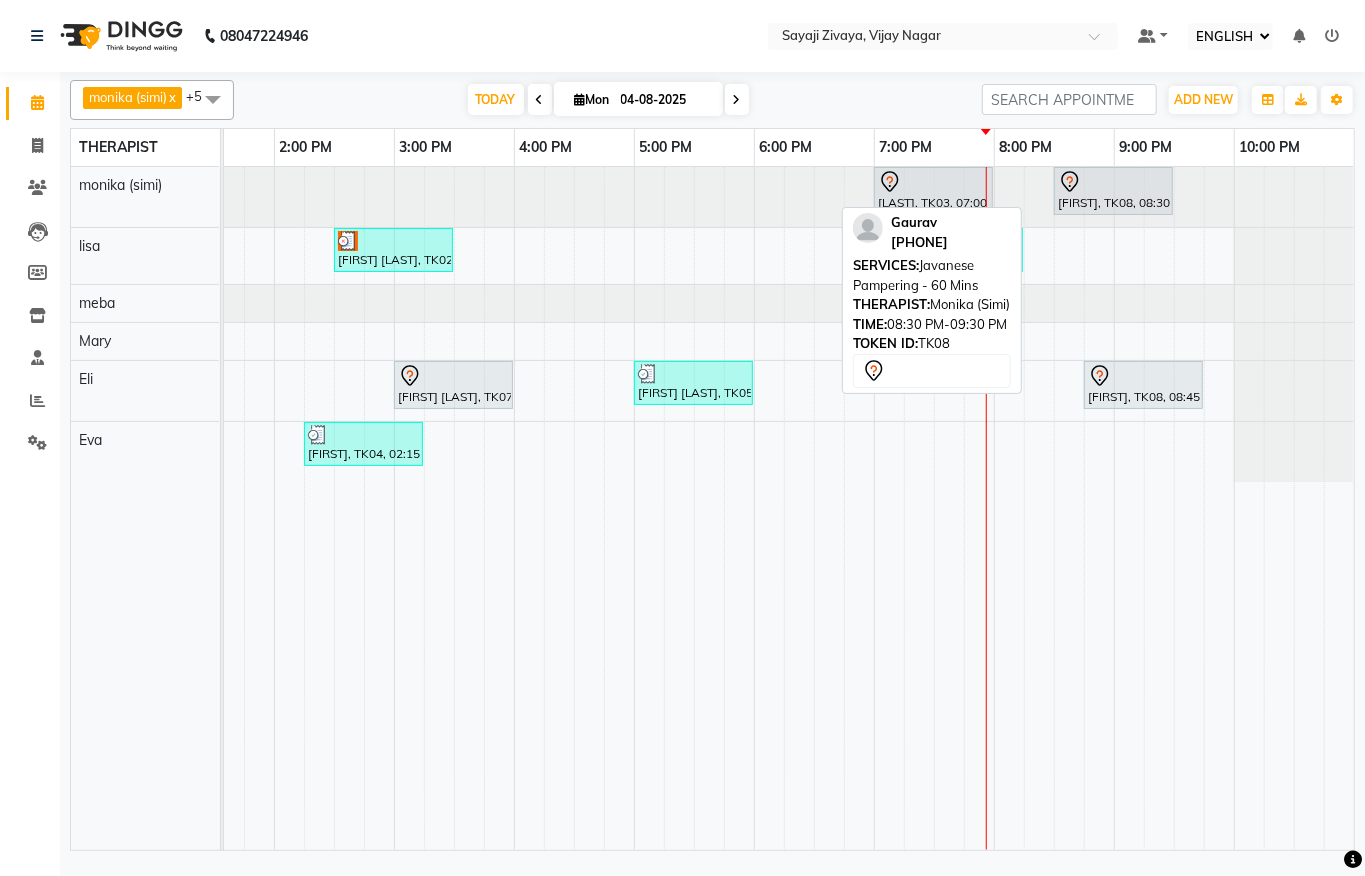 click at bounding box center (1113, 182) 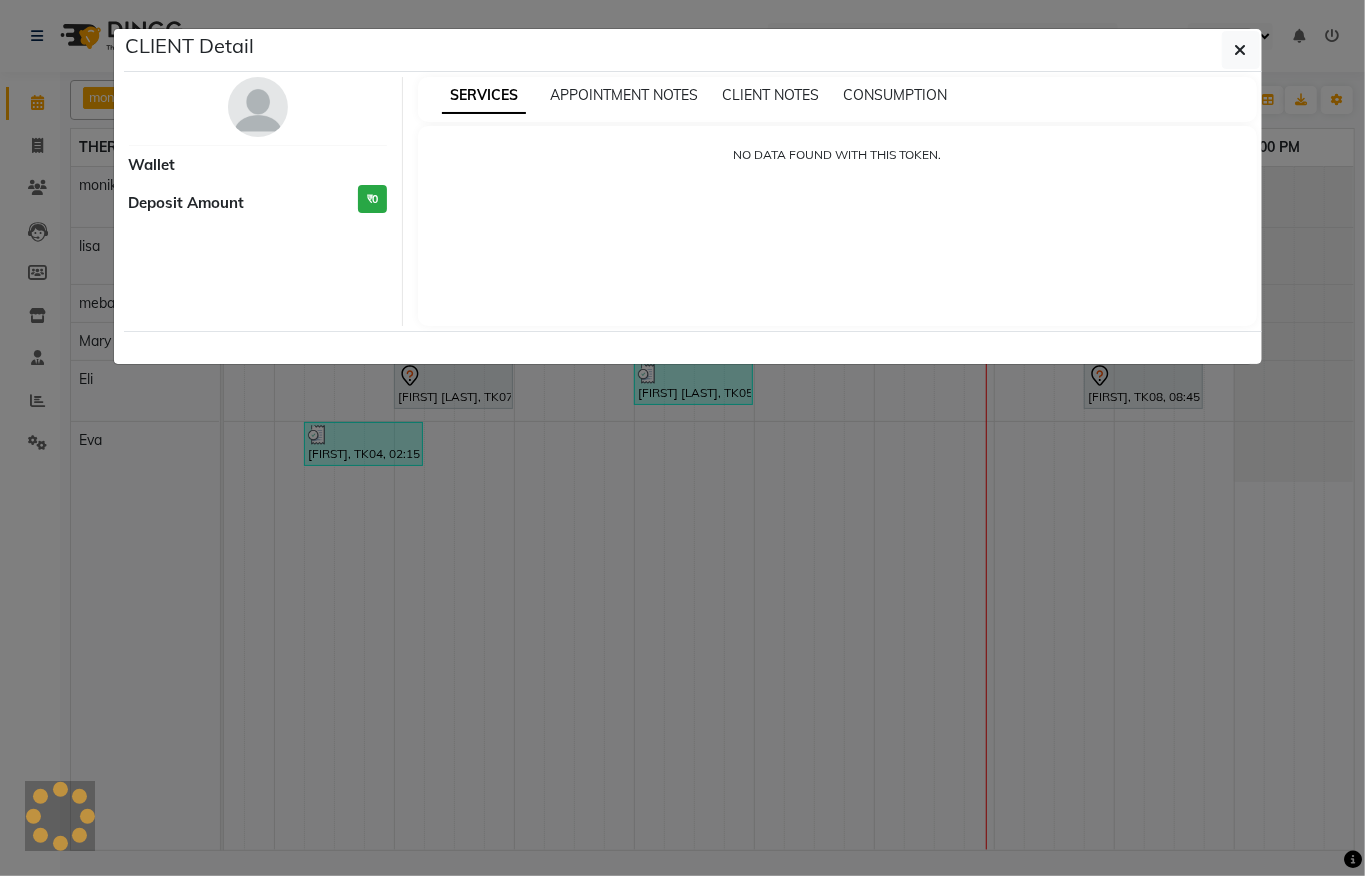 select on "7" 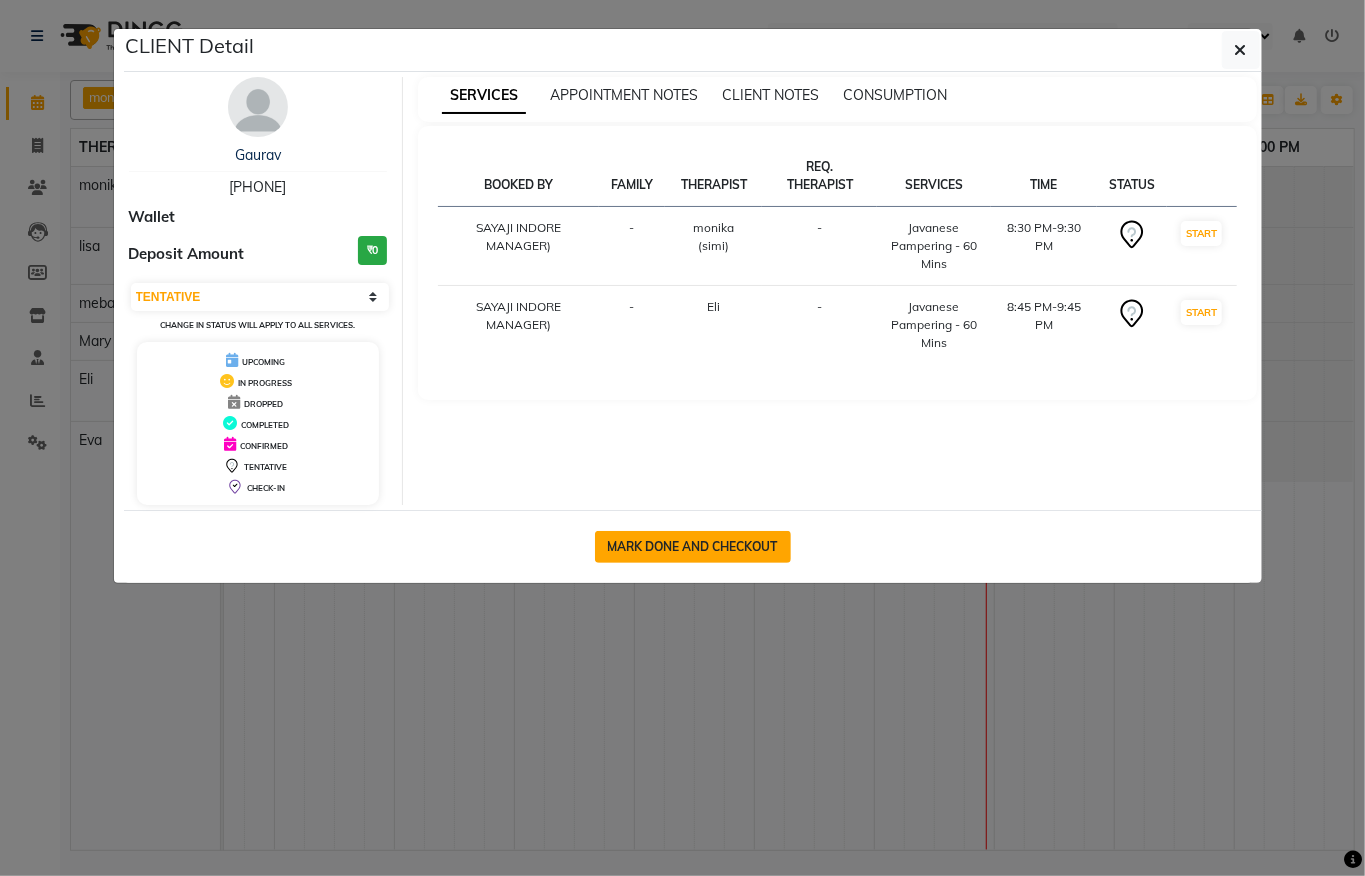 click on "MARK DONE AND CHECKOUT" 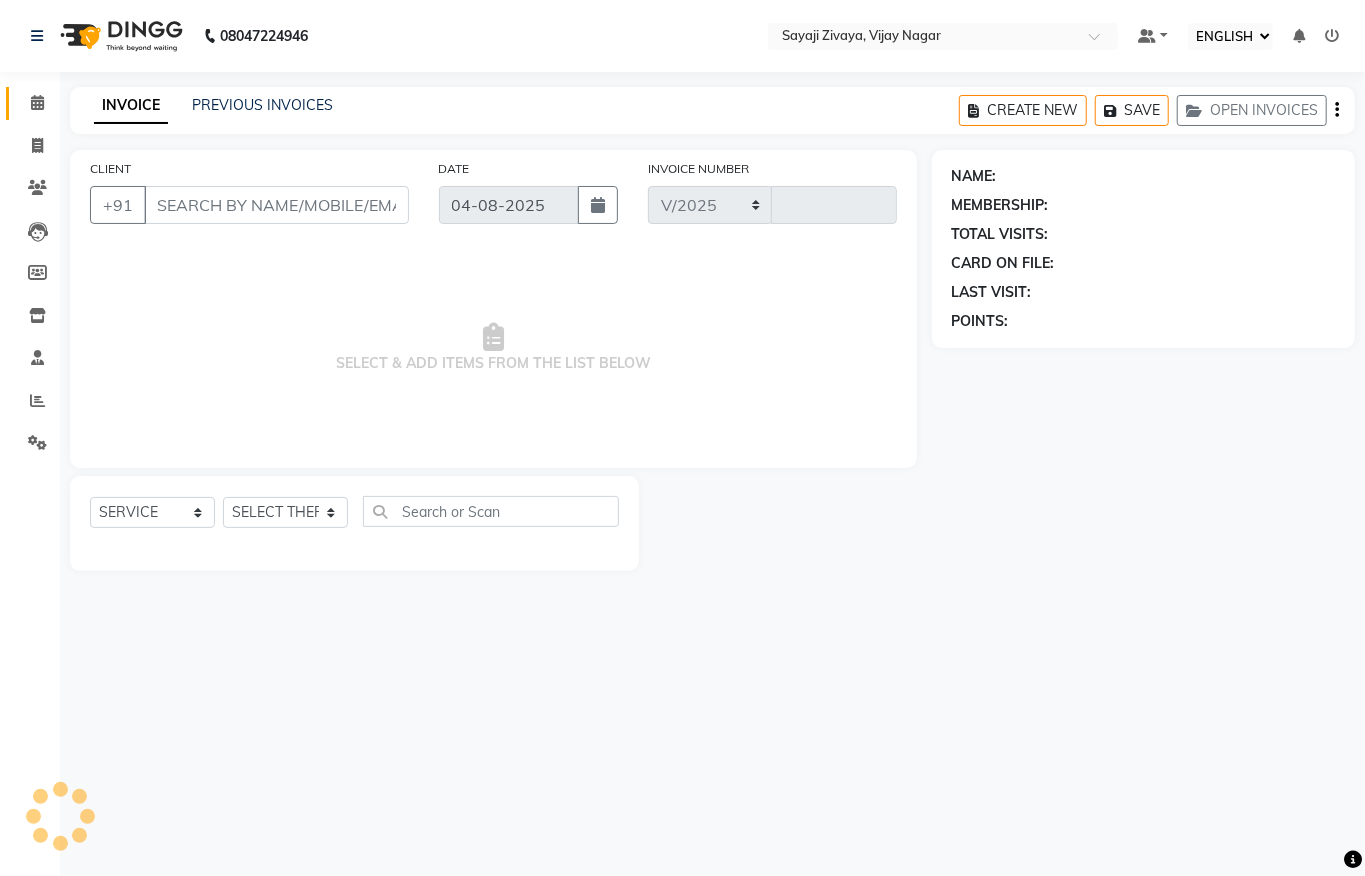 select on "6399" 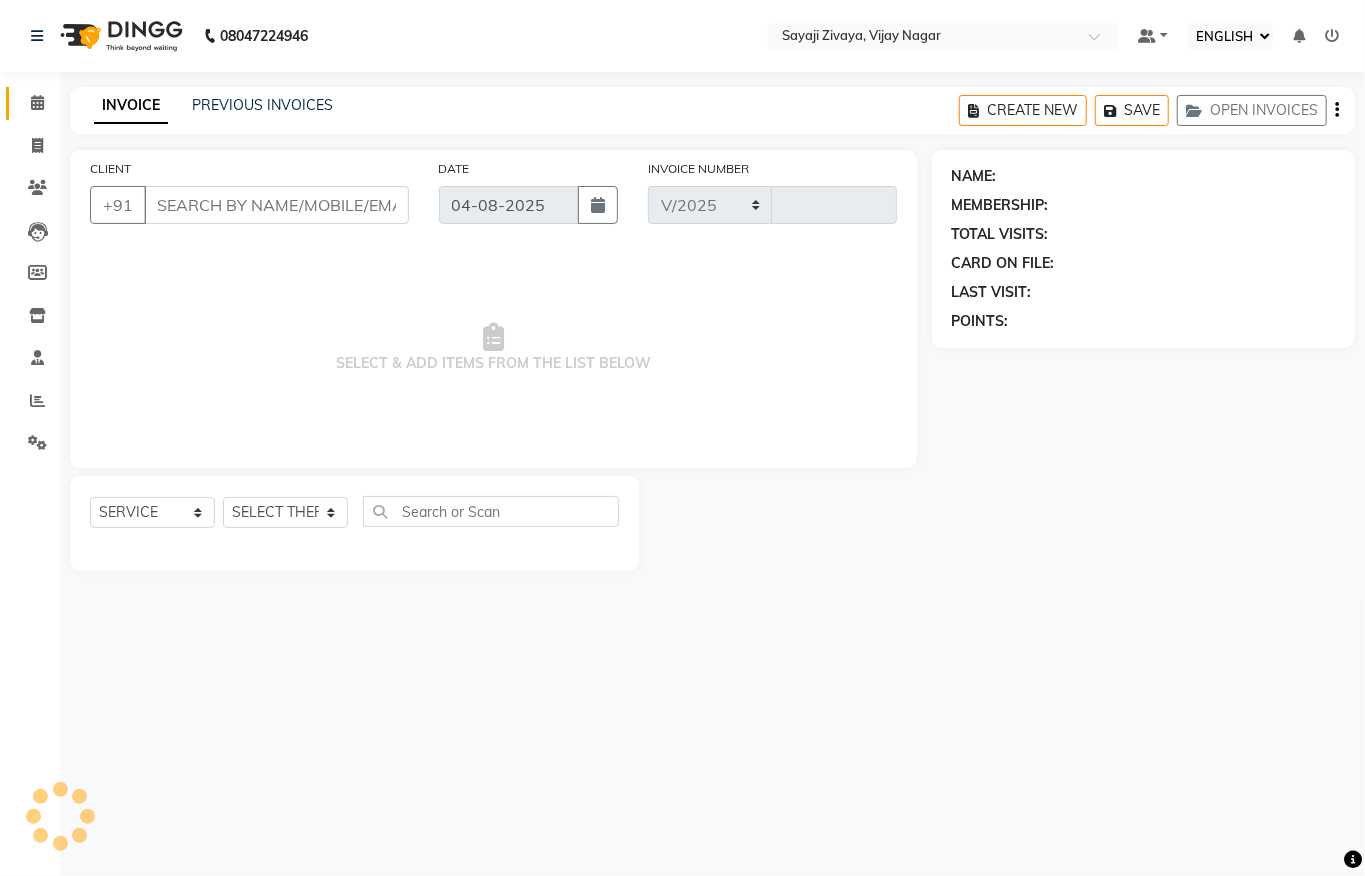 type on "1039" 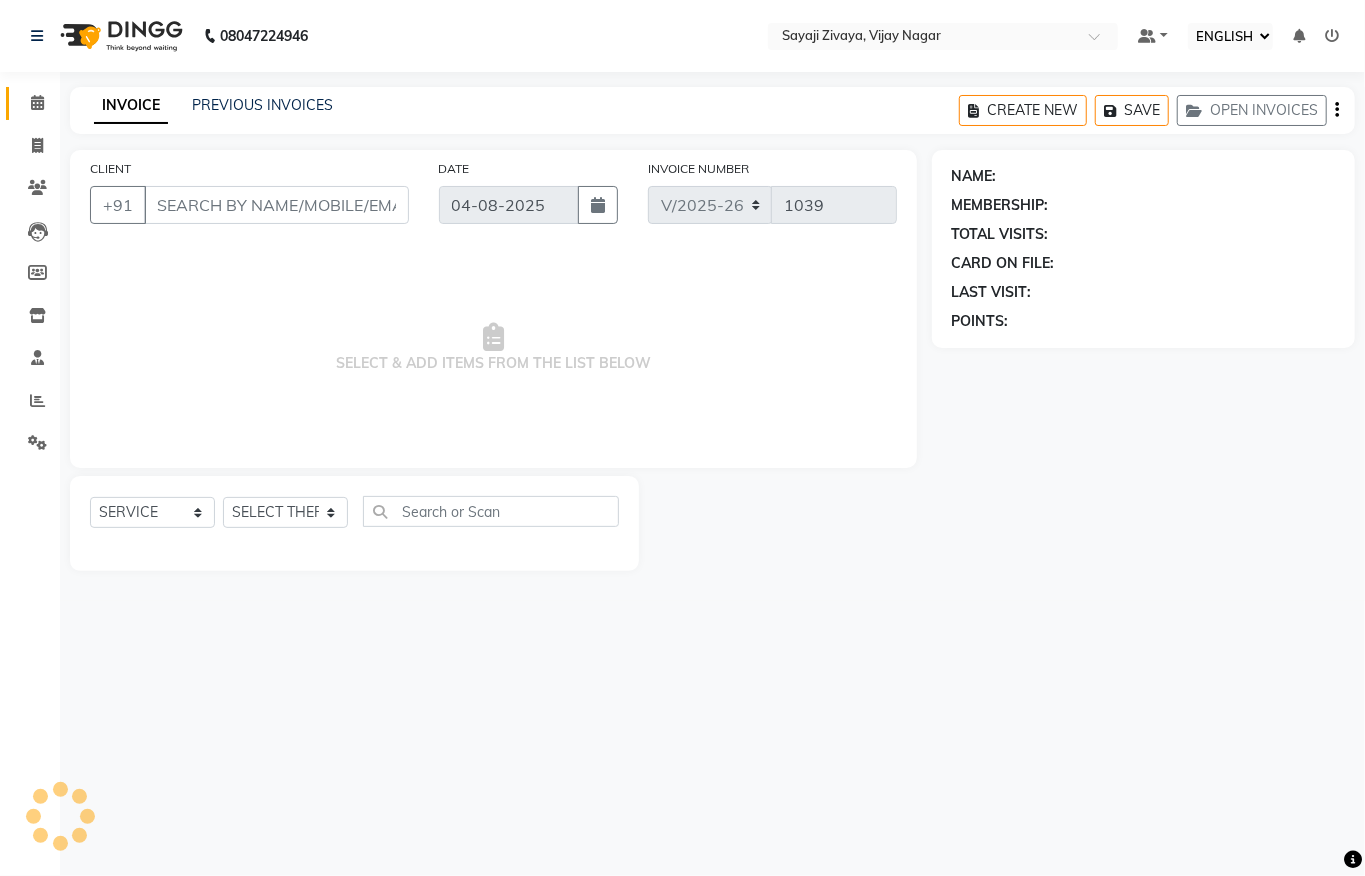 type on "[PHONE]" 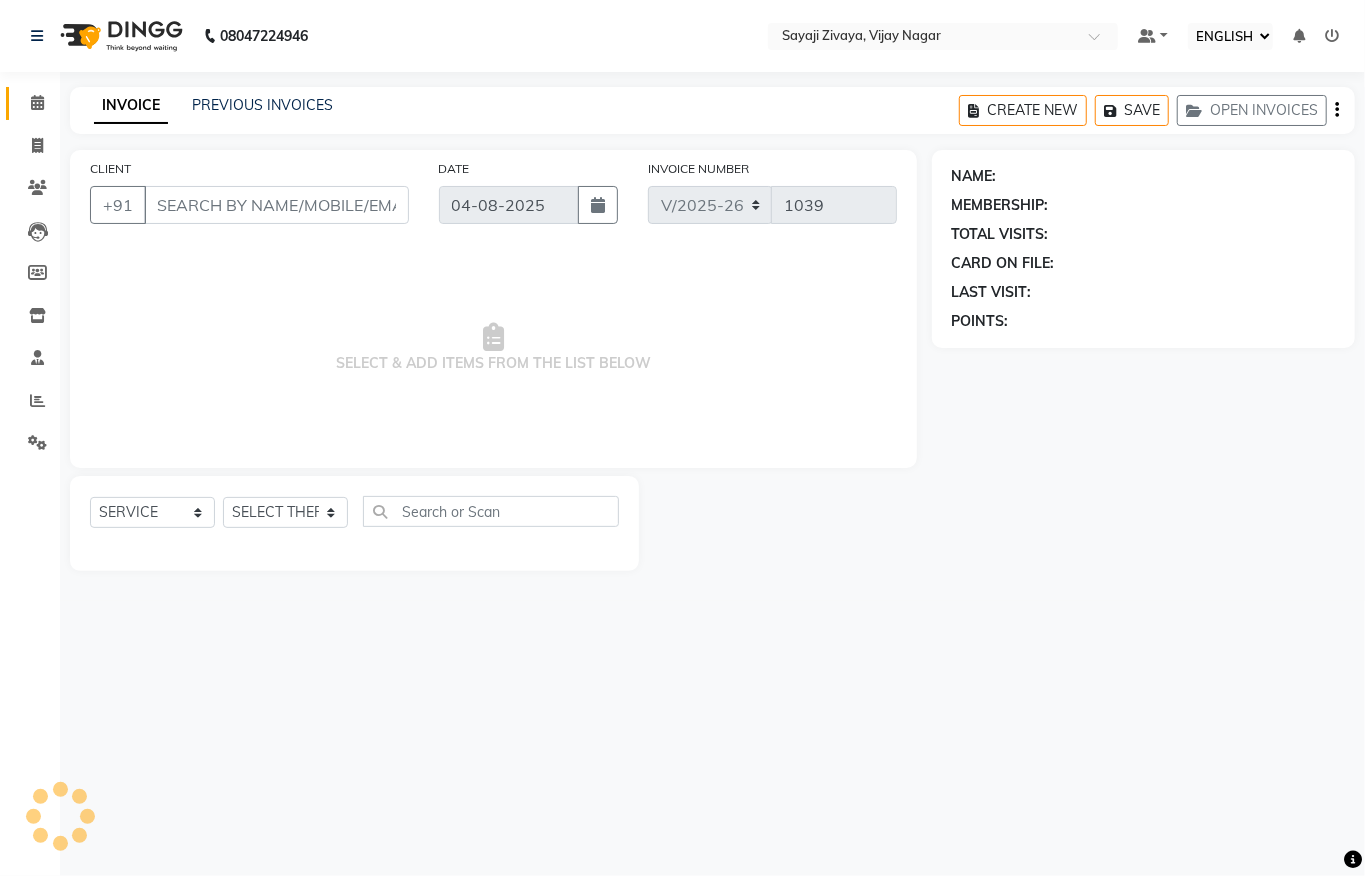 select on "55791" 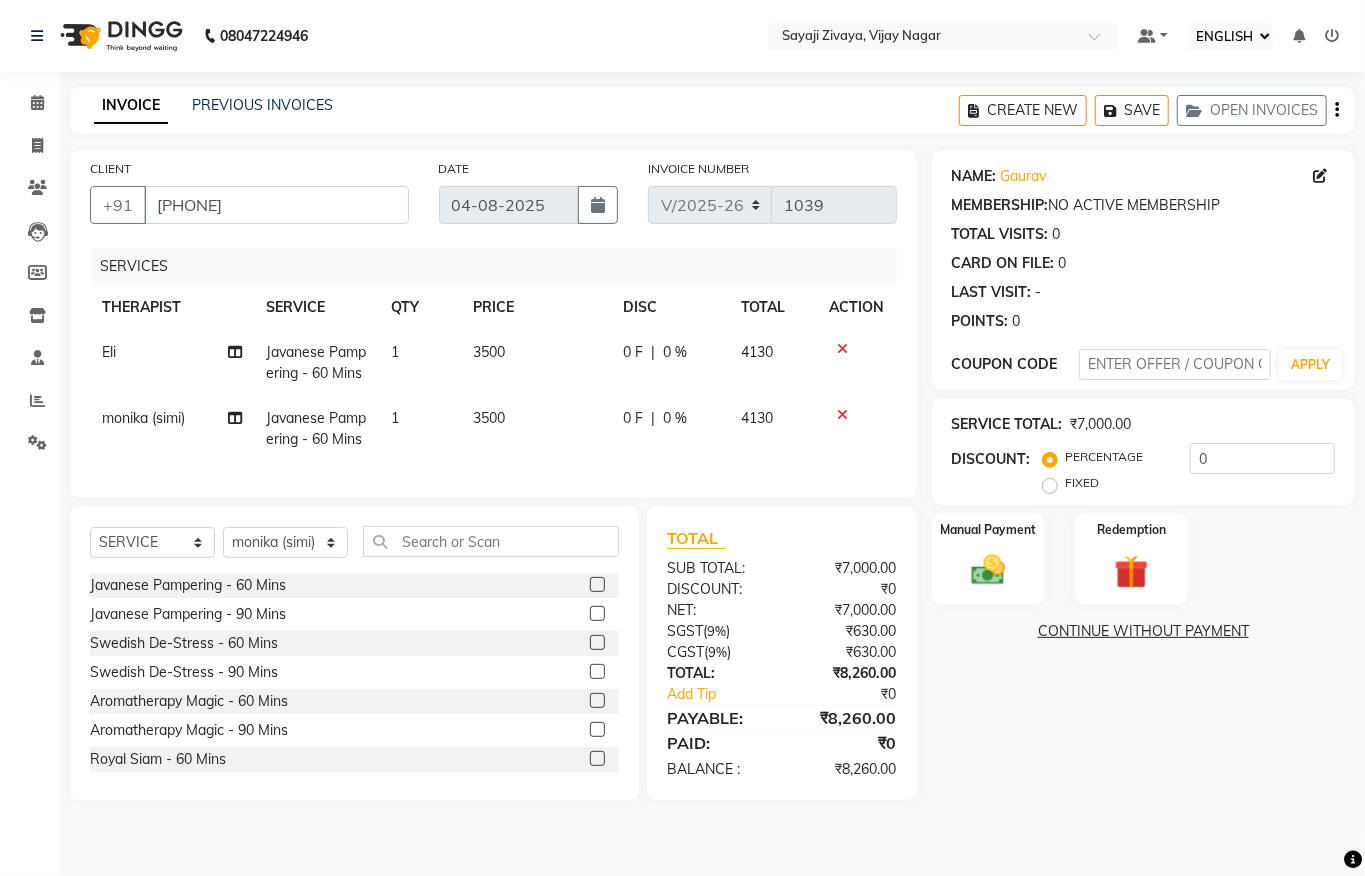 click on "FIXED" 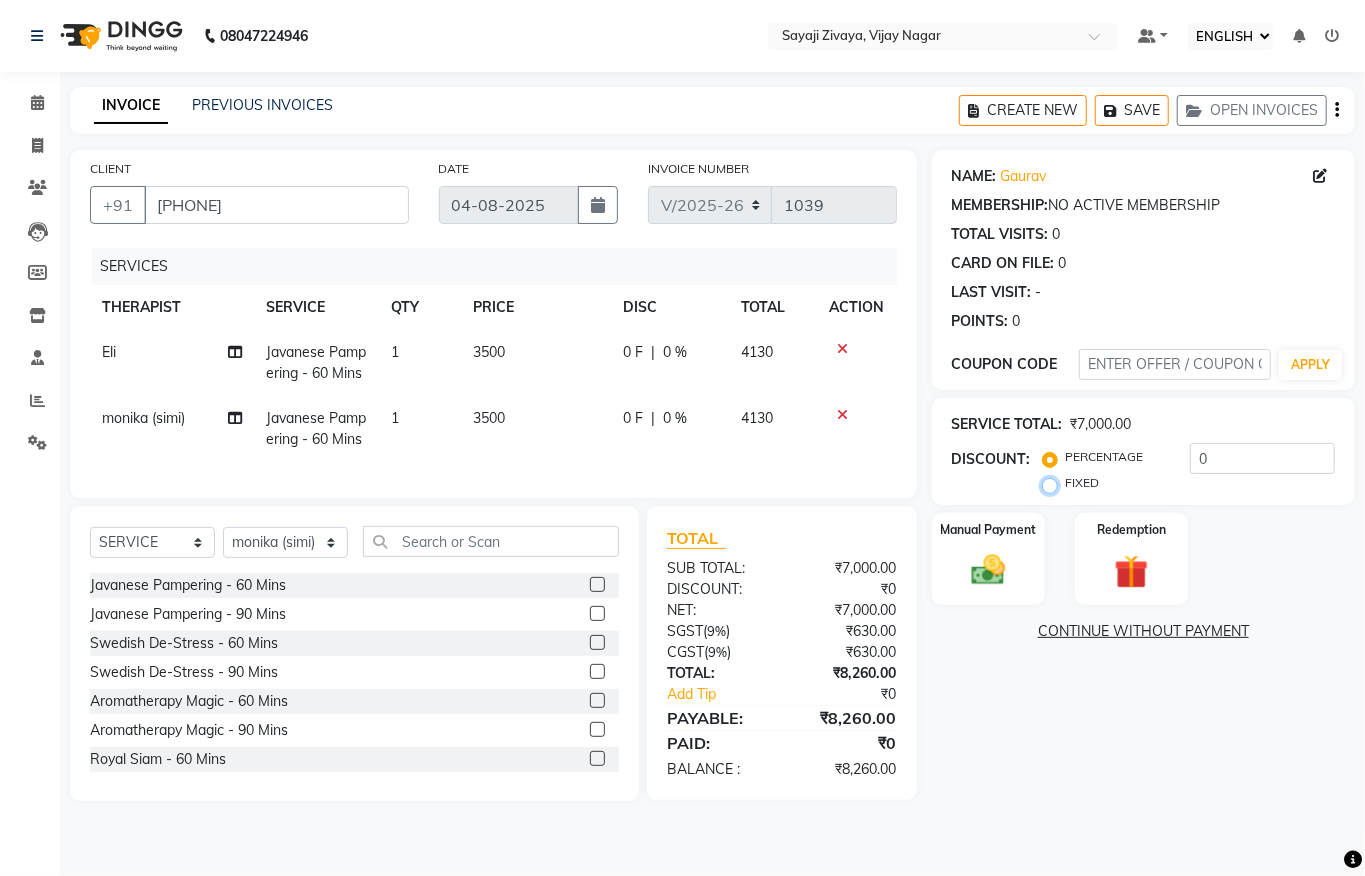 click on "FIXED" at bounding box center [1054, 483] 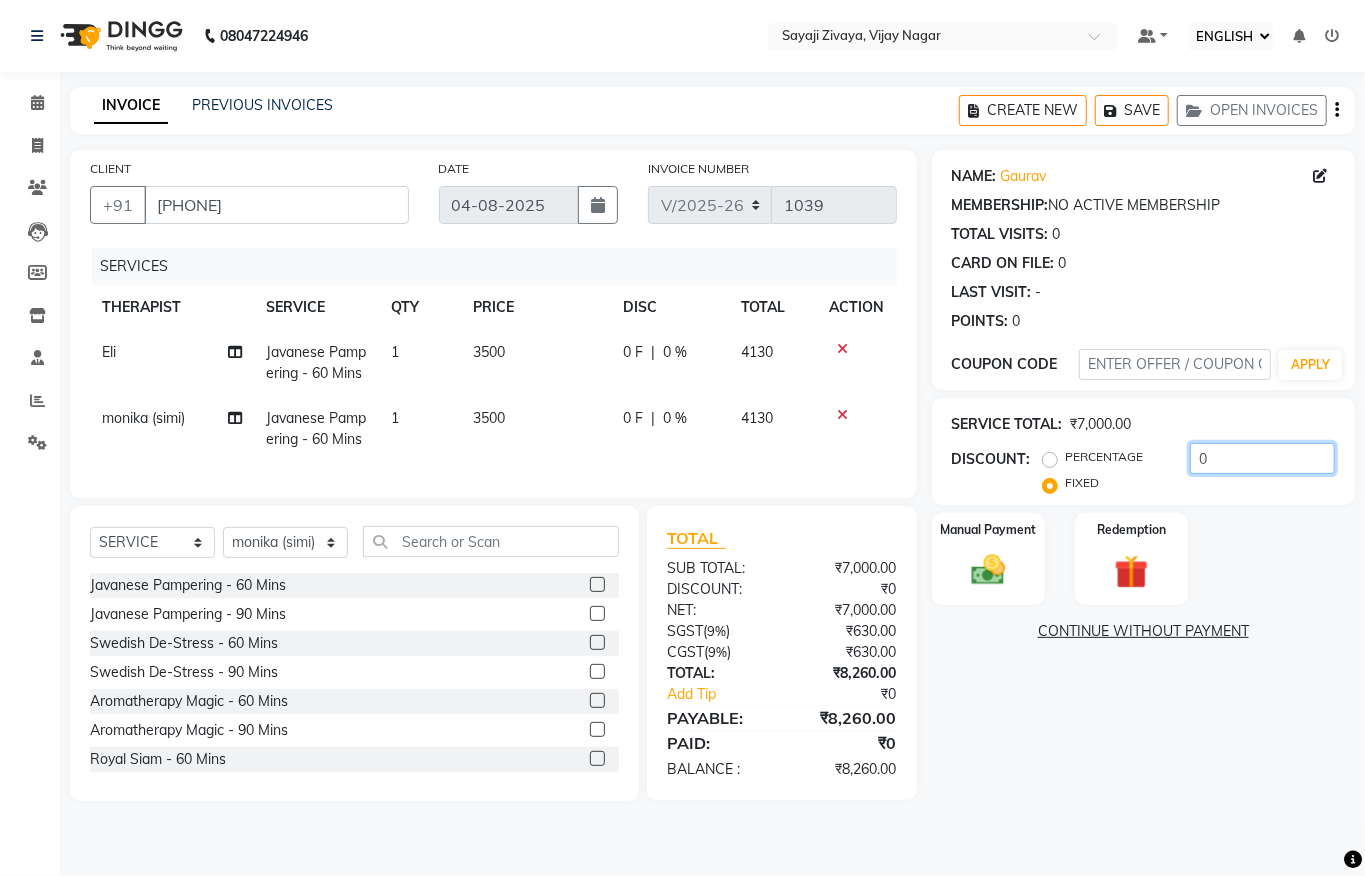 click on "0" 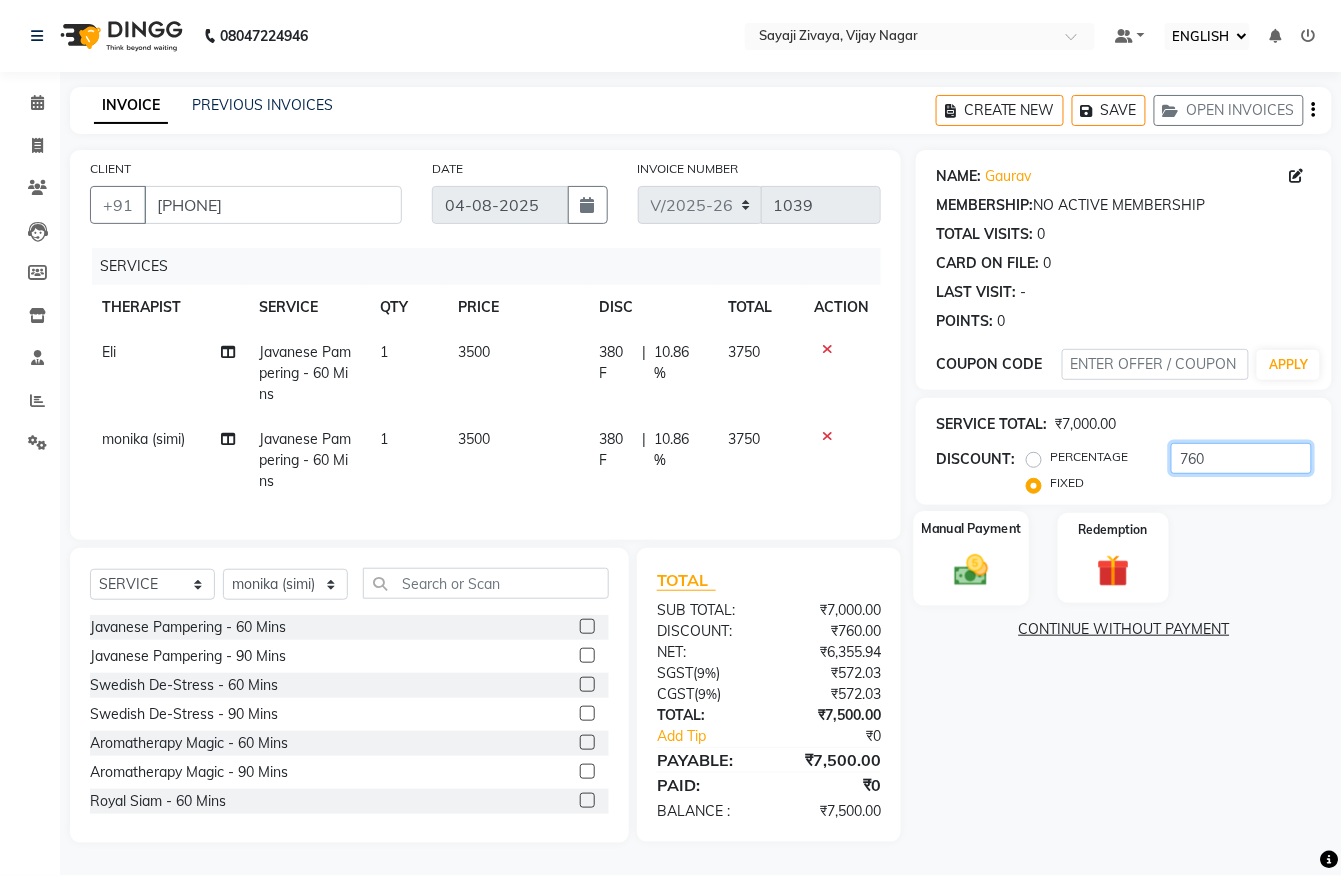 type on "760" 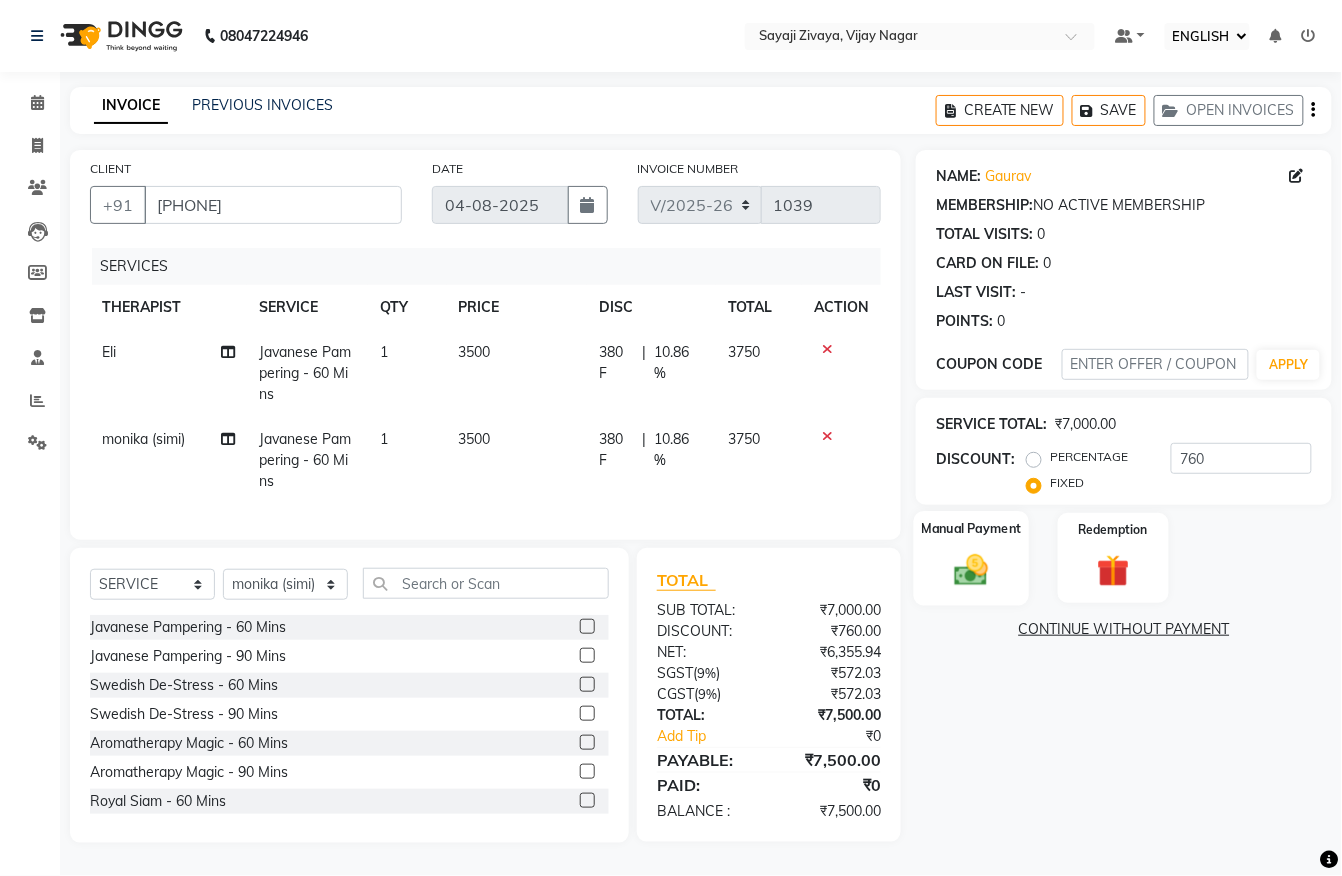 click on "Manual Payment" 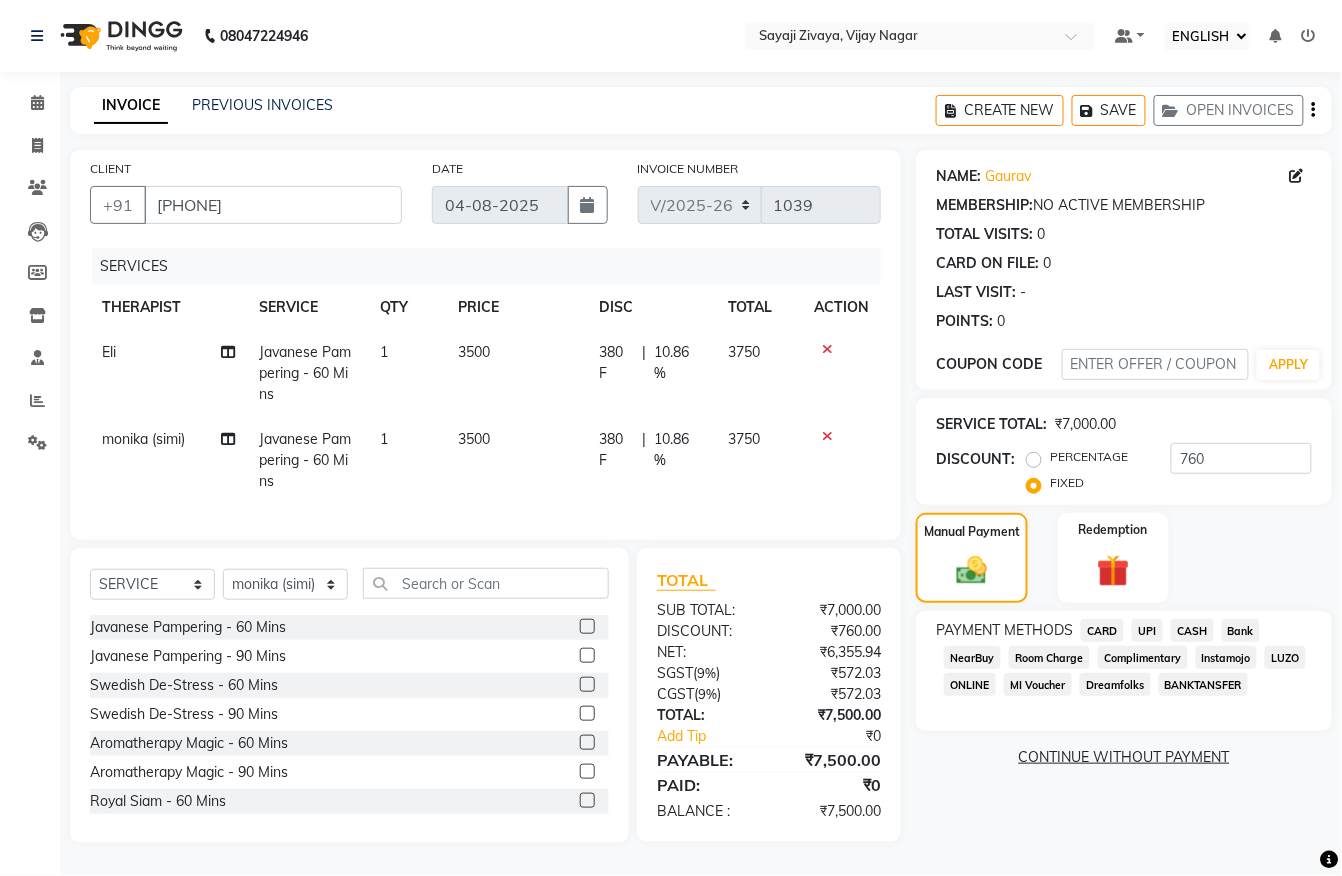 click on "CASH" 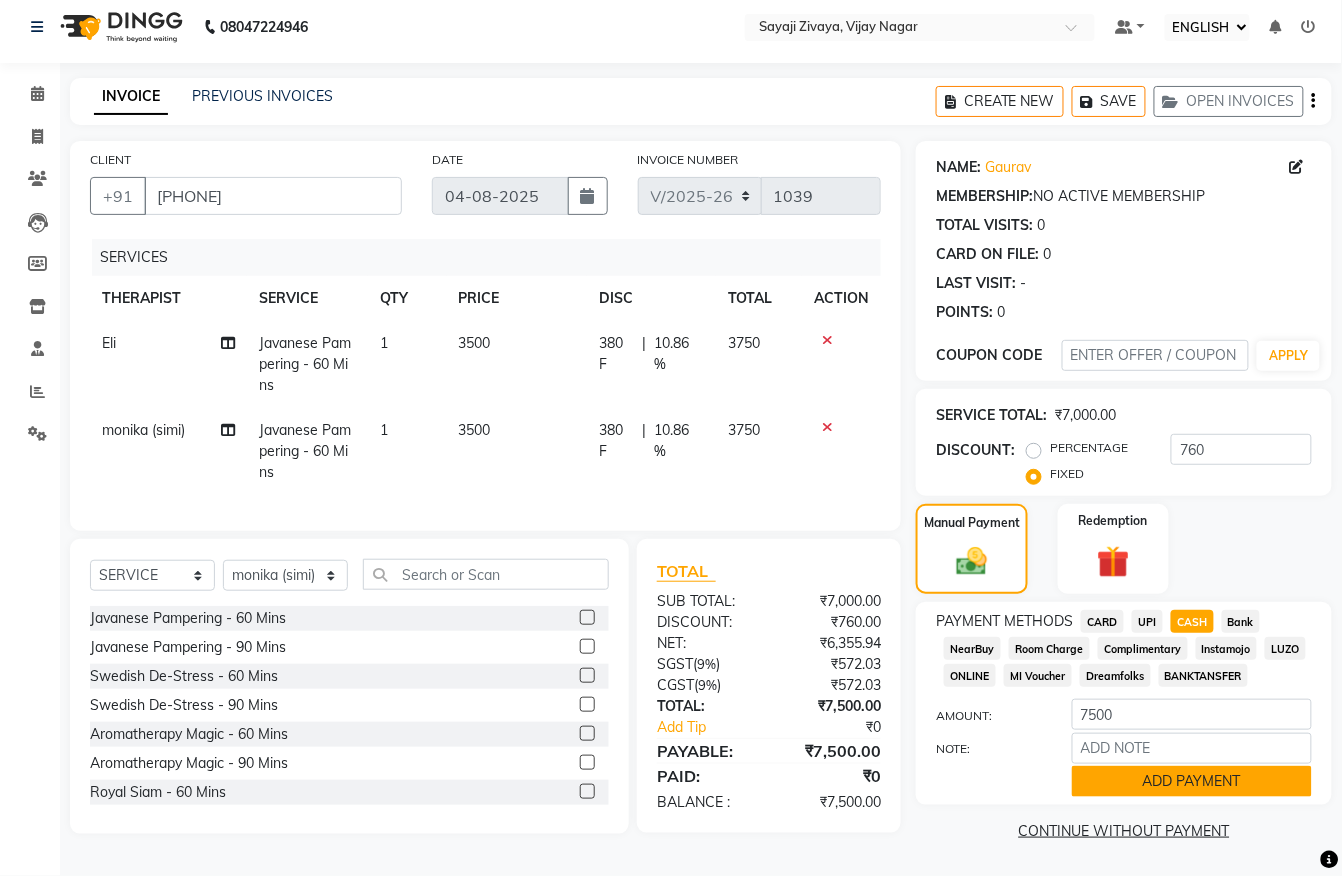 scroll, scrollTop: 20, scrollLeft: 0, axis: vertical 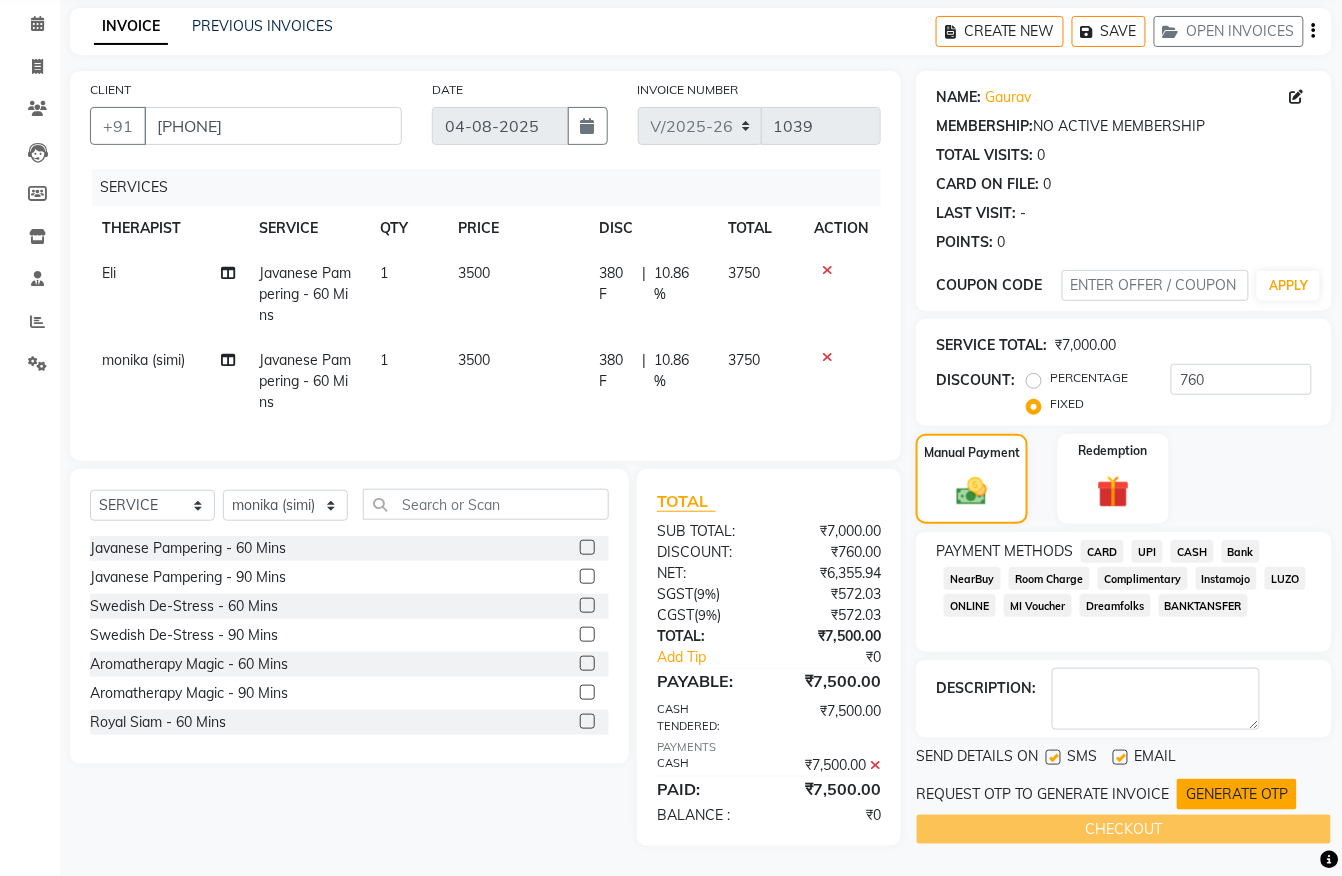 click on "GENERATE OTP" 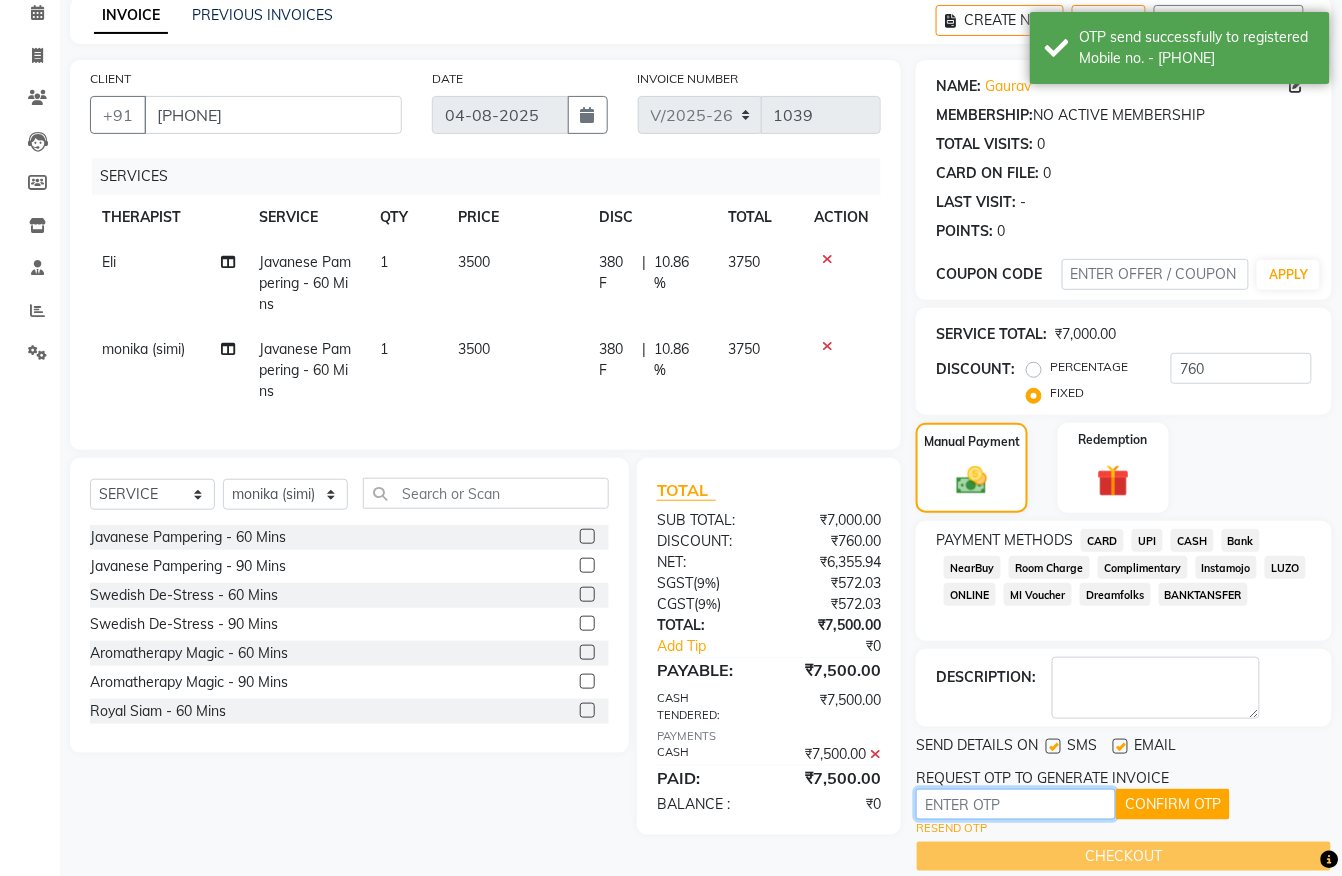 click at bounding box center [1016, 804] 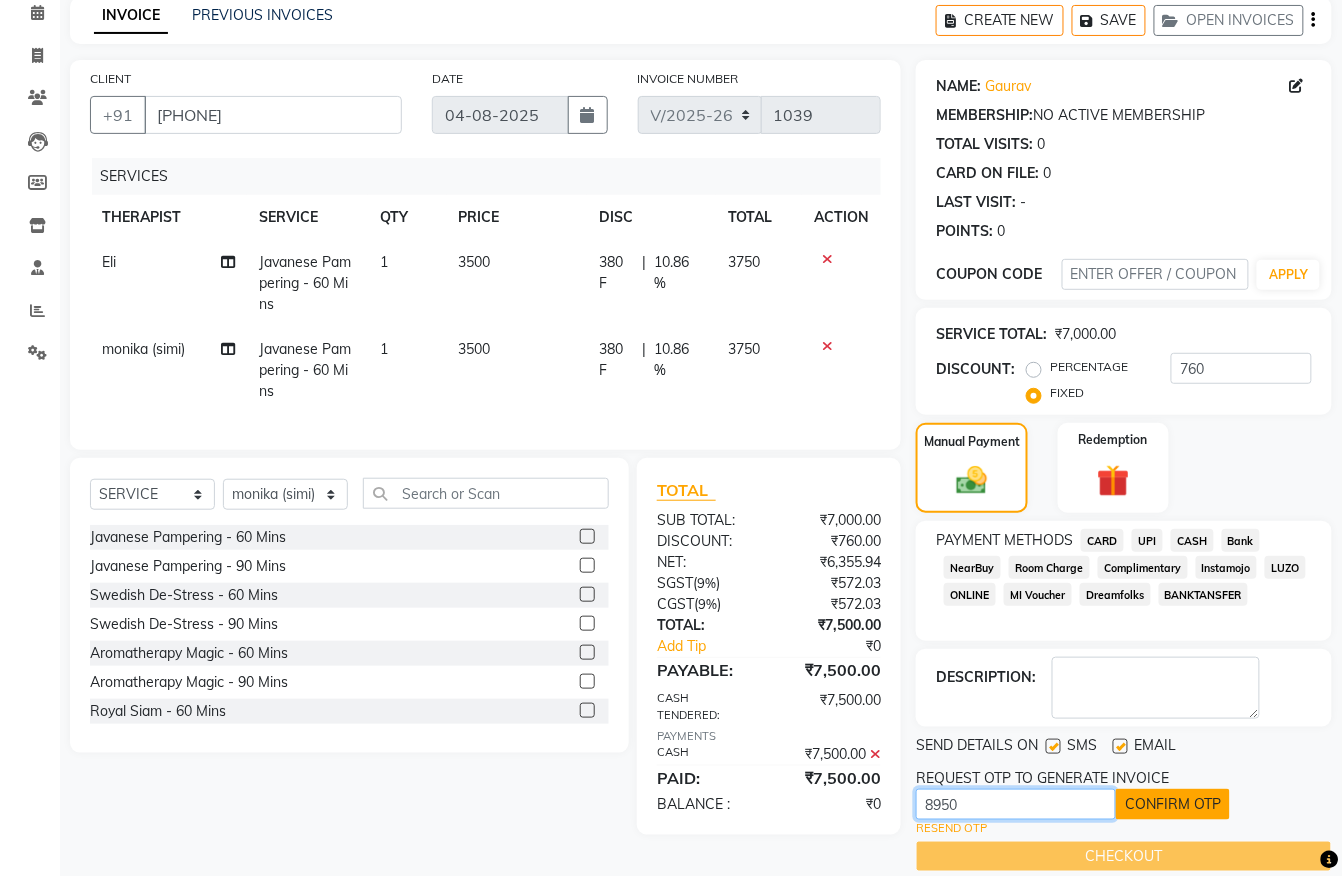 type on "8950" 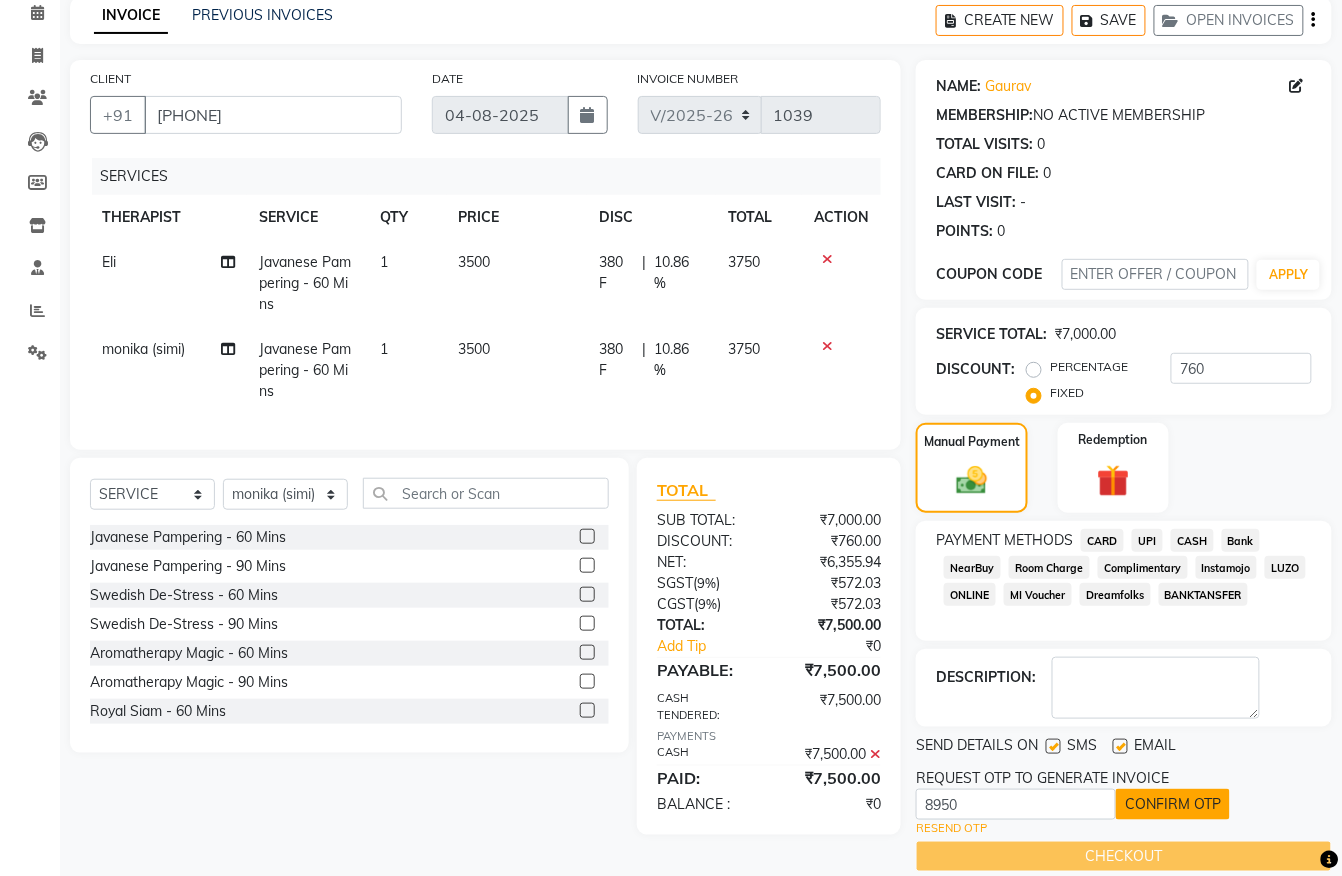 click on "CONFIRM OTP" 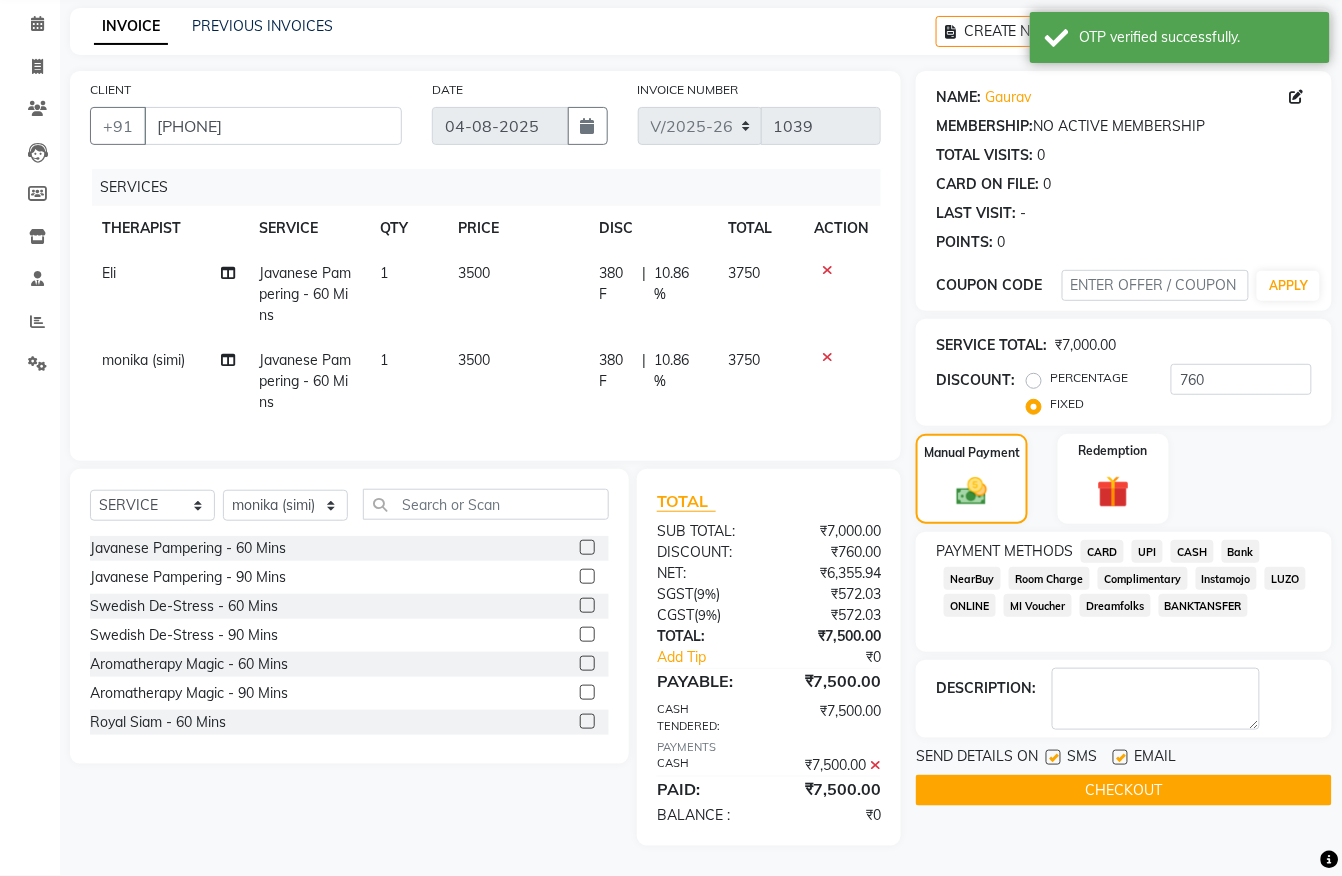 click on "CHECKOUT" 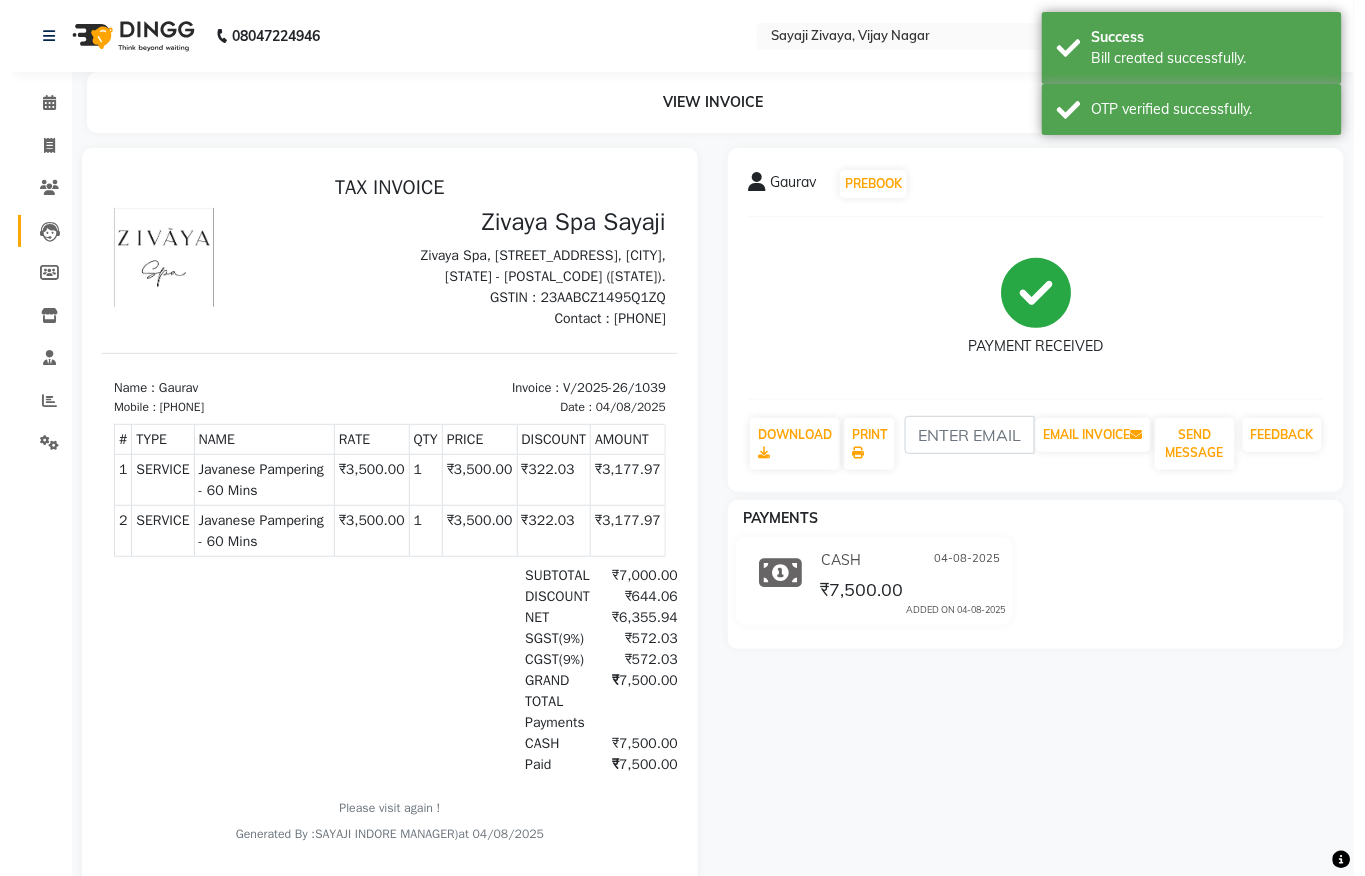 scroll, scrollTop: 0, scrollLeft: 0, axis: both 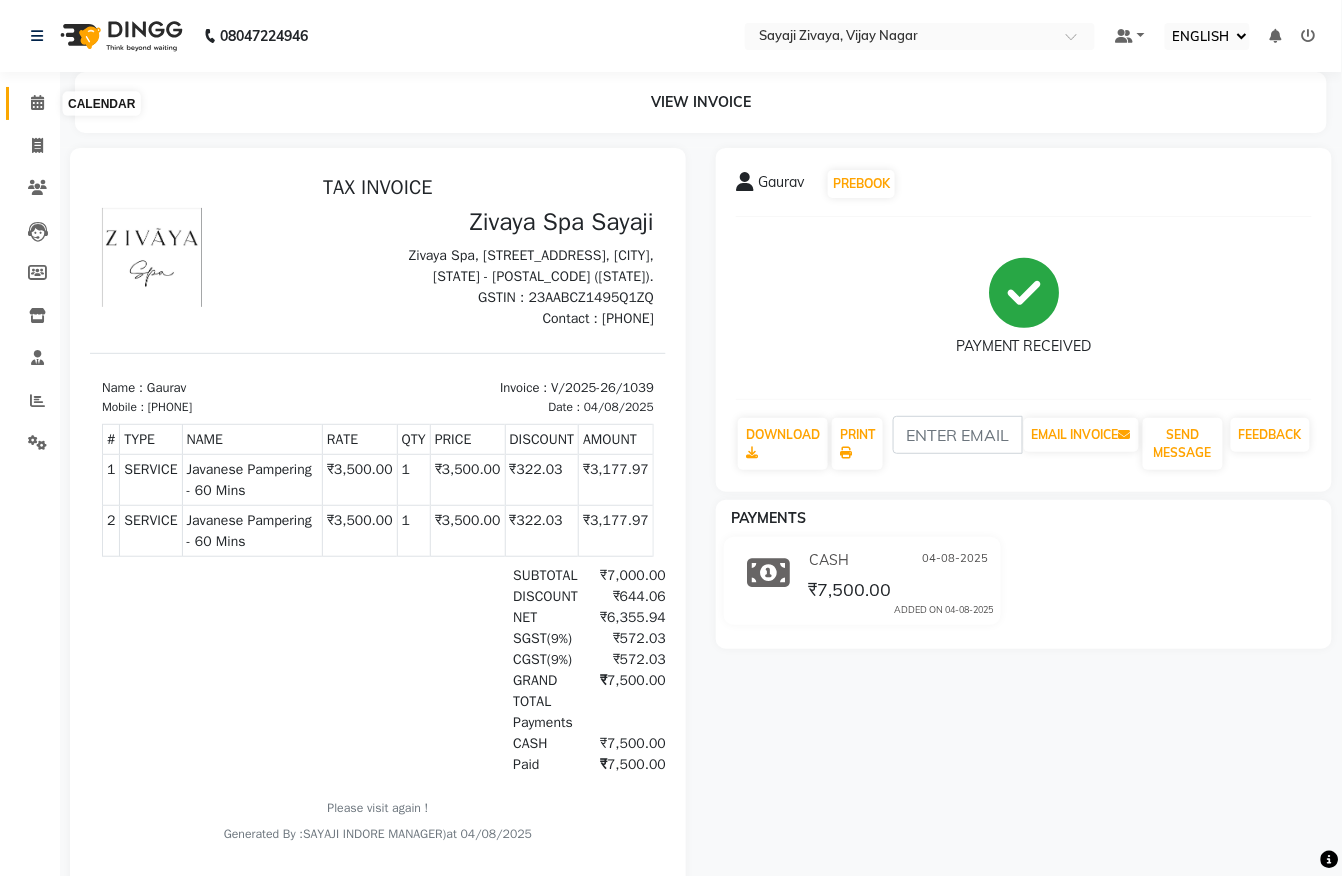 click 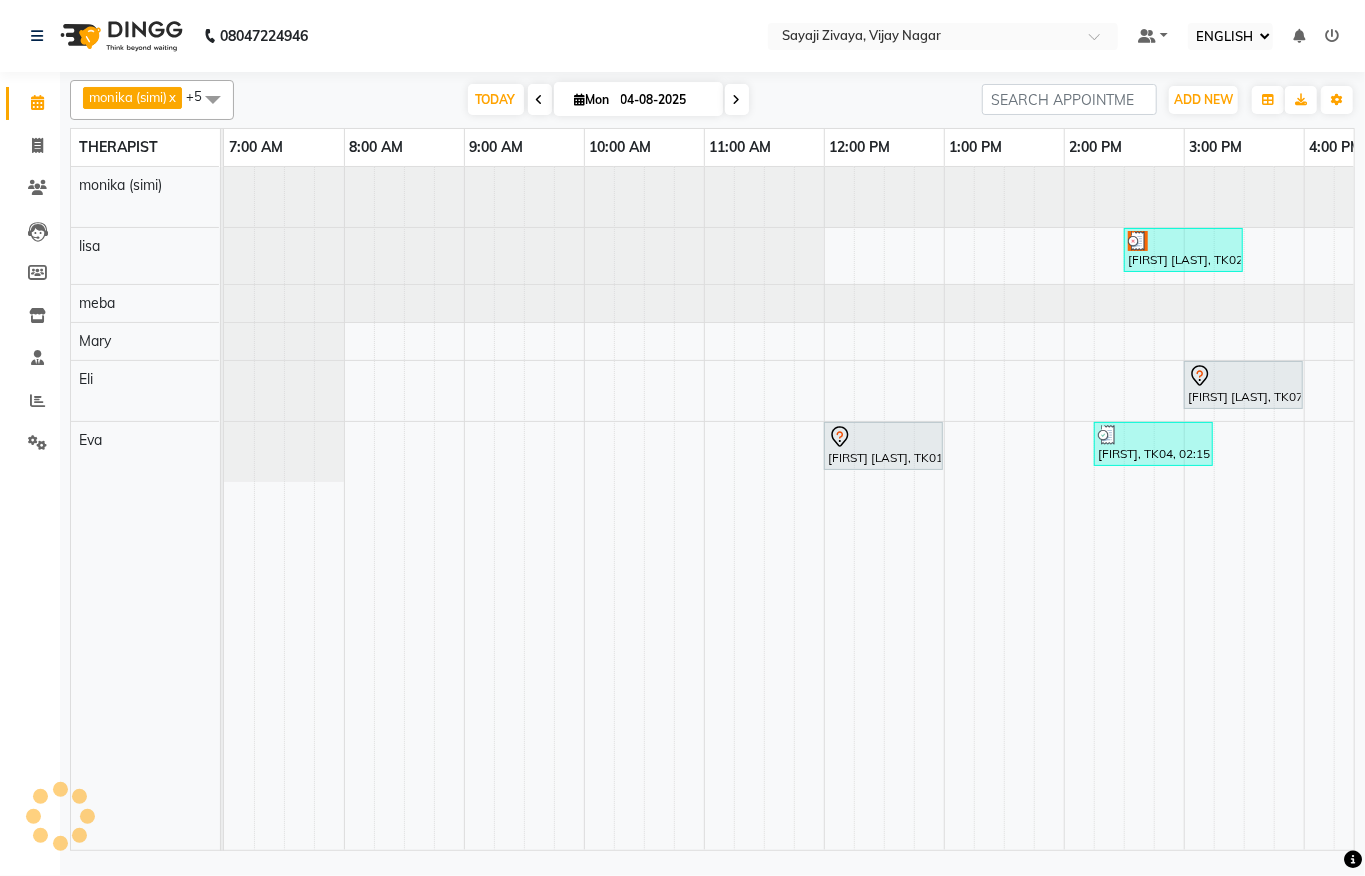 scroll, scrollTop: 0, scrollLeft: 0, axis: both 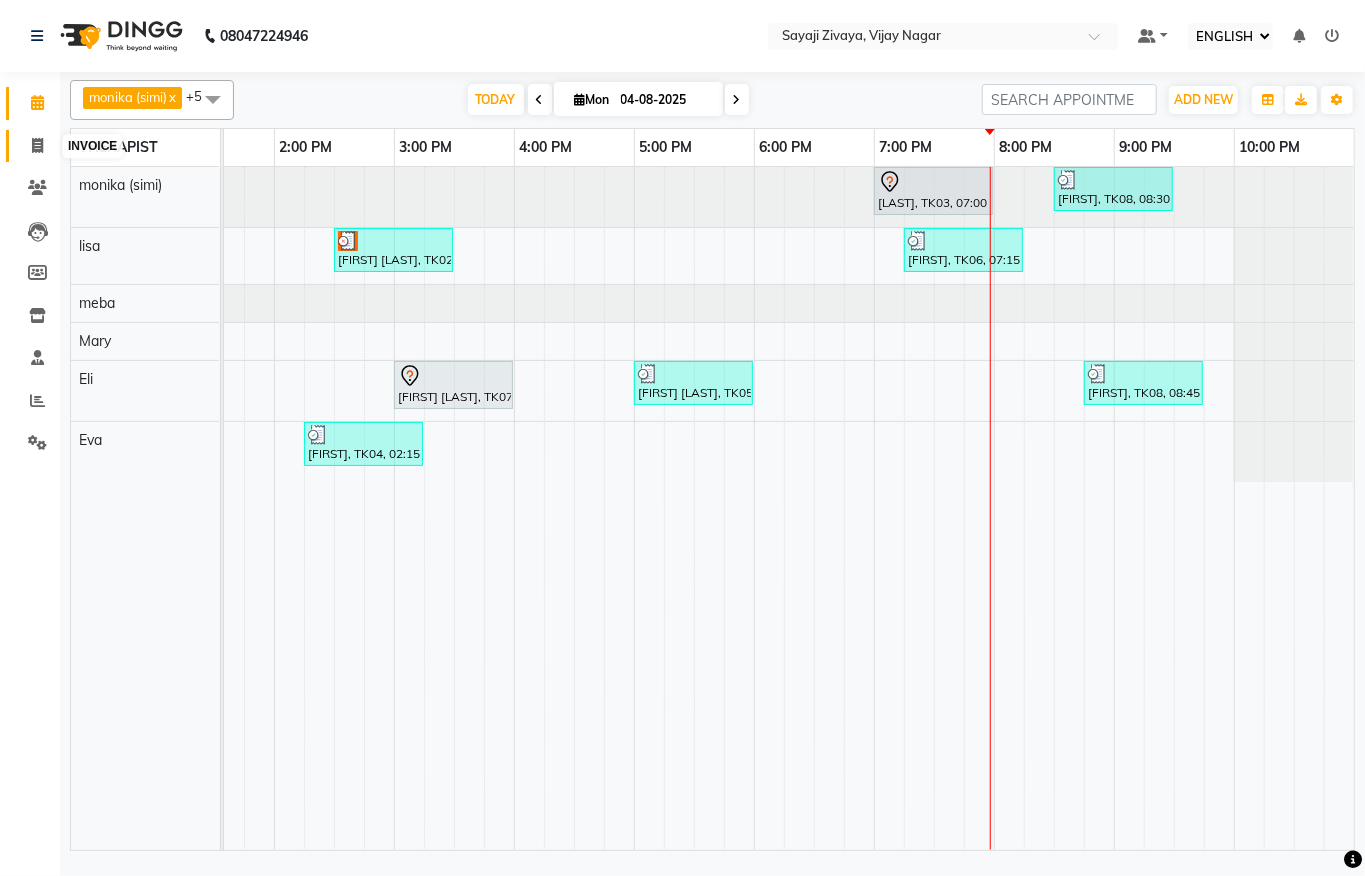 click 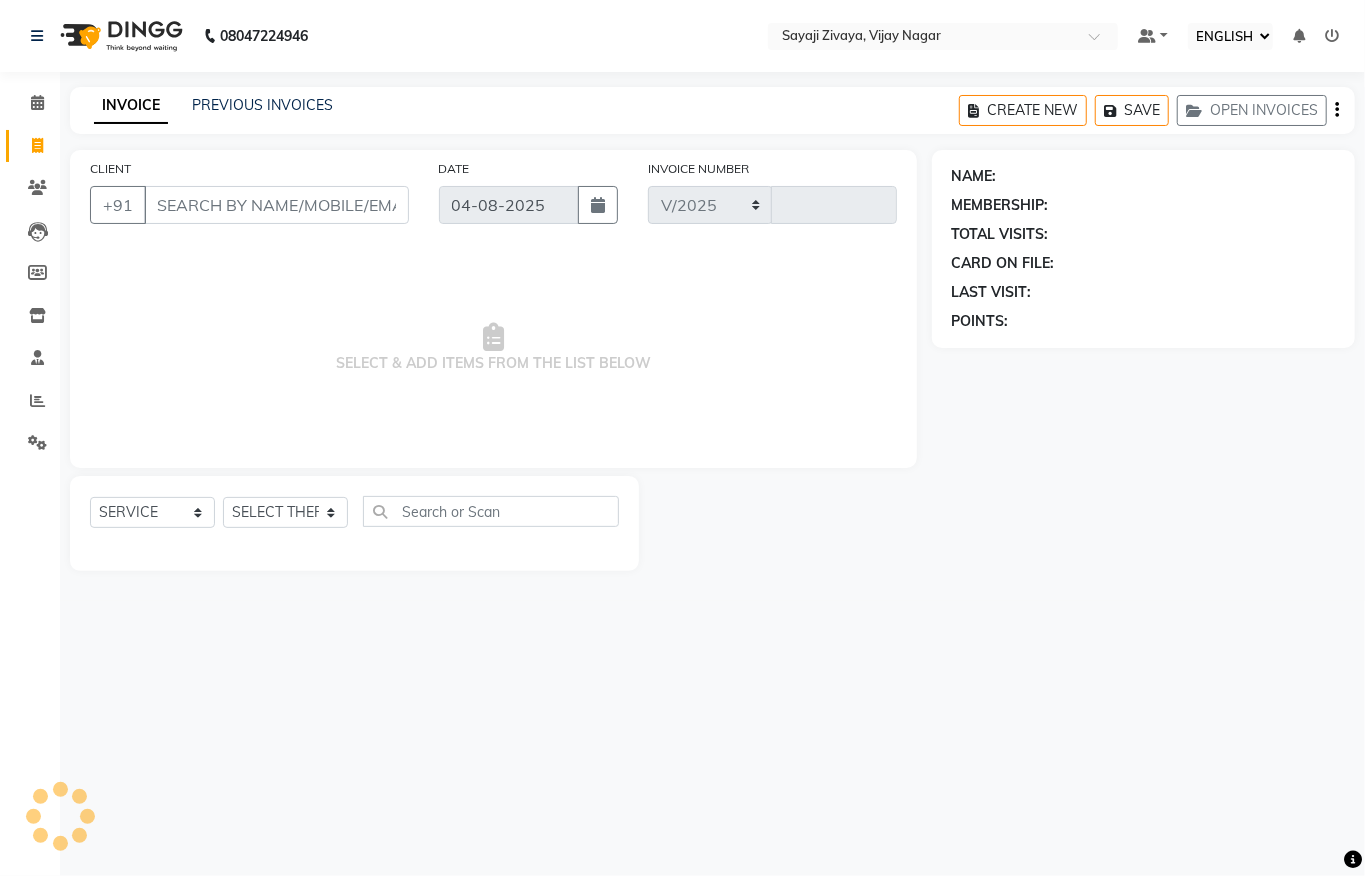 select on "6399" 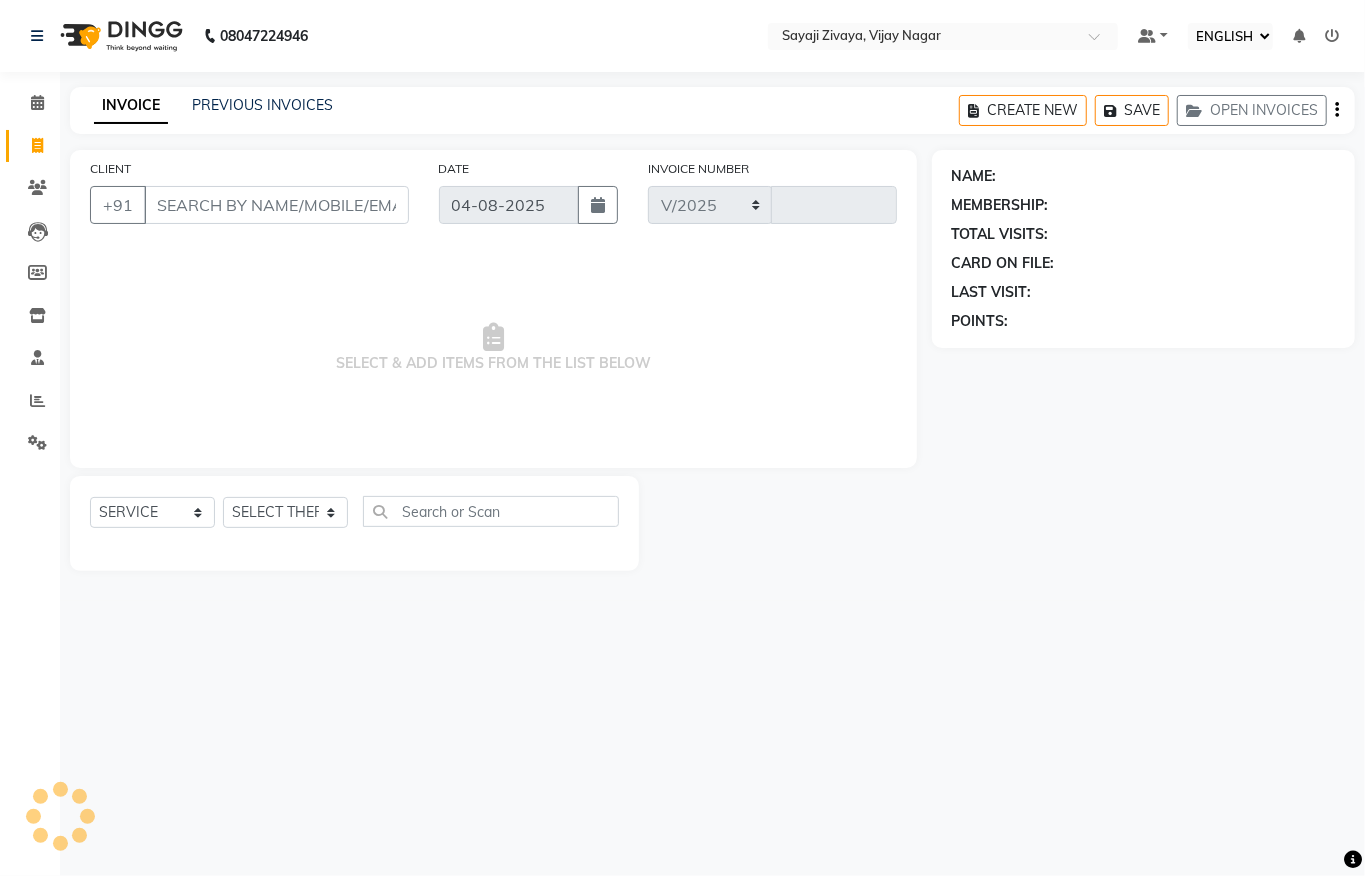 type on "1040" 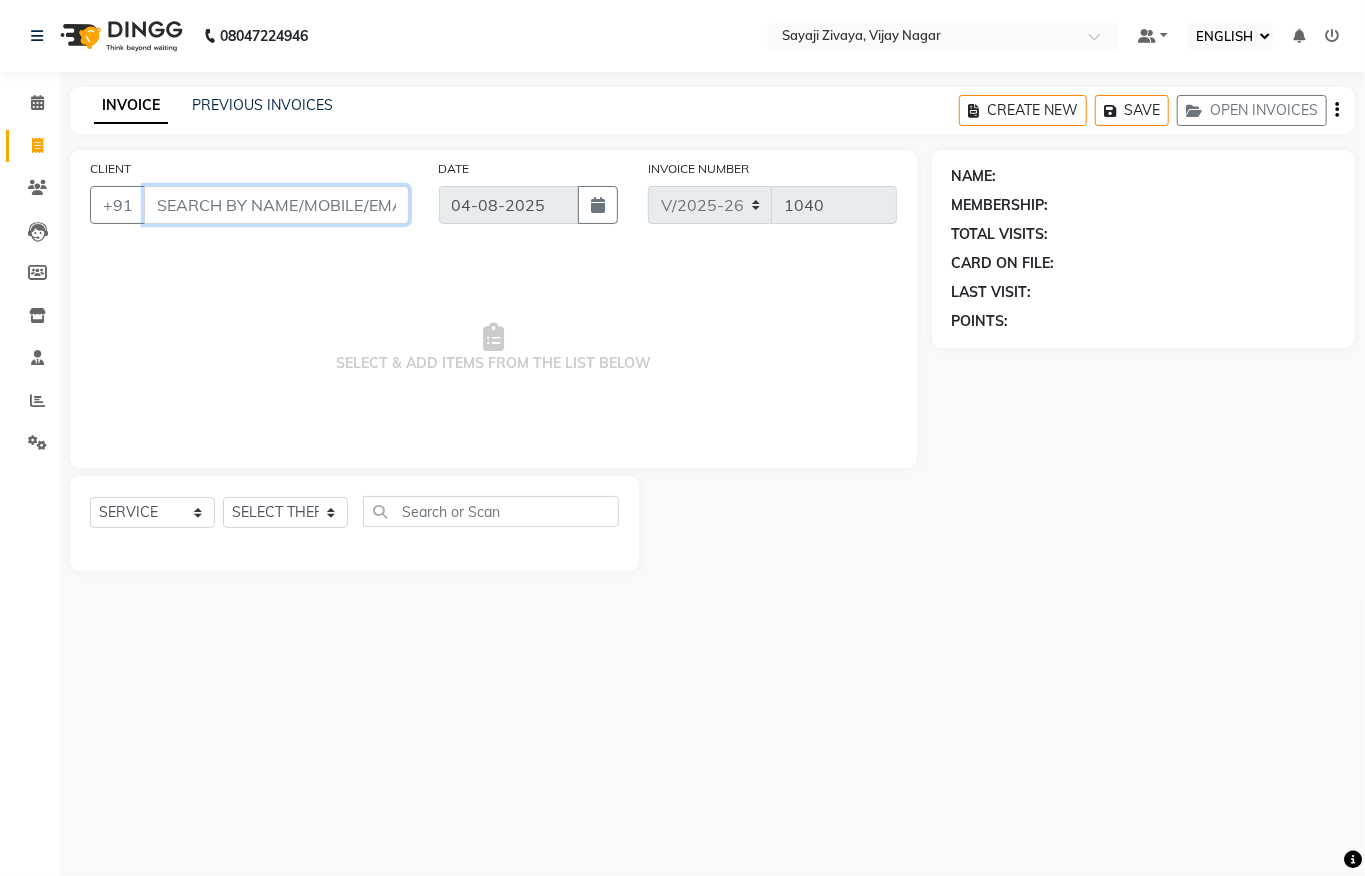 click on "CLIENT" at bounding box center [276, 205] 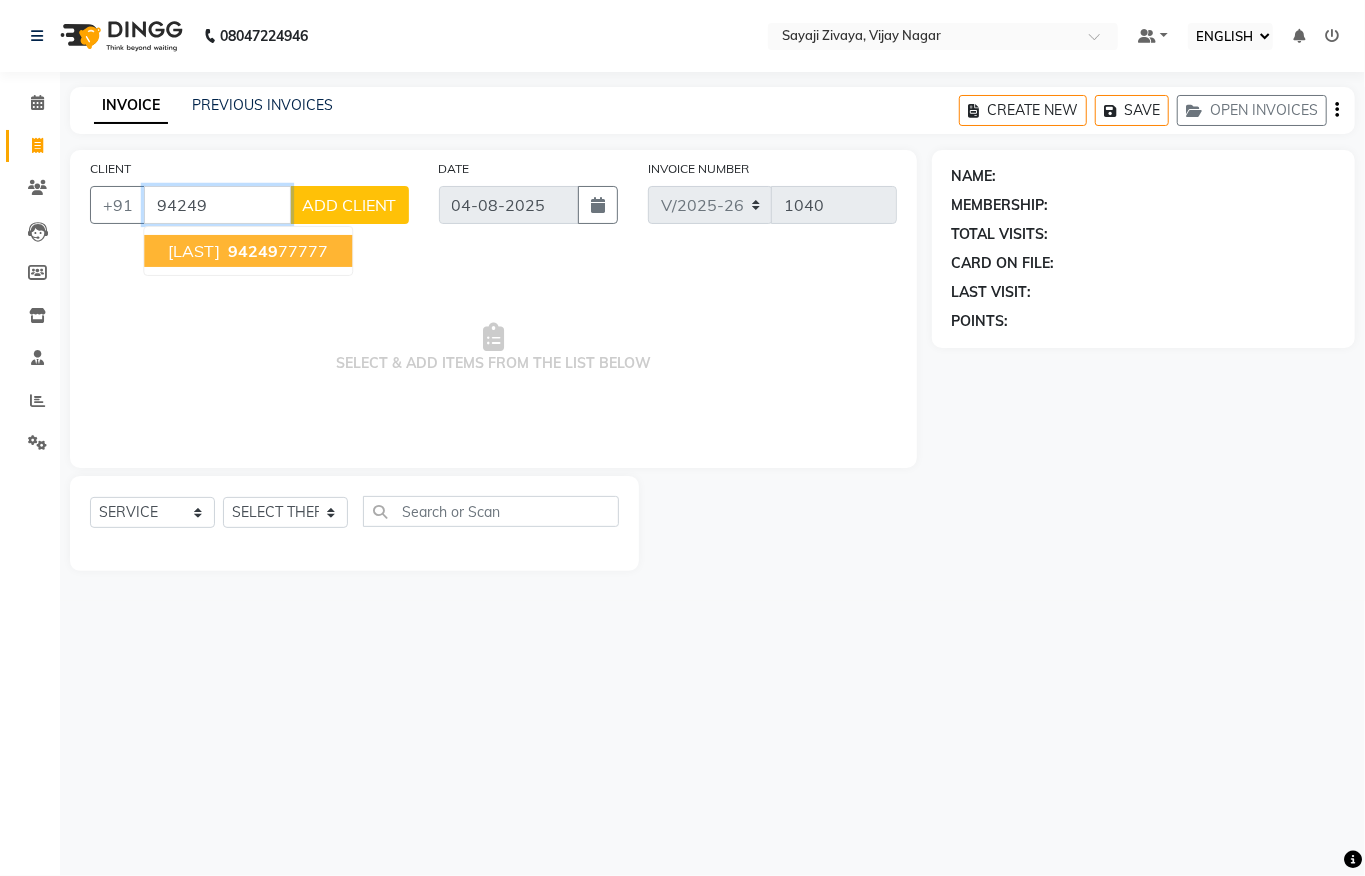 click on "94249" at bounding box center [253, 251] 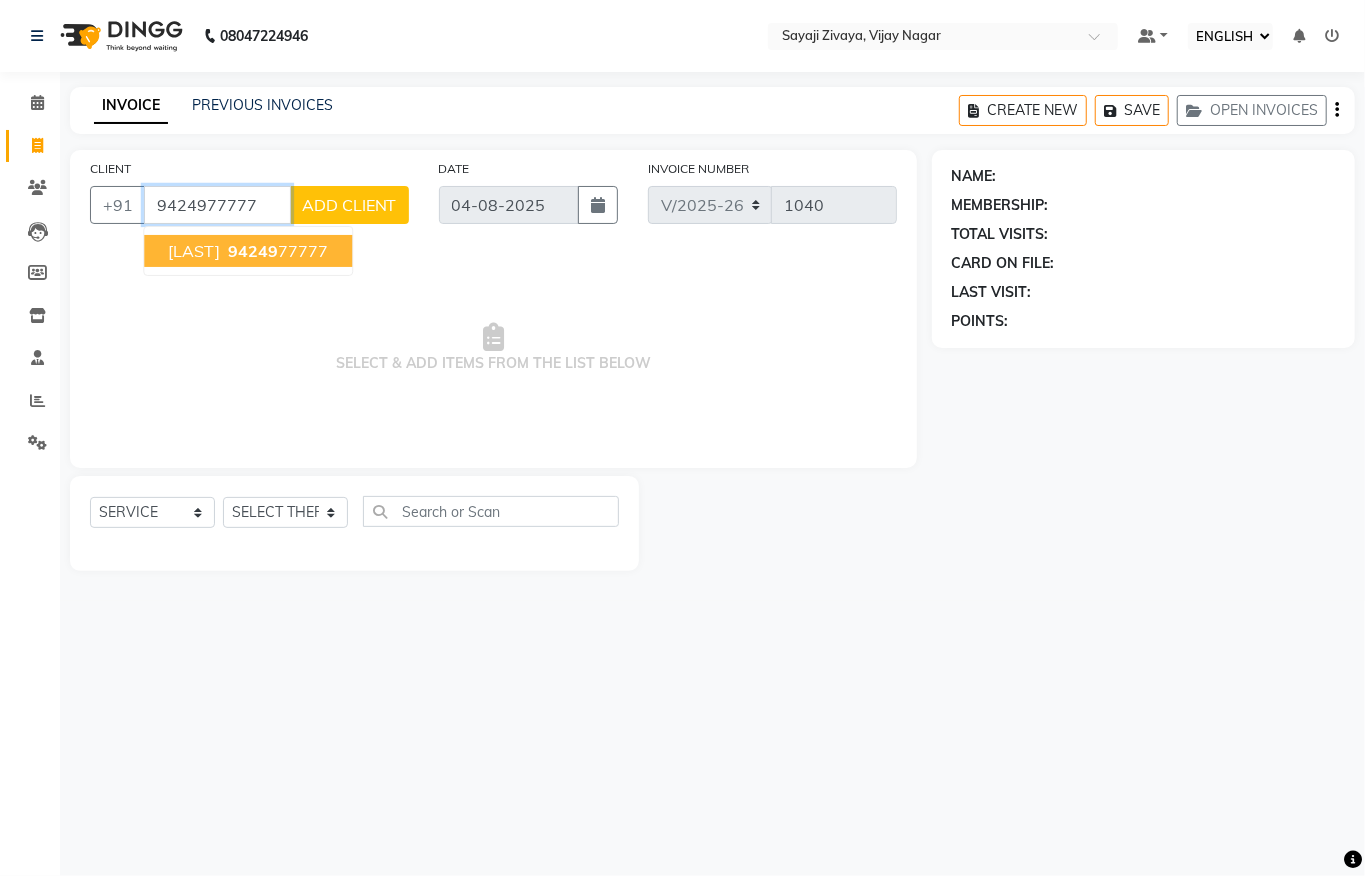 type on "9424977777" 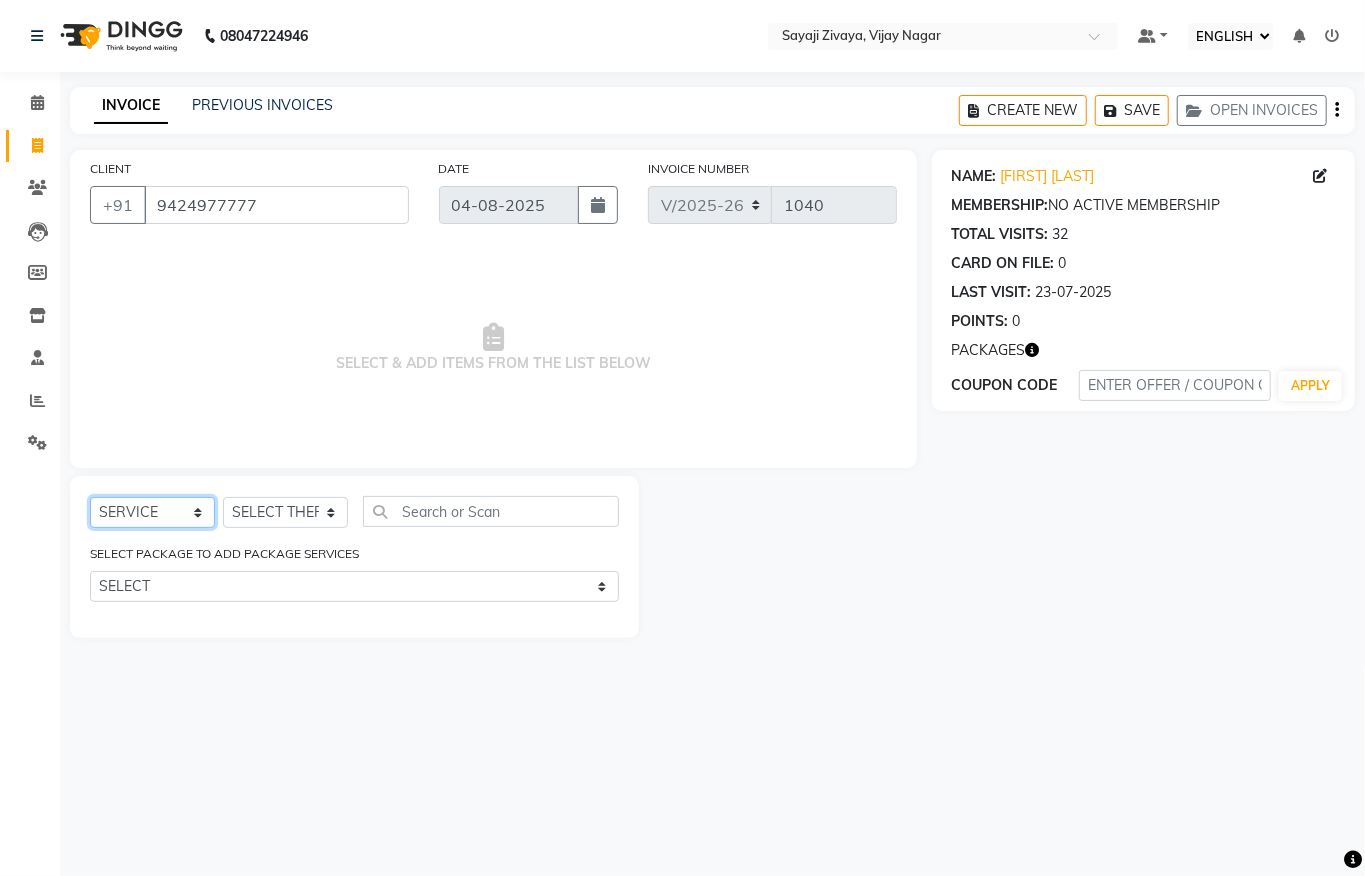 click on "SELECT  SERVICE  PRODUCT  MEMBERSHIP  PACKAGE VOUCHER PREPAID GIFT CARD" 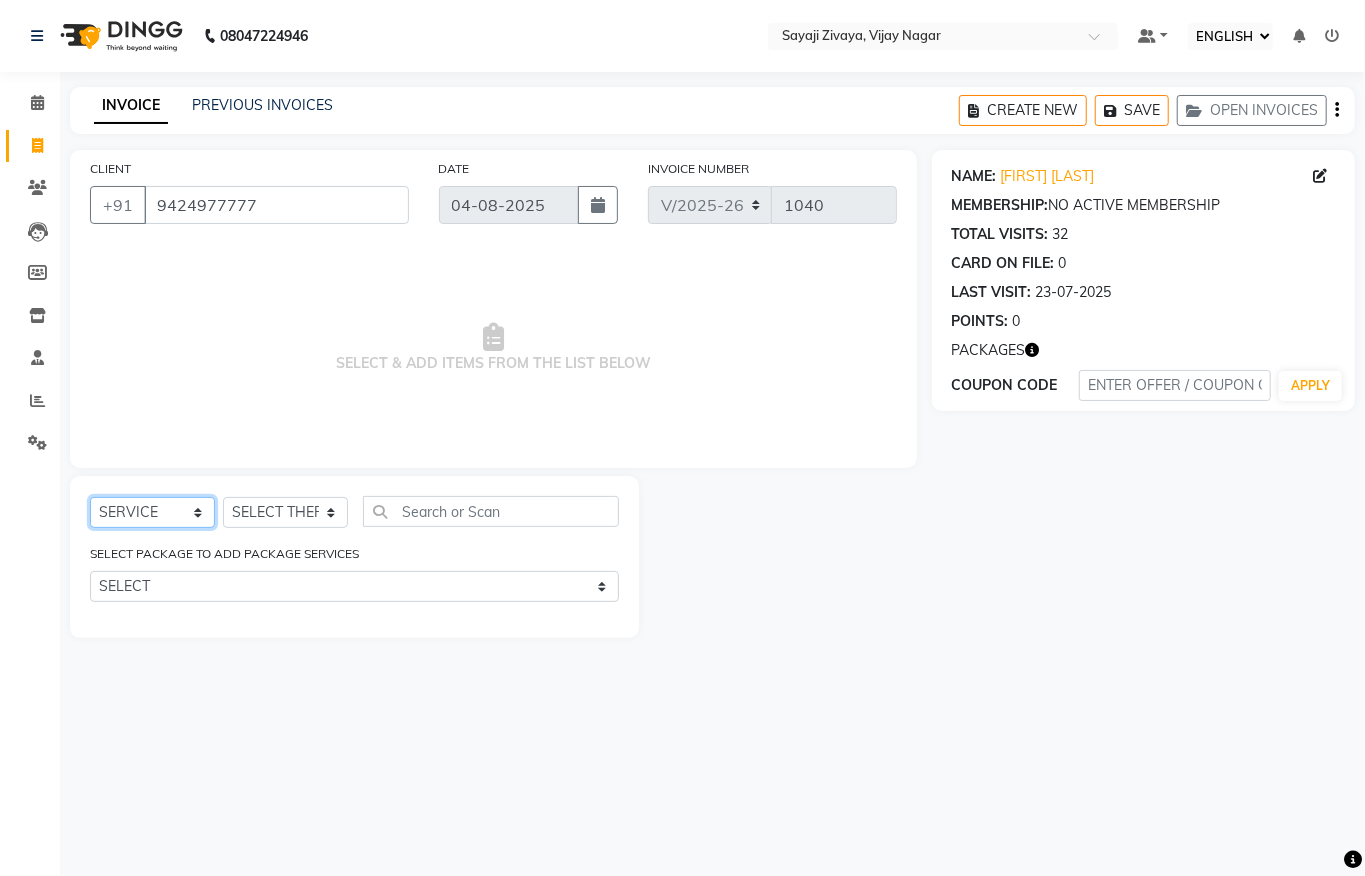 select on "package" 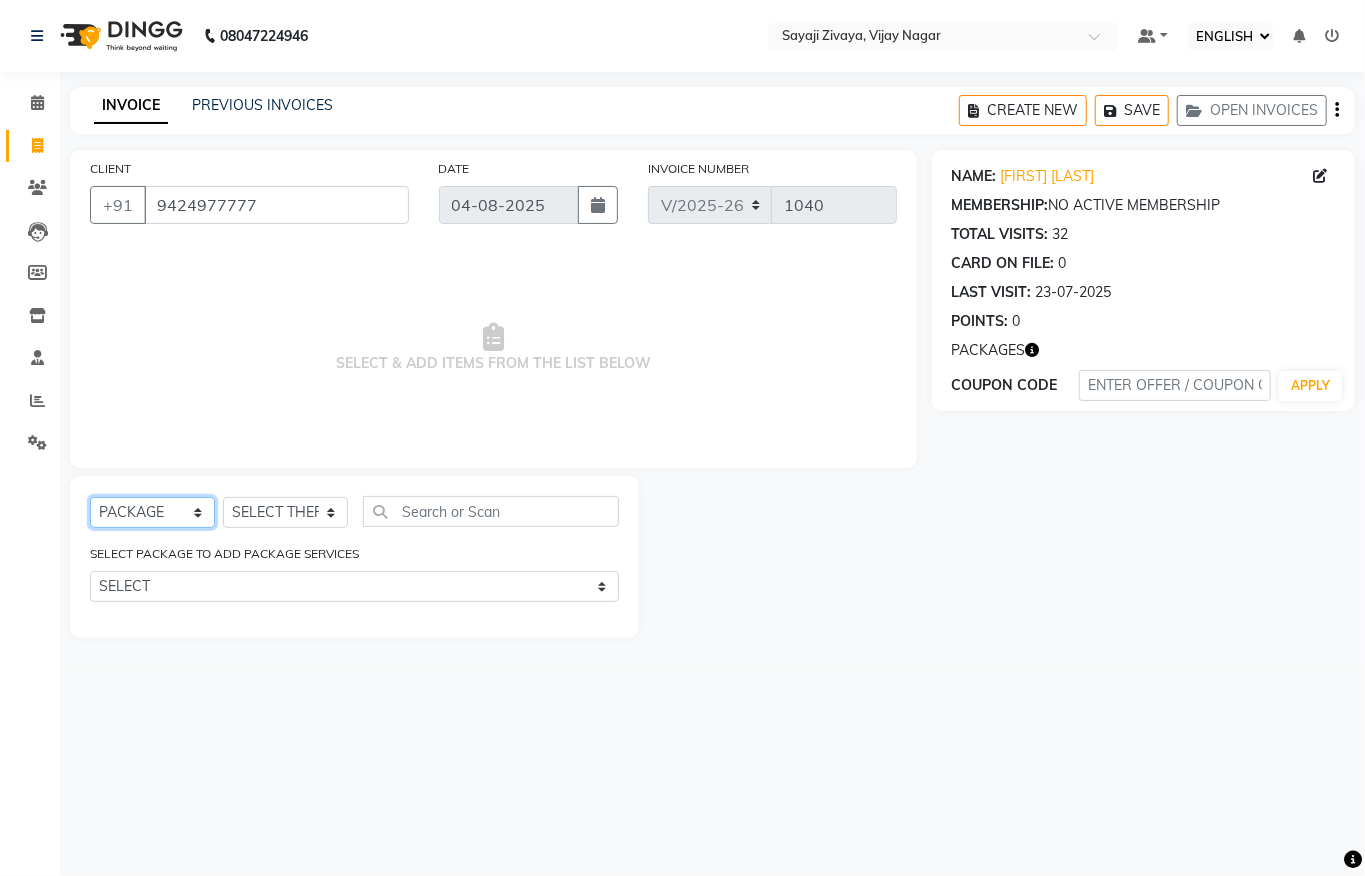 click on "SELECT  SERVICE  PRODUCT  MEMBERSHIP  PACKAGE VOUCHER PREPAID GIFT CARD" 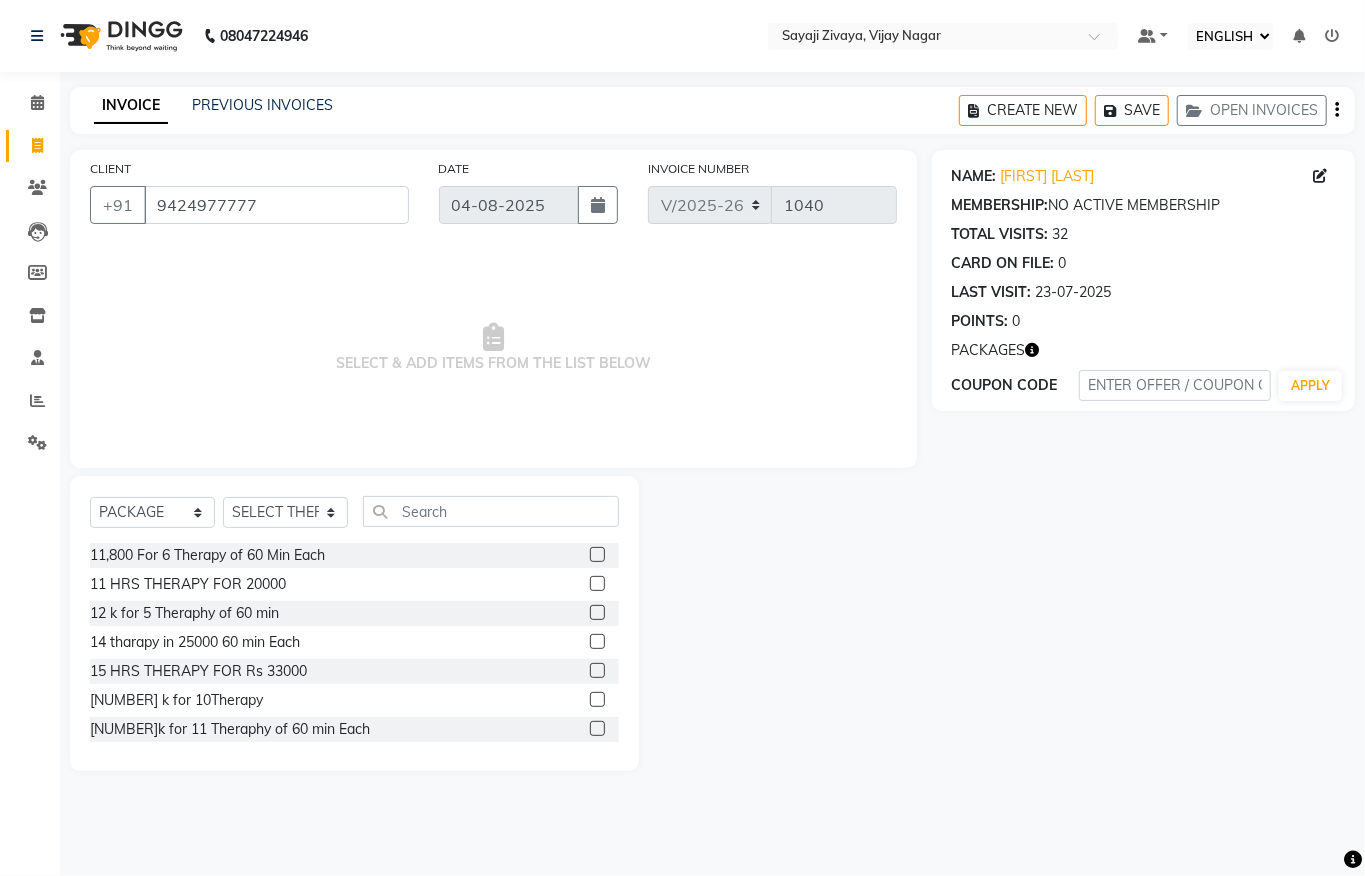 click 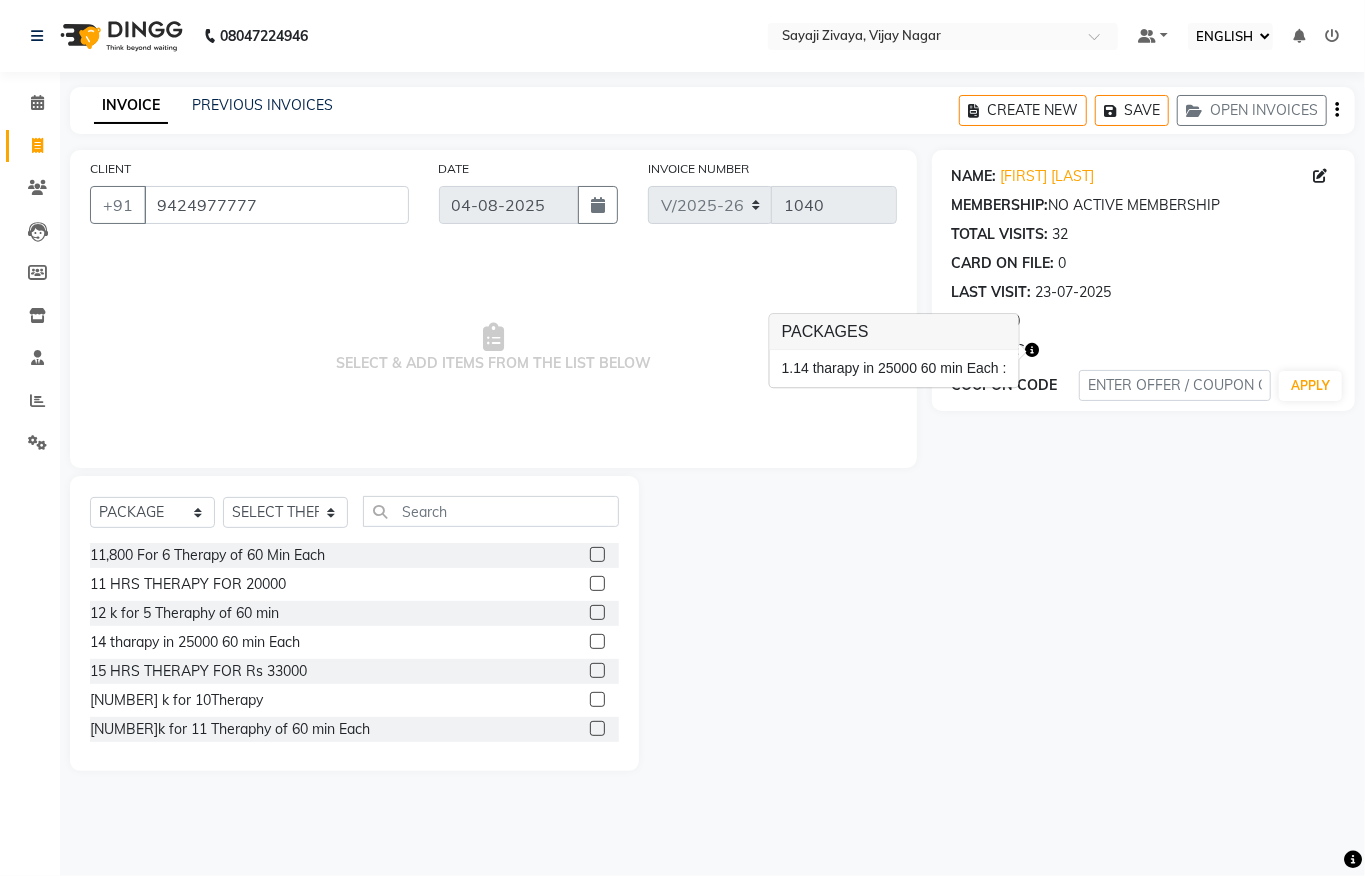 click on "1.   14 tharapy in 25000 60 min Each :" at bounding box center (894, 369) 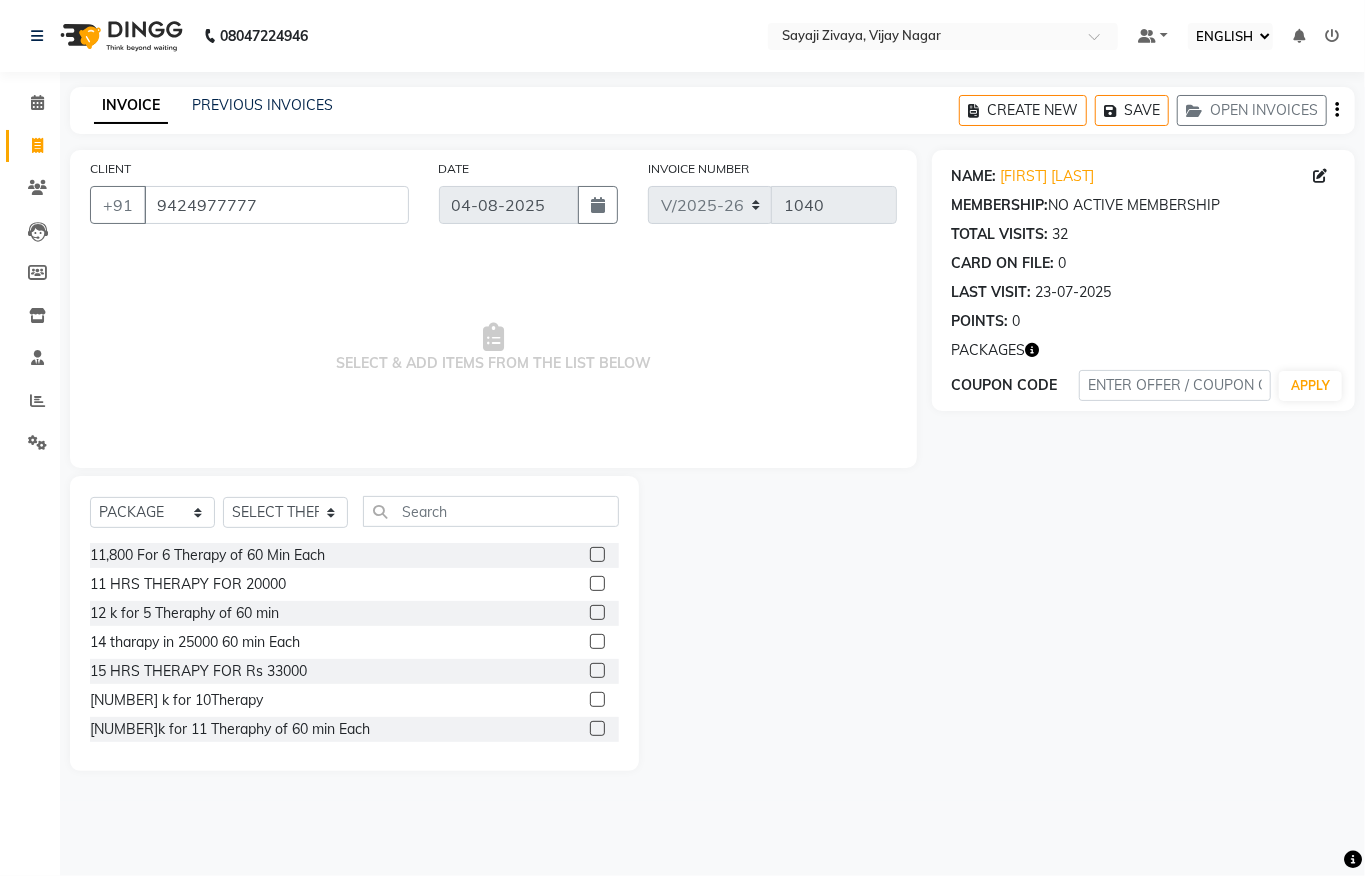 click 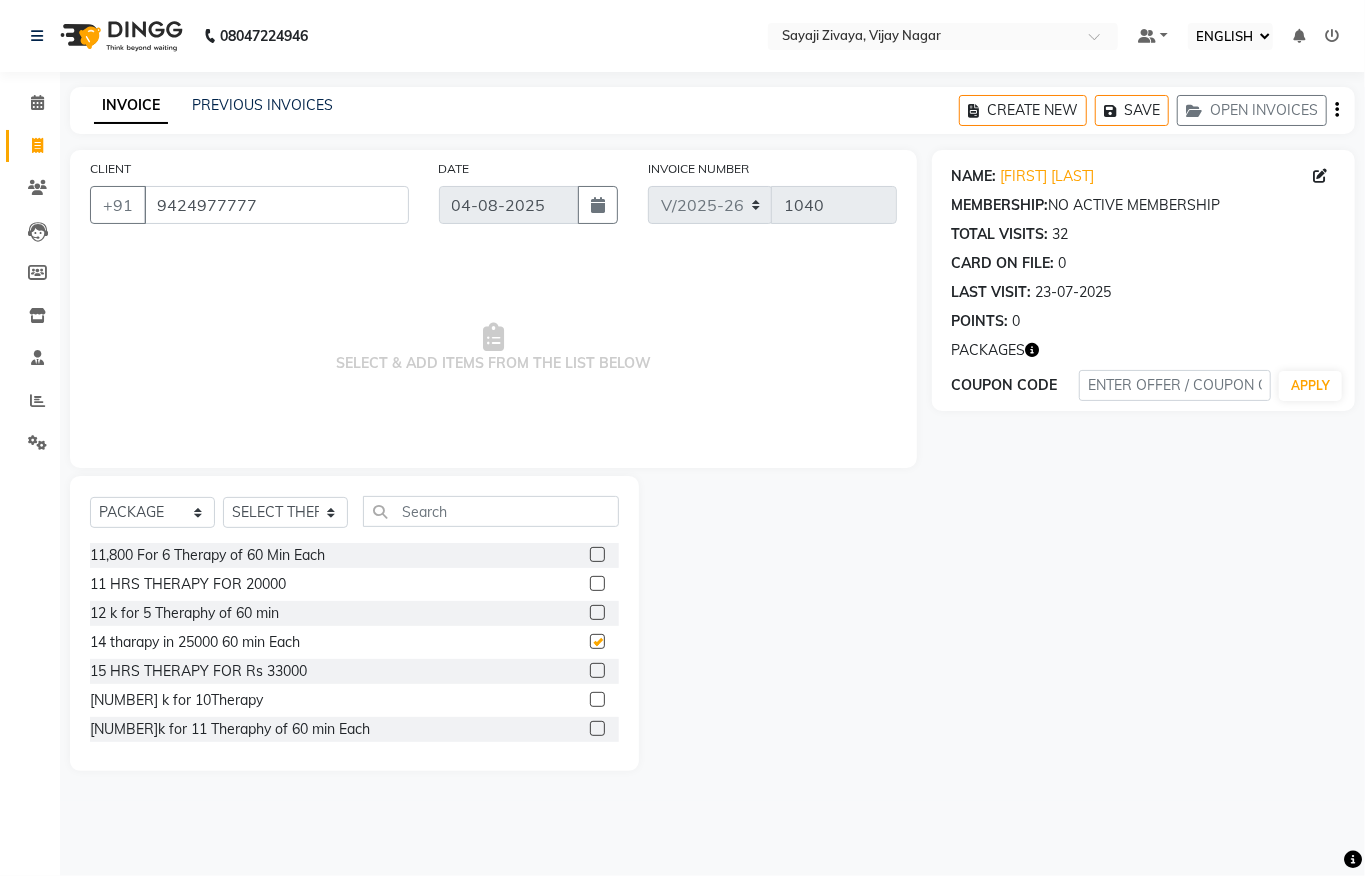 checkbox on "false" 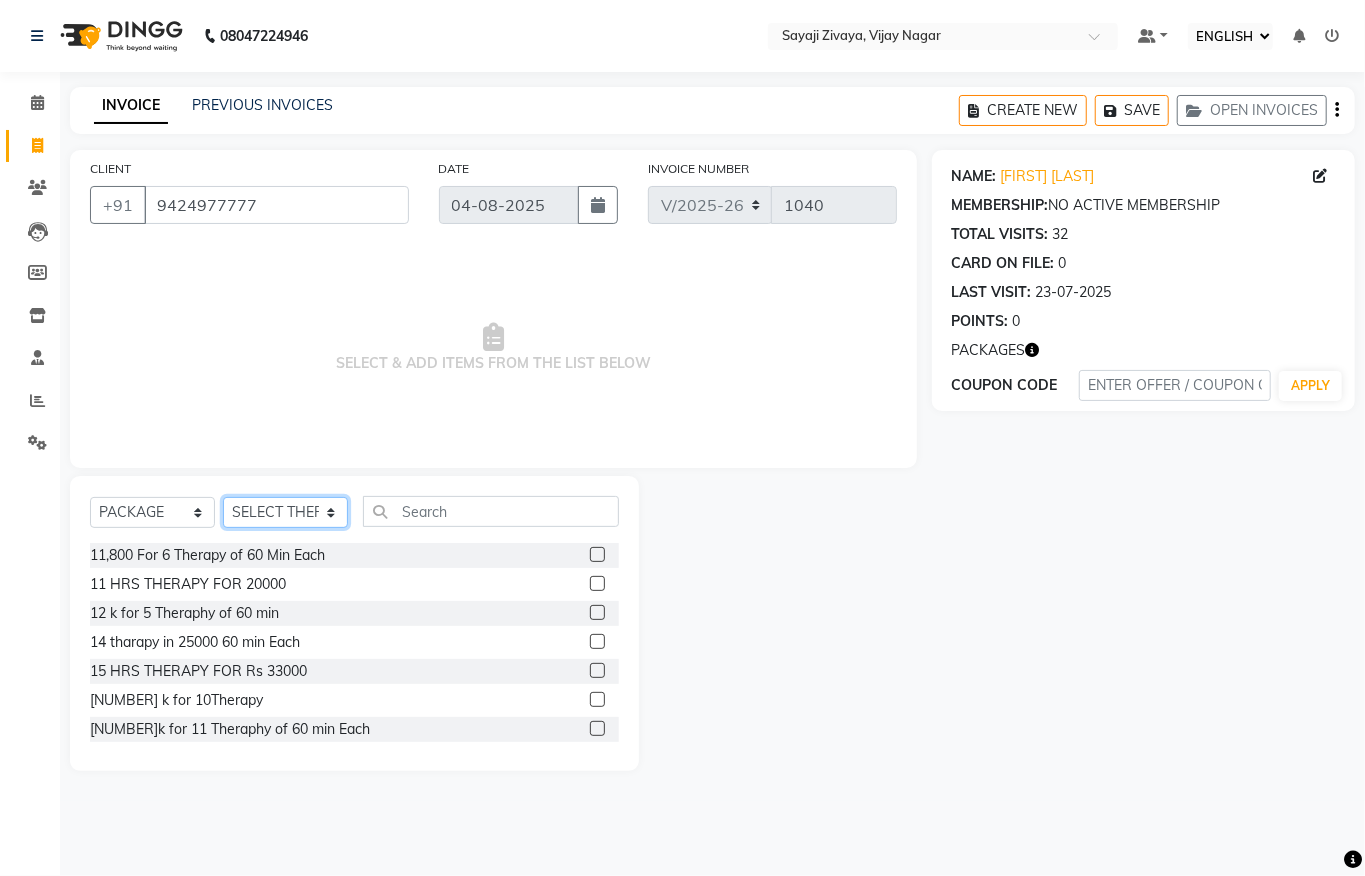 click on "SELECT THERAPIST [FIRST] [FIRST] [FIRST] [FIRST] [FIRST] [FIRST] [FIRST] [FIRST] [FIRST] [FIRST] [FIRST] [FIRST] [FIRST] [FIRST] [FIRST] [FIRST] [FIRST] [FIRST] [FIRST] [FIRST] [FIRST] [FIRST] [FIRST] [FIRST] [FIRST] [FIRST] [FIRST] VL [LAST]" 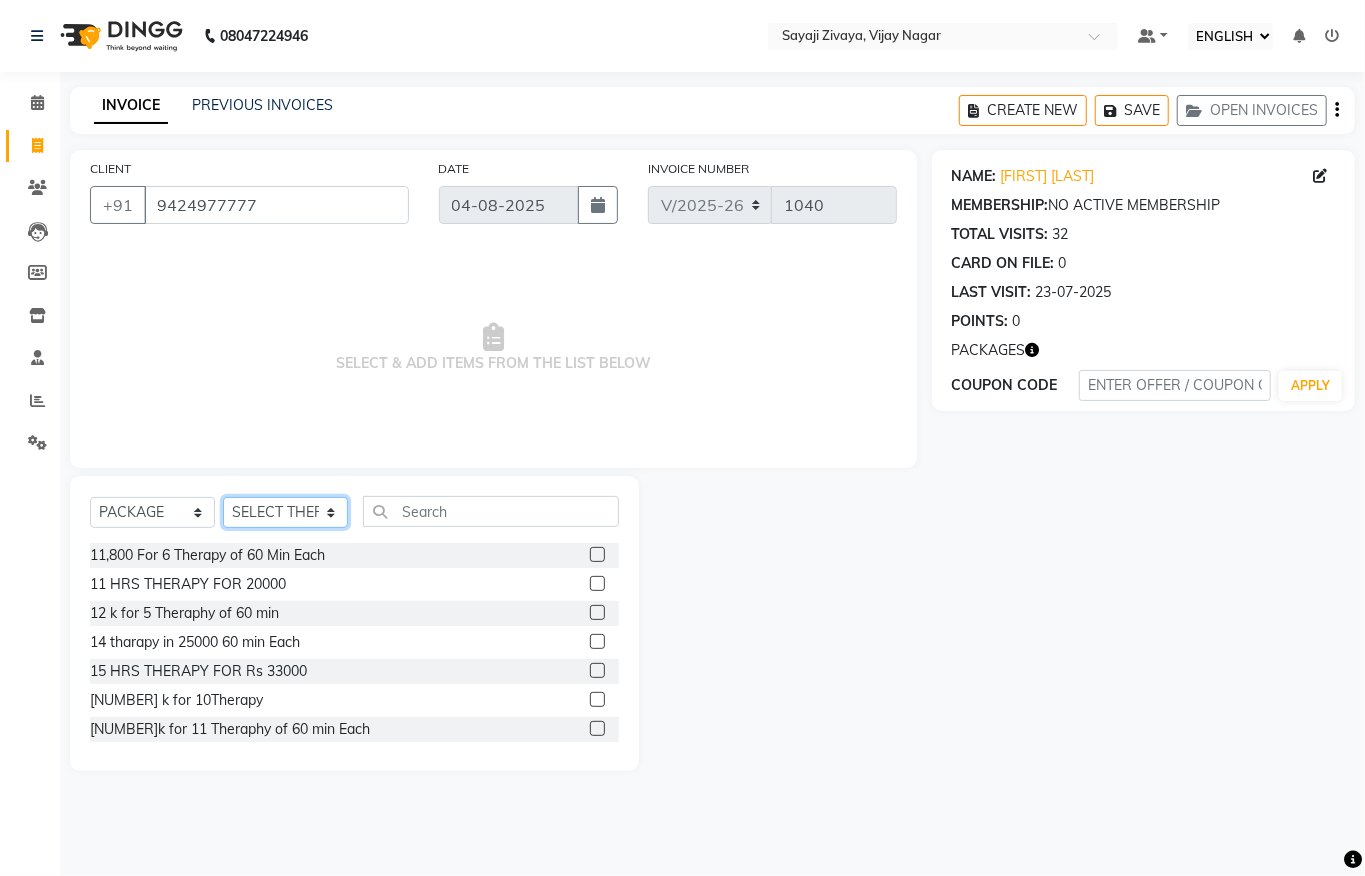 select on "[NUMBER]" 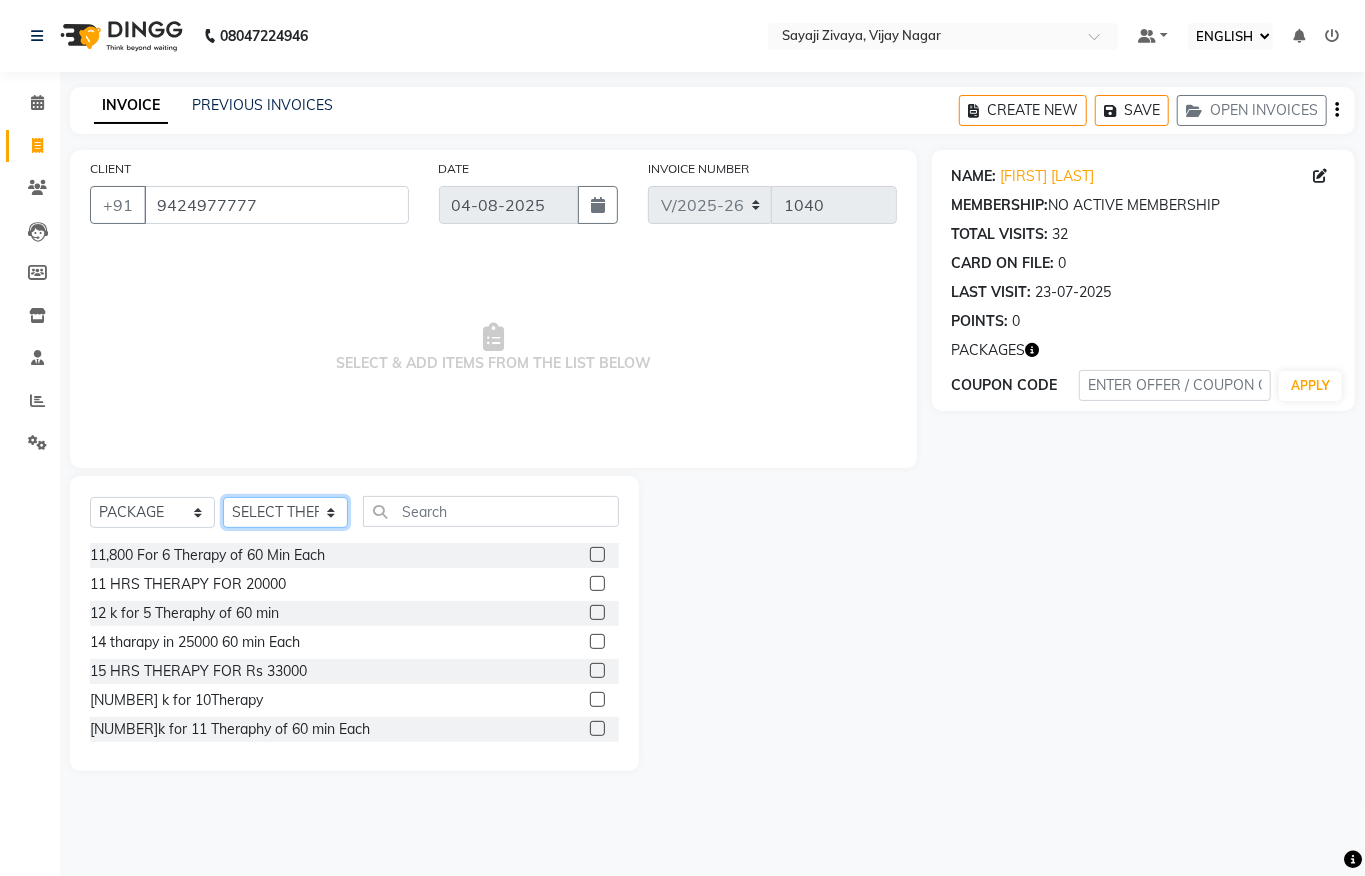 click on "SELECT THERAPIST [FIRST] [FIRST] [FIRST] [FIRST] [FIRST] [FIRST] [FIRST] [FIRST] [FIRST] [FIRST] [FIRST] [FIRST] [FIRST] [FIRST] [FIRST] [FIRST] [FIRST] [FIRST] [FIRST] [FIRST] [FIRST] [FIRST] [FIRST] [FIRST] [FIRST] [FIRST] [FIRST] VL [LAST]" 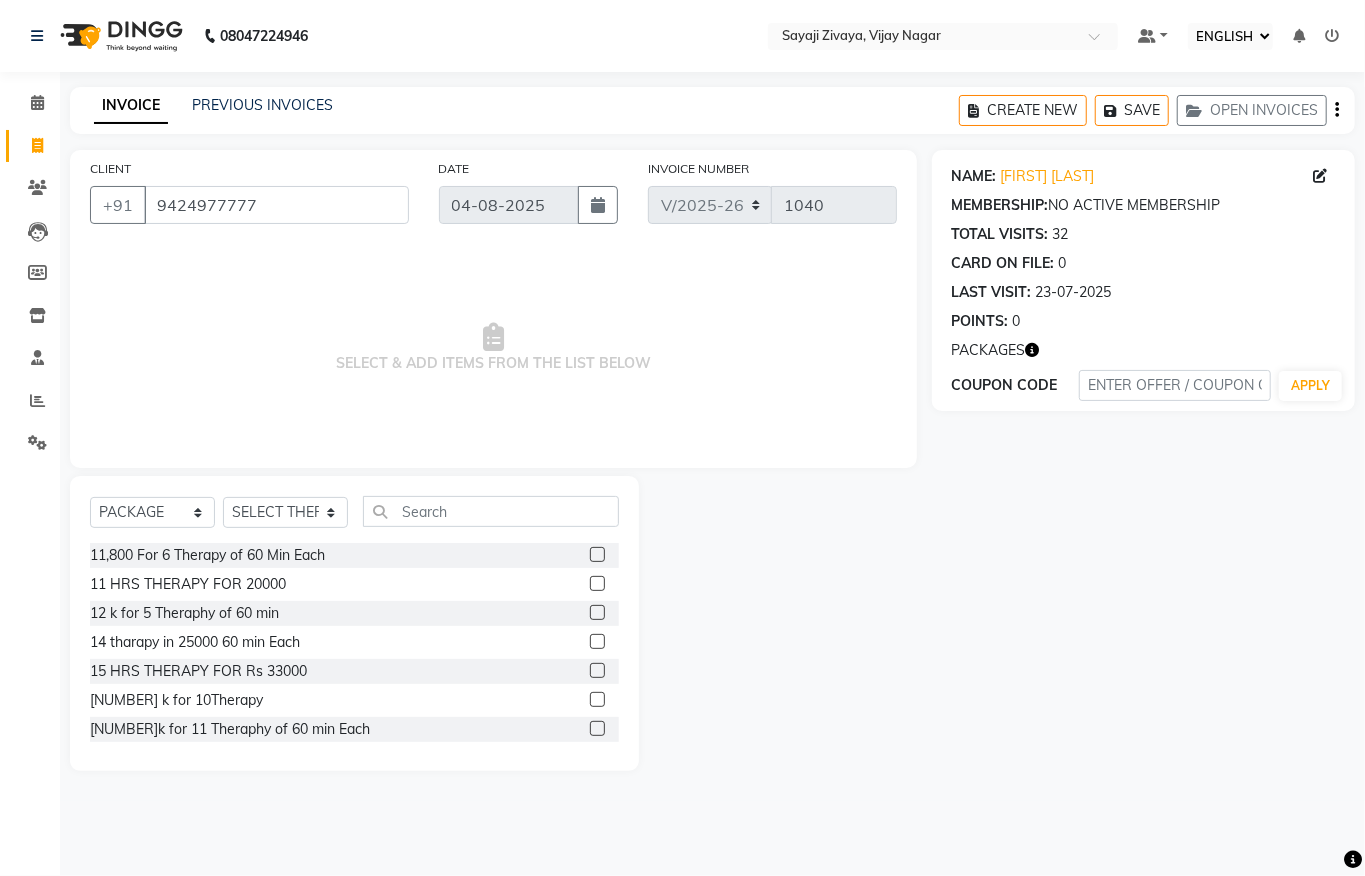 click 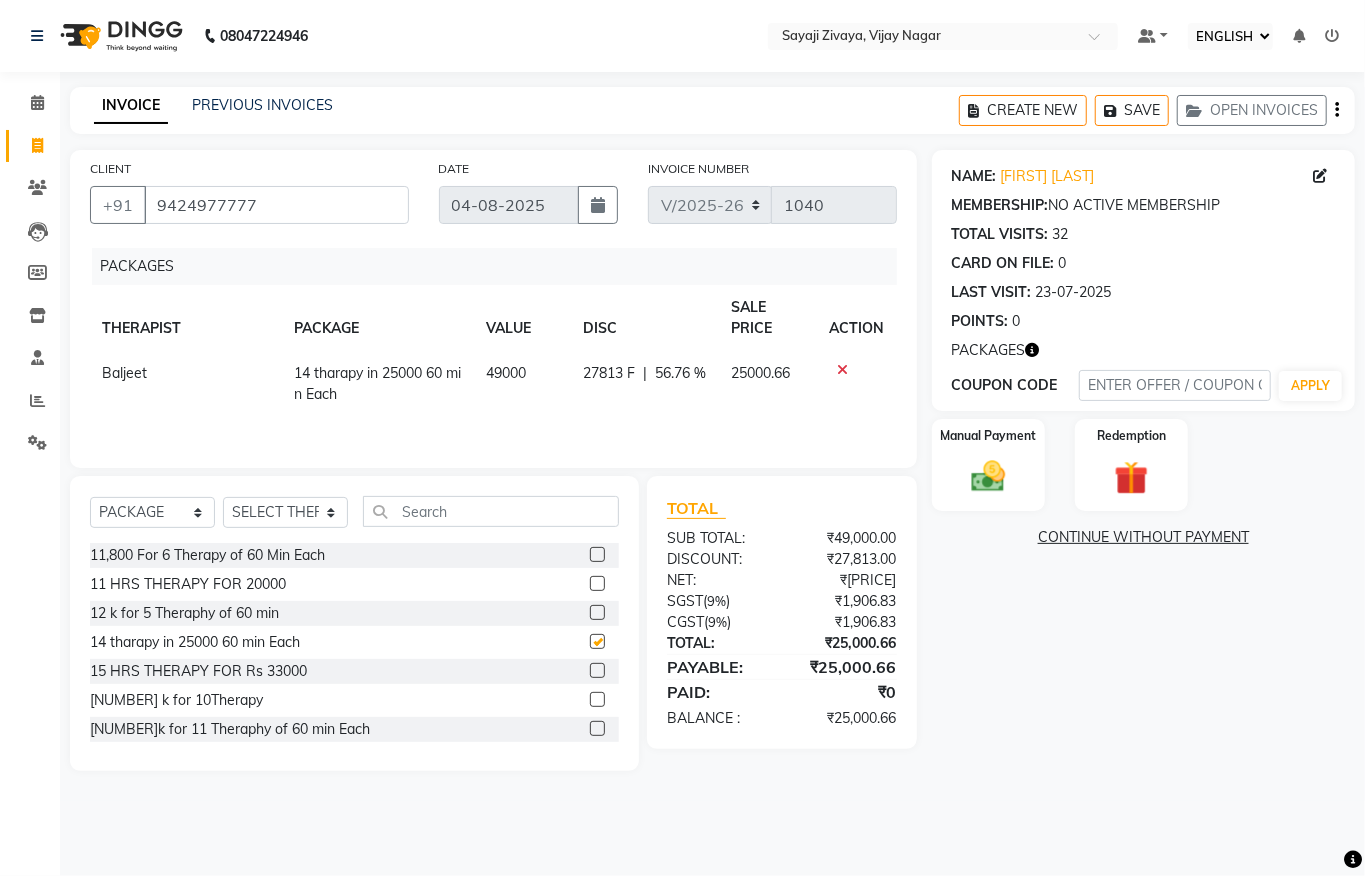 checkbox on "false" 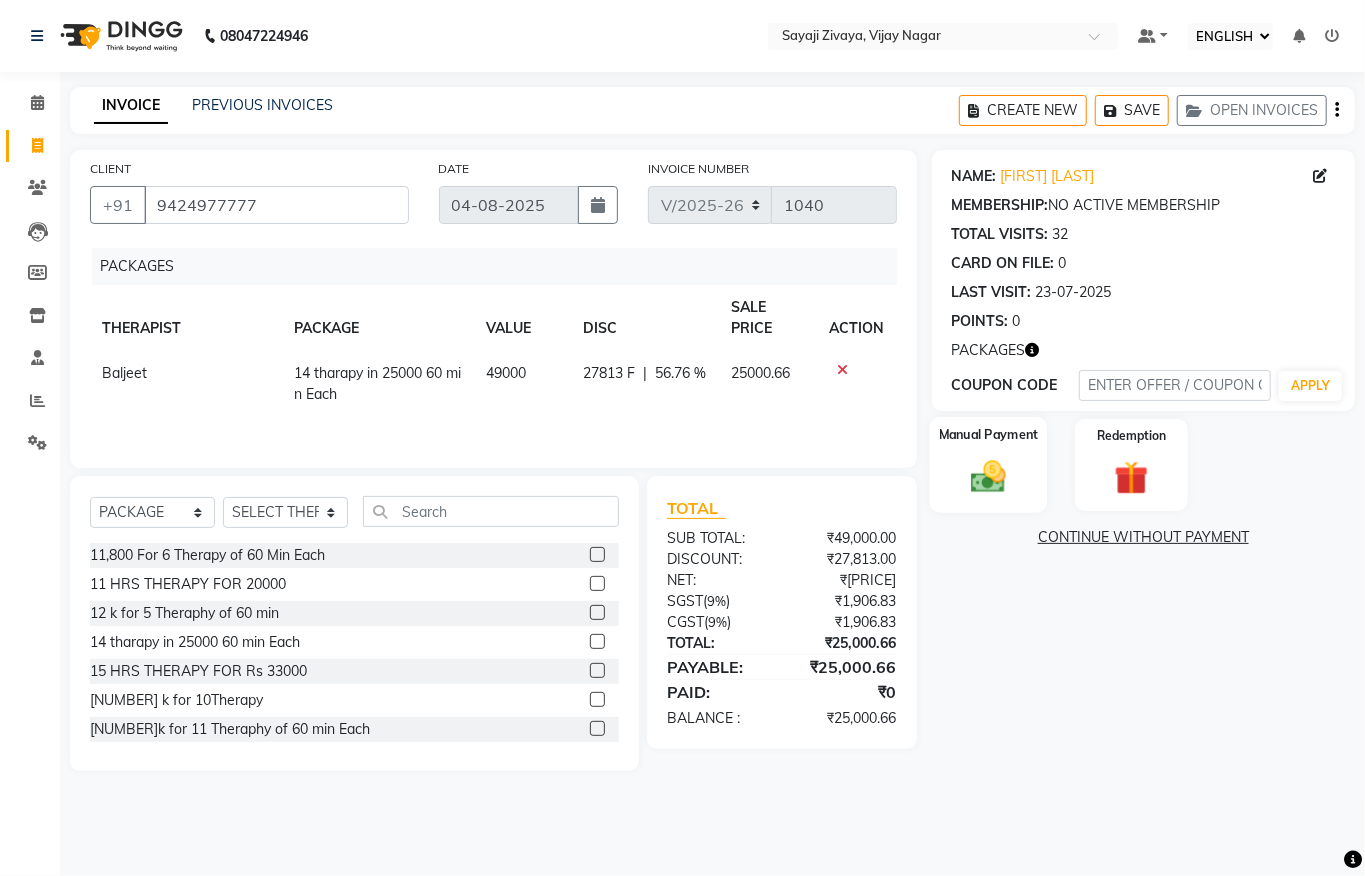 click on "Manual Payment" 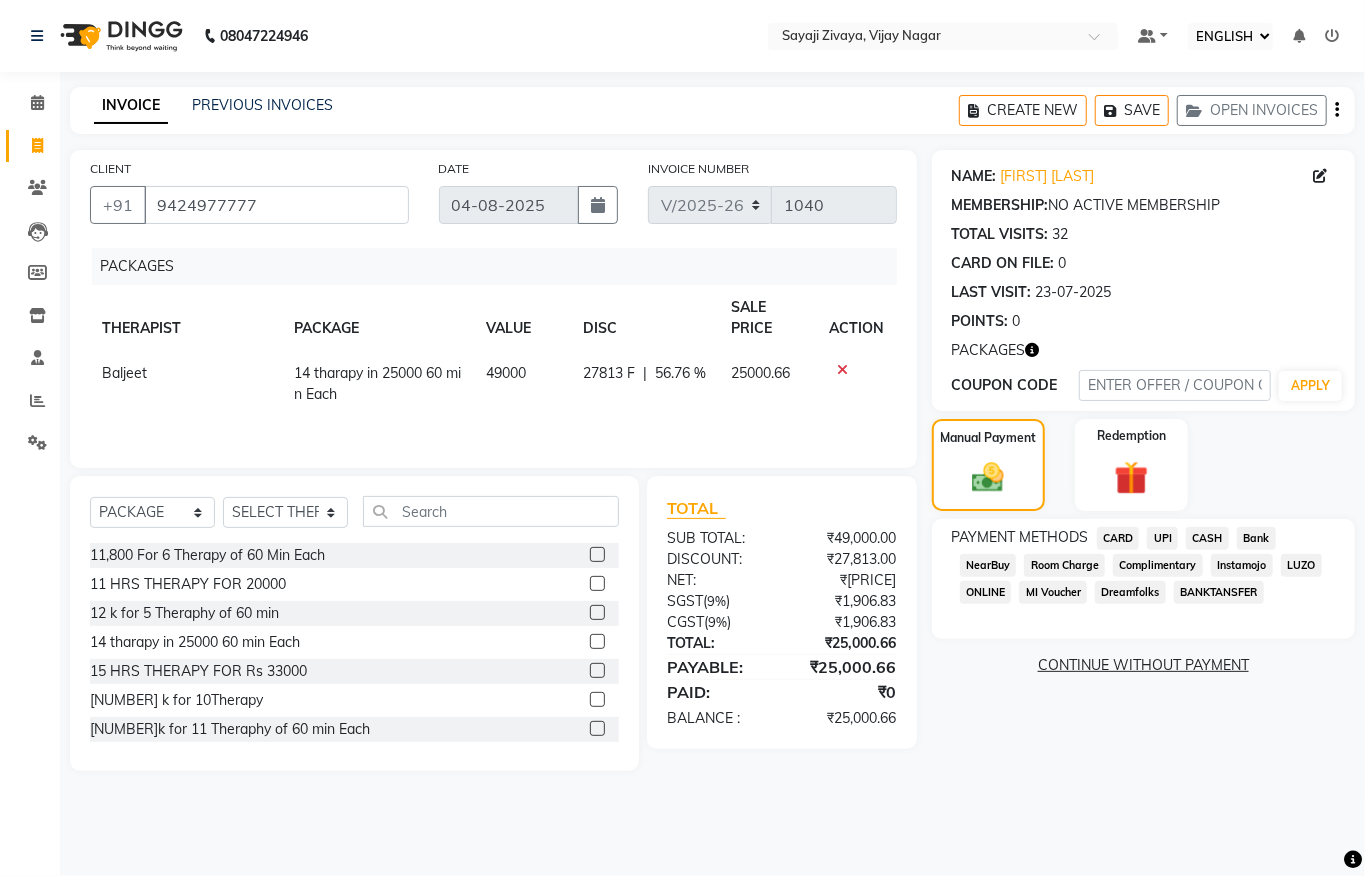 click on "CASH" 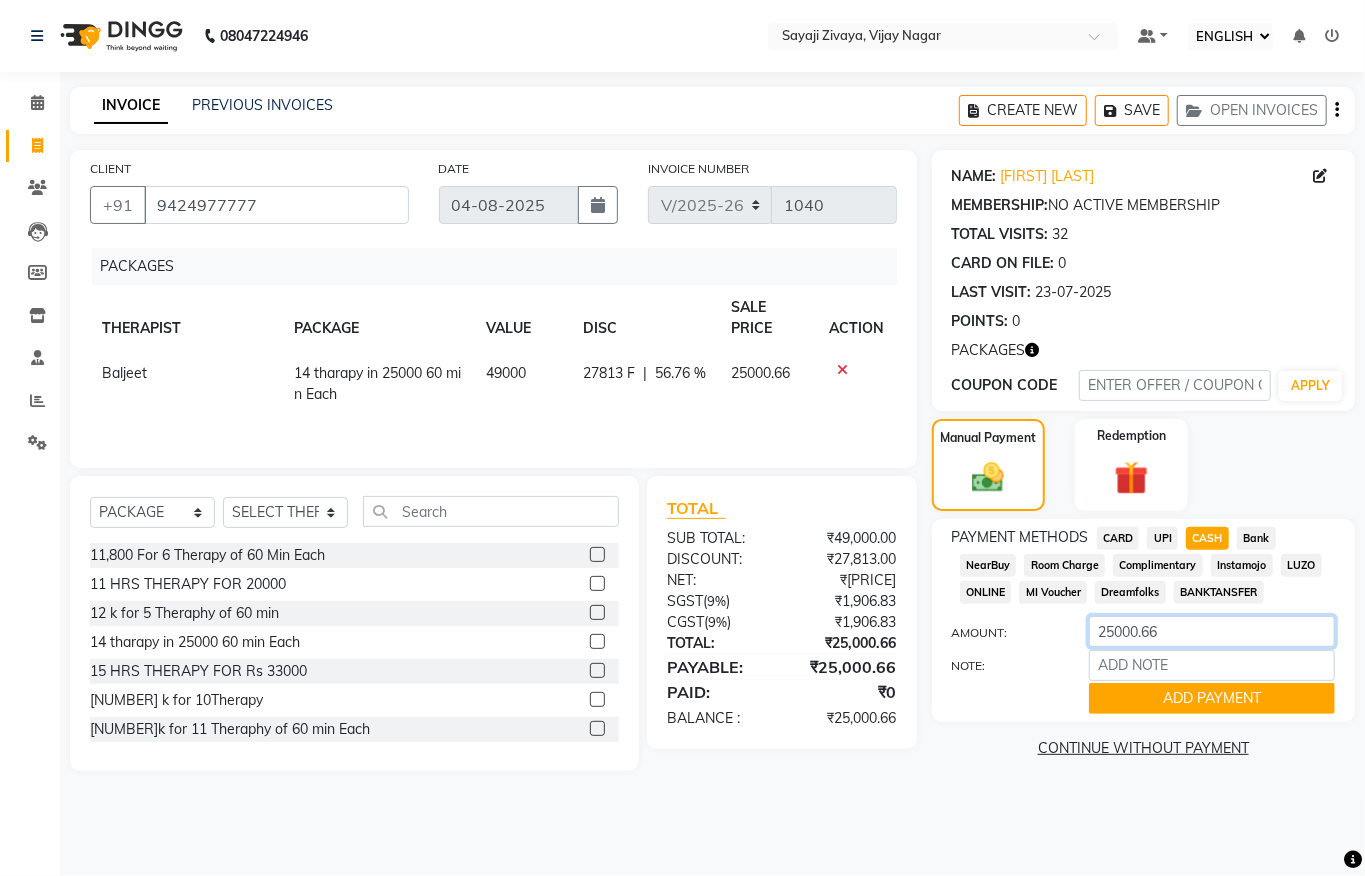 click on "25000.66" 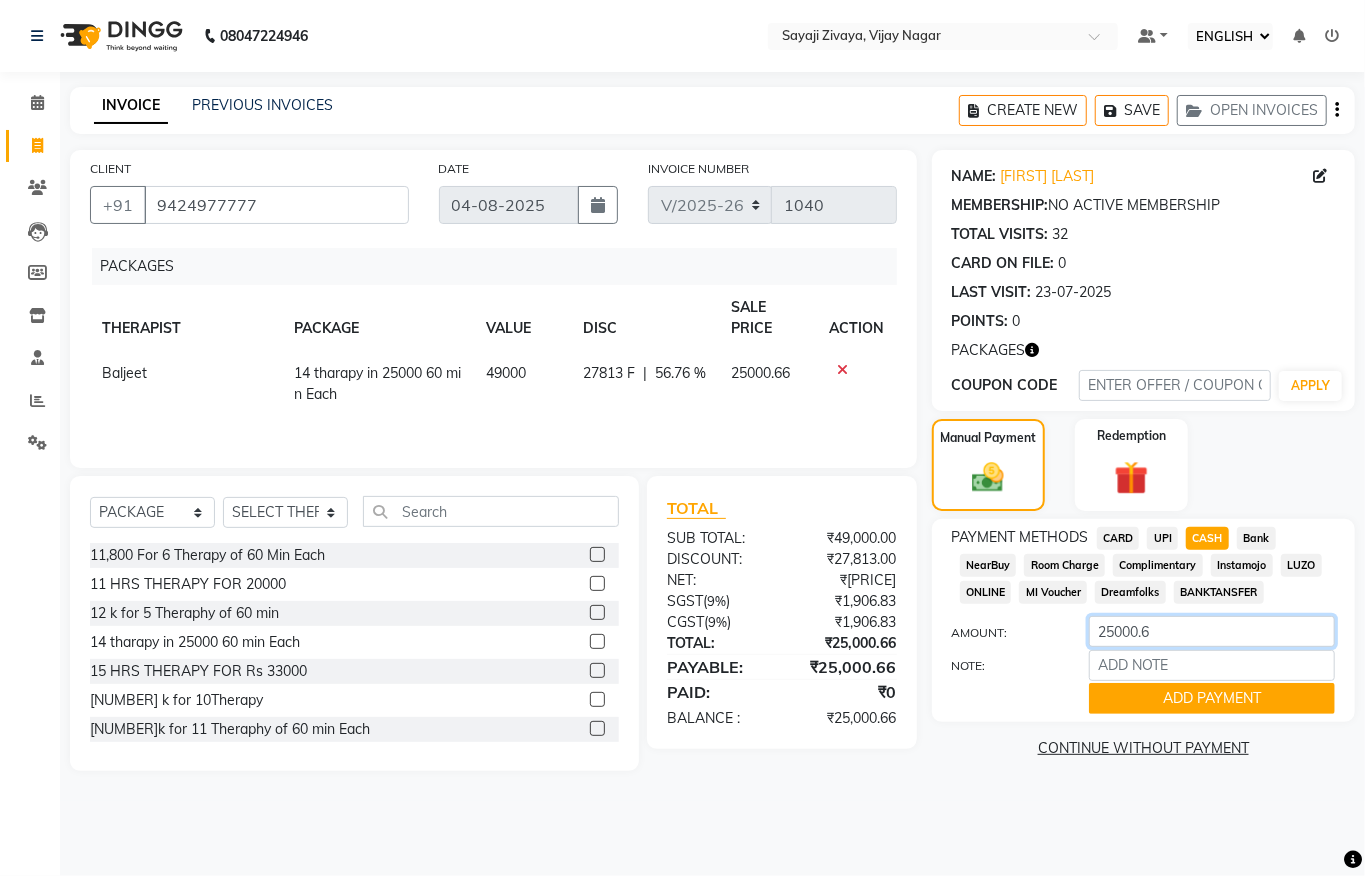 type on "25000" 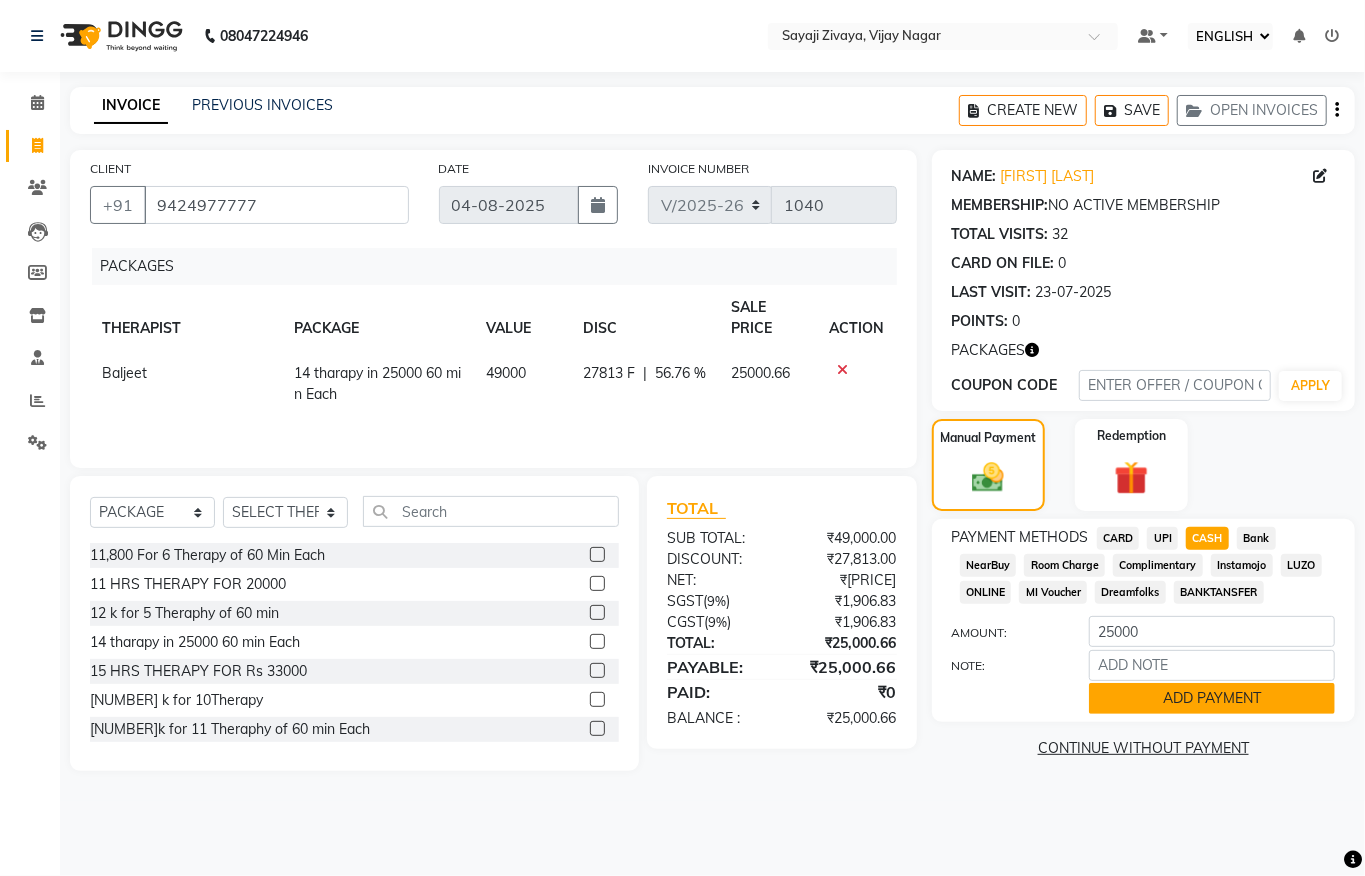 click on "ADD PAYMENT" 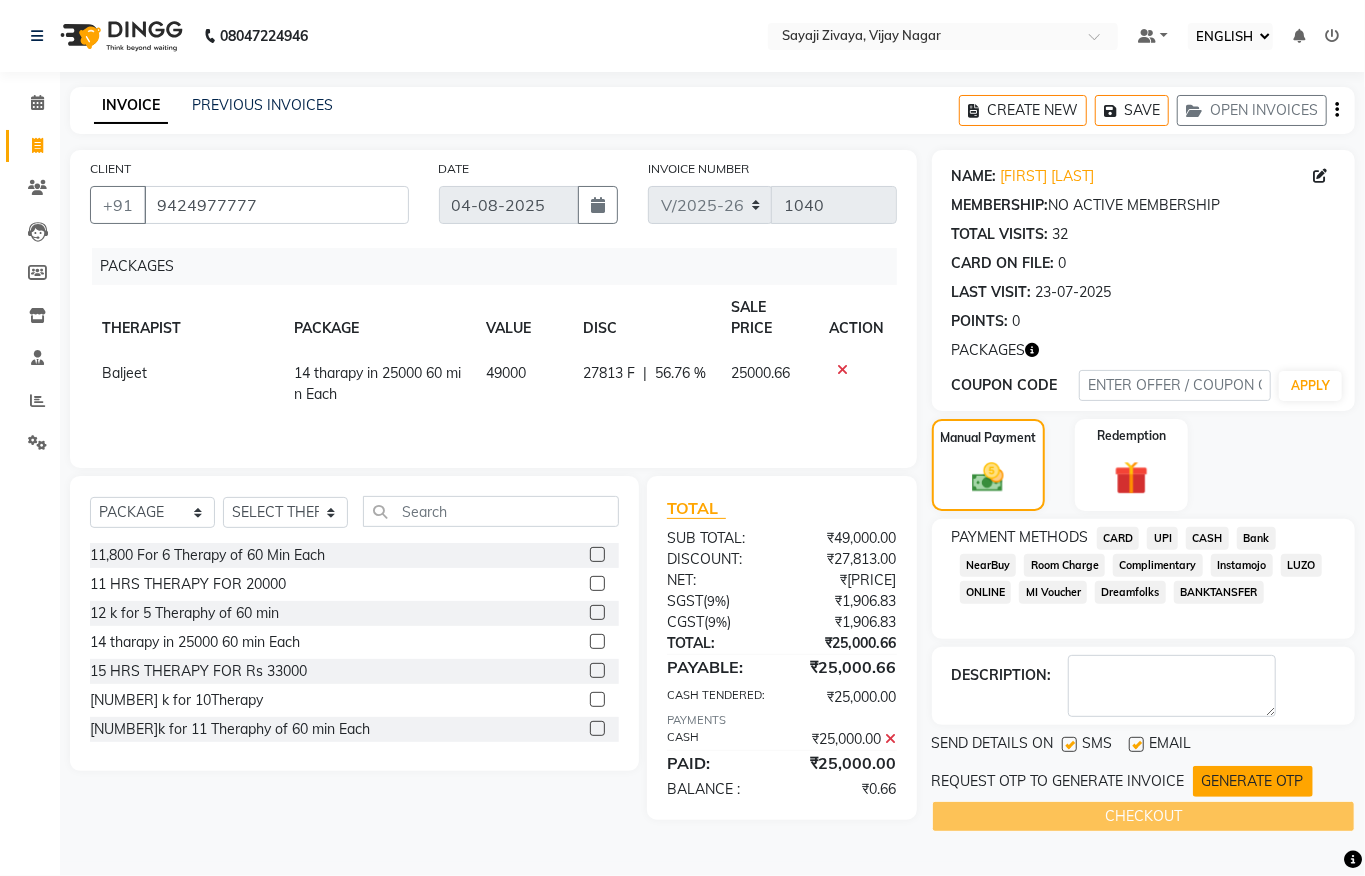 click on "GENERATE OTP" 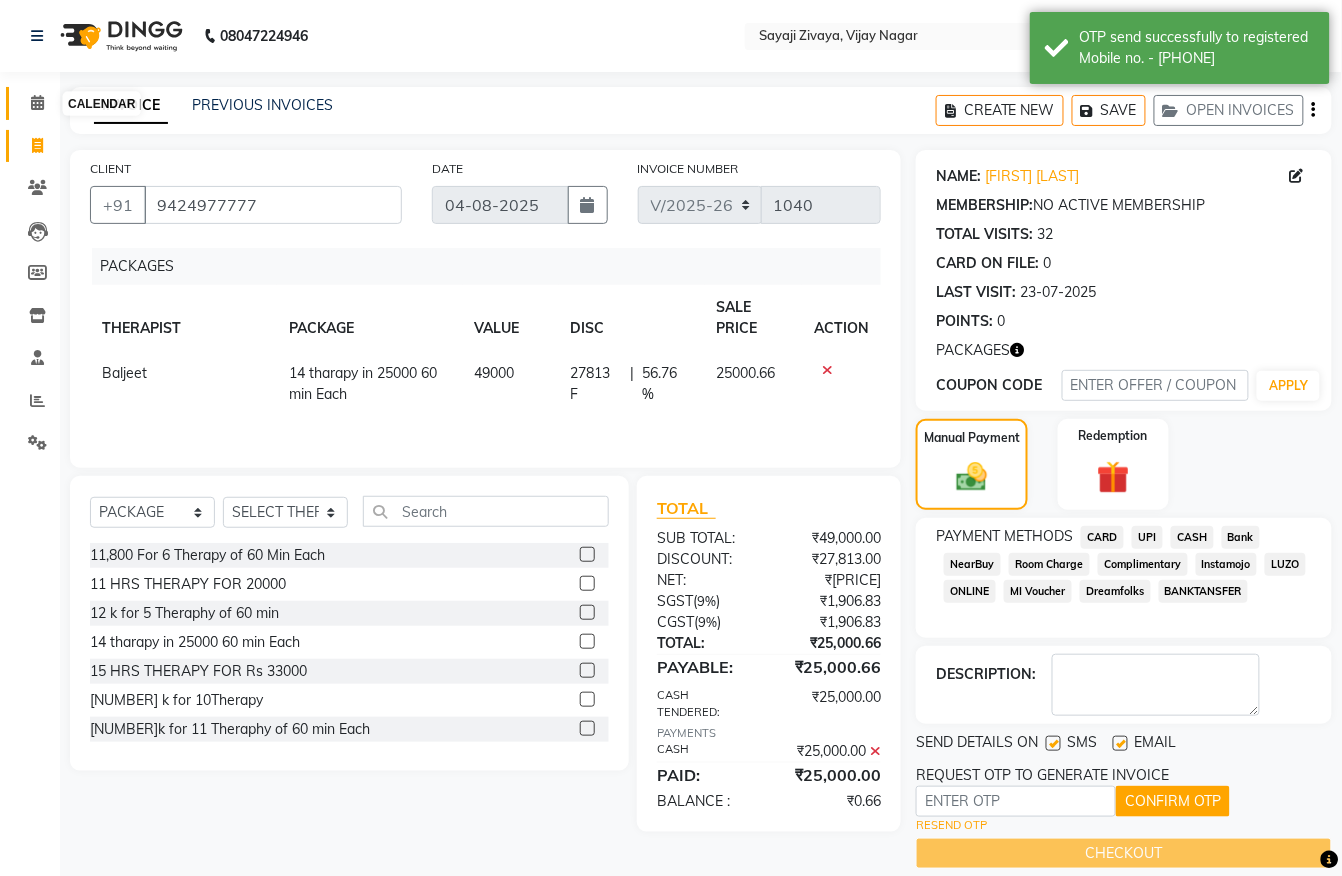 click 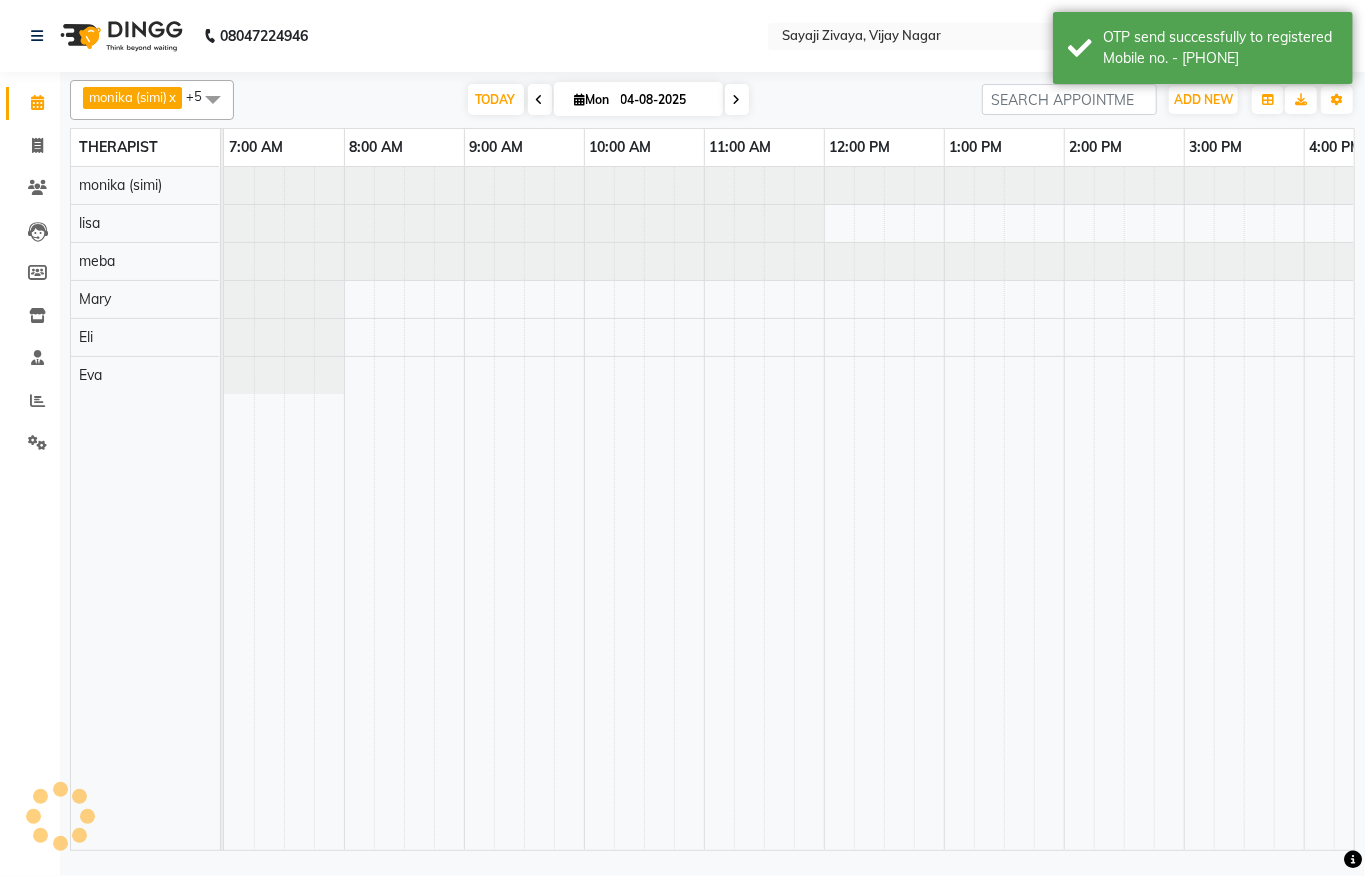 scroll, scrollTop: 0, scrollLeft: 0, axis: both 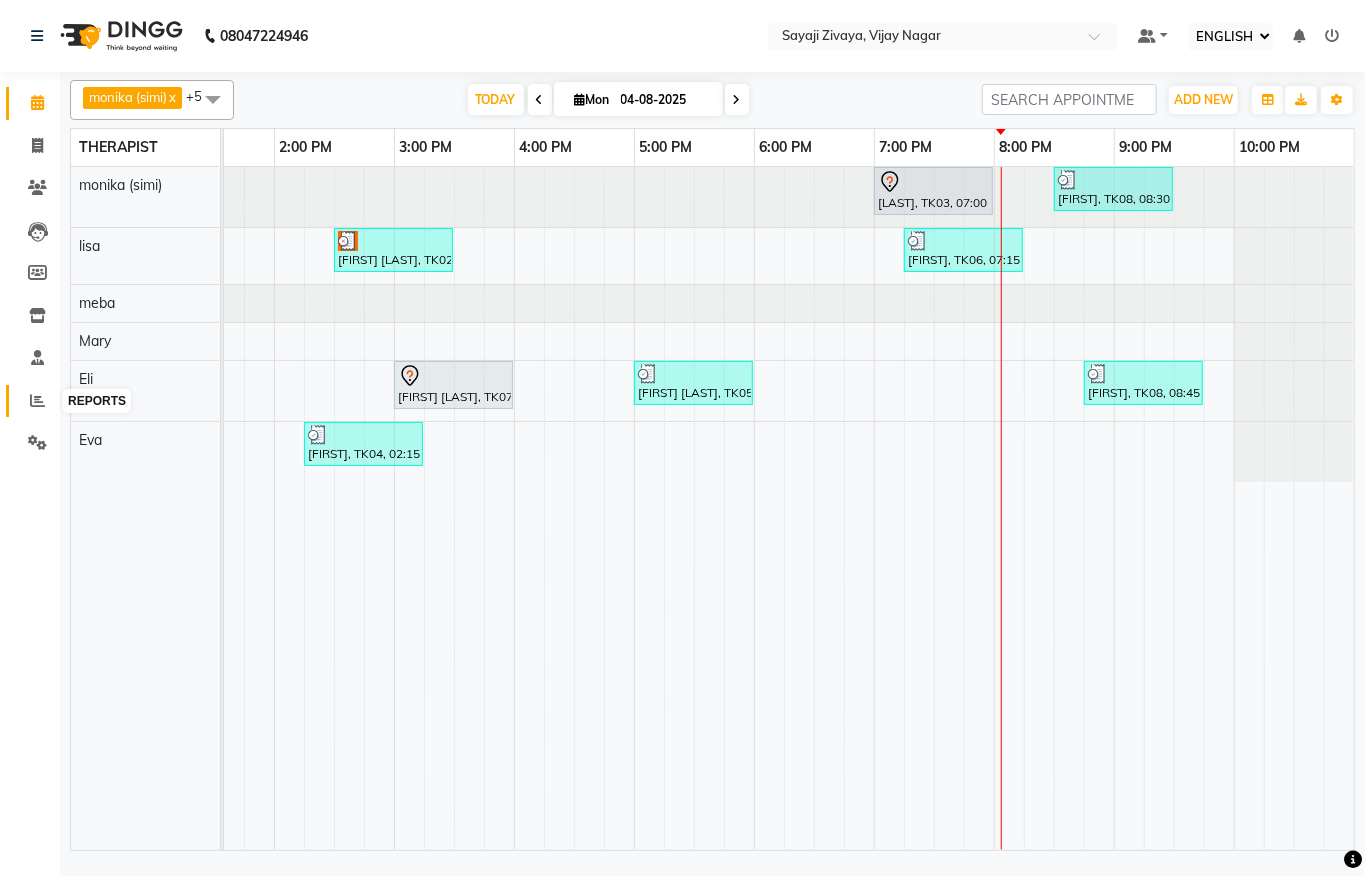 click 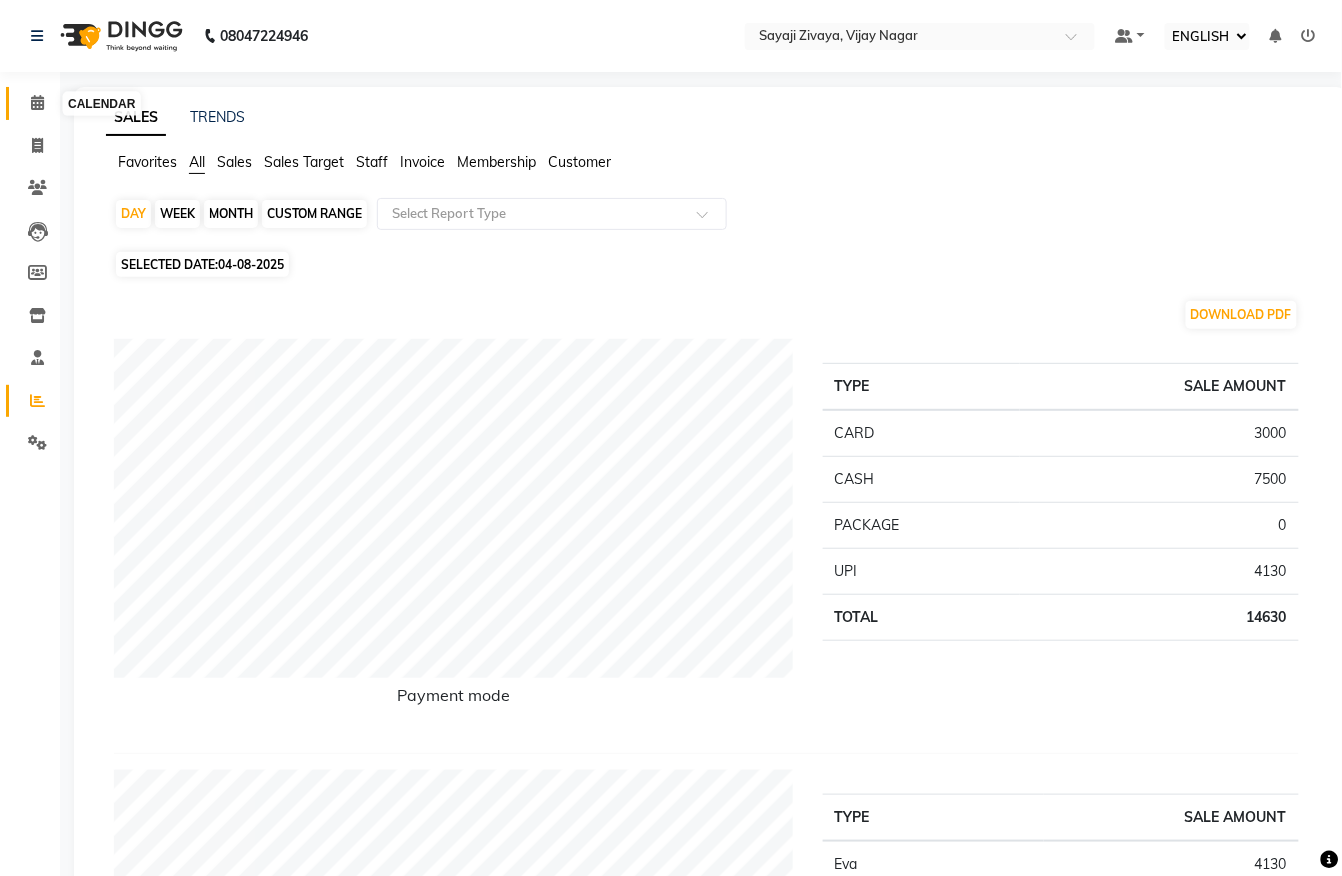 click 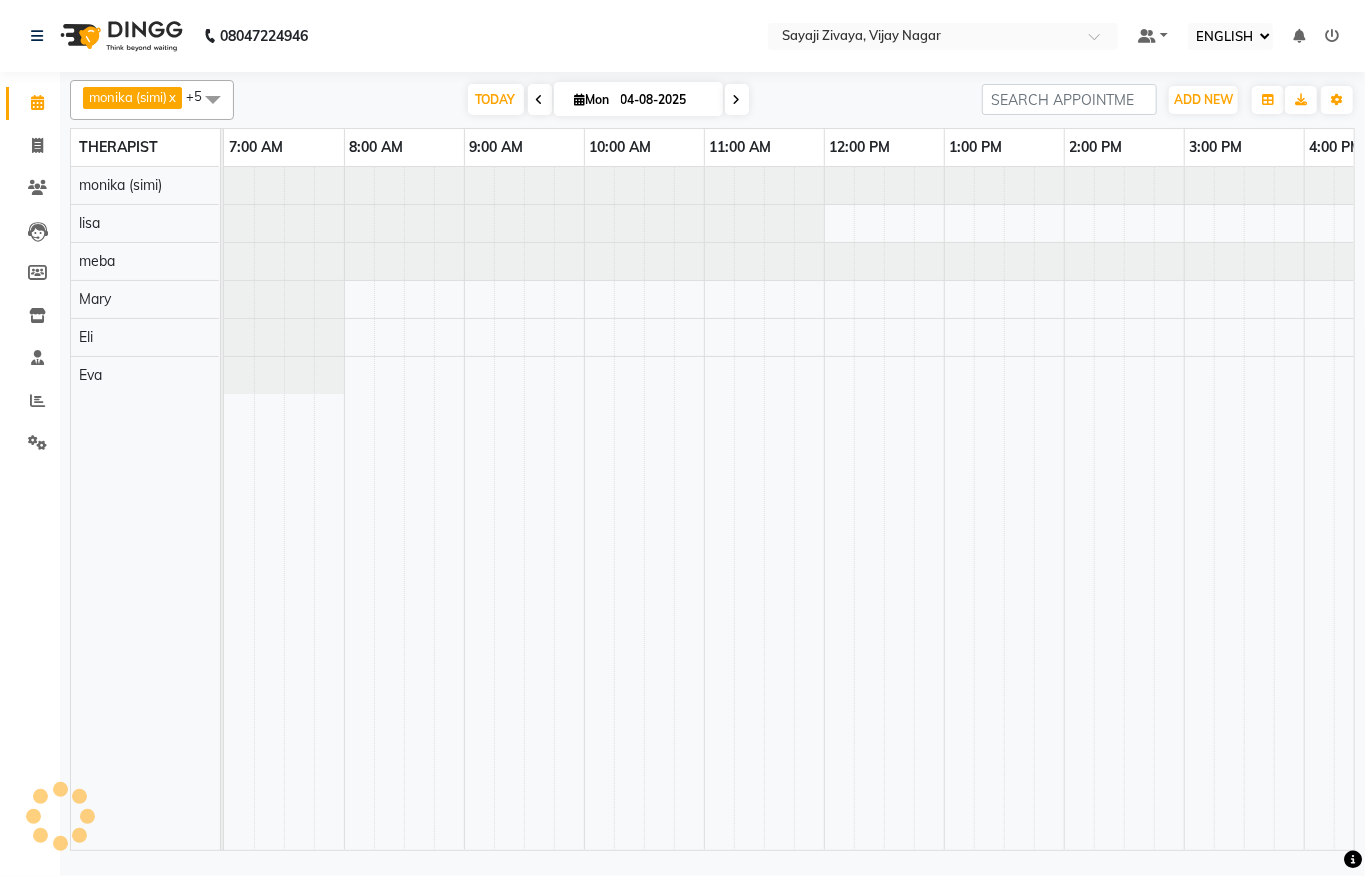 scroll, scrollTop: 0, scrollLeft: 0, axis: both 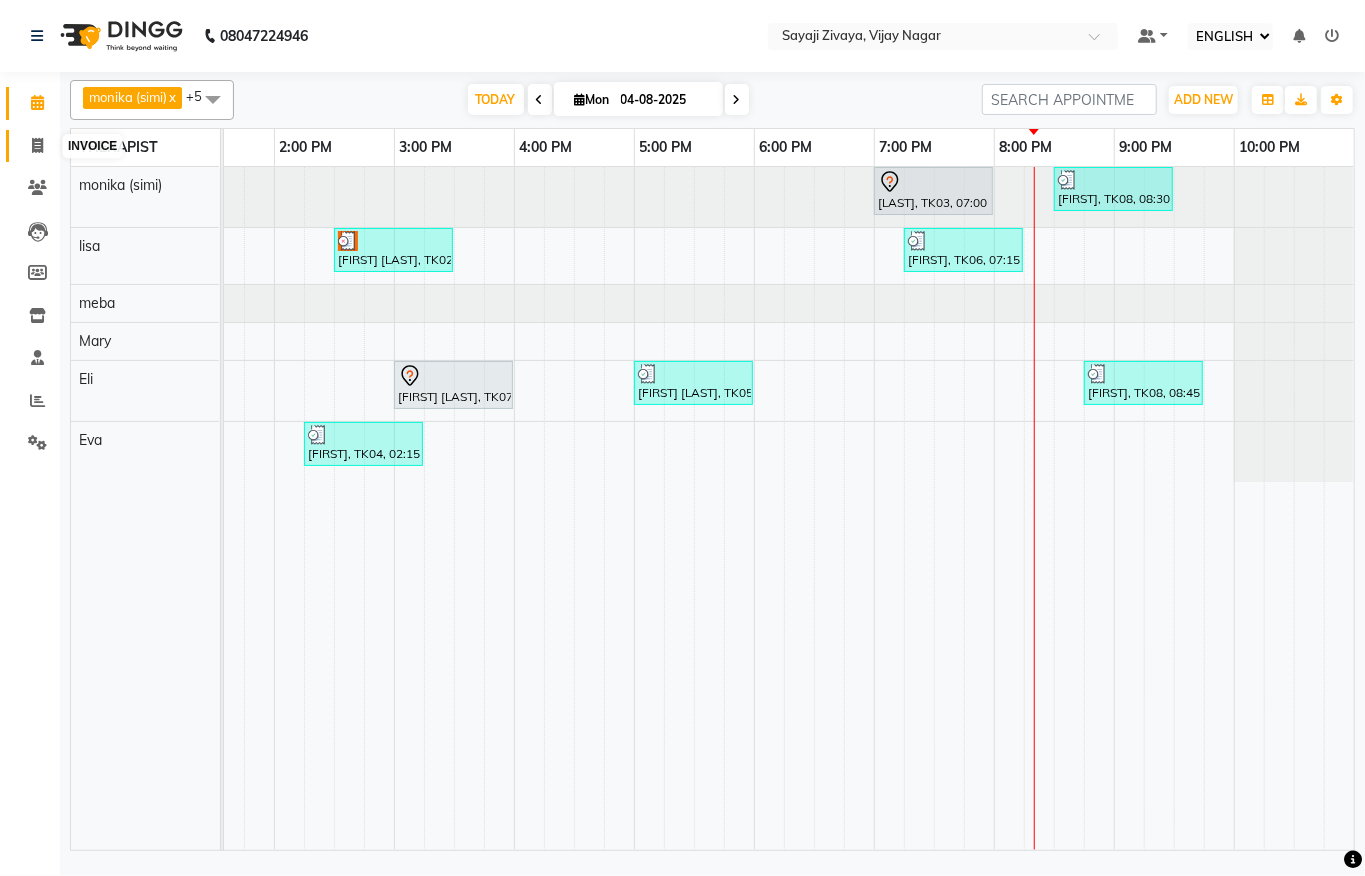 click 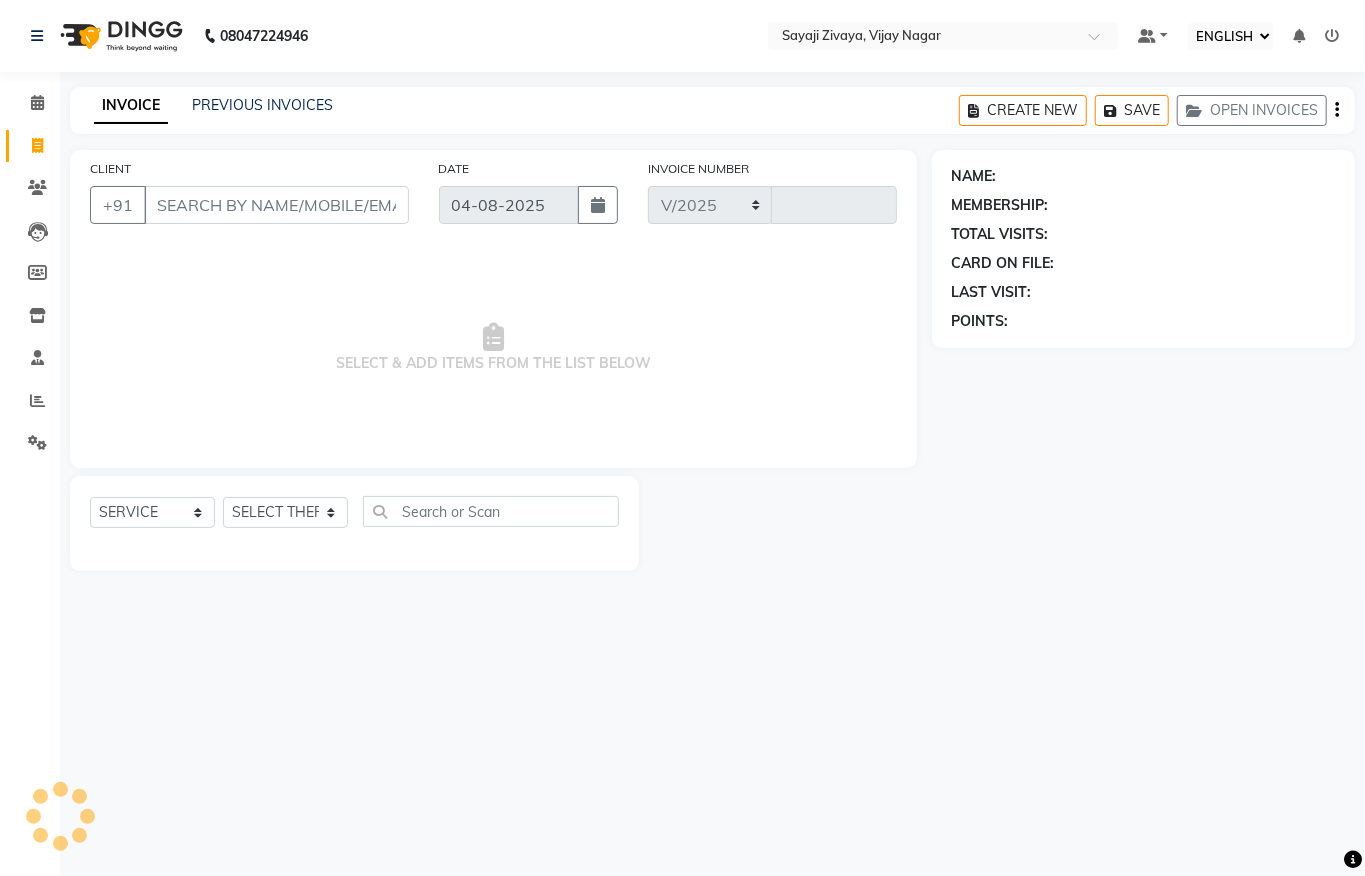 select on "6399" 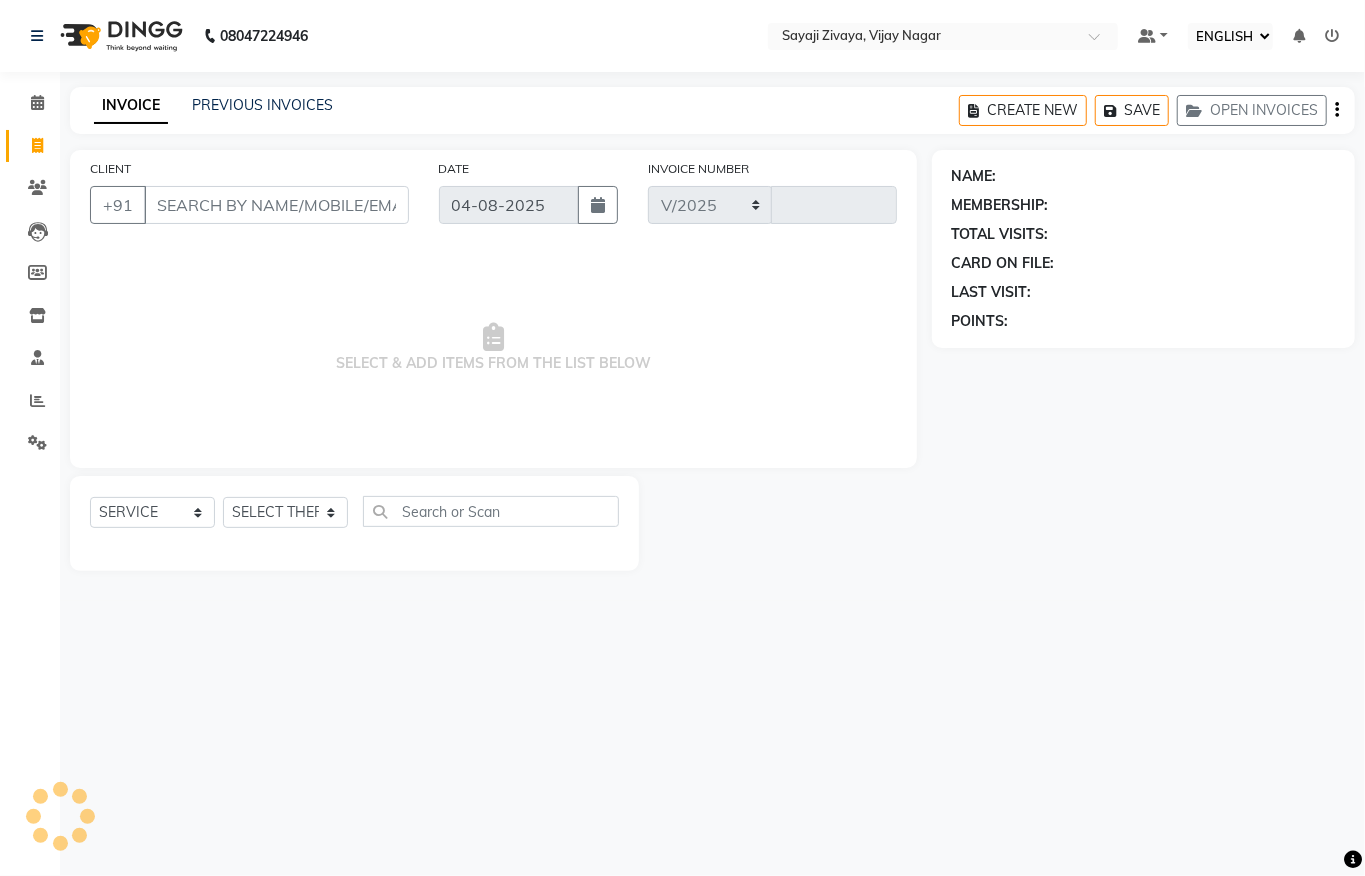 type on "1040" 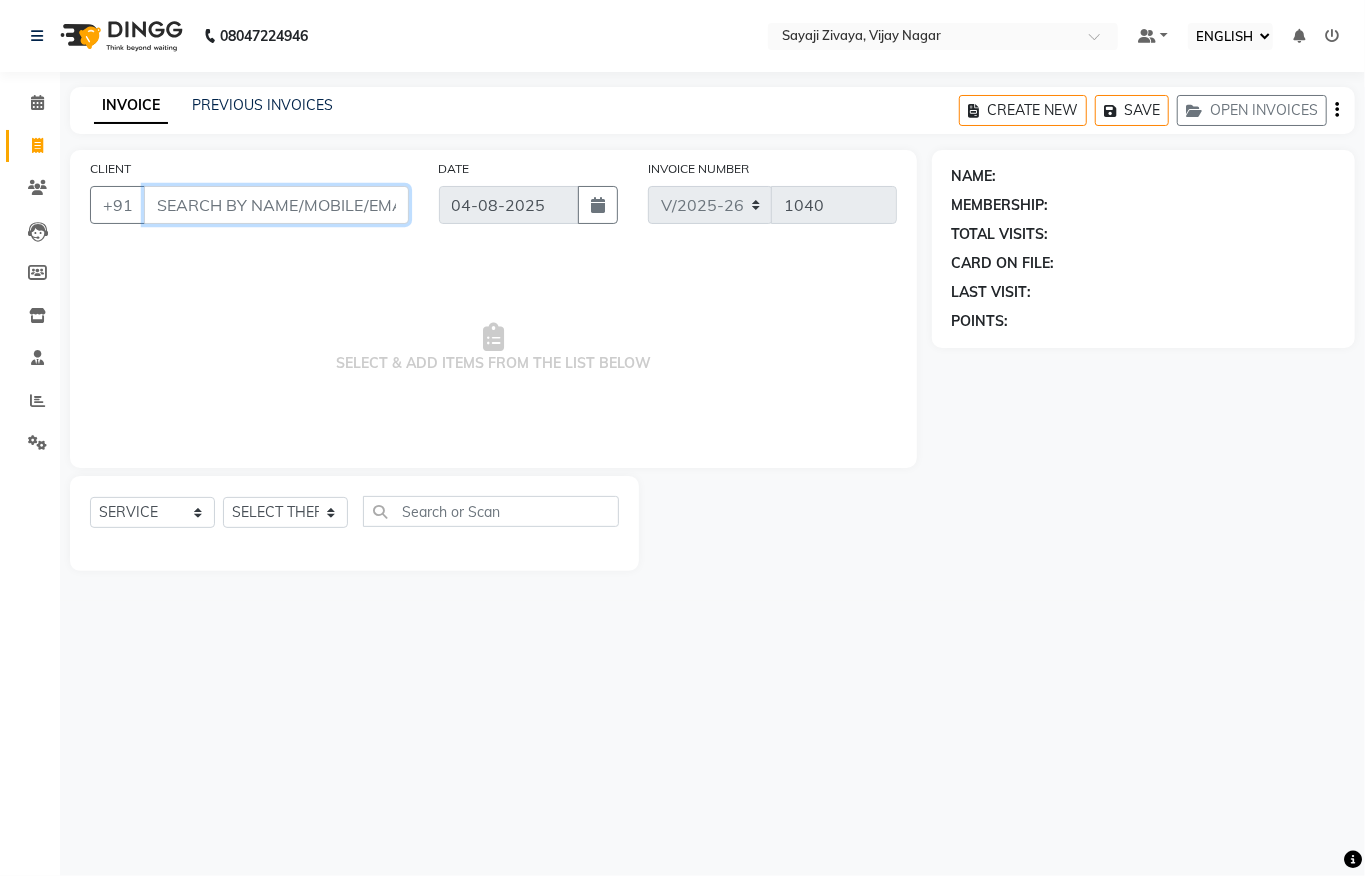click on "CLIENT" at bounding box center (276, 205) 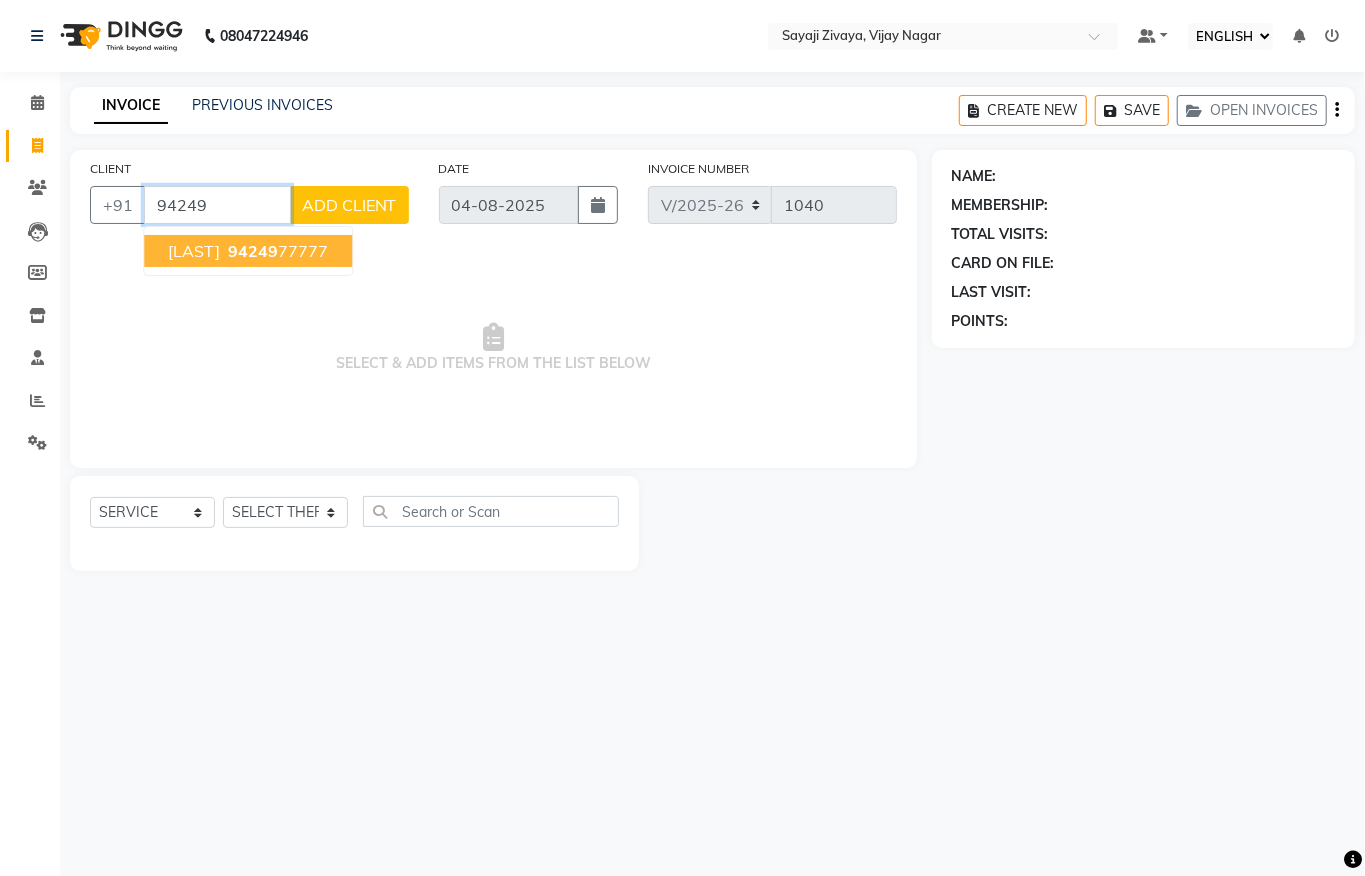 click on "[LAST]" at bounding box center (194, 251) 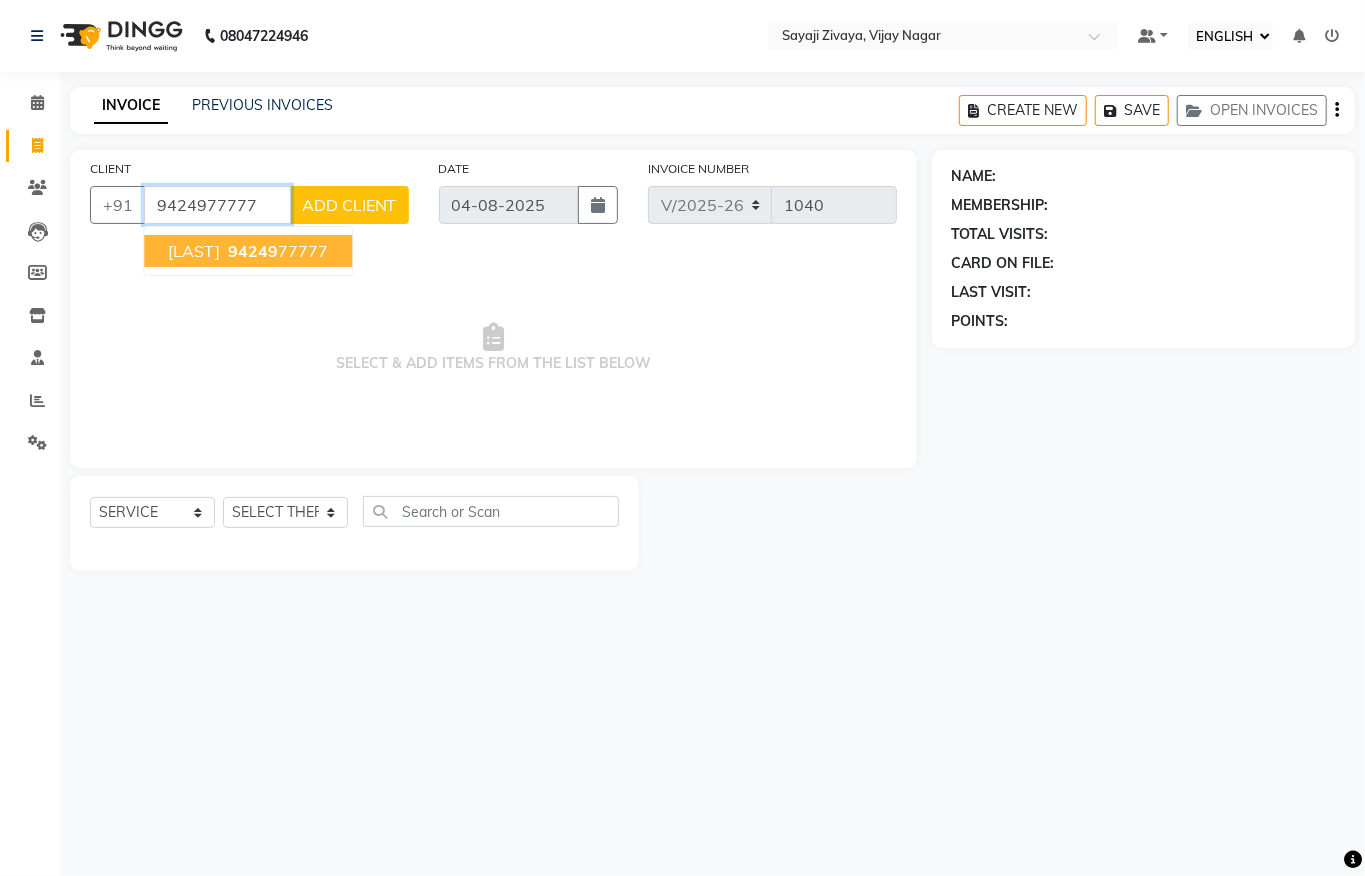 type on "9424977777" 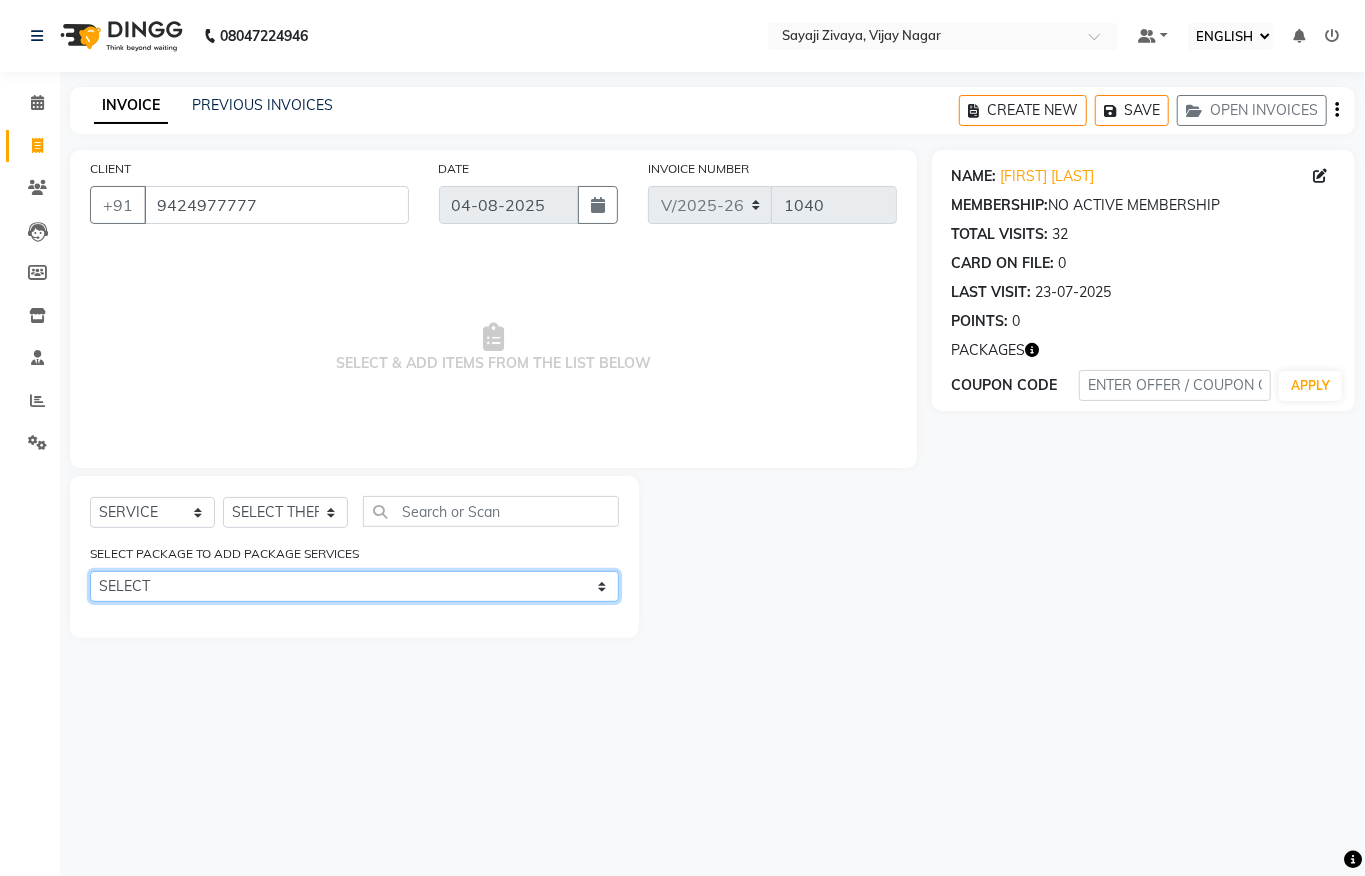 click on "SELECT 14 tharapy in 25000 60 min Each" 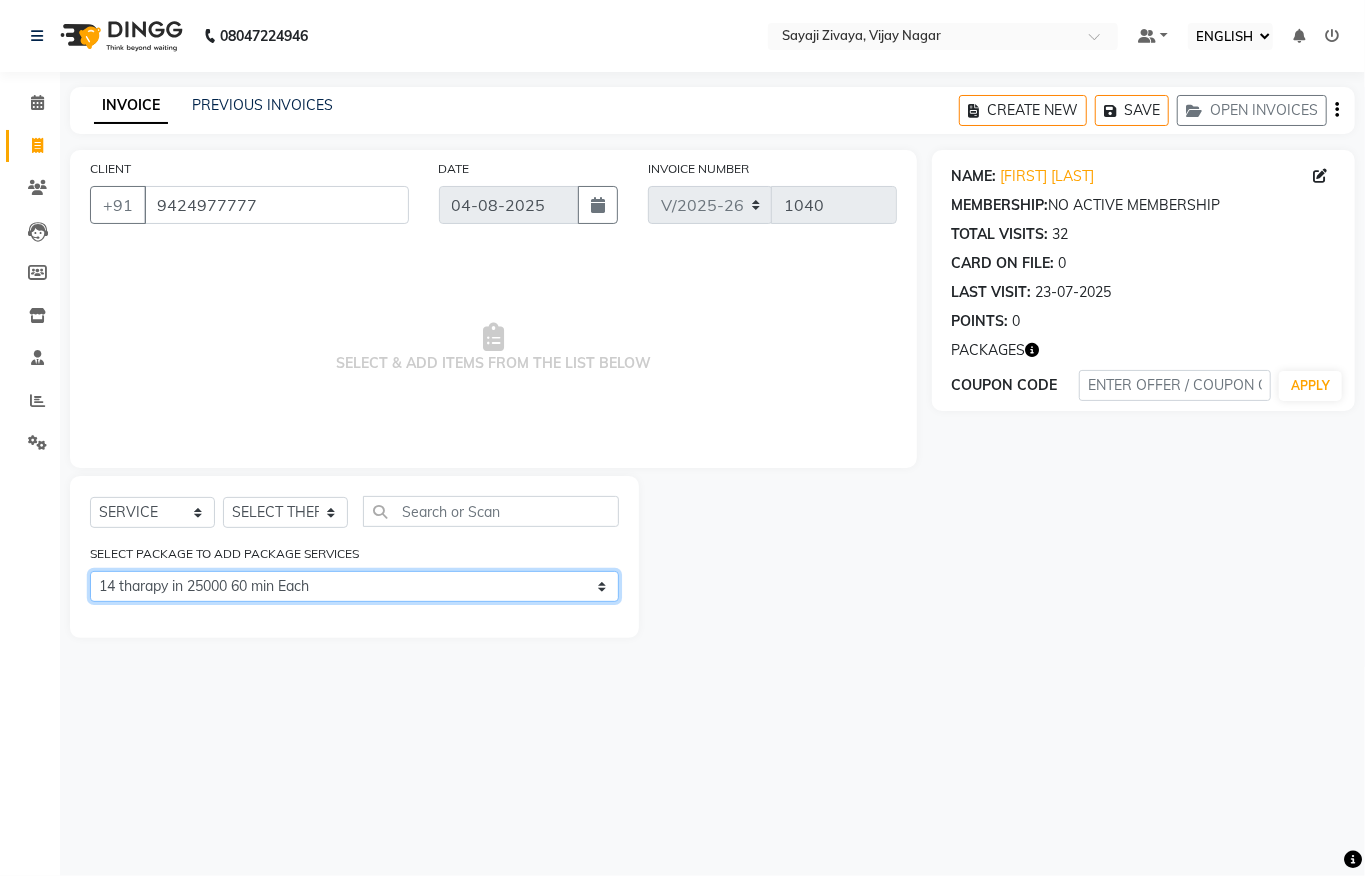 click on "SELECT 14 tharapy in 25000 60 min Each" 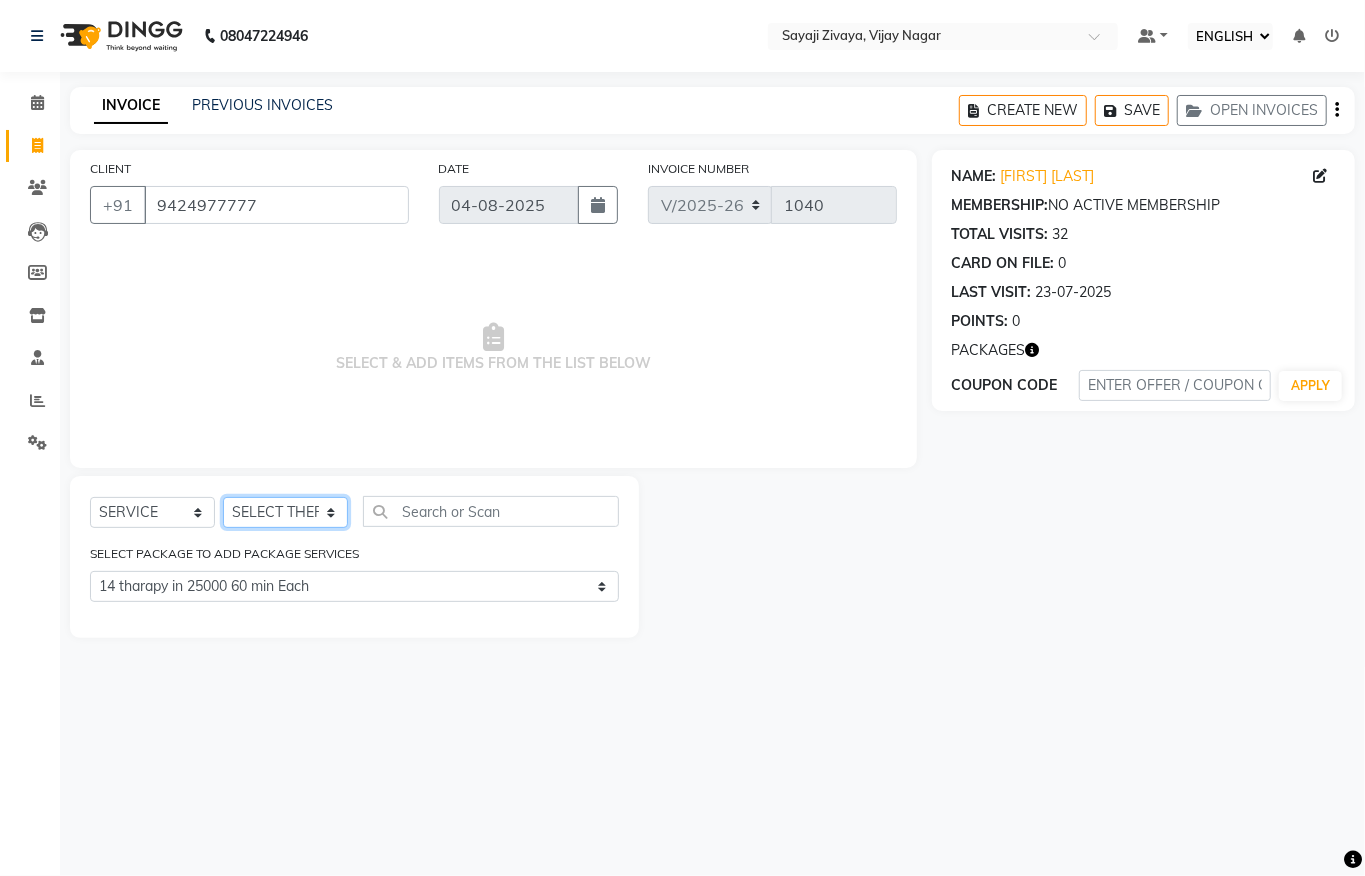 click on "SELECT THERAPIST [FIRST] [FIRST] [FIRST] [FIRST] [FIRST] [FIRST] [FIRST] [FIRST] [FIRST] [FIRST] [FIRST] [FIRST] [FIRST] [FIRST] [FIRST] [FIRST] [FIRST] [FIRST] [FIRST] [FIRST] [FIRST] [FIRST] [FIRST] [FIRST] [FIRST] [FIRST] [FIRST] VL [LAST]" 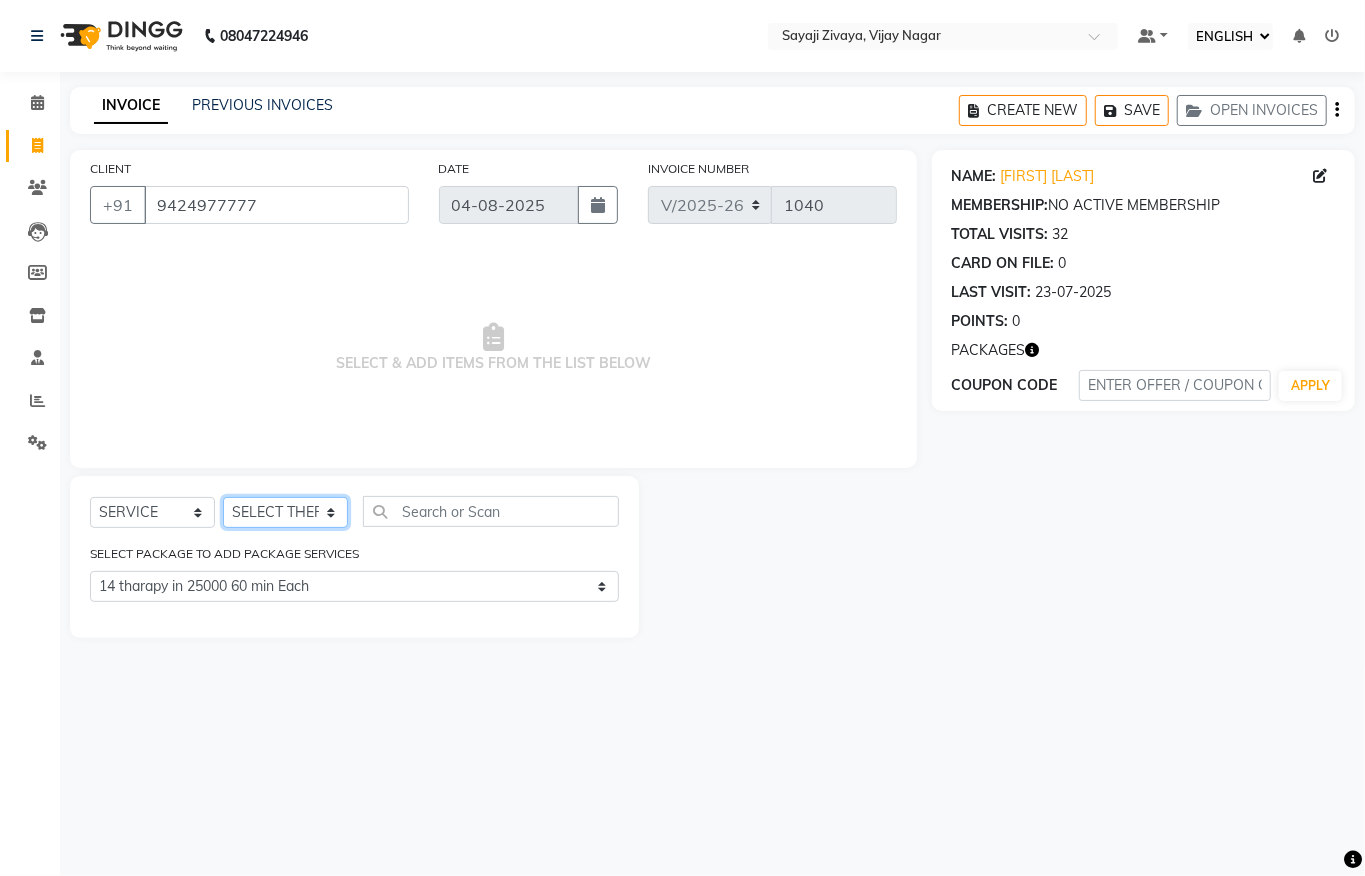 select on "[NUMBER]" 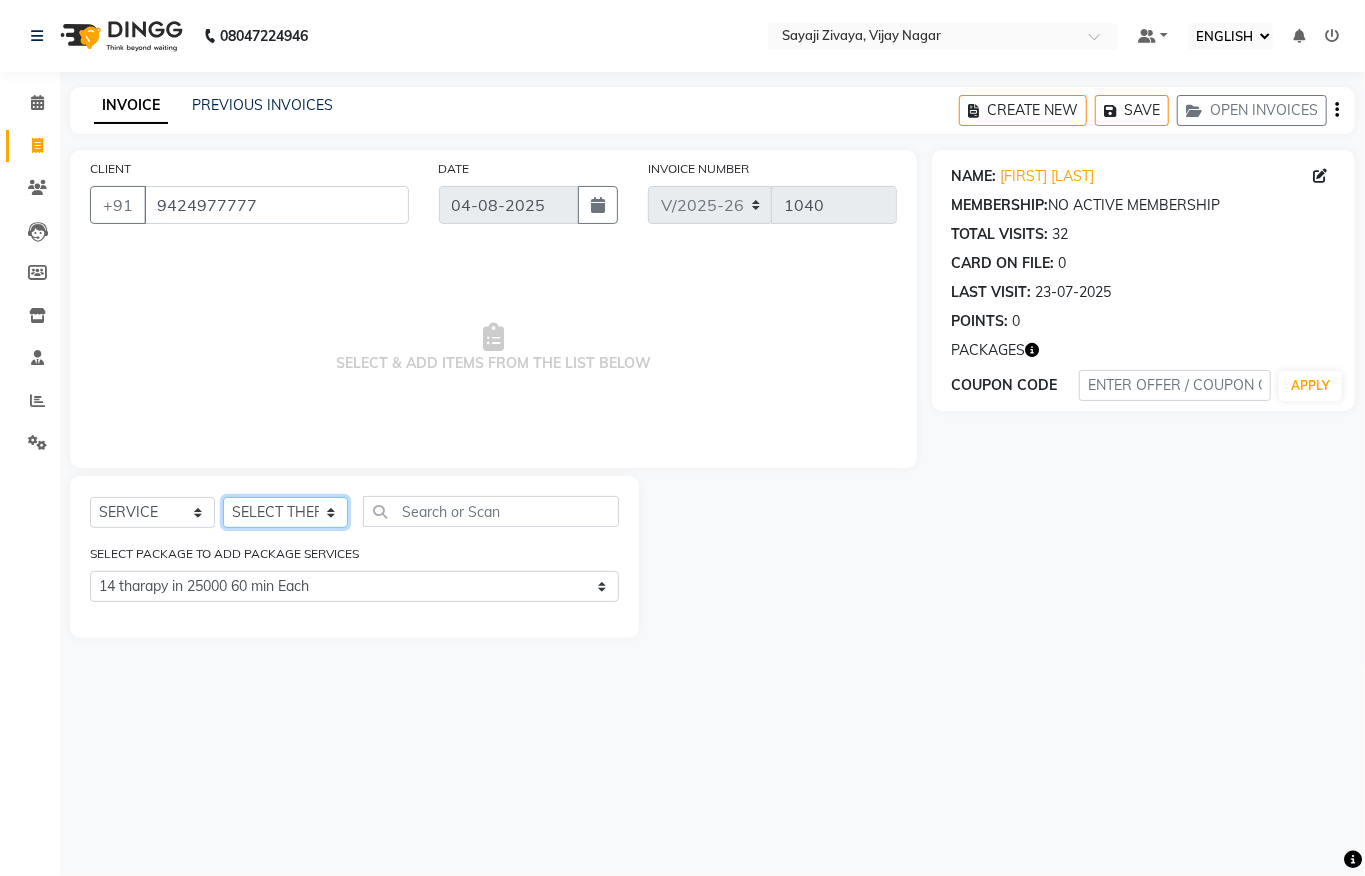 click on "SELECT THERAPIST [FIRST] [FIRST] [FIRST] [FIRST] [FIRST] [FIRST] [FIRST] [FIRST] [FIRST] [FIRST] [FIRST] [FIRST] [FIRST] [FIRST] [FIRST] [FIRST] [FIRST] [FIRST] [FIRST] [FIRST] [FIRST] [FIRST] [FIRST] [FIRST] [FIRST] [FIRST] [FIRST] VL [LAST]" 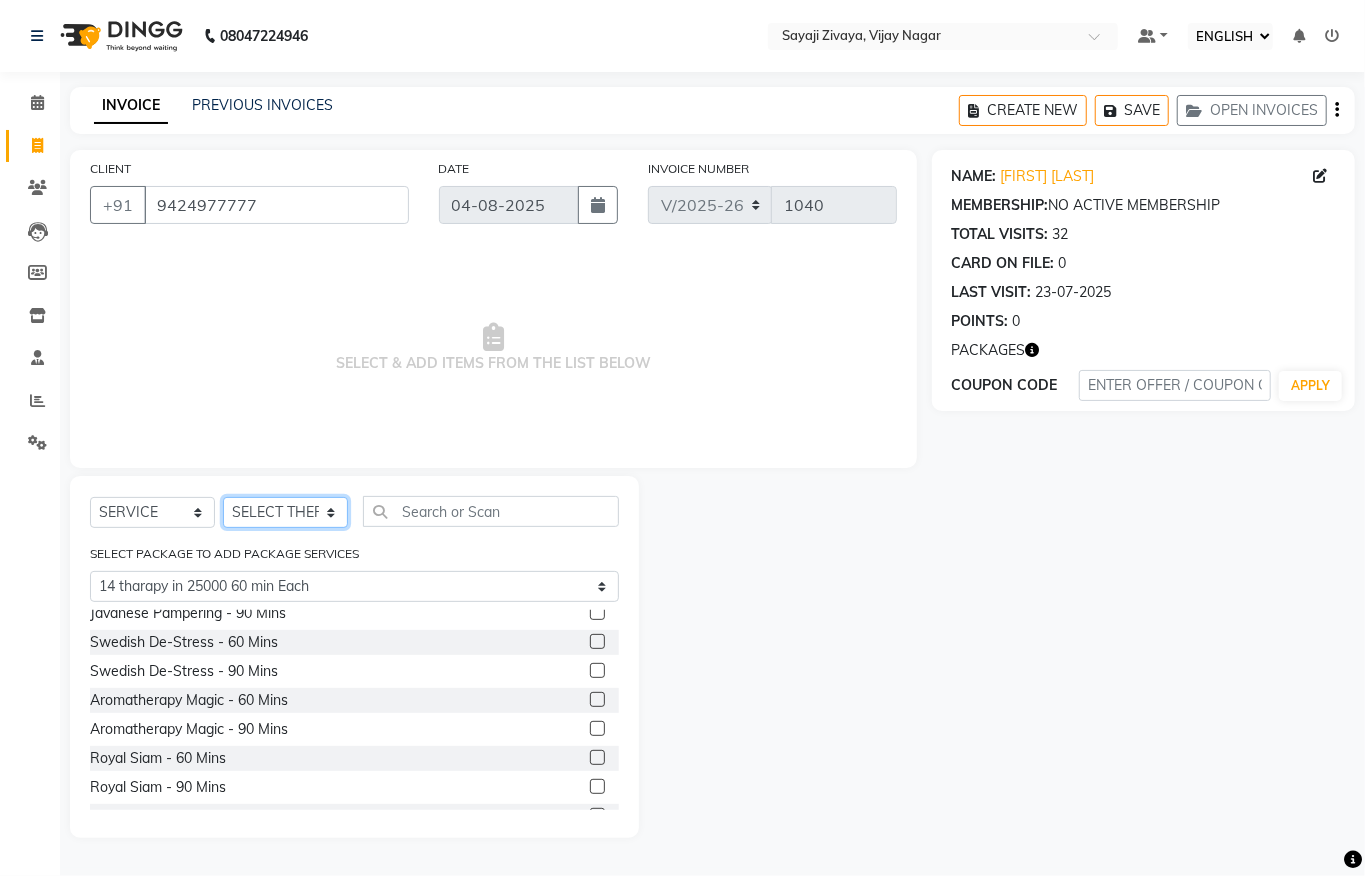 scroll, scrollTop: 0, scrollLeft: 0, axis: both 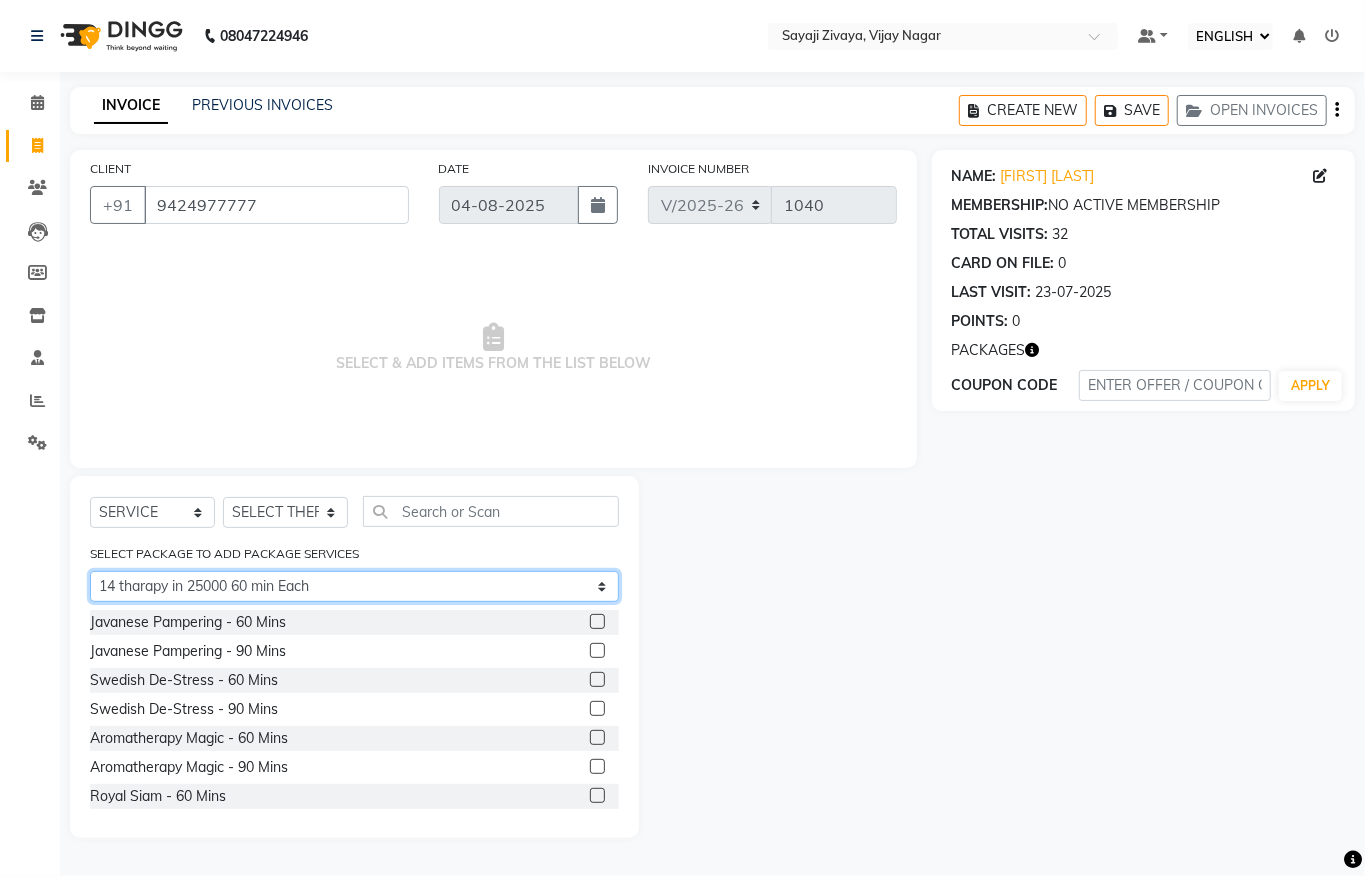 click on "SELECT 14 tharapy in 25000 60 min Each" 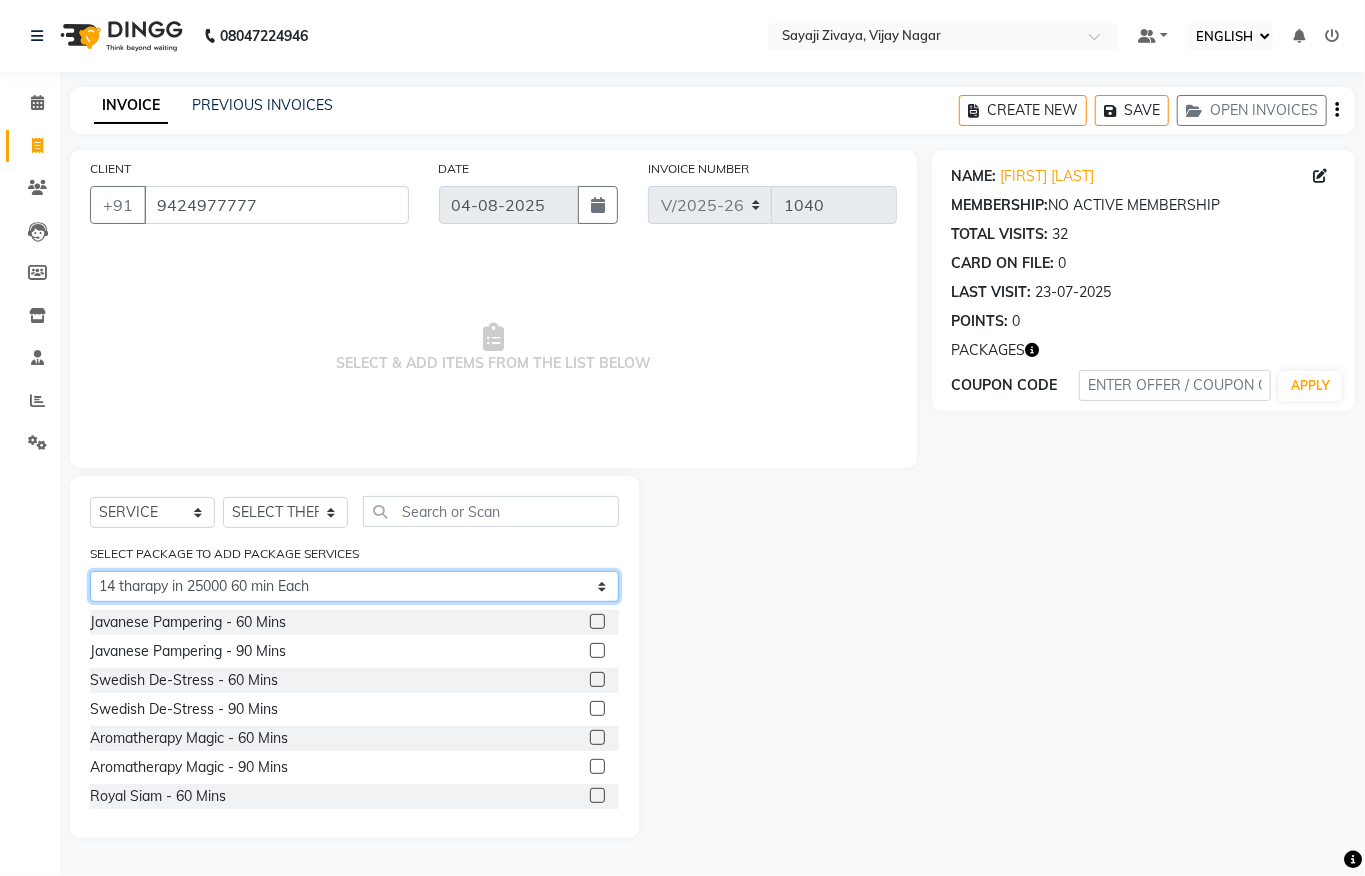 select on "0: undefined" 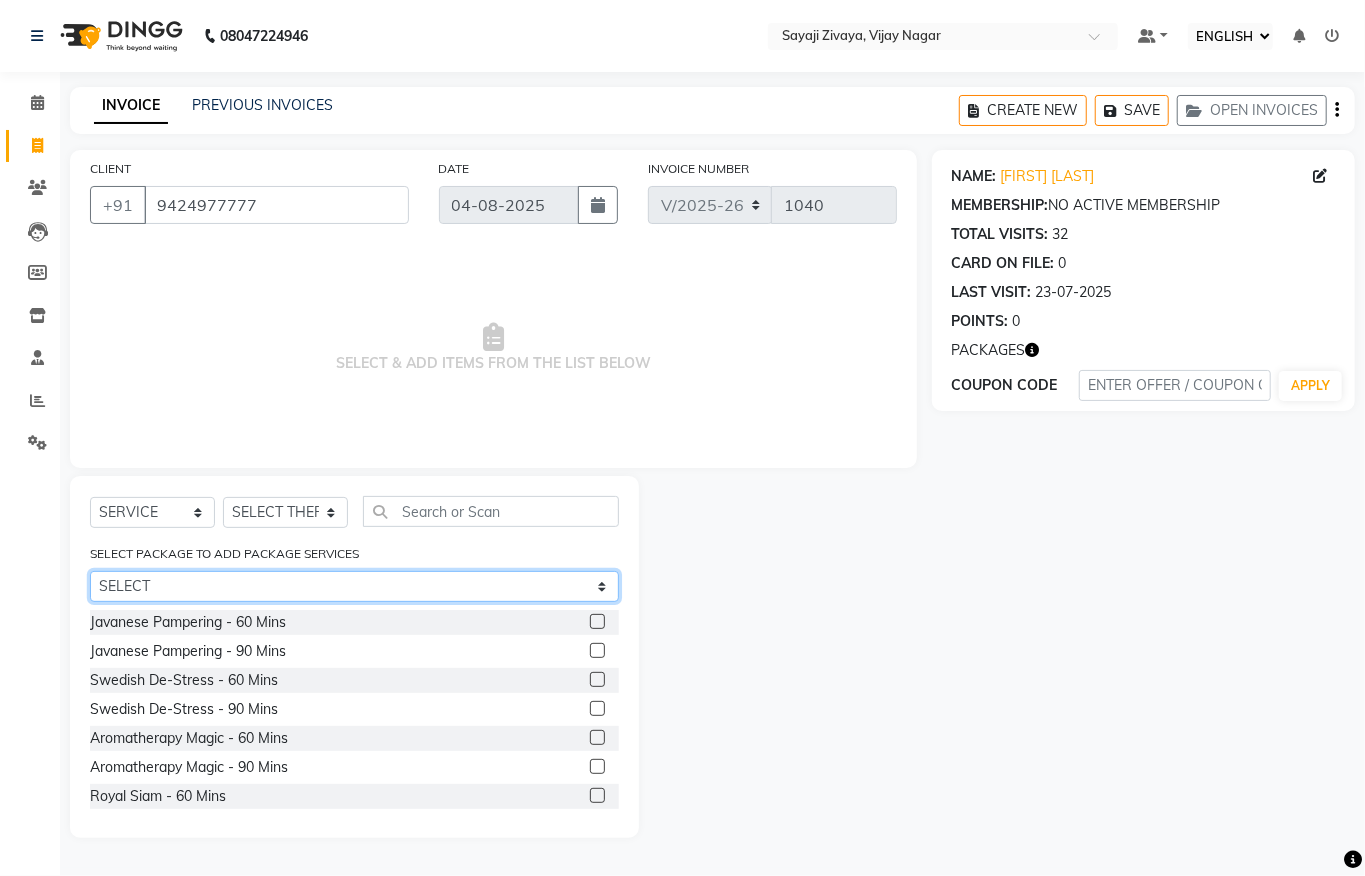 click on "SELECT 14 tharapy in 25000 60 min Each" 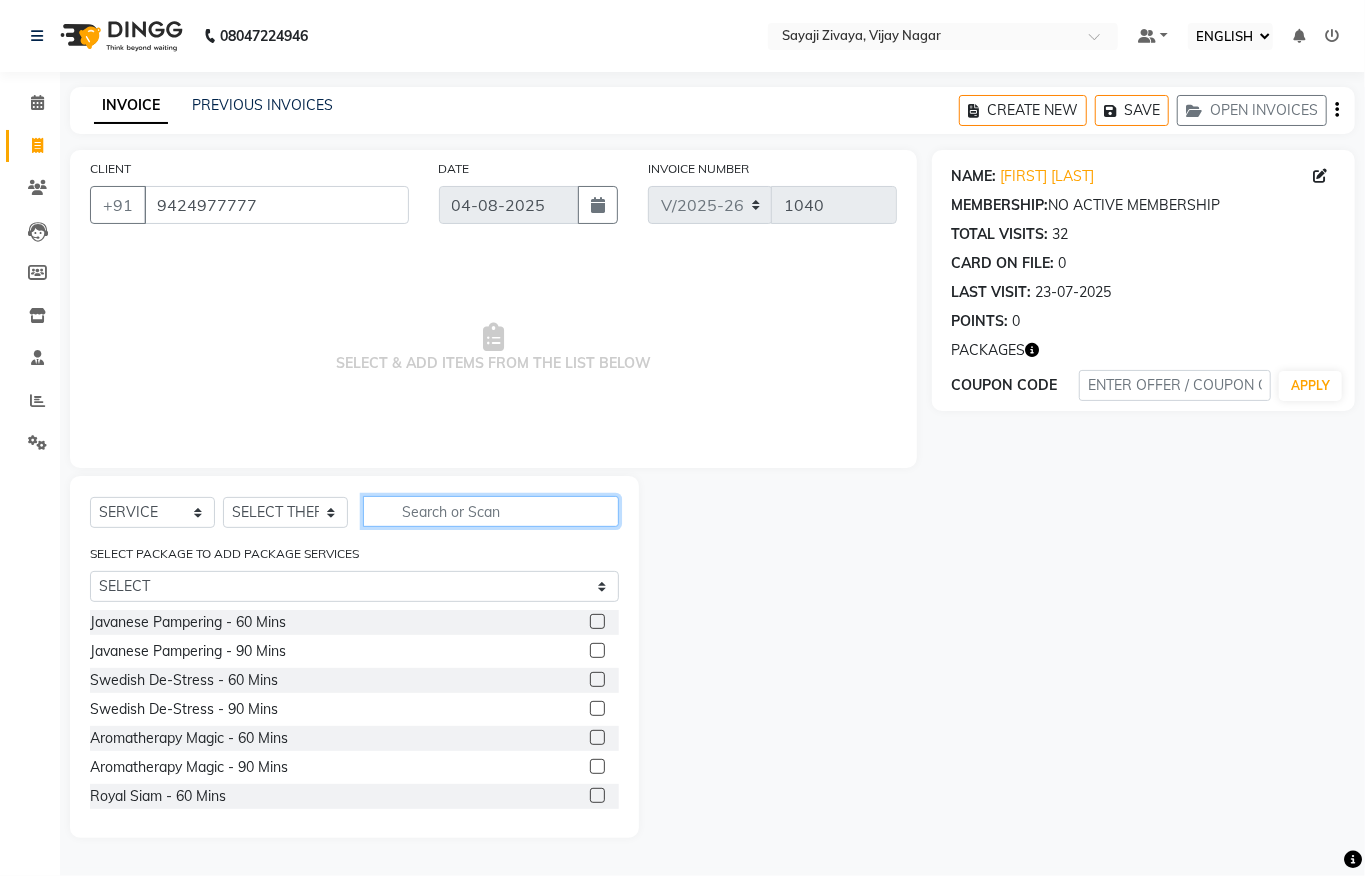 click 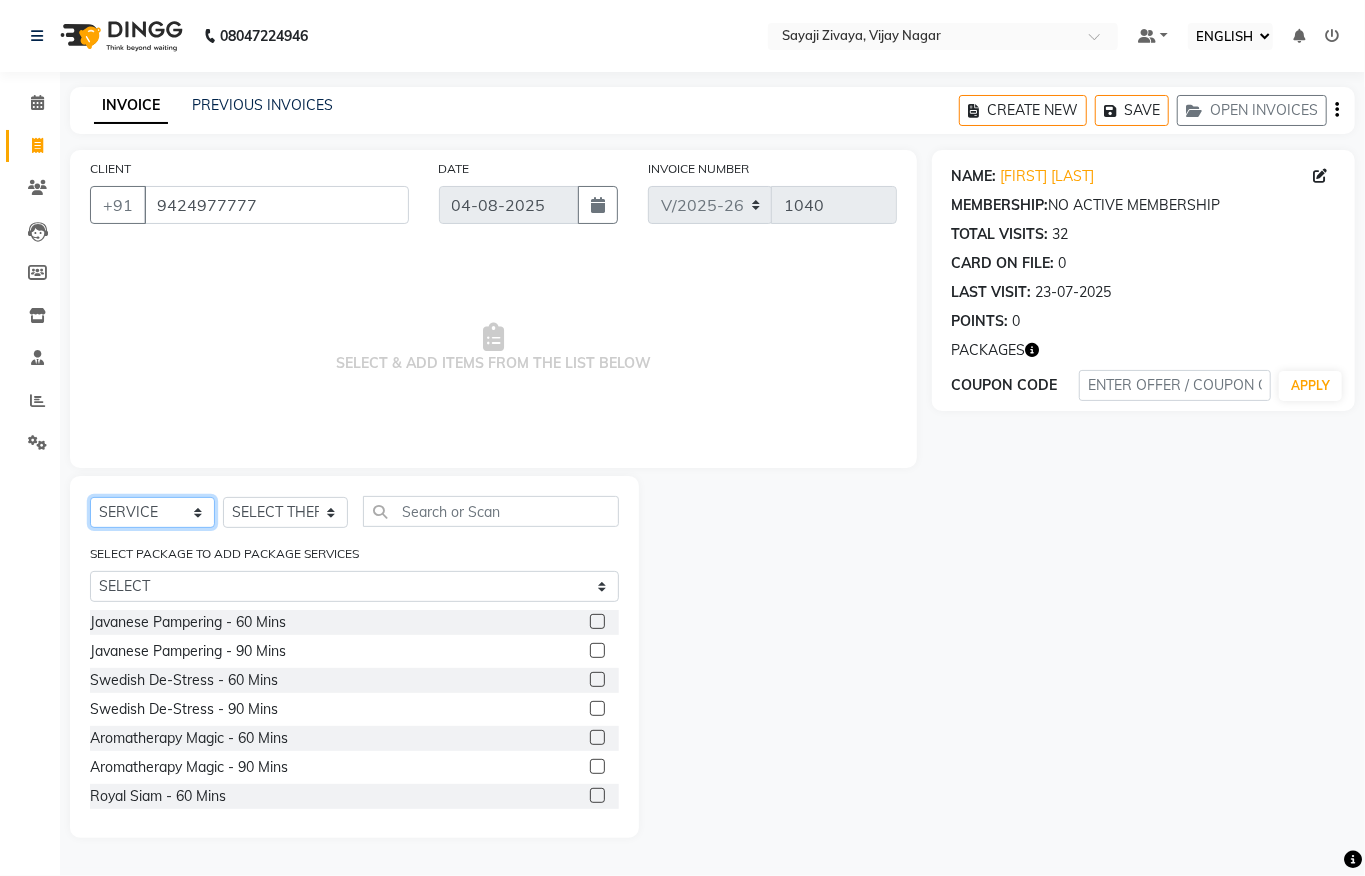 click on "SELECT  SERVICE  PRODUCT  MEMBERSHIP  PACKAGE VOUCHER PREPAID GIFT CARD" 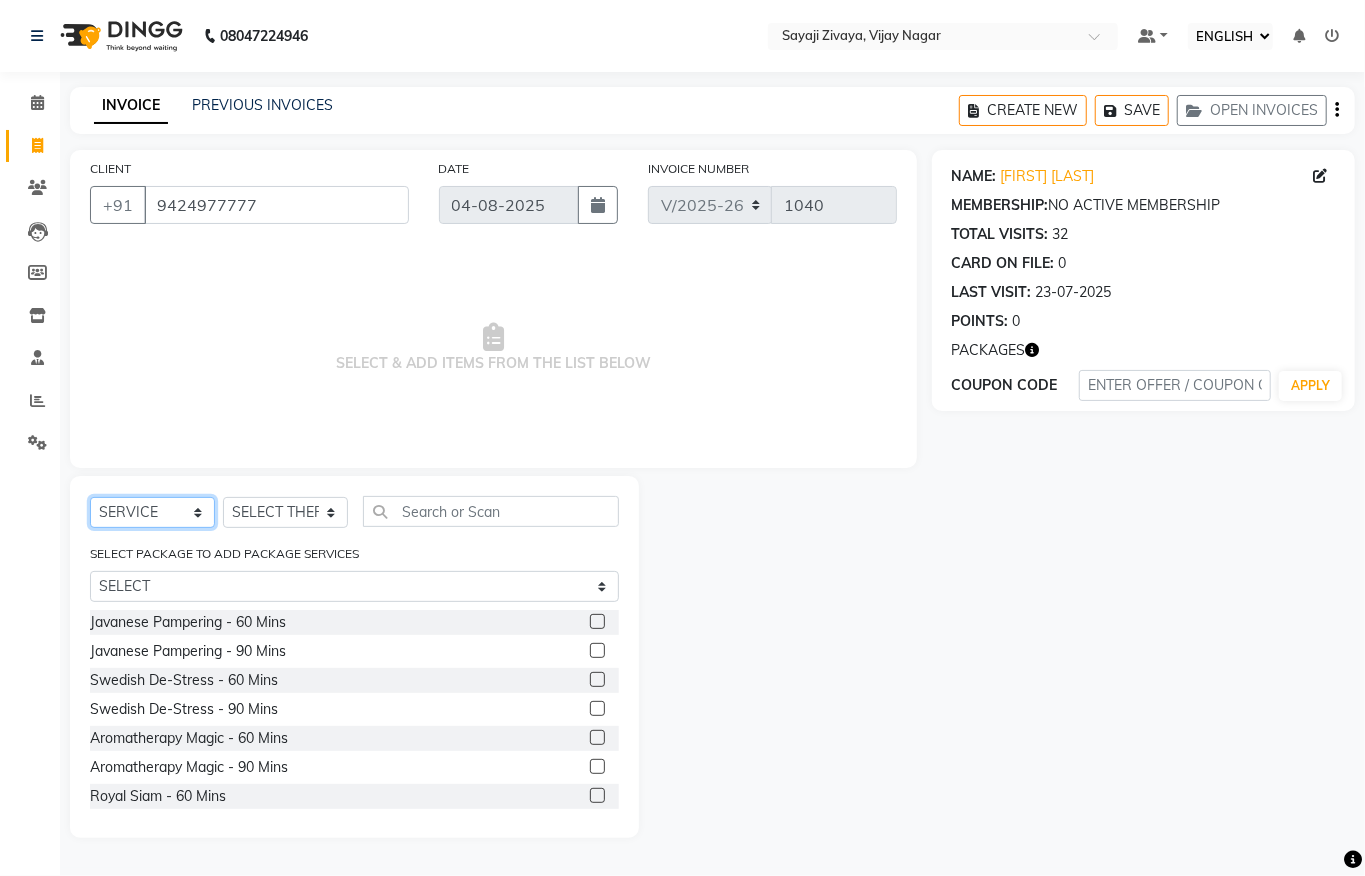select on "package" 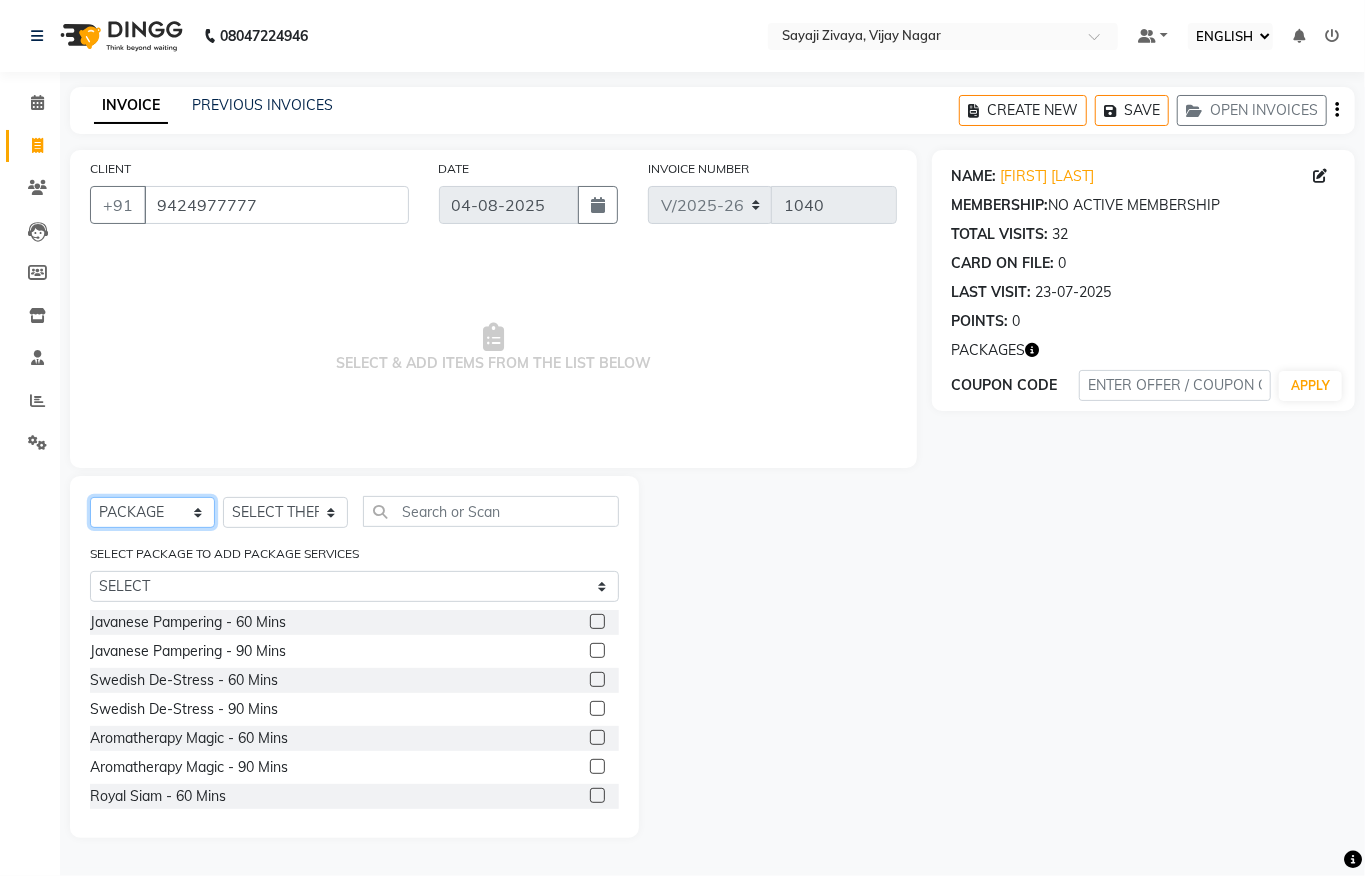 click on "SELECT  SERVICE  PRODUCT  MEMBERSHIP  PACKAGE VOUCHER PREPAID GIFT CARD" 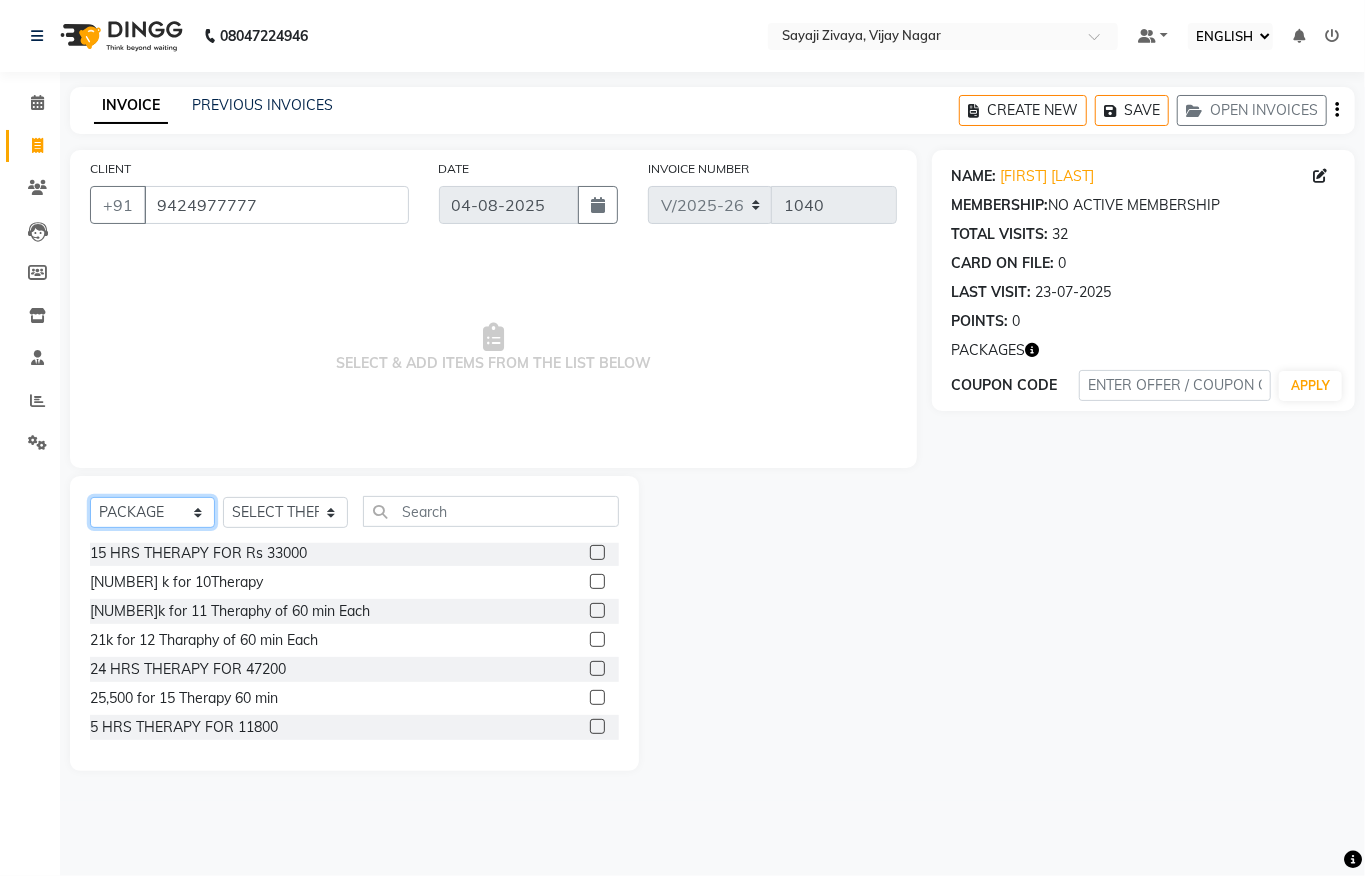 scroll, scrollTop: 176, scrollLeft: 0, axis: vertical 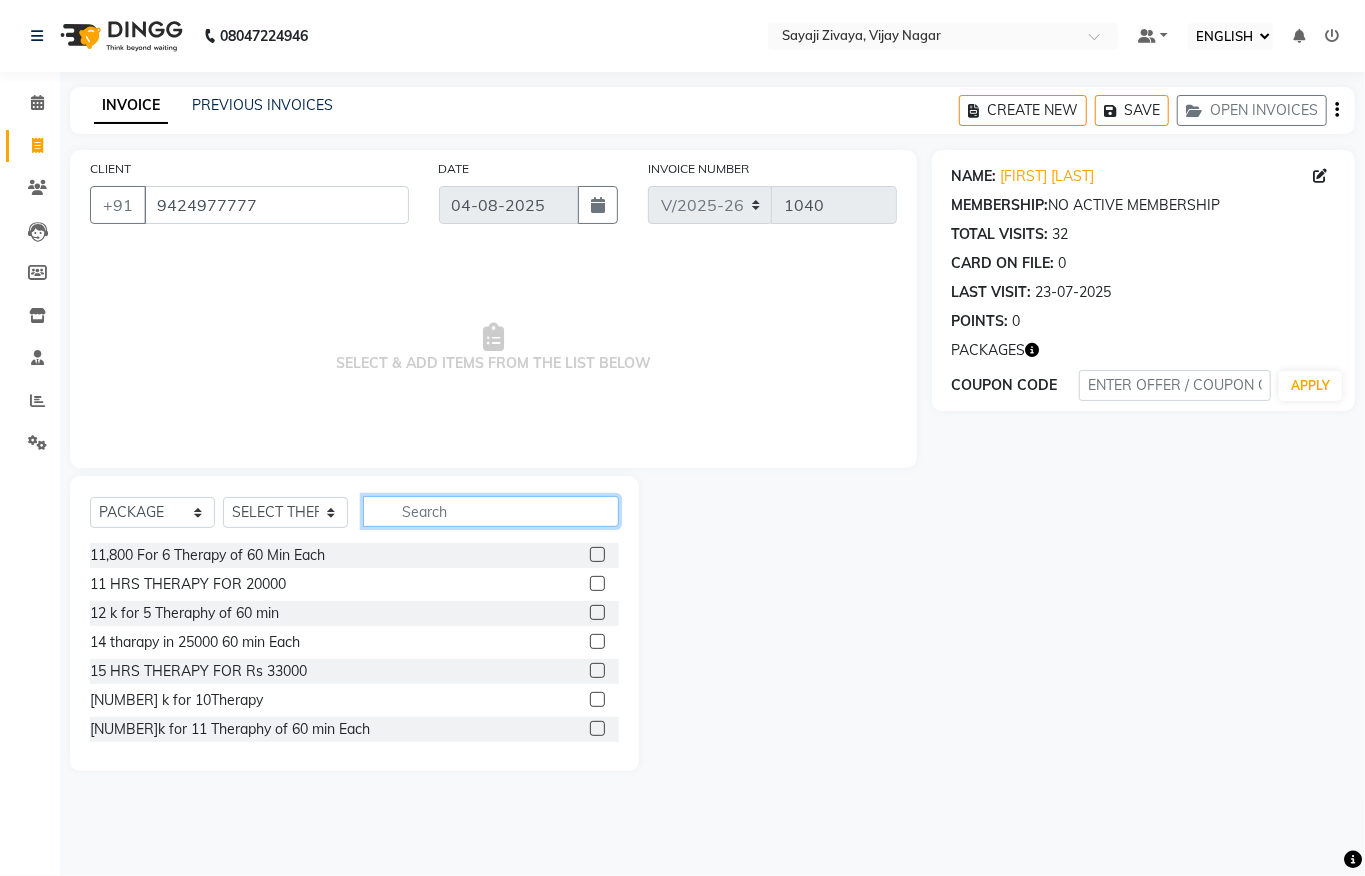 click 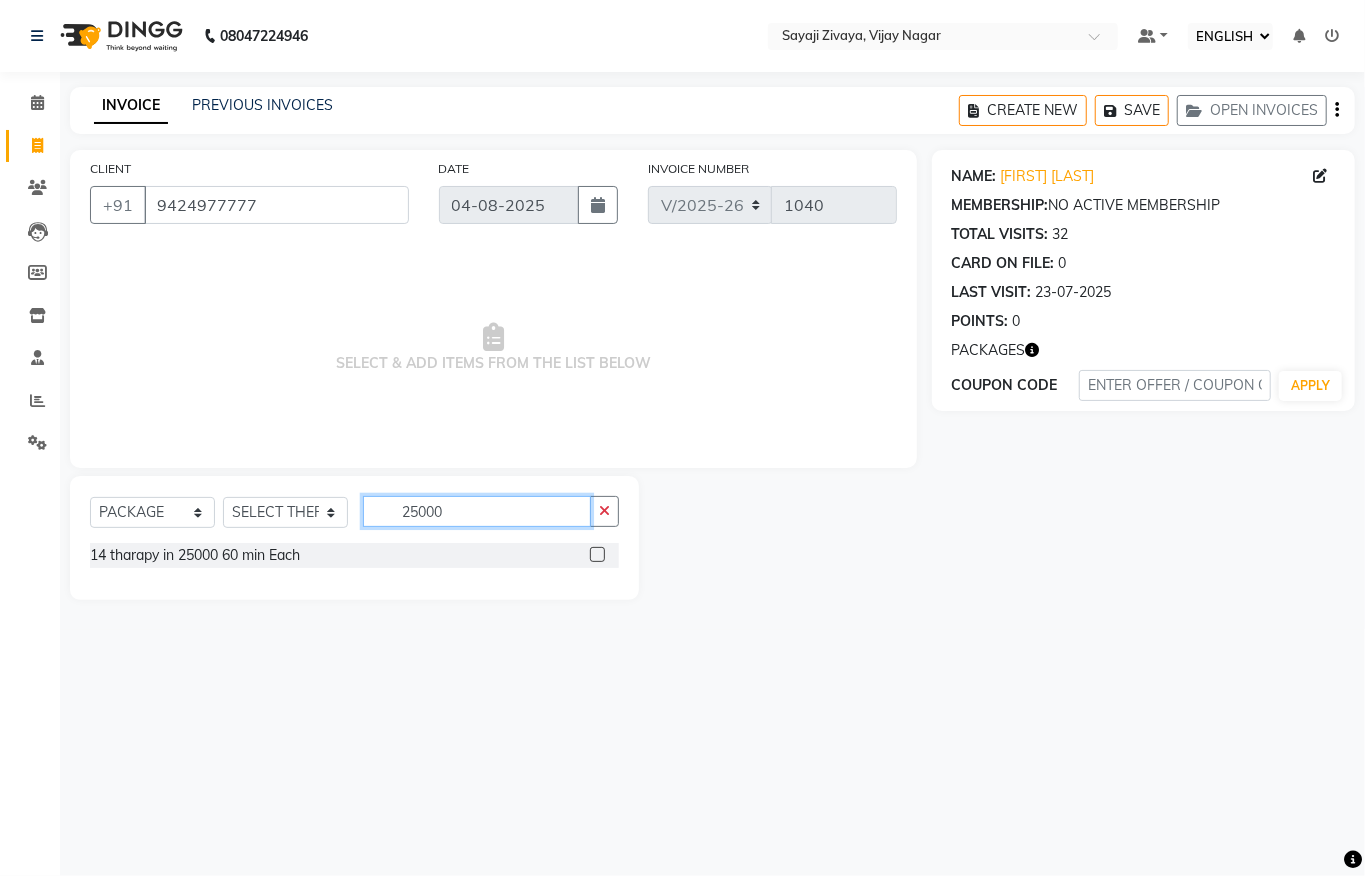 type on "25000" 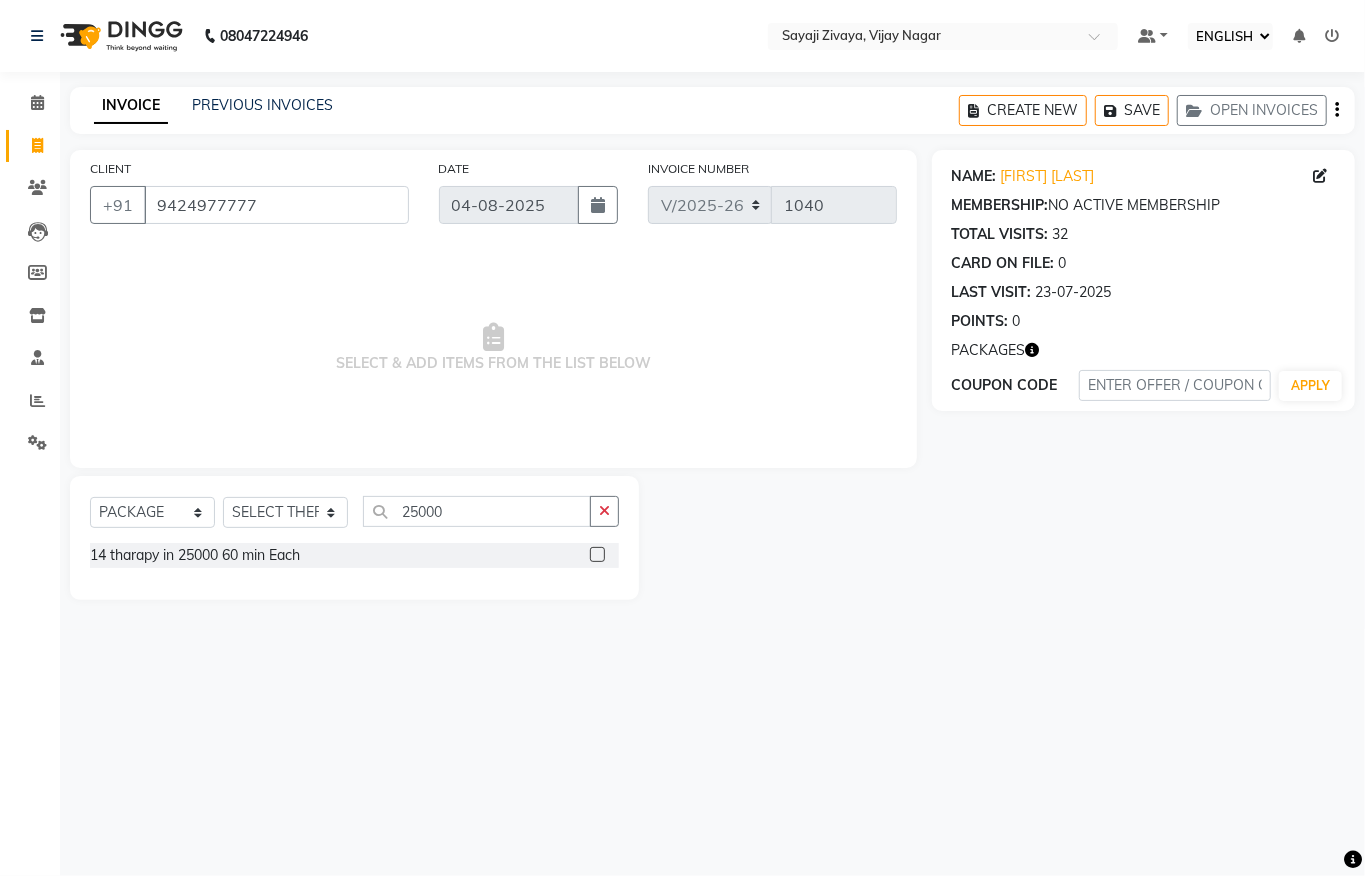 click 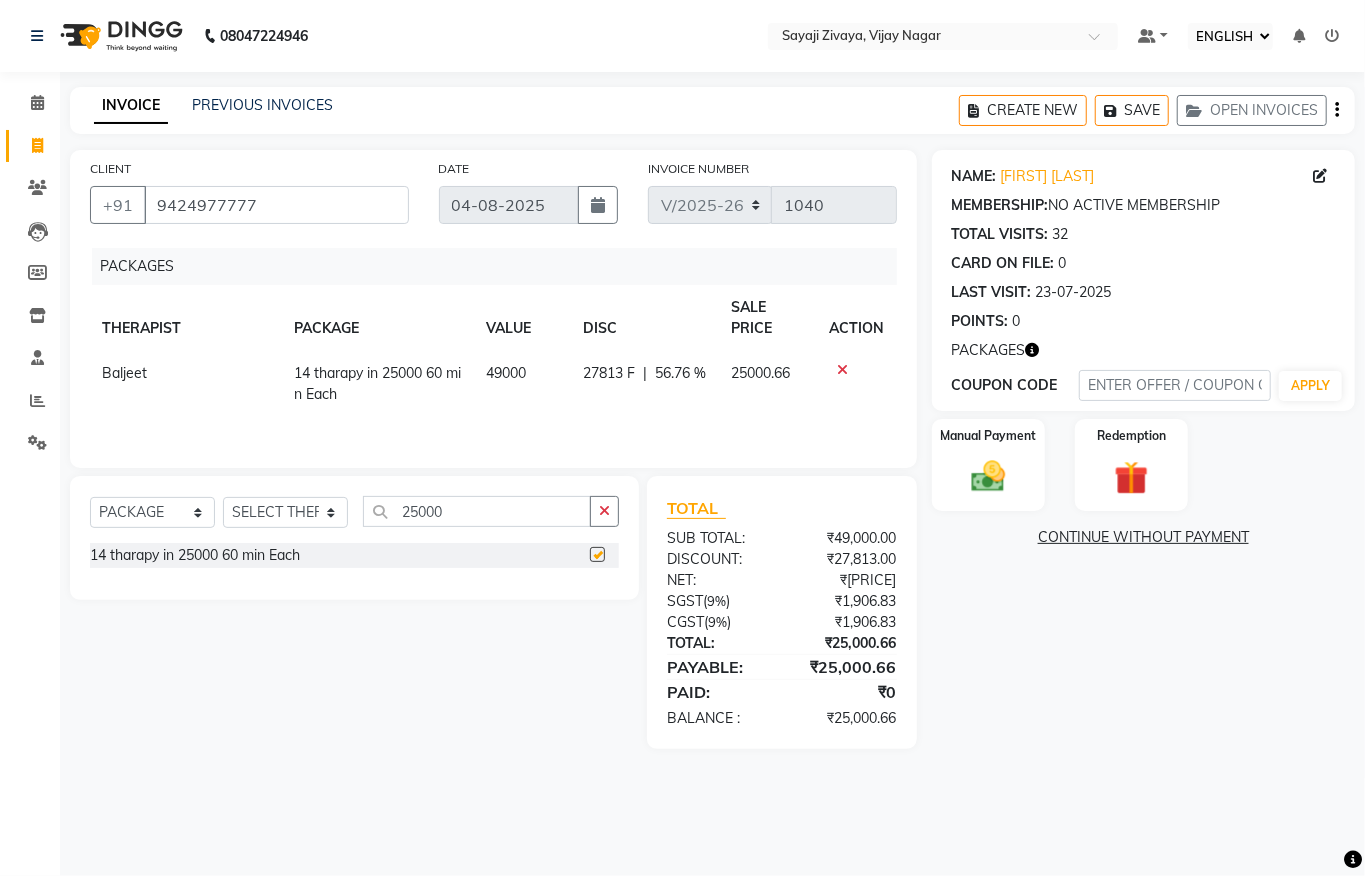 checkbox on "false" 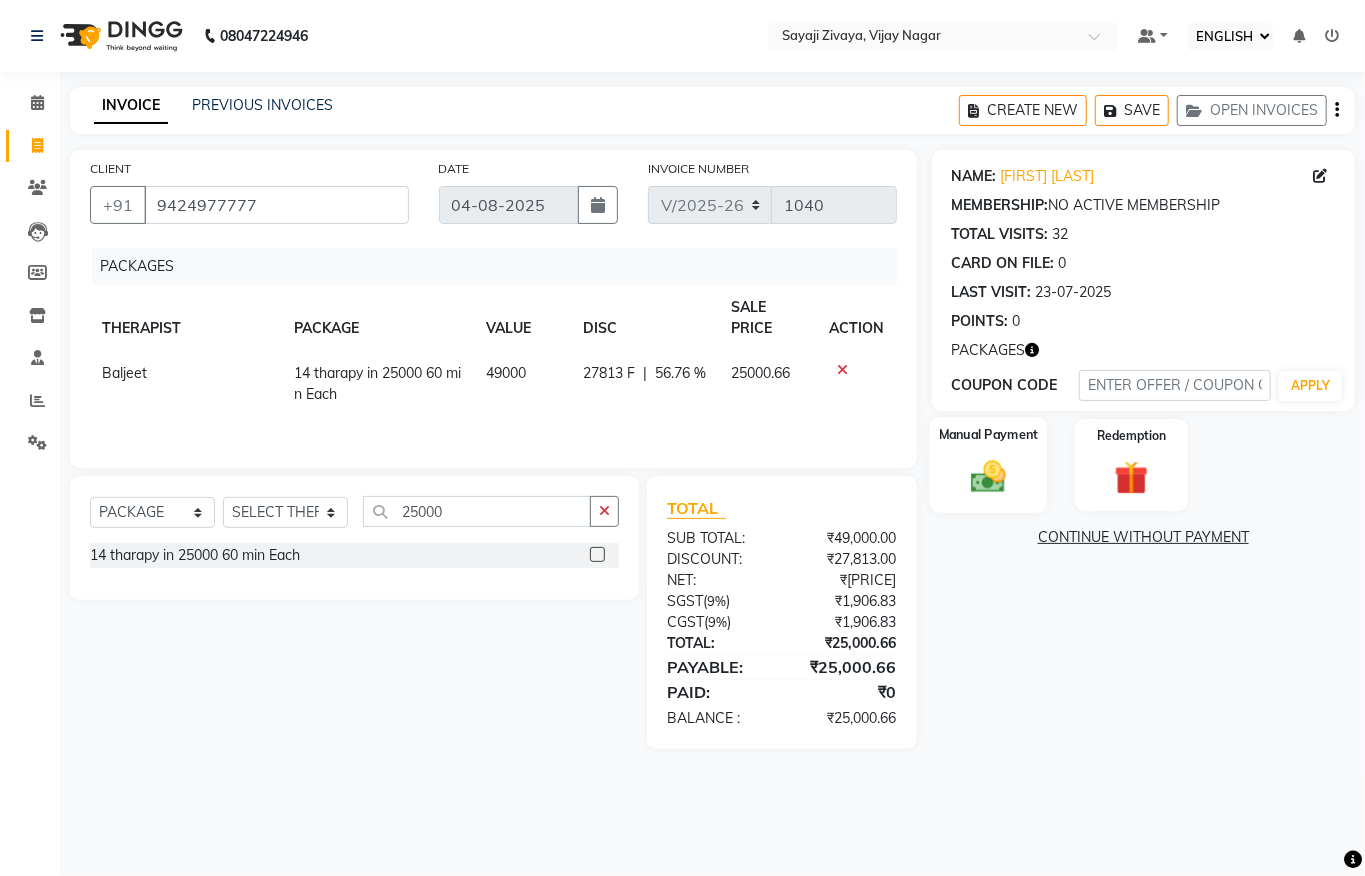 click on "Manual Payment" 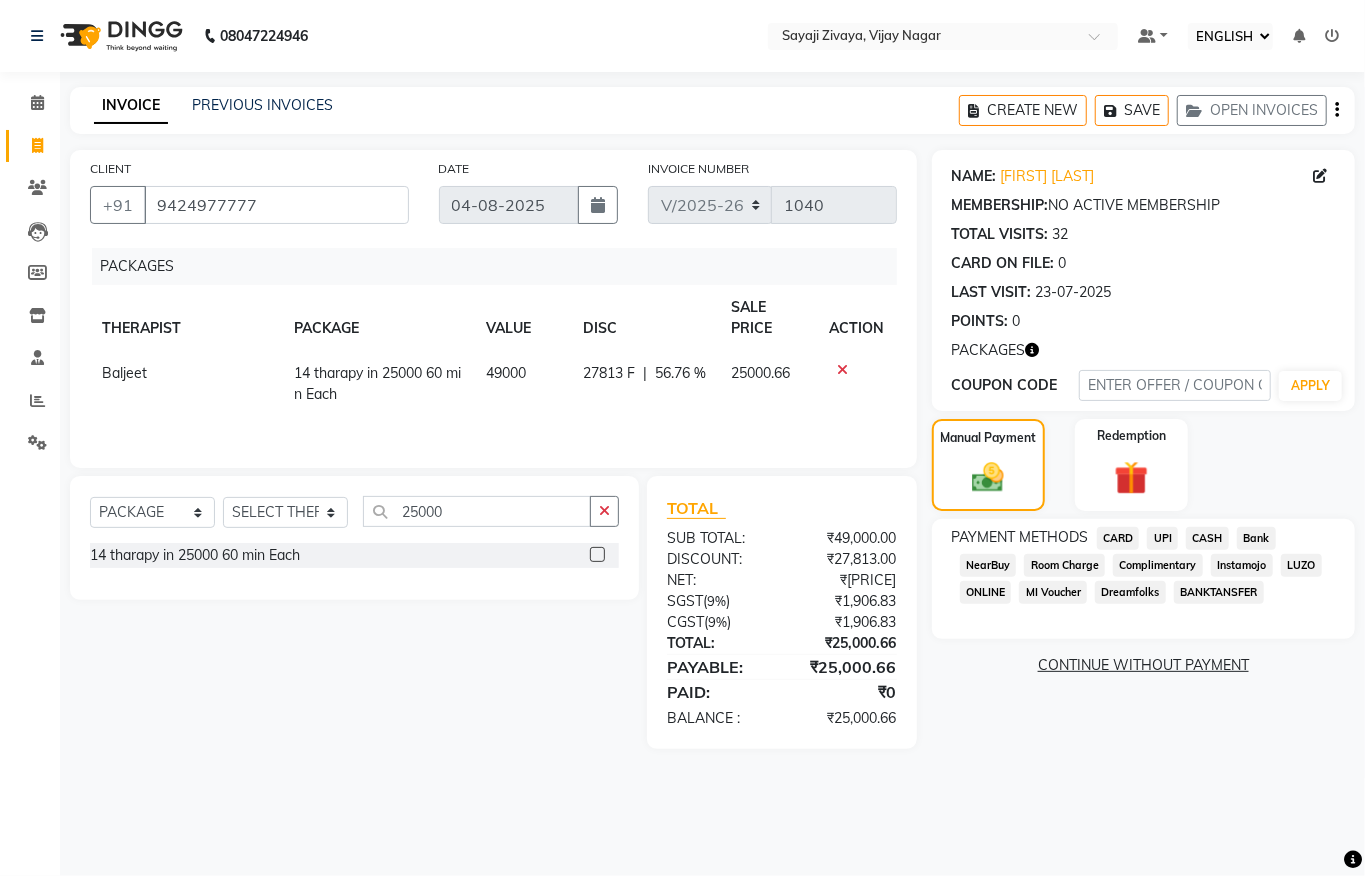 click on "CASH" 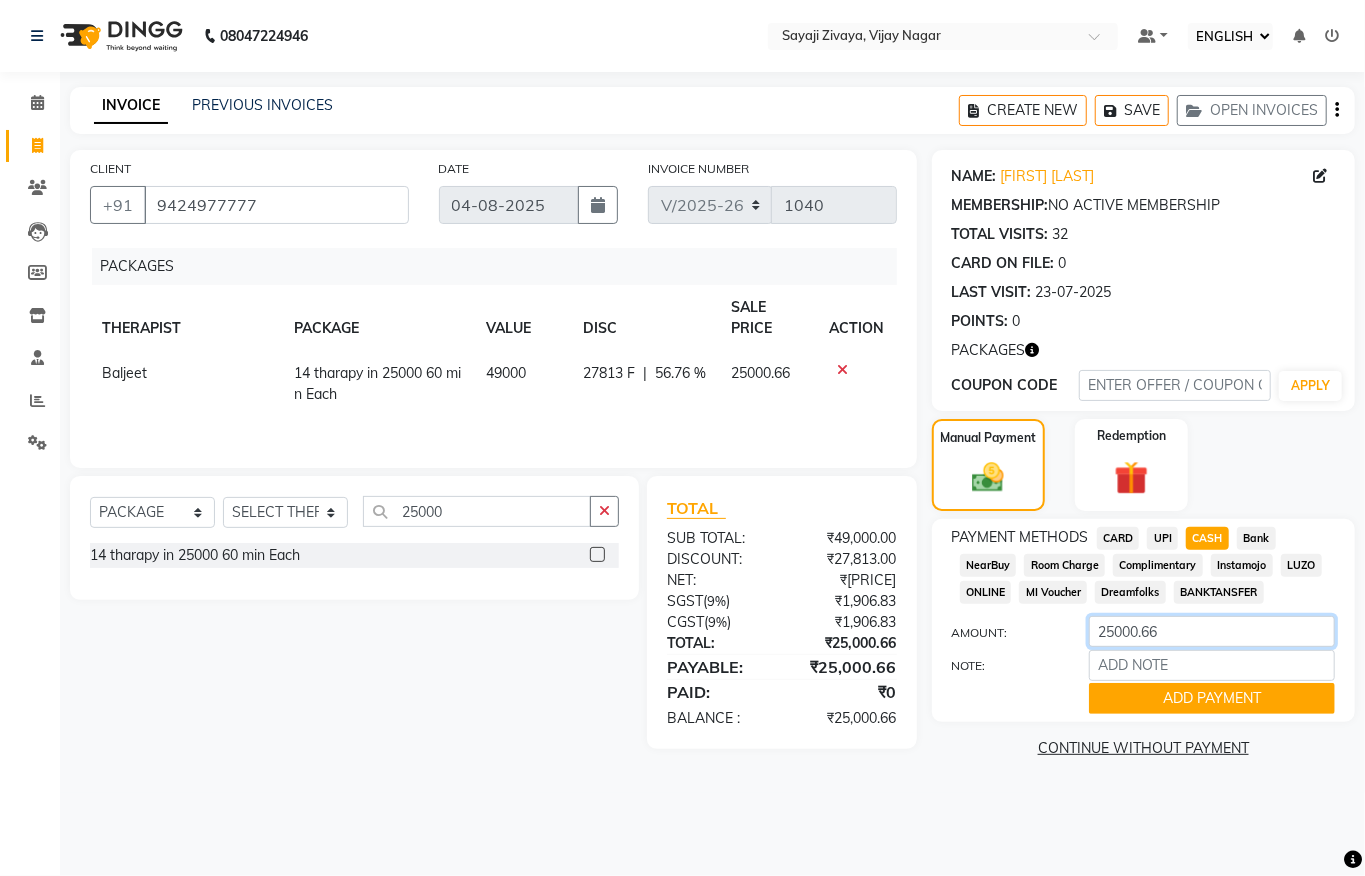 click on "25000.66" 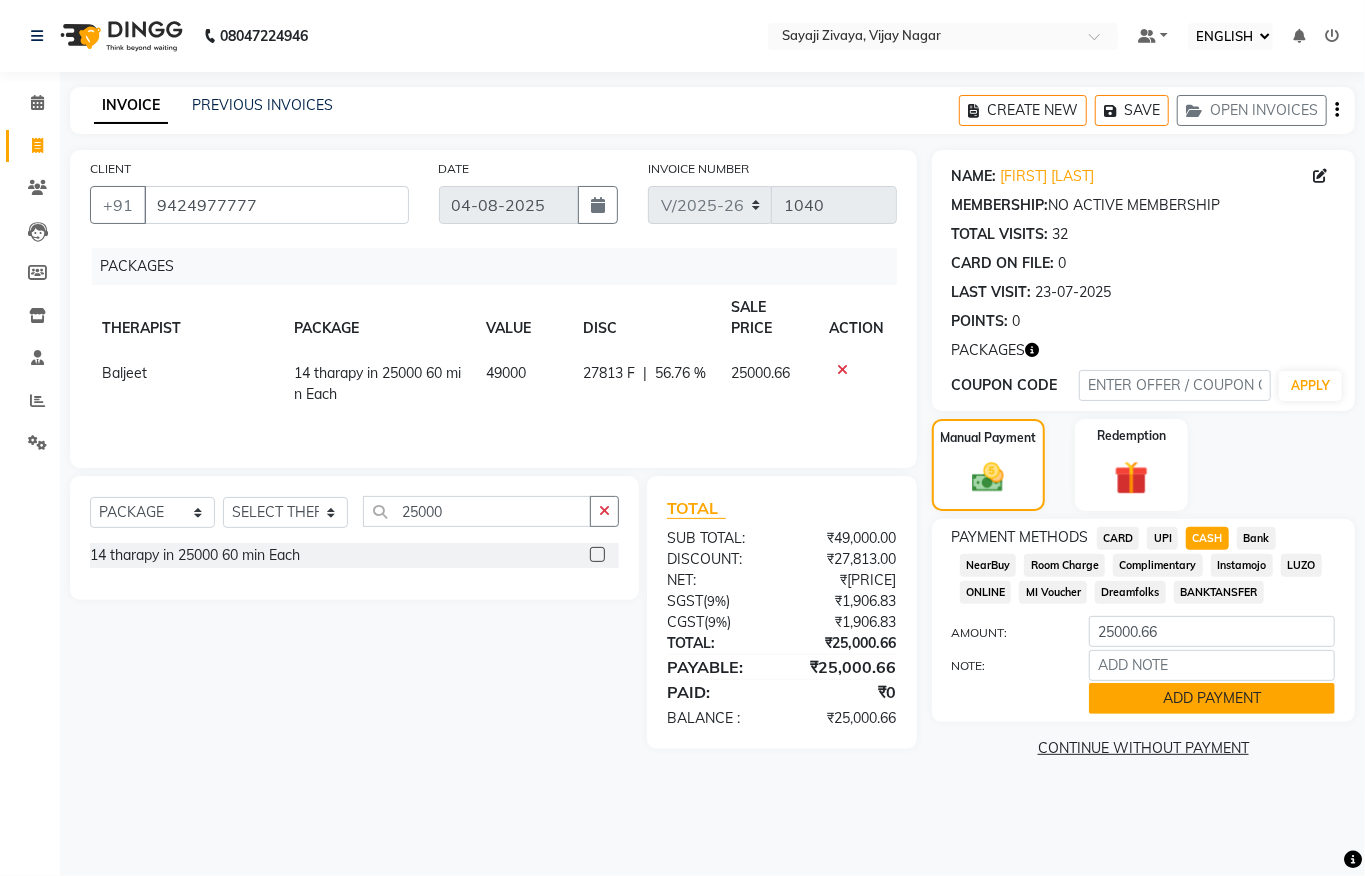 click on "ADD PAYMENT" 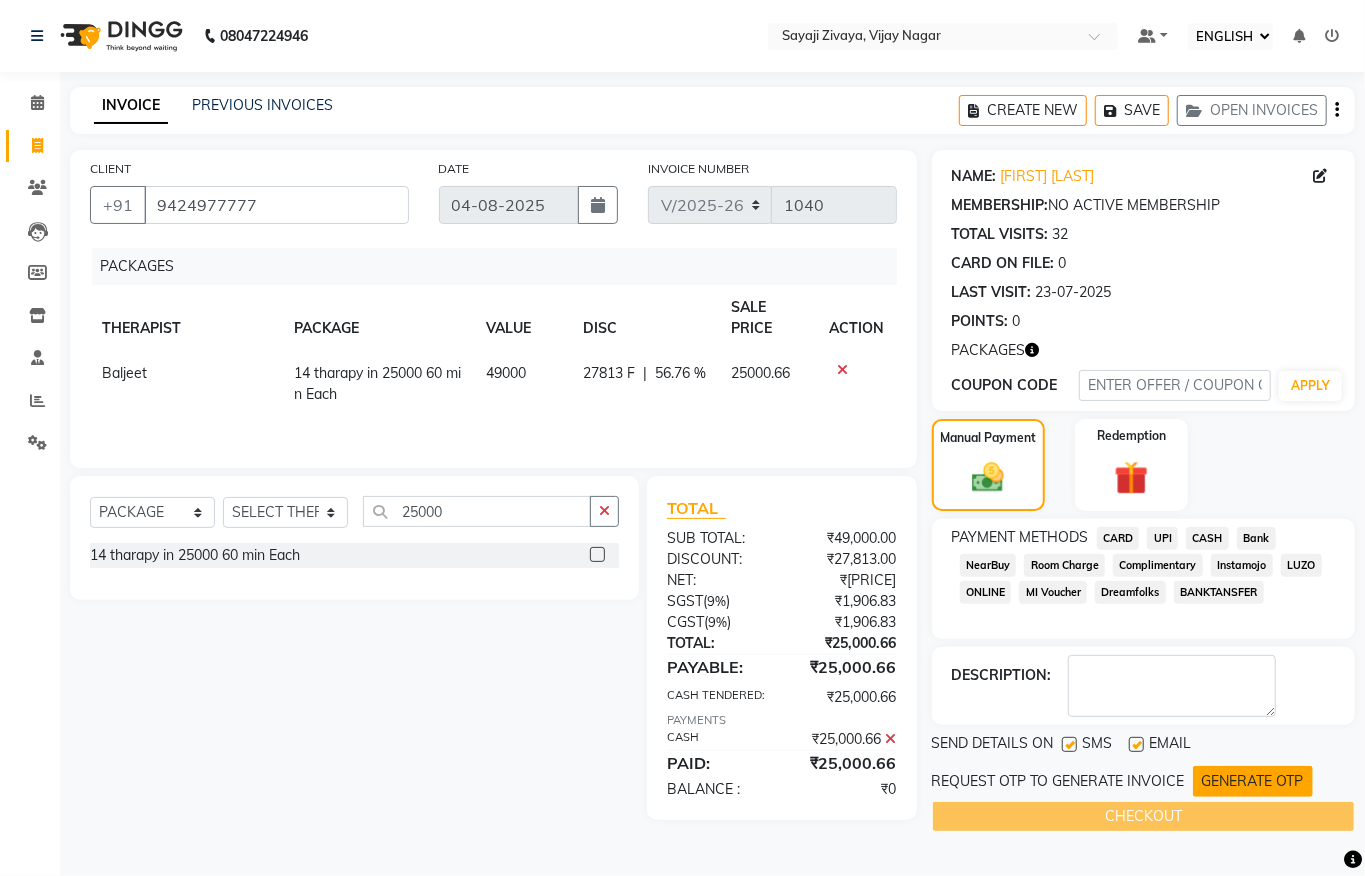 click on "GENERATE OTP" 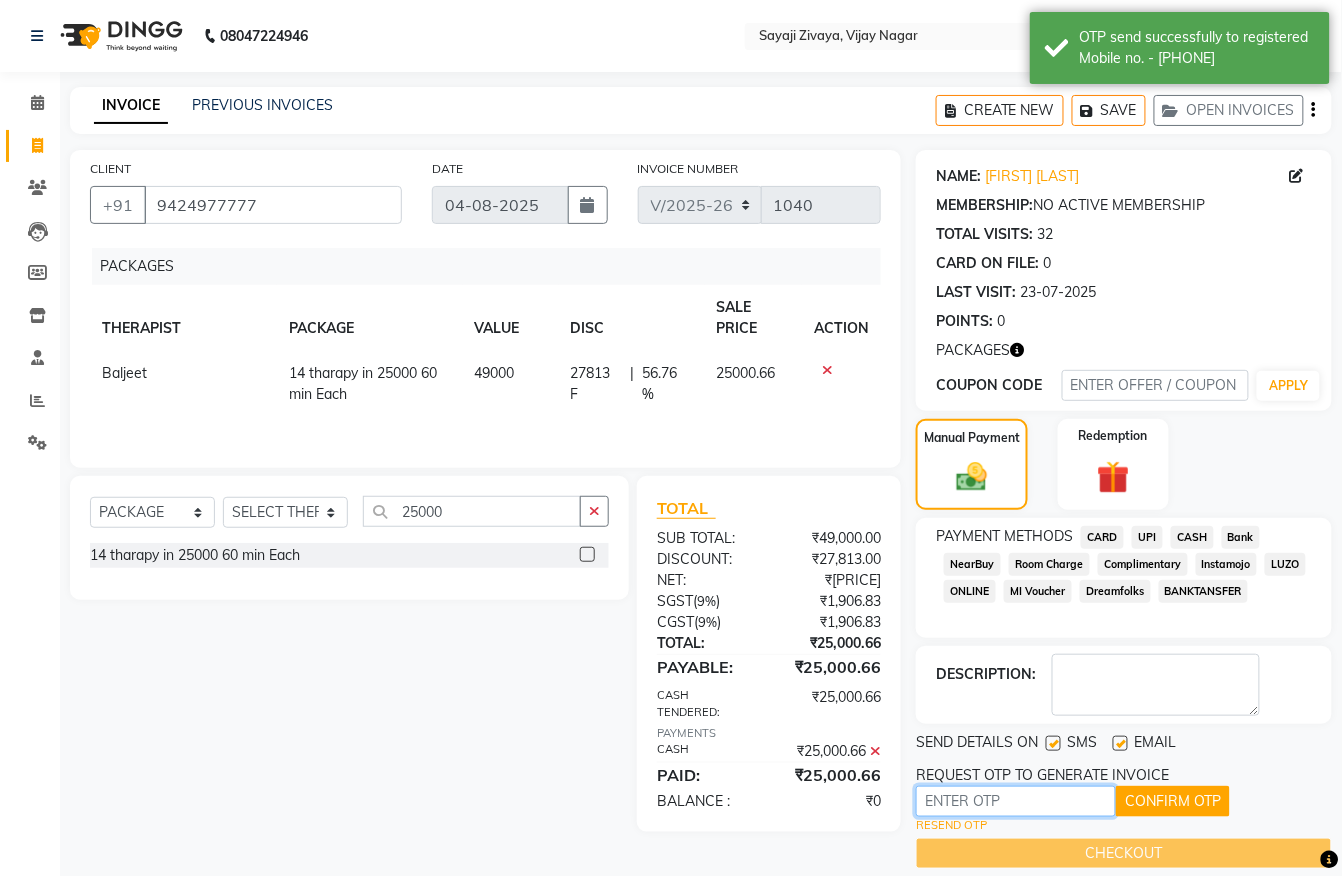 drag, startPoint x: 1025, startPoint y: 805, endPoint x: 1036, endPoint y: 800, distance: 12.083046 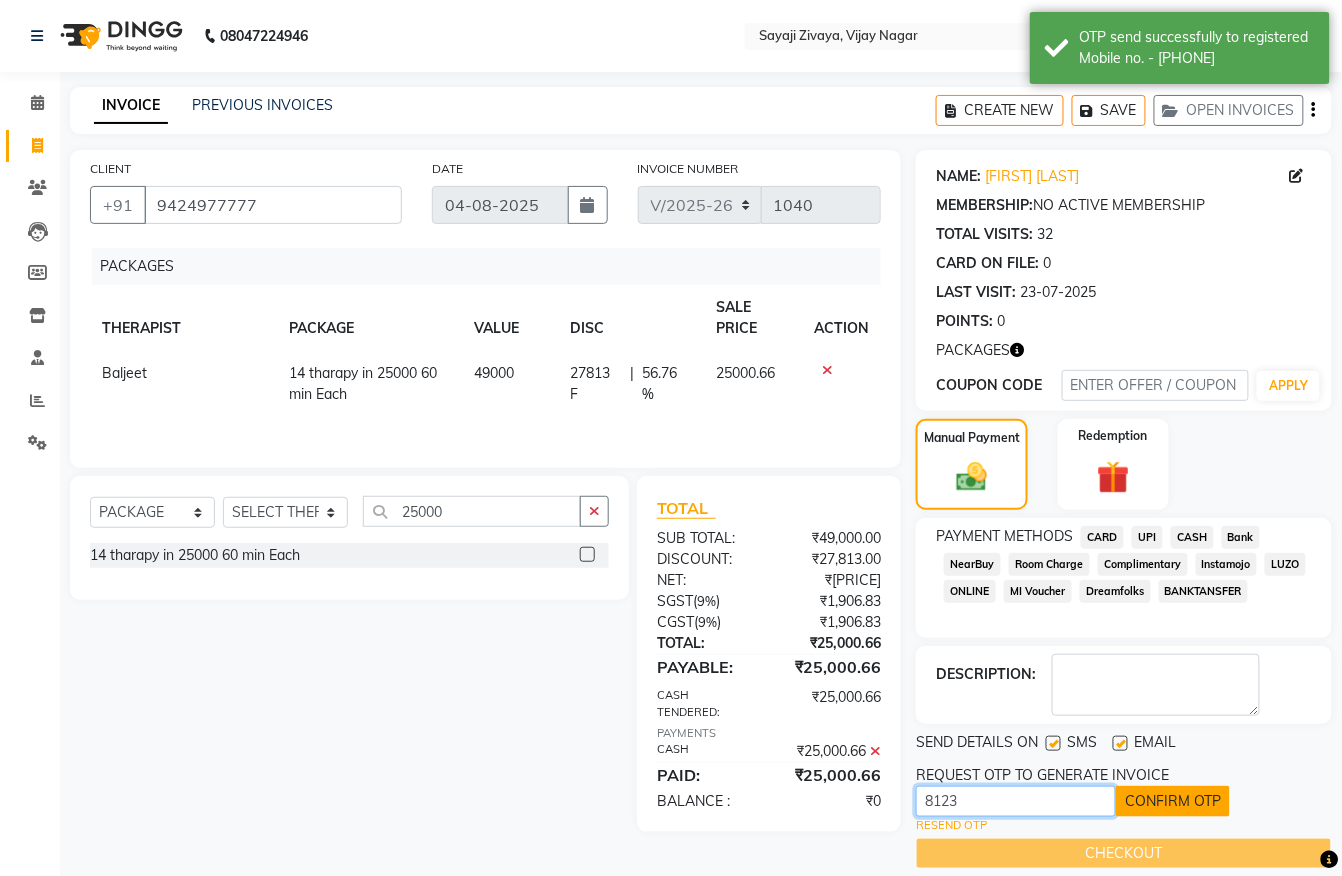 type on "8123" 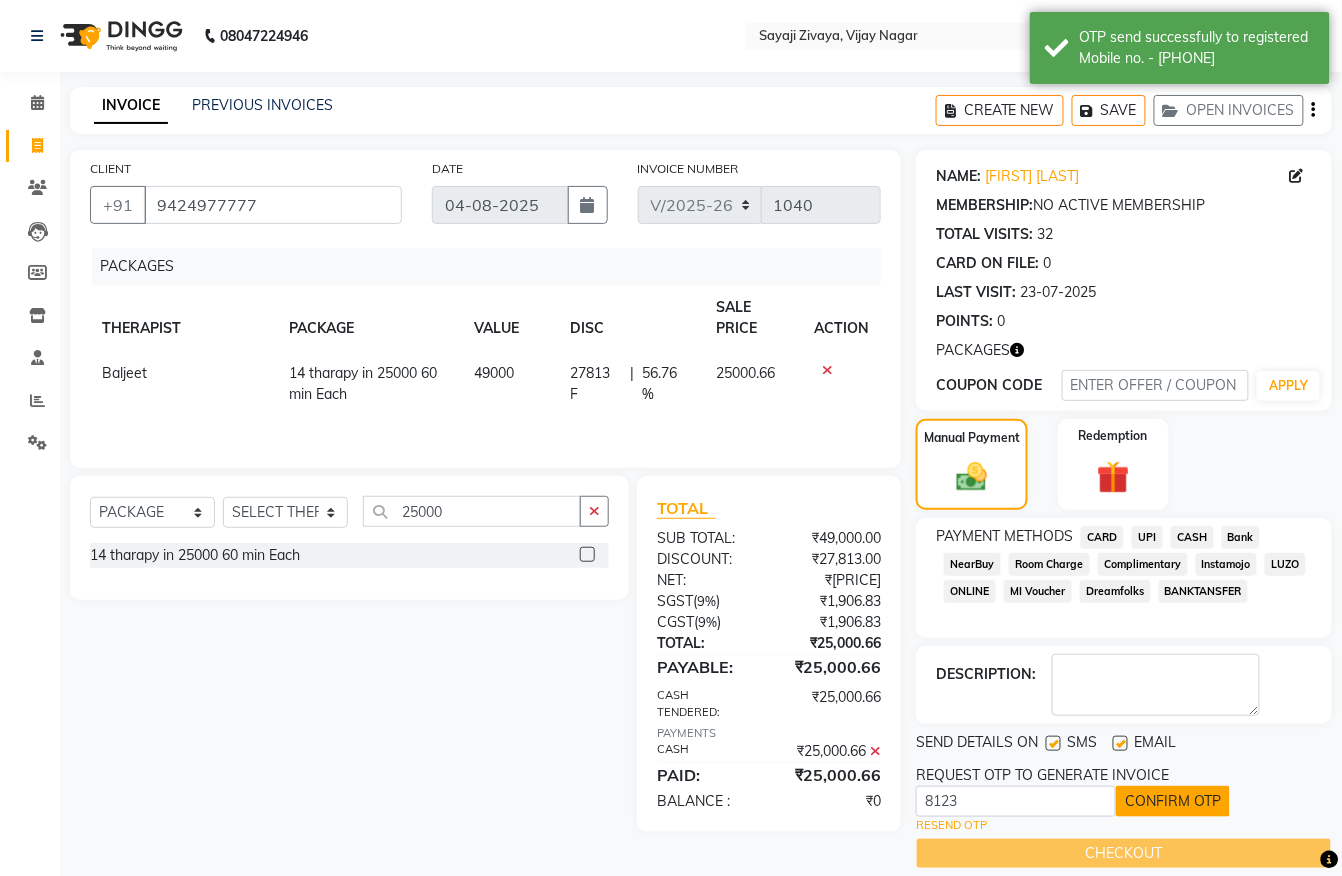 click on "CONFIRM OTP" 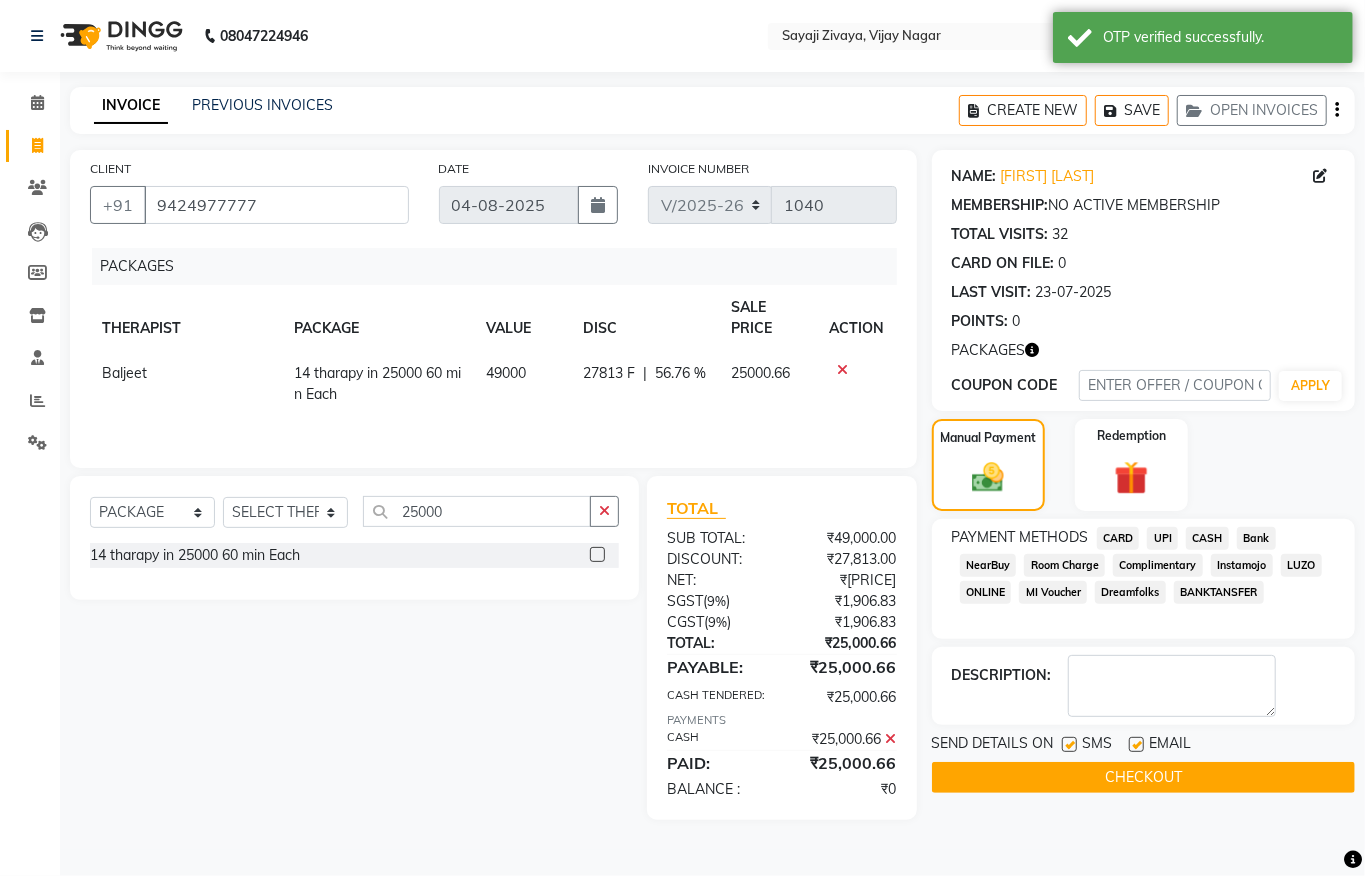 click on "CHECKOUT" 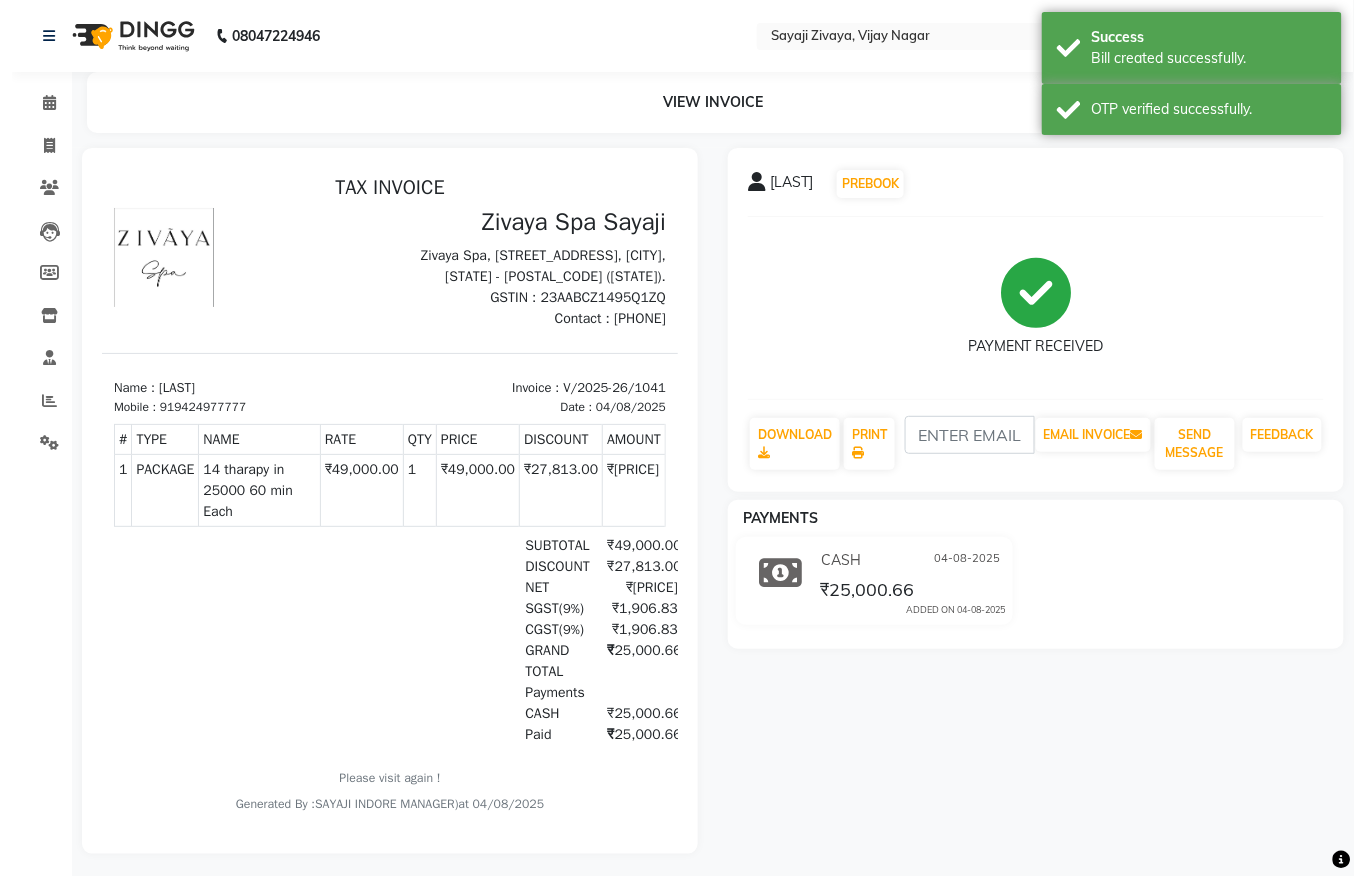 scroll, scrollTop: 0, scrollLeft: 0, axis: both 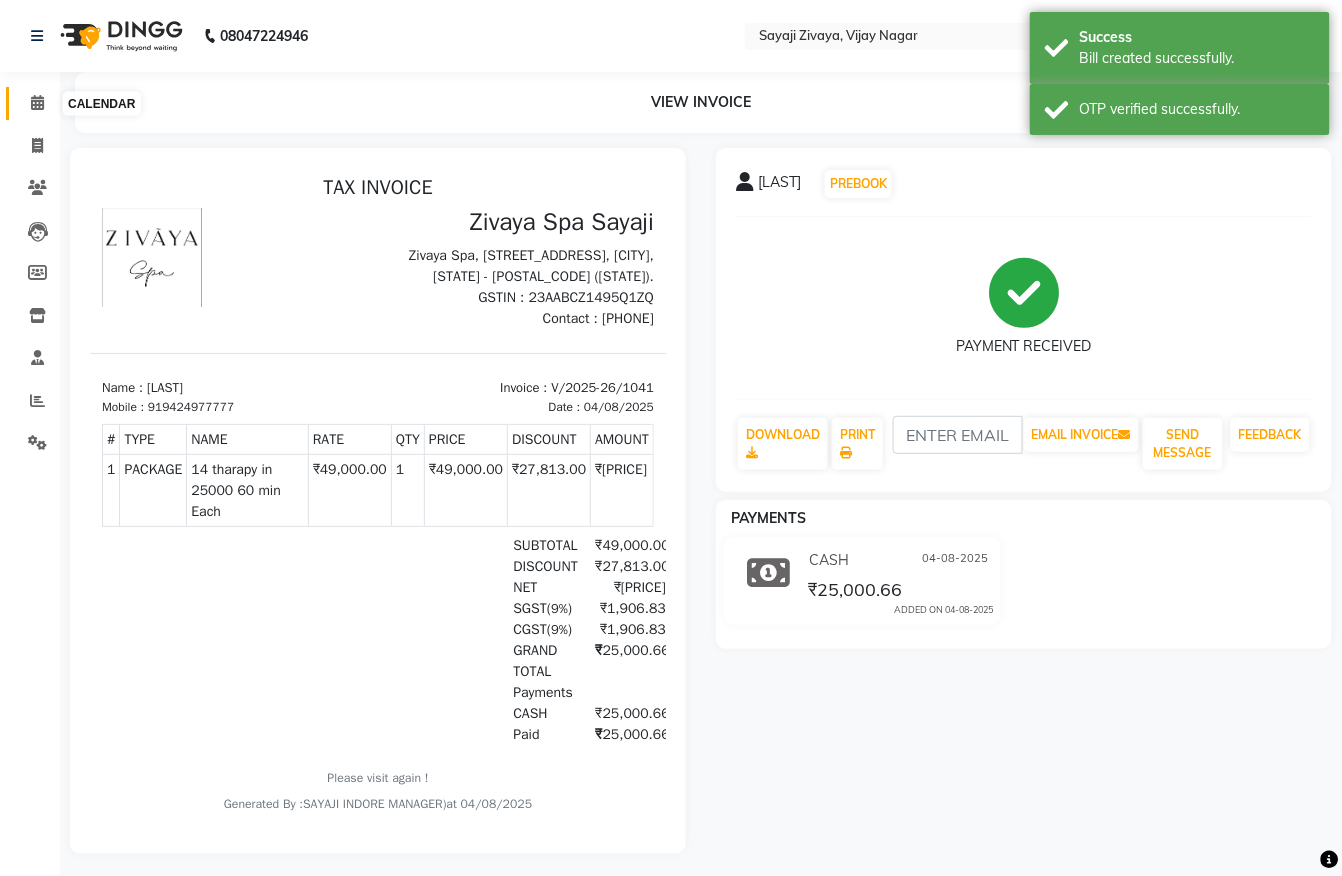 click 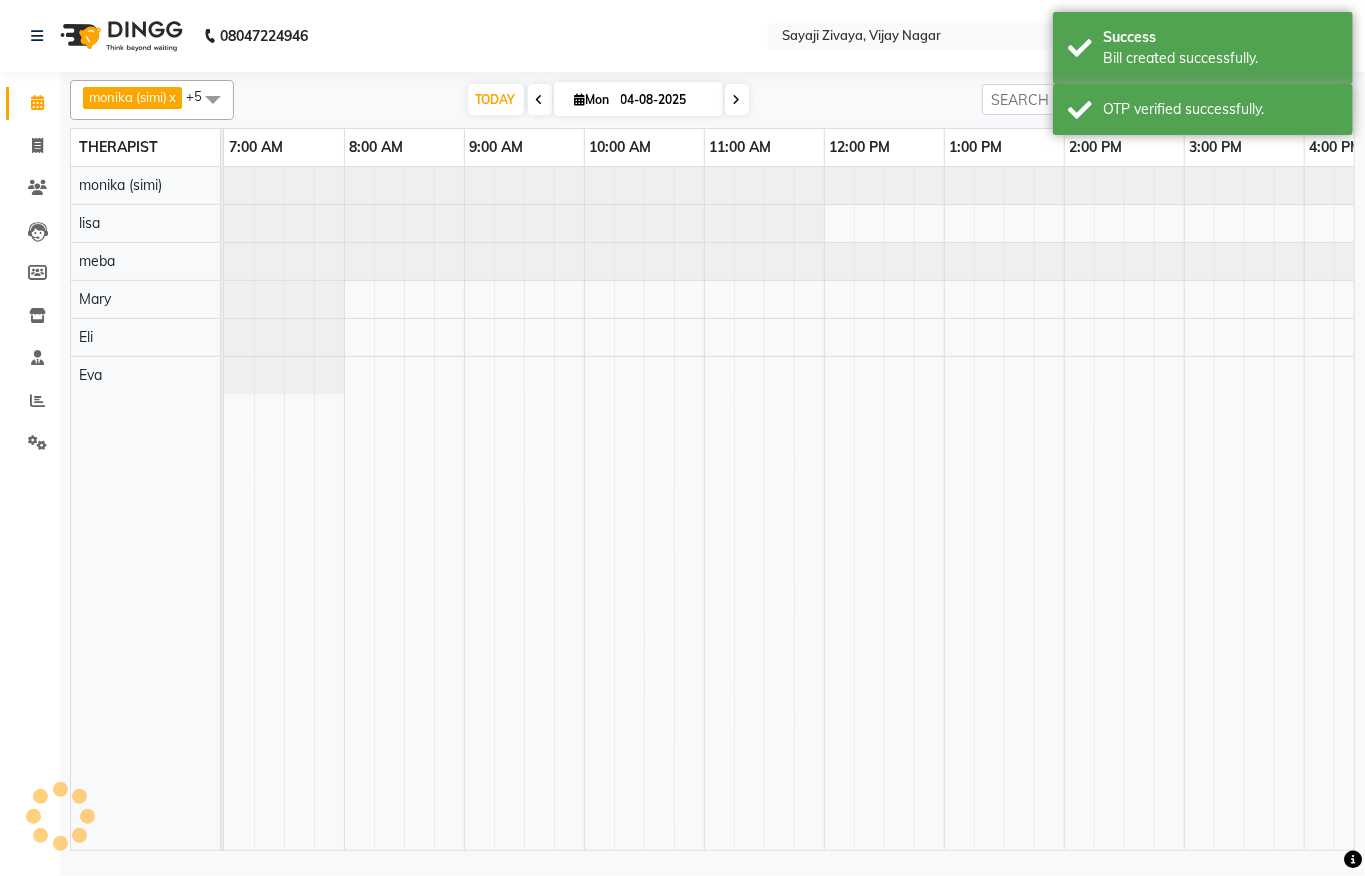 scroll, scrollTop: 0, scrollLeft: 0, axis: both 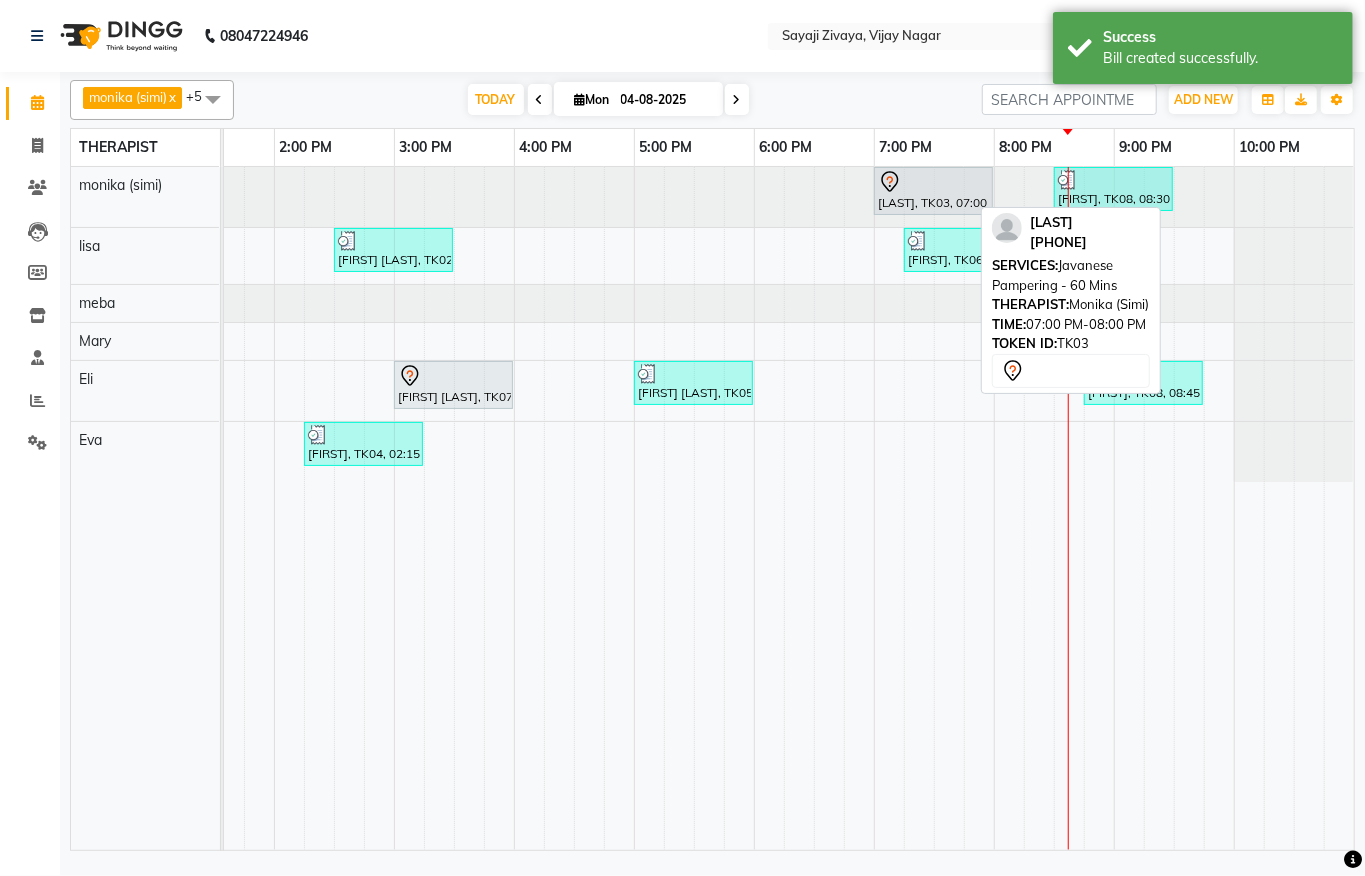 click at bounding box center [933, 182] 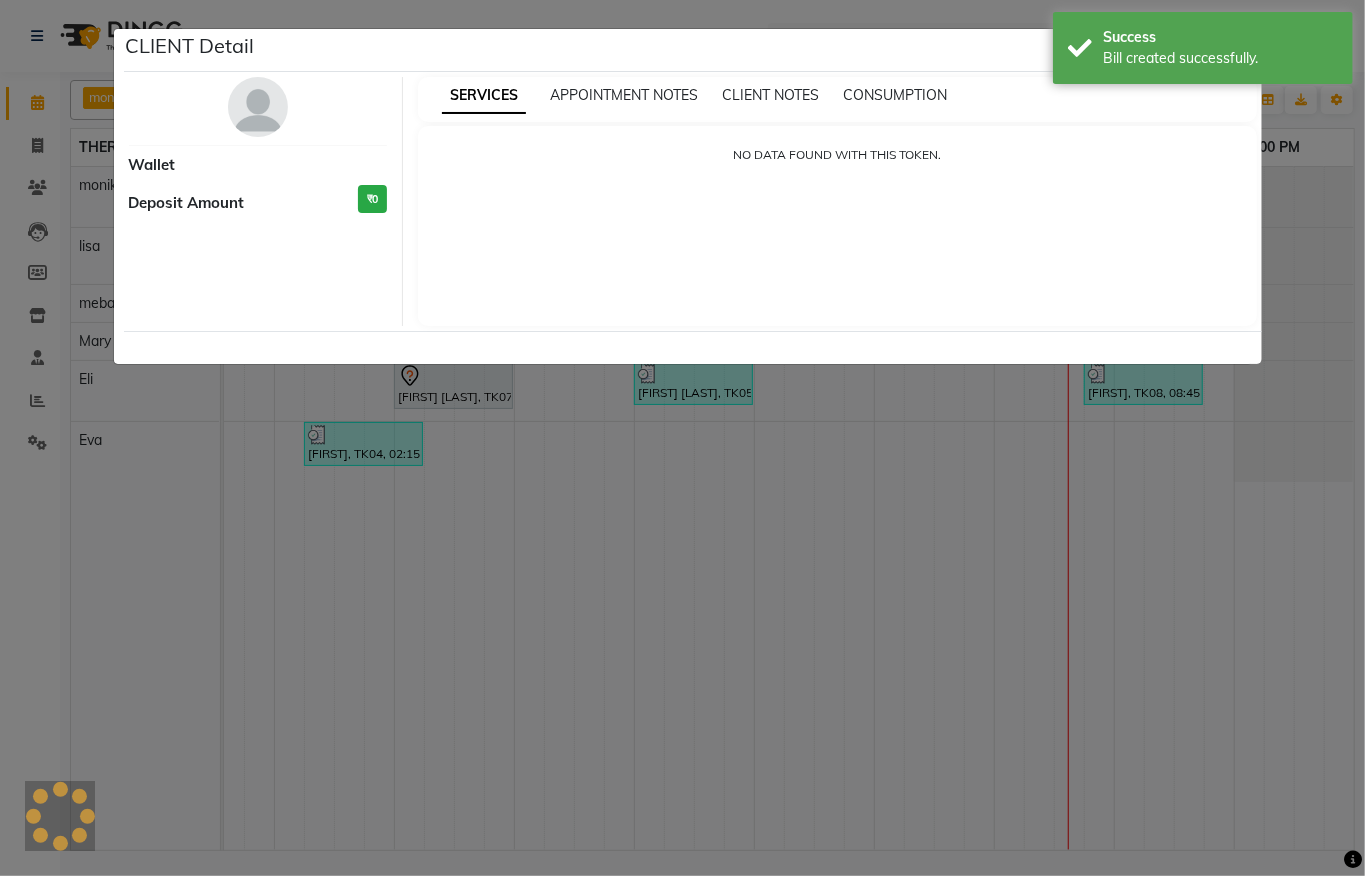 select on "7" 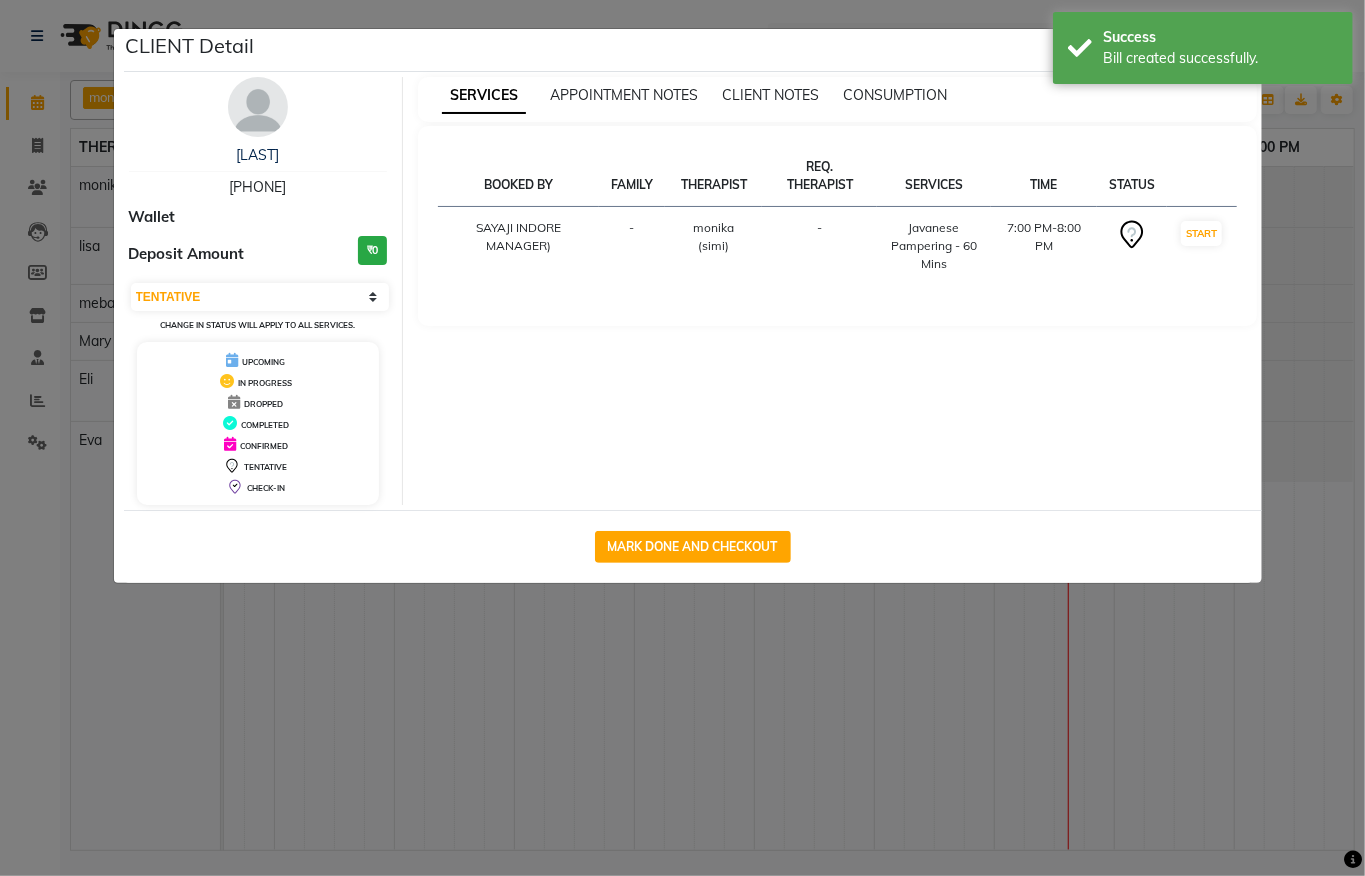 type 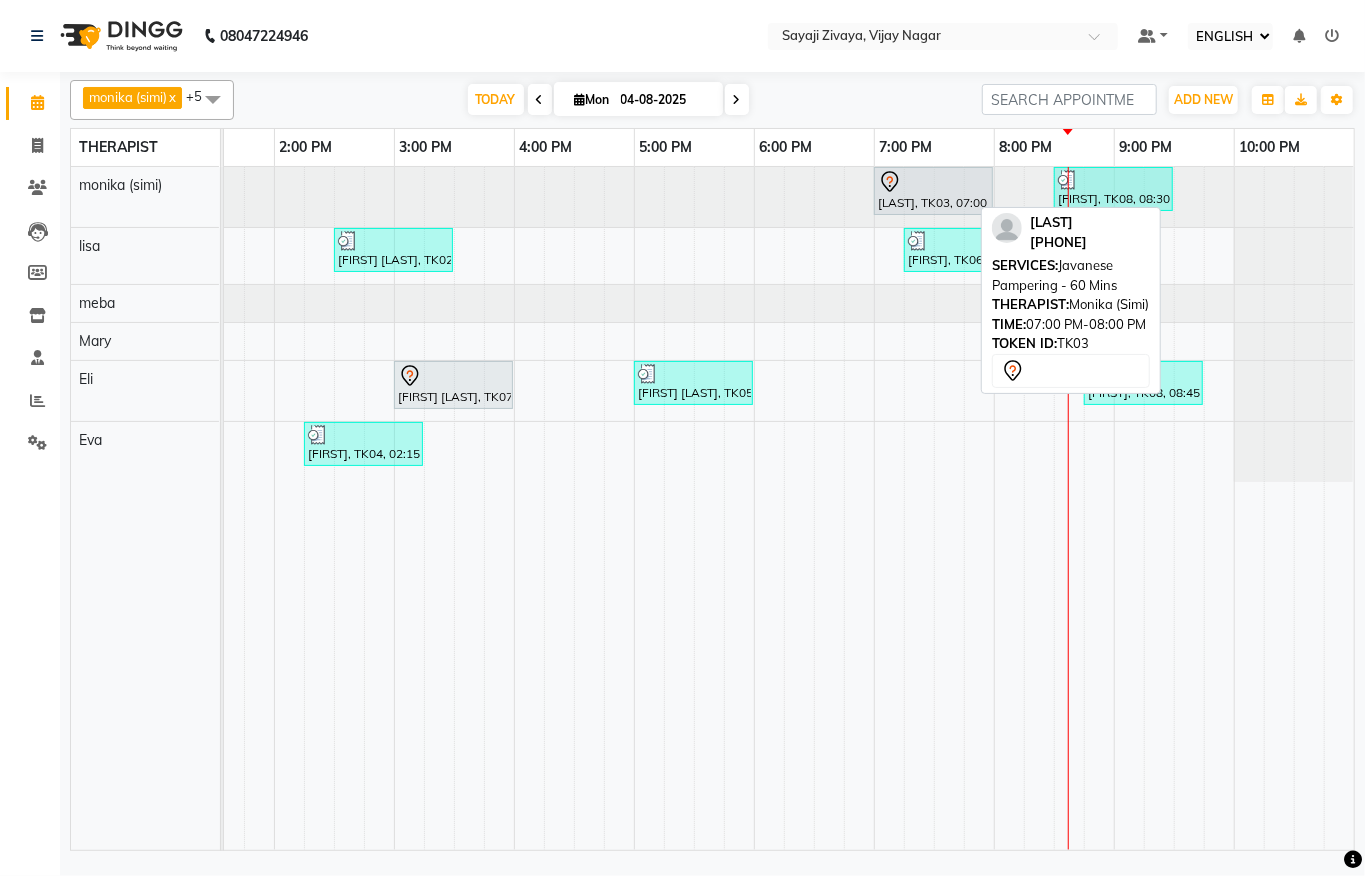 click on "[LAST], TK03, 07:00 PM-08:00 PM, Javanese Pampering - 60 Mins" at bounding box center (933, 191) 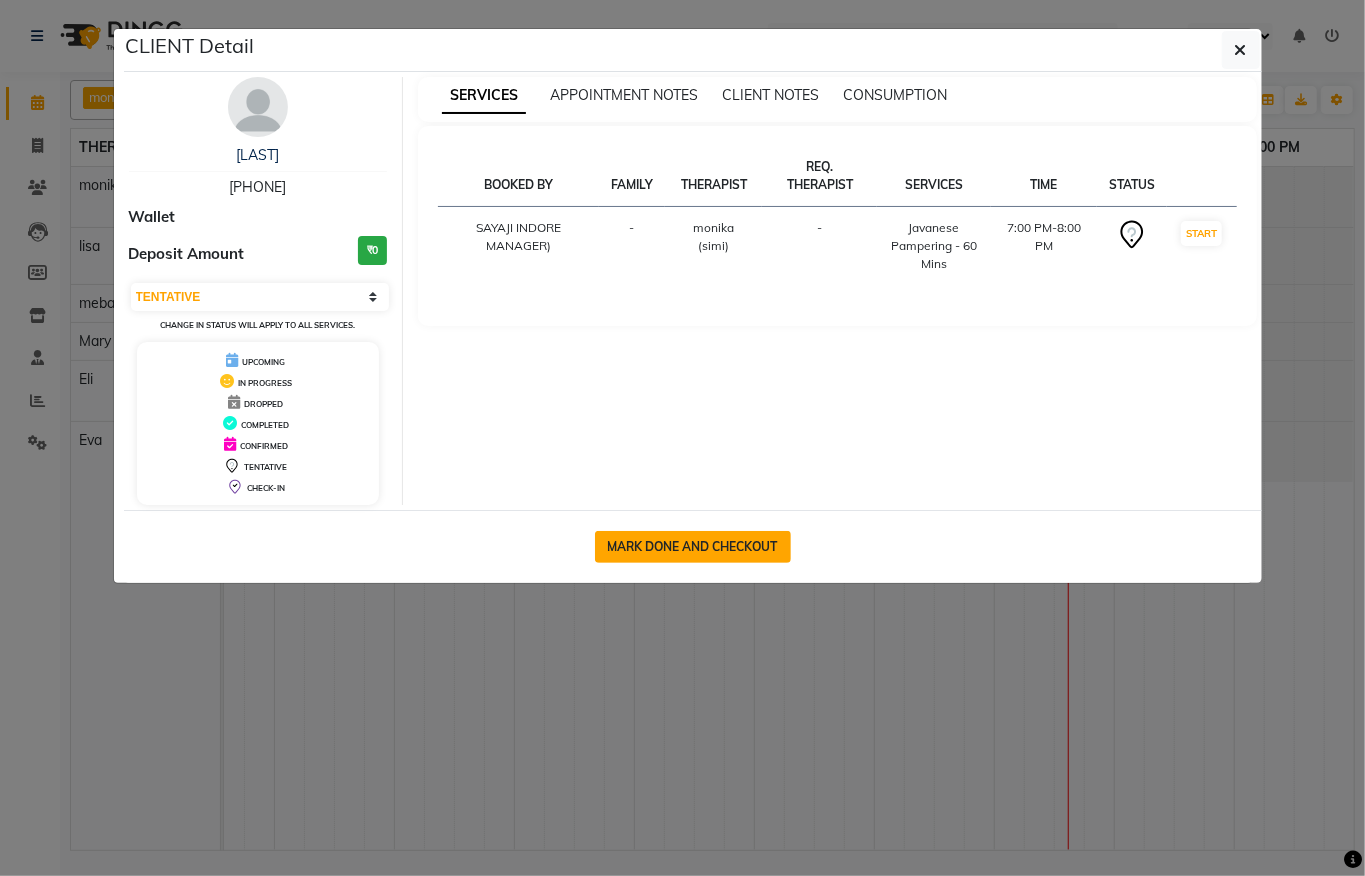click on "MARK DONE AND CHECKOUT" 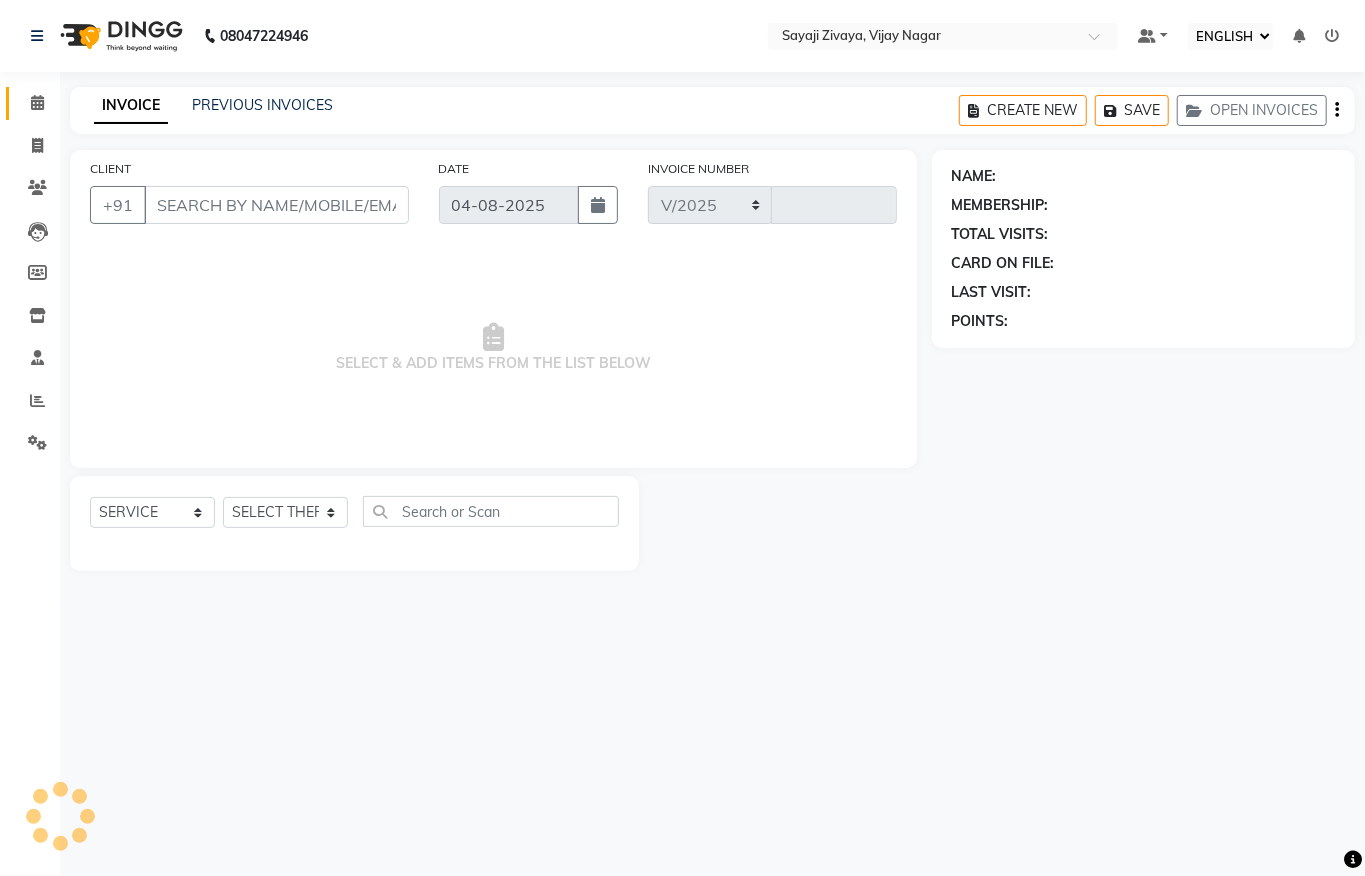 select on "6399" 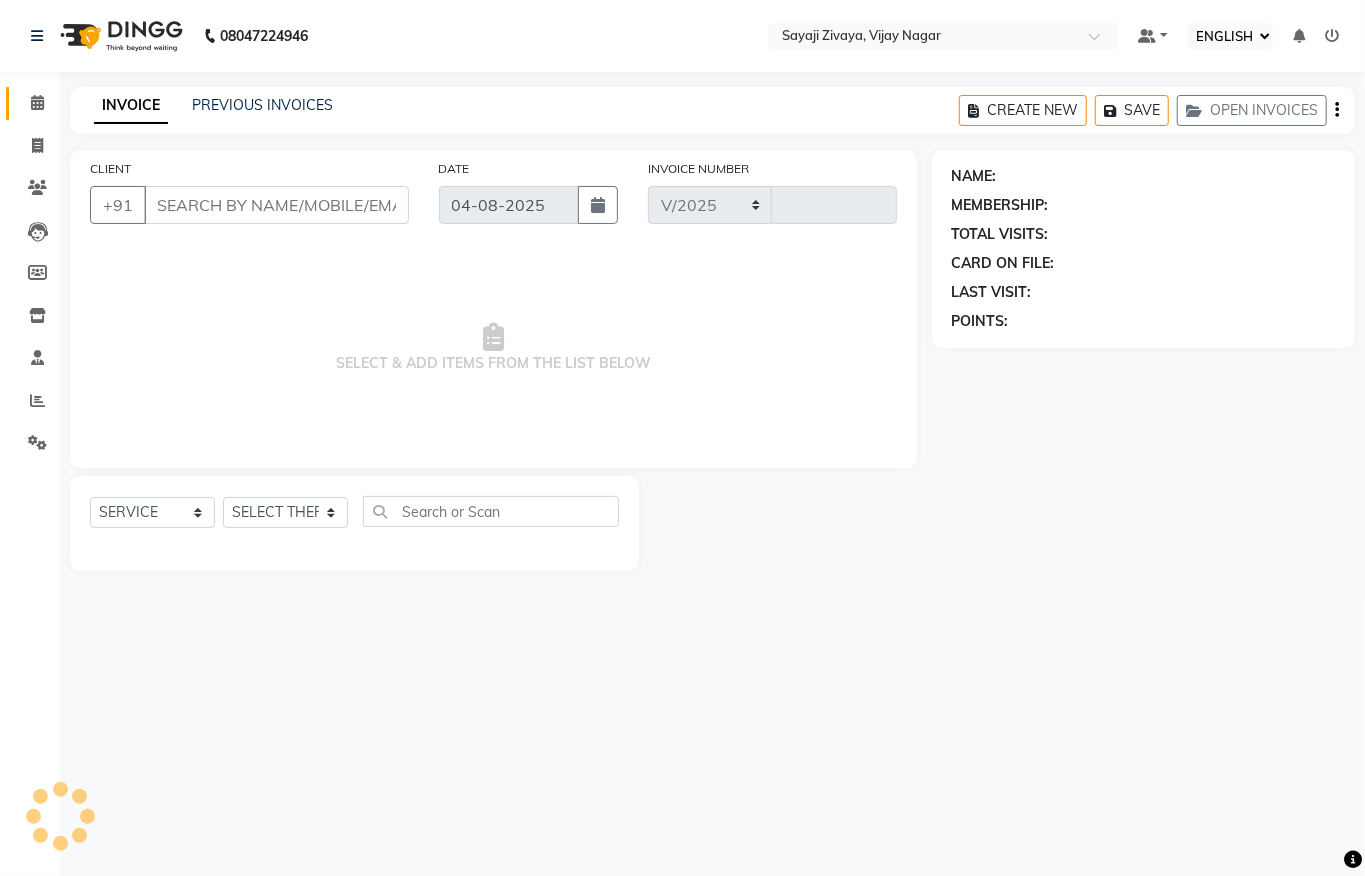 type on "1042" 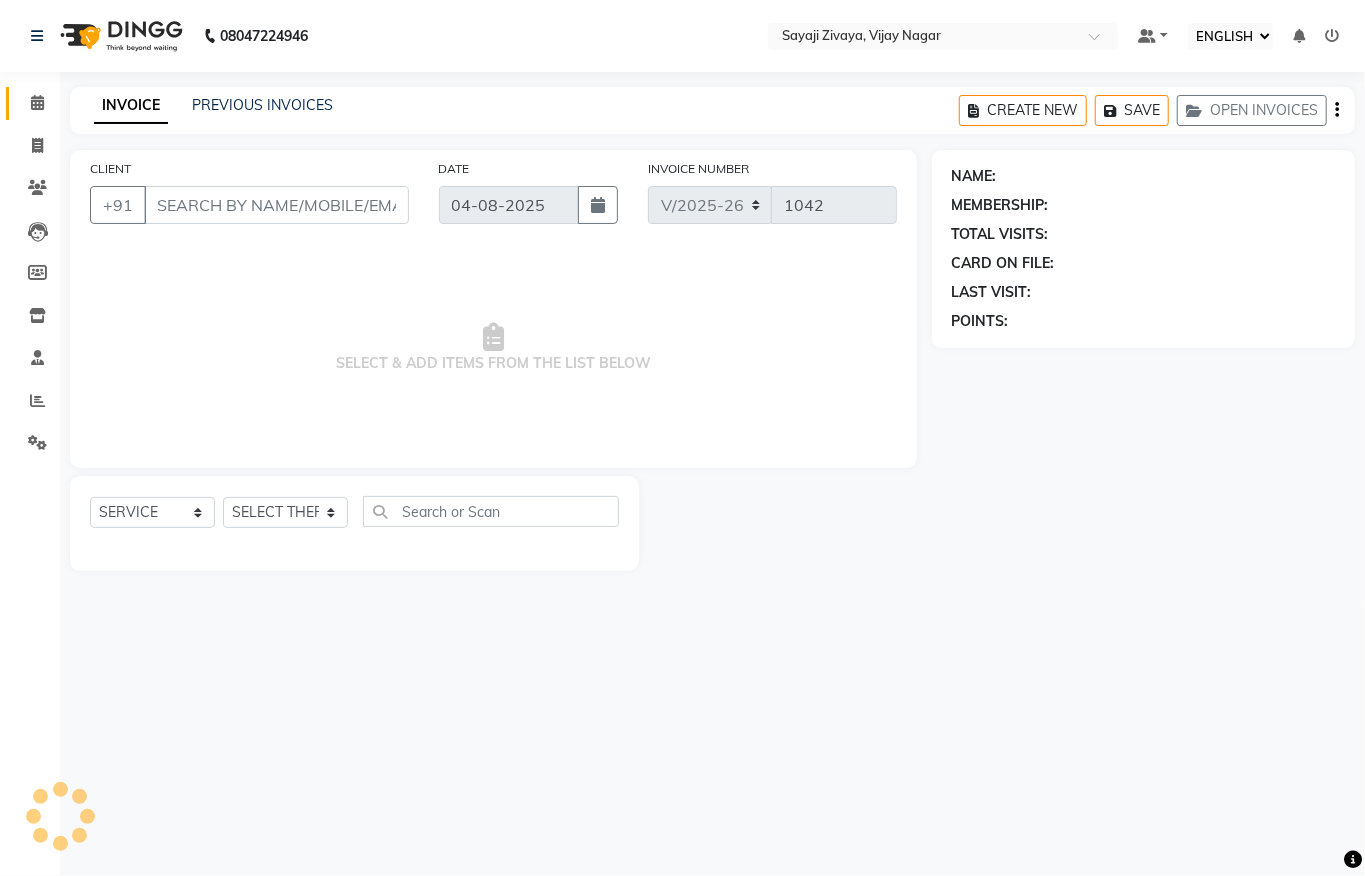 type on "[PHONE]" 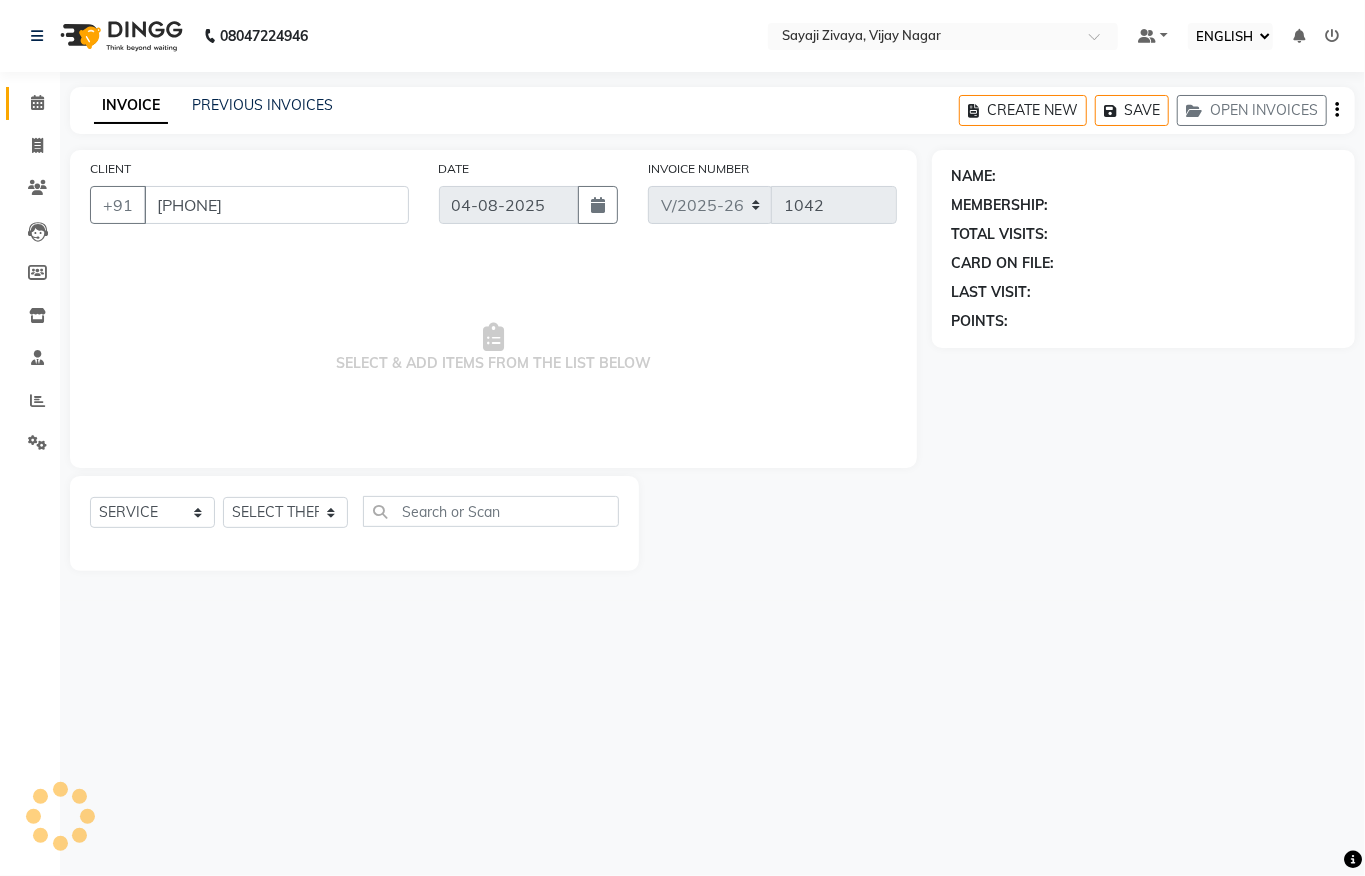select on "55791" 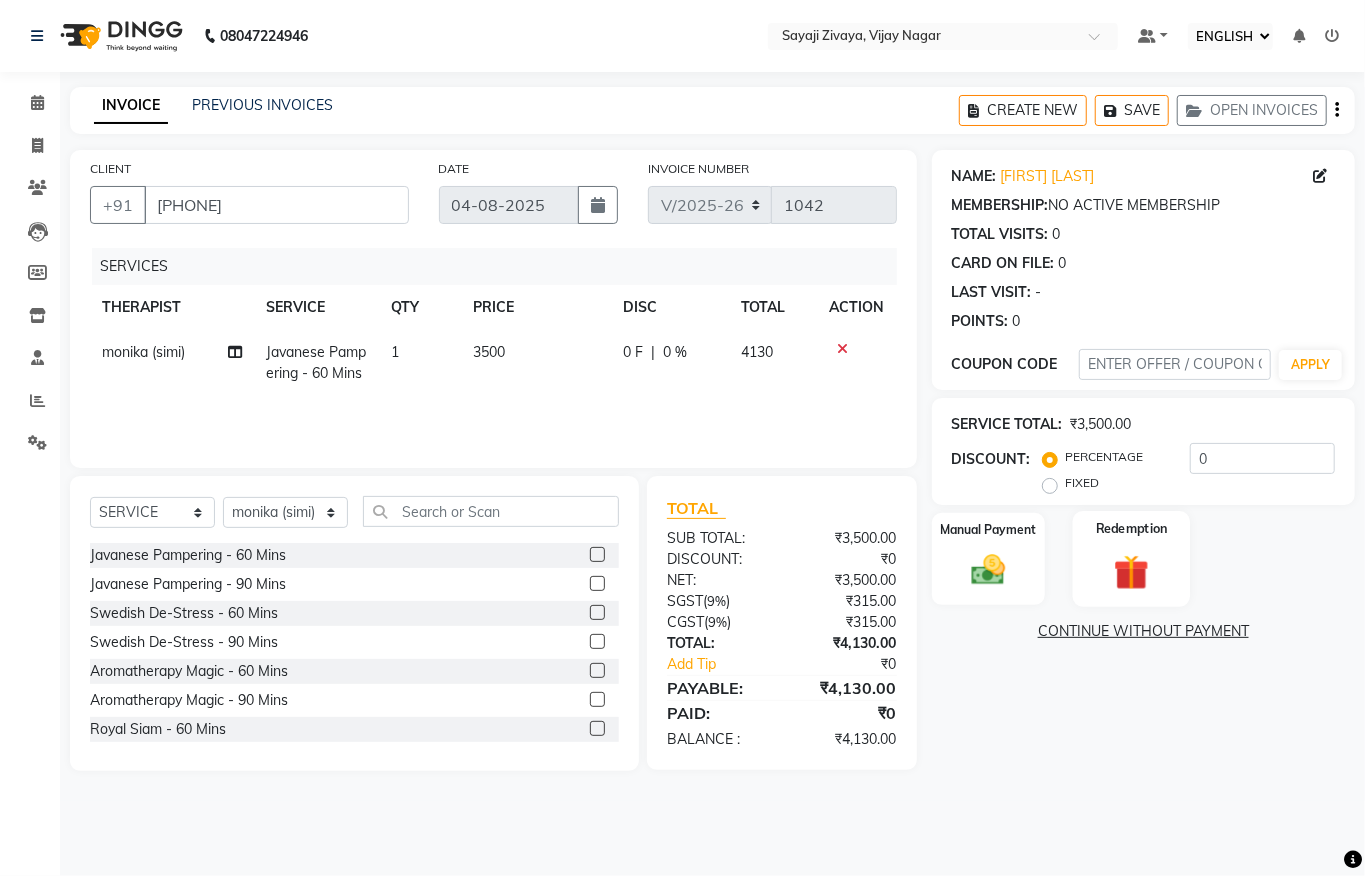 click on "Redemption" 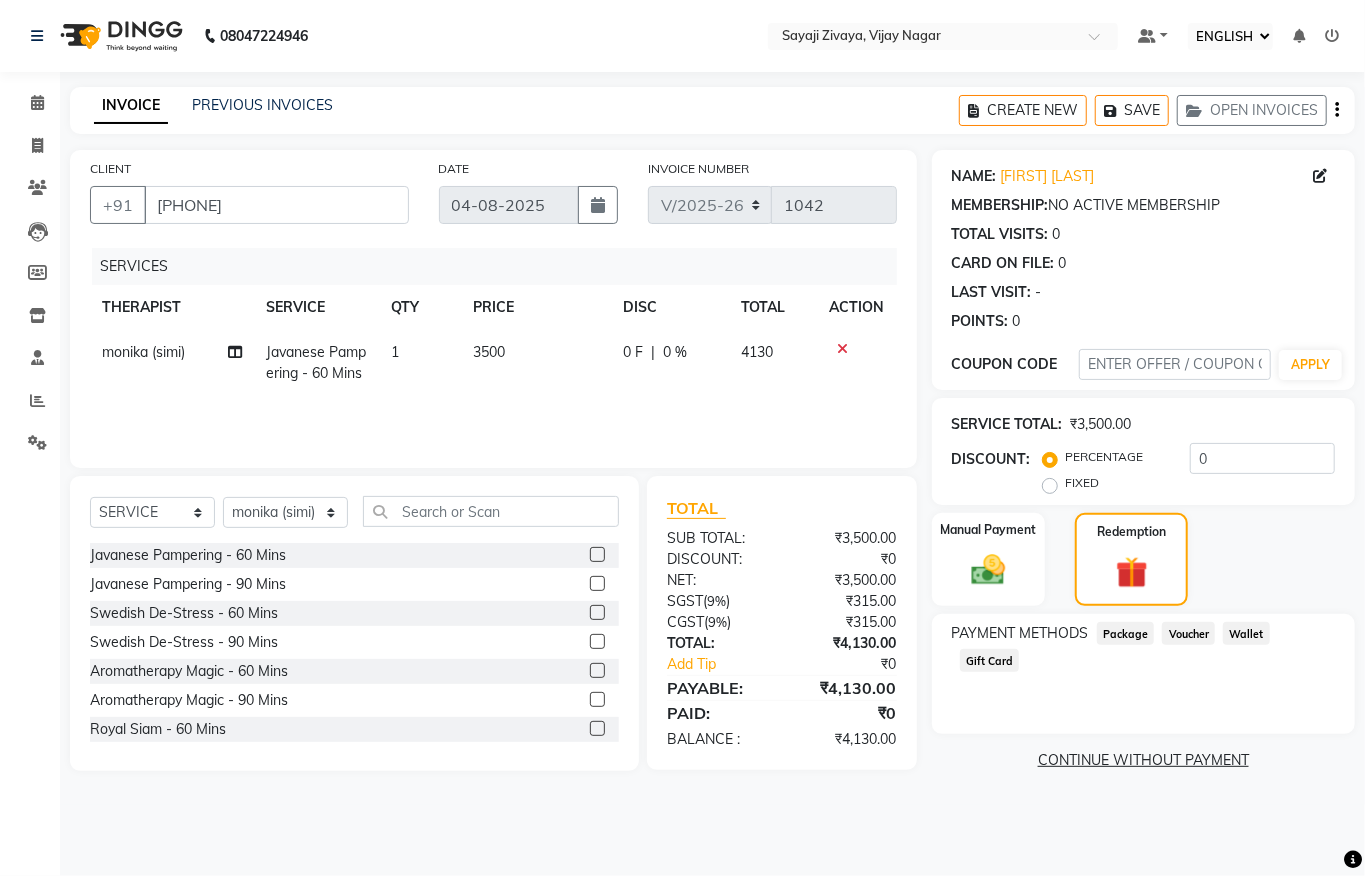 click on "Package" 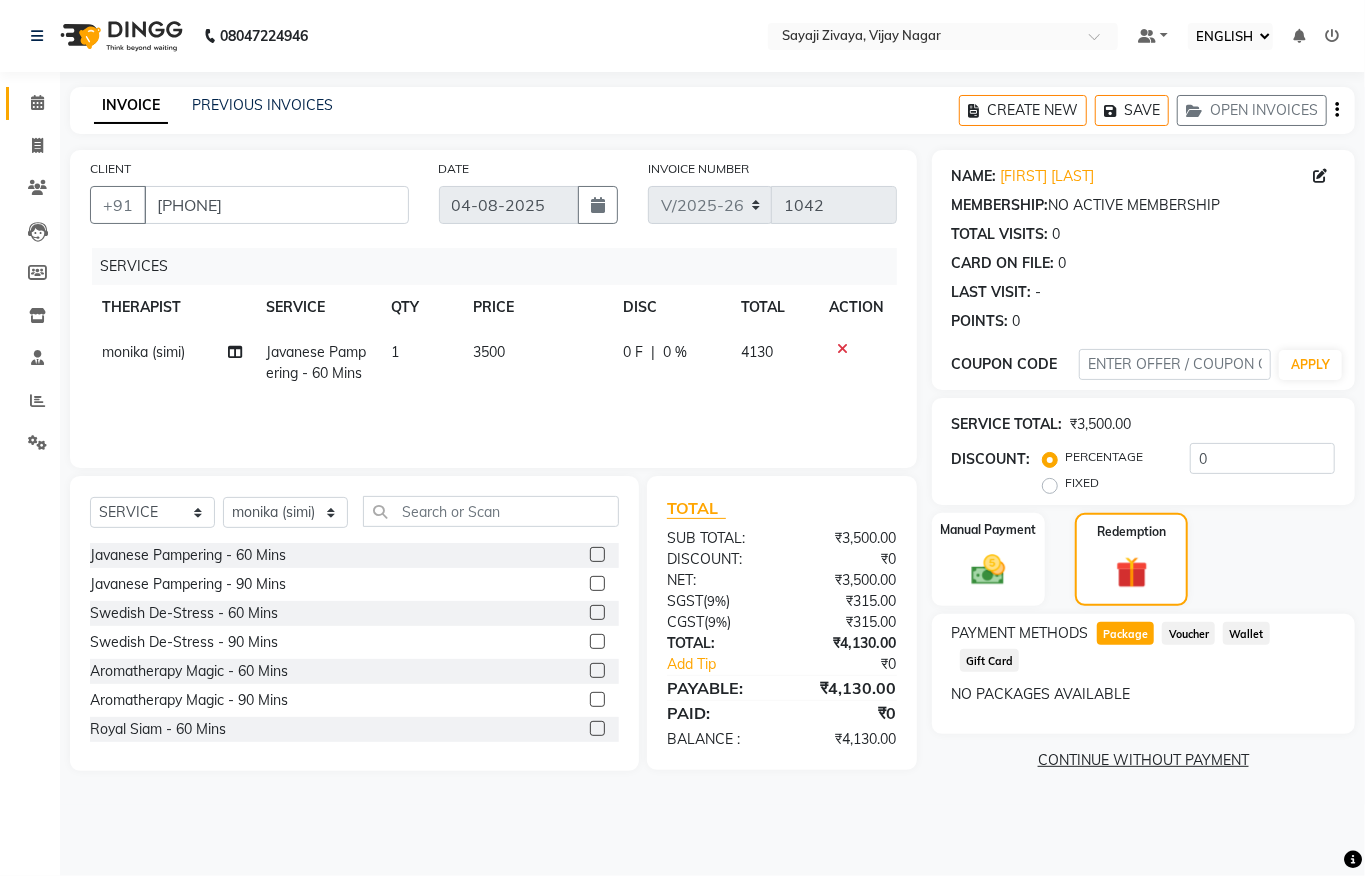 click 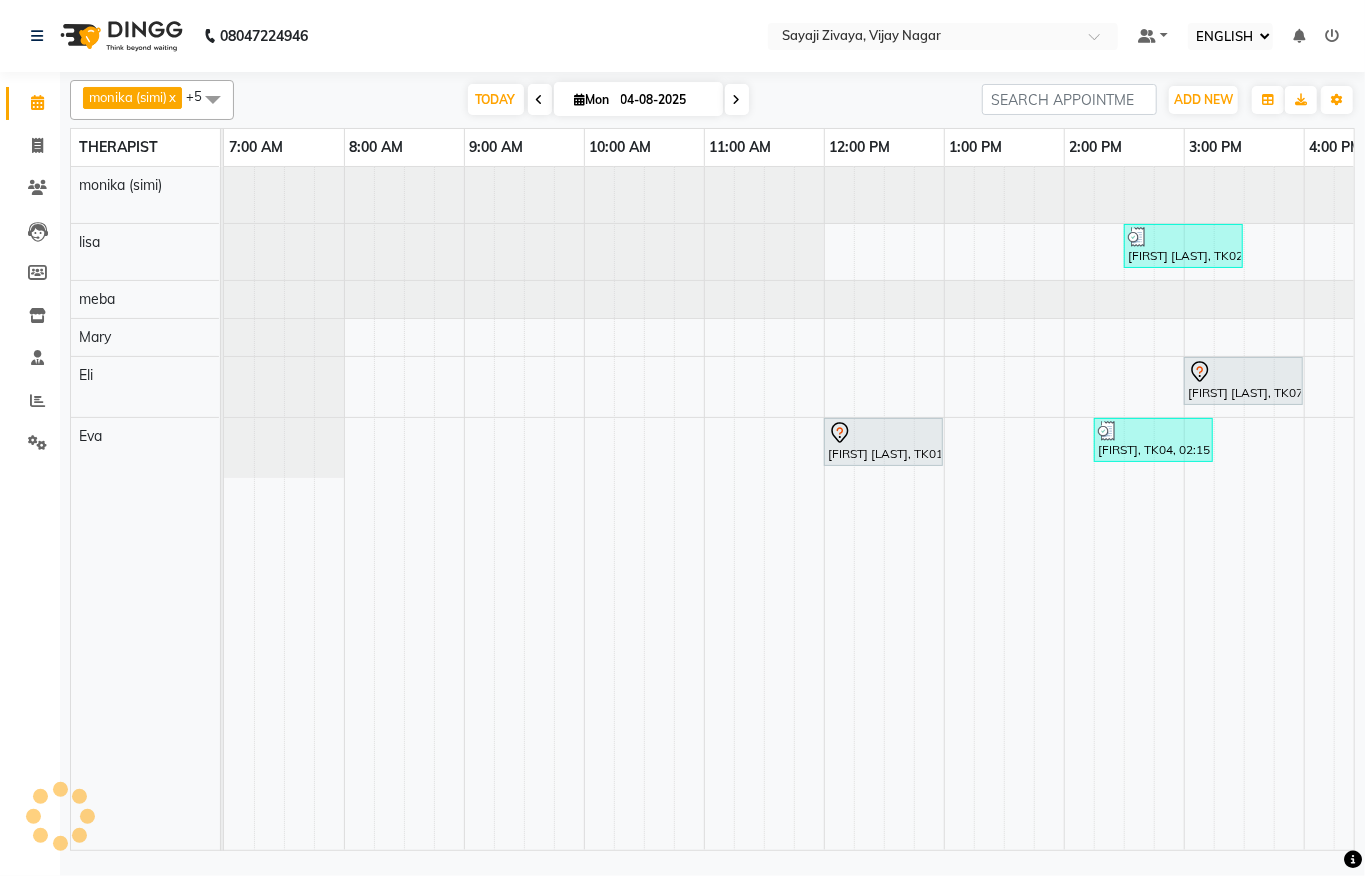 scroll, scrollTop: 0, scrollLeft: 0, axis: both 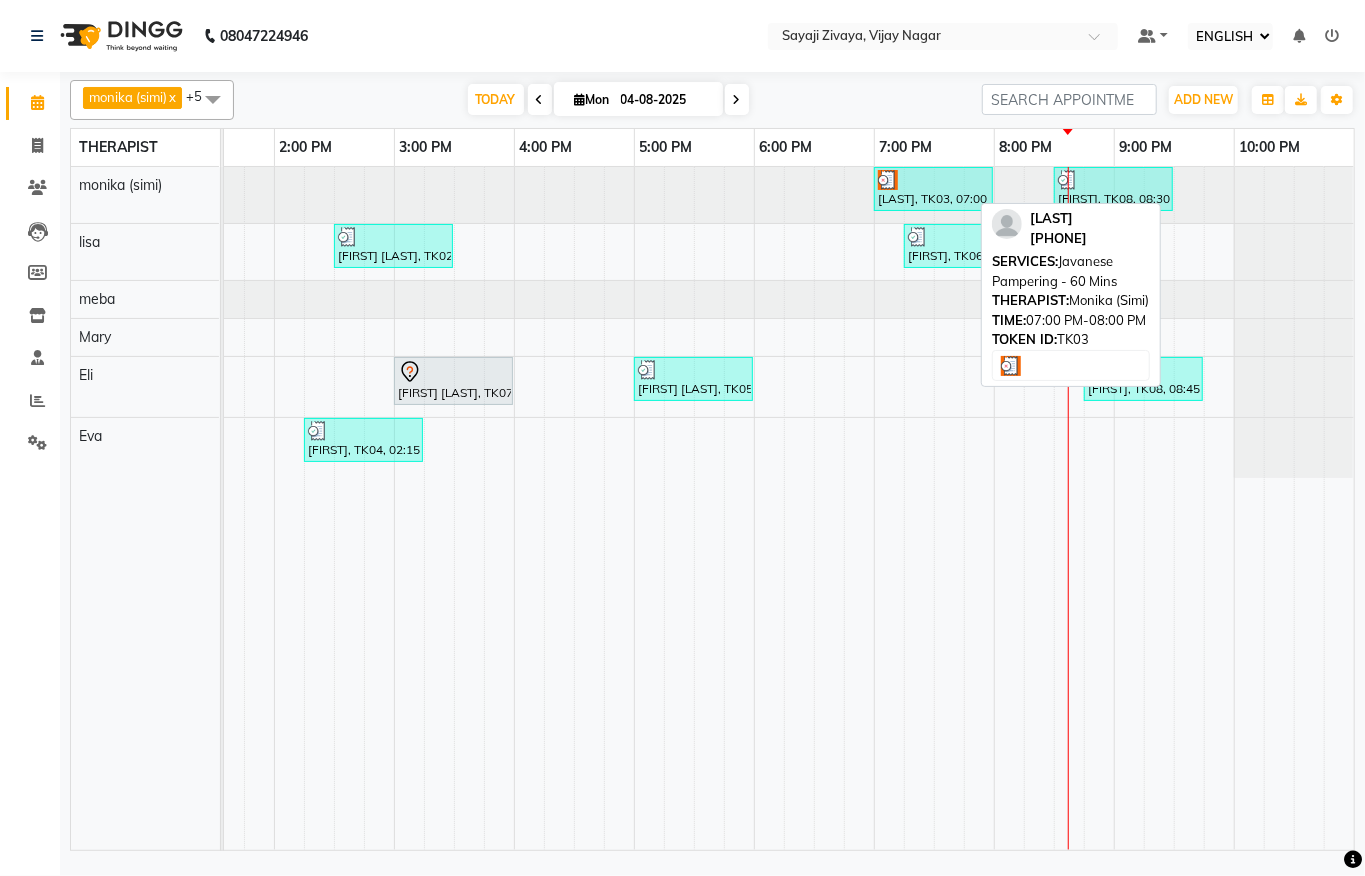 click on "[LAST], TK03, 07:00 PM-08:00 PM, Javanese Pampering - 60 Mins" at bounding box center (933, 189) 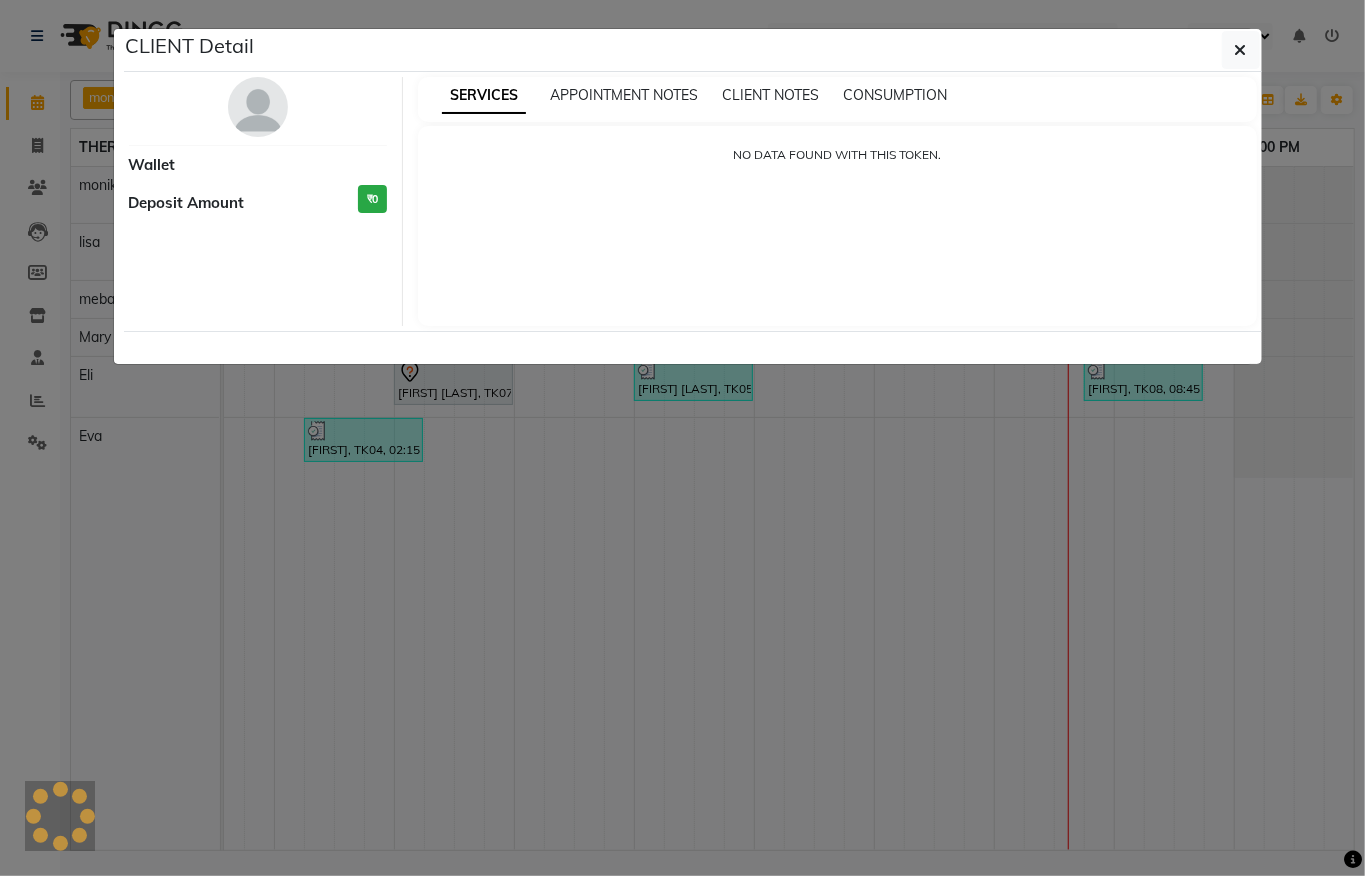 select on "3" 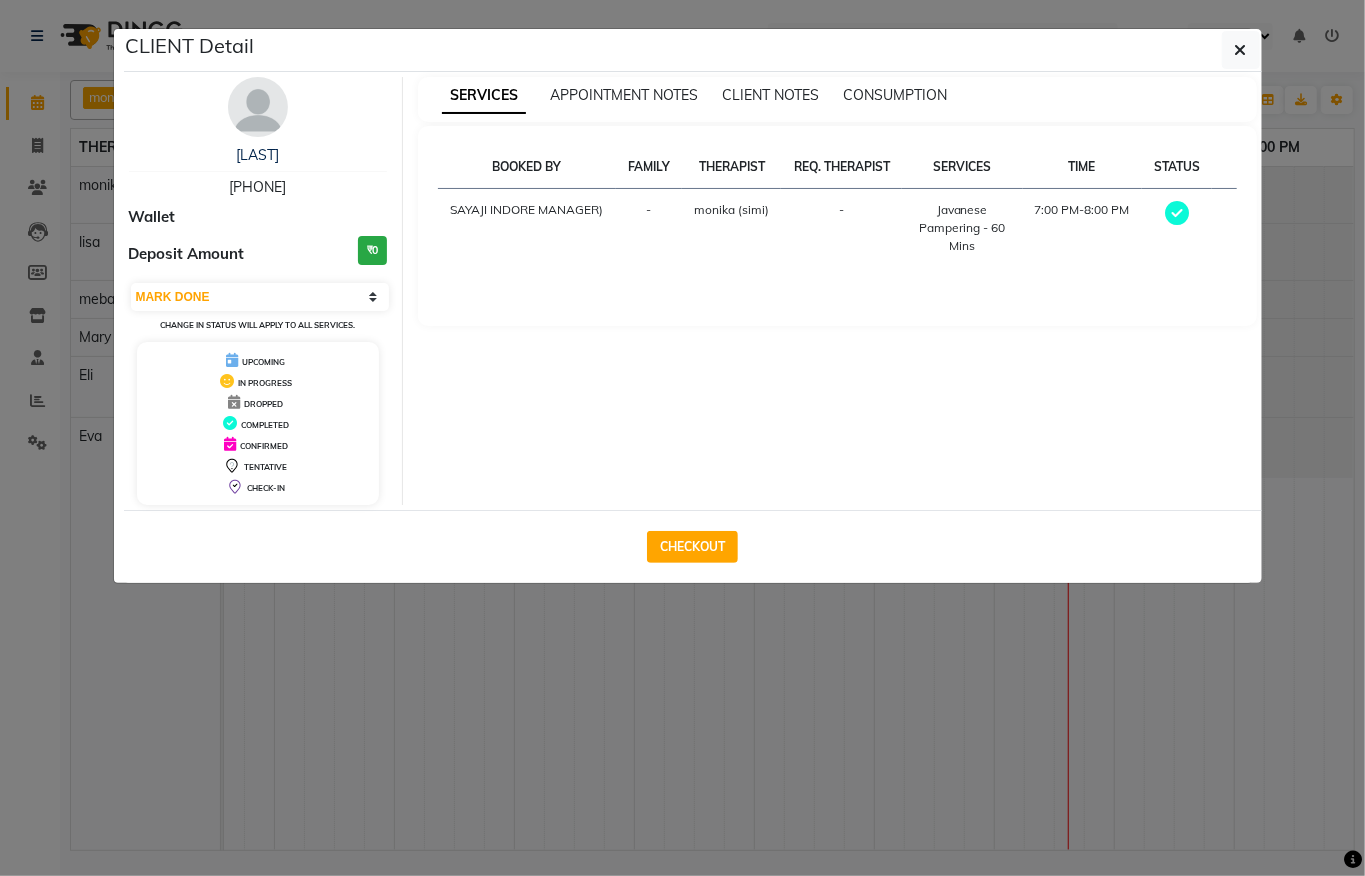 drag, startPoint x: 1236, startPoint y: 54, endPoint x: 1092, endPoint y: 96, distance: 150 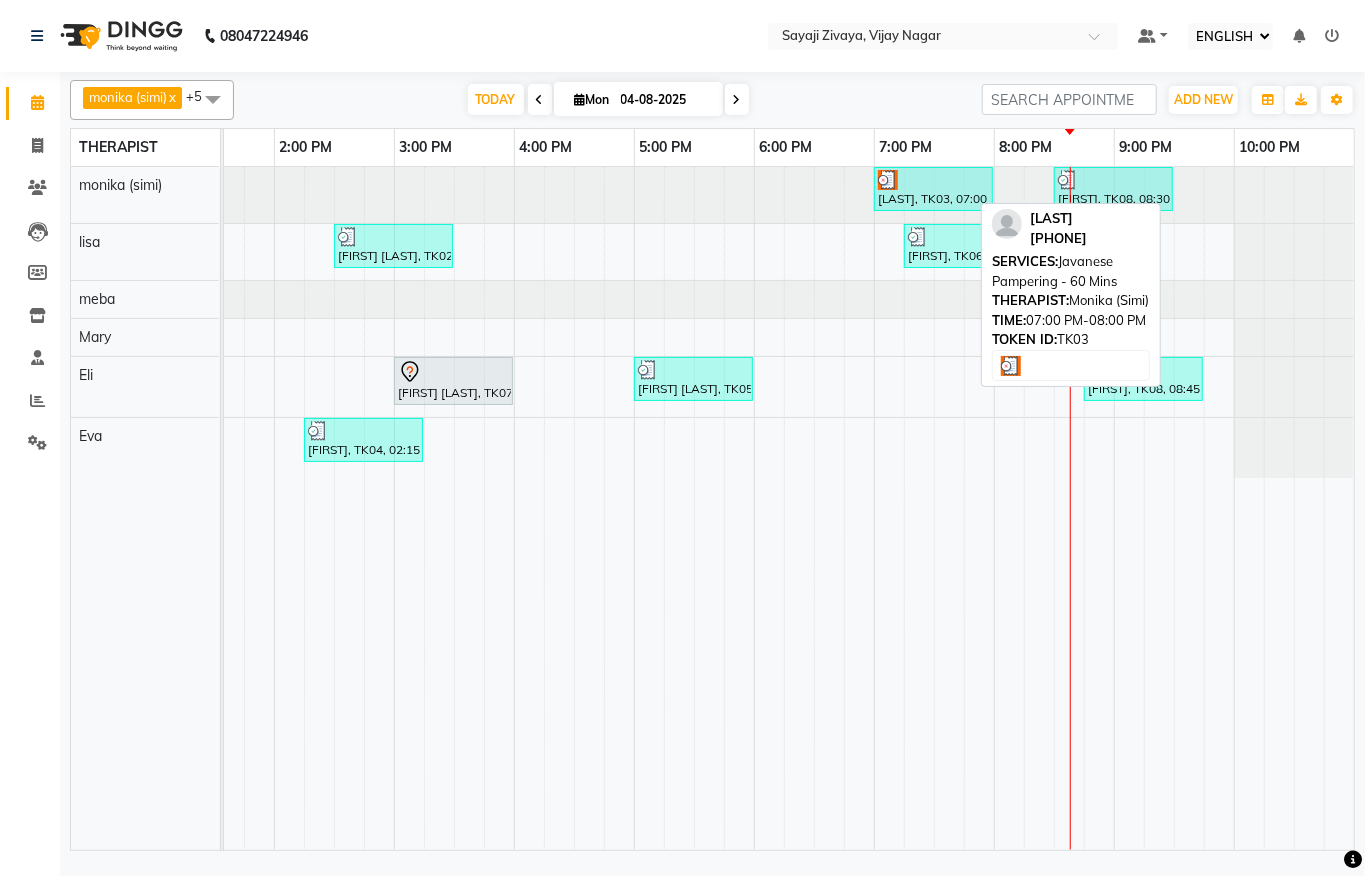 click at bounding box center [933, 180] 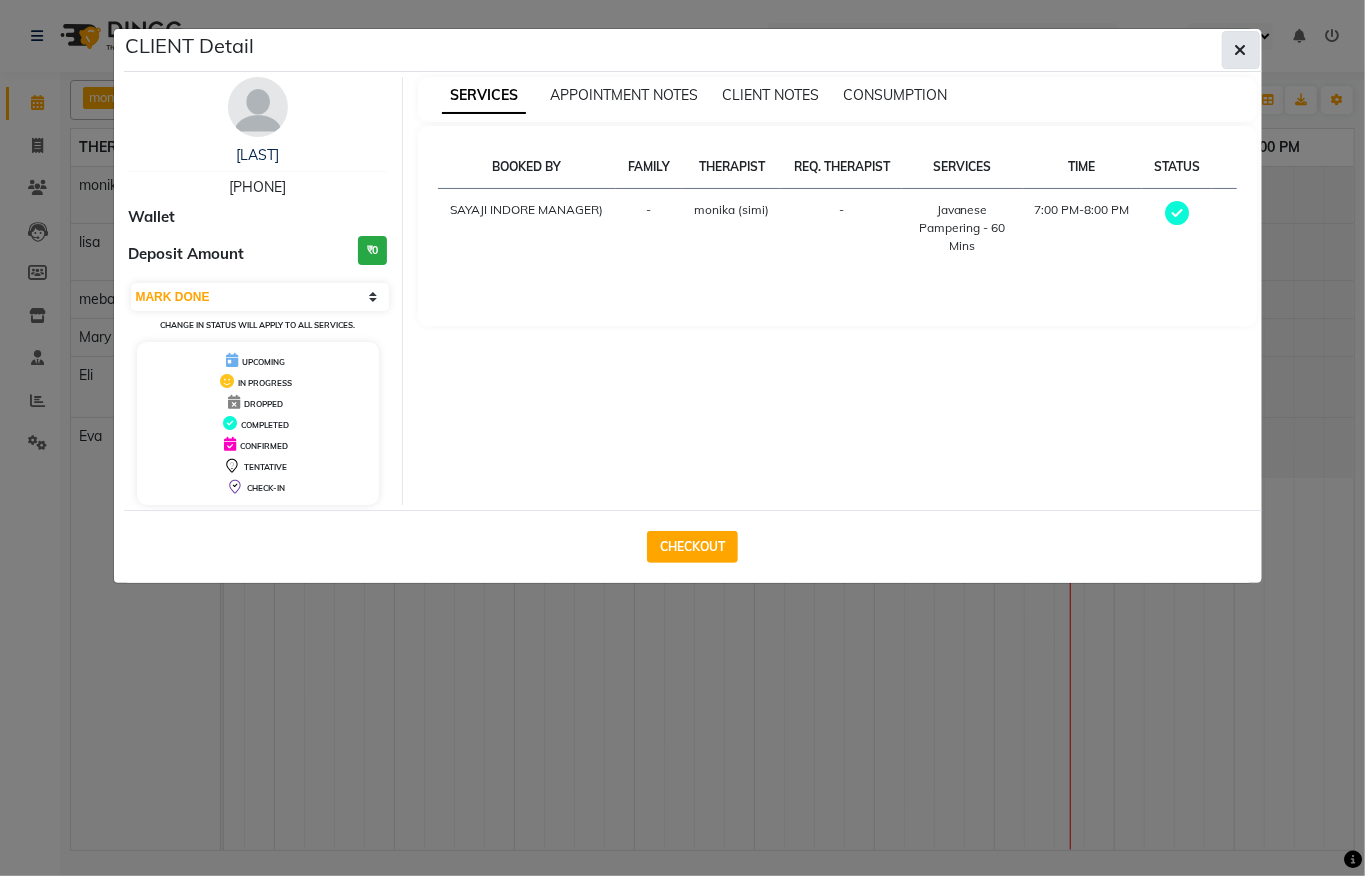 click 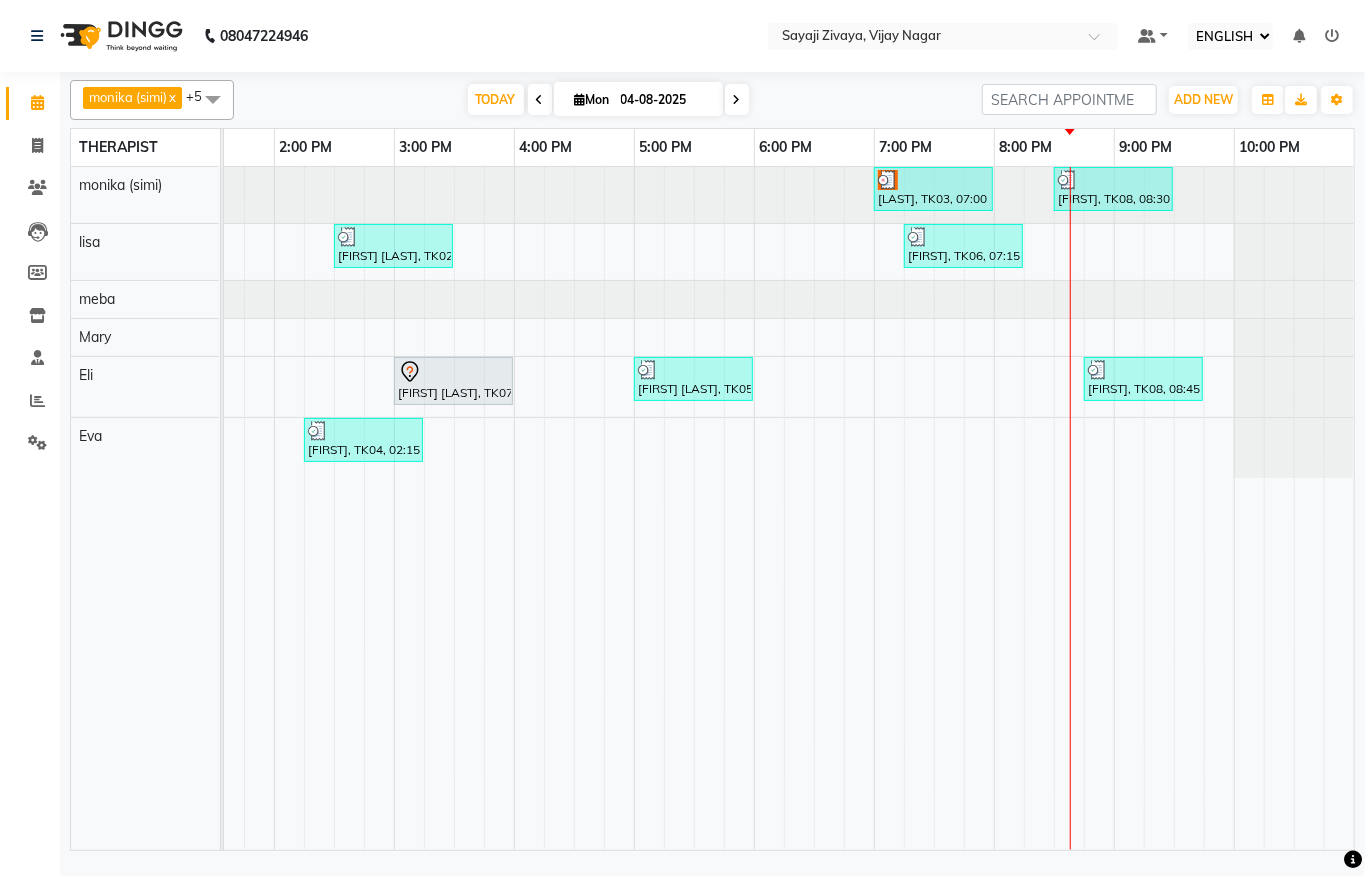 click at bounding box center [-566, 299] 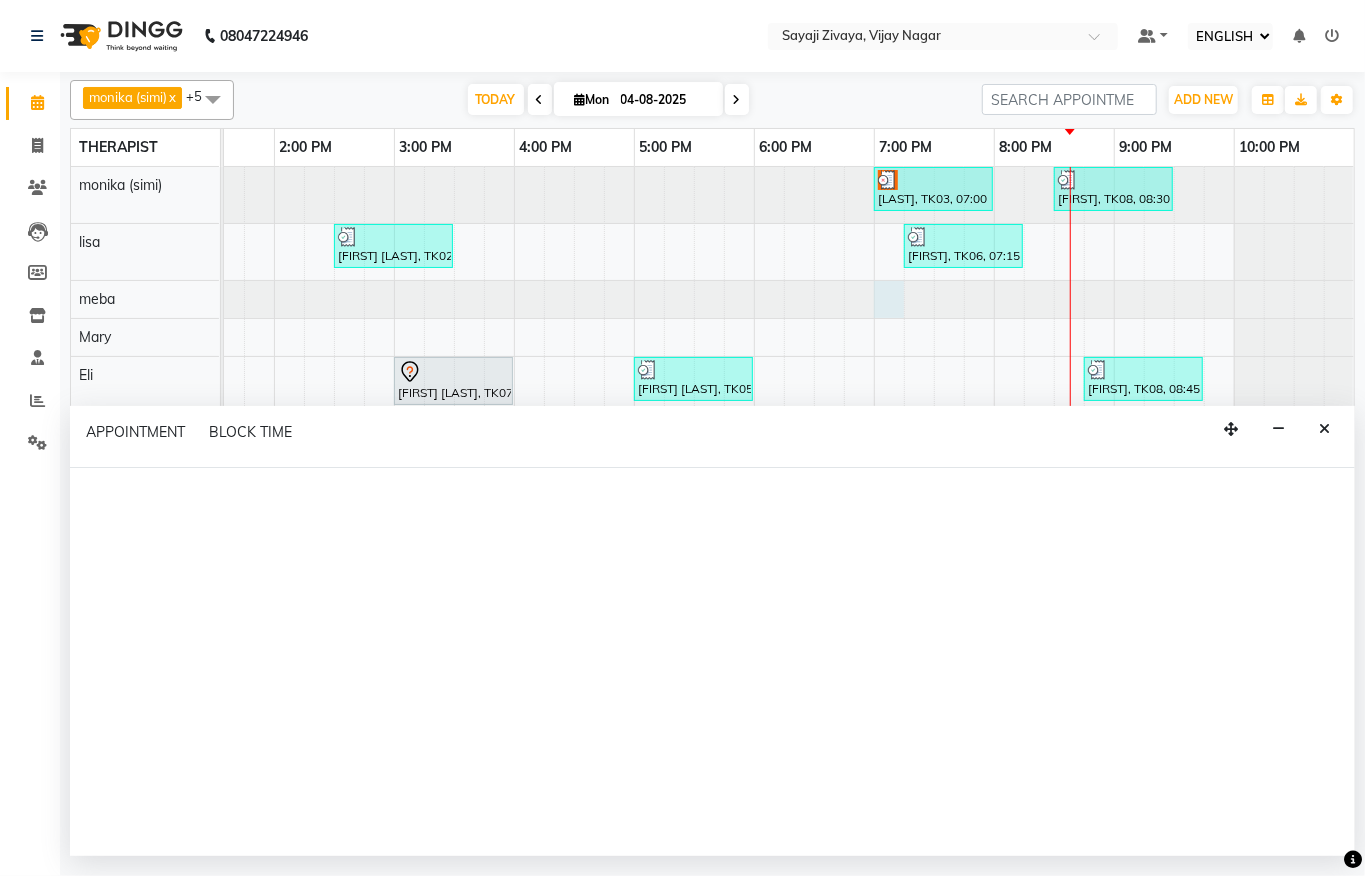 select on "65646" 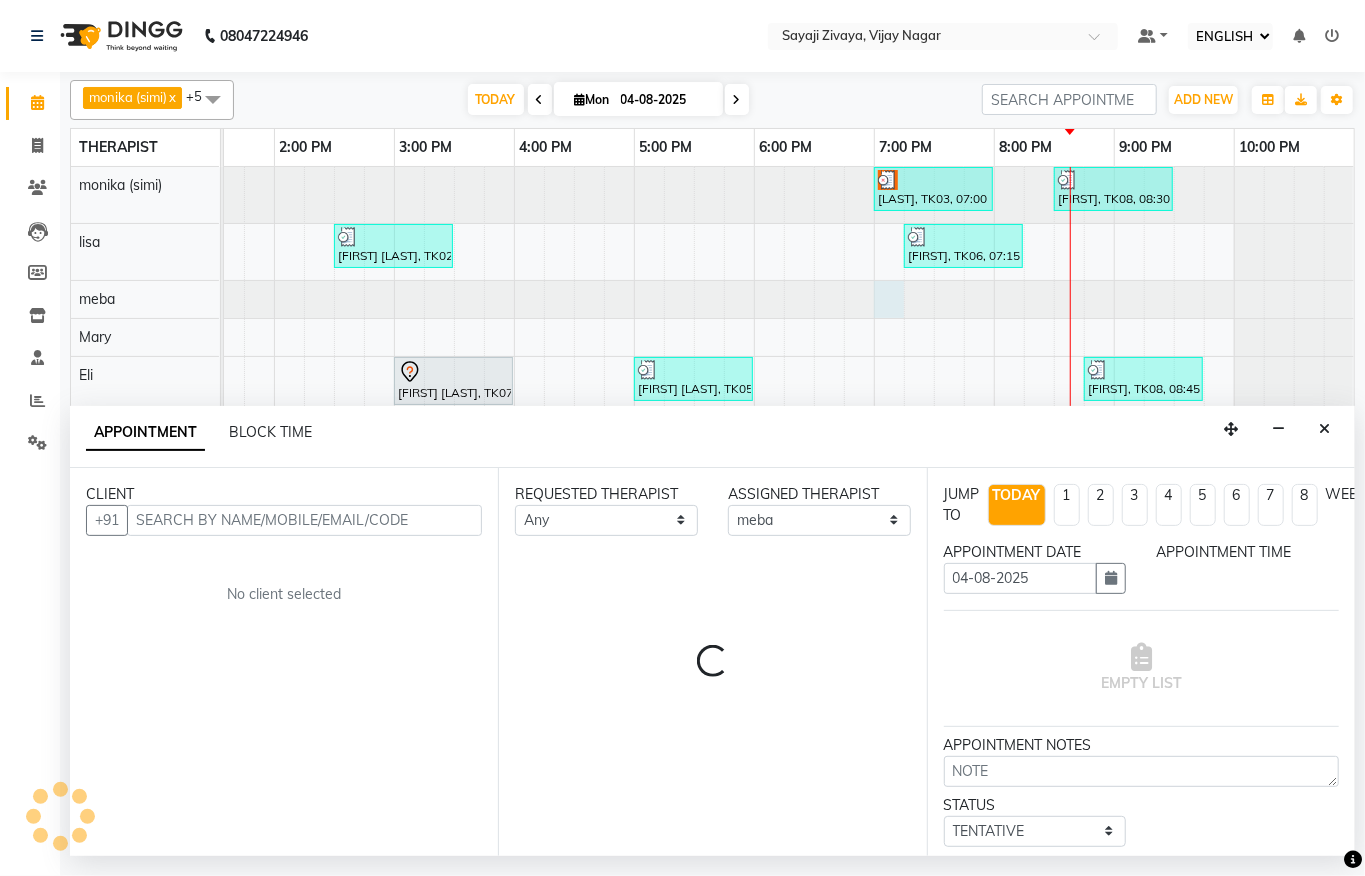 select on "1140" 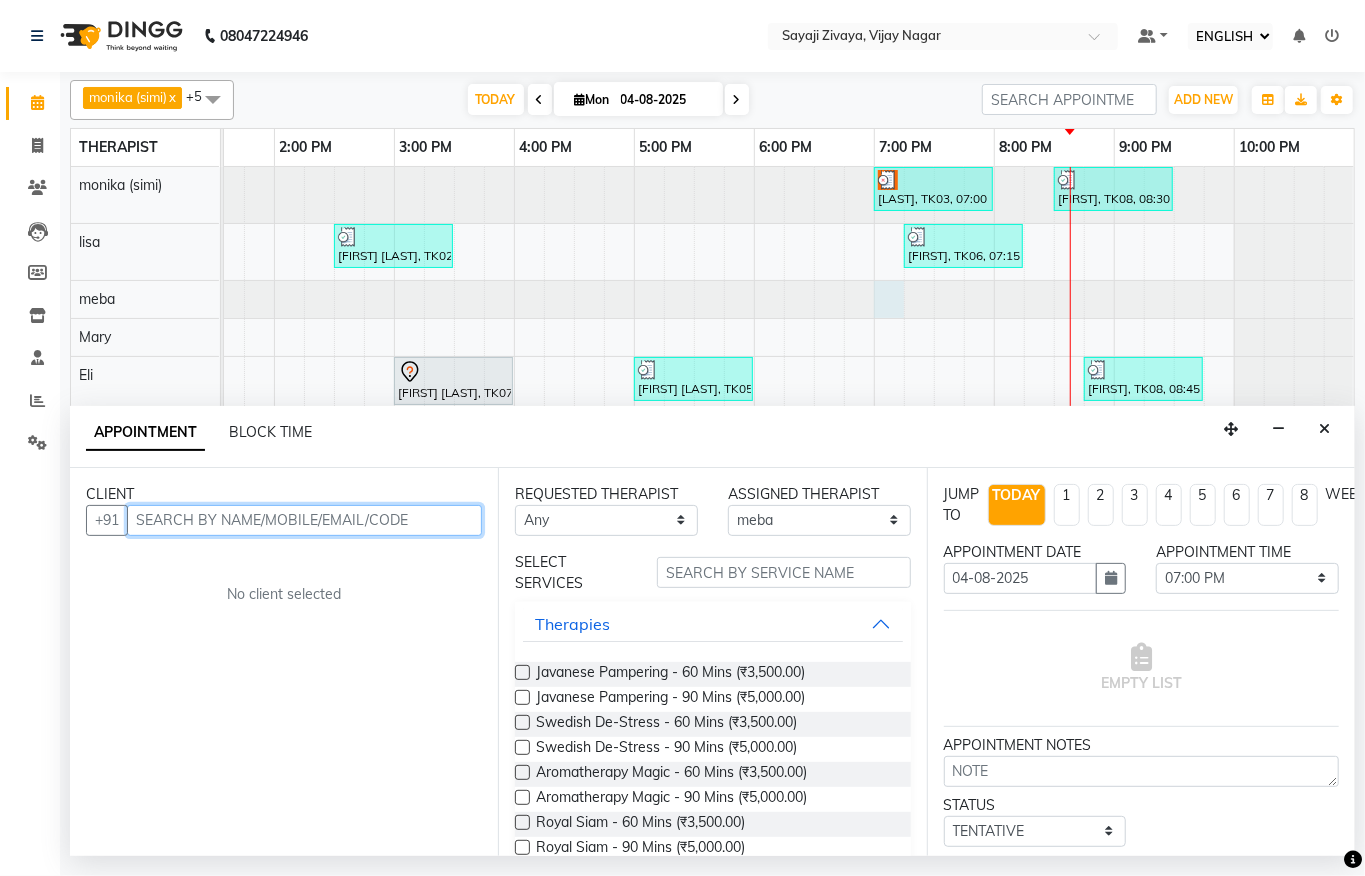 click at bounding box center (304, 520) 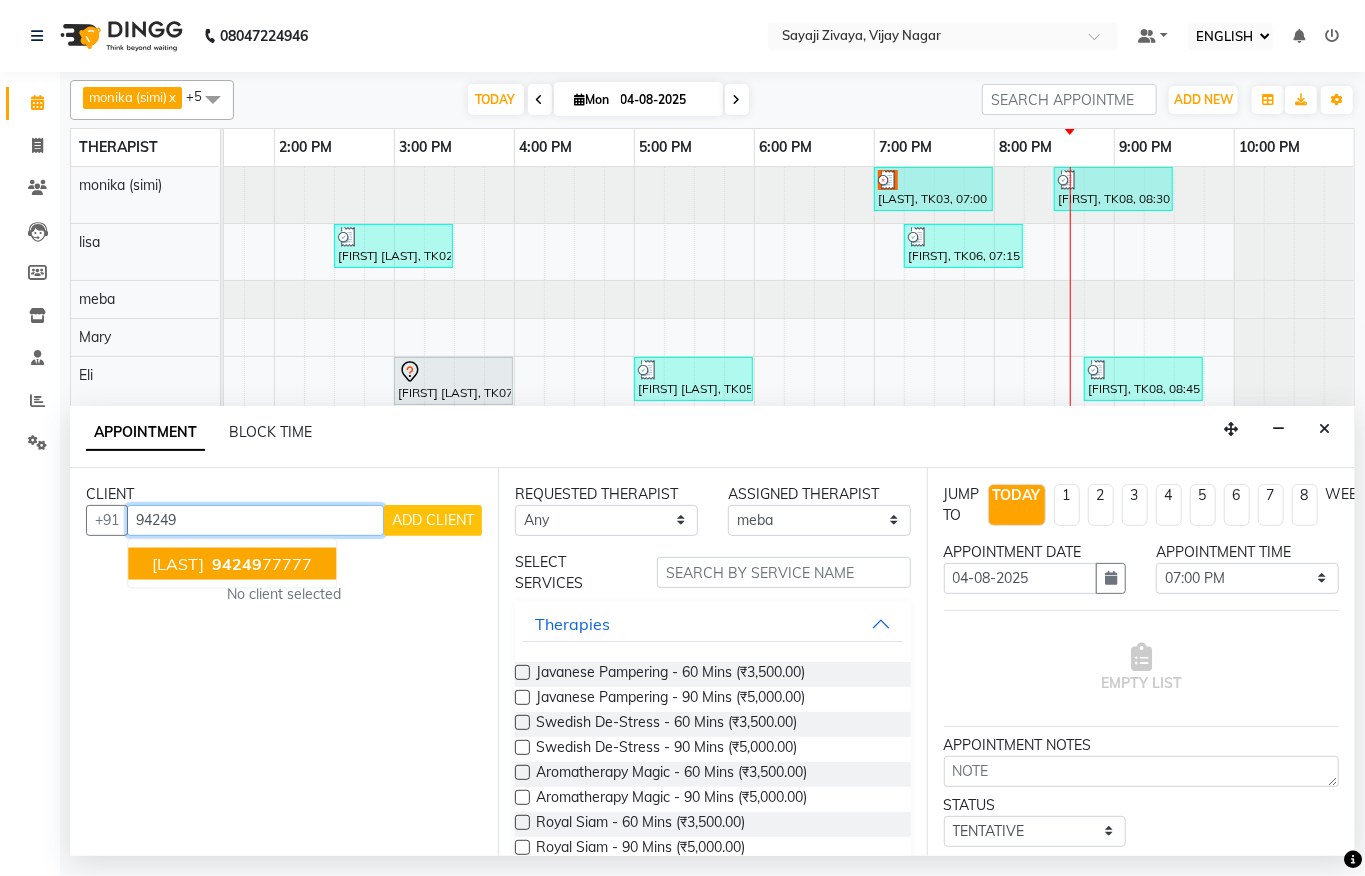 click on "94249" at bounding box center (237, 563) 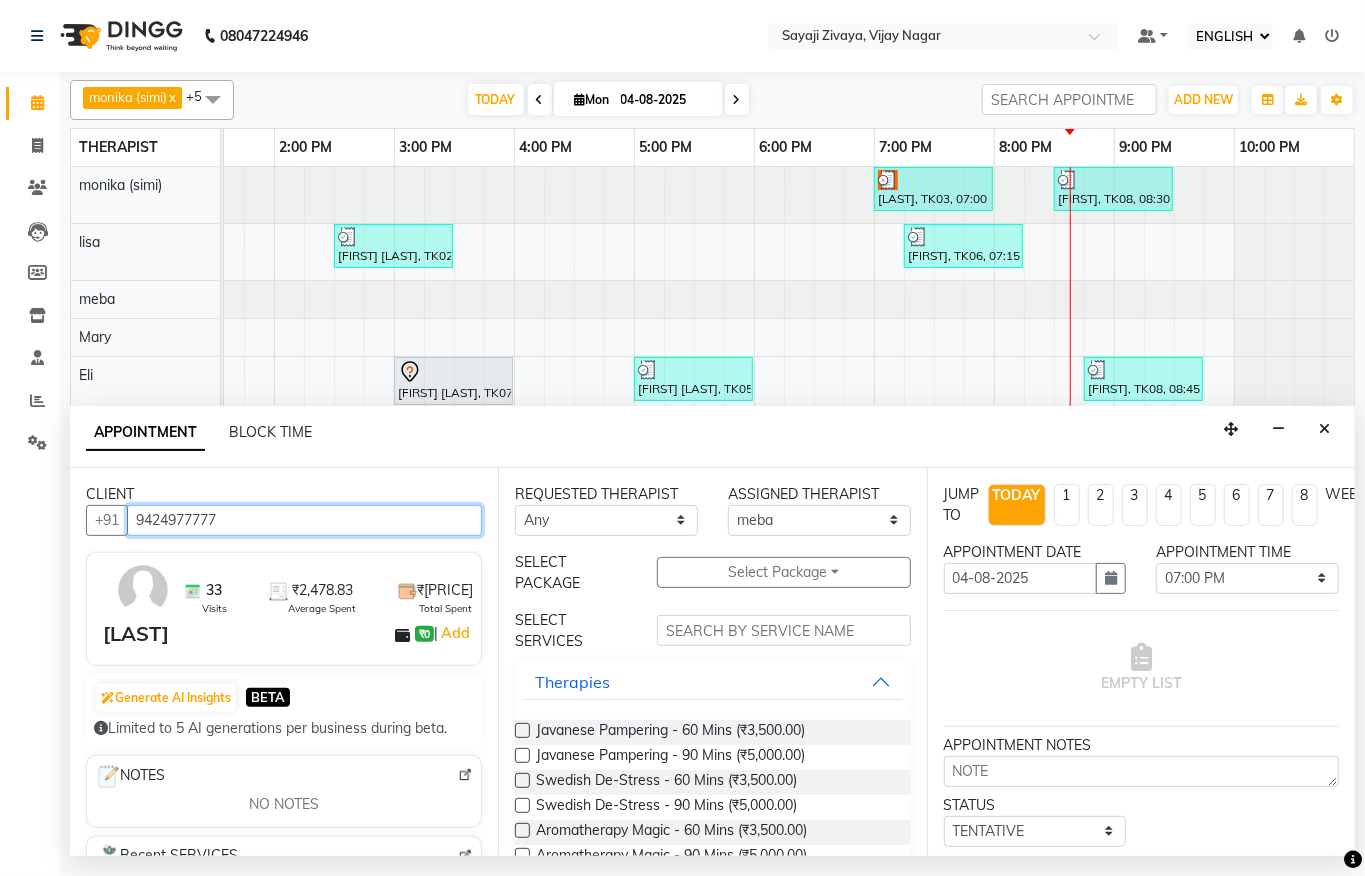 type on "9424977777" 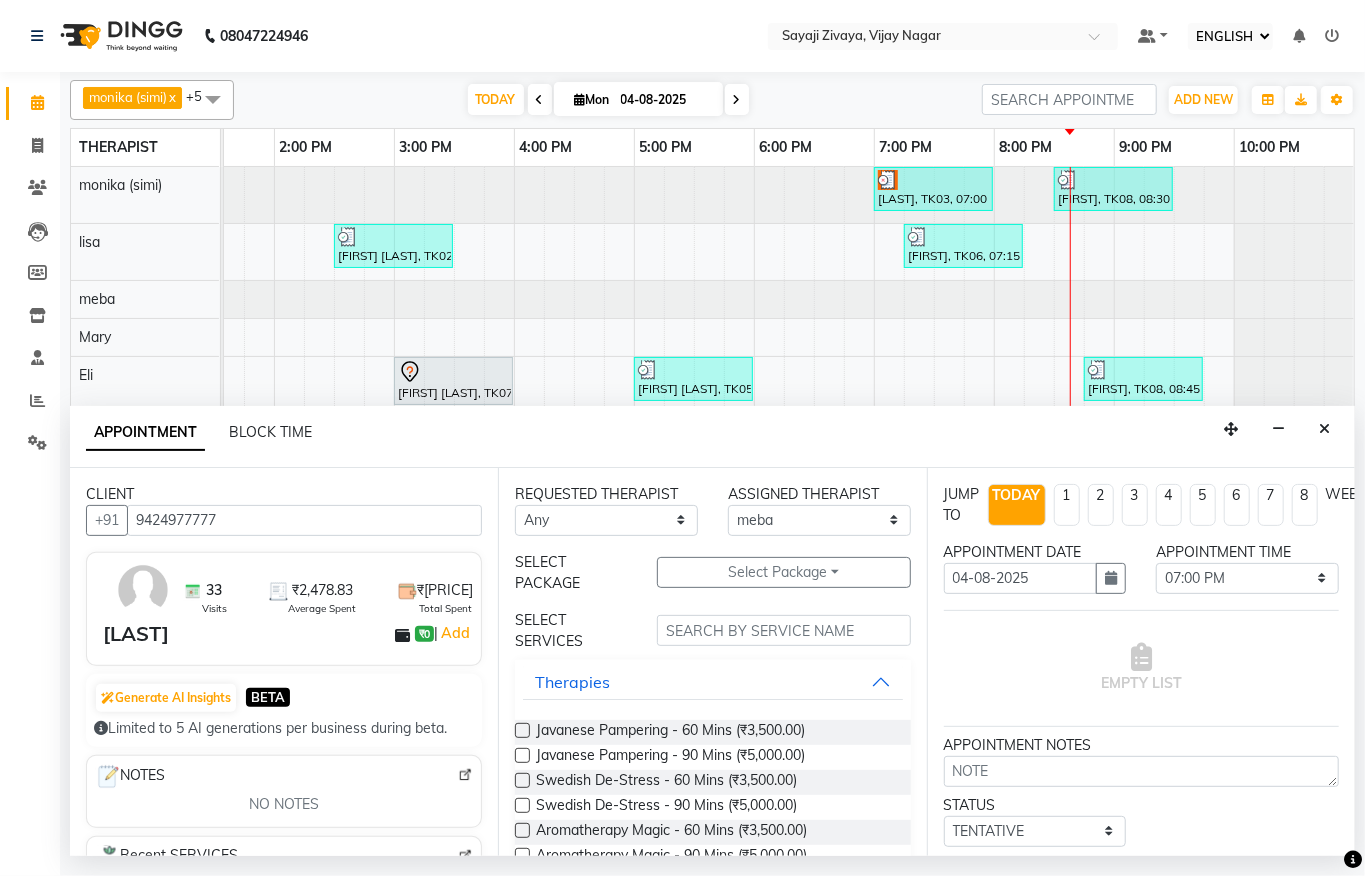 click at bounding box center [522, 730] 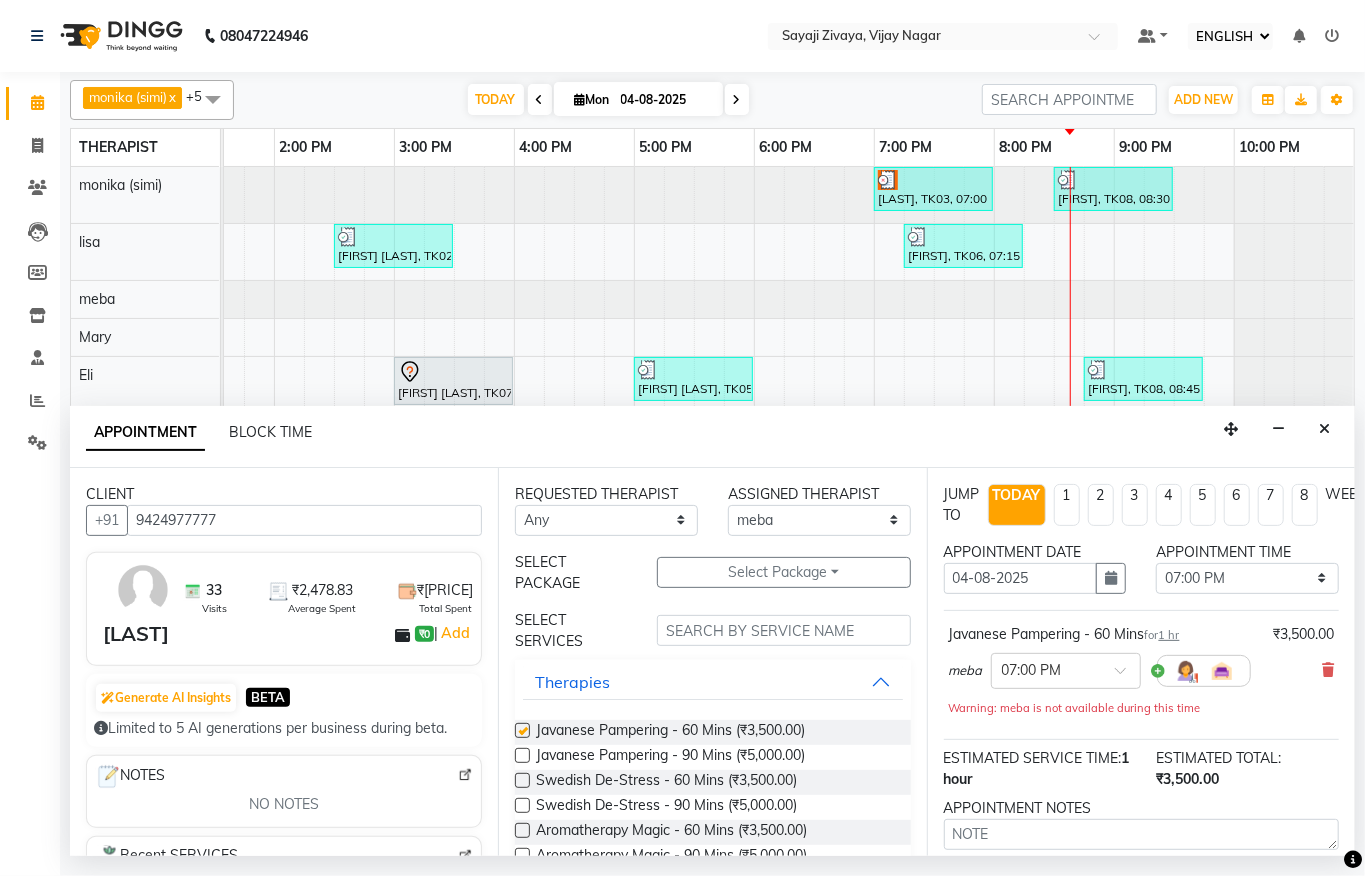 checkbox on "false" 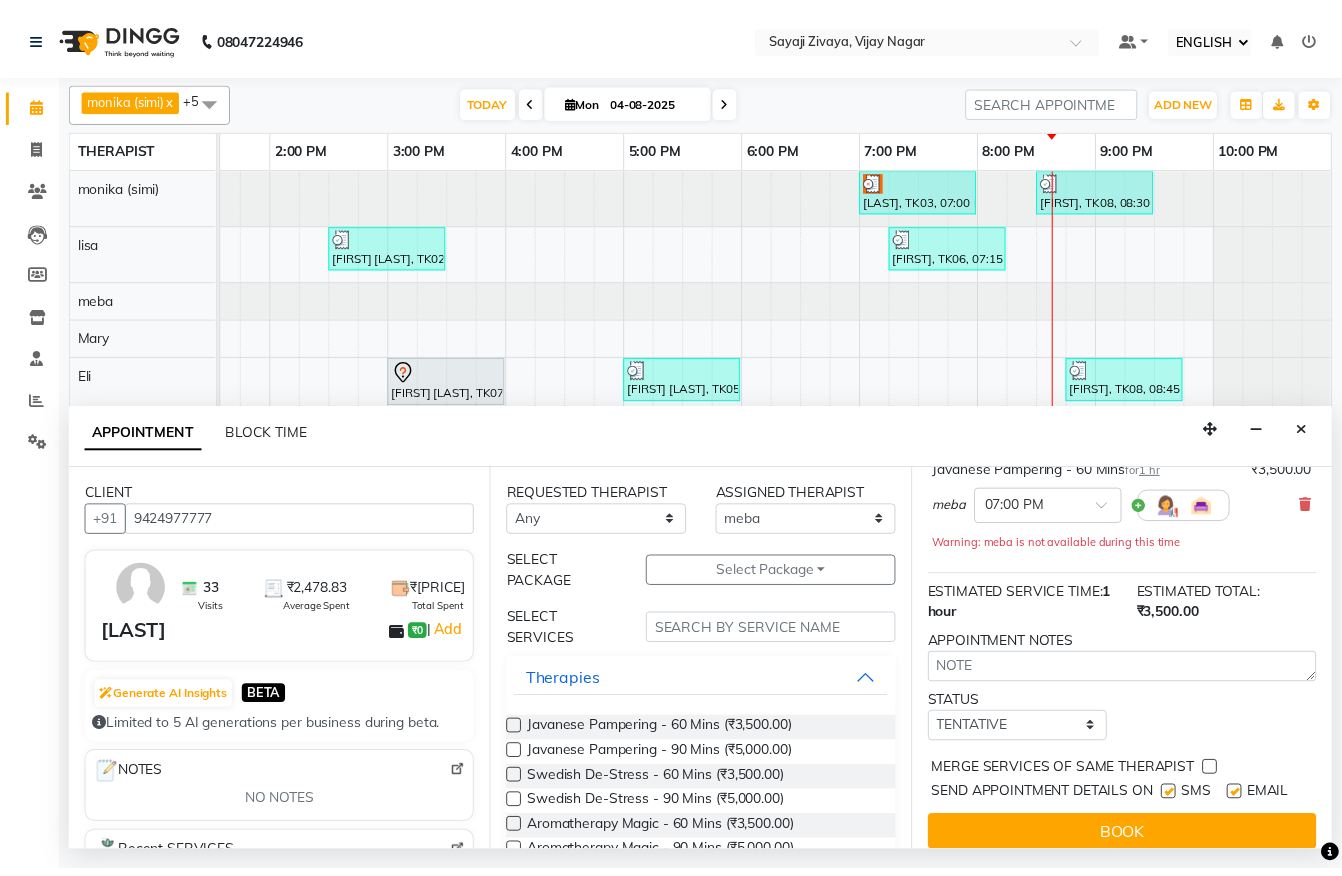 scroll, scrollTop: 221, scrollLeft: 0, axis: vertical 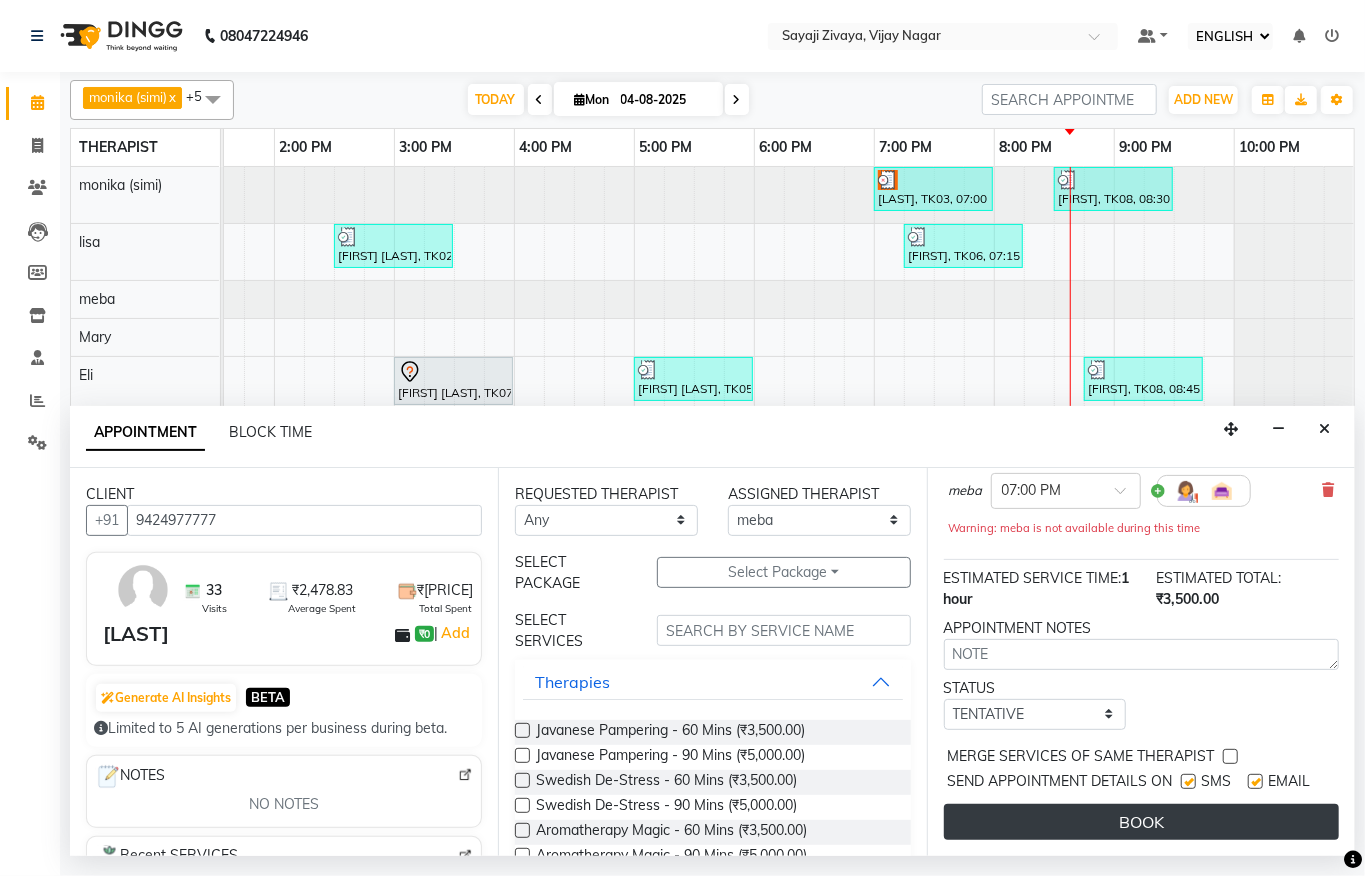 click on "BOOK" at bounding box center (1141, 822) 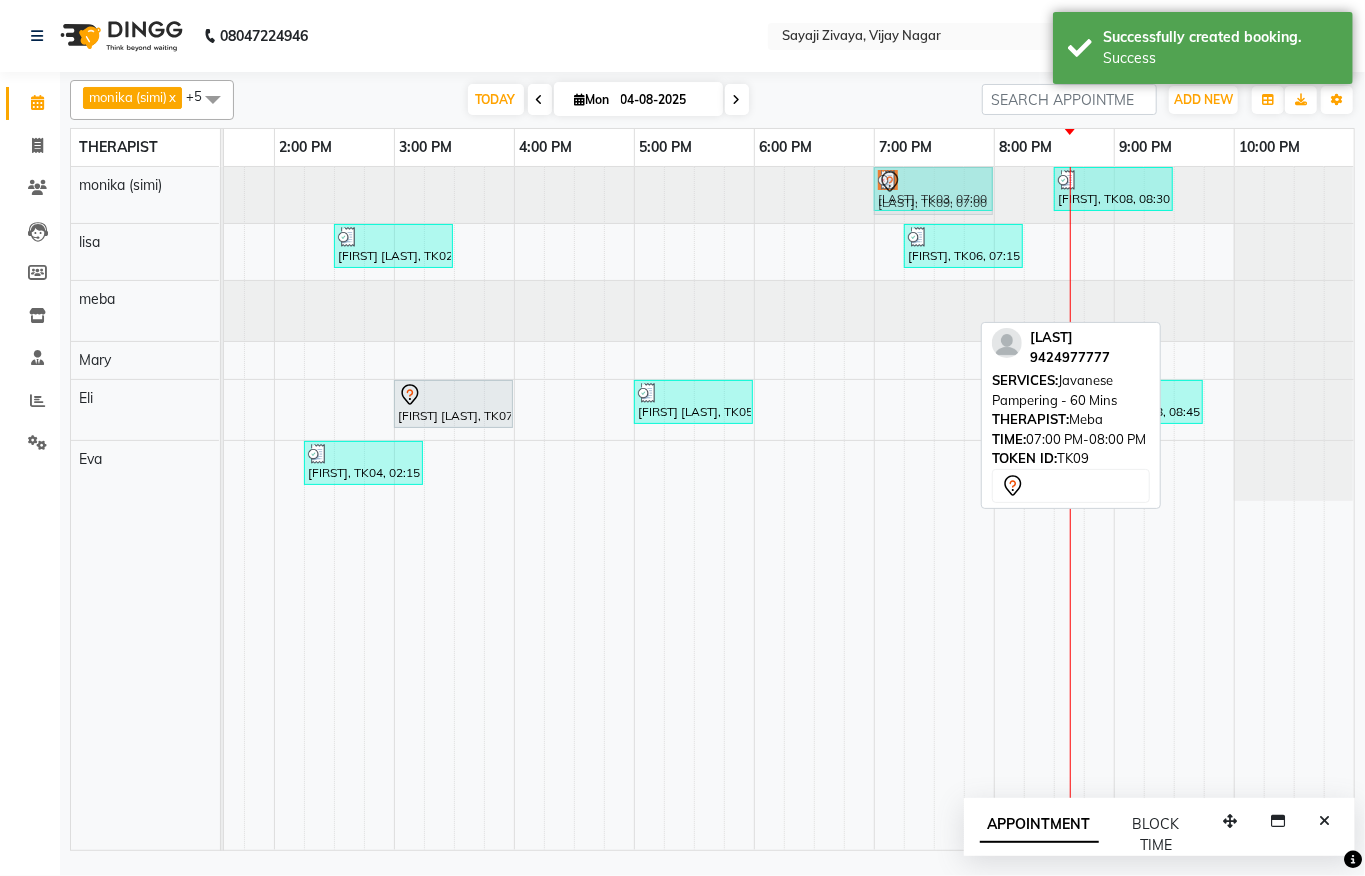 drag, startPoint x: 910, startPoint y: 304, endPoint x: 918, endPoint y: 221, distance: 83.38465 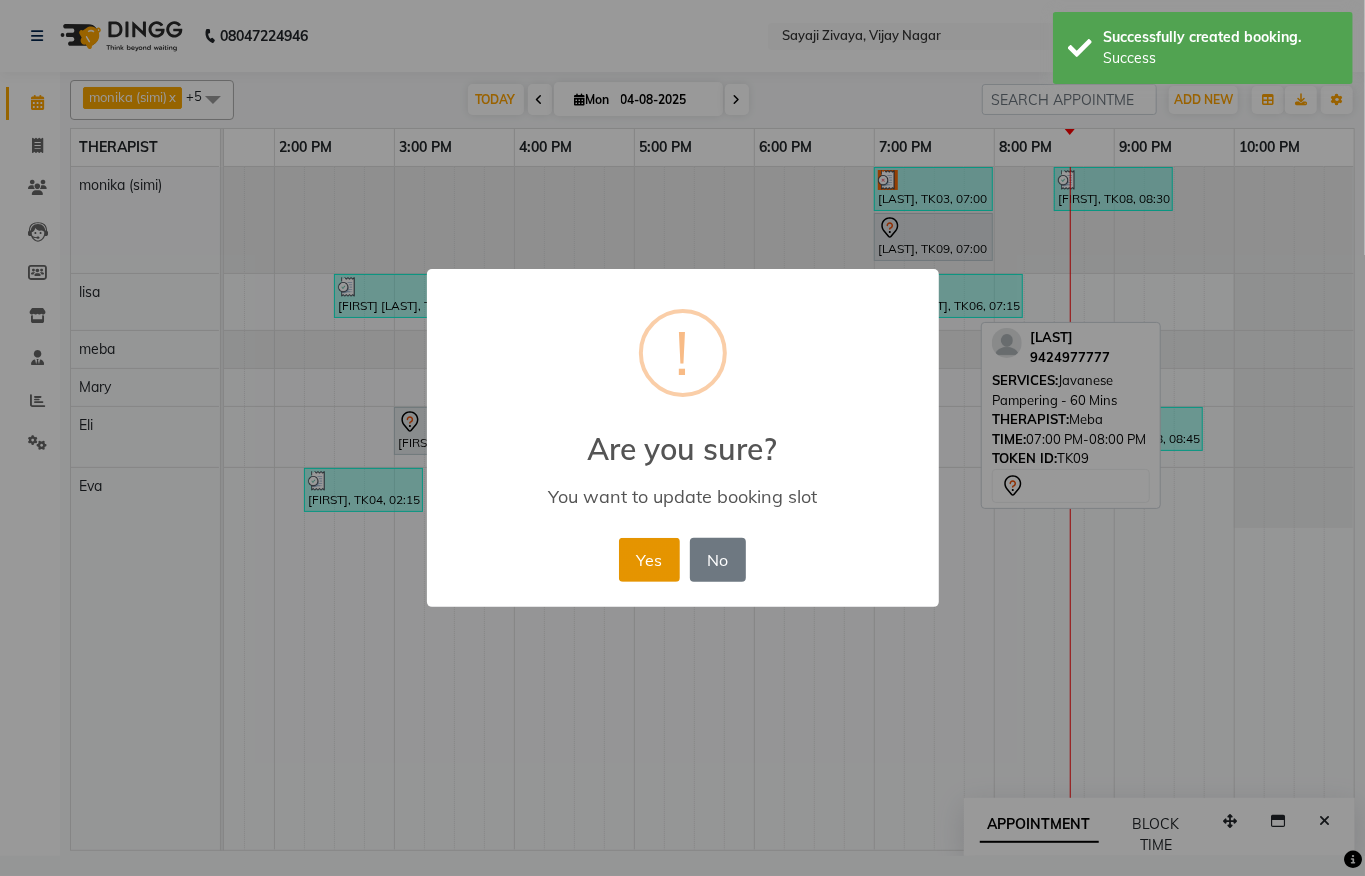click on "Yes" at bounding box center [649, 560] 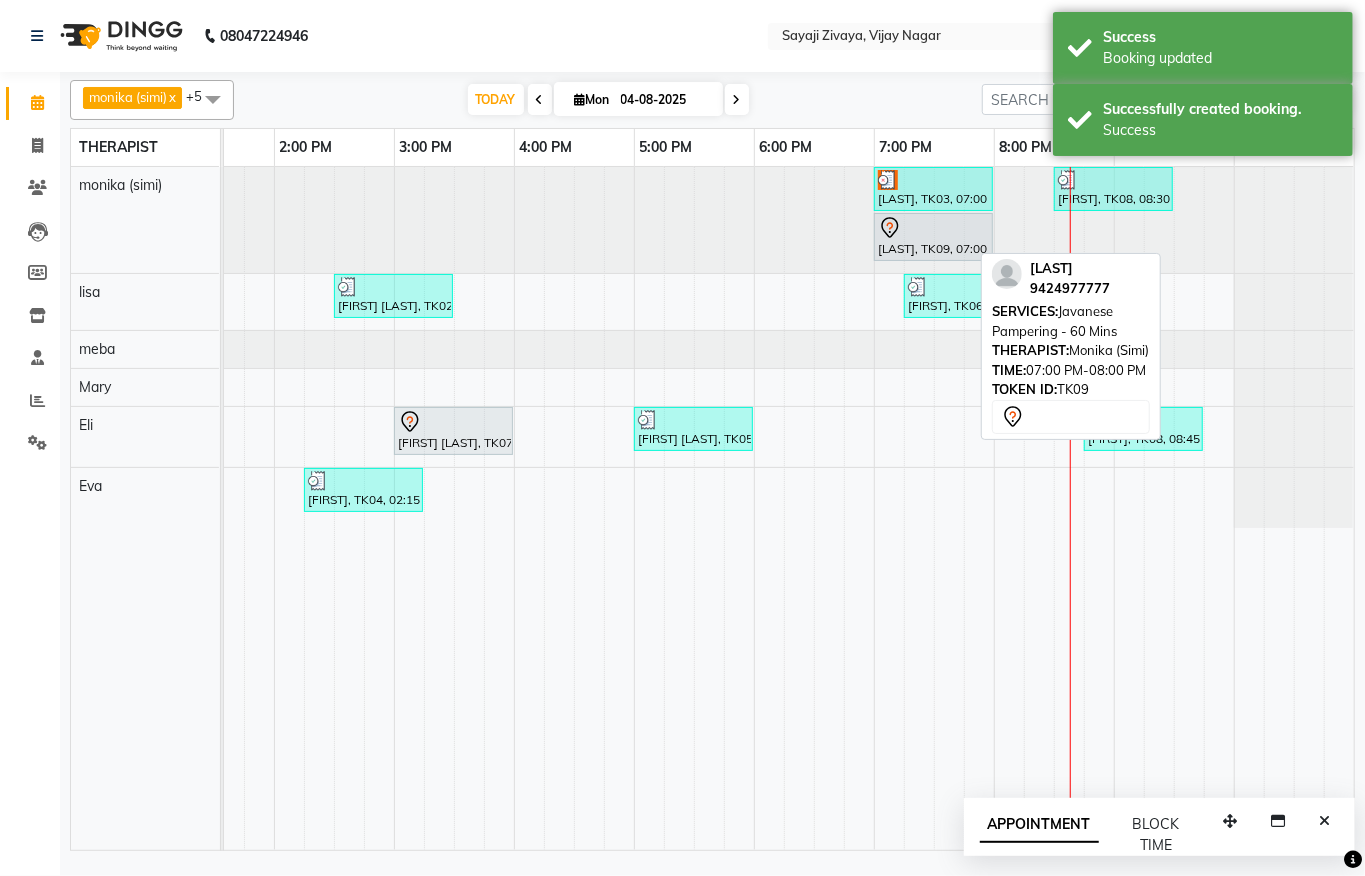 click at bounding box center (933, 228) 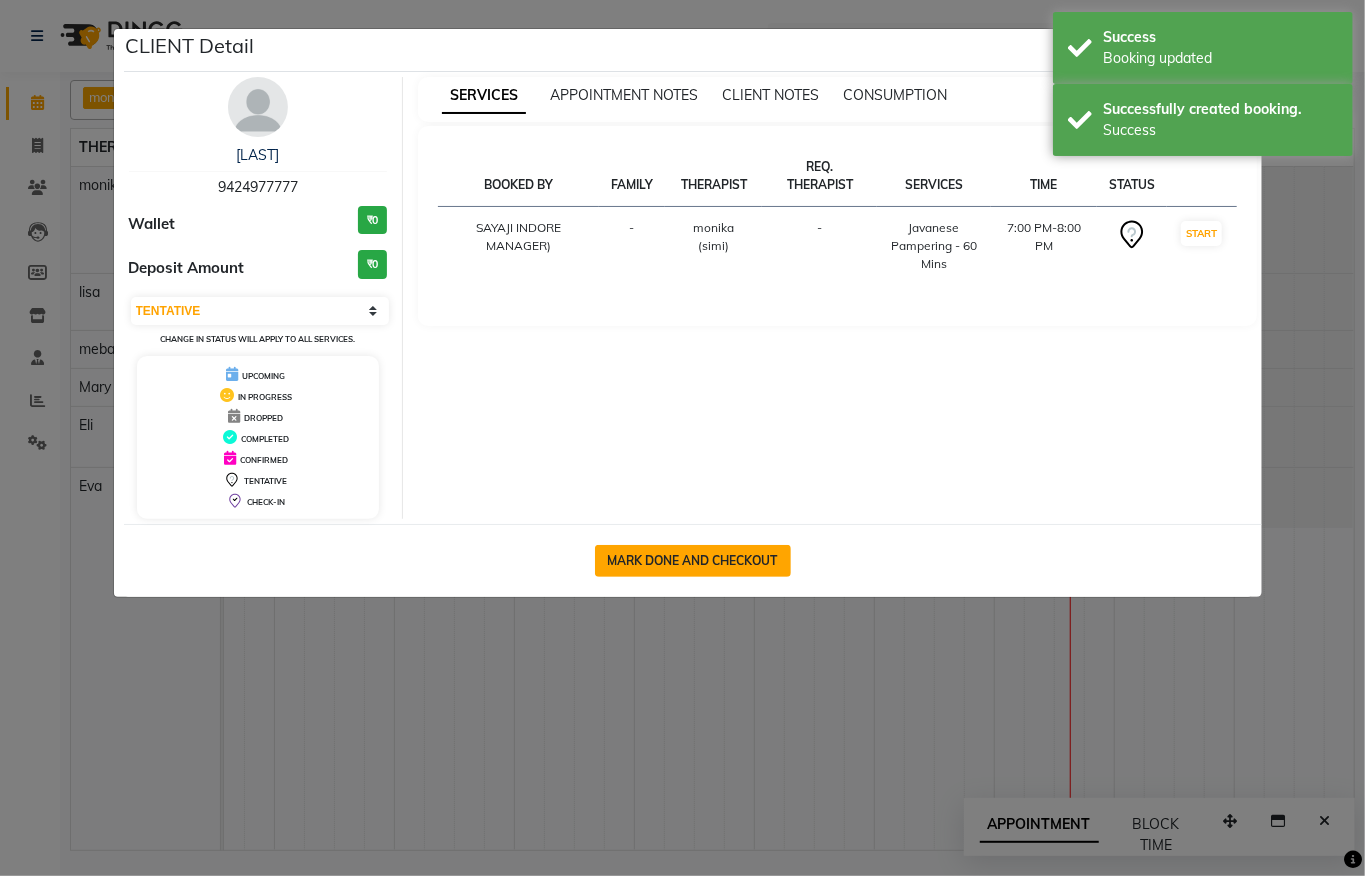 click on "MARK DONE AND CHECKOUT" 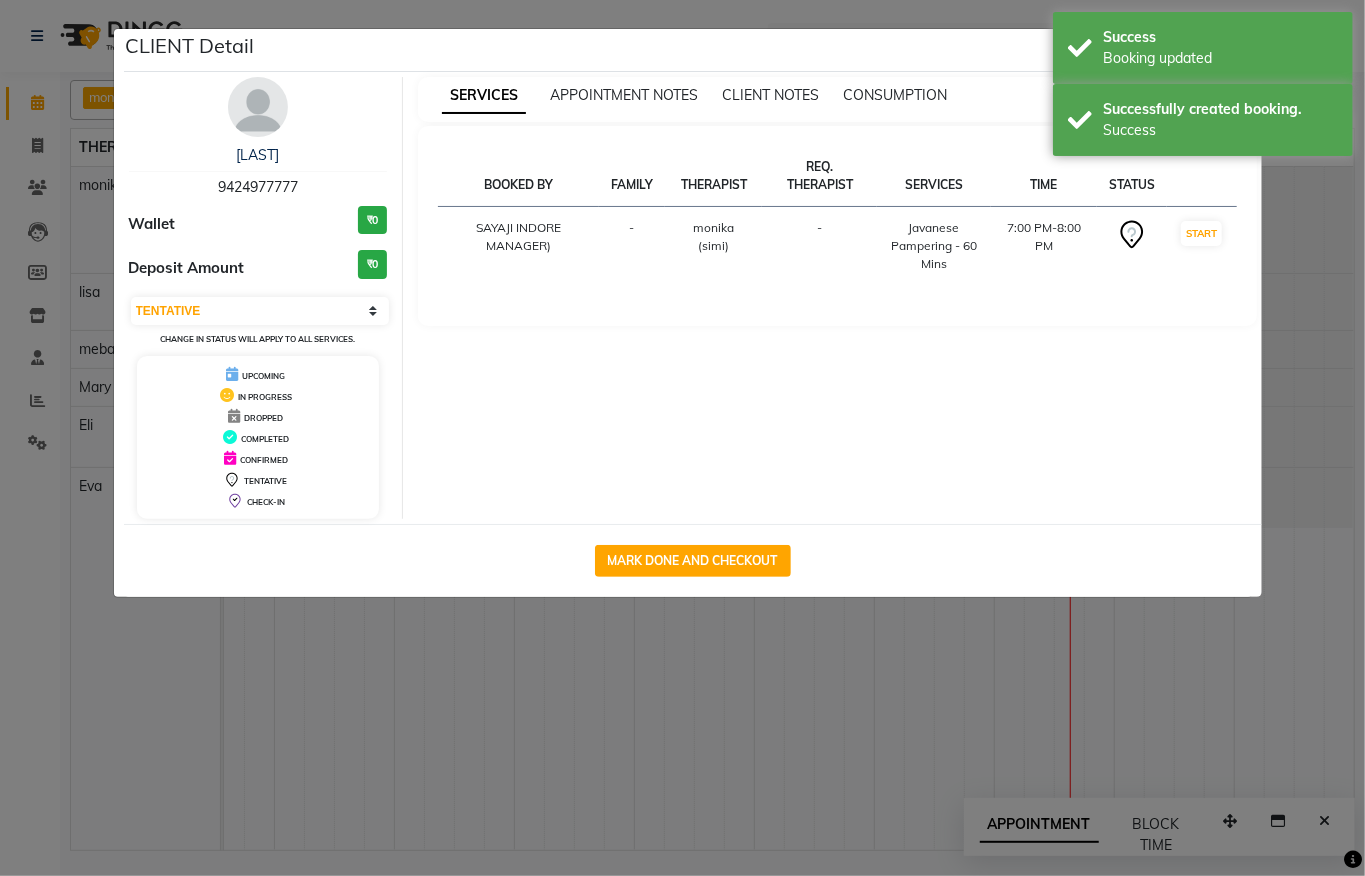 select on "service" 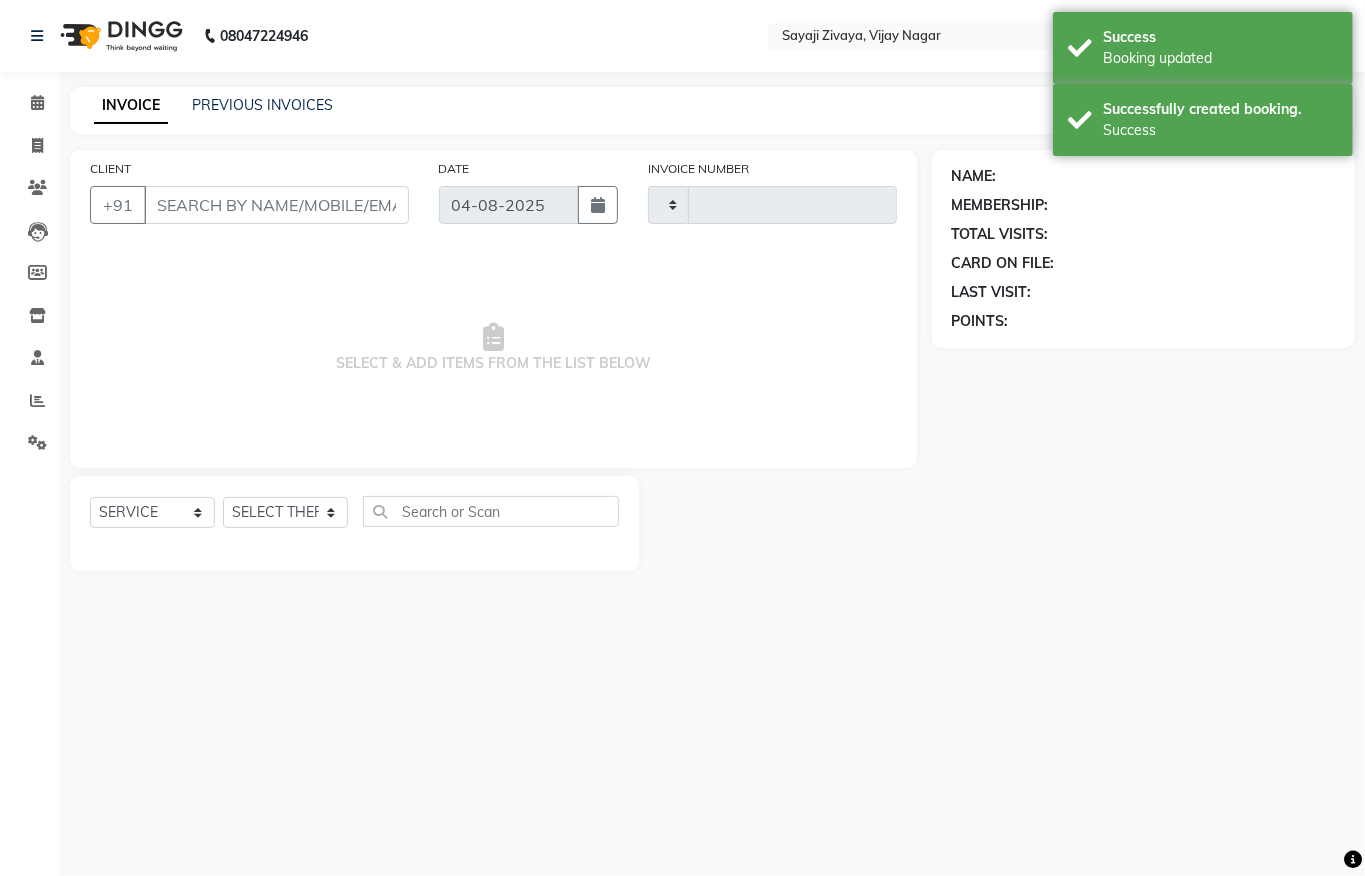 type on "1042" 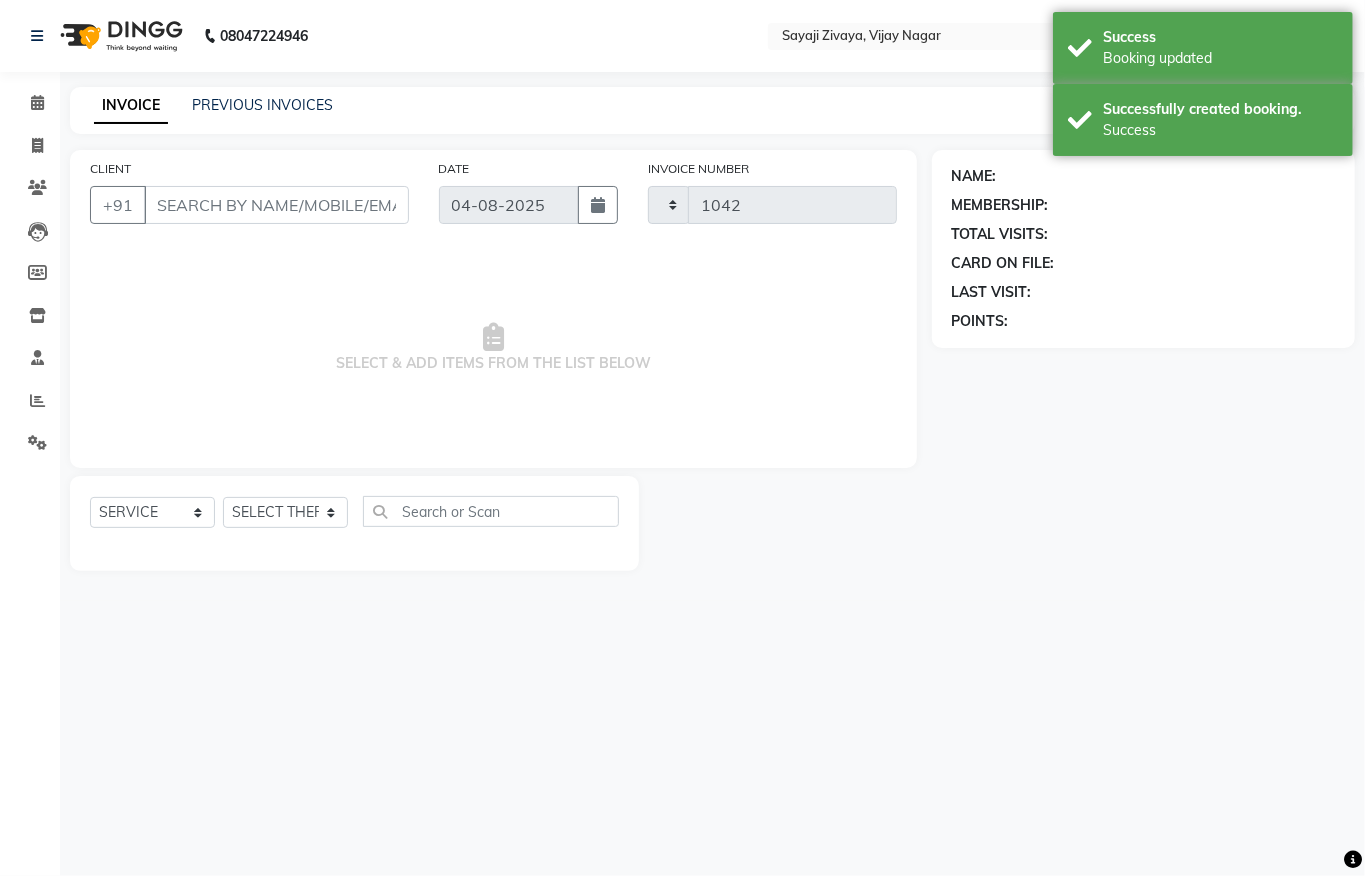select on "6399" 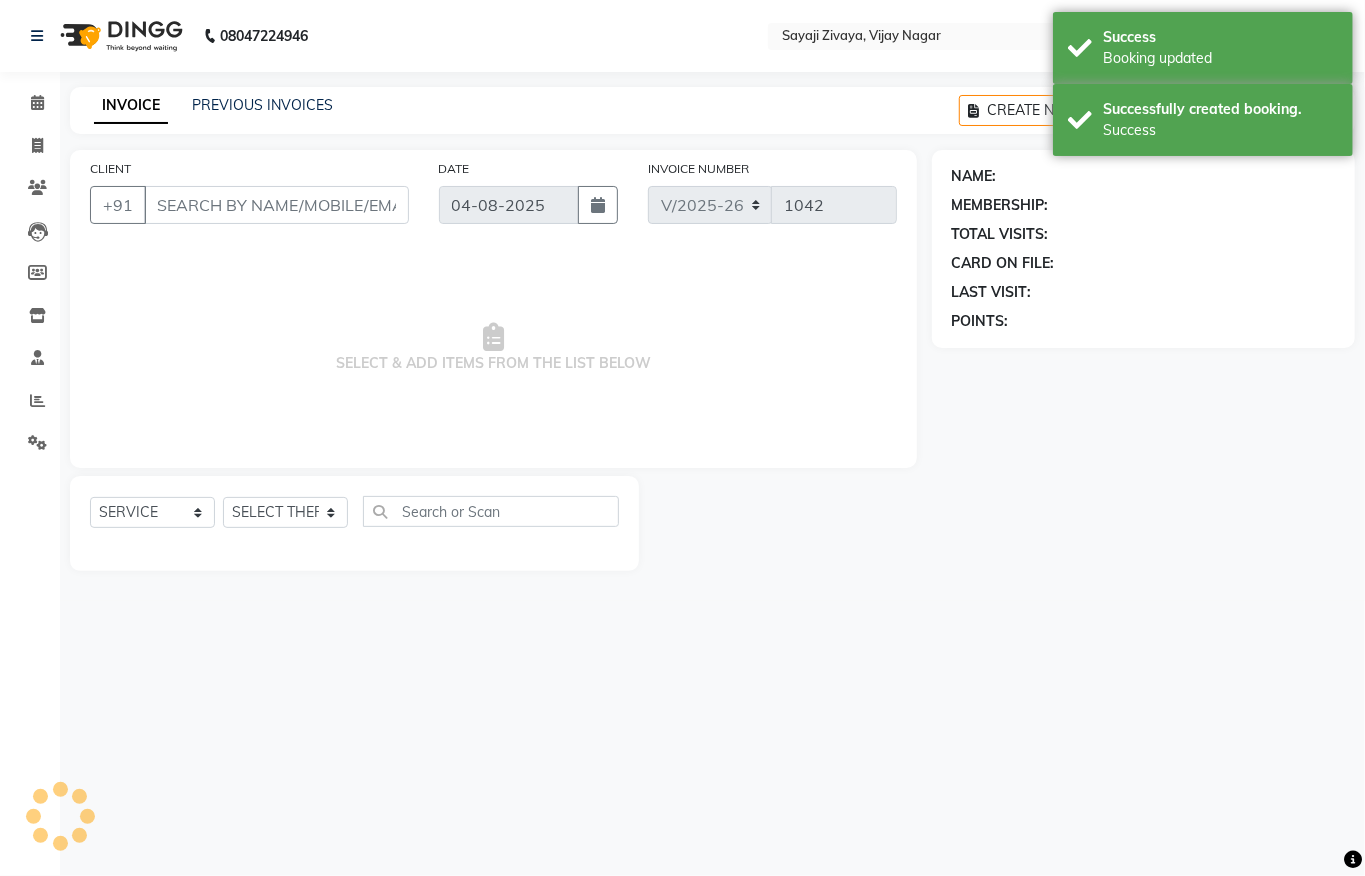 type on "9424977777" 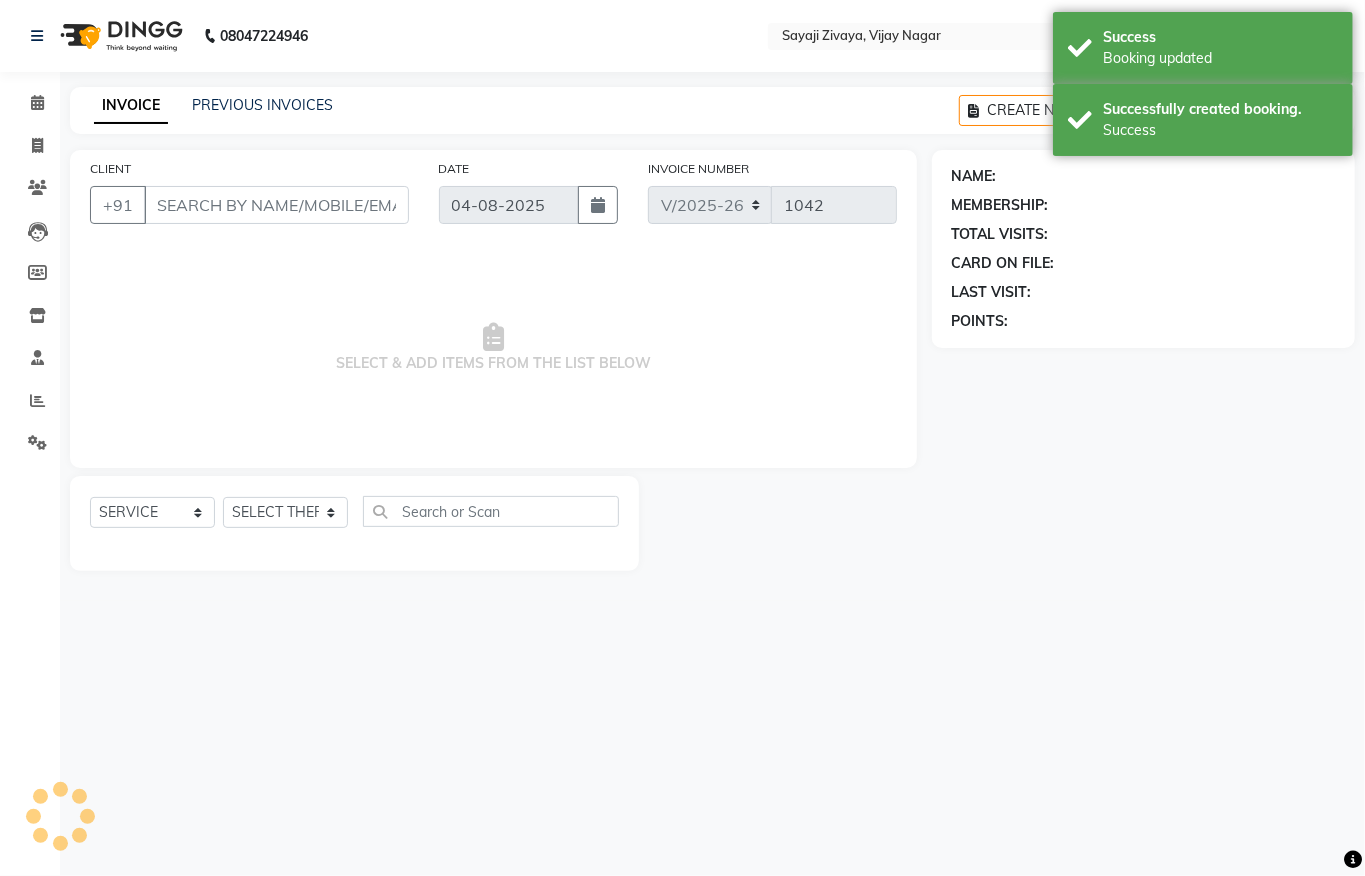 select on "55791" 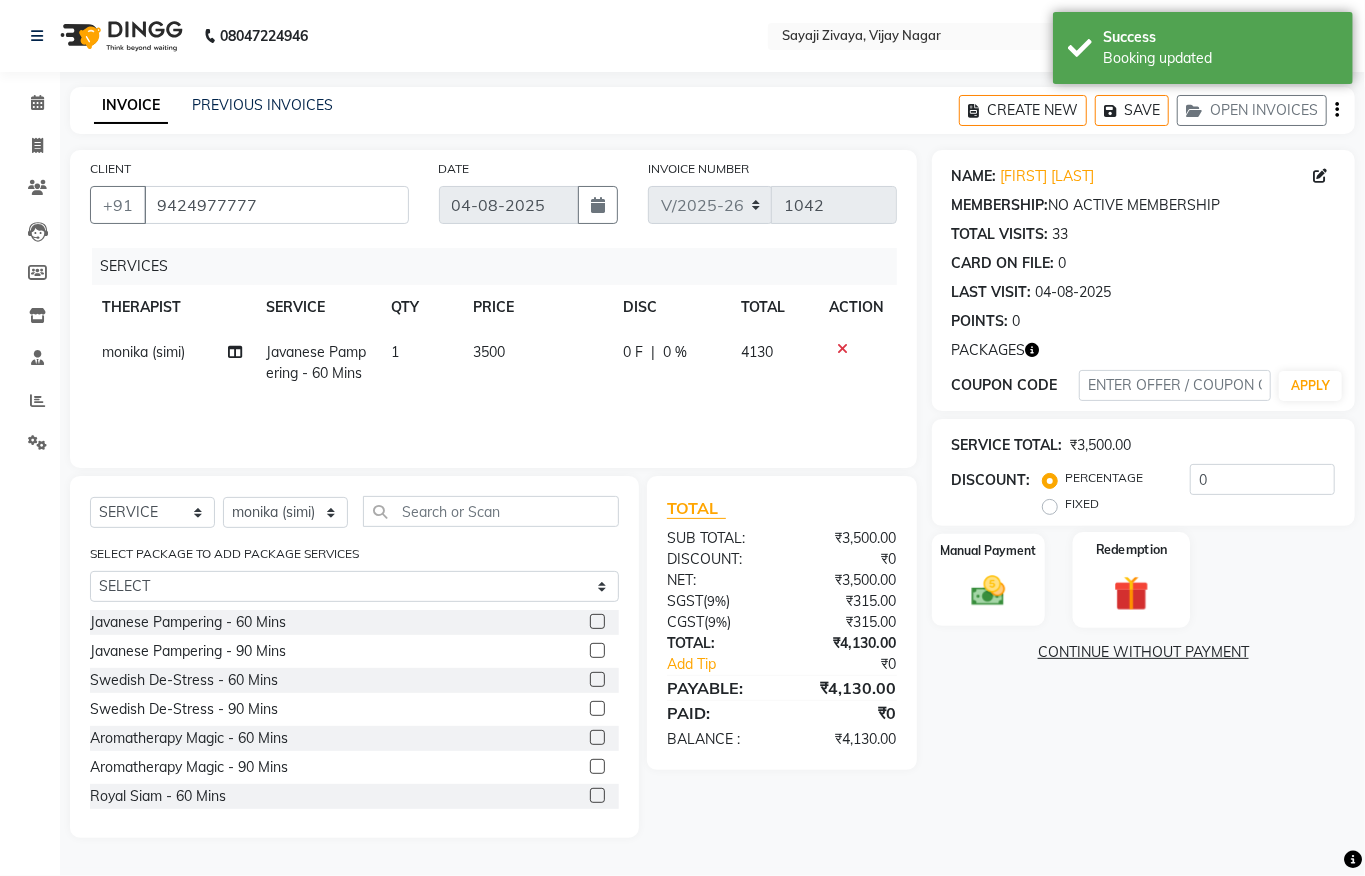 click on "Redemption" 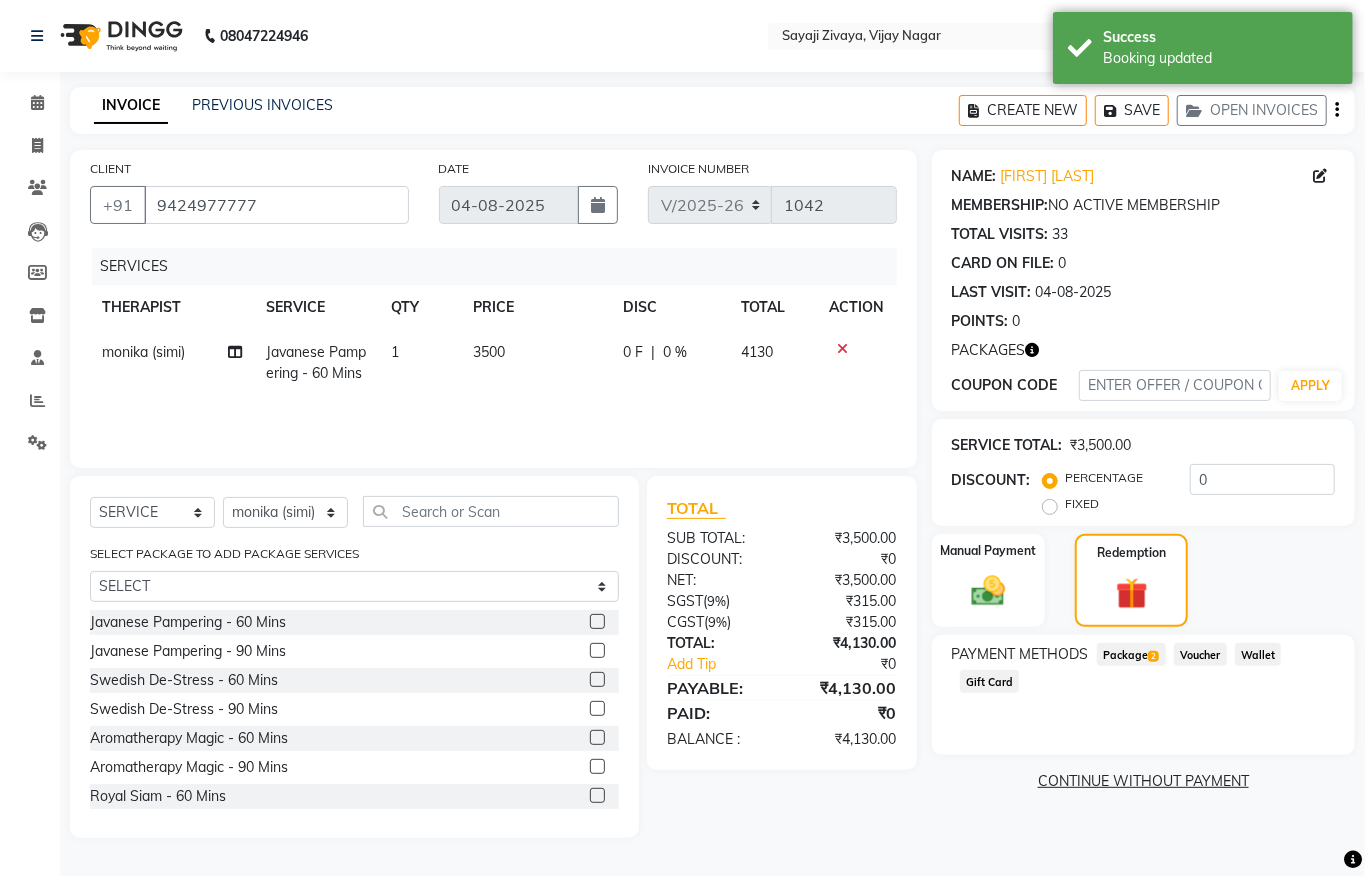 click on "Package  2" 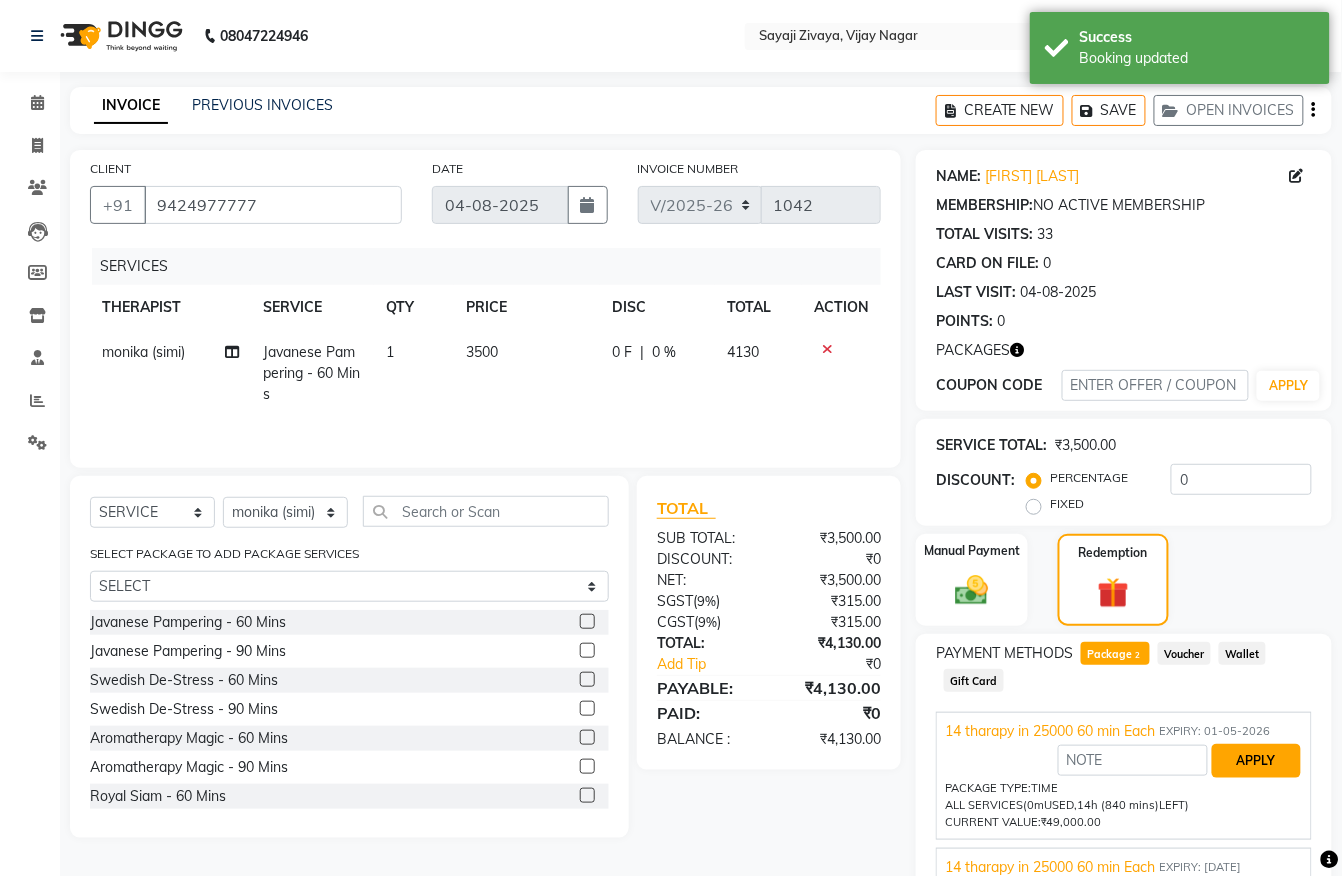 click on "APPLY" at bounding box center (1256, 761) 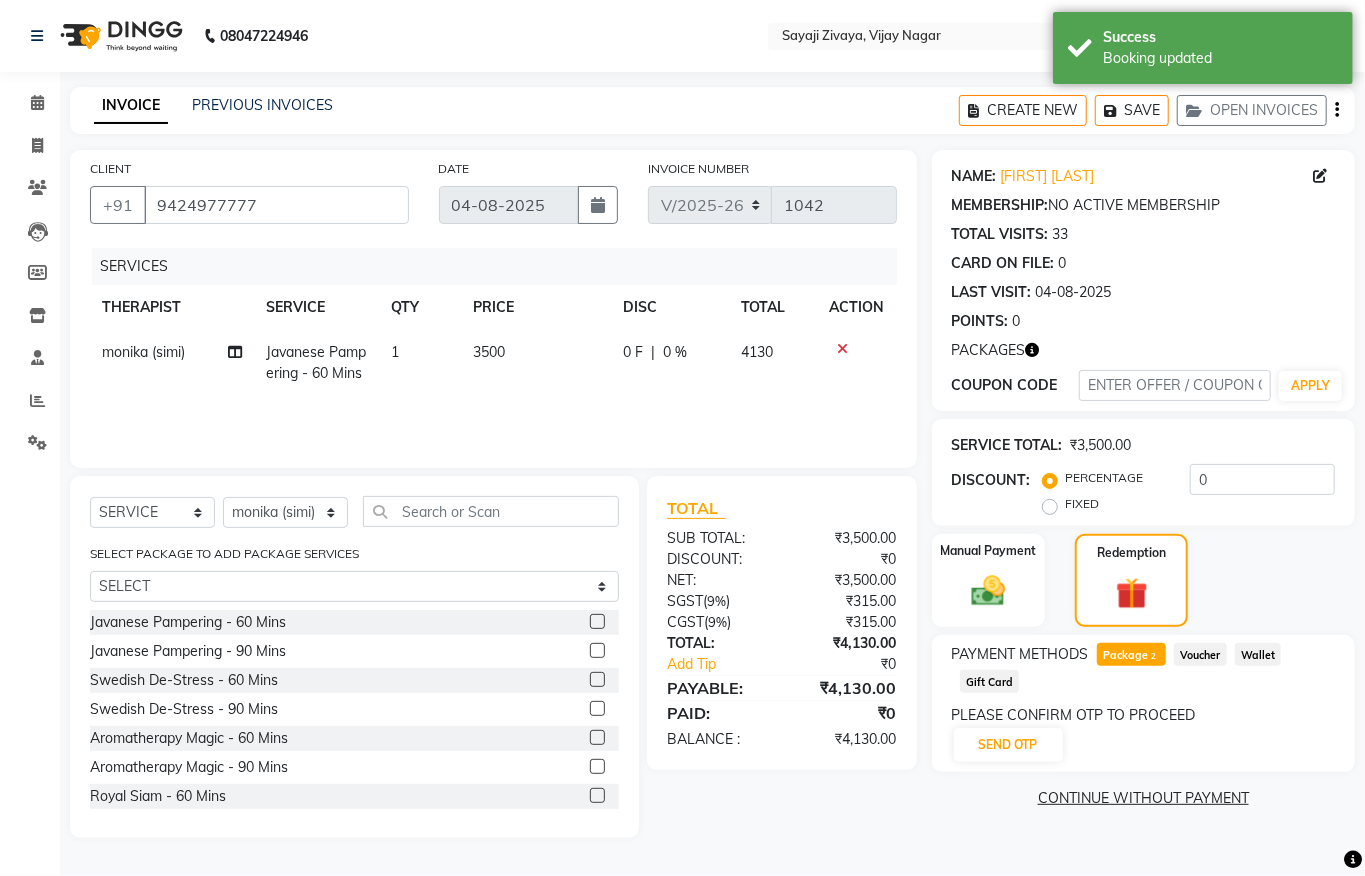 click on "PLEASE CONFIRM OTP TO PROCEED" 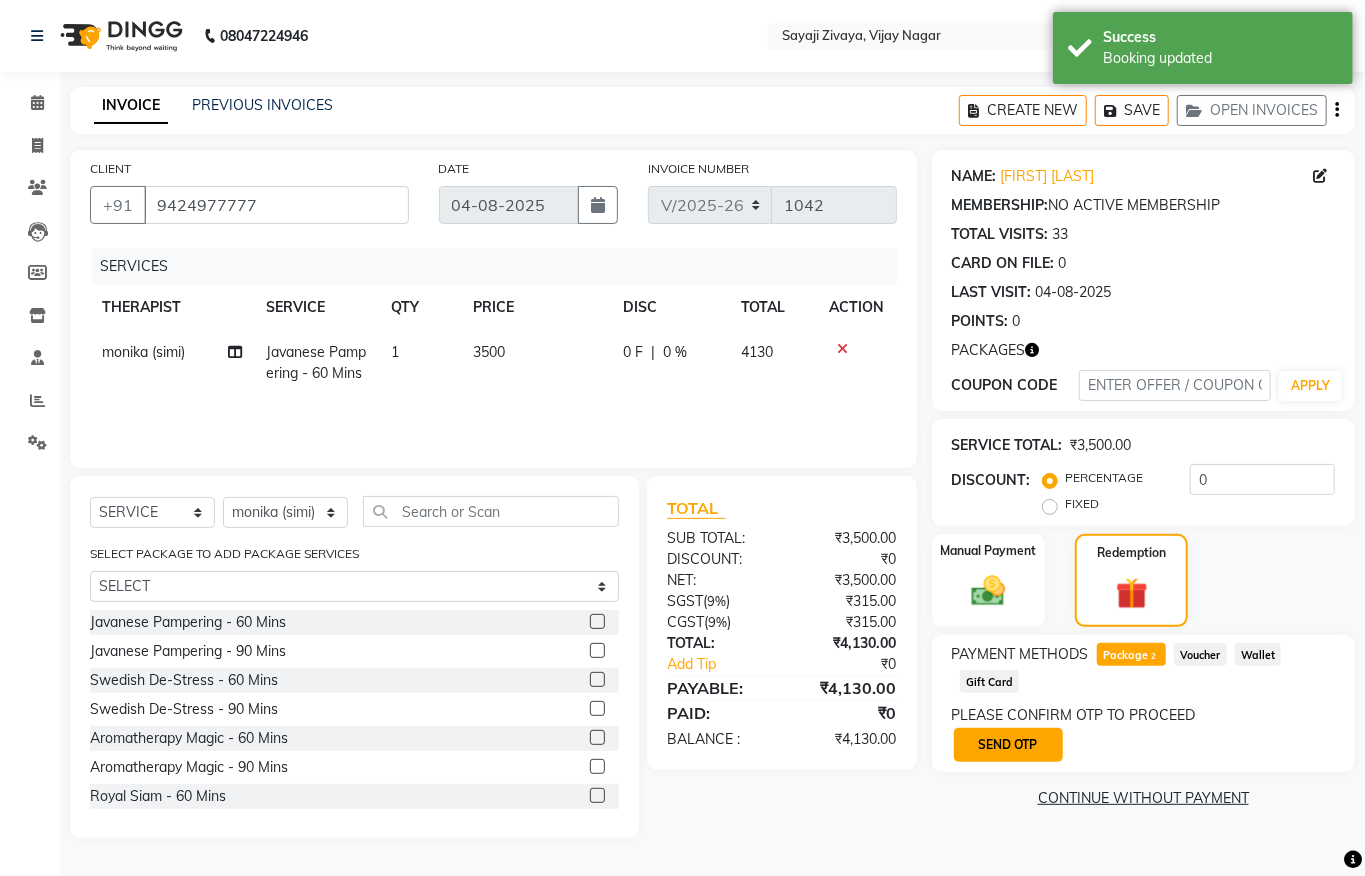click on "SEND OTP" 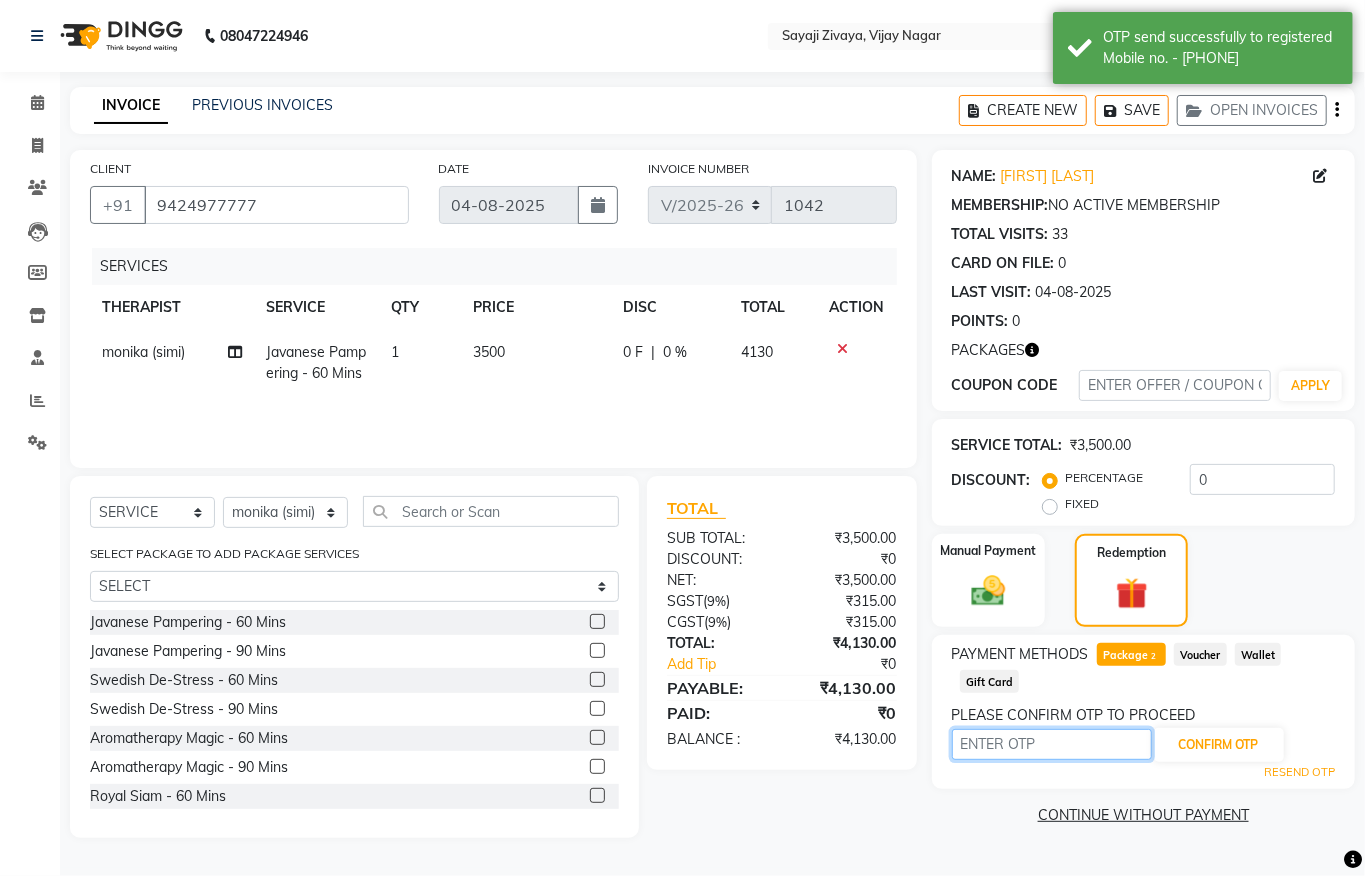 click at bounding box center (1052, 744) 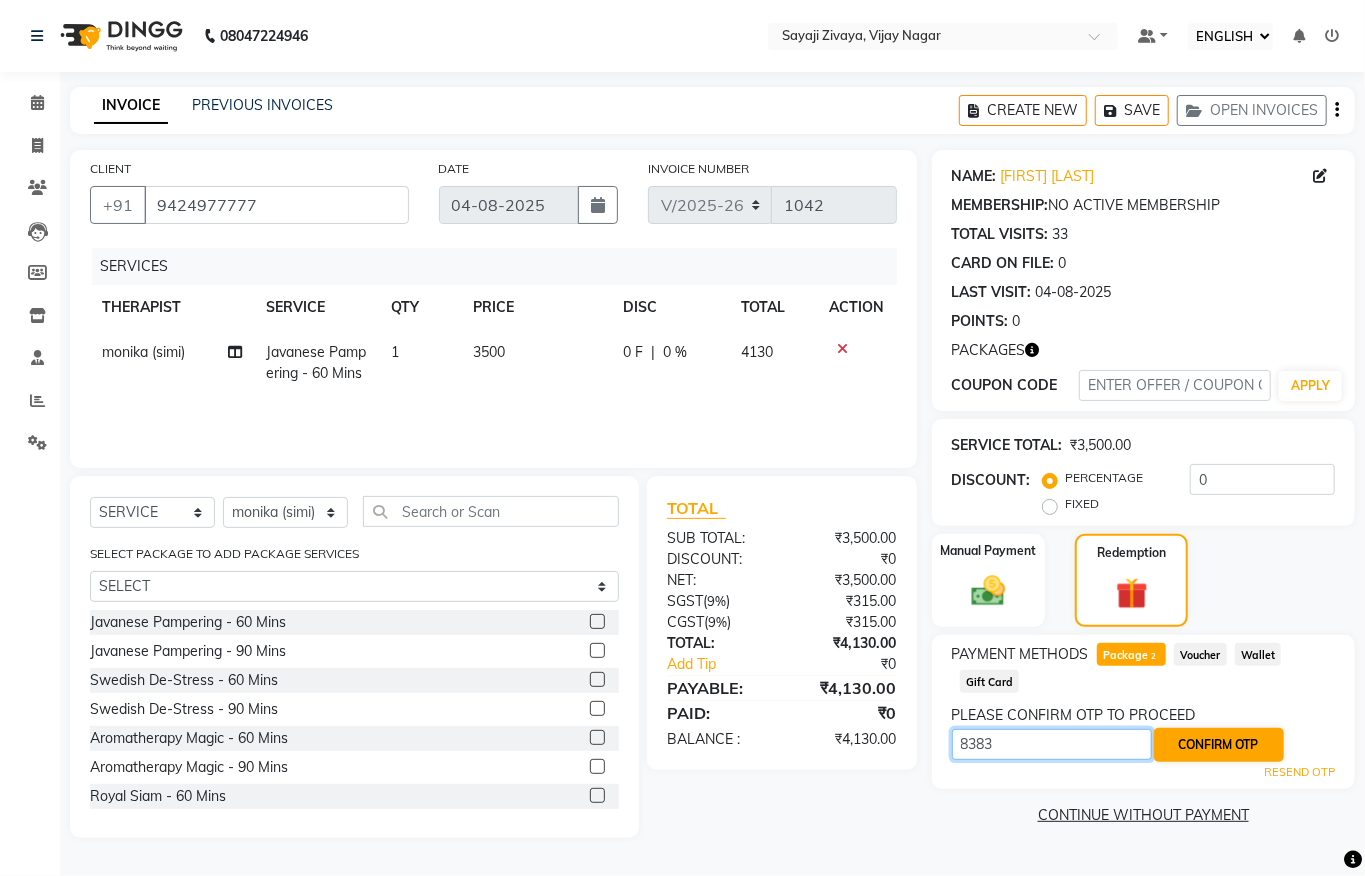 type on "8383" 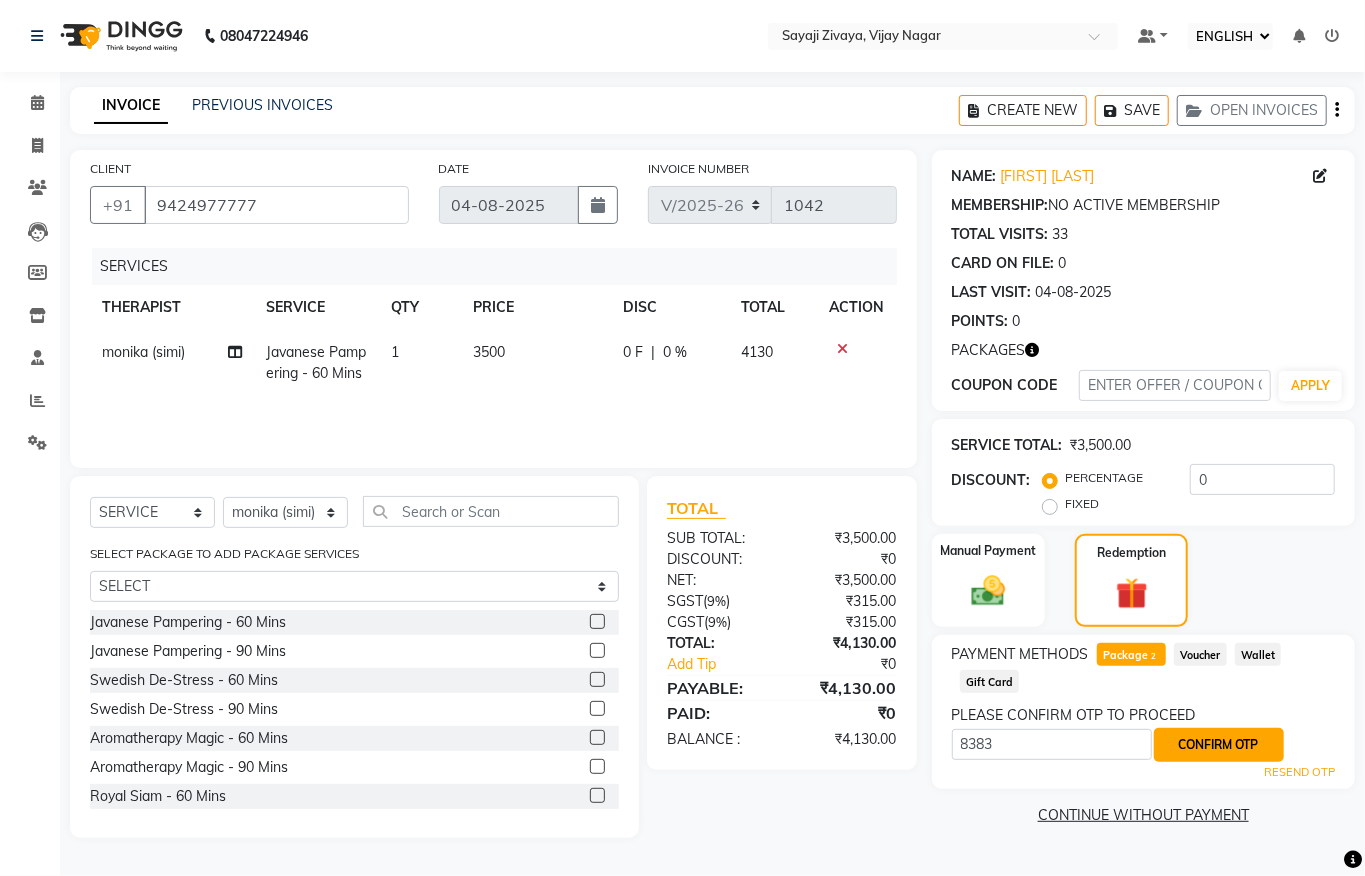 click on "CONFIRM OTP" 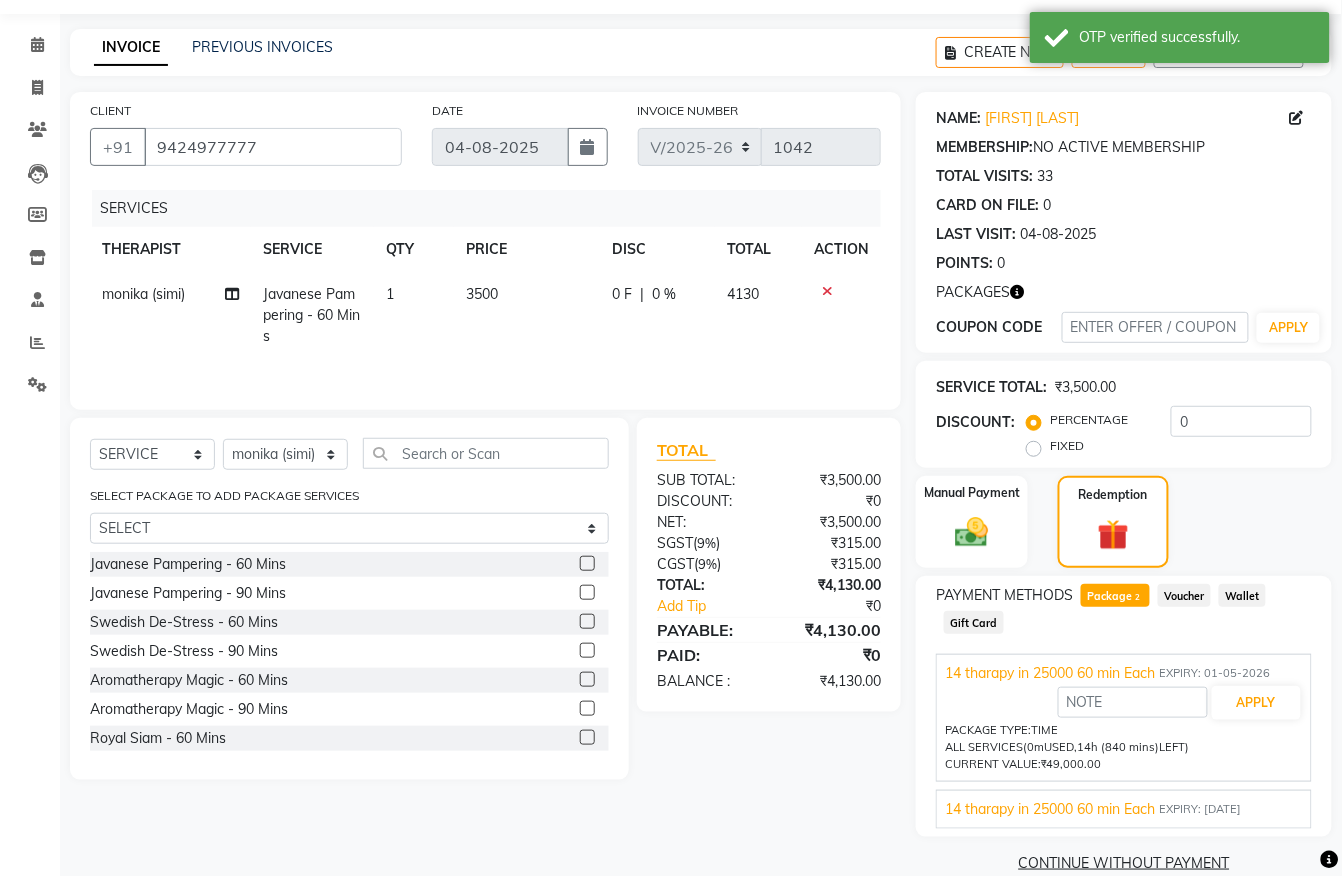 scroll, scrollTop: 92, scrollLeft: 0, axis: vertical 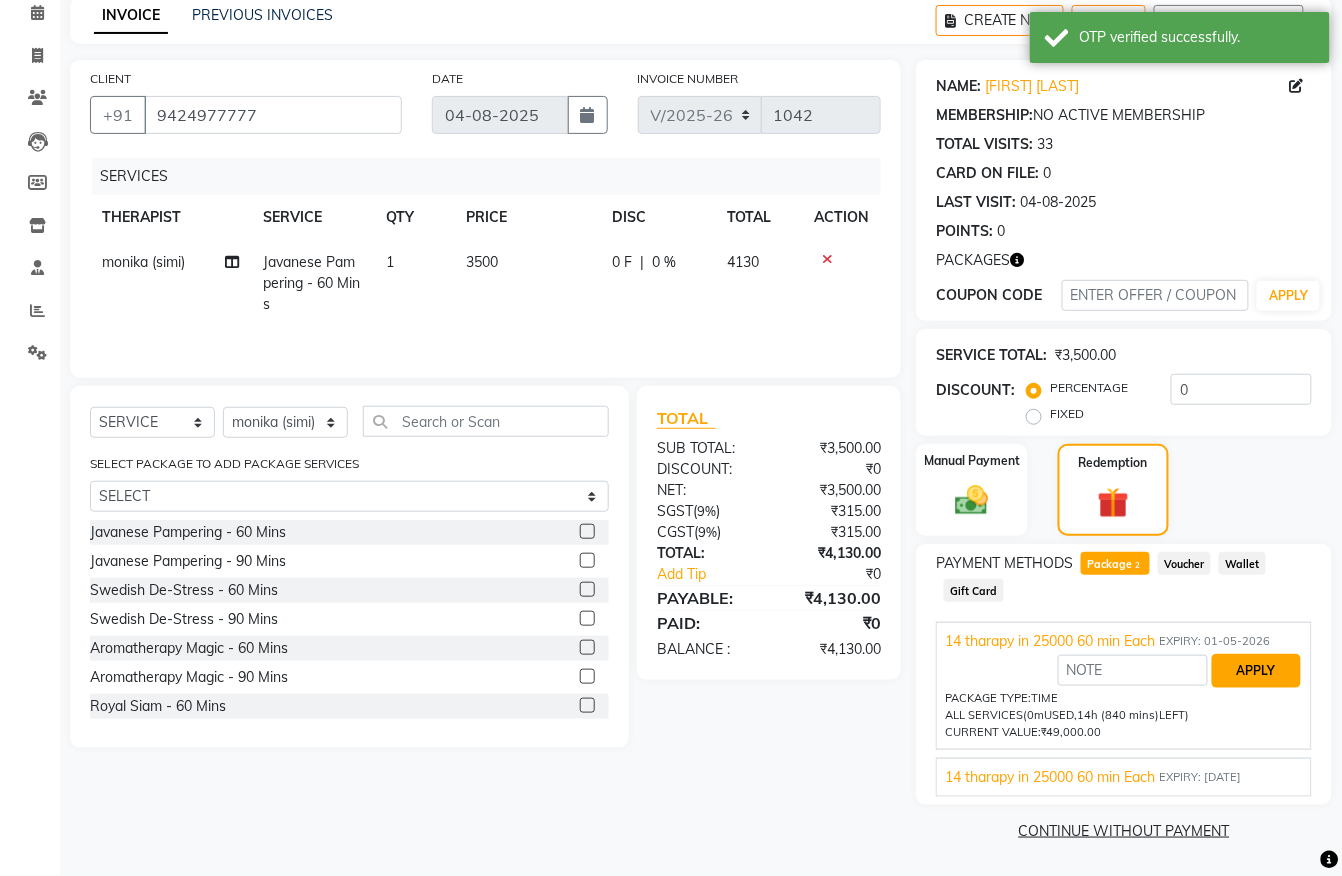click on "APPLY" at bounding box center [1256, 671] 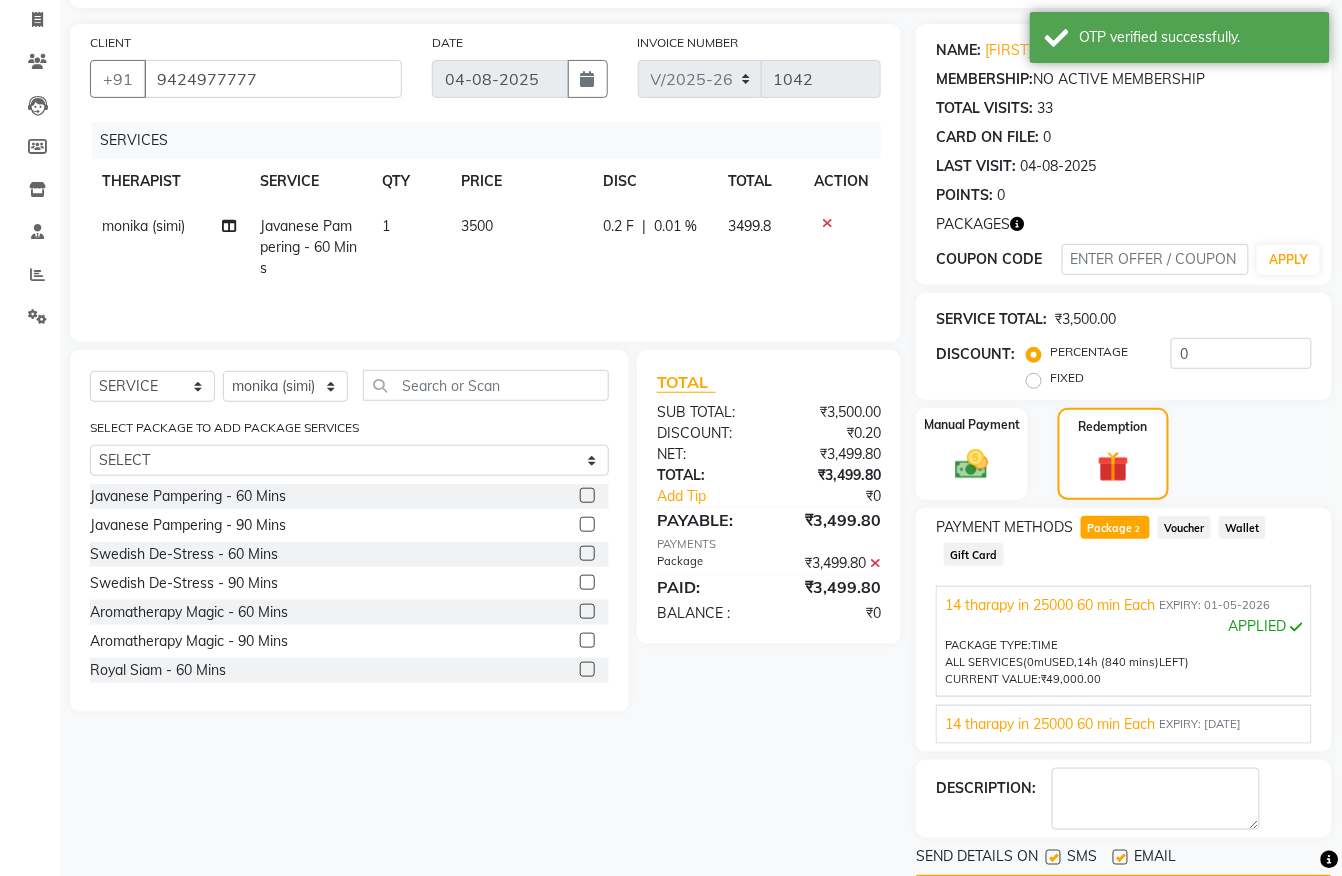 scroll, scrollTop: 189, scrollLeft: 0, axis: vertical 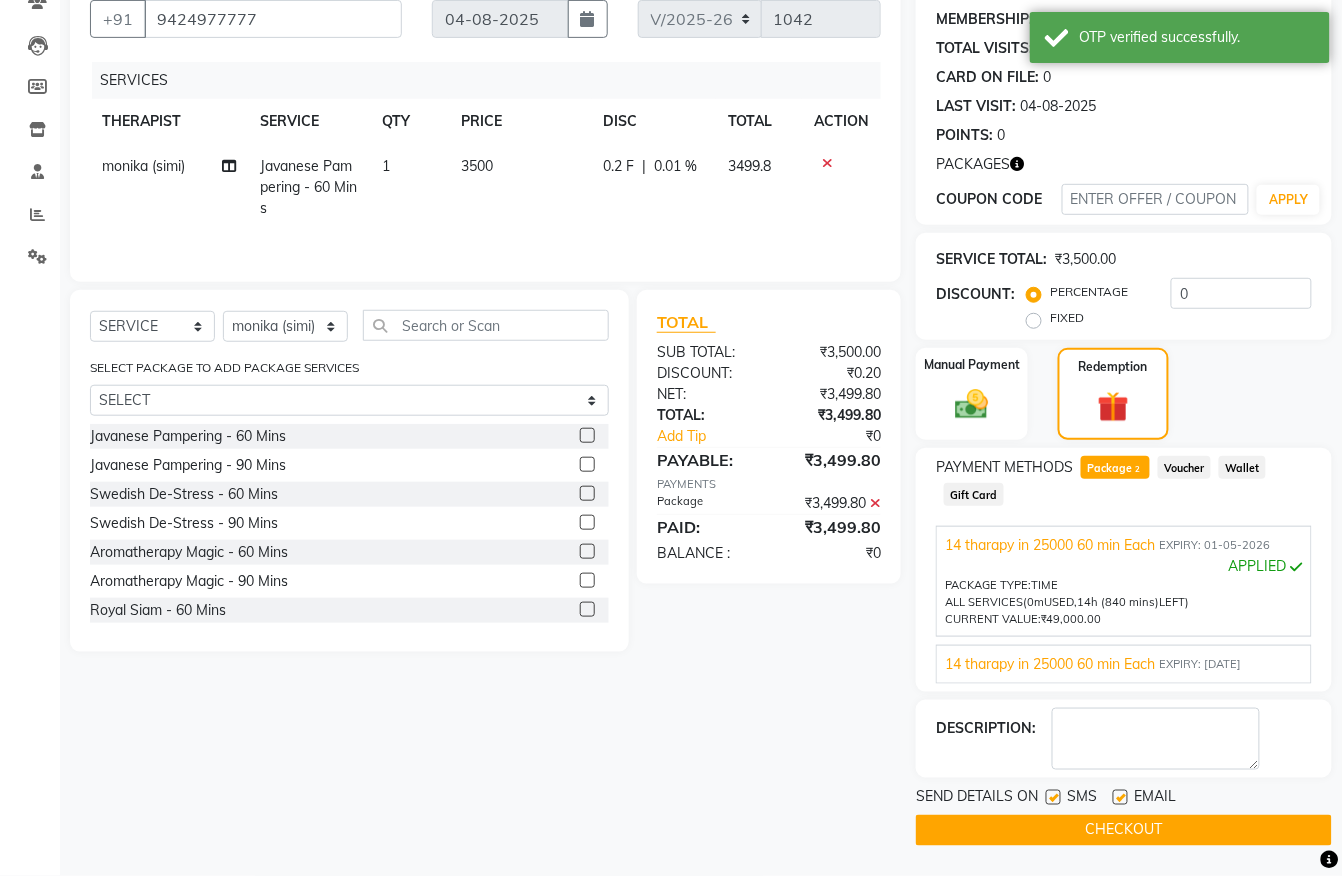 click on "CHECKOUT" 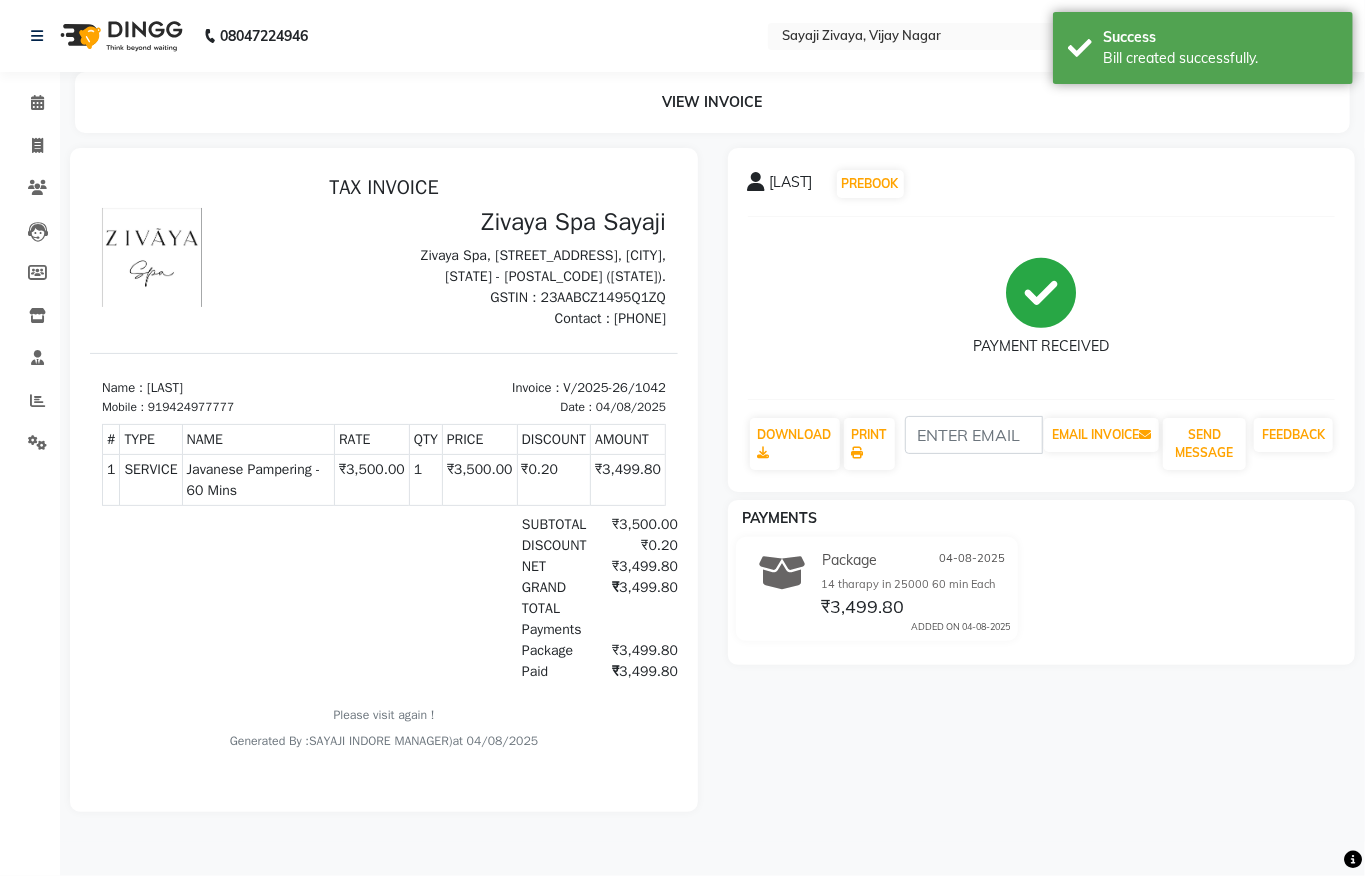 scroll, scrollTop: 0, scrollLeft: 0, axis: both 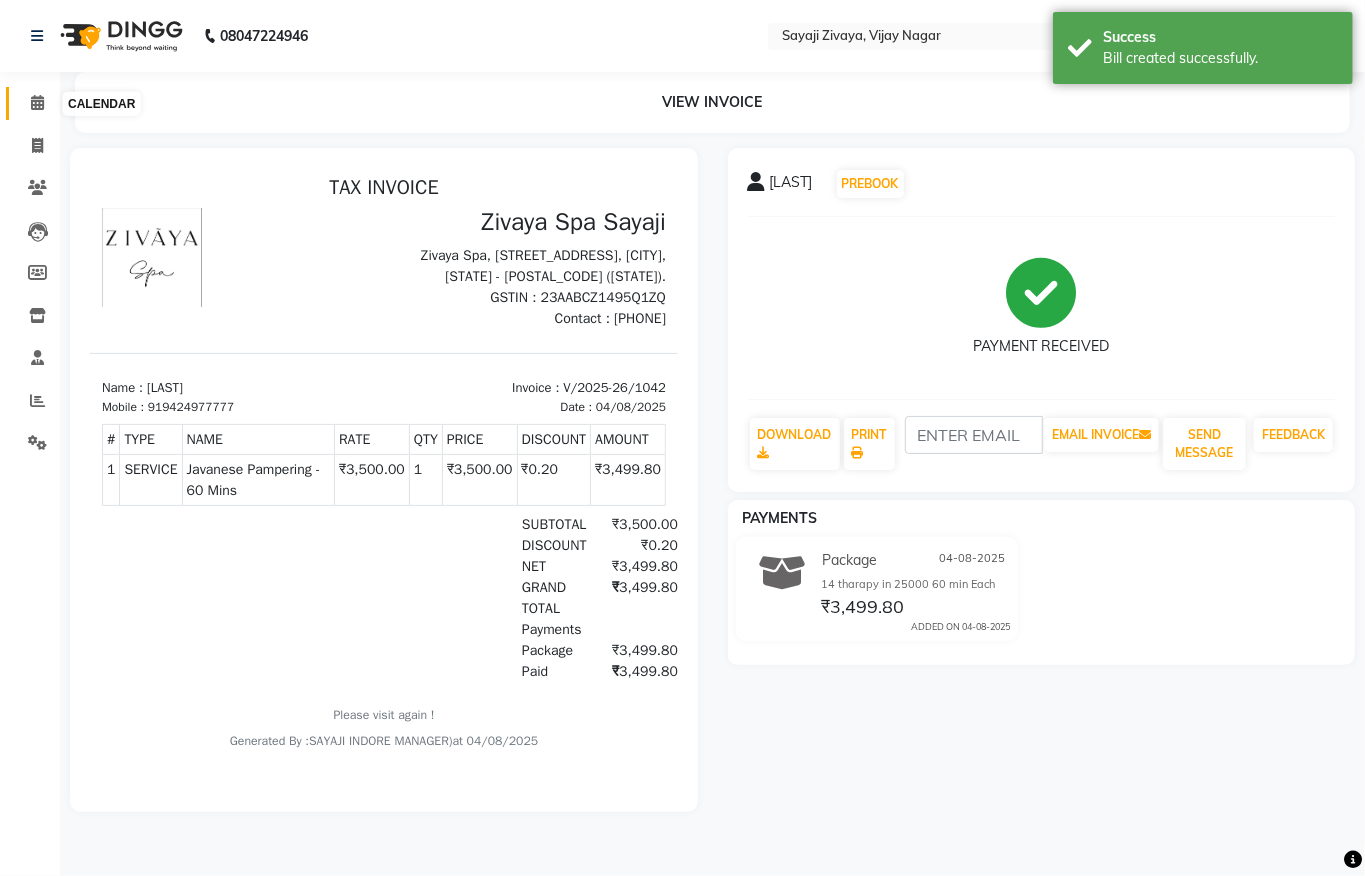 click 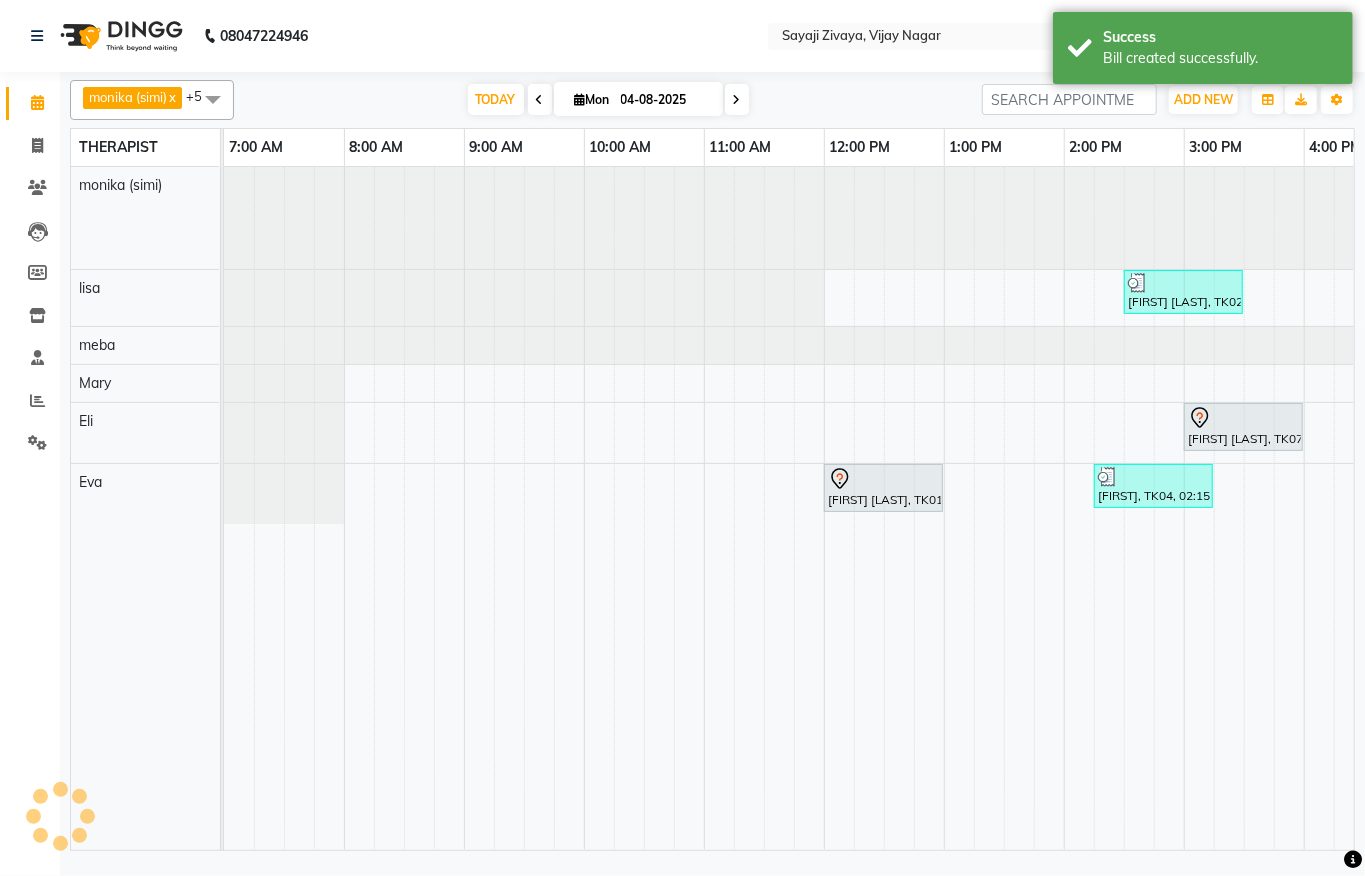 scroll, scrollTop: 0, scrollLeft: 0, axis: both 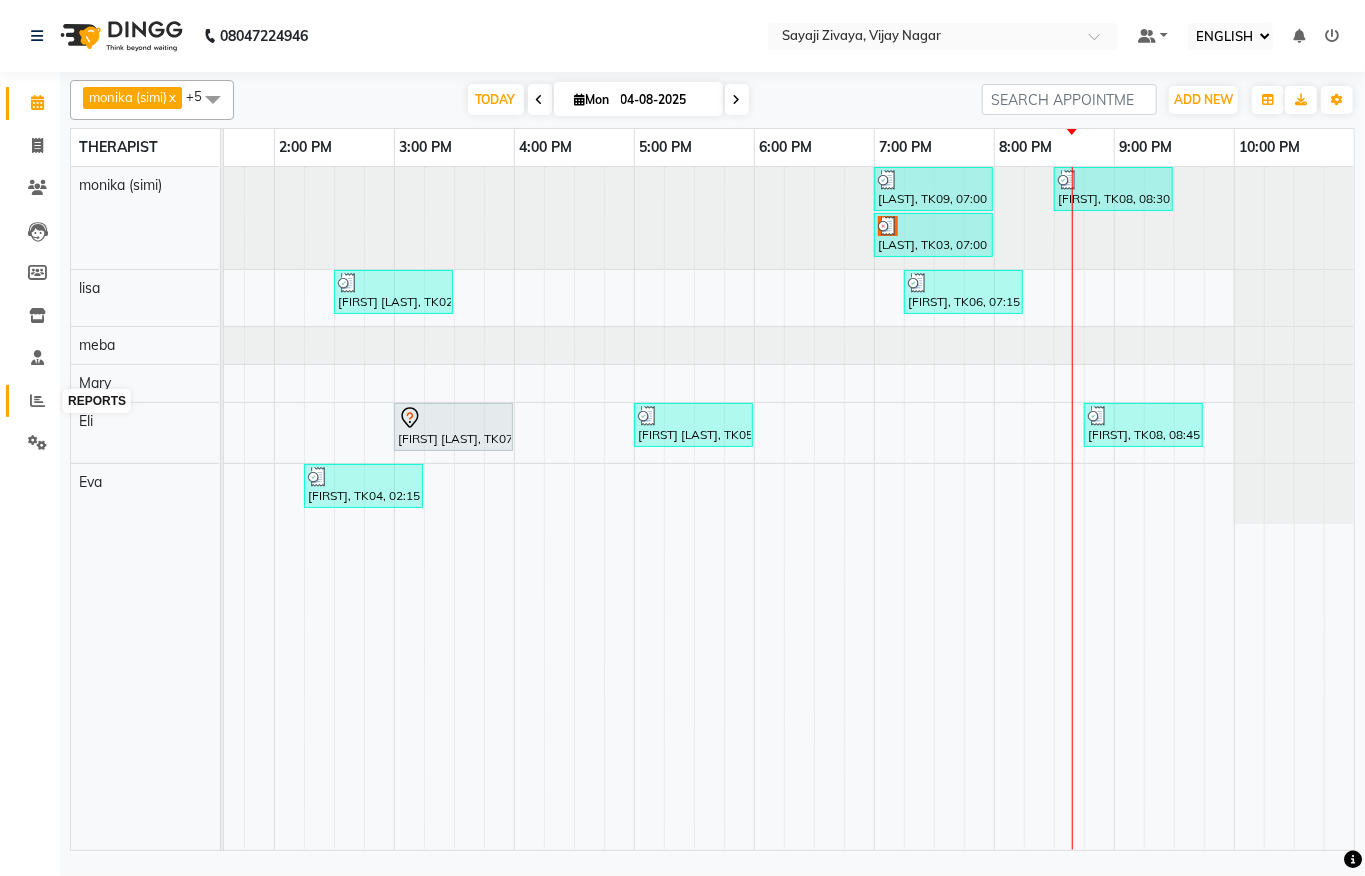 click 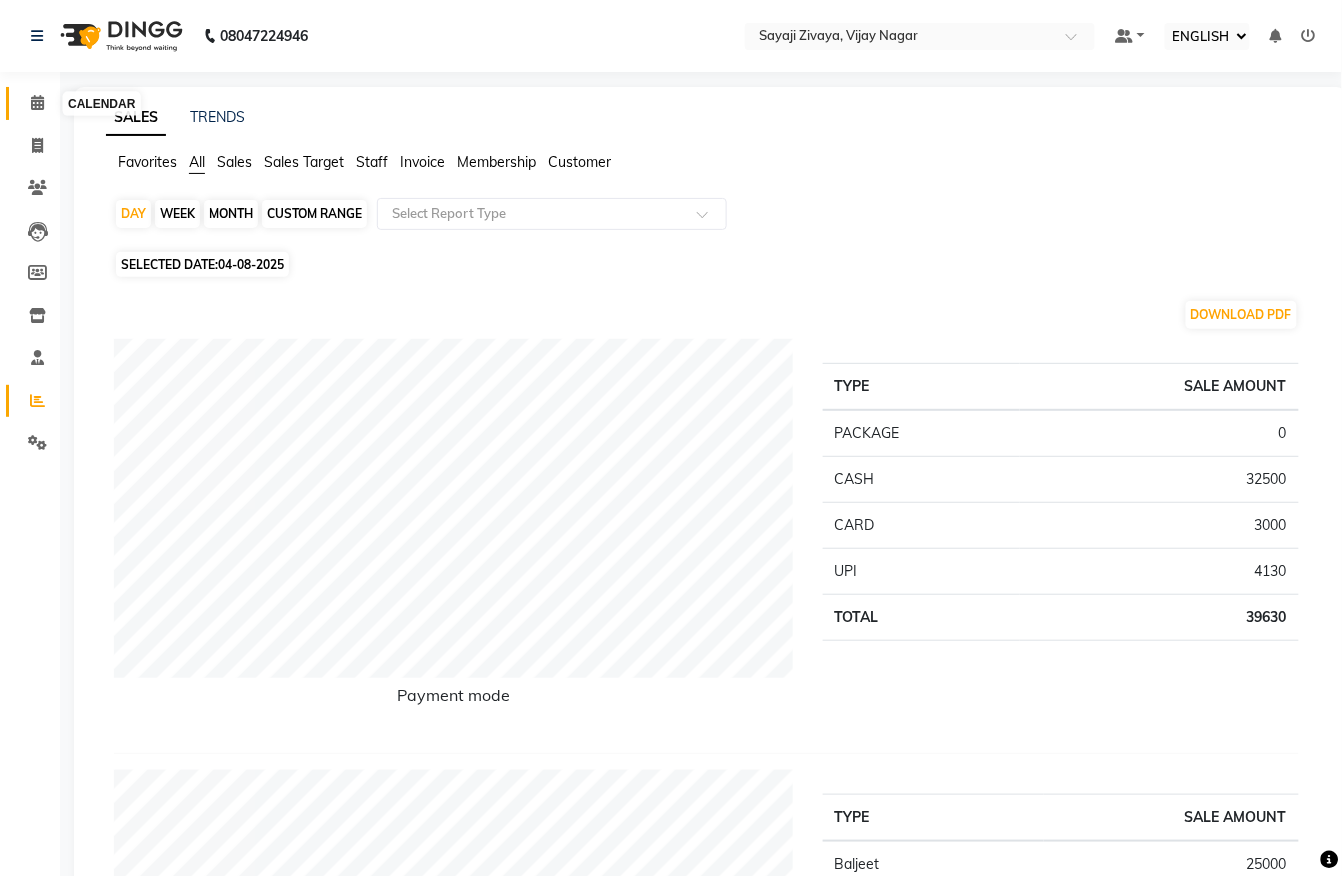 click 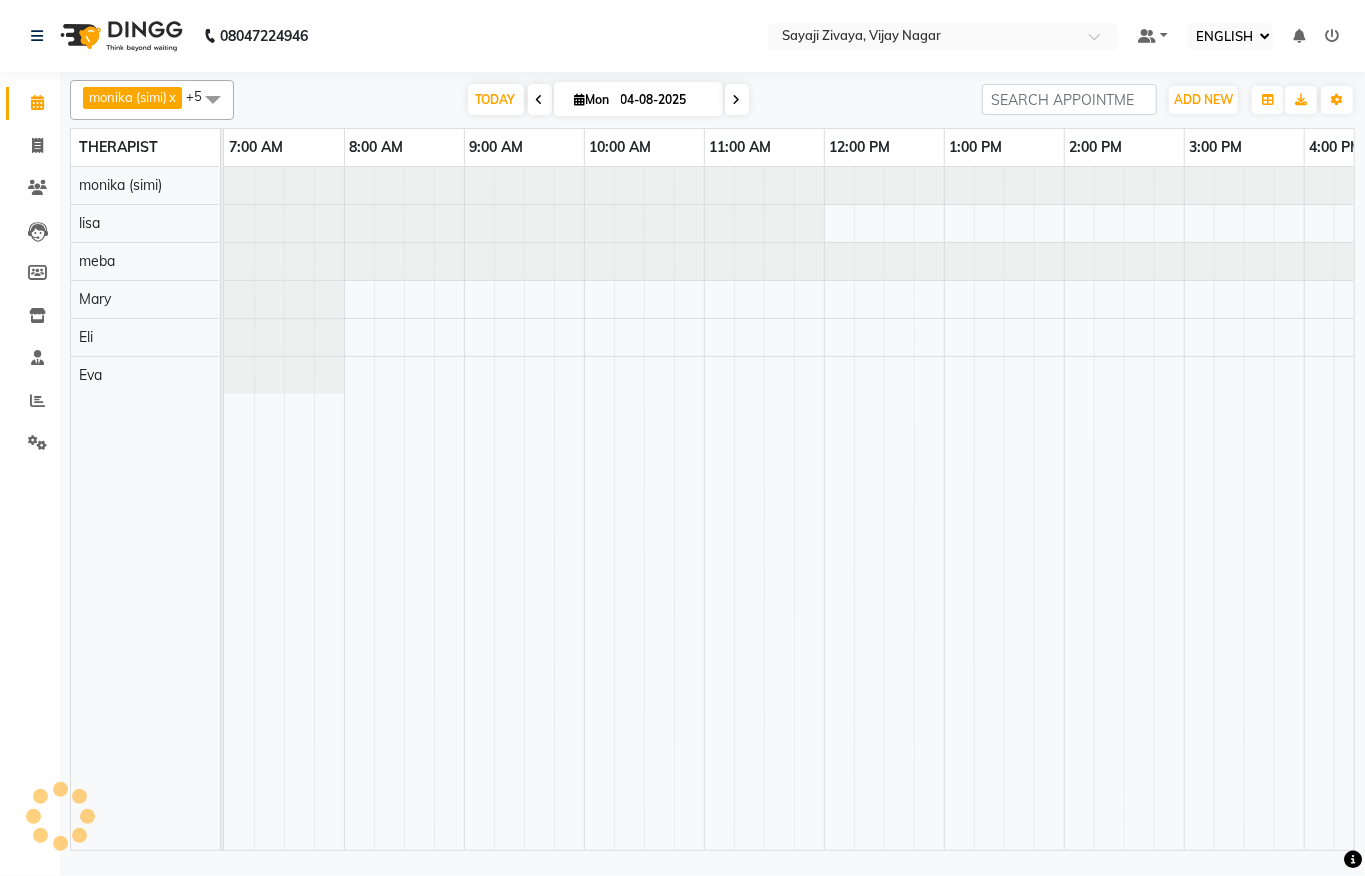 scroll, scrollTop: 0, scrollLeft: 0, axis: both 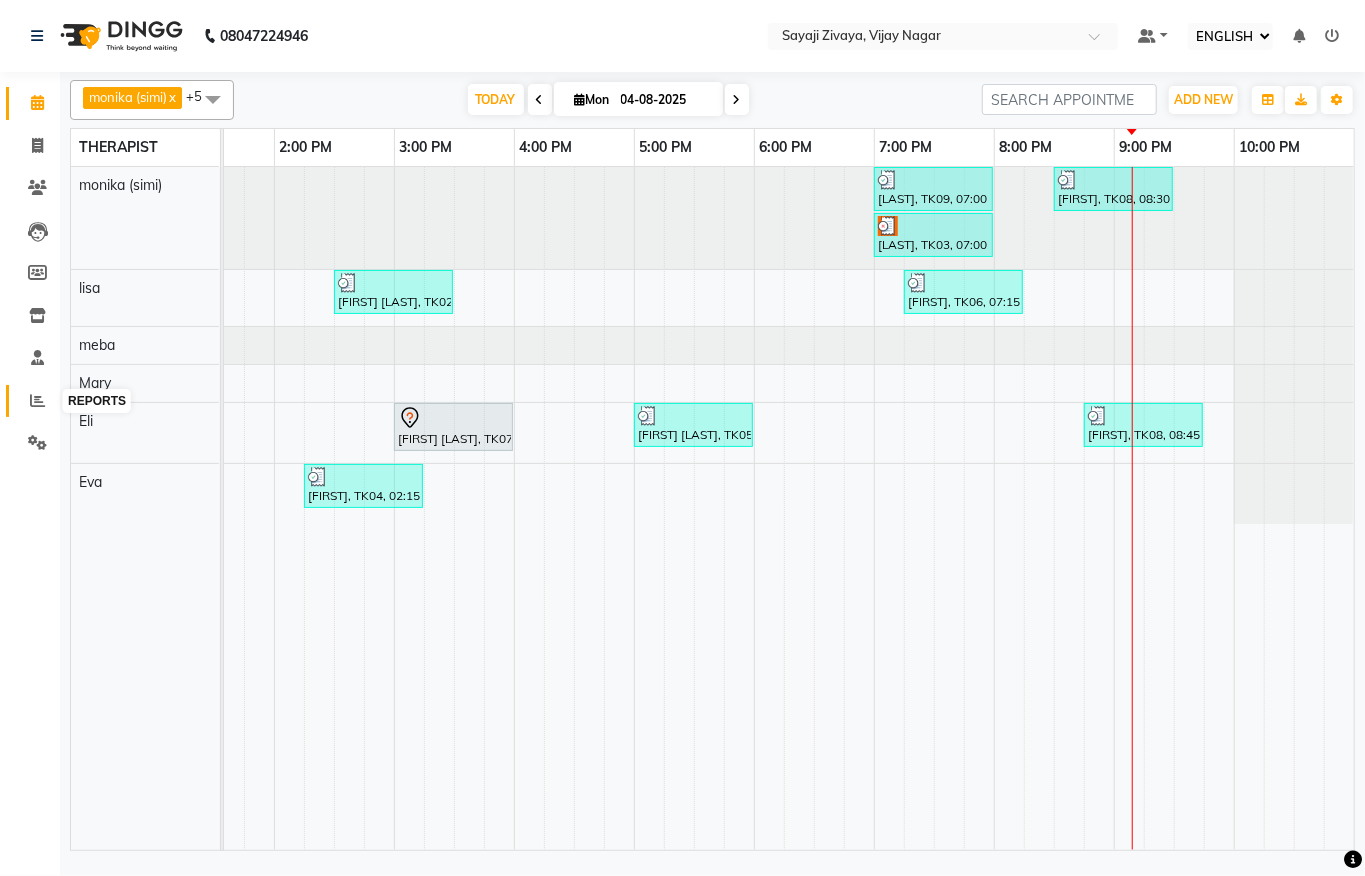 click 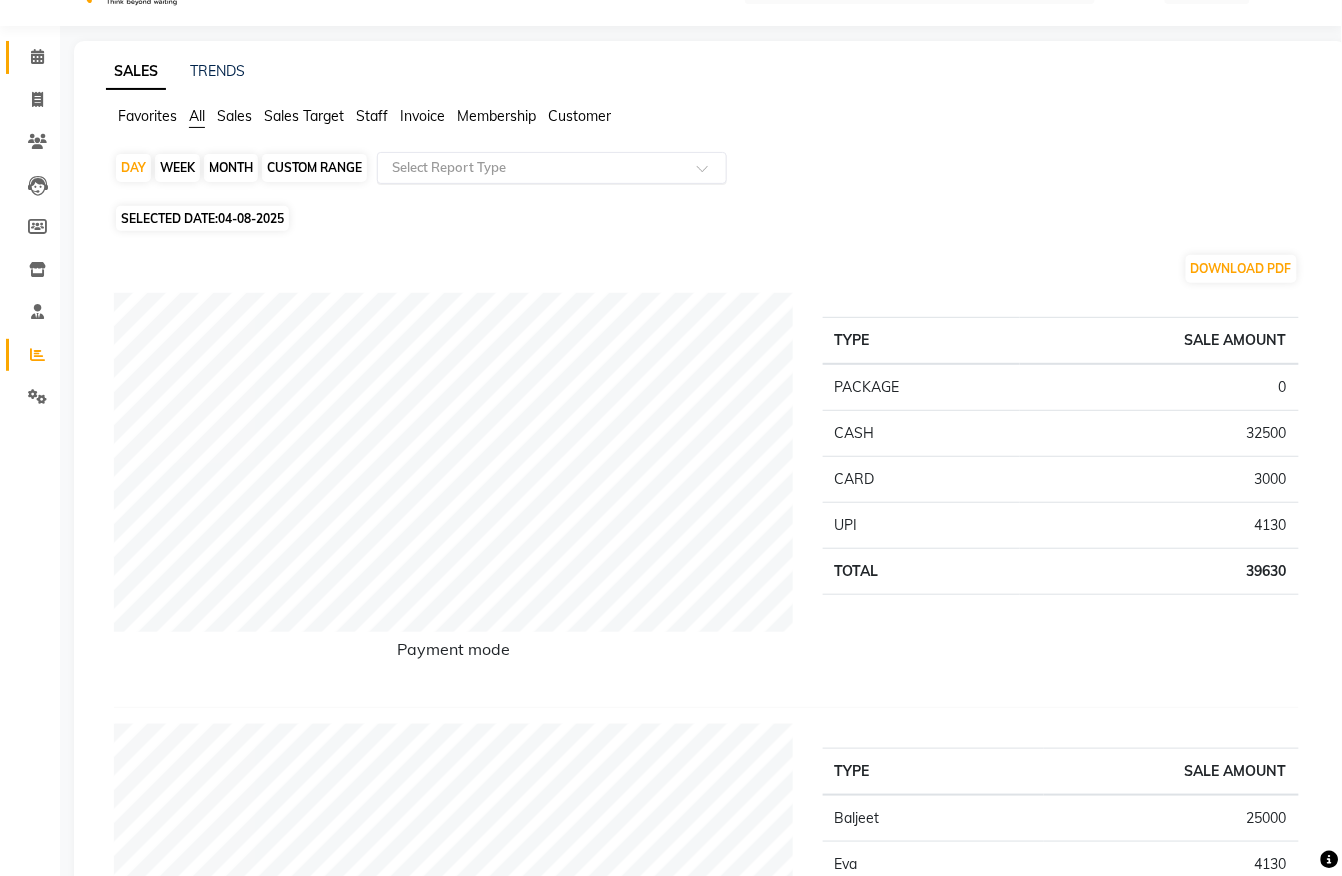 scroll, scrollTop: 0, scrollLeft: 0, axis: both 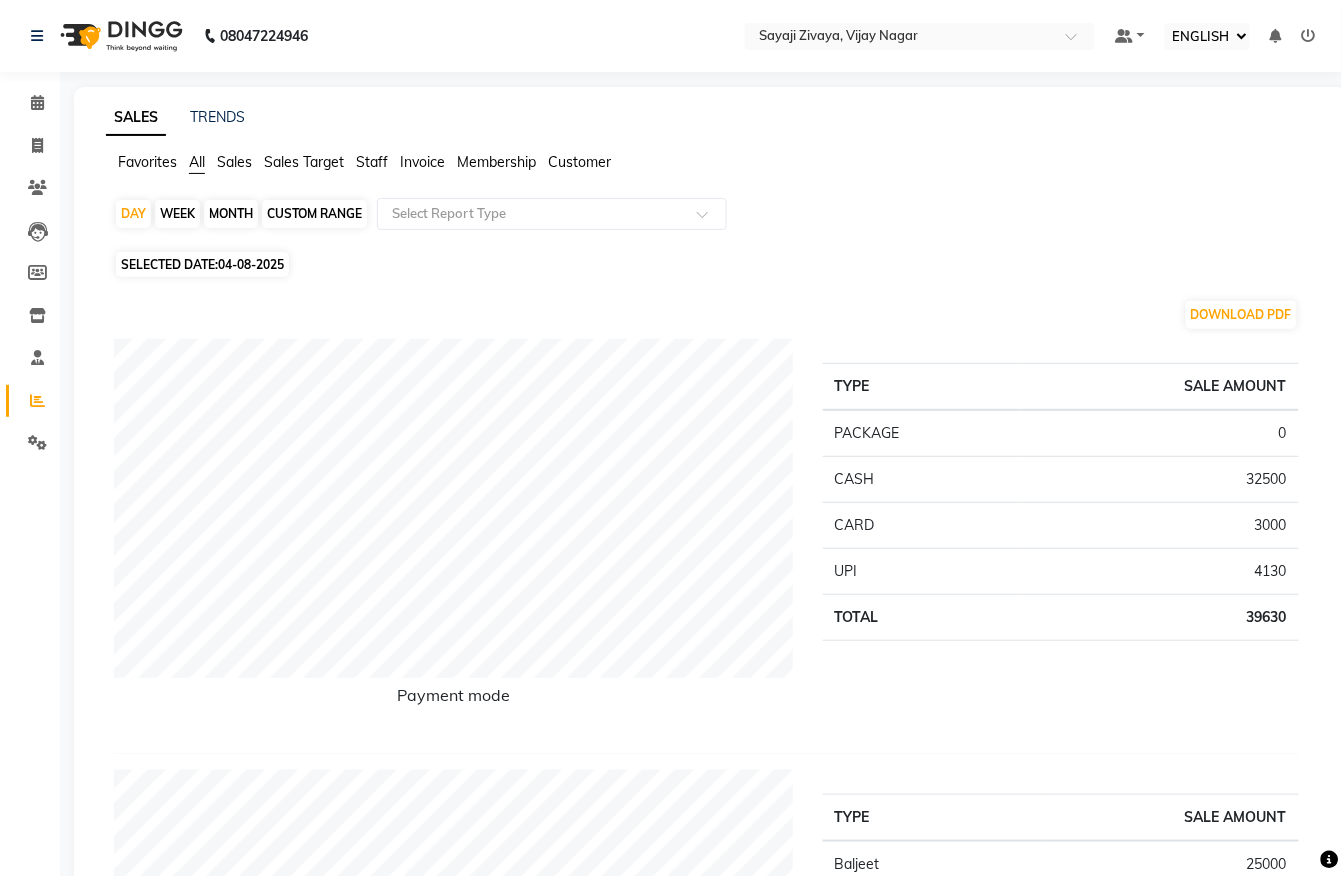 click on "MONTH" 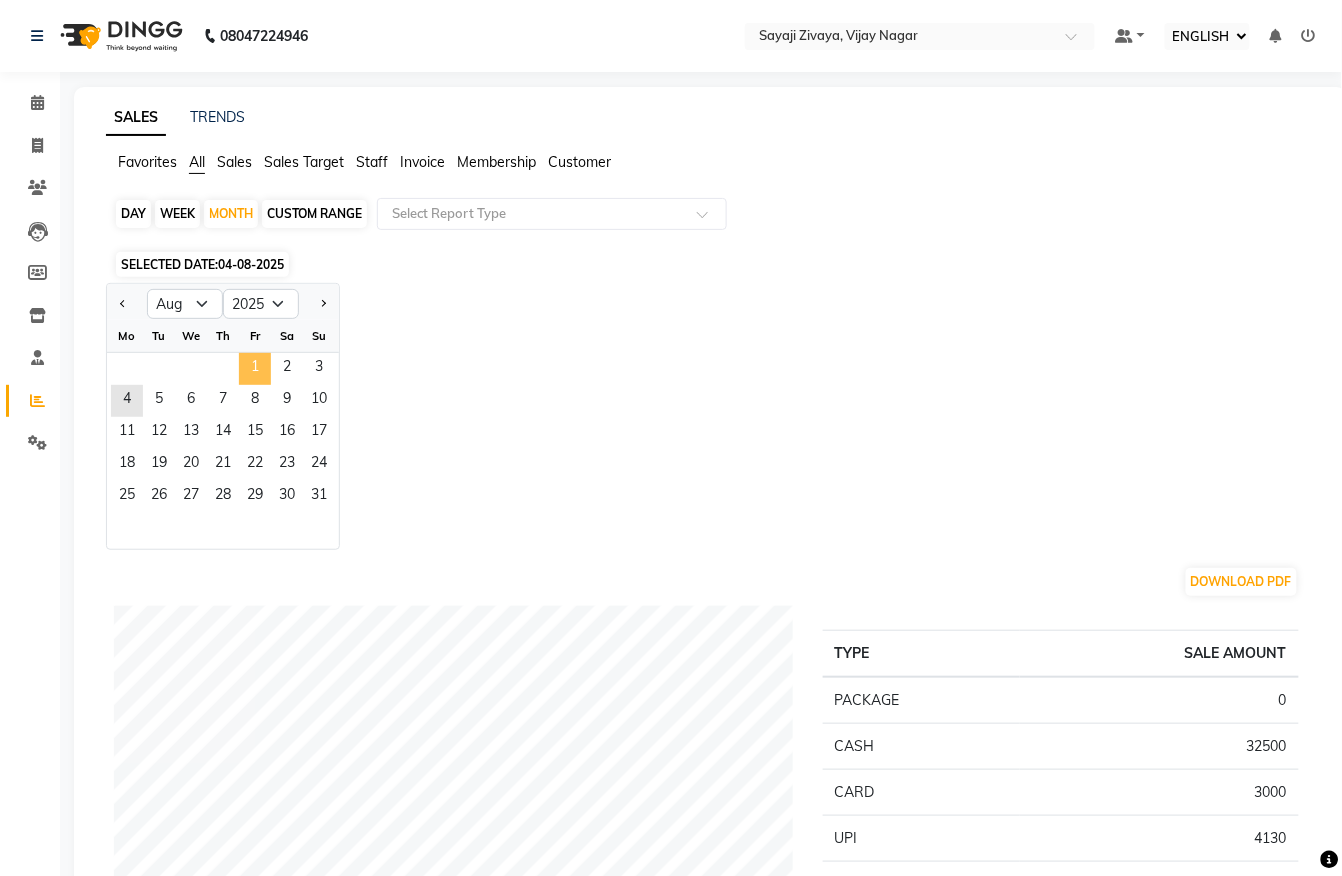 click on "1" 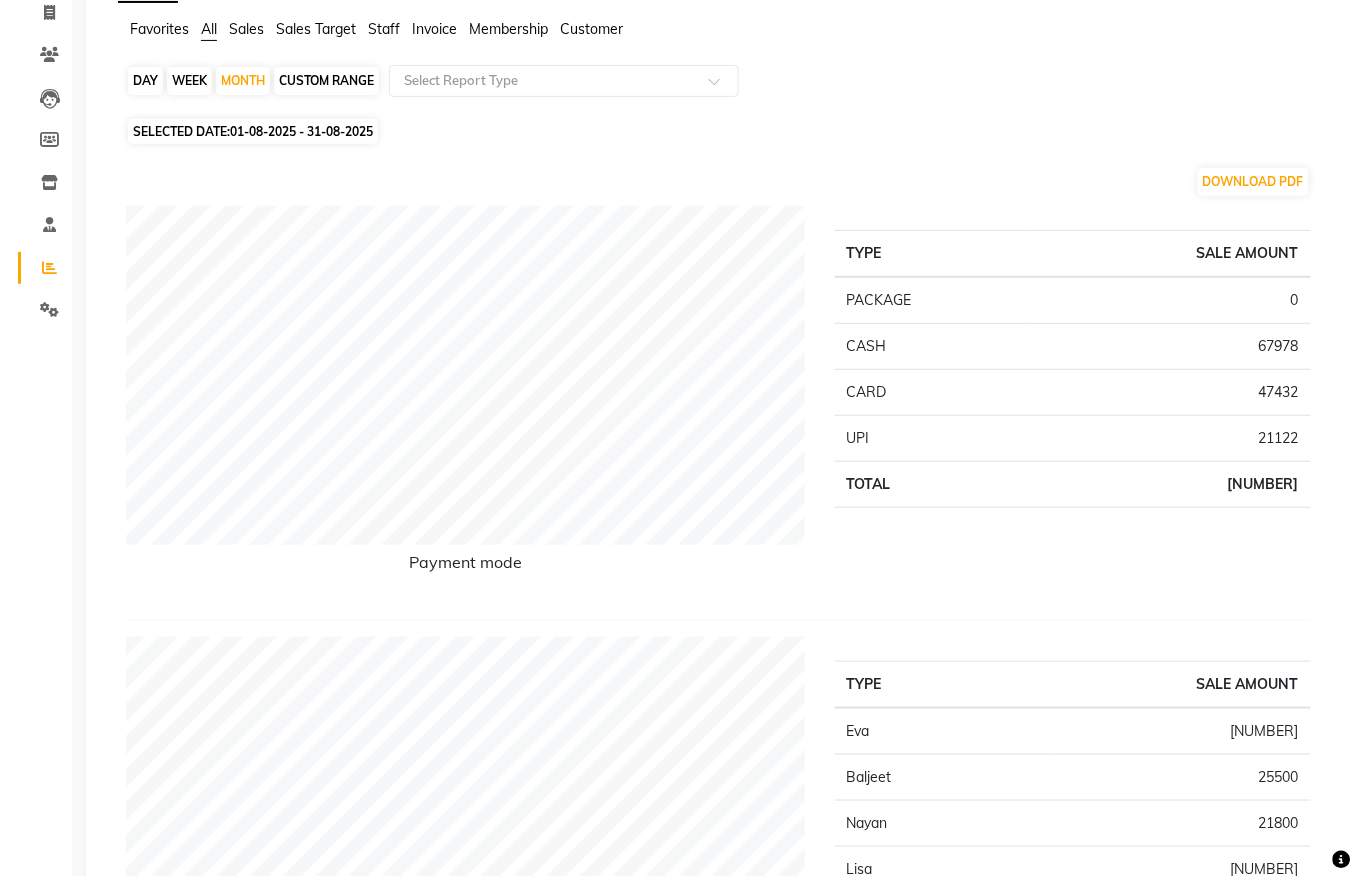 scroll, scrollTop: 0, scrollLeft: 0, axis: both 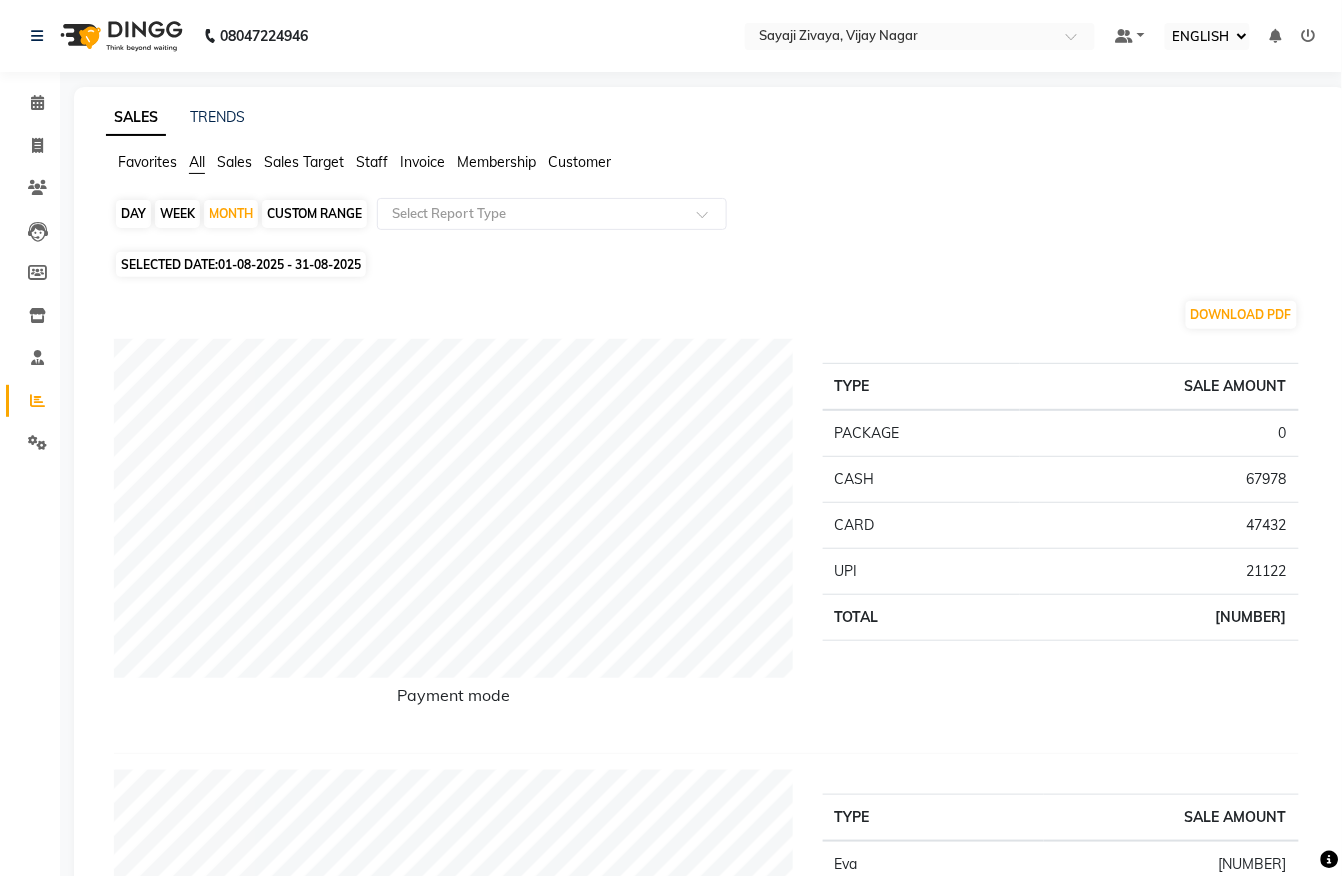 click on "DAY" 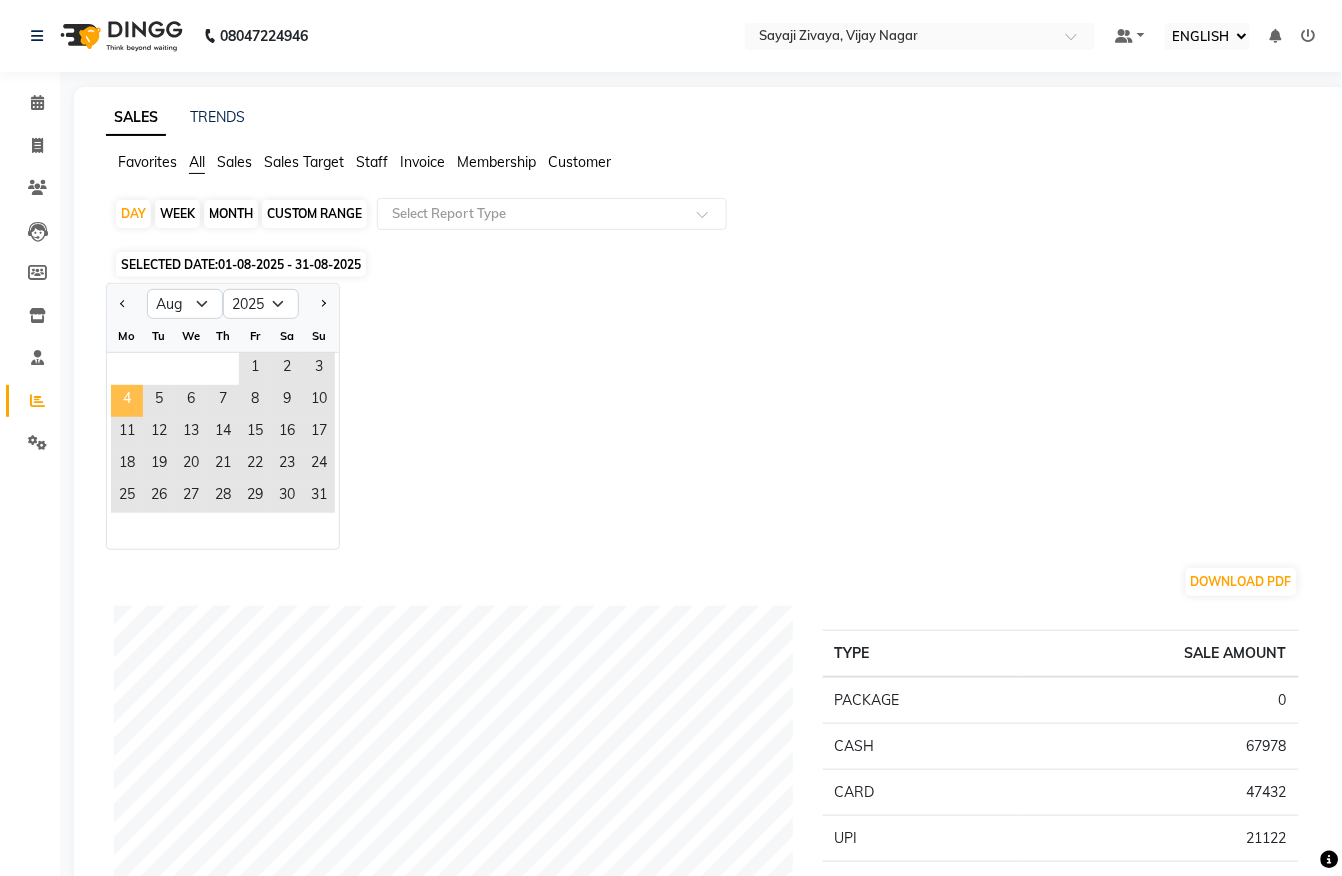 click on "4" 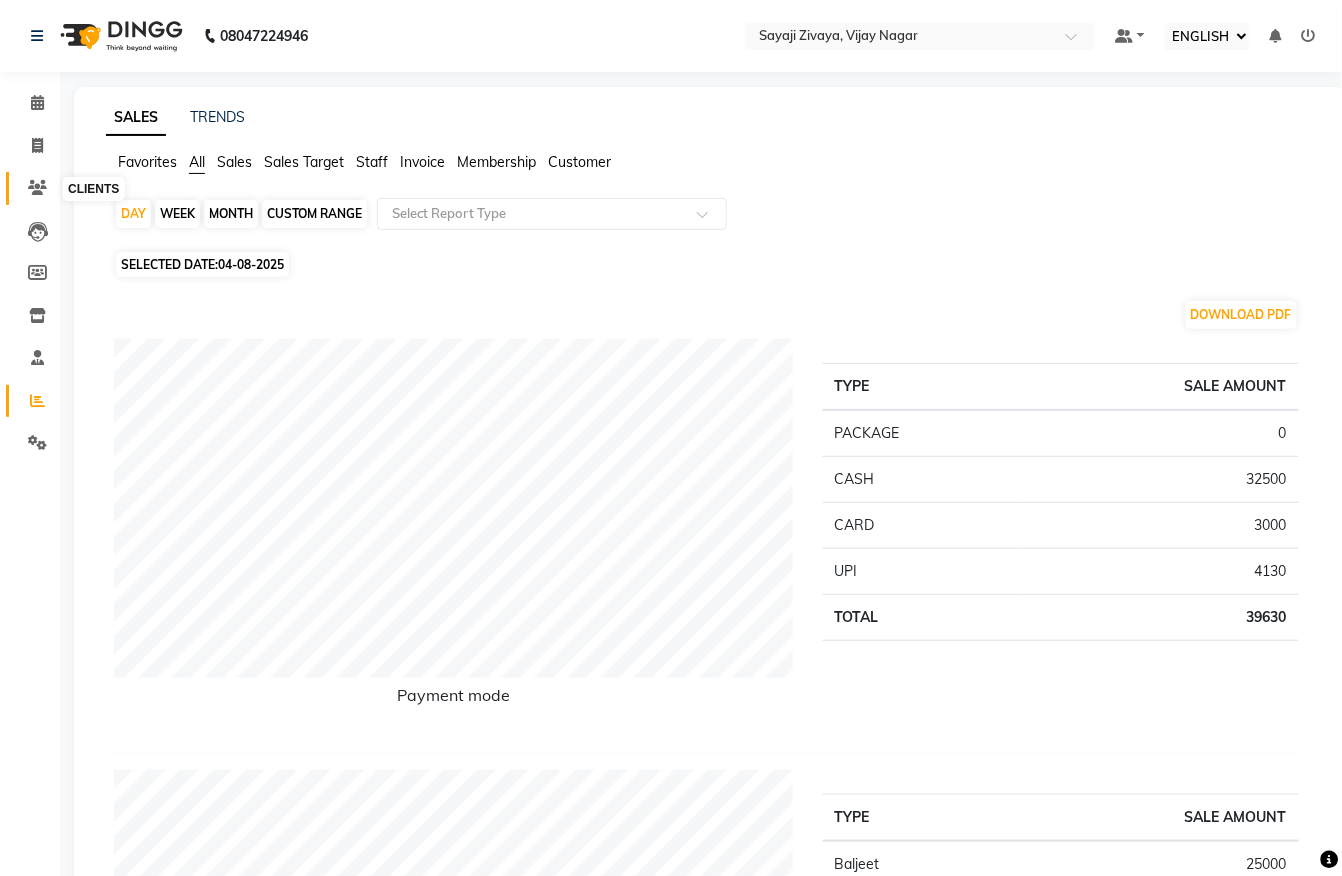 click 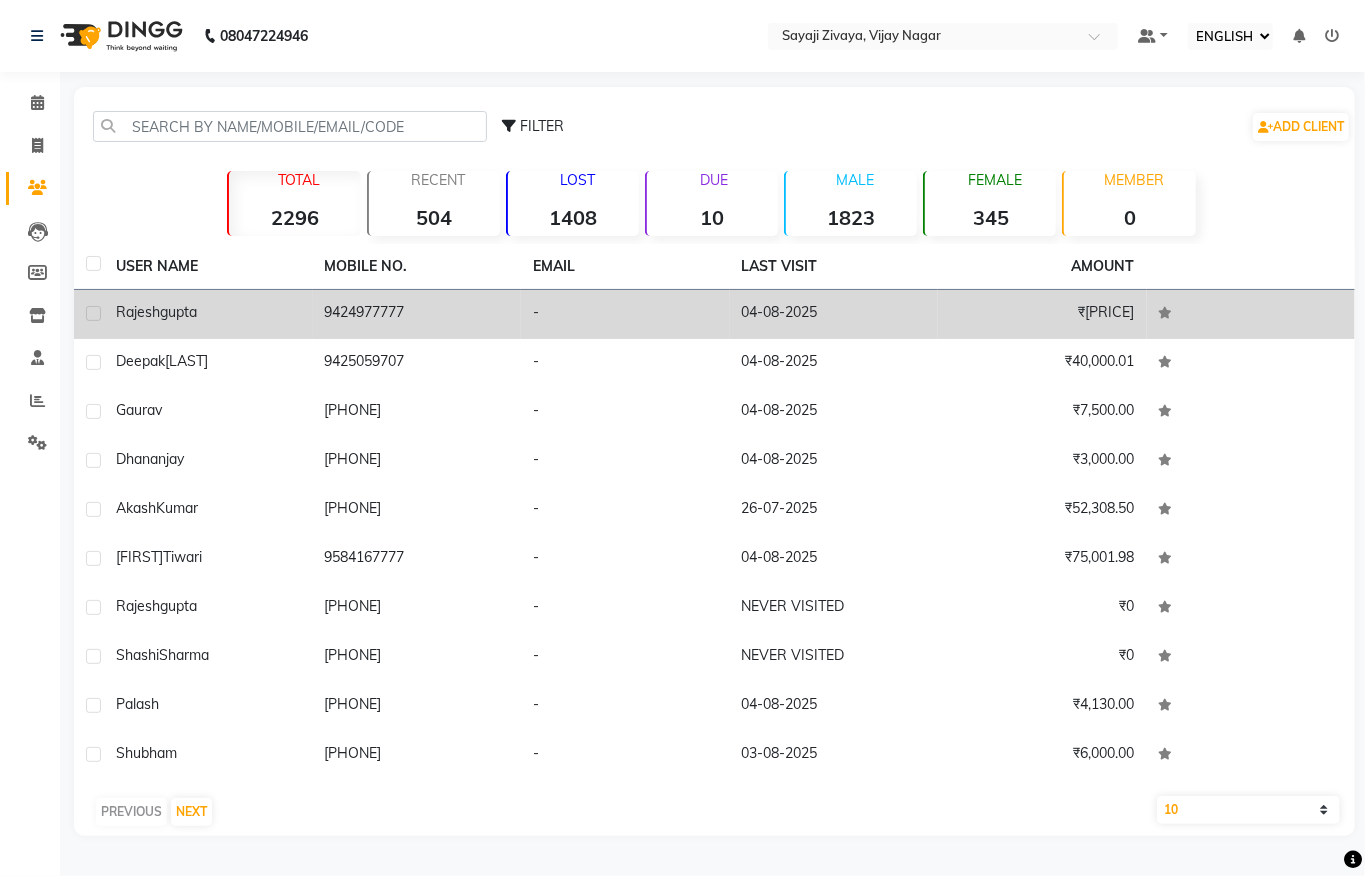 click on "9424977777" 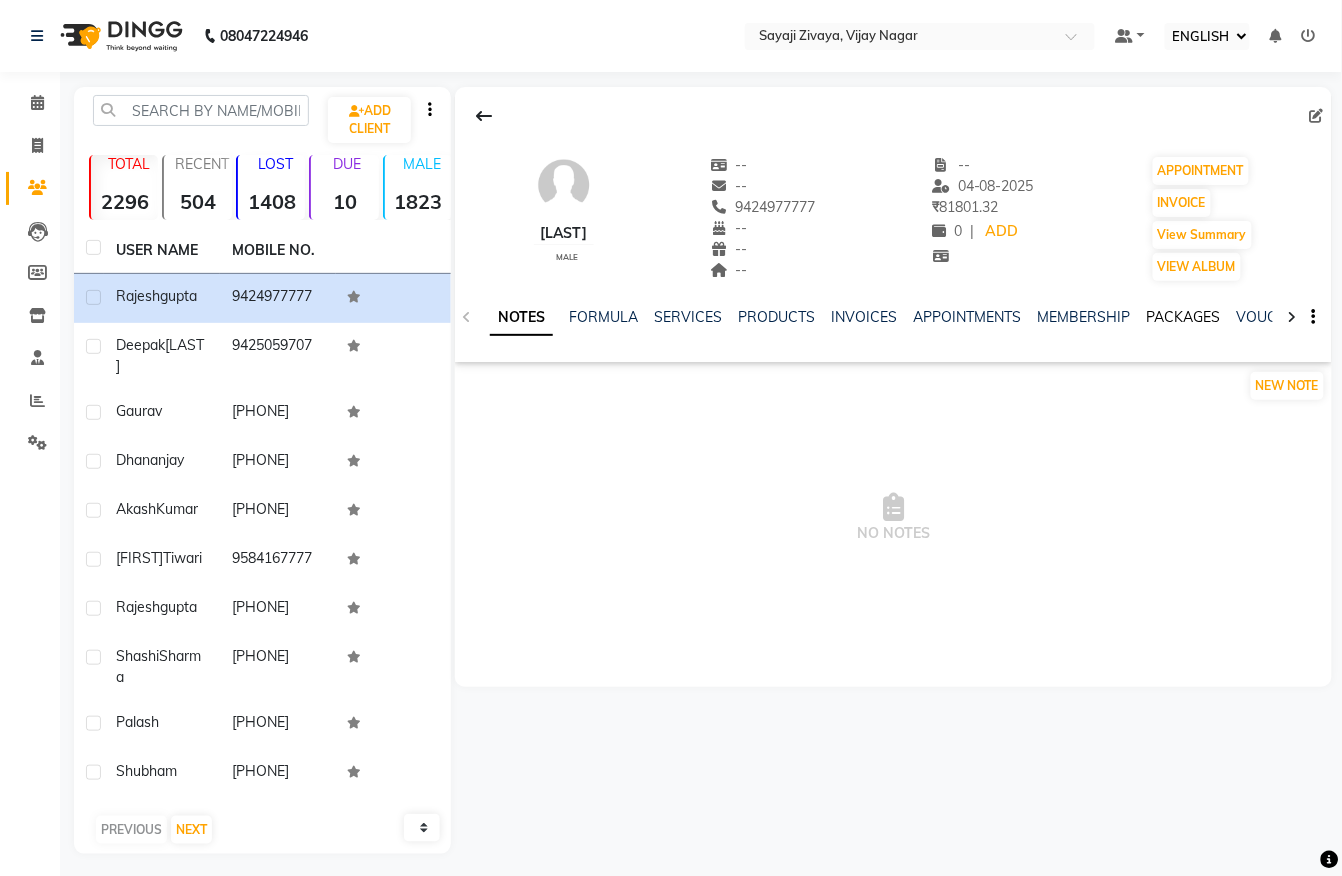 click on "PACKAGES" 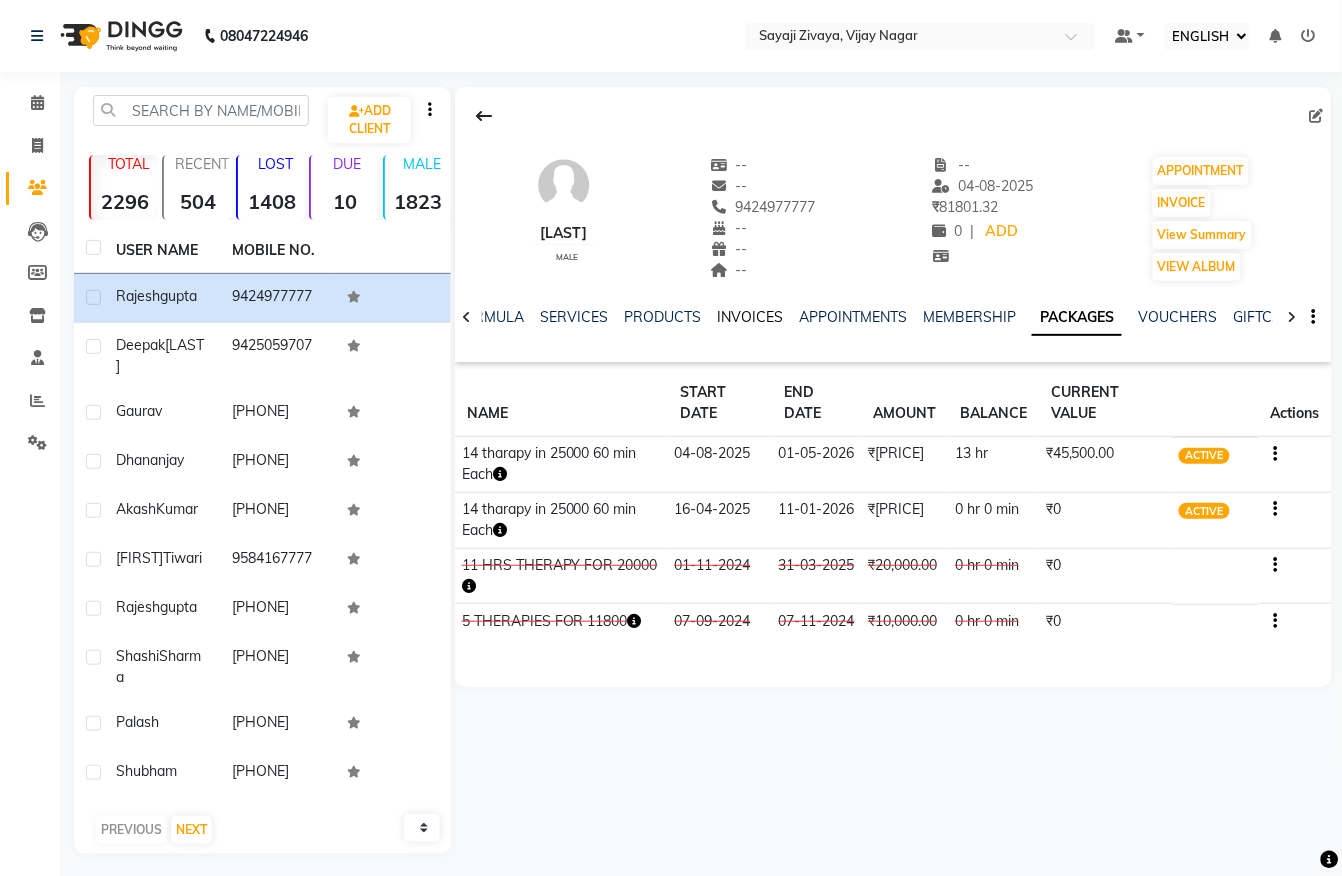 click on "INVOICES" 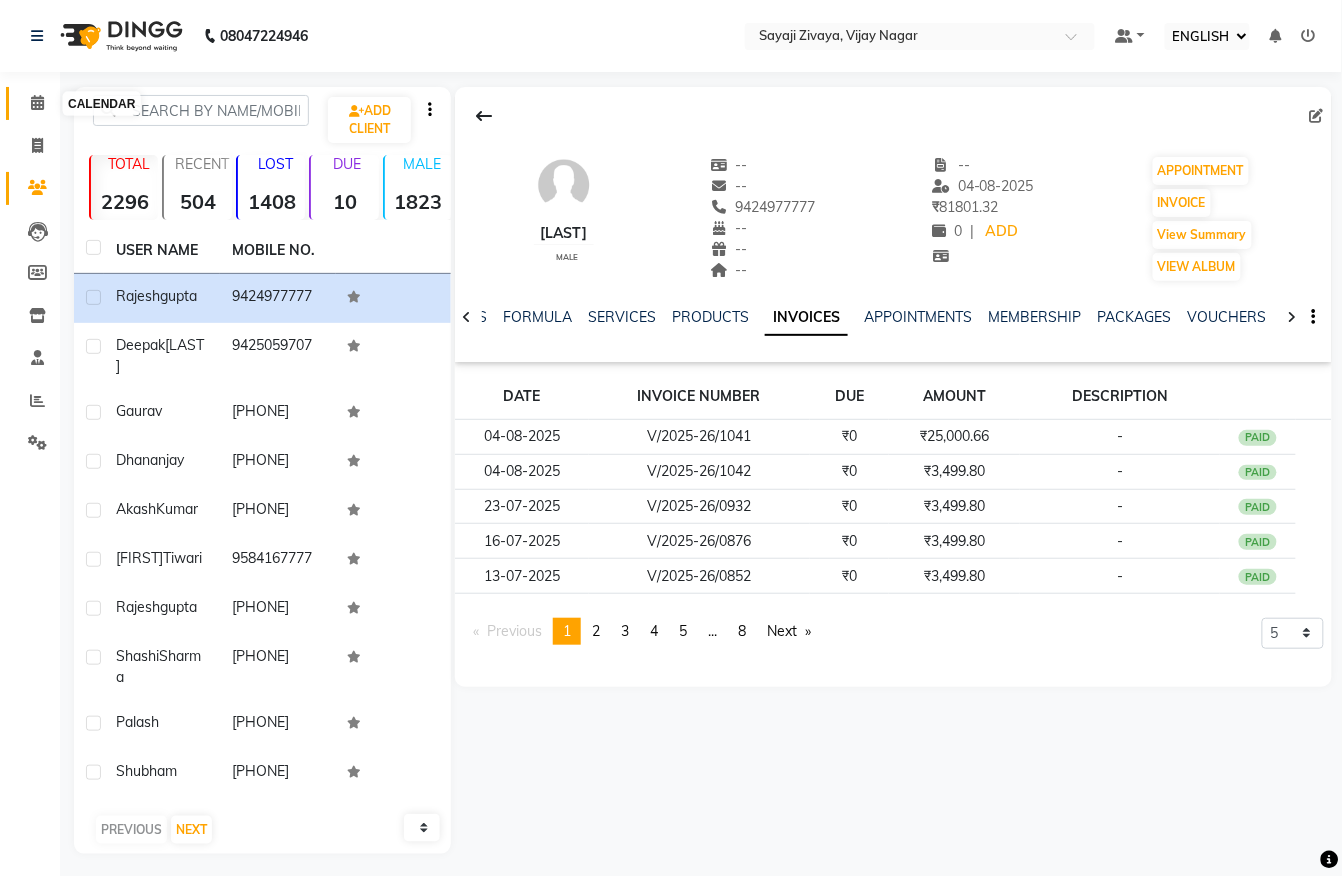 click 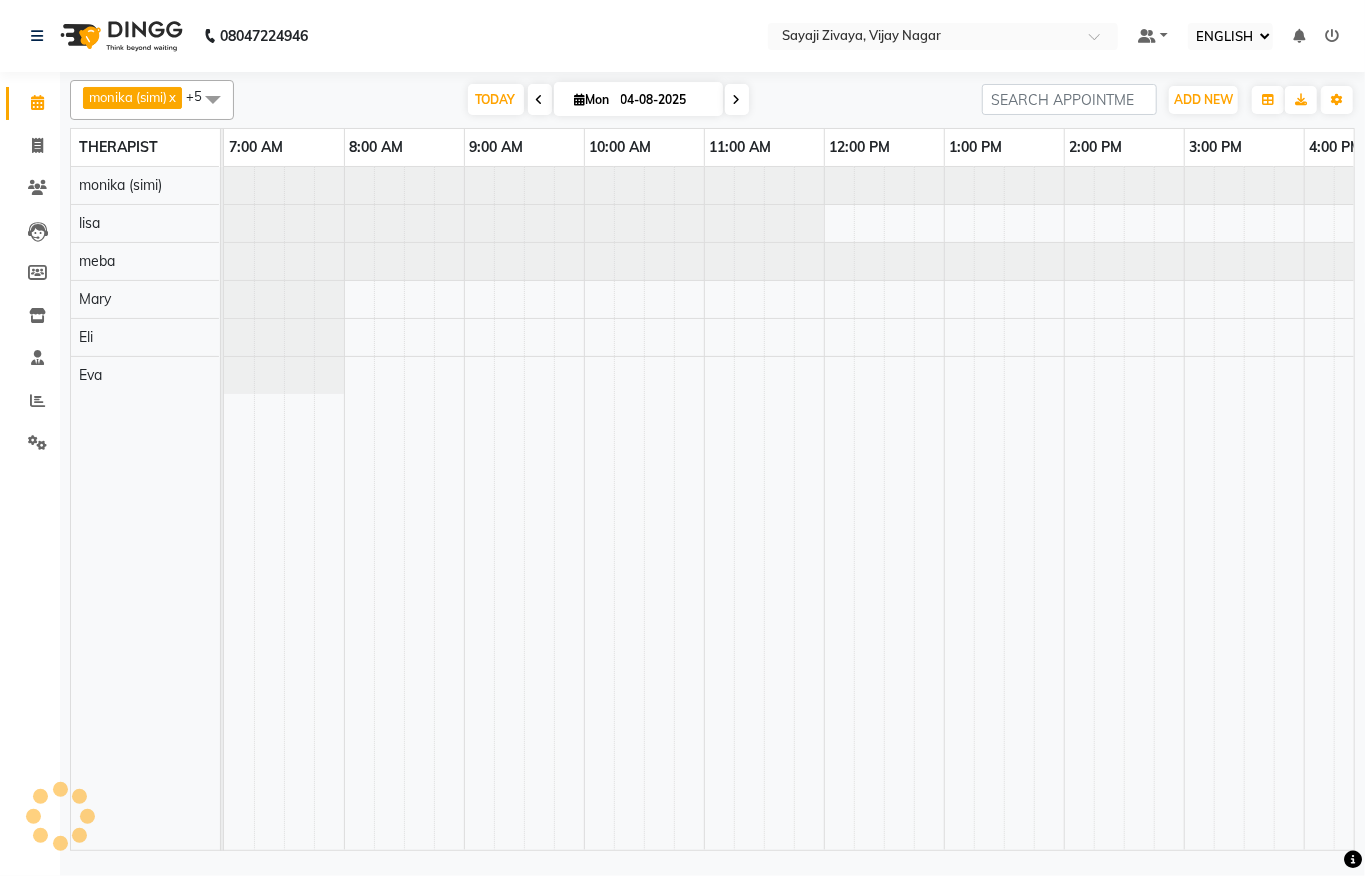 scroll, scrollTop: 0, scrollLeft: 0, axis: both 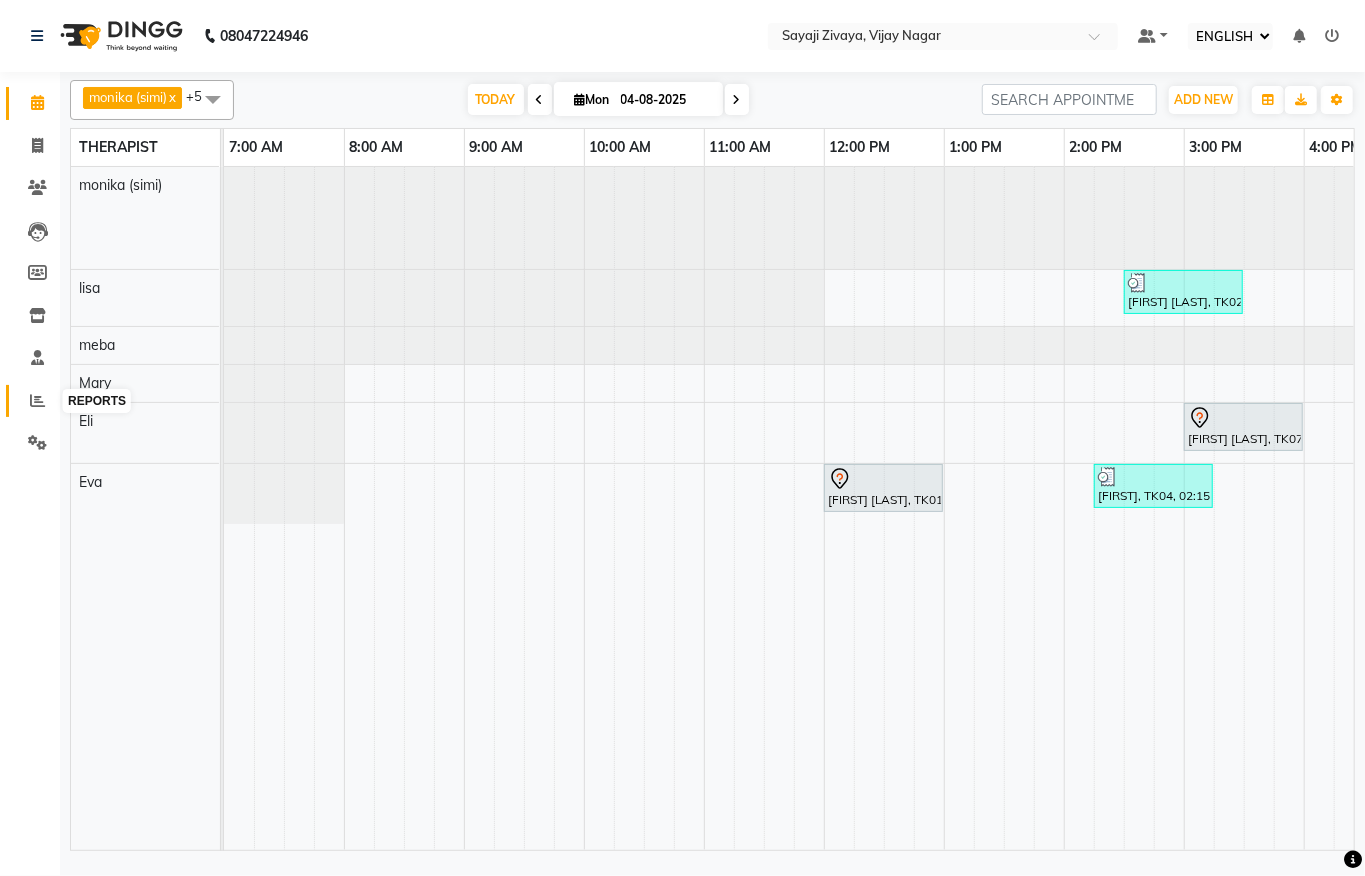 click 